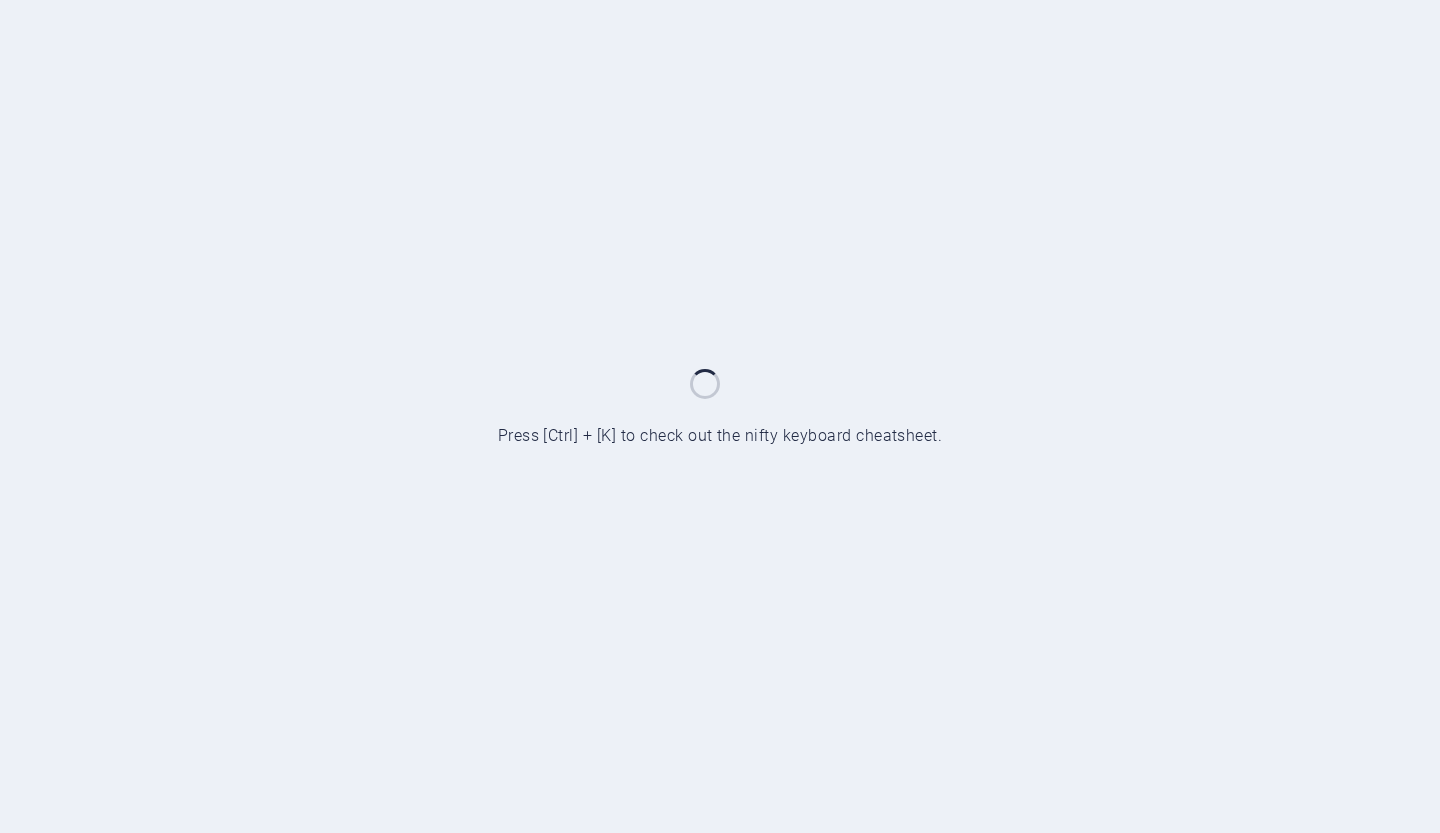 scroll, scrollTop: 0, scrollLeft: 0, axis: both 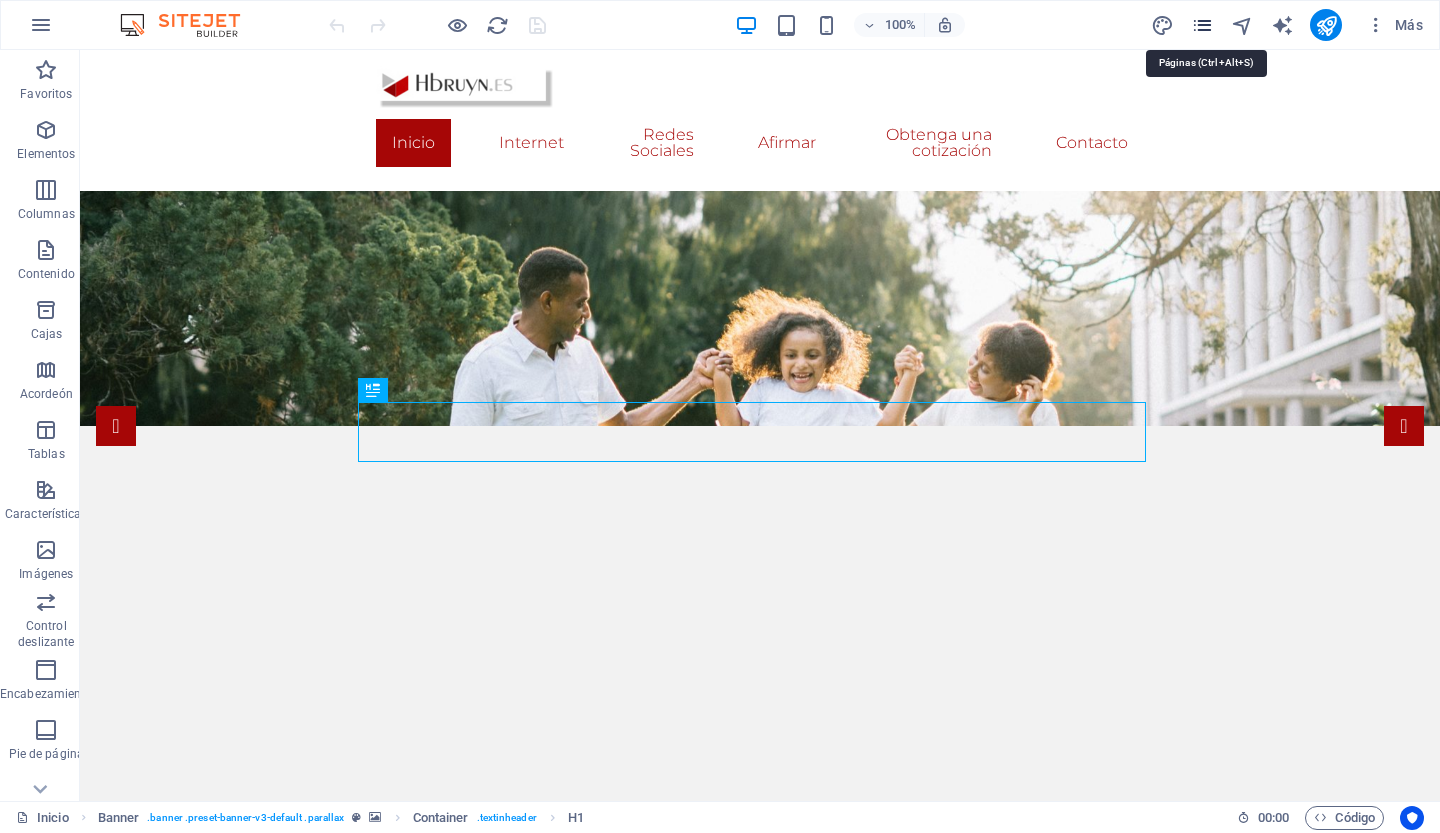 click at bounding box center (1202, 25) 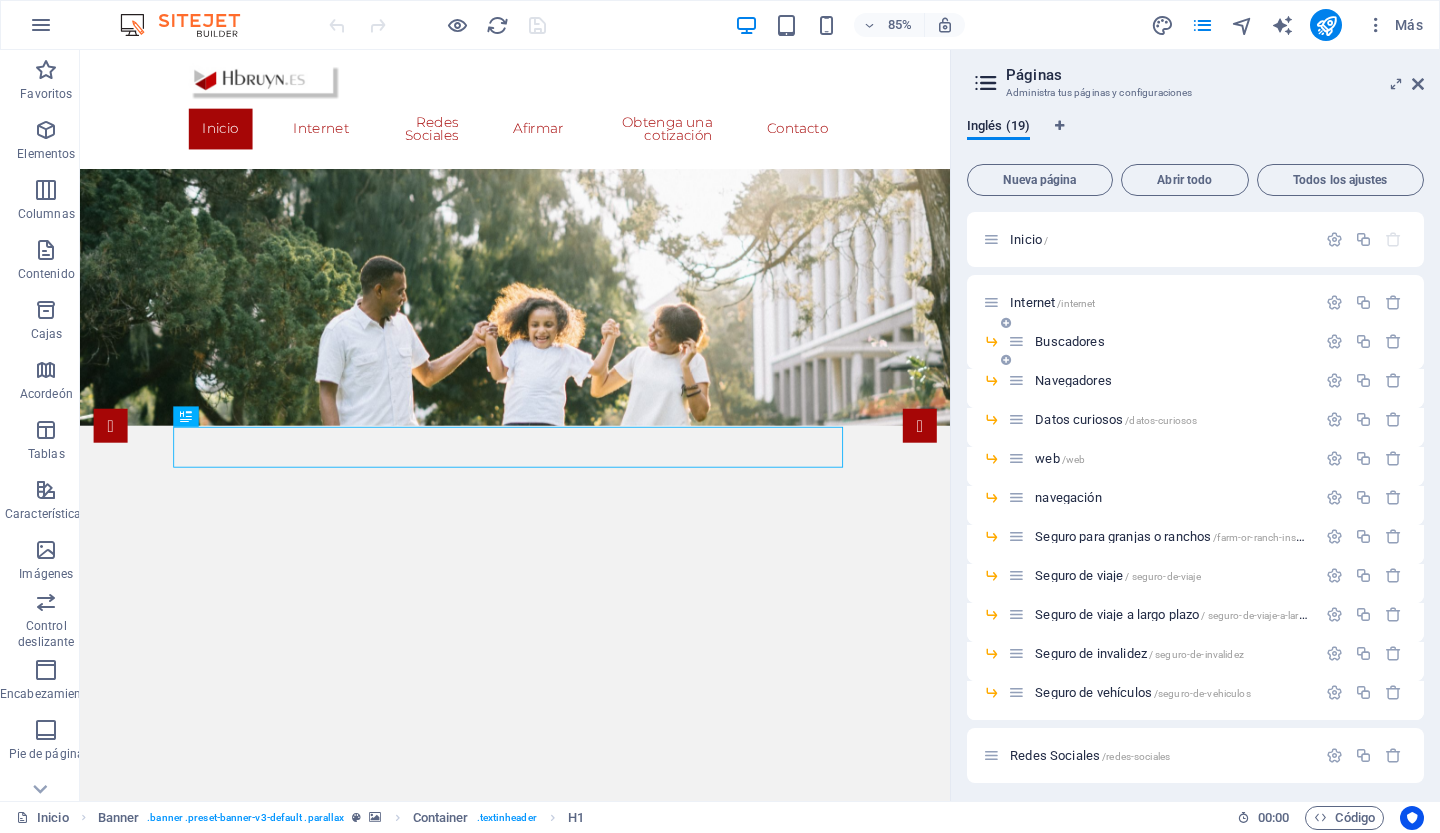click on "Buscadores" at bounding box center [1069, 341] 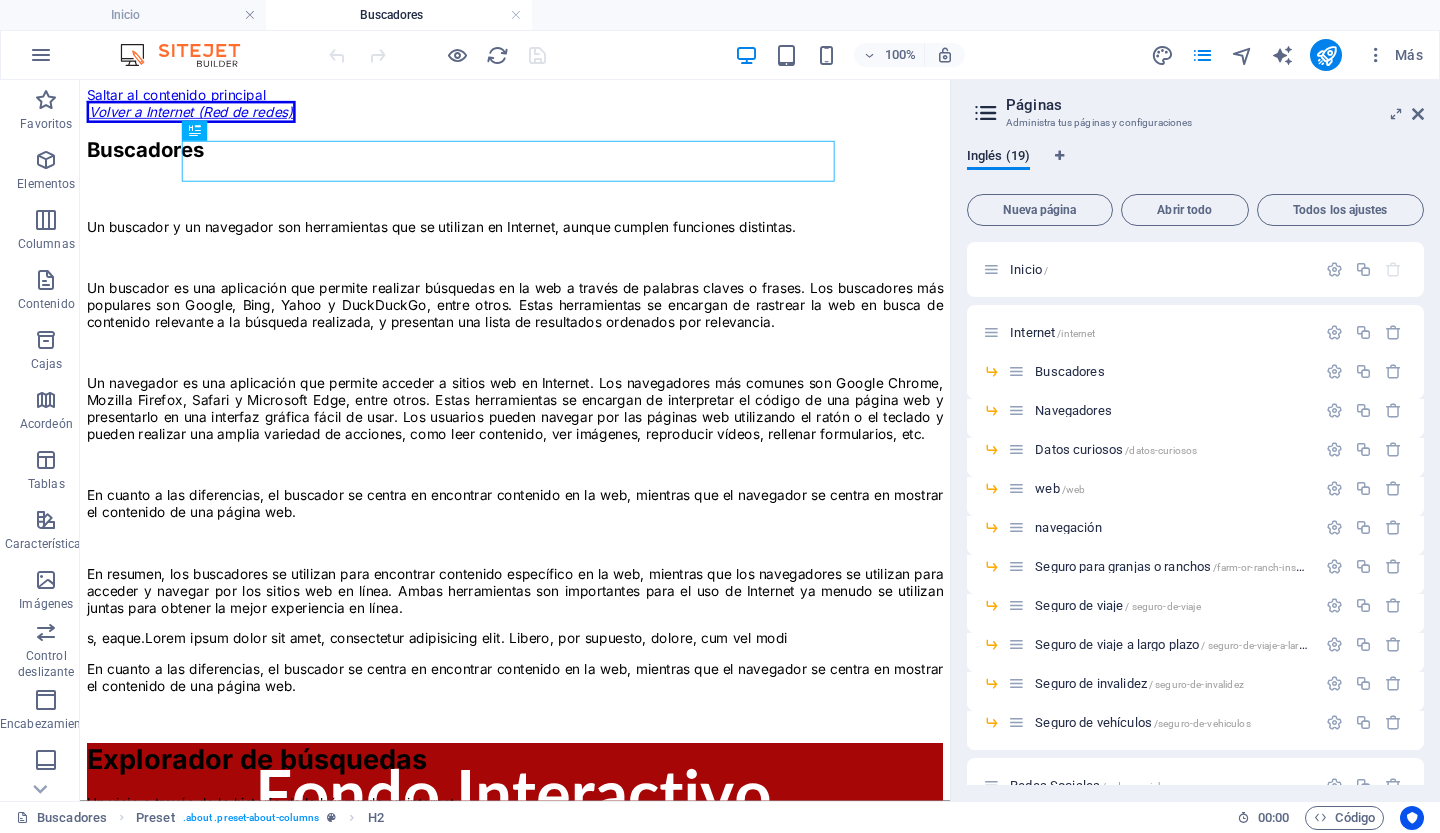 scroll, scrollTop: 0, scrollLeft: 0, axis: both 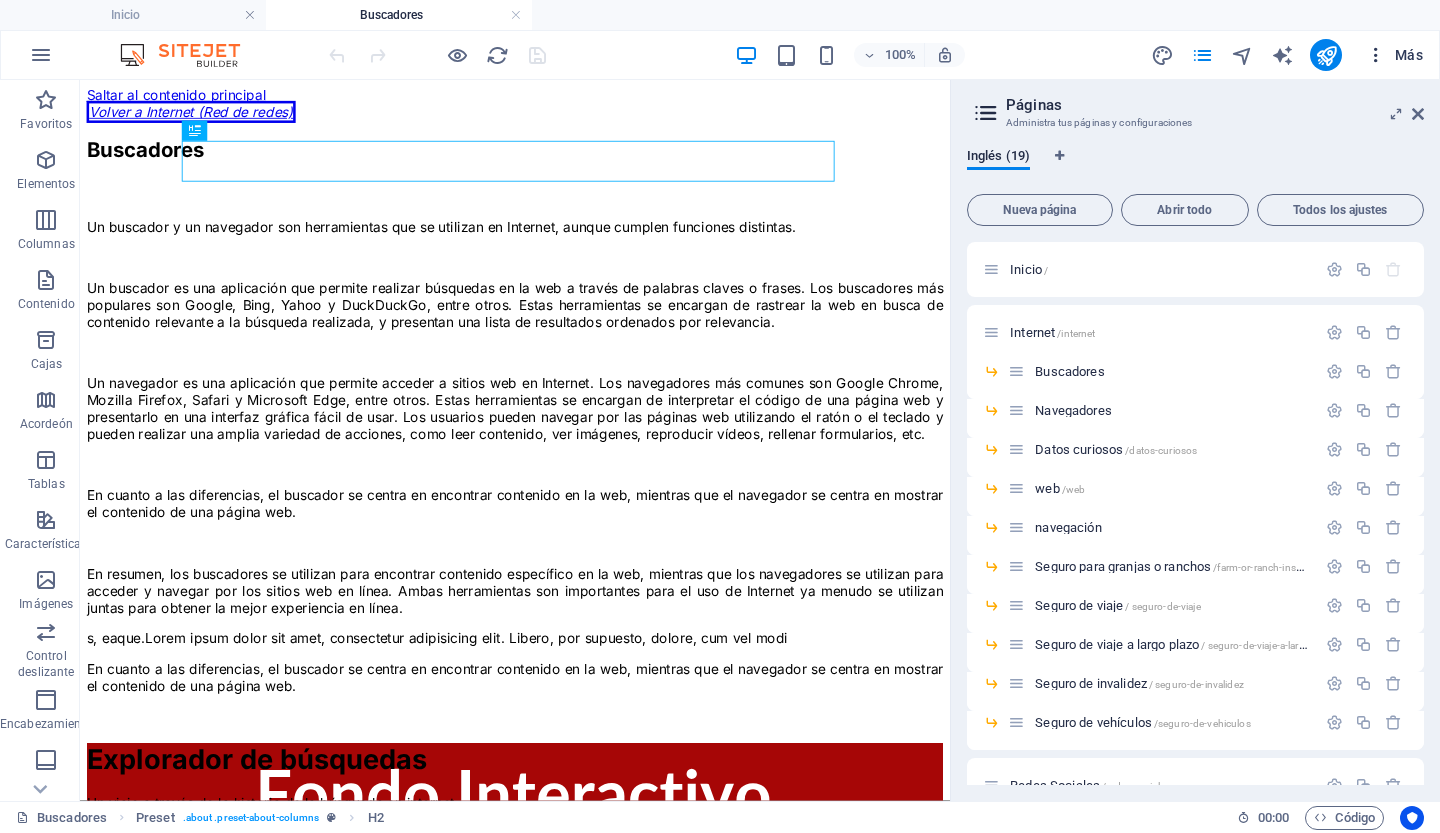 click on "Más" at bounding box center (1409, 55) 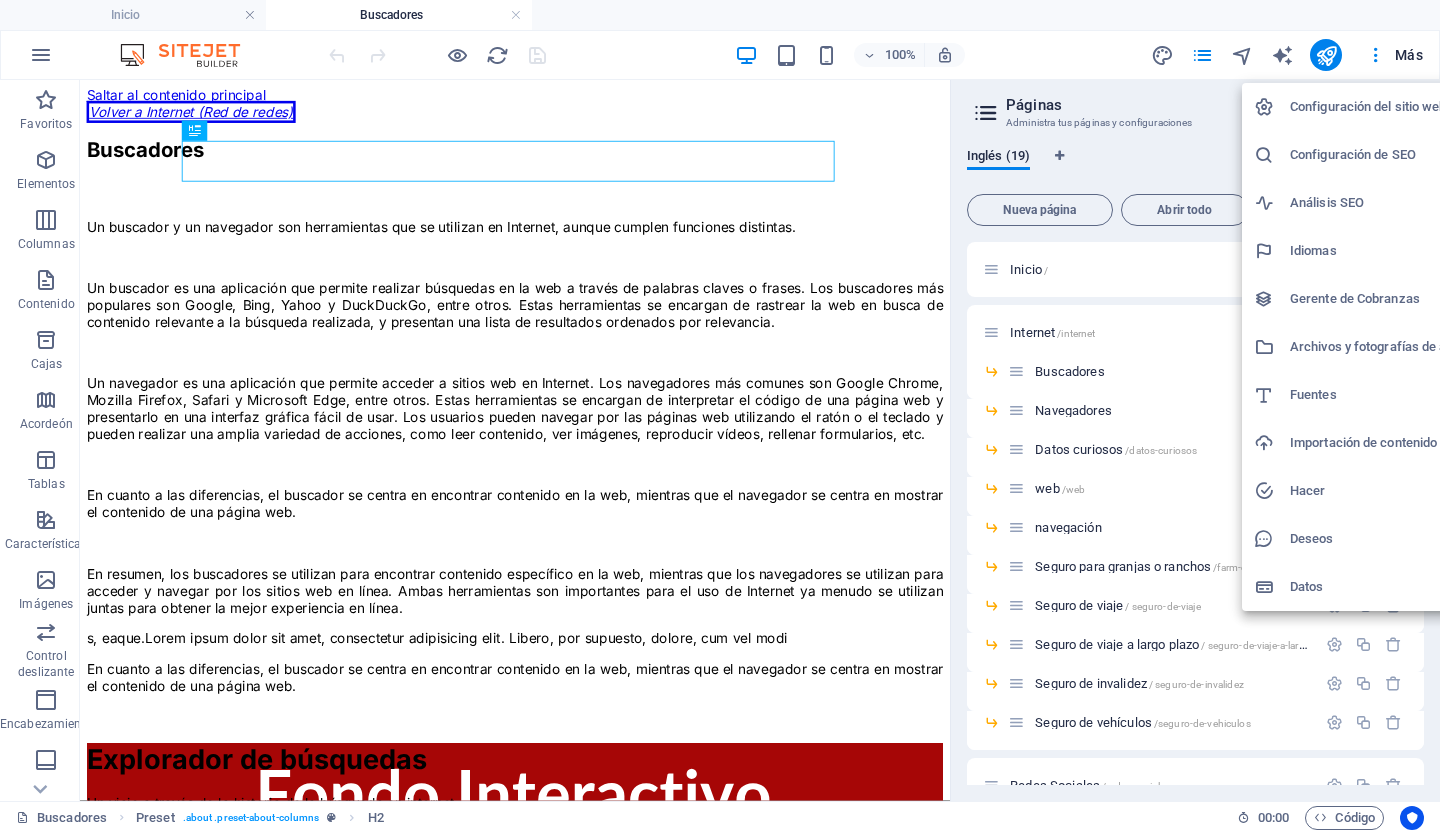 click on "Configuración del sitio web" at bounding box center (1368, 106) 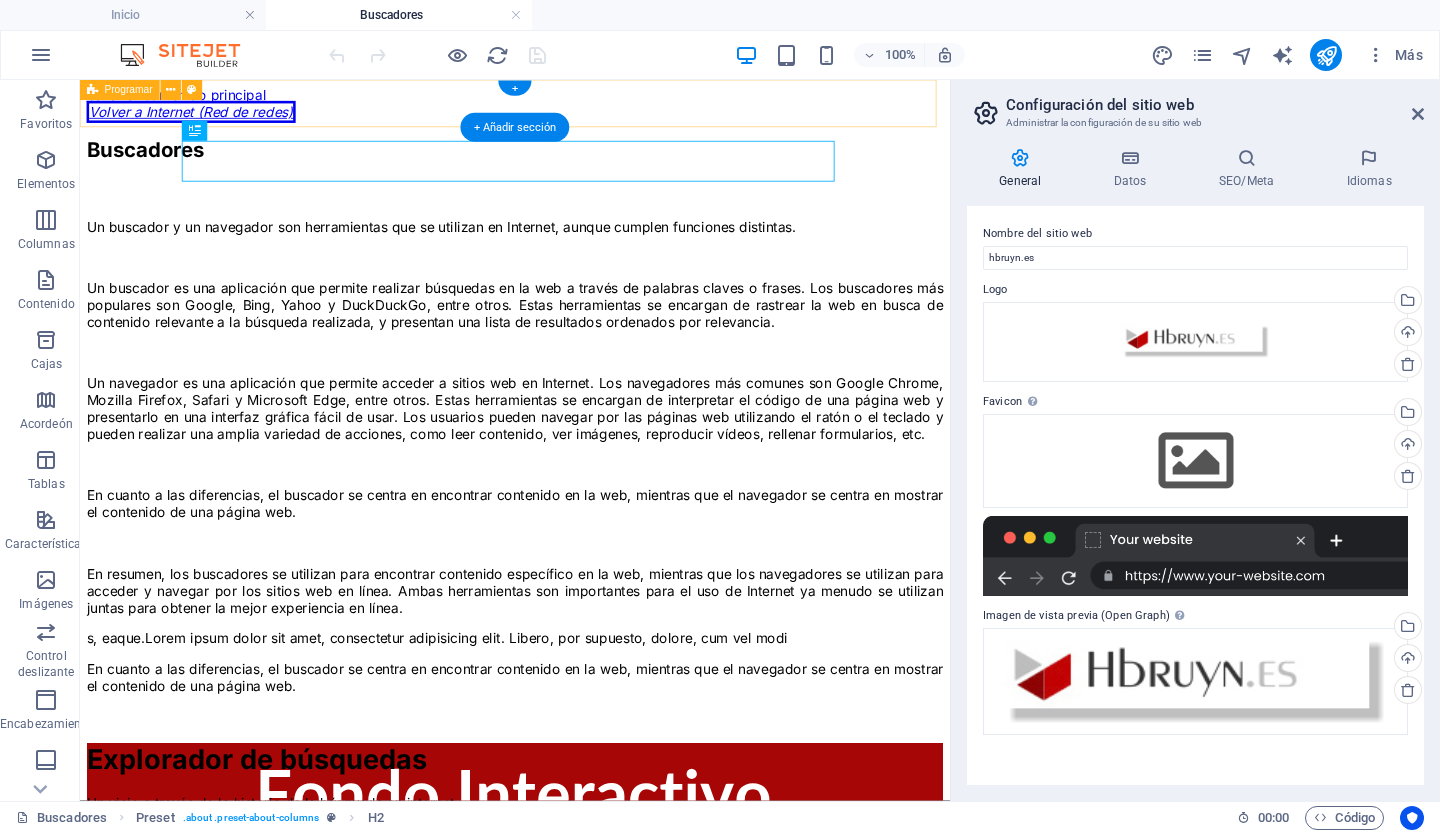 click on "Volver a Internet (Red de redes)" at bounding box center [592, 118] 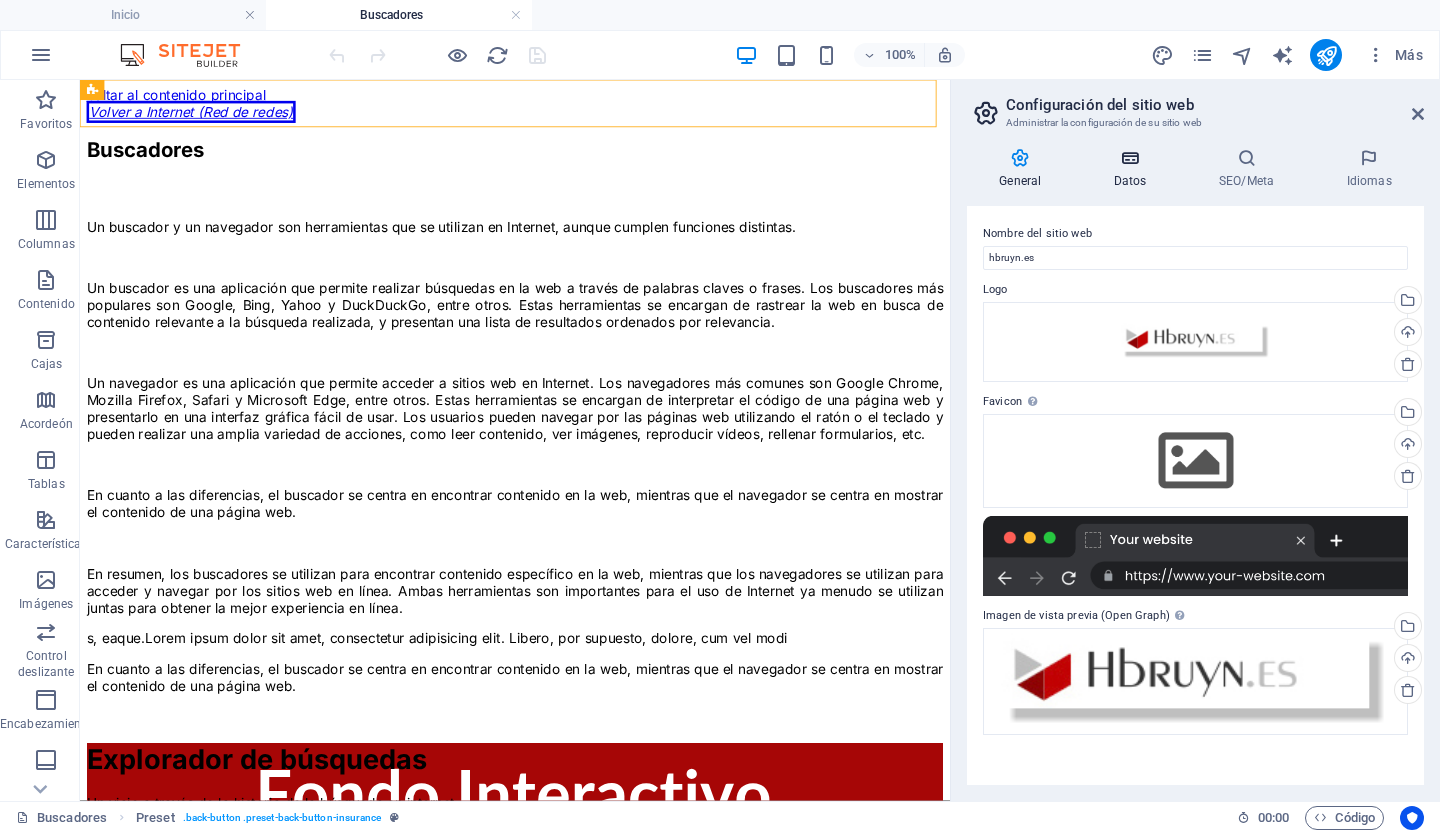 click at bounding box center (1130, 158) 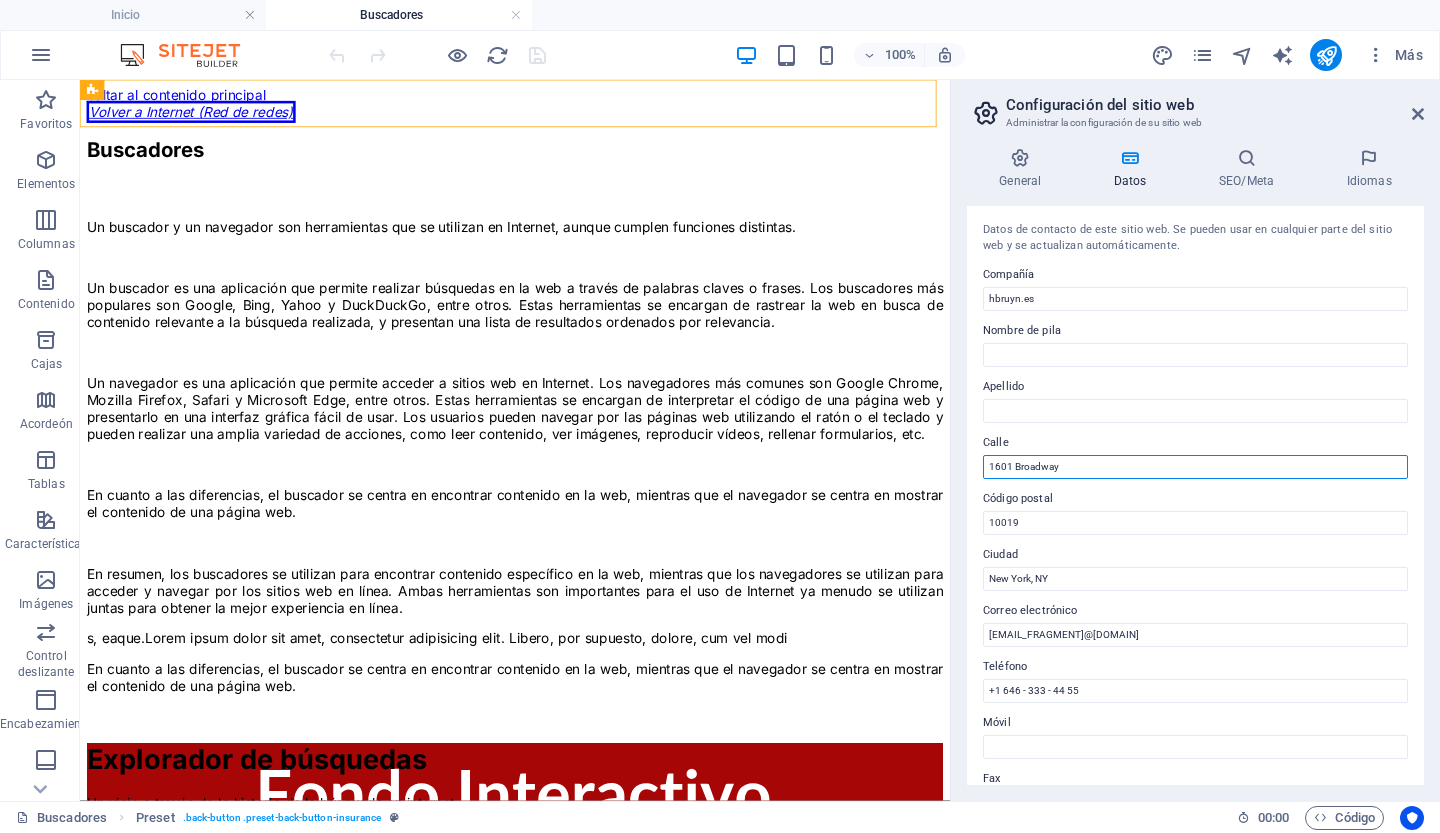click on "1601 Broadway" at bounding box center (1195, 467) 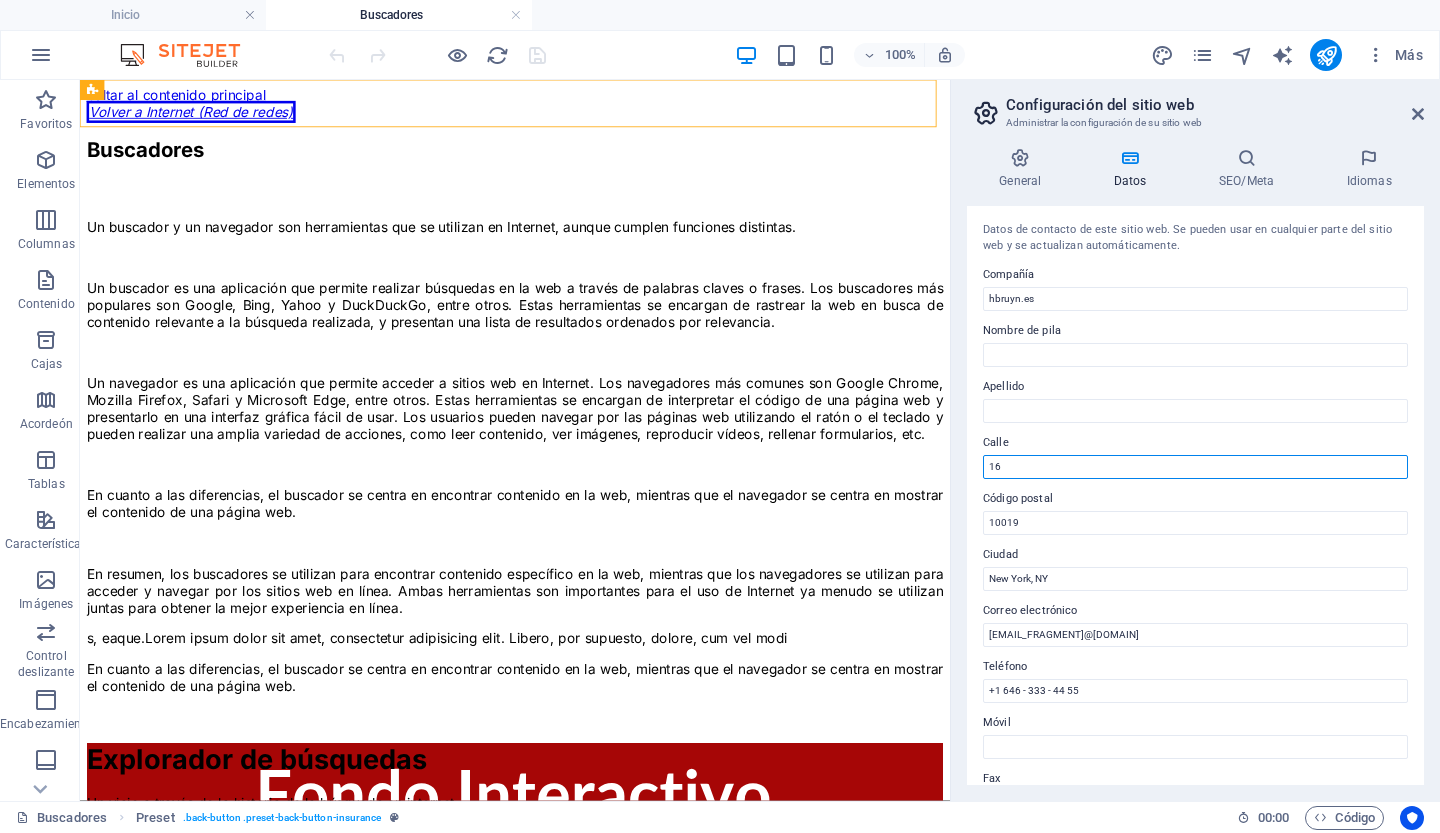 type on "1" 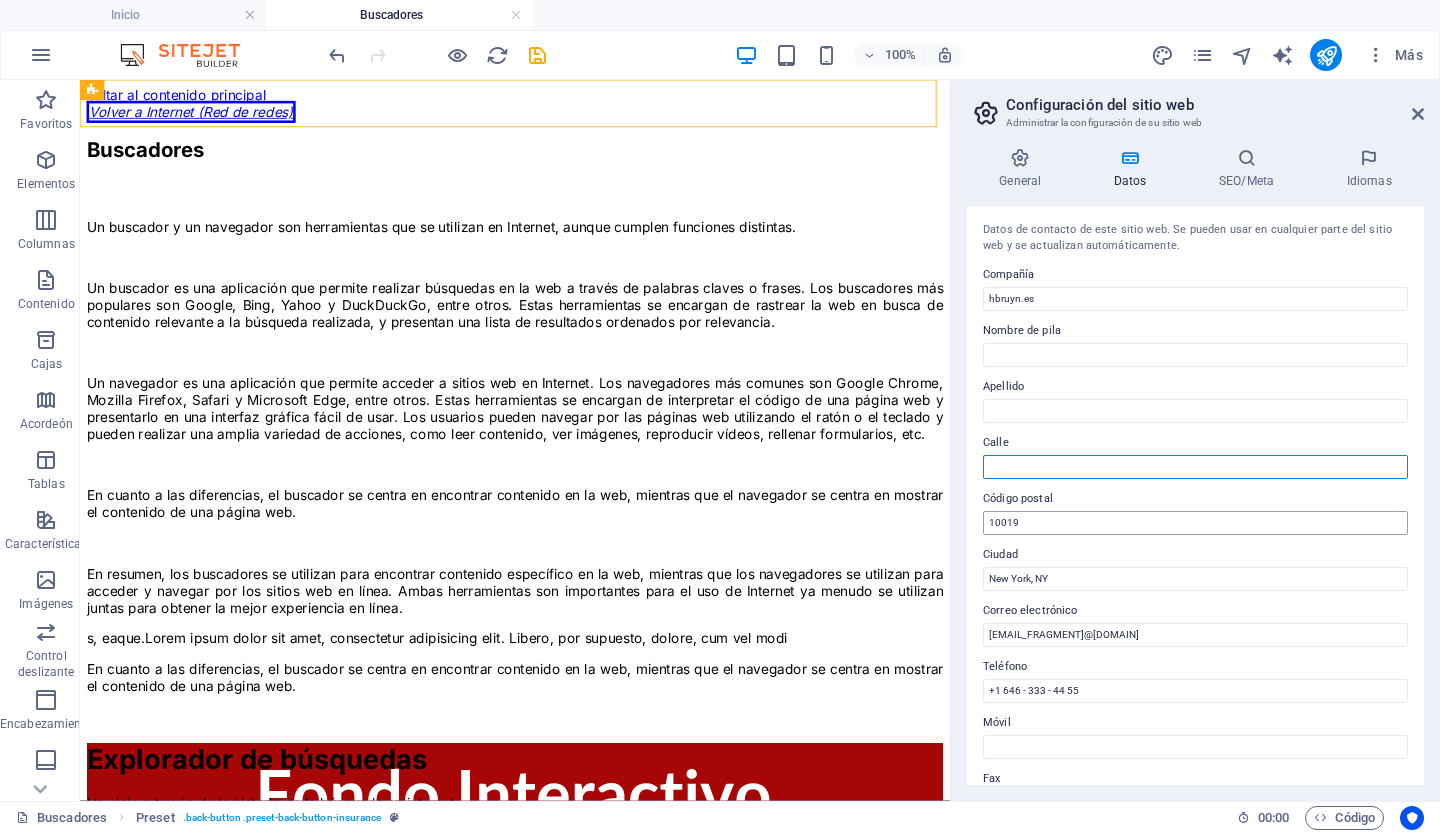 type 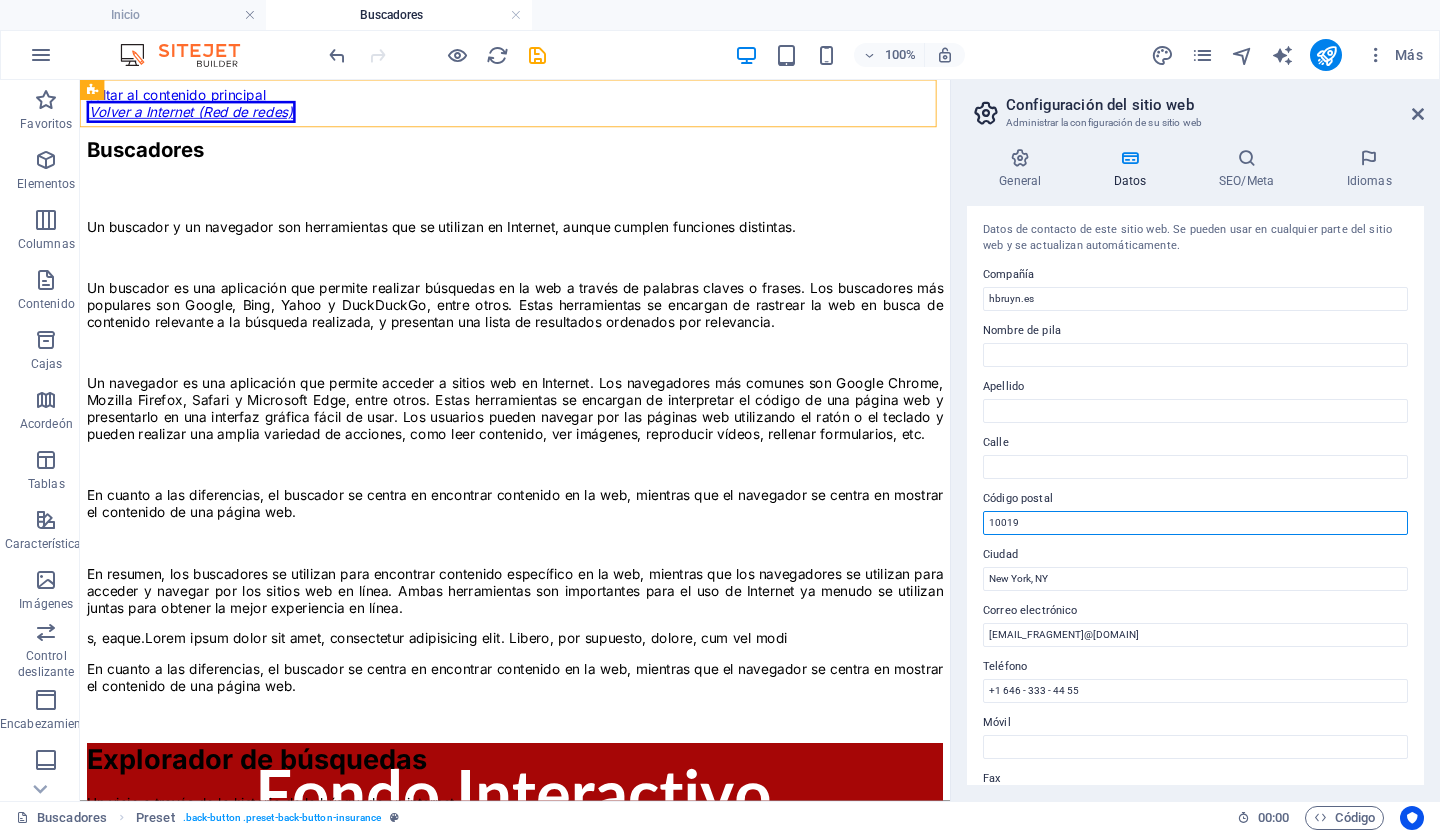 click on "10019" at bounding box center (1195, 523) 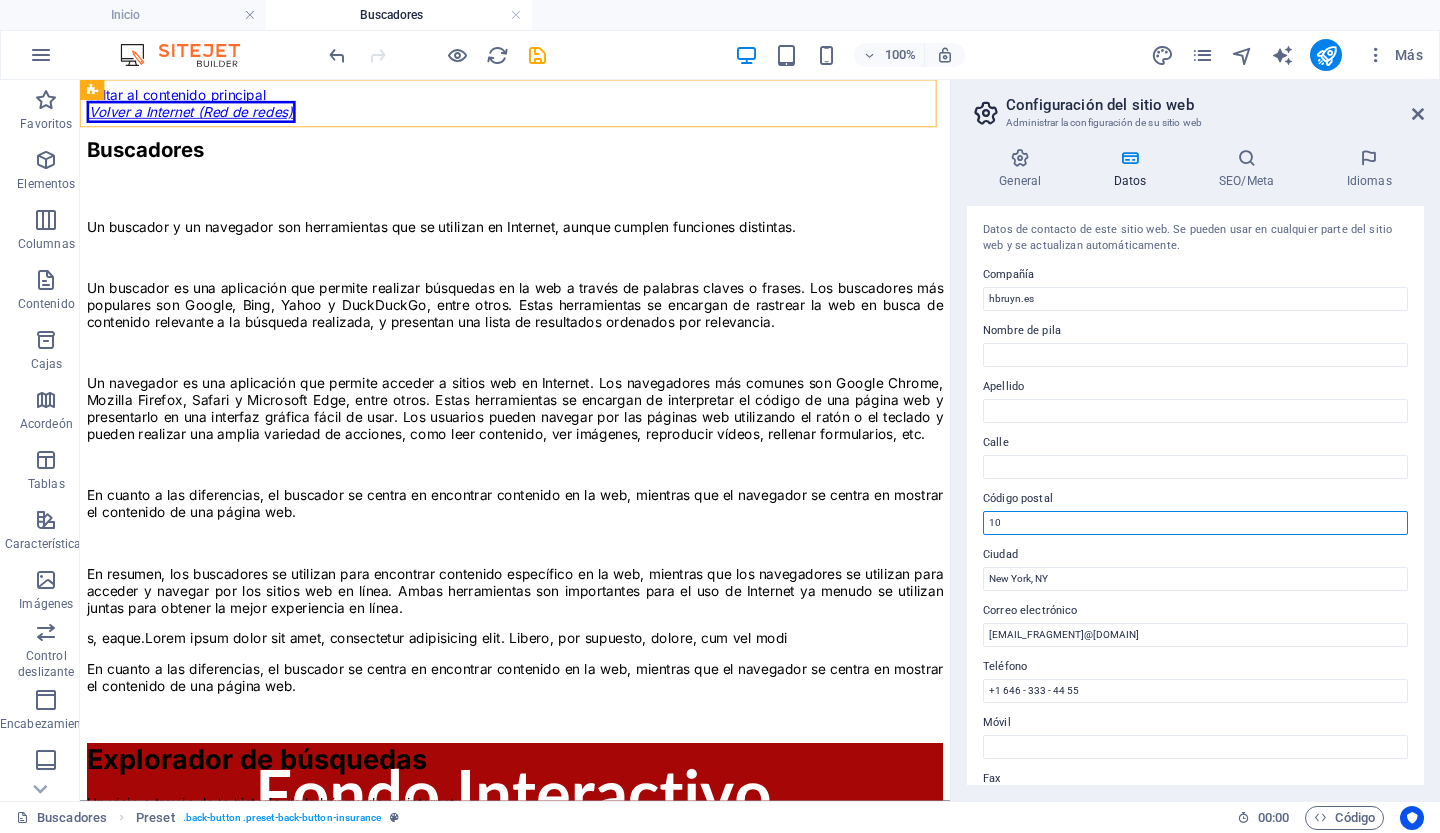 type on "1" 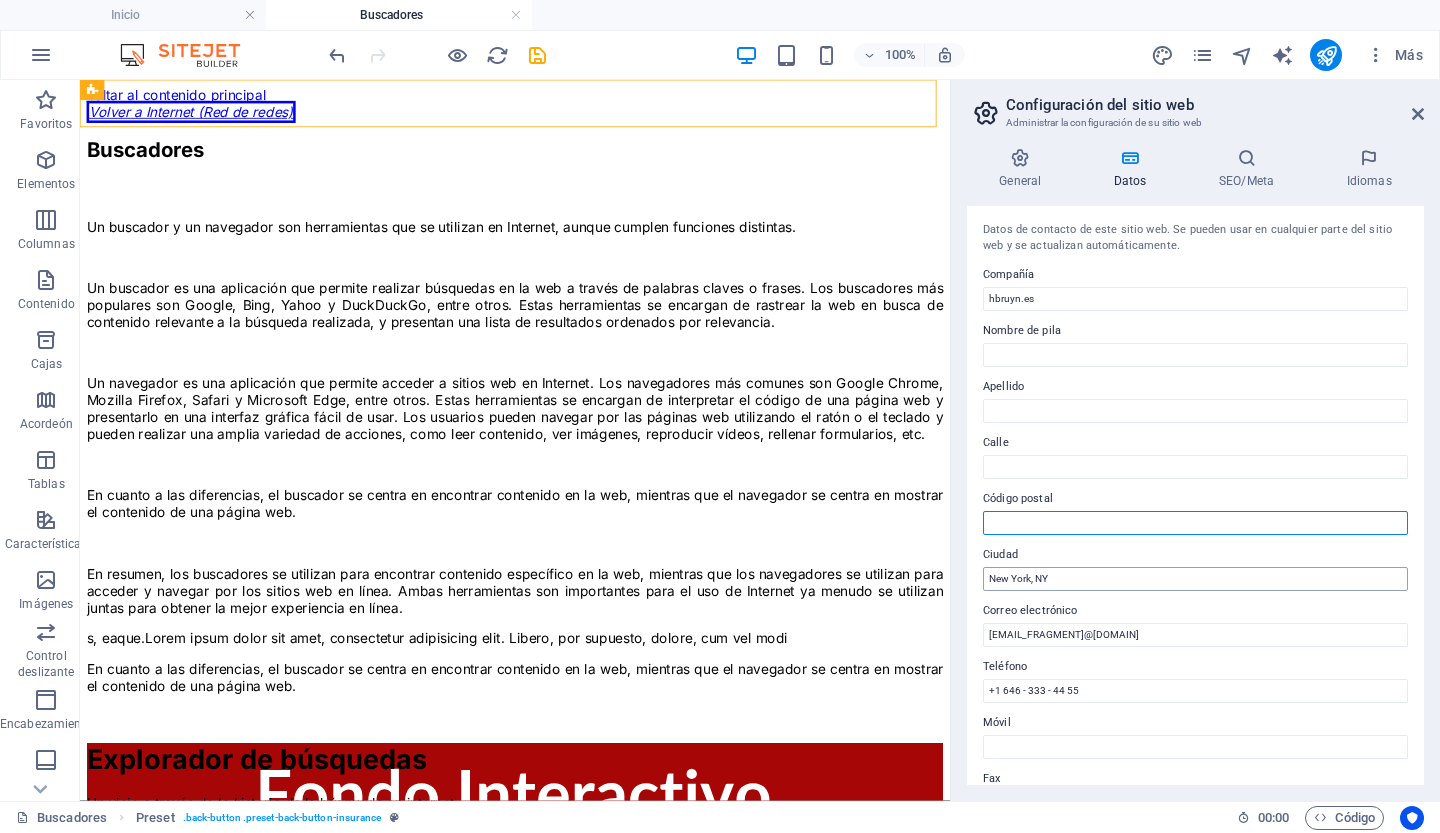type 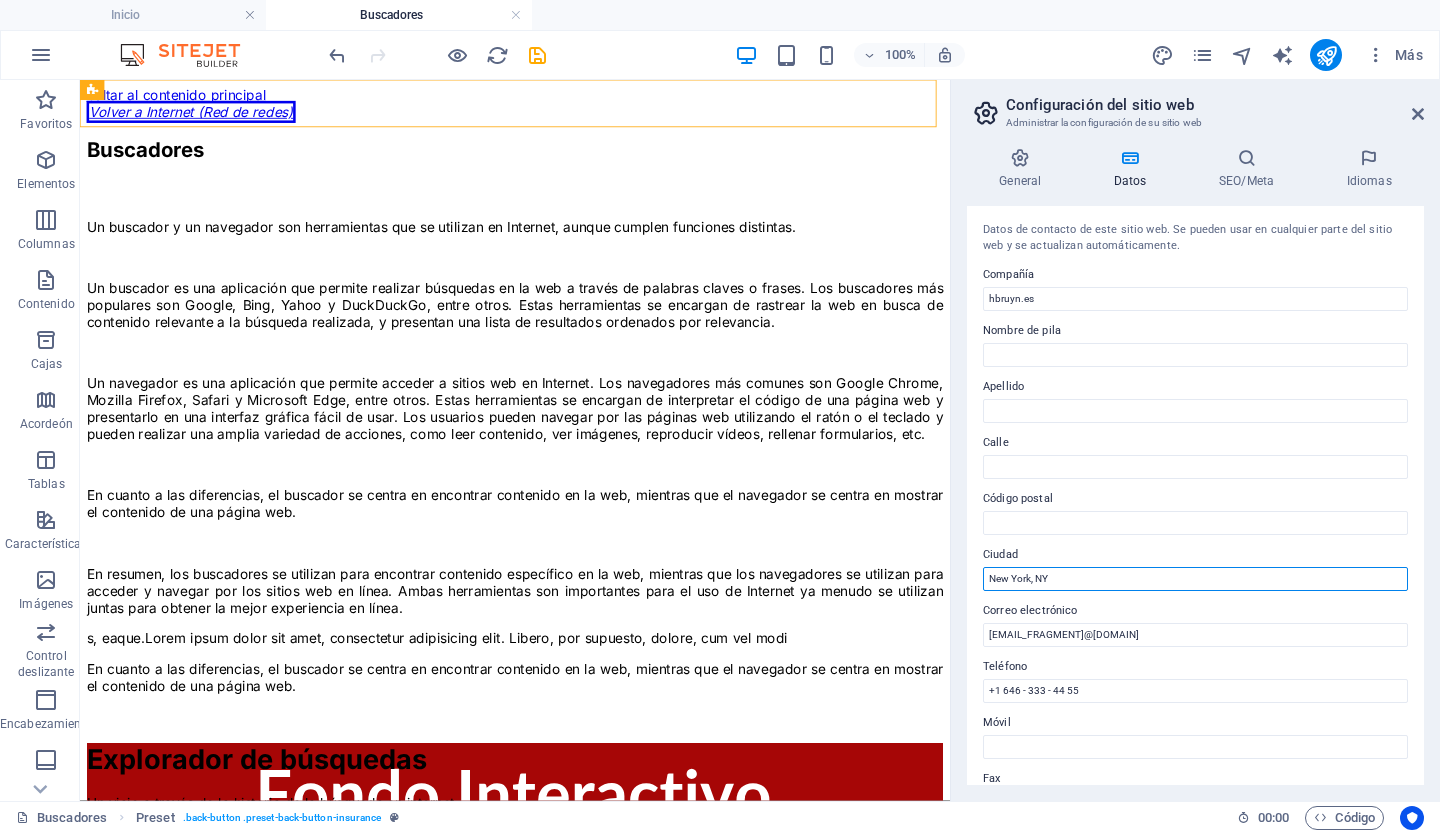 click on "New York, NY" at bounding box center (1195, 579) 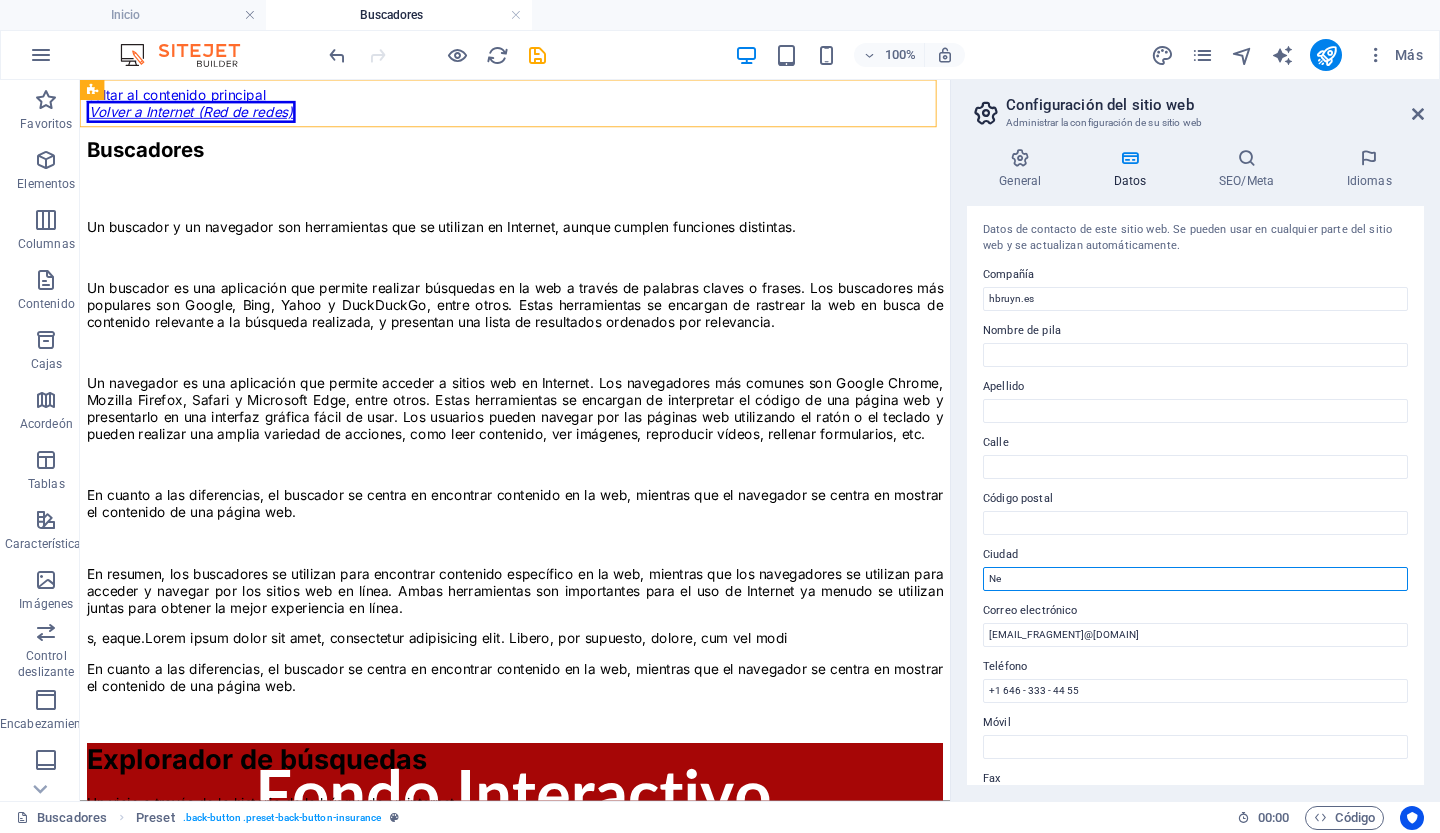 type on "N" 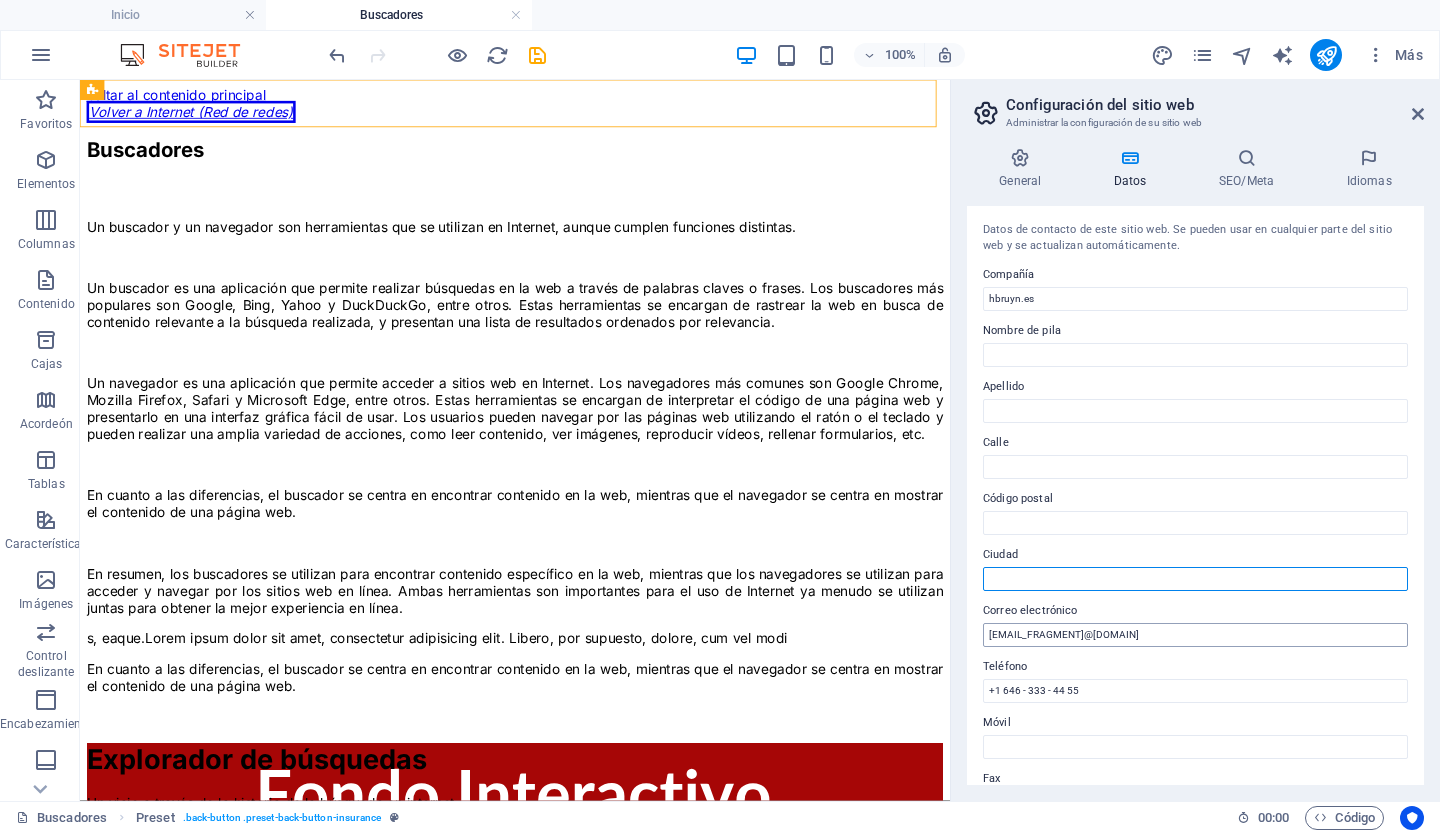 type 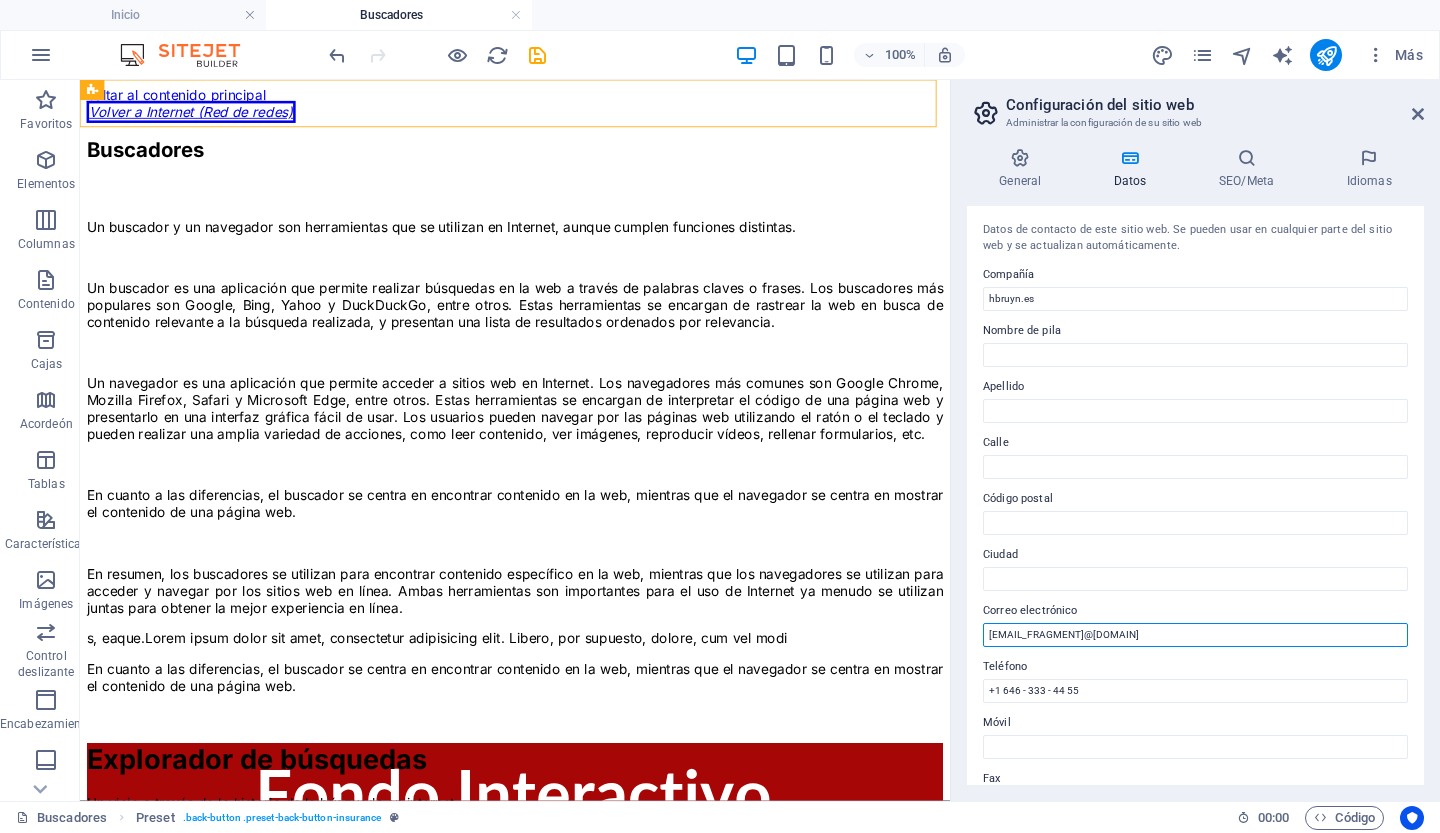 click on "[EMAIL_FRAGMENT]@[DOMAIN]" at bounding box center [1195, 635] 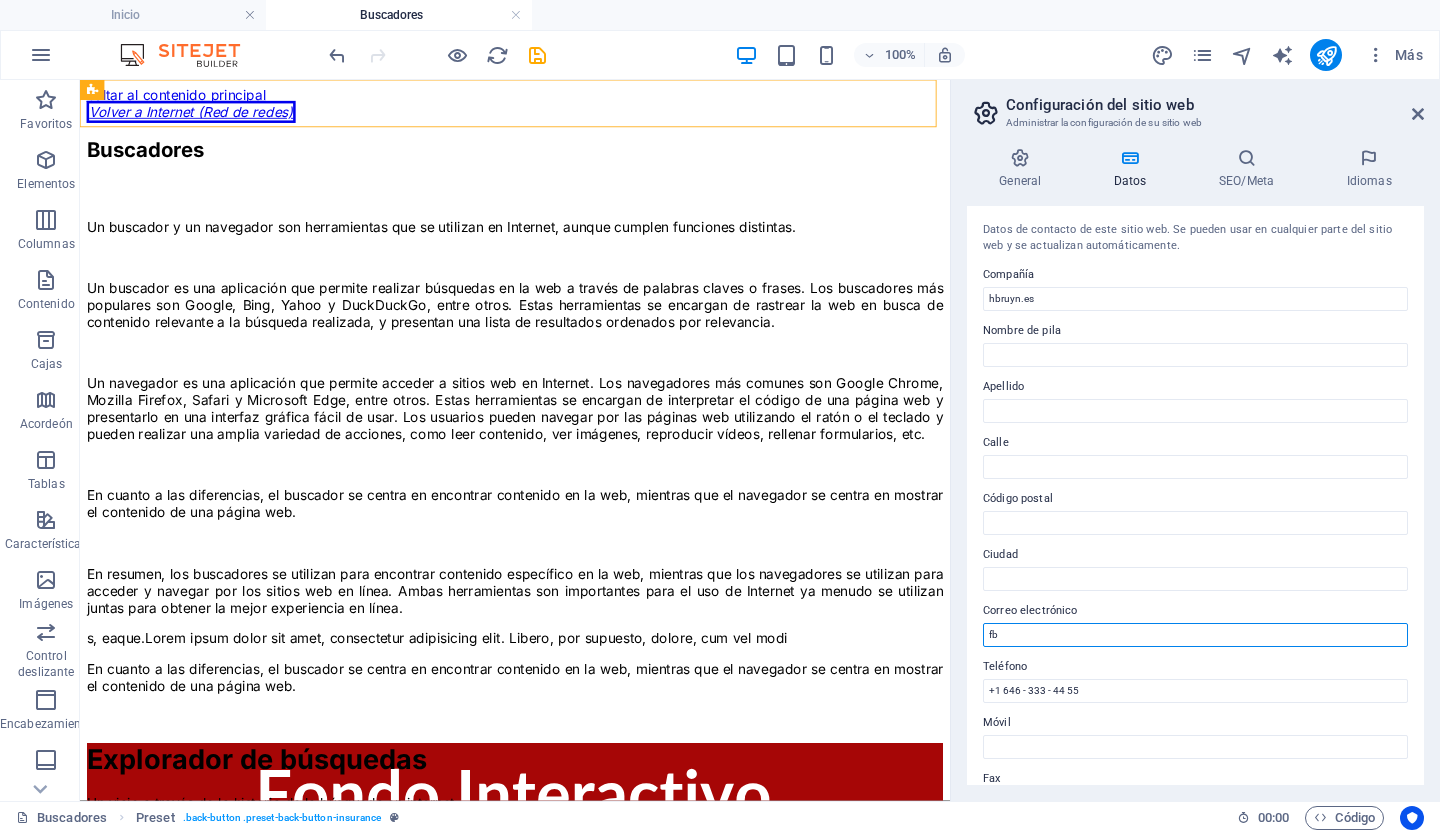 type on "f" 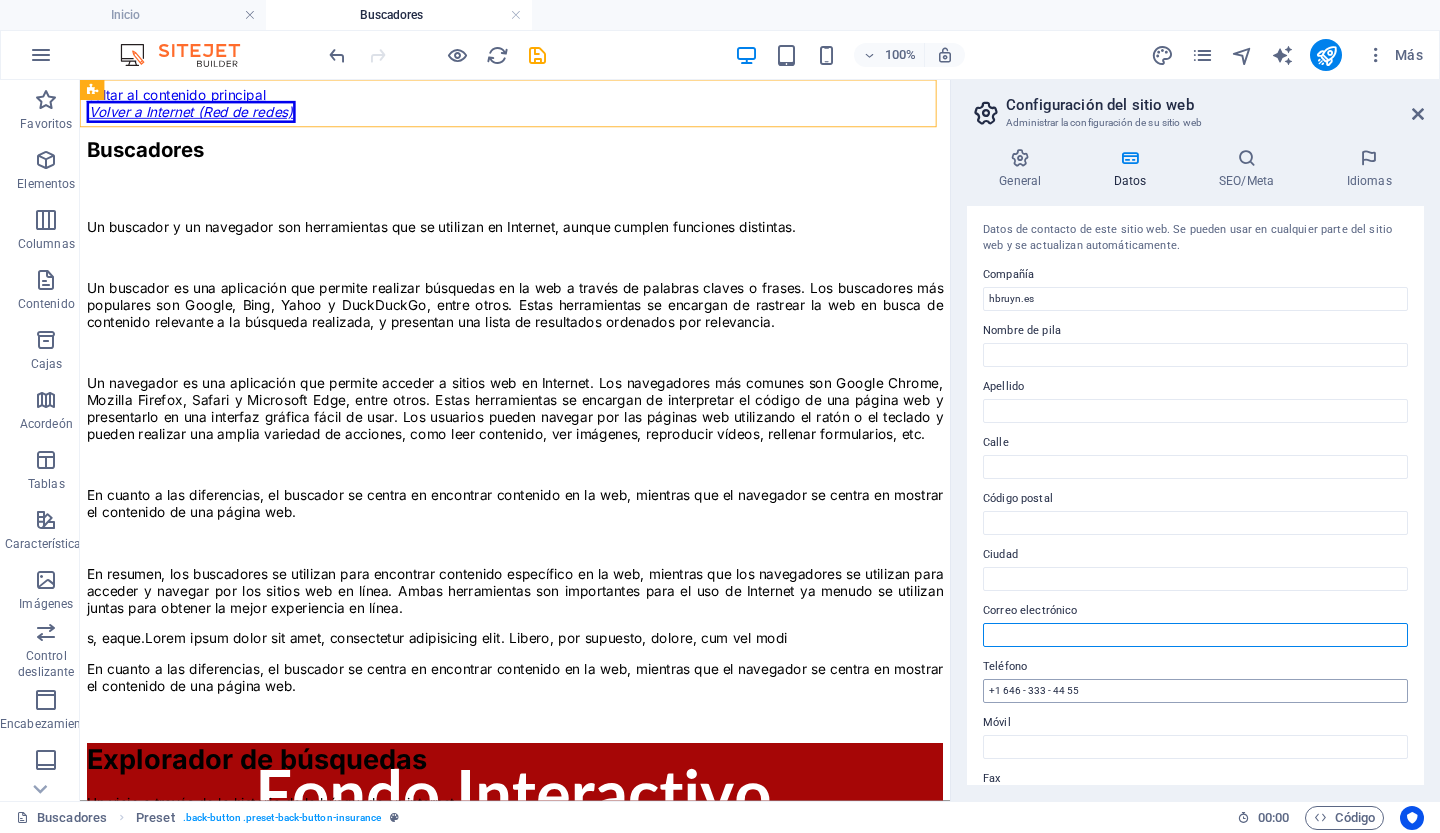 type 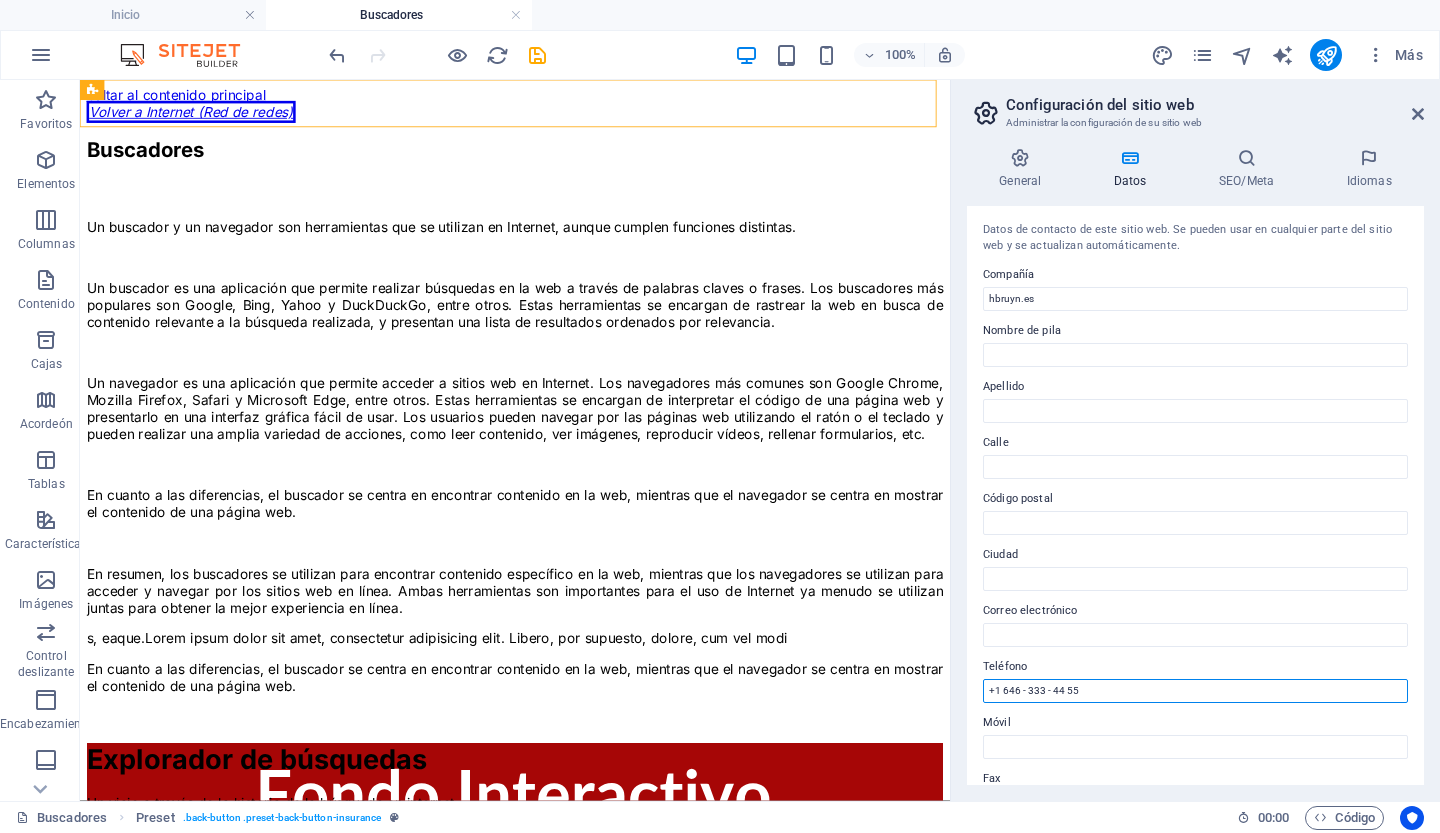 click on "+1 646 - 333 - 44 55" at bounding box center (1195, 691) 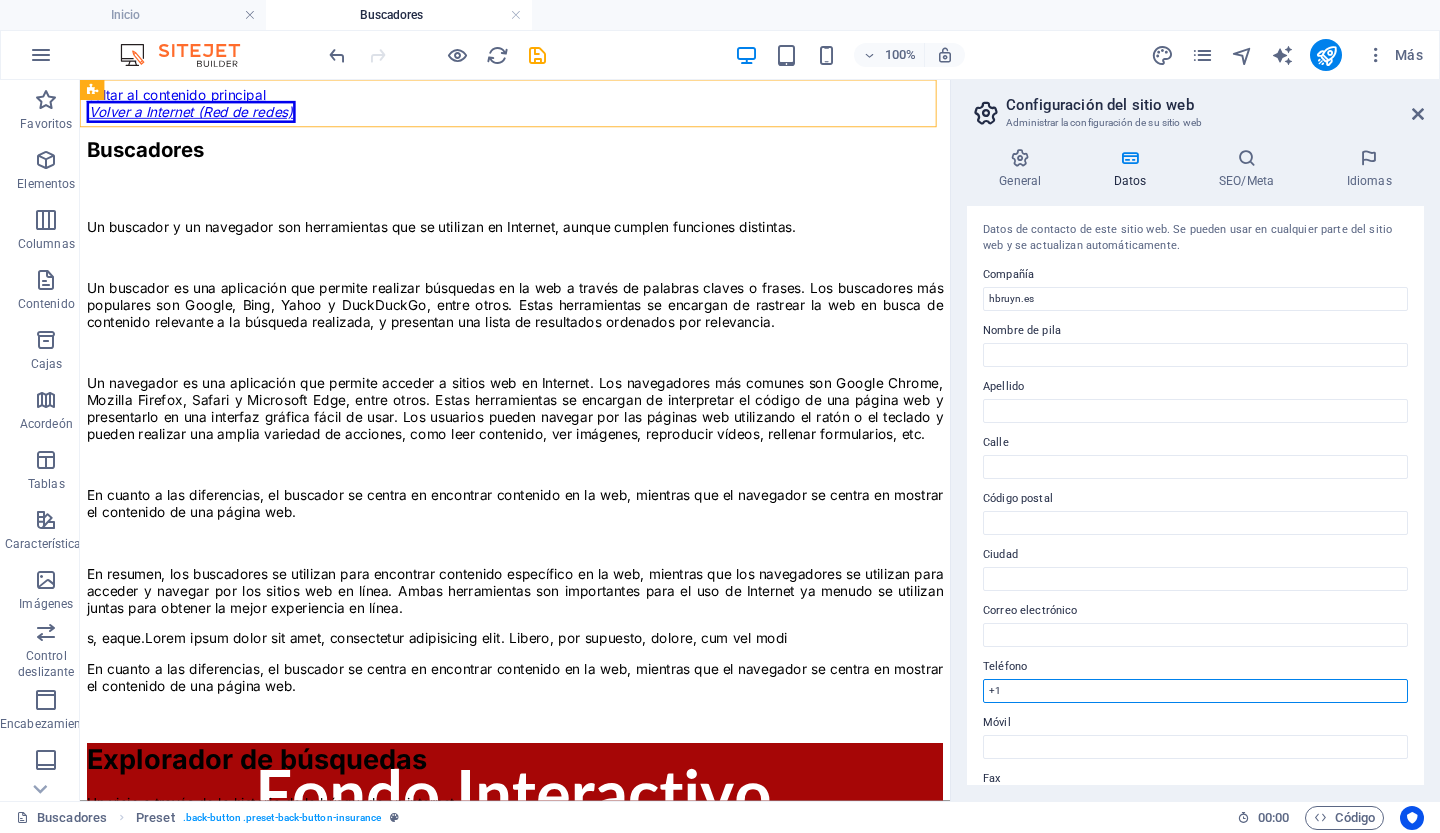 type on "+" 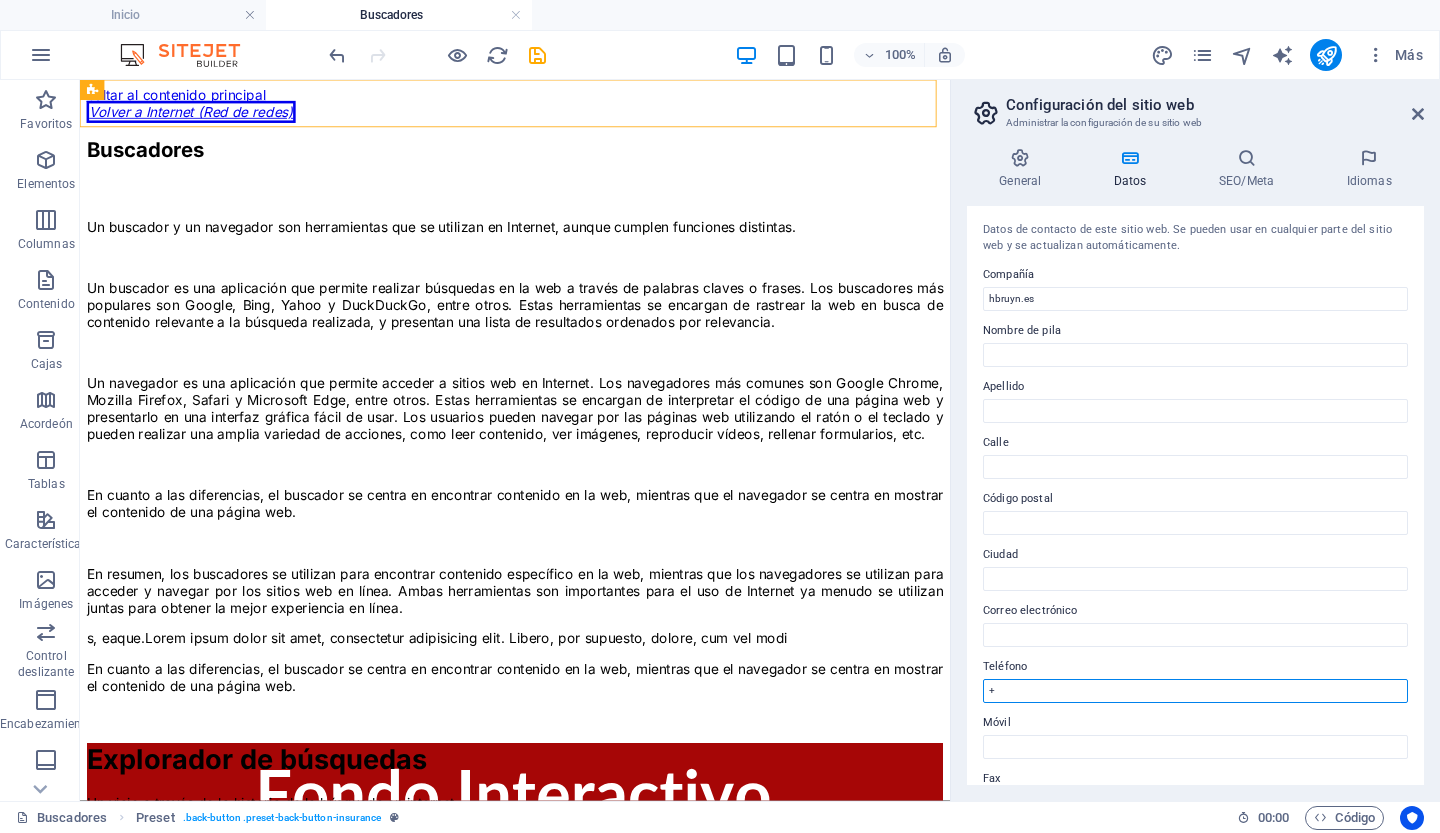 type 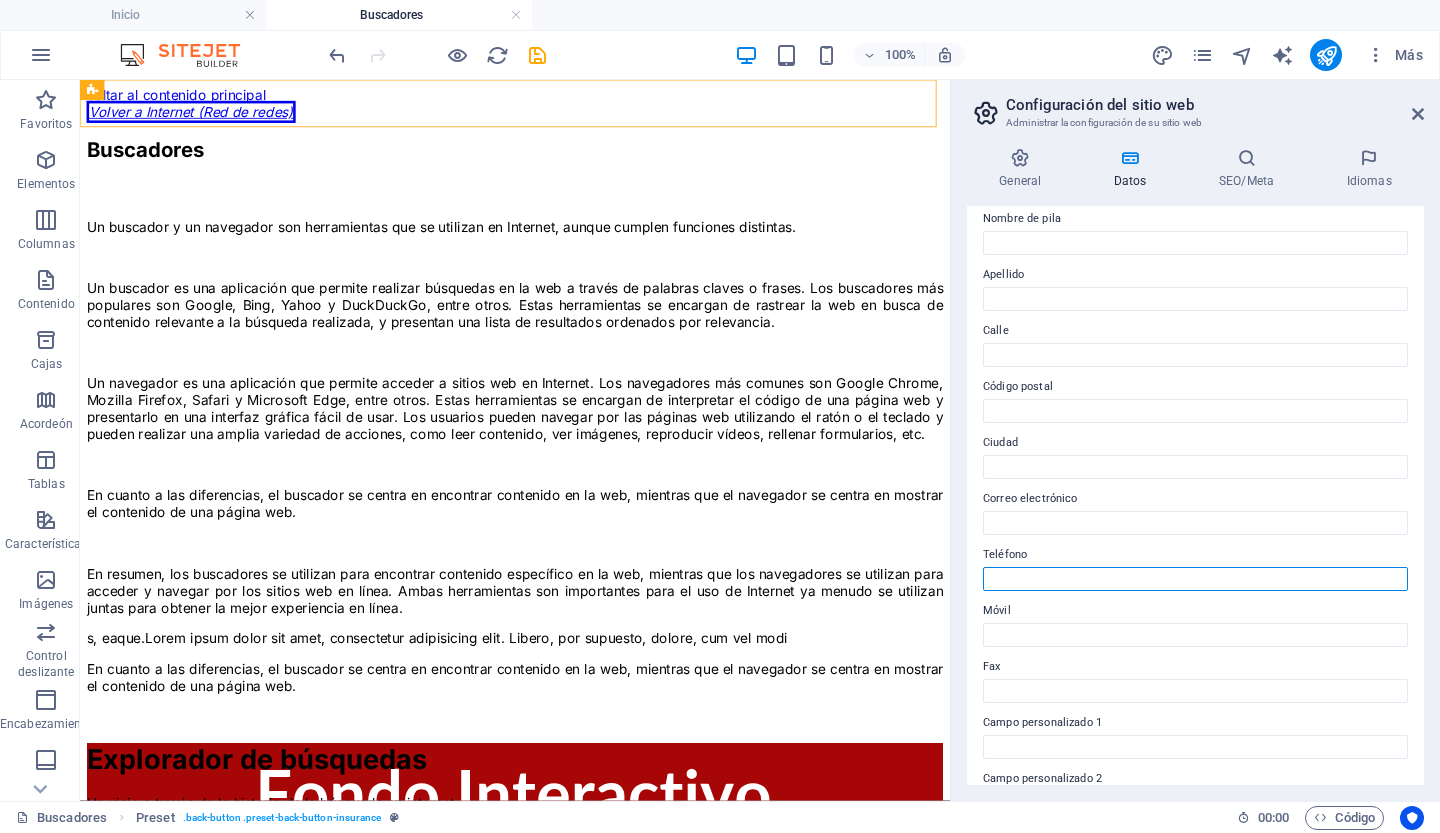 scroll, scrollTop: 112, scrollLeft: 0, axis: vertical 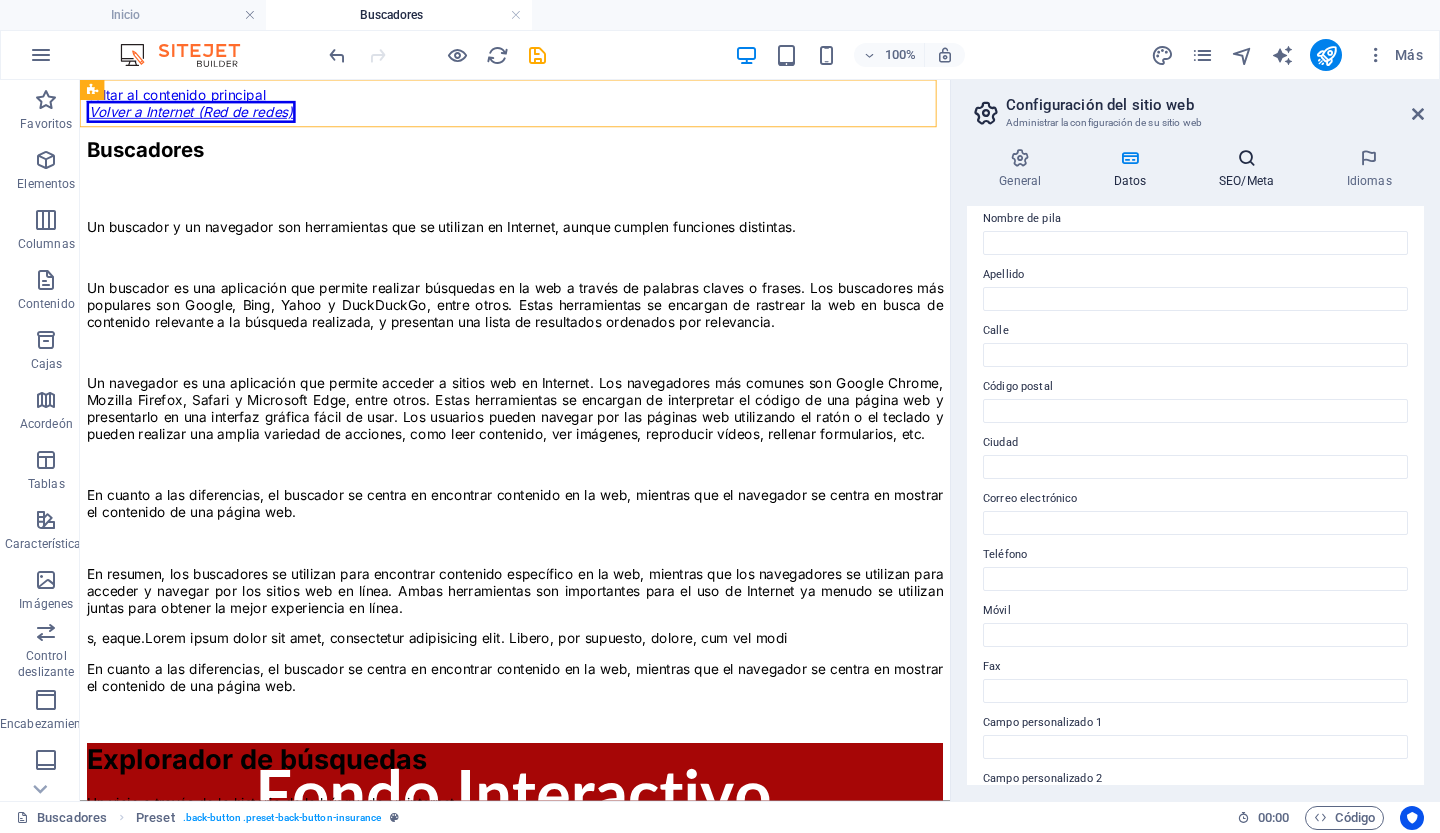 click on "SEO/Meta" at bounding box center [1246, 181] 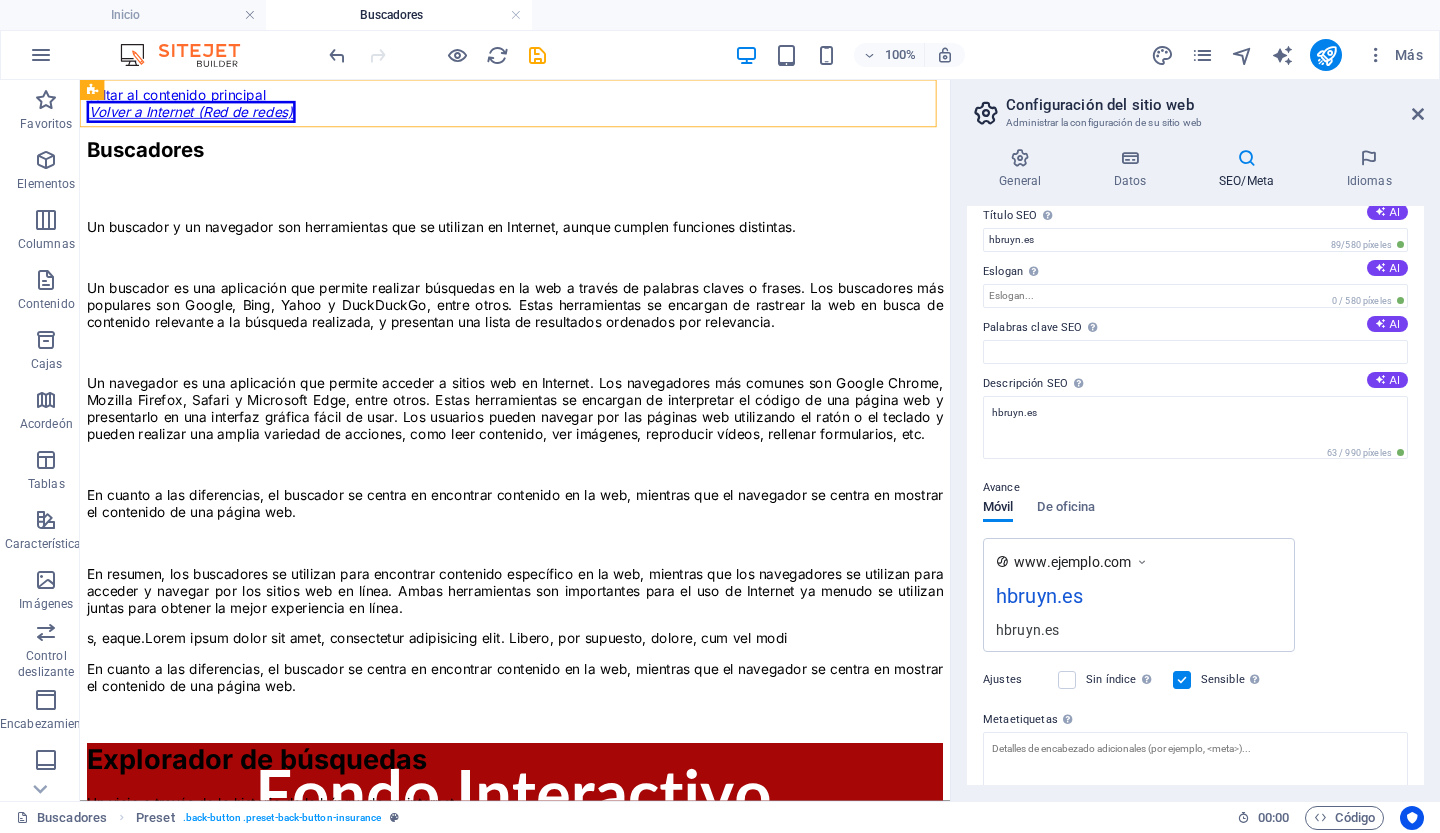 scroll, scrollTop: 0, scrollLeft: 0, axis: both 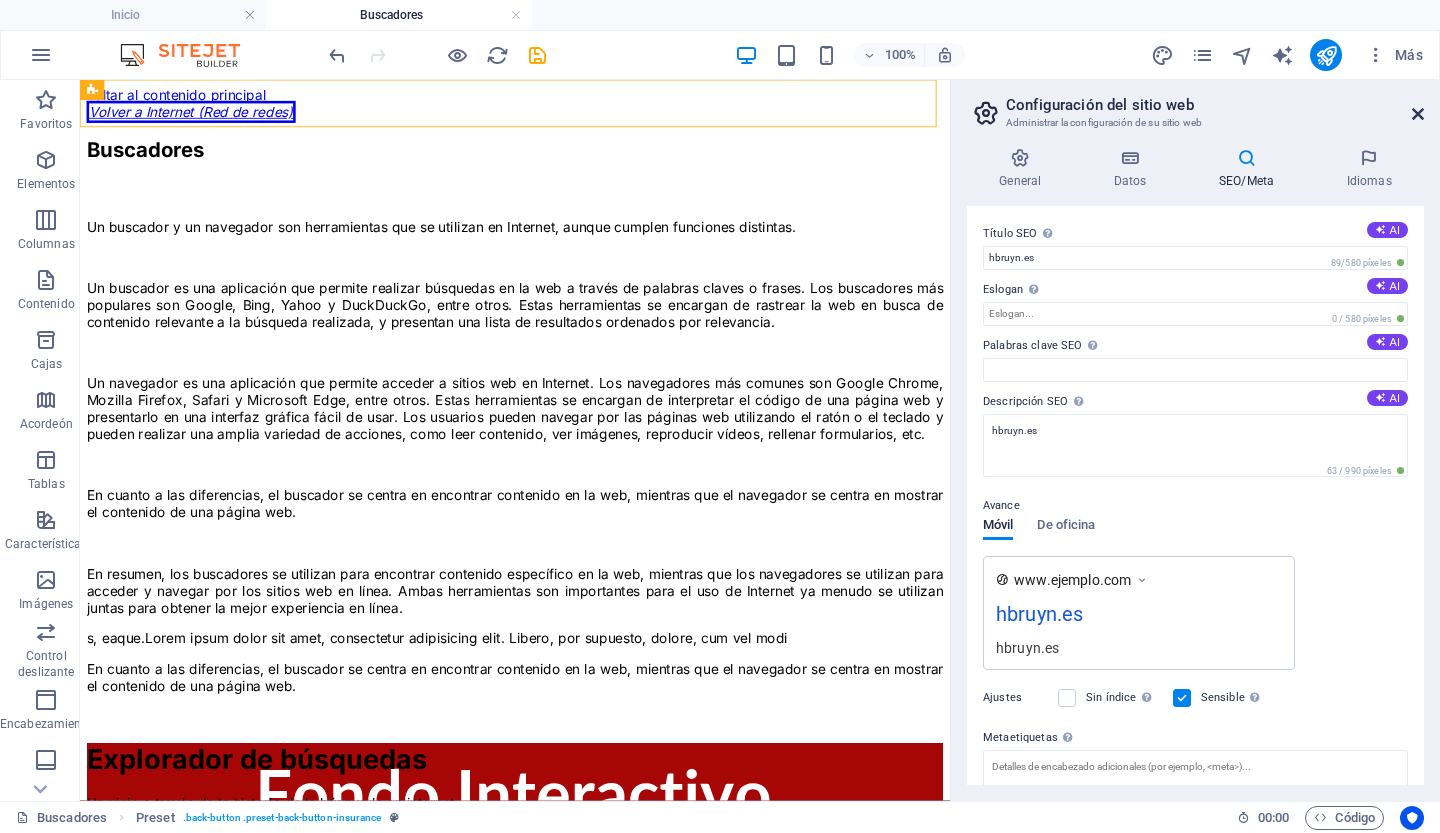 click at bounding box center [1418, 114] 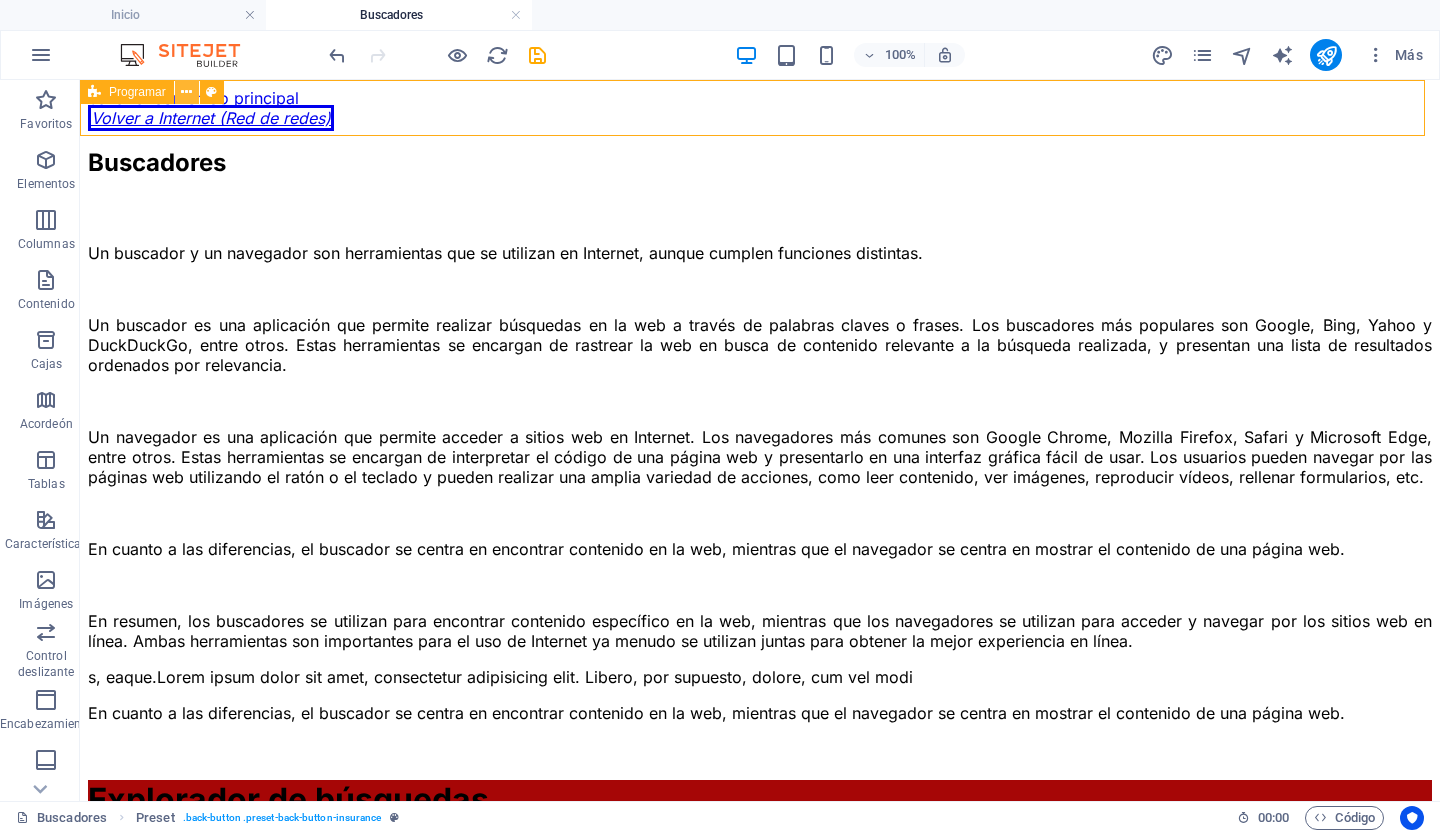 click at bounding box center (186, 92) 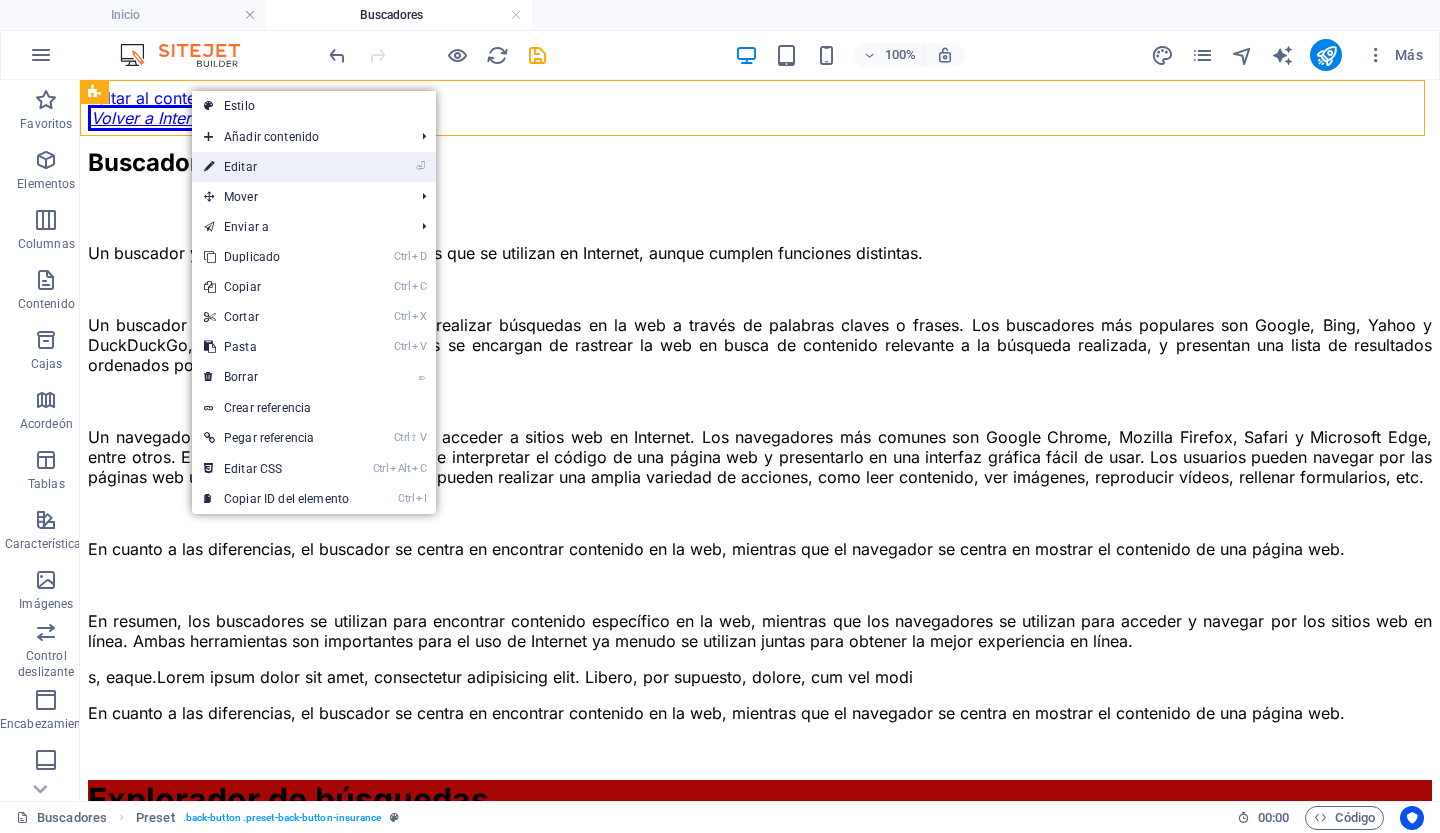 click on "Editar" at bounding box center [240, 167] 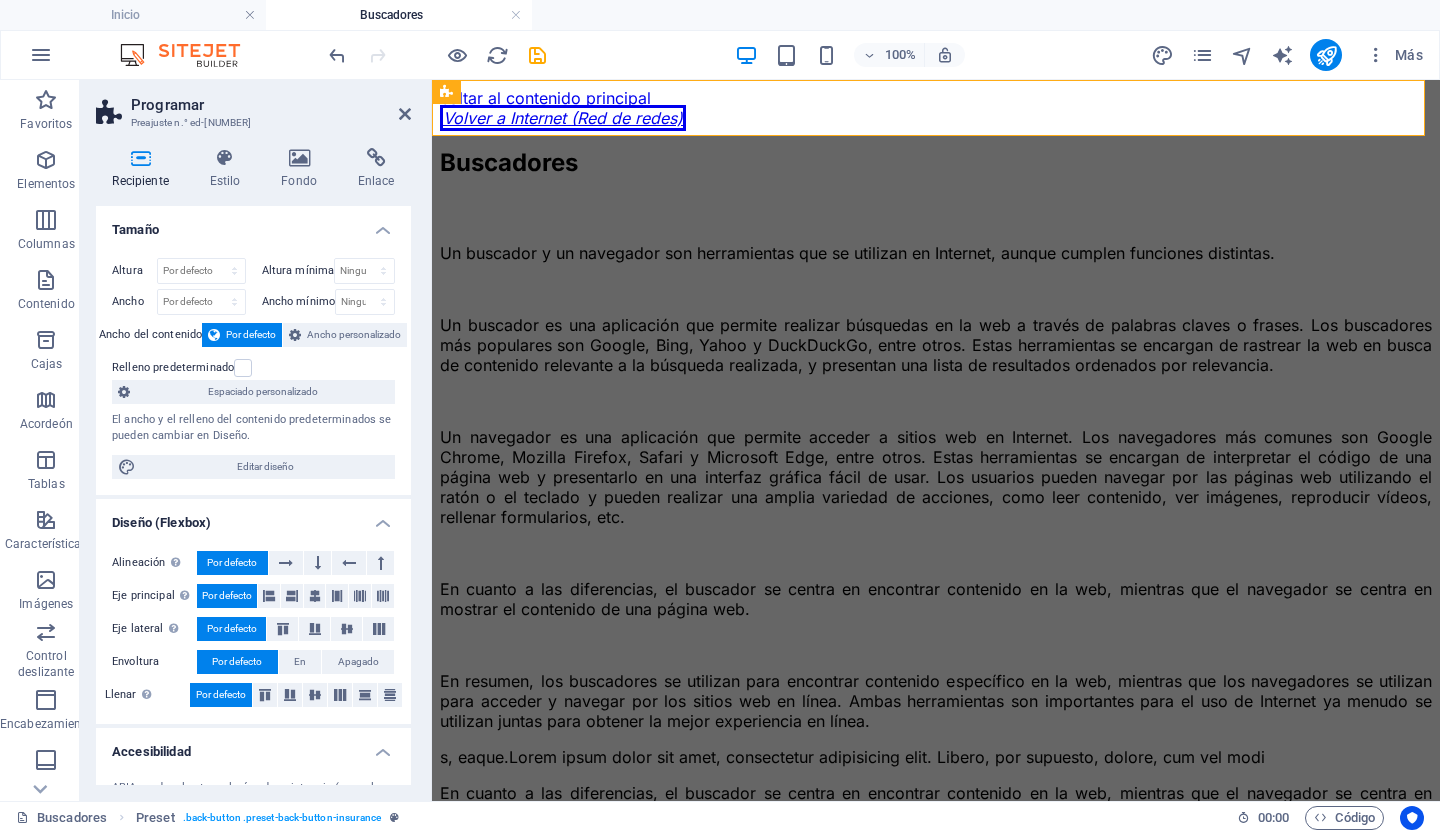 click on "Estilo" at bounding box center (229, 169) 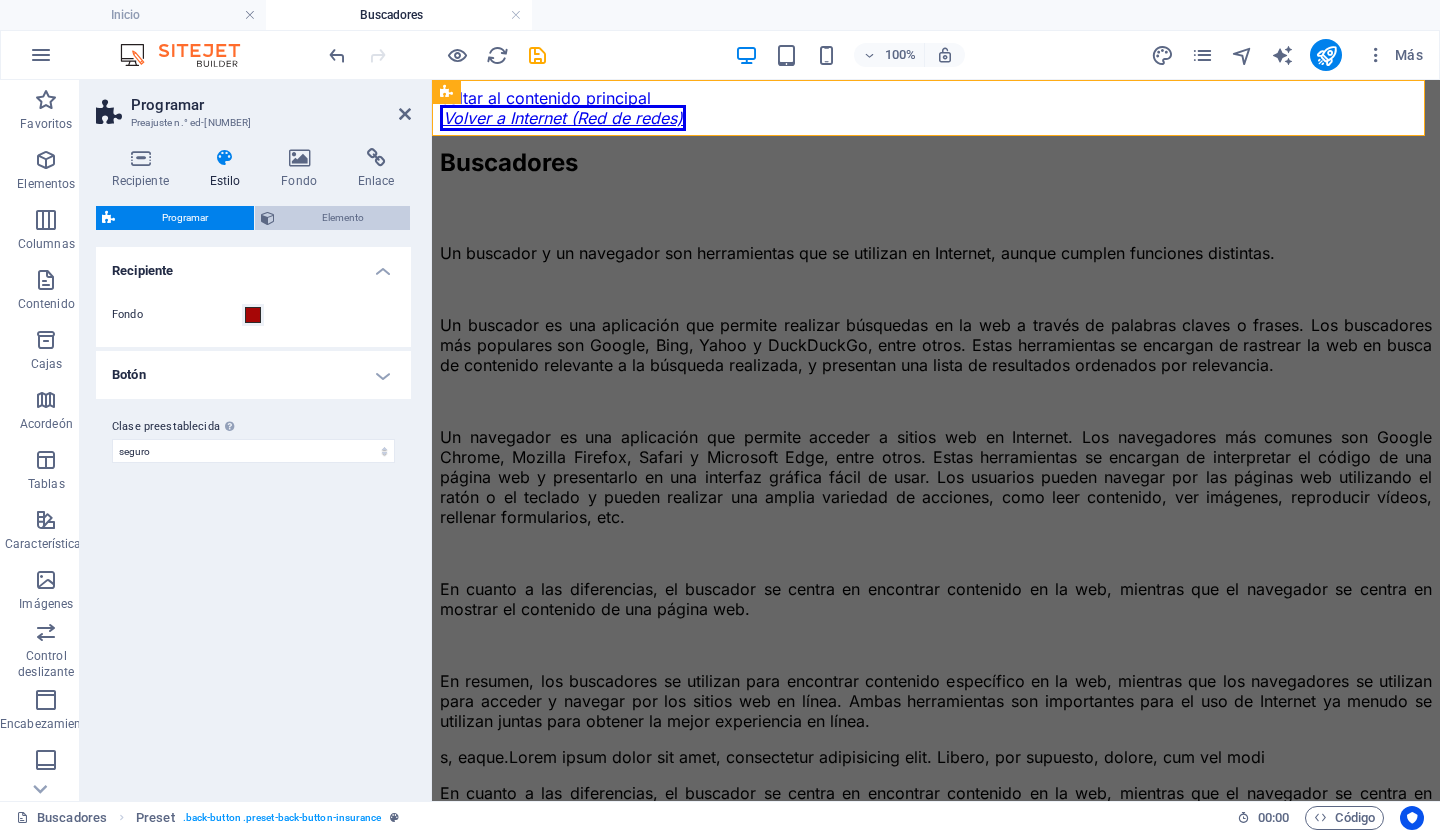 click on "Elemento" at bounding box center [343, 217] 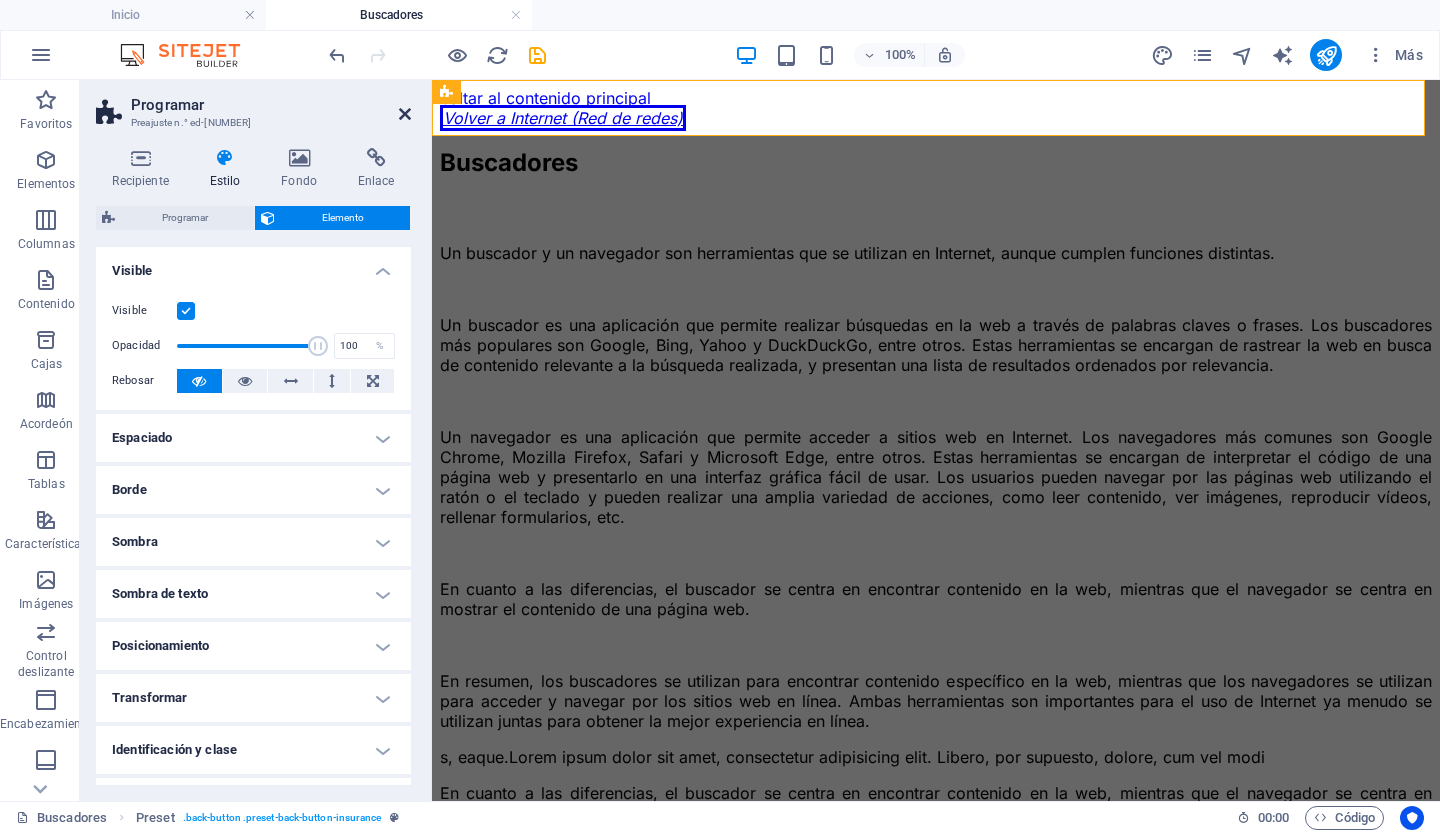 click at bounding box center (405, 114) 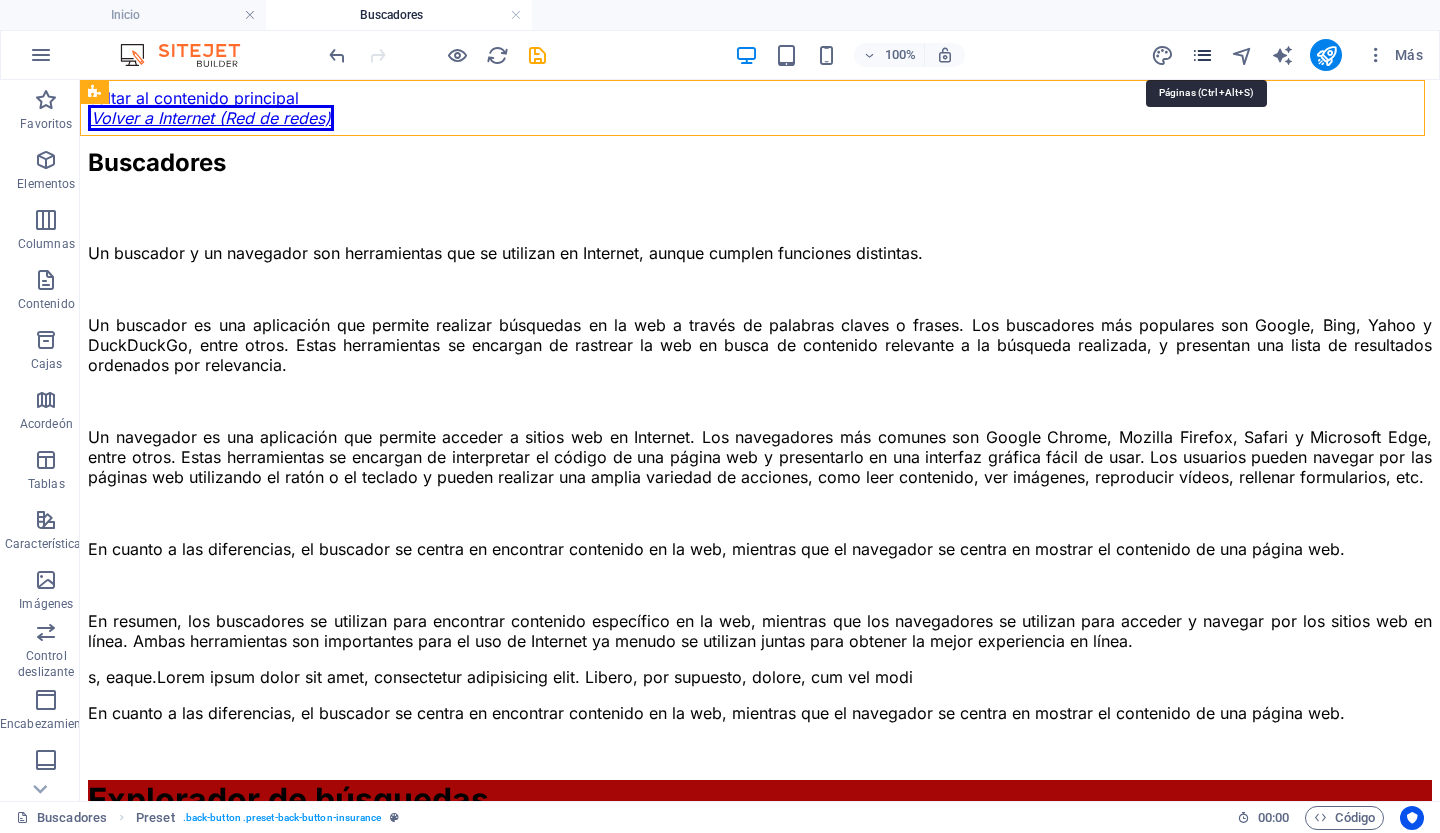click at bounding box center [1202, 55] 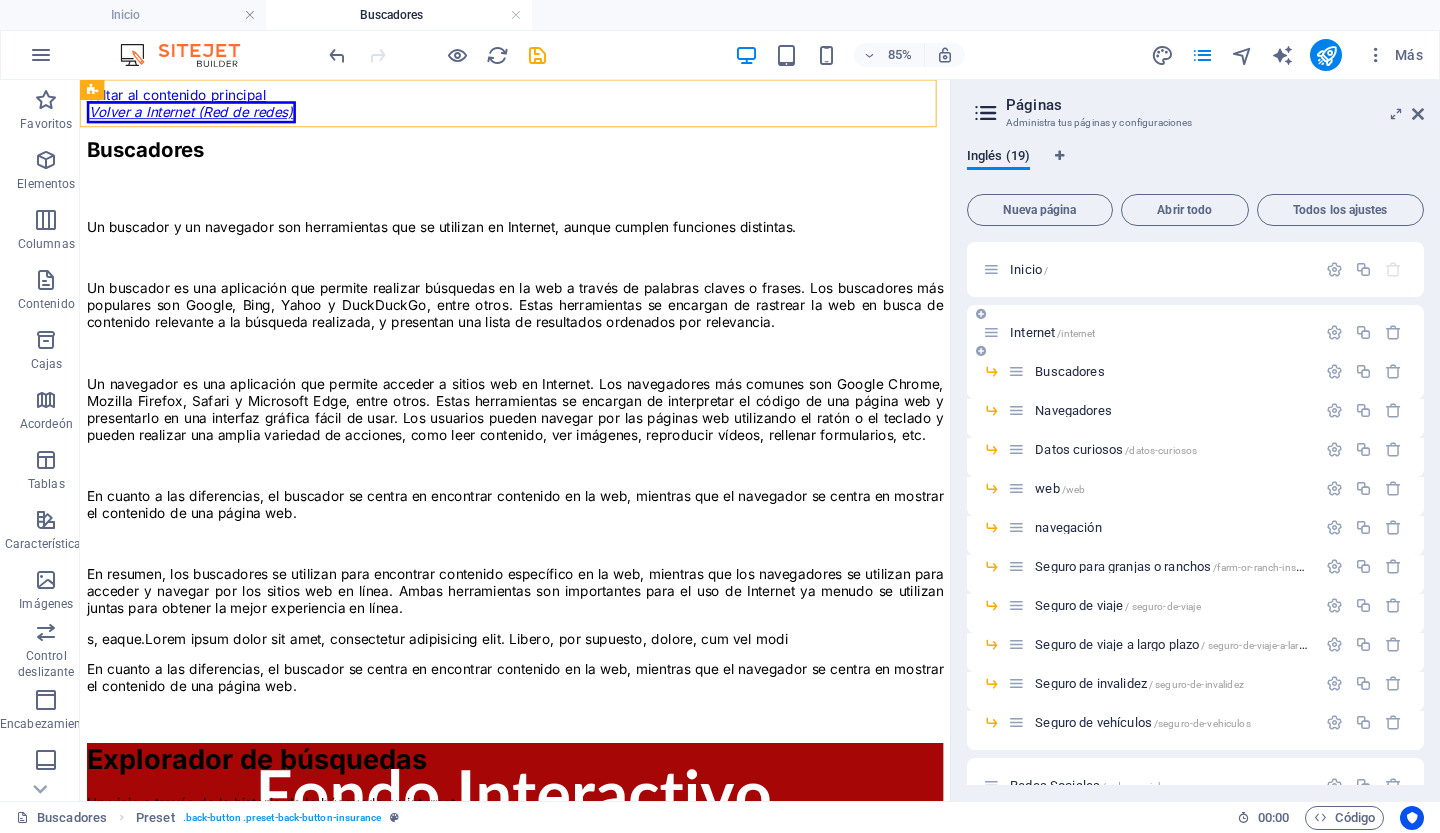 click on "Internet" at bounding box center [1032, 332] 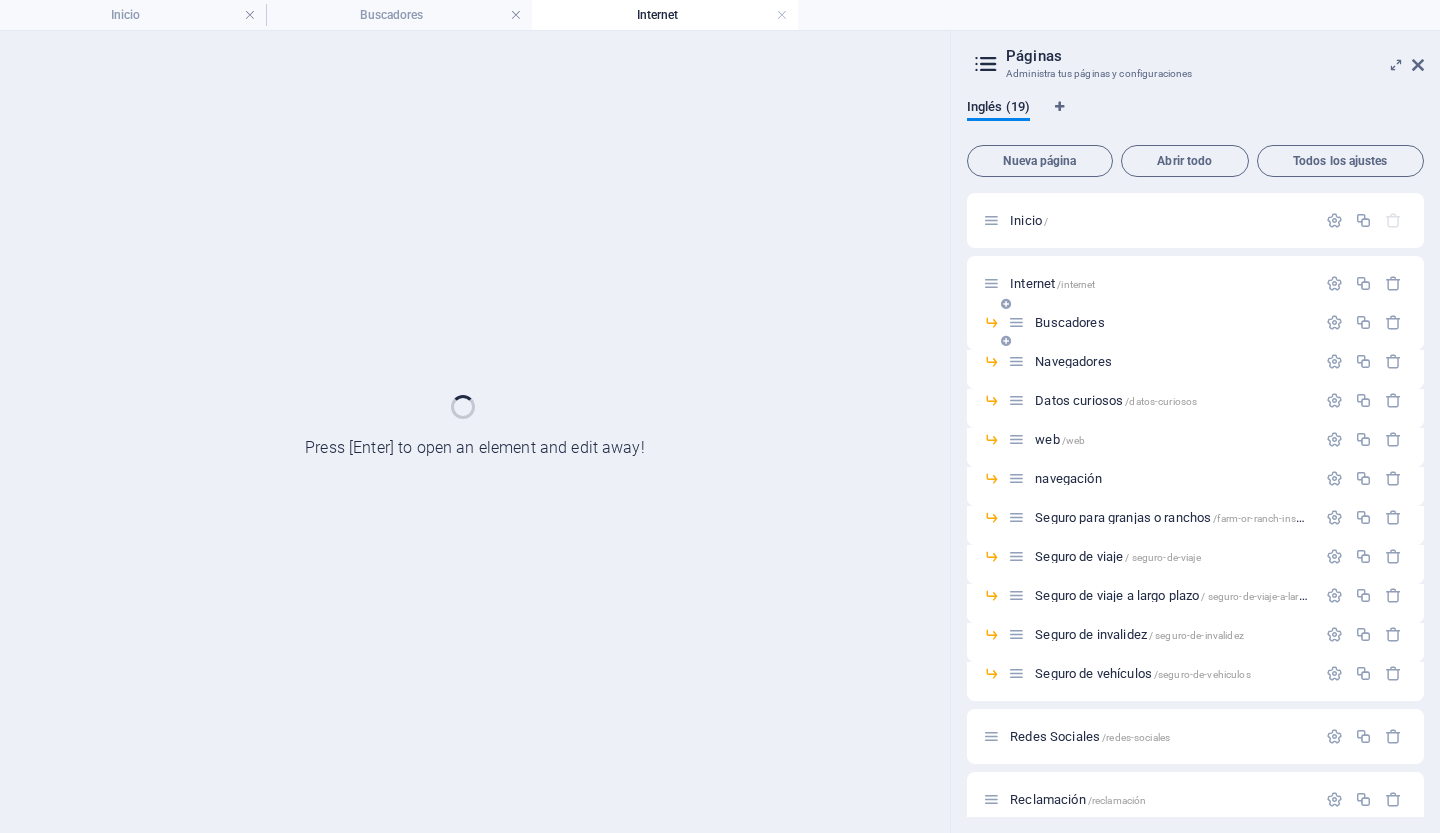 click on "Buscadores ​" at bounding box center (1162, 322) 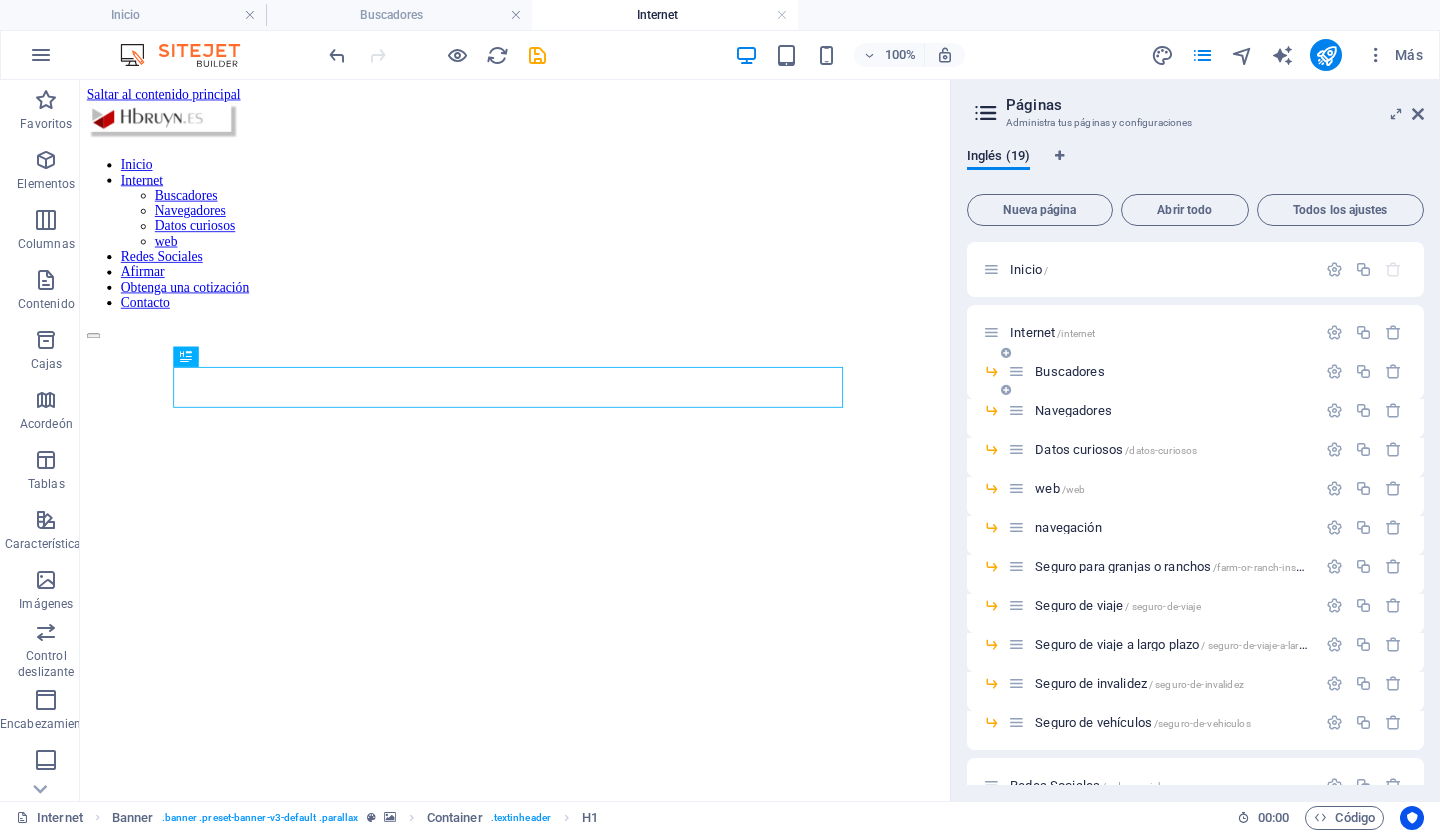 scroll, scrollTop: 0, scrollLeft: 0, axis: both 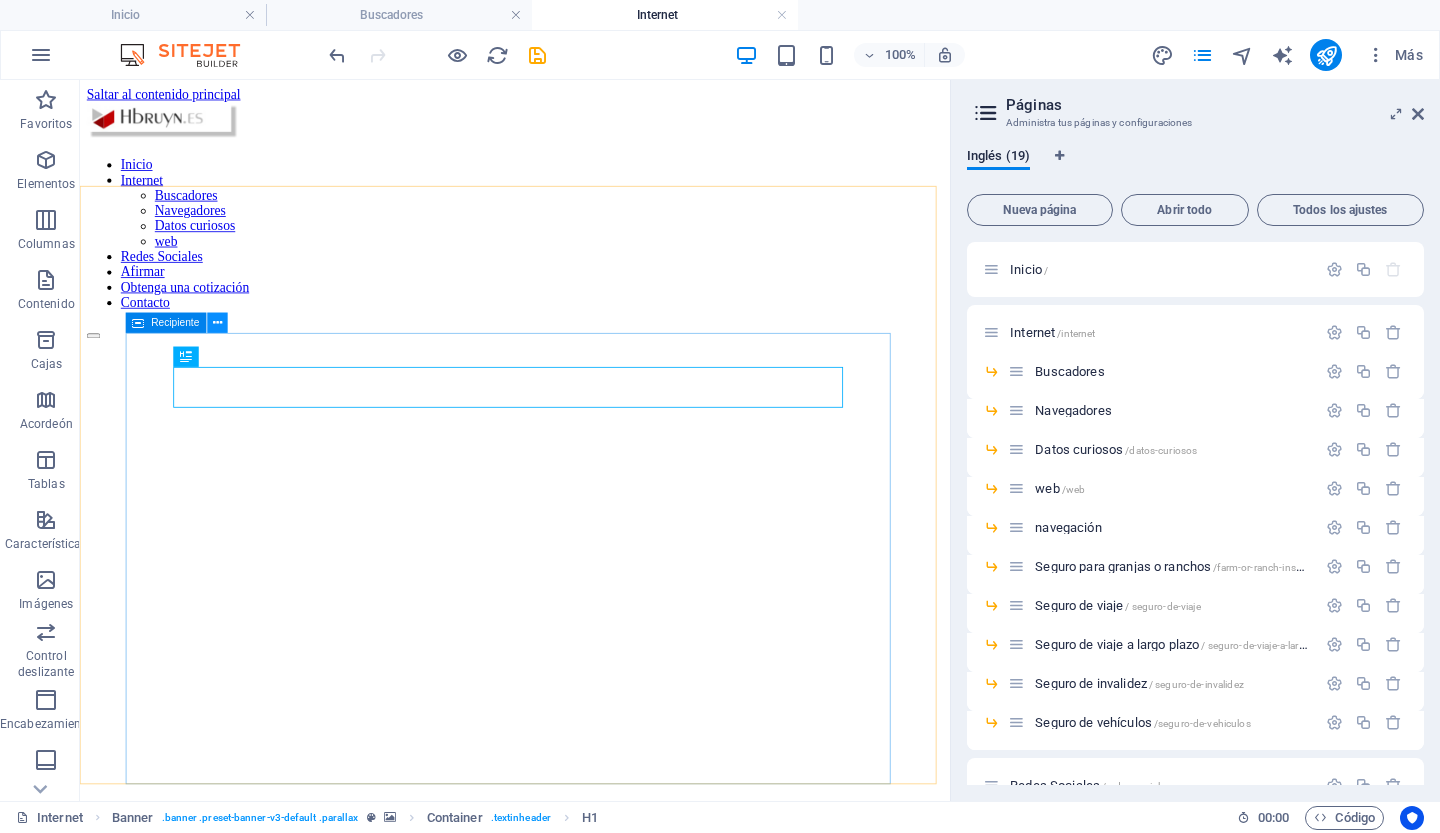 click at bounding box center [217, 323] 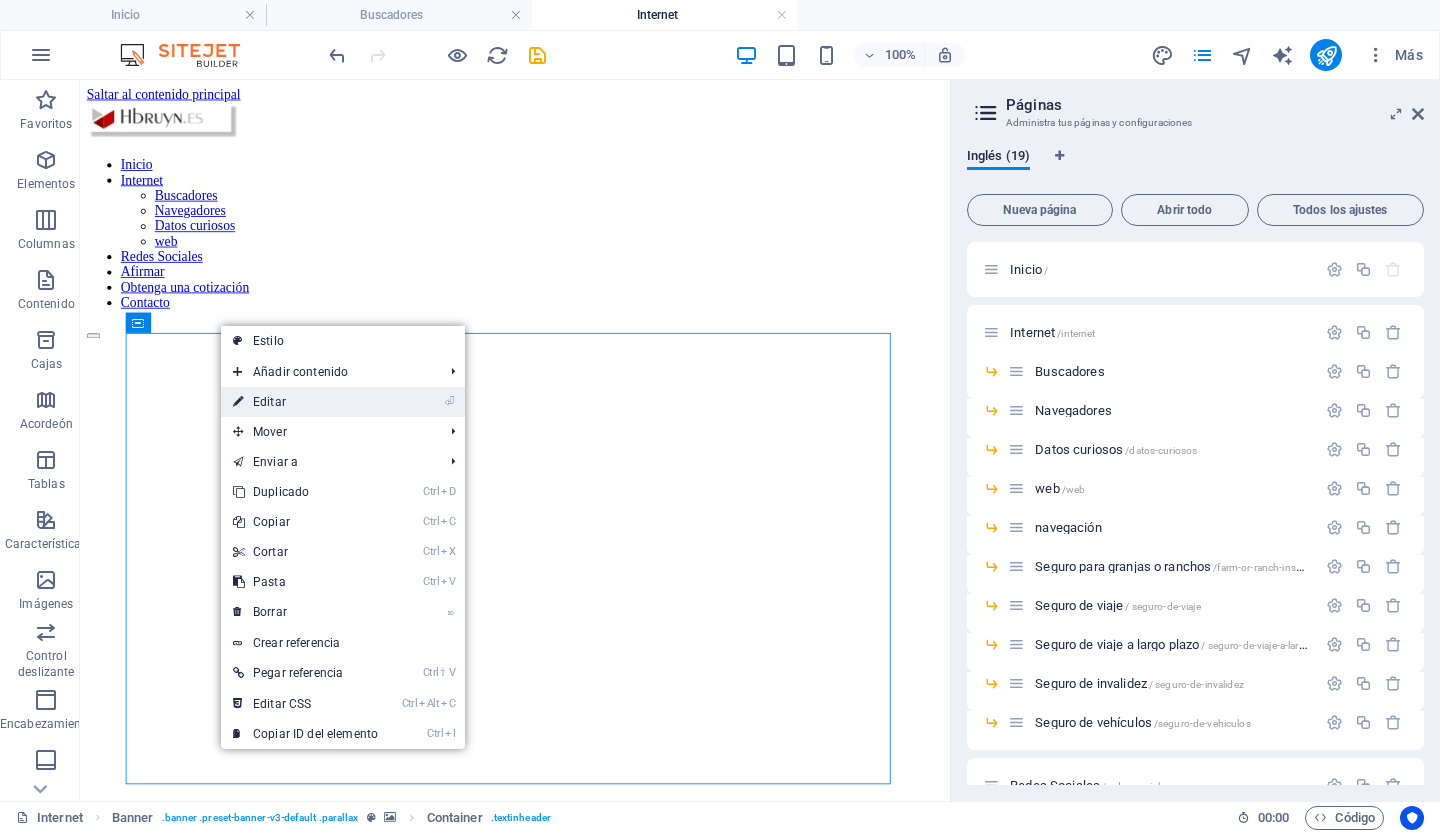 click on "Editar" at bounding box center [269, 402] 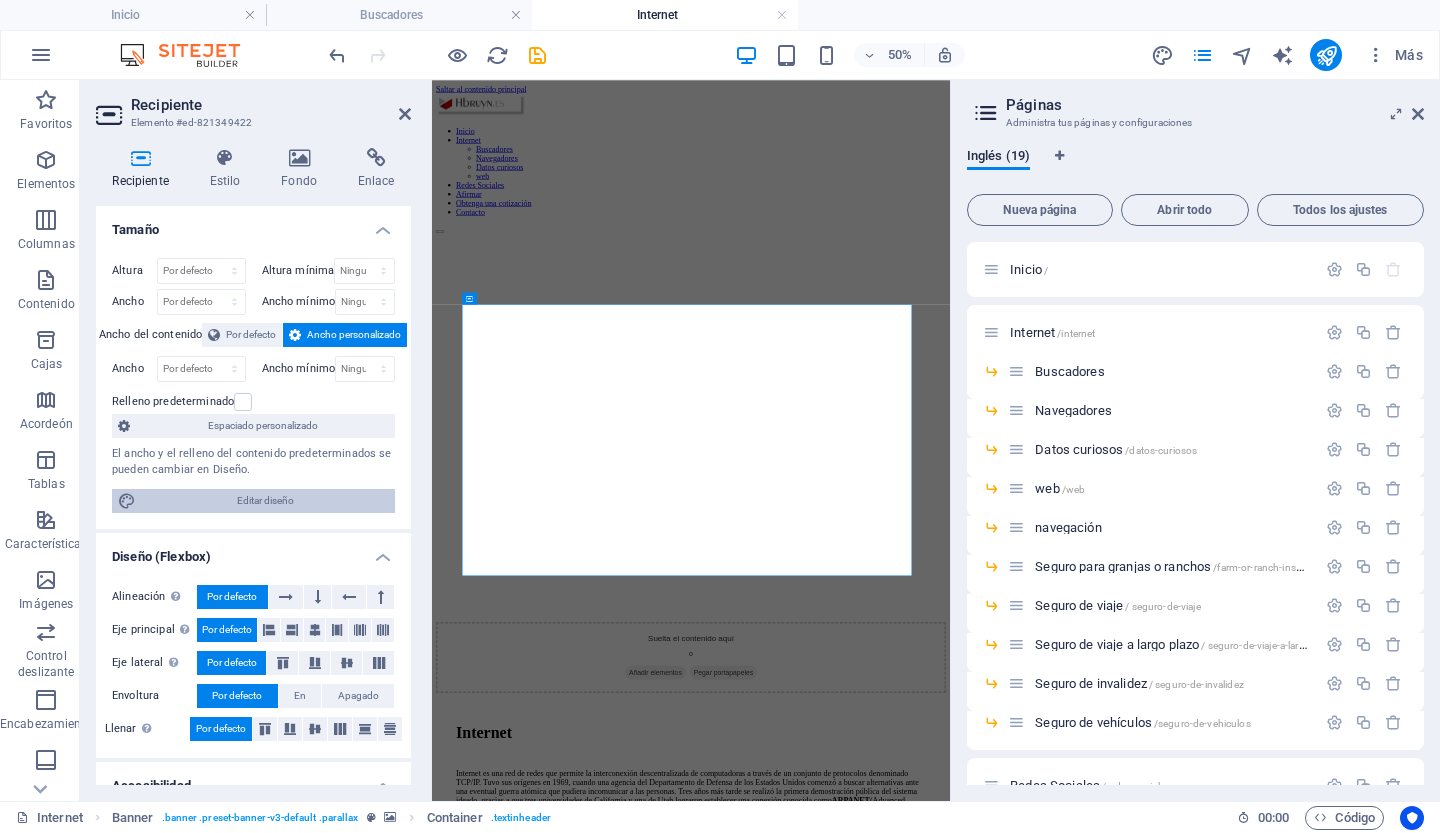 click on "Editar diseño" at bounding box center [265, 501] 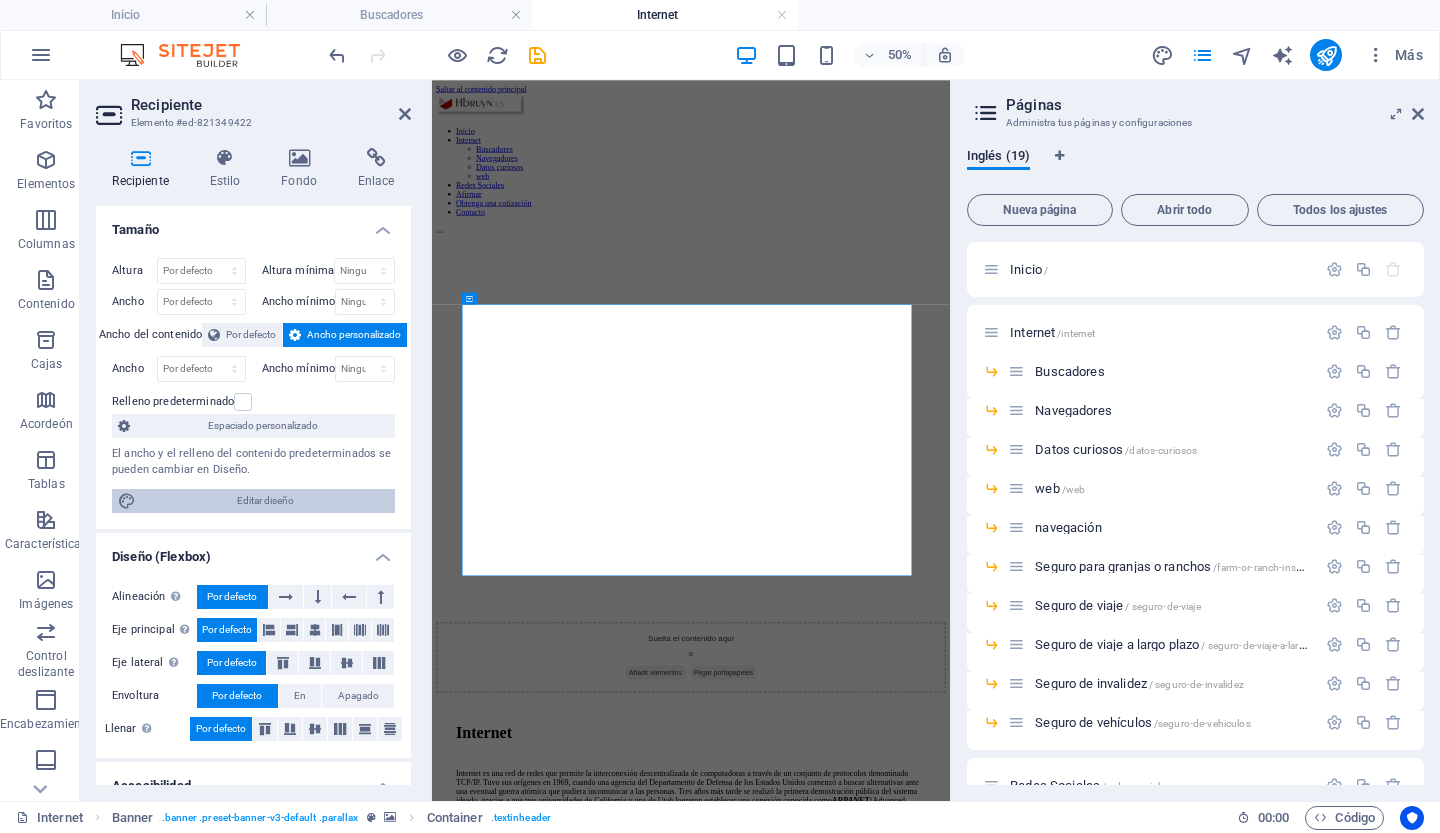 select on "rem" 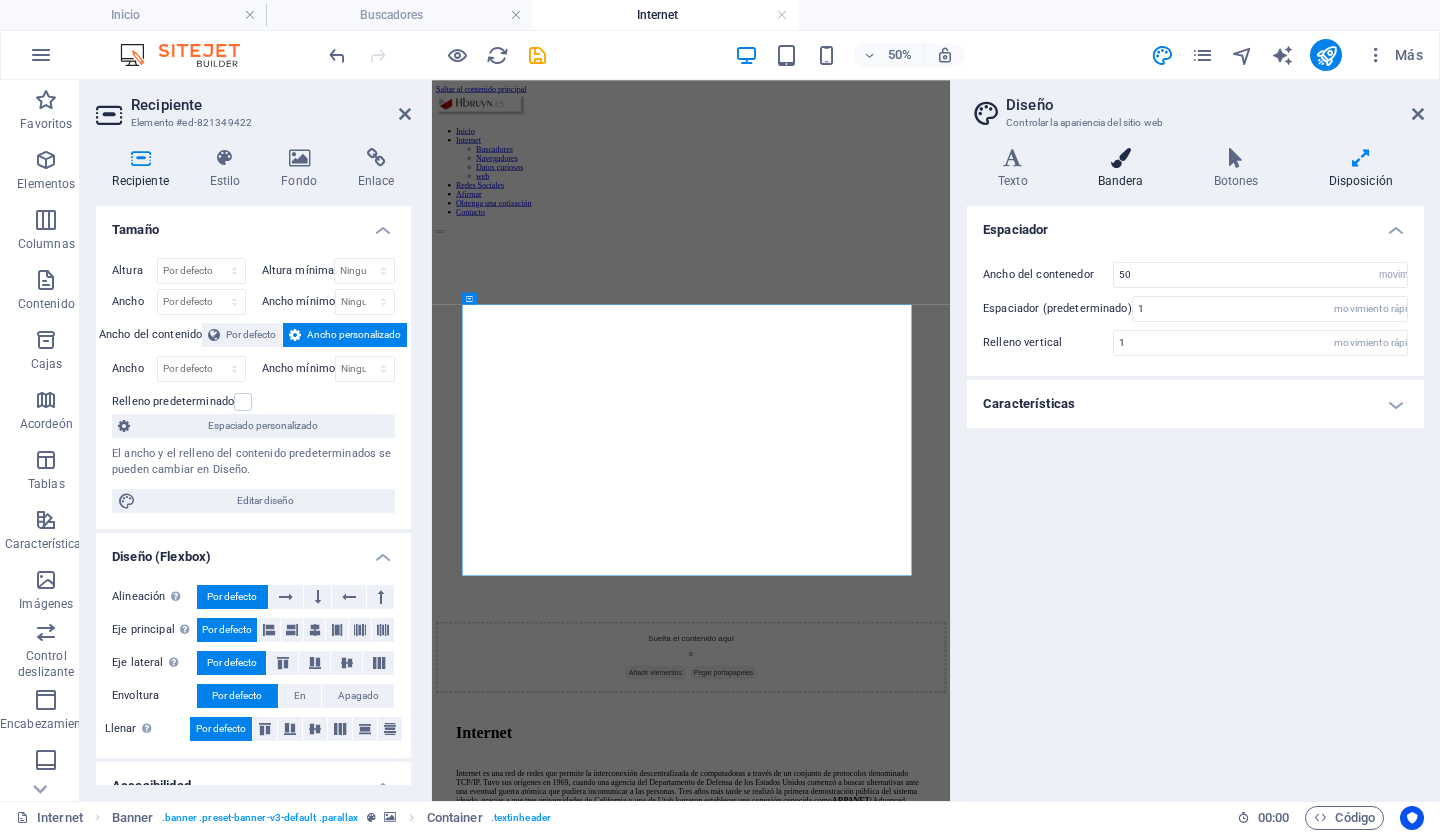click on "Bandera" at bounding box center [1121, 181] 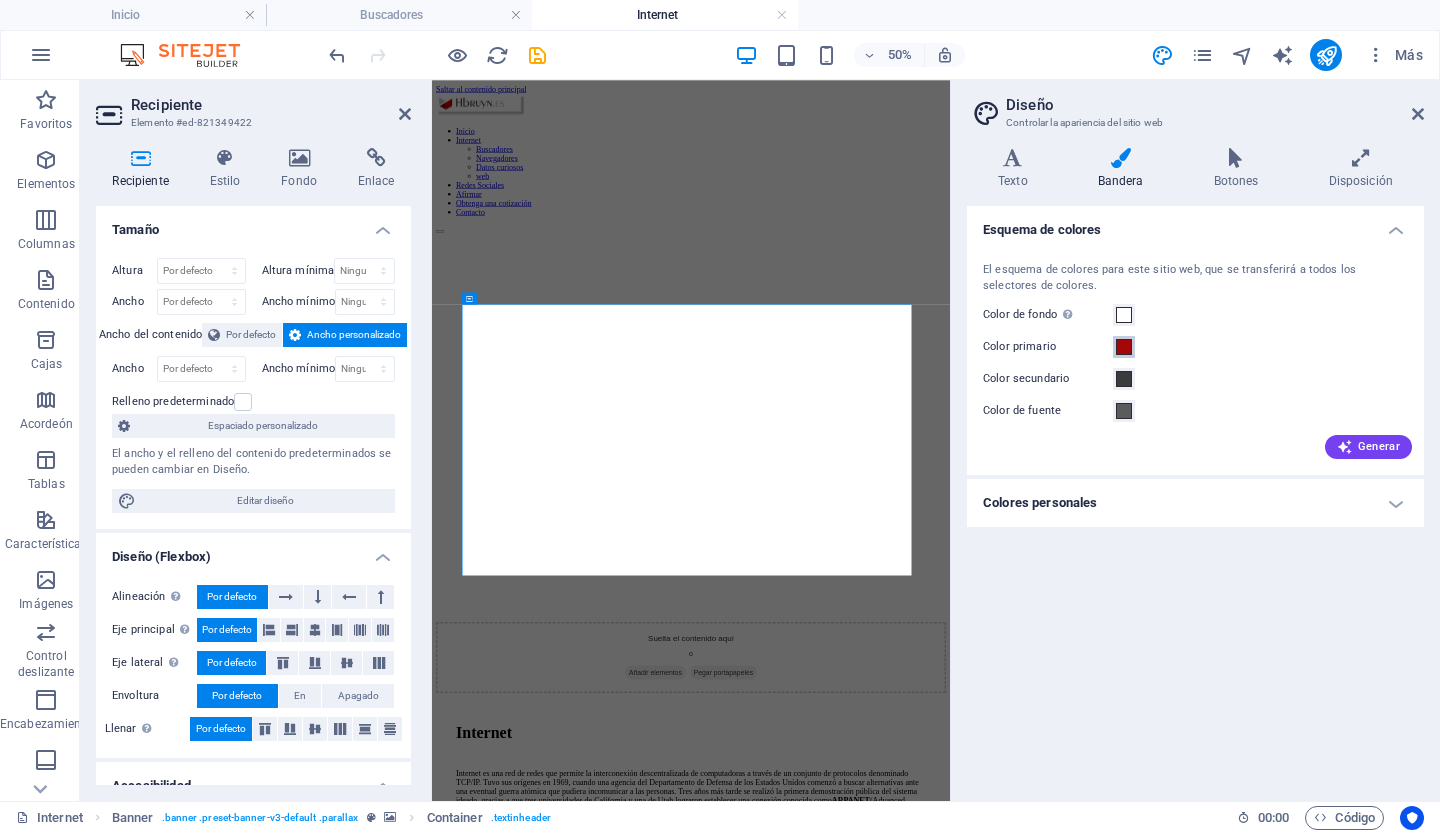 click at bounding box center [1124, 347] 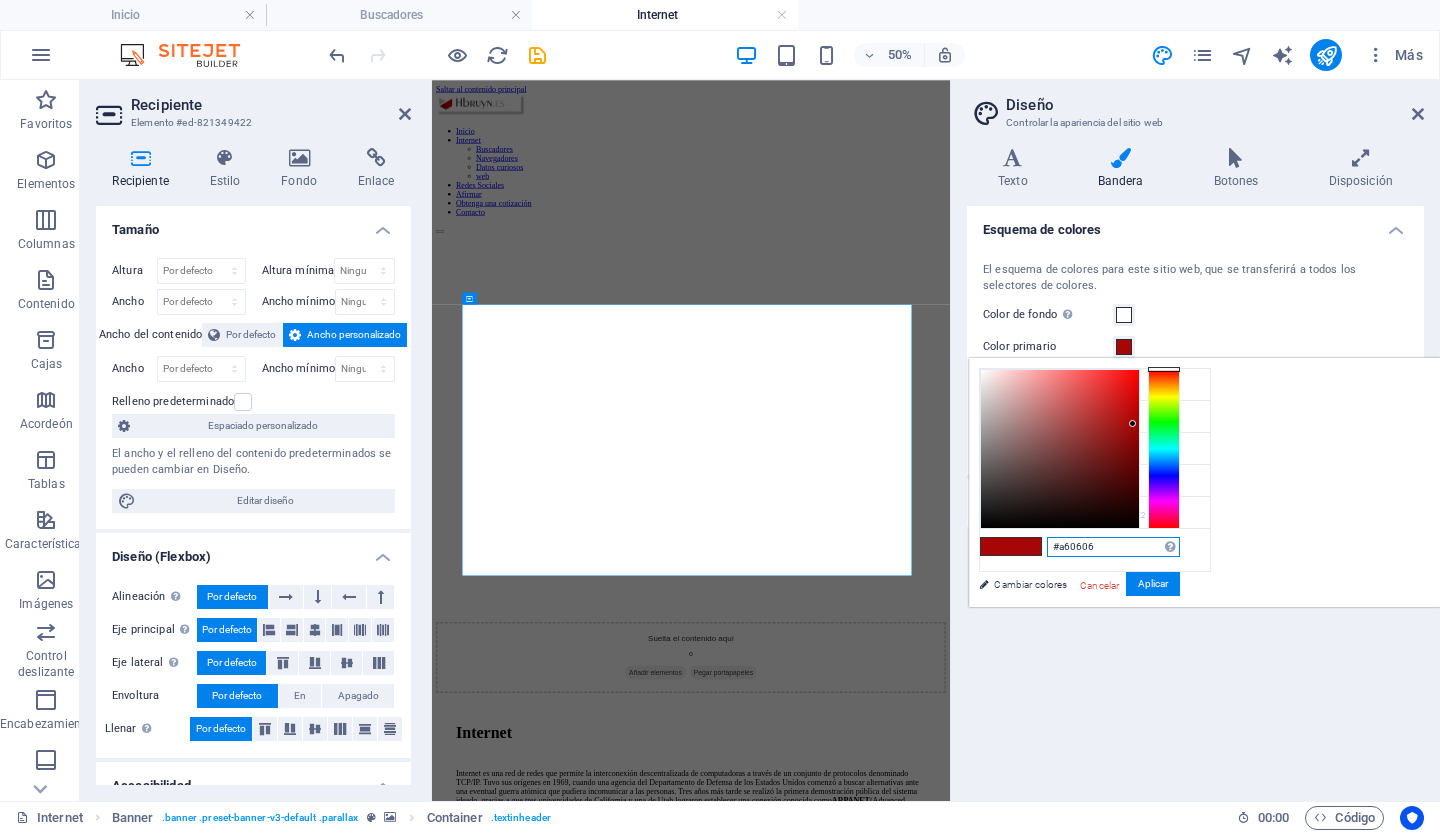 click on "#a60606" at bounding box center [1113, 547] 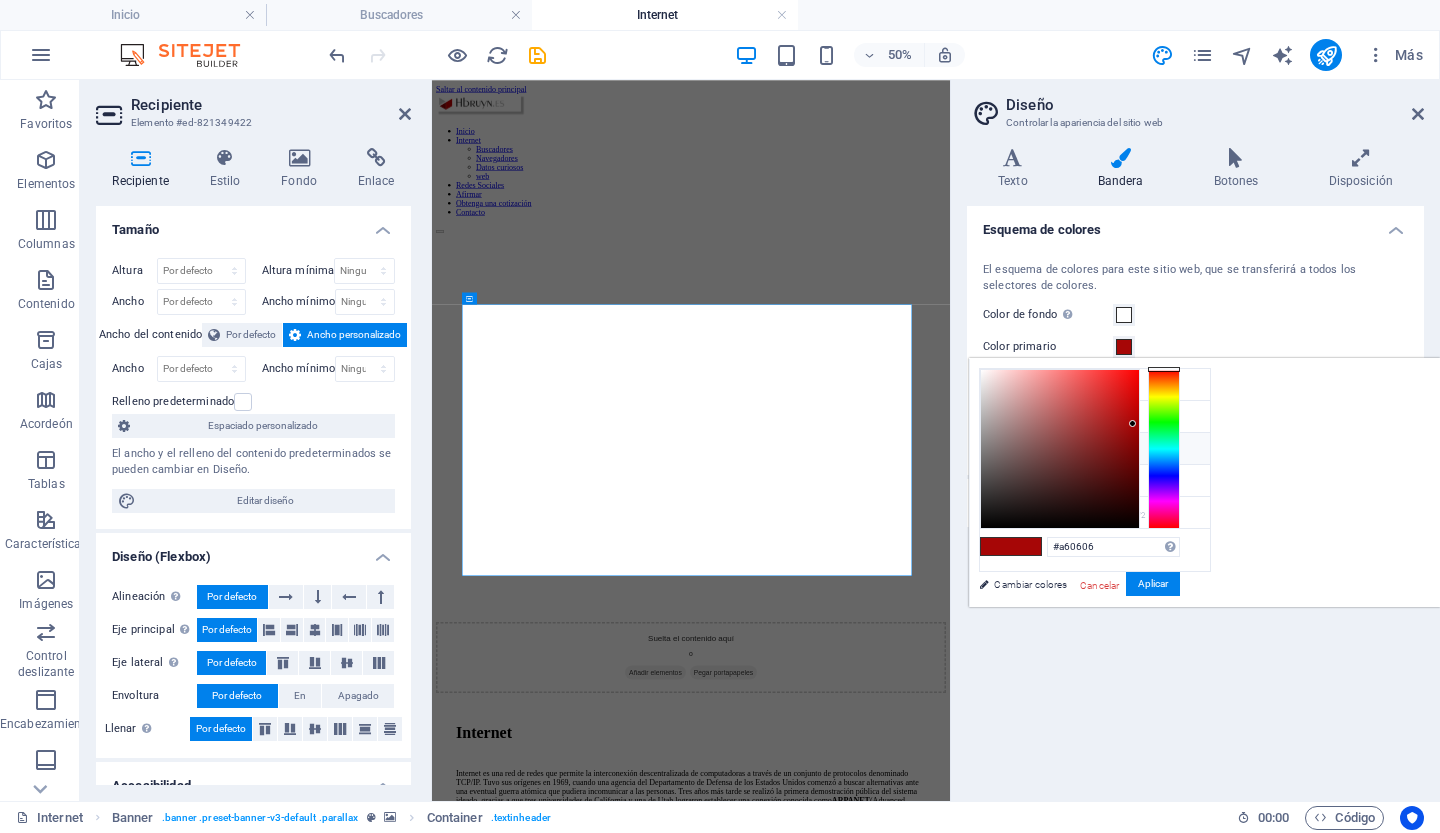 click on "#3a3c3b" at bounding box center (1112, 451) 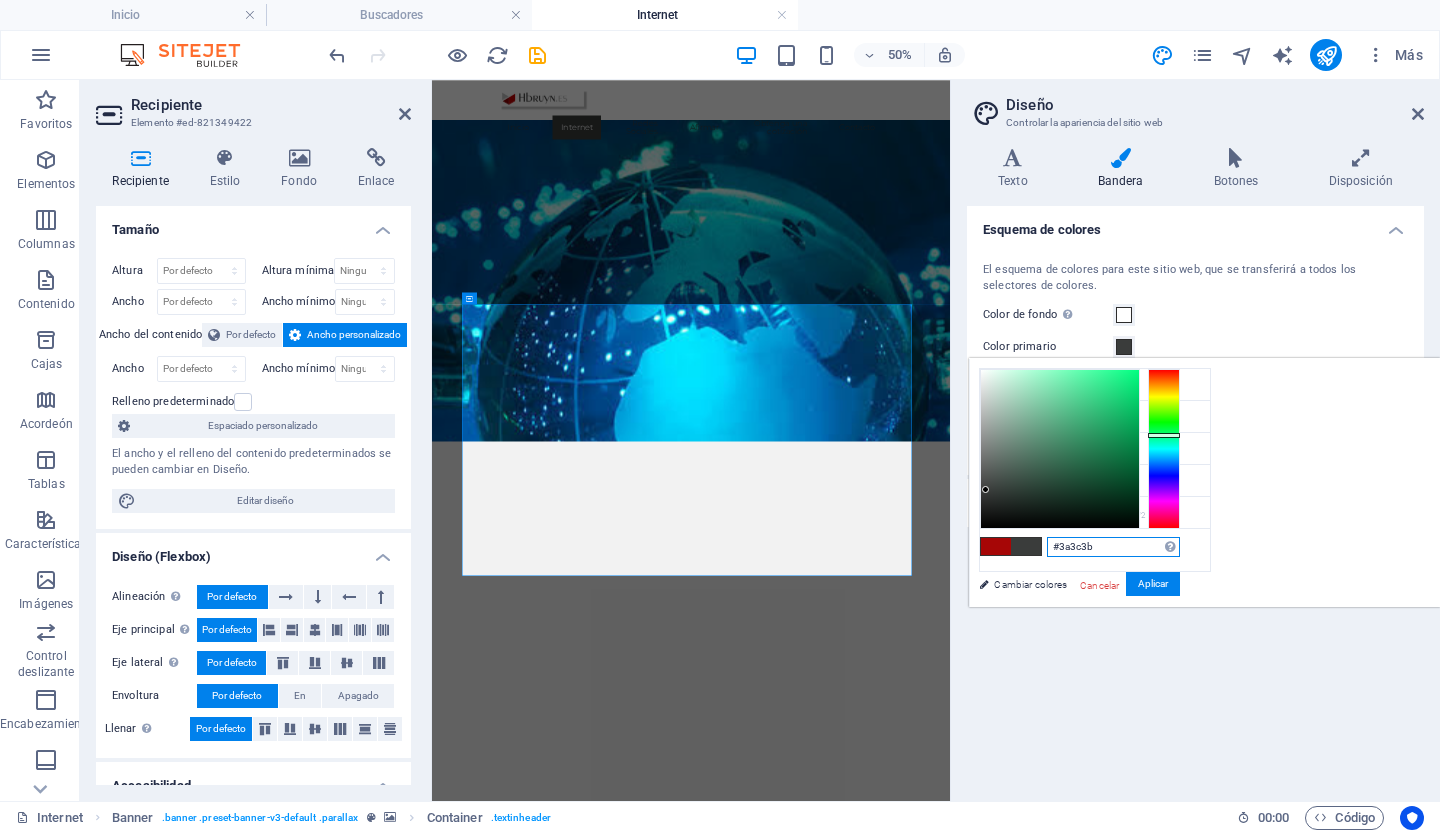 click on "#3a3c3b" at bounding box center [1113, 547] 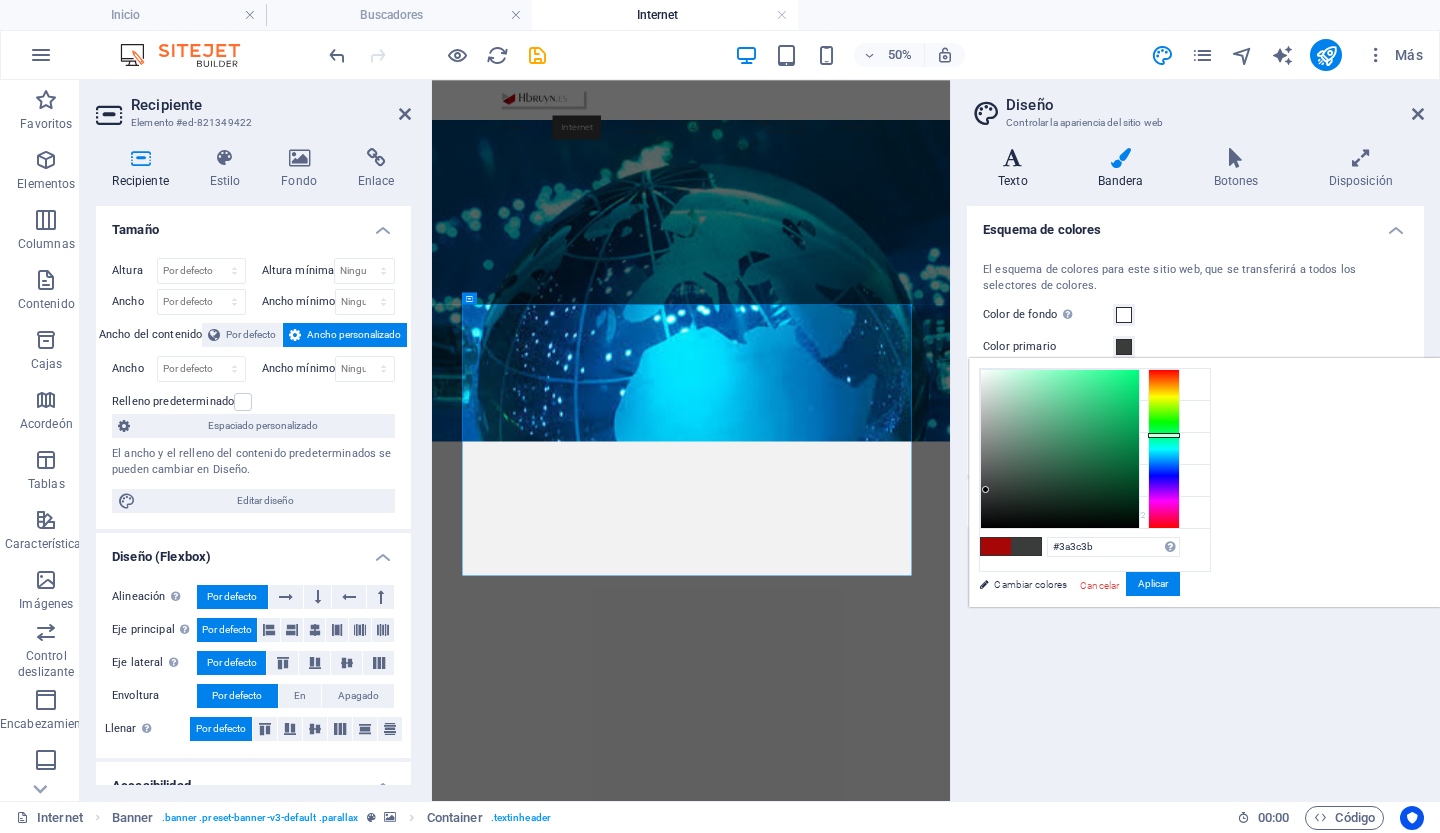 click on "Texto" at bounding box center [1017, 169] 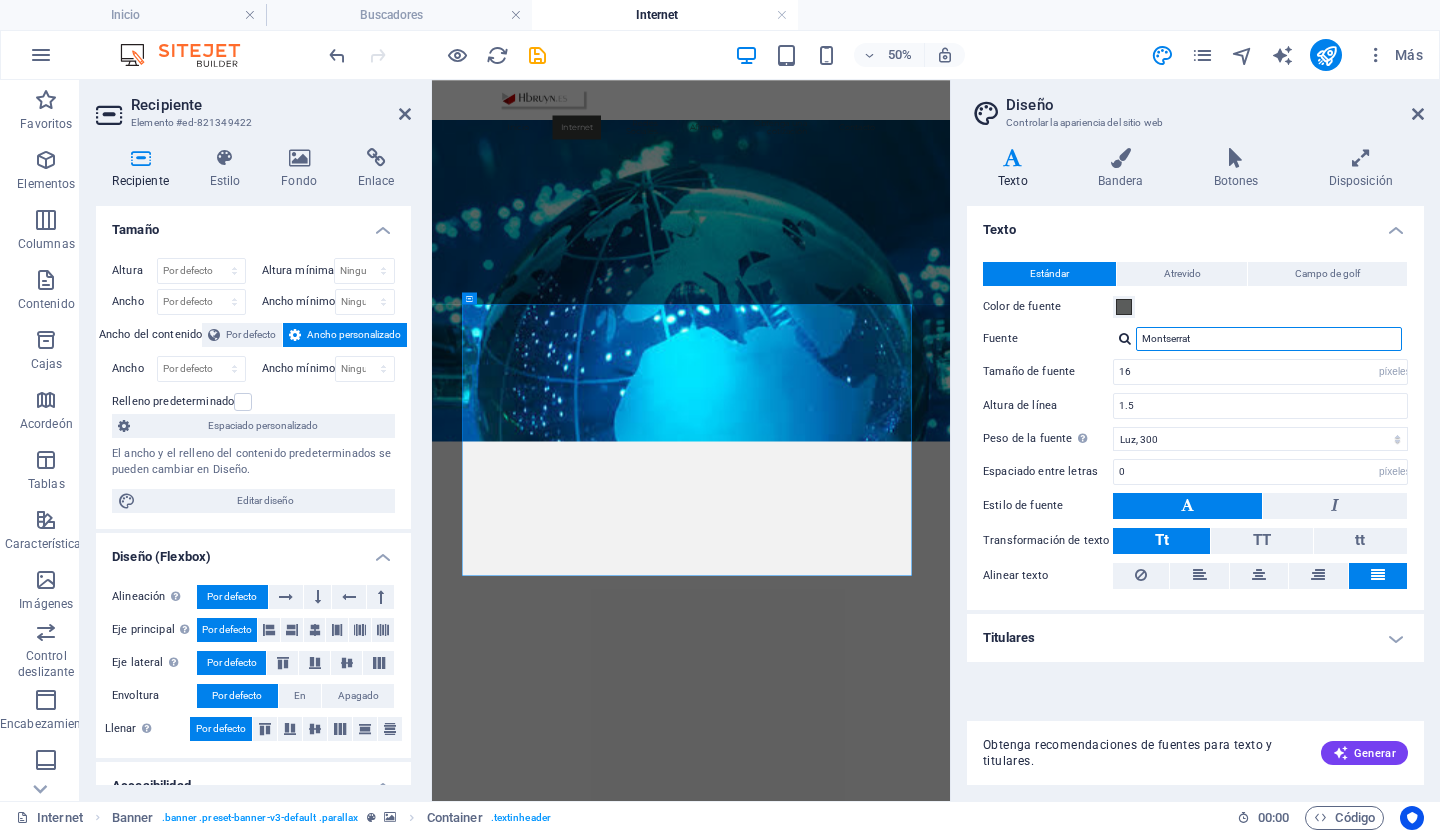click on "Montserrat" at bounding box center [1269, 339] 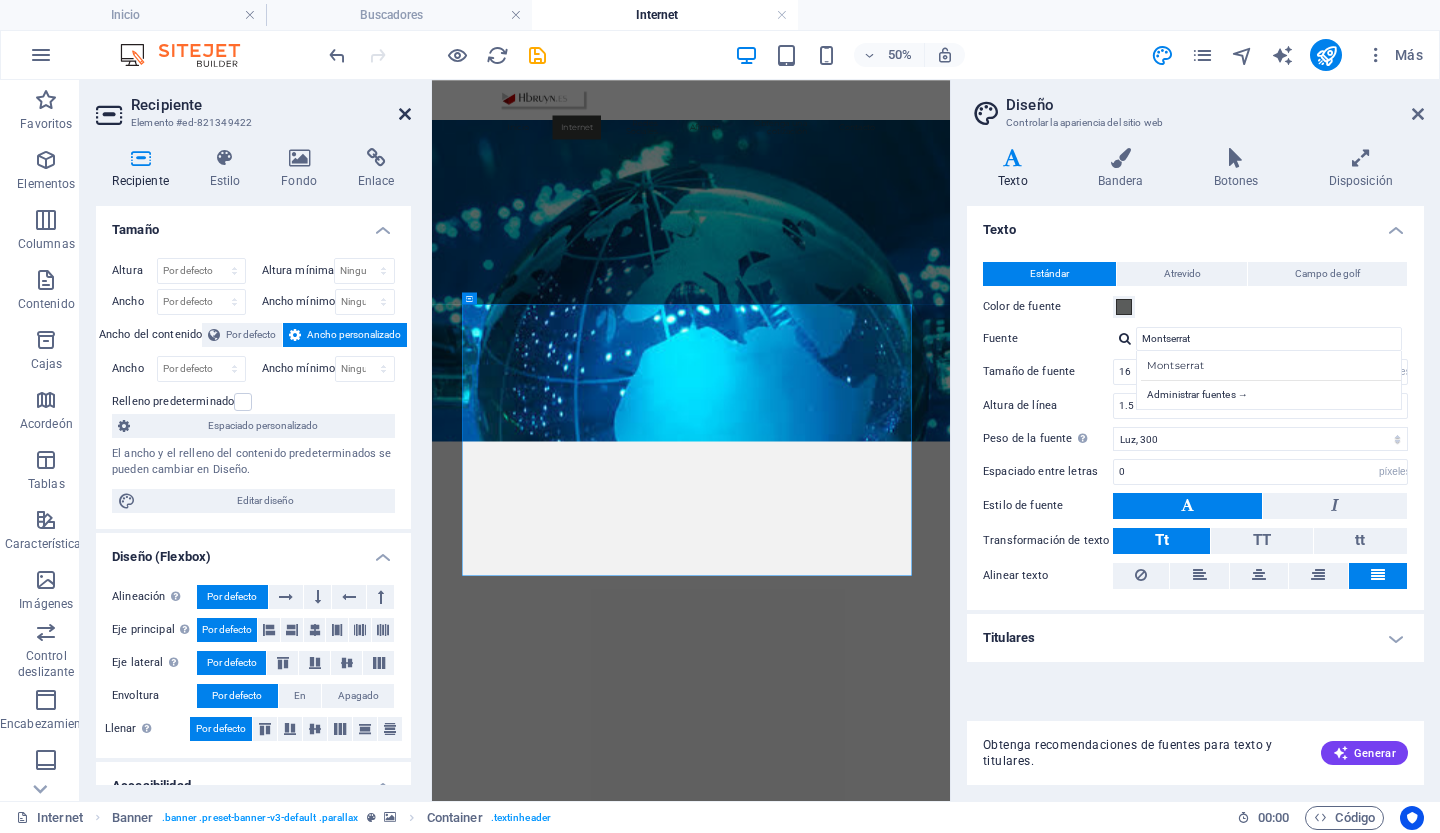 click at bounding box center (405, 114) 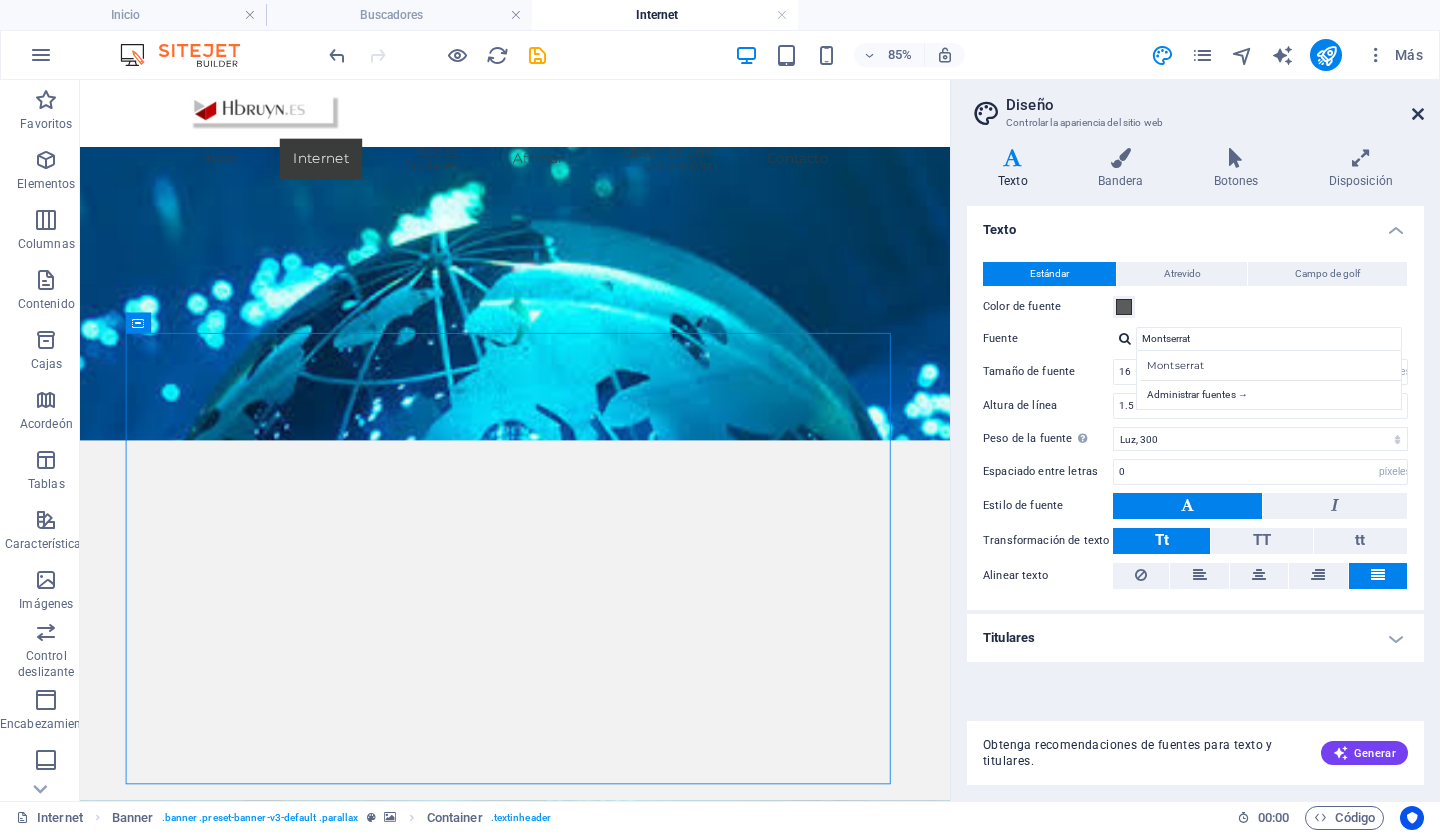 click at bounding box center (1418, 114) 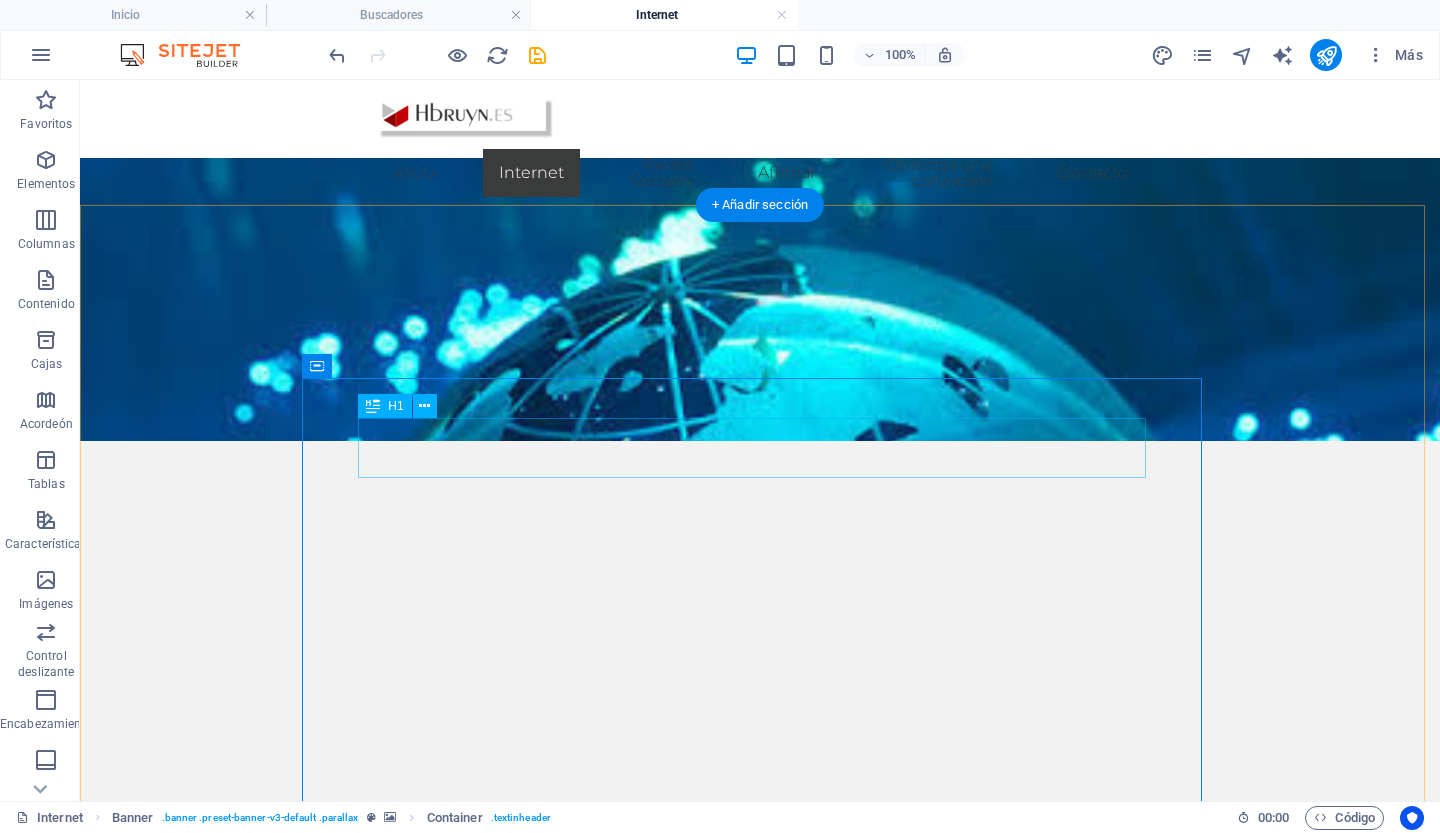 click on "Internet" at bounding box center [760, 1620] 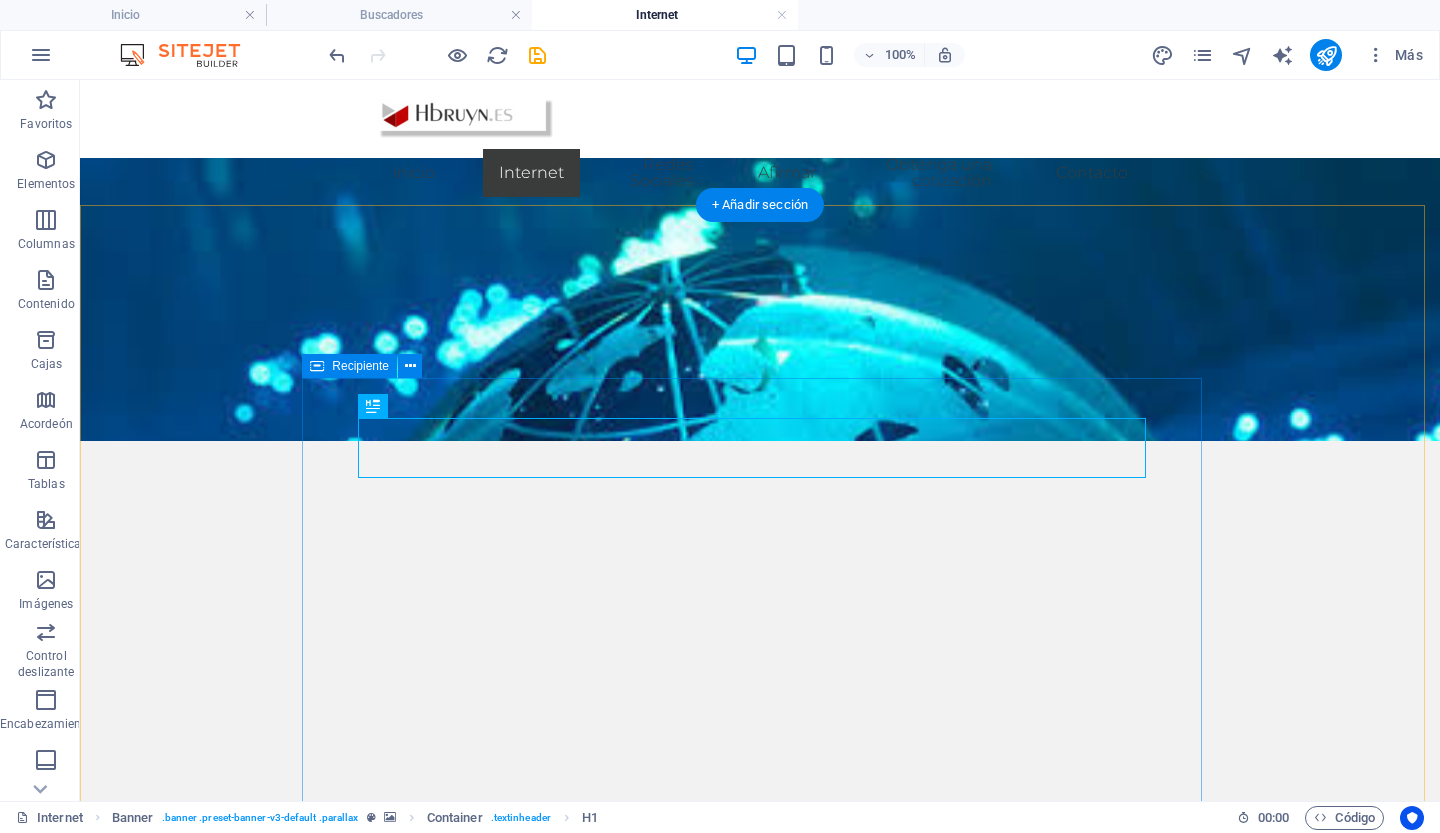 click on "Internet Internet es una red de redes que permite la interconexión descentralizada de computadoras a través de un conjunto de protocolos denominado TCP/IP. Tuvo sus orígenes en 1969, cuando una agencia del Departamento de Defensa de los Estados Unidos comenzó a buscar alternativas ante una eventual guerra atómica que pudiera incomunicar a las personas. Tres años más tarde se realizó la primera demostración pública del sistema ideado, gracias a que tres universidades de California y una de Utah lograron establecer una conexión conocida como  ARPANET  (Advanced Research Projects Agency Network). A diferencia de lo que suele pensarse, Internet y la World Wide Web no son sinónimos. La  WWW  es un sistema de información desarrollado en 1989 por Tim Berners Lee y Robert Cailliau. Este servicio permite el acceso a información que se encuentra enlazada mediante el protocolo  HTTP  (HyperText Transfer Protocol),       HTTPS  (HyperText Transfer Protocol Secure)." at bounding box center (760, 1818) 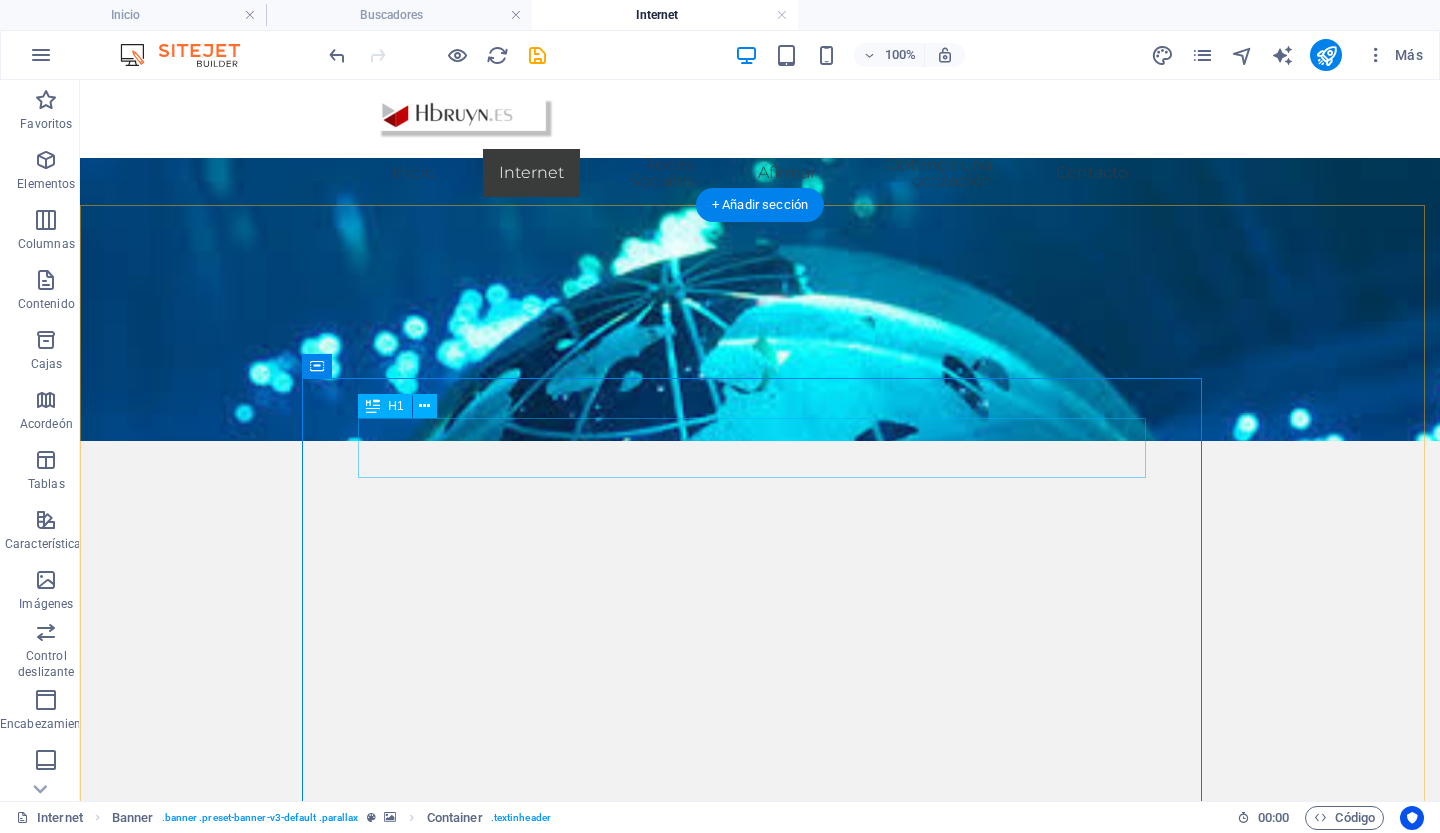 click on "Internet" at bounding box center (760, 1620) 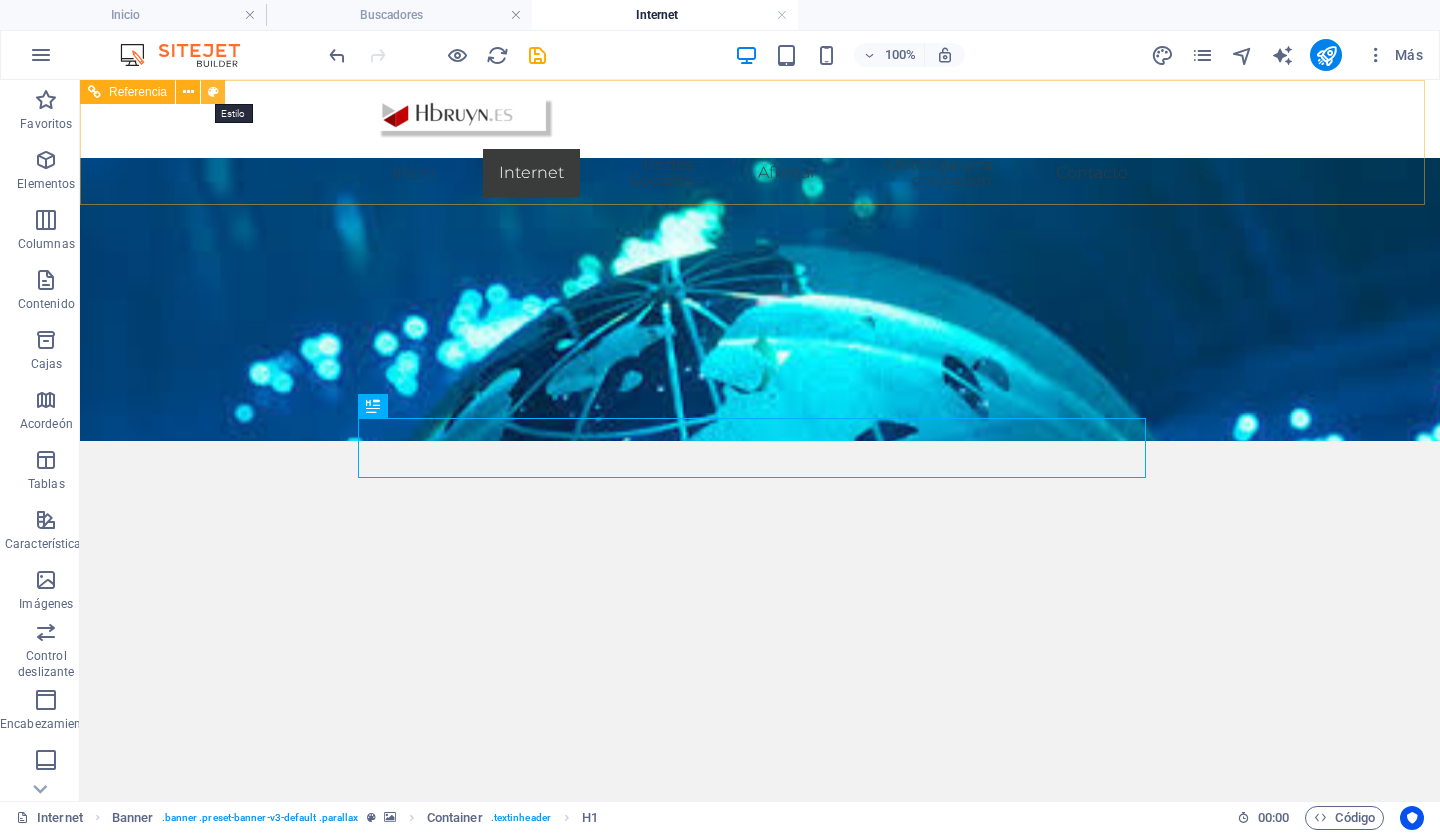 click at bounding box center (213, 92) 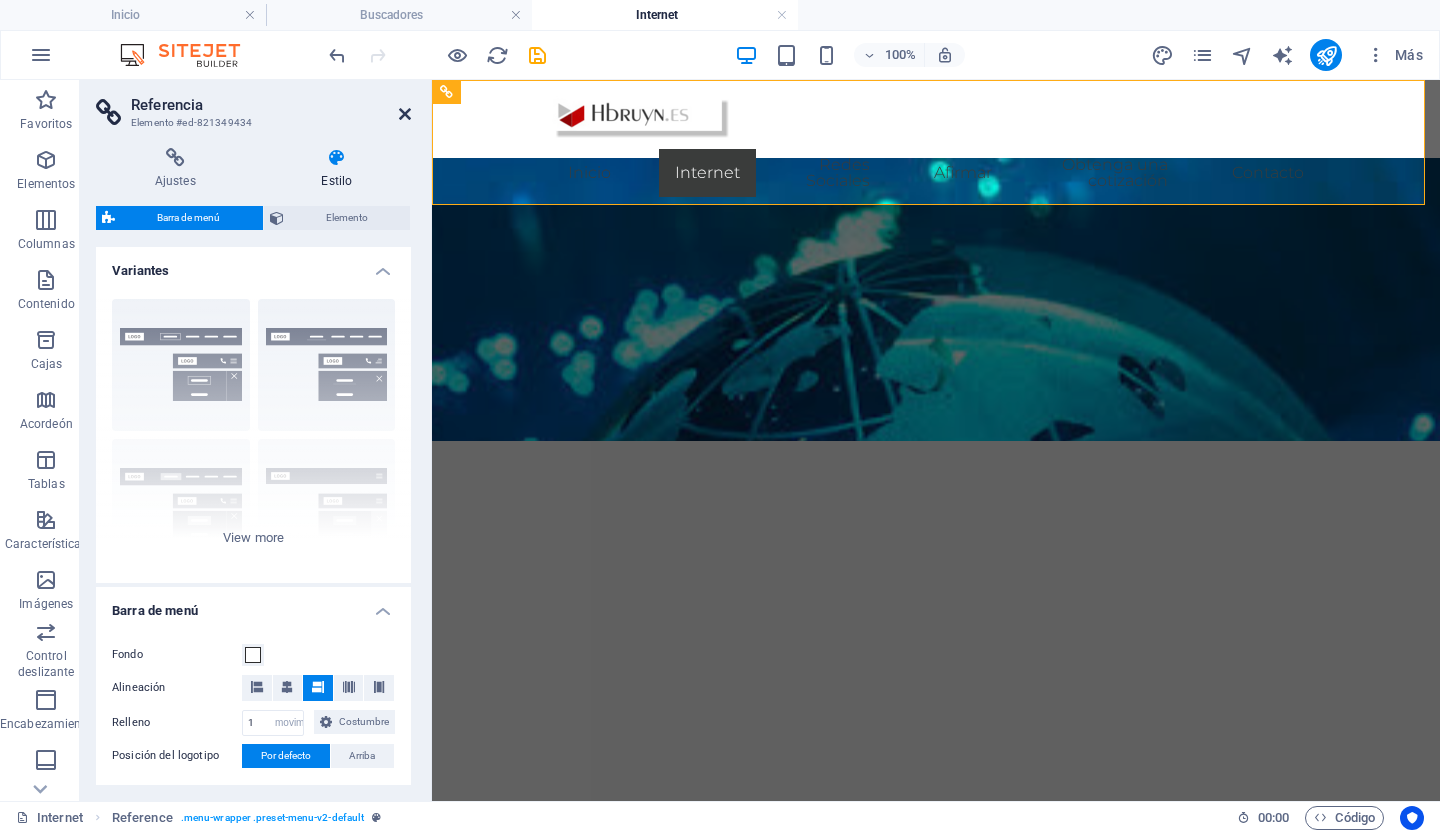 drag, startPoint x: 210, startPoint y: 93, endPoint x: 402, endPoint y: 111, distance: 192.8419 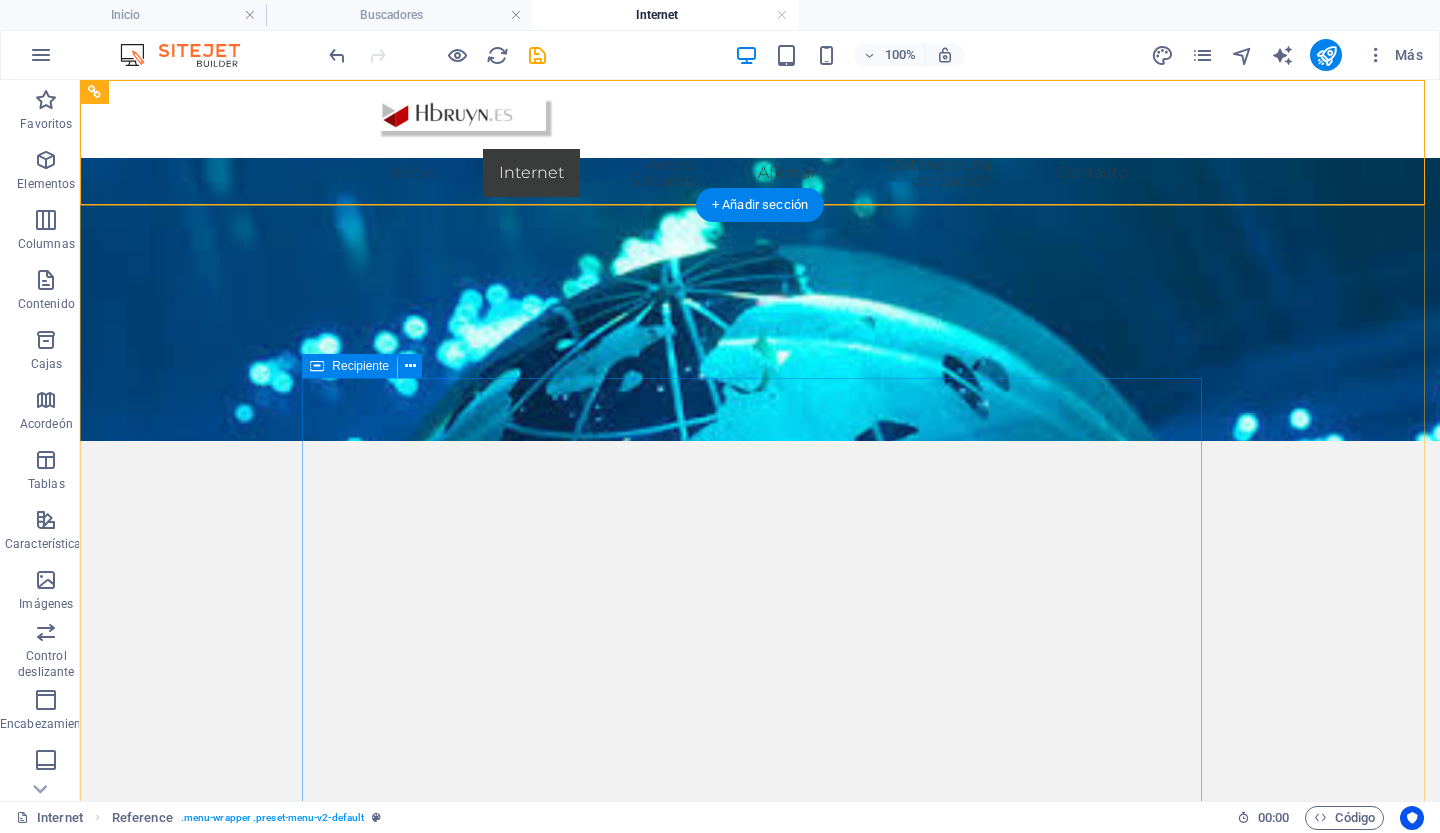 click on "Internet Internet es una red de redes que permite la interconexión descentralizada de computadoras a través de un conjunto de protocolos denominado TCP/IP. Tuvo sus orígenes en 1969, cuando una agencia del Departamento de Defensa de los Estados Unidos comenzó a buscar alternativas ante una eventual guerra atómica que pudiera incomunicar a las personas. Tres años más tarde se realizó la primera demostración pública del sistema ideado, gracias a que tres universidades de California y una de Utah lograron establecer una conexión conocida como  ARPANET  (Advanced Research Projects Agency Network). A diferencia de lo que suele pensarse, Internet y la World Wide Web no son sinónimos. La  WWW  es un sistema de información desarrollado en 1989 por Tim Berners Lee y Robert Cailliau. Este servicio permite el acceso a información que se encuentra enlazada mediante el protocolo  HTTP  (HyperText Transfer Protocol),       HTTPS  (HyperText Transfer Protocol Secure)." at bounding box center (760, 1818) 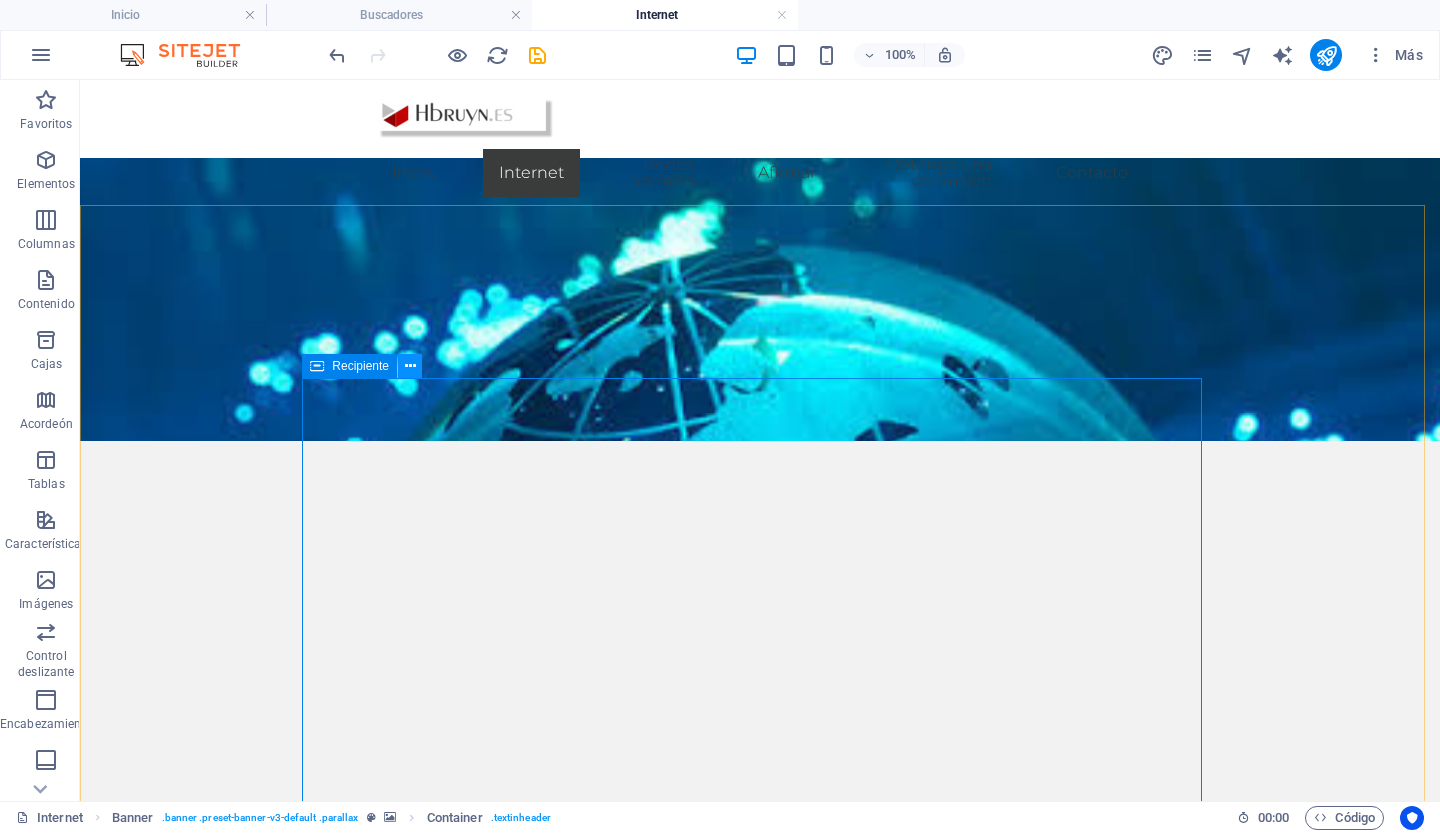 click at bounding box center [410, 366] 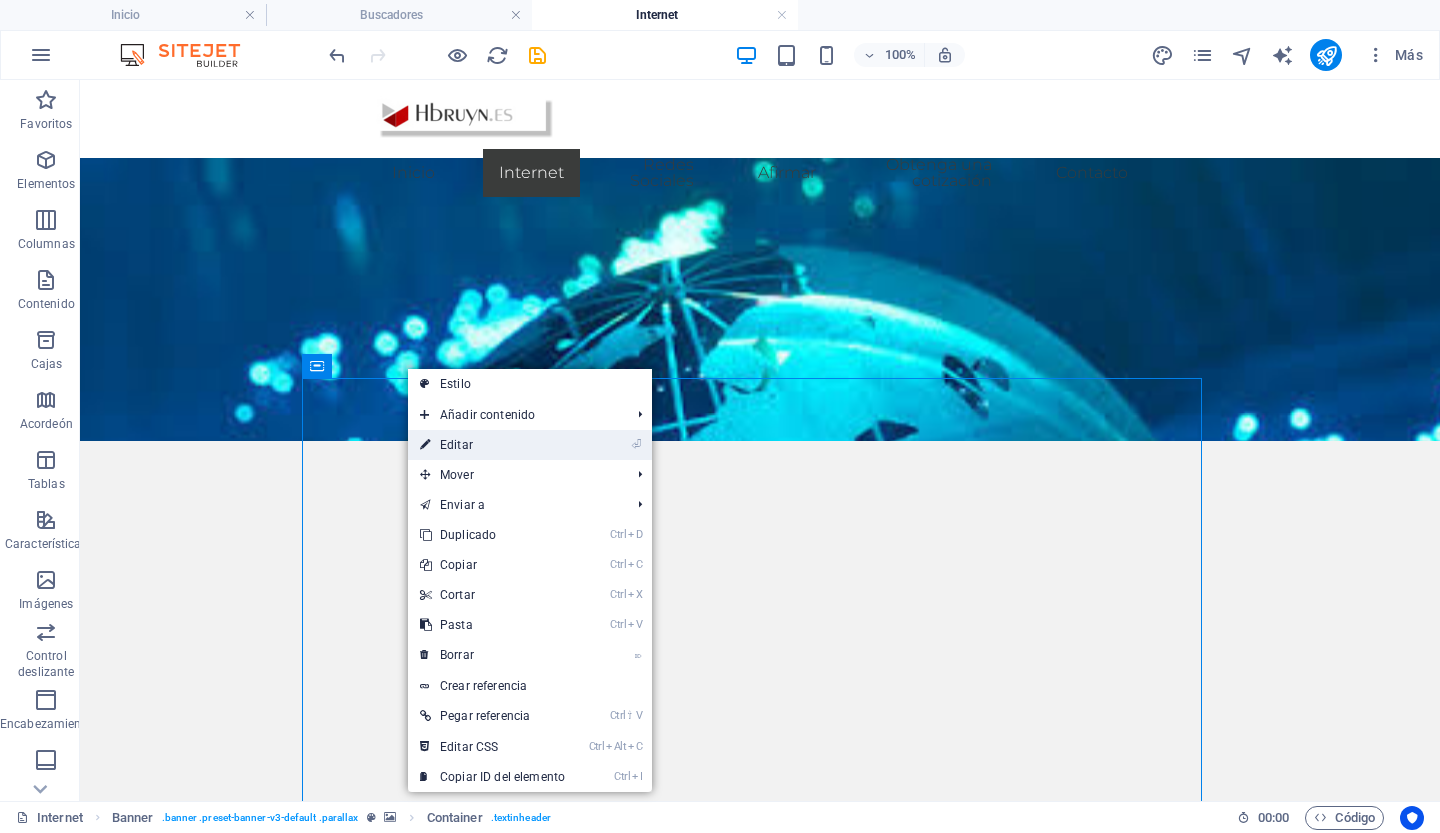 click on "Editar" at bounding box center [456, 445] 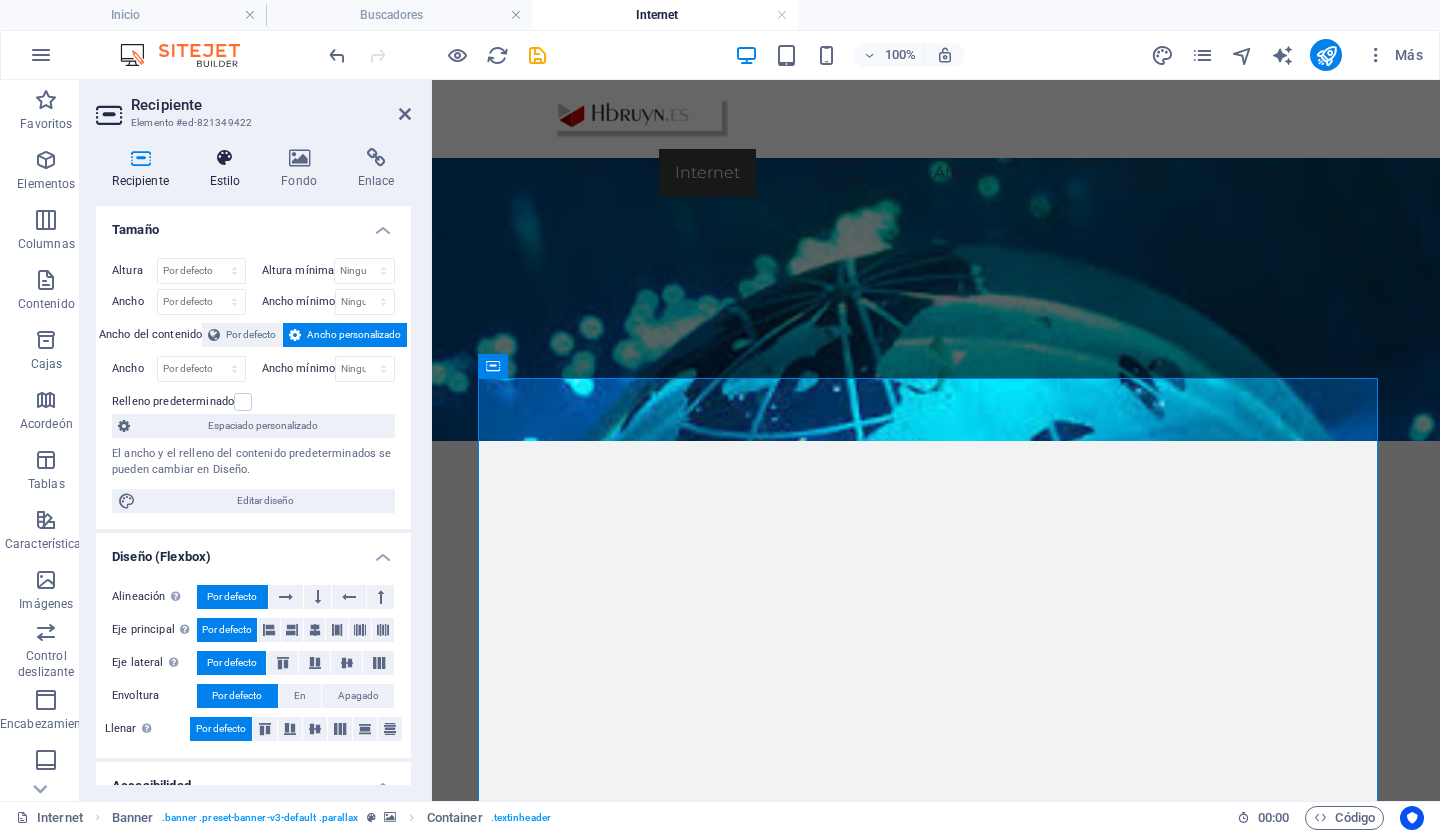 click at bounding box center [225, 158] 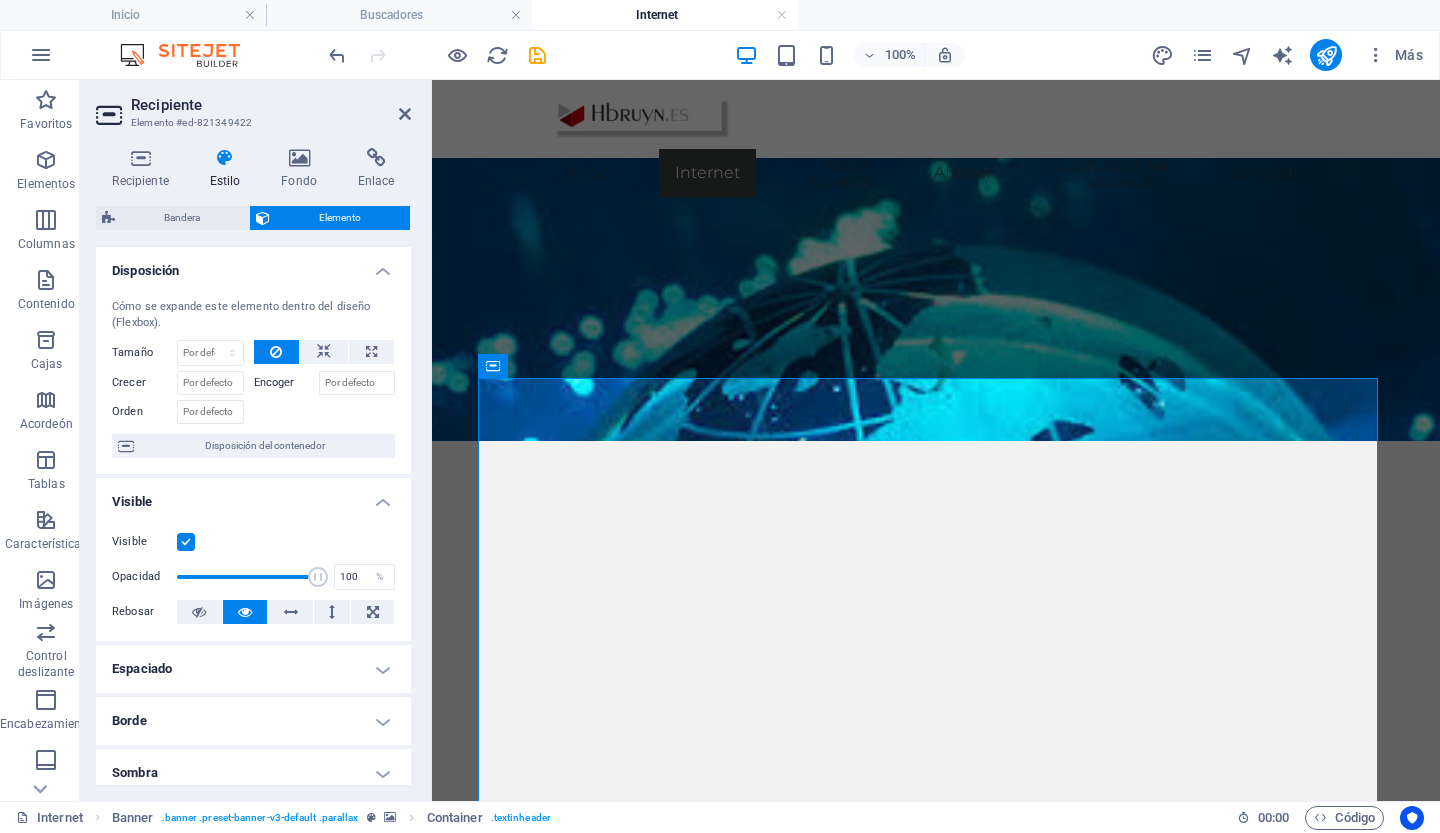 click at bounding box center (225, 158) 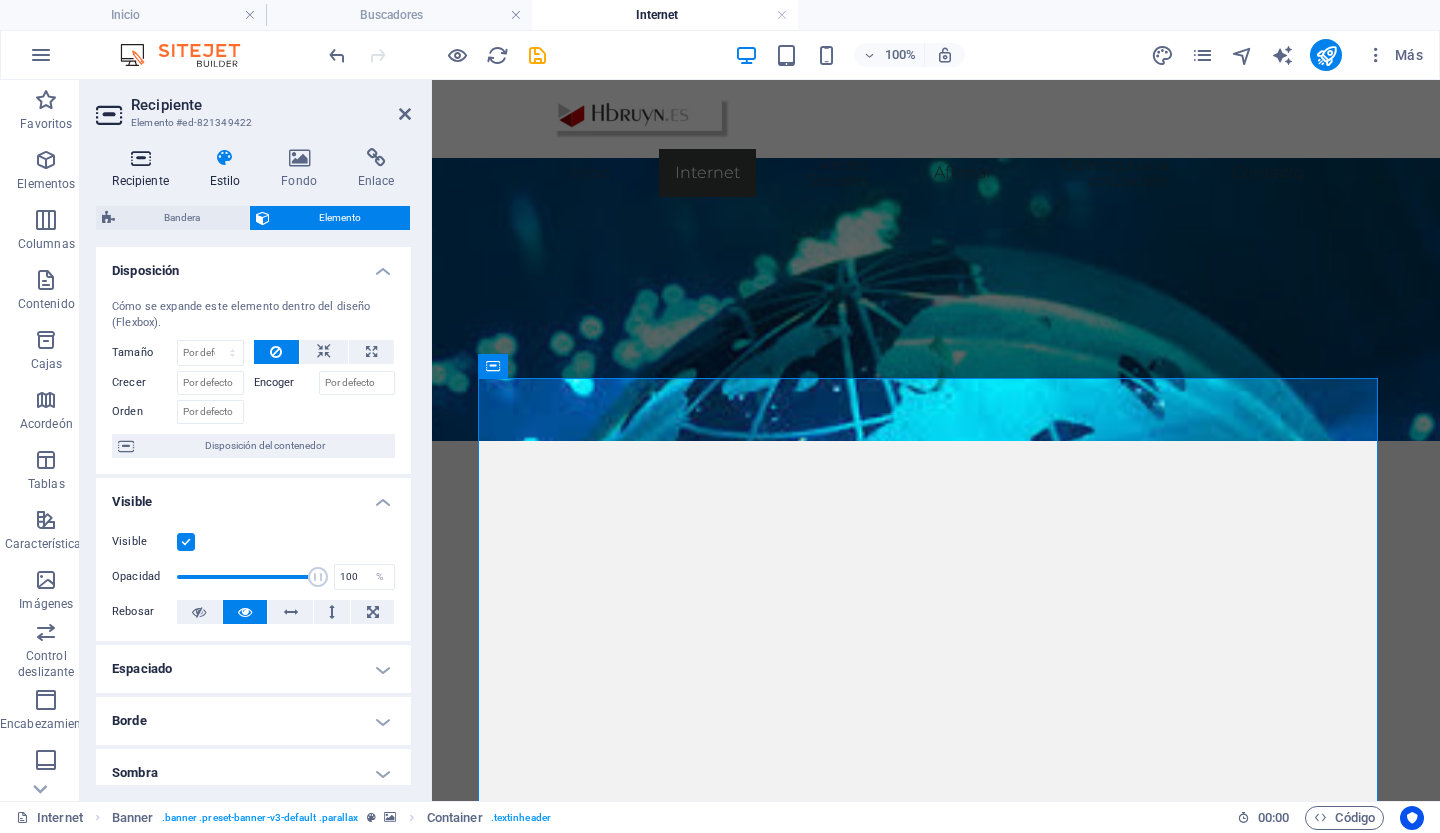 click at bounding box center (140, 158) 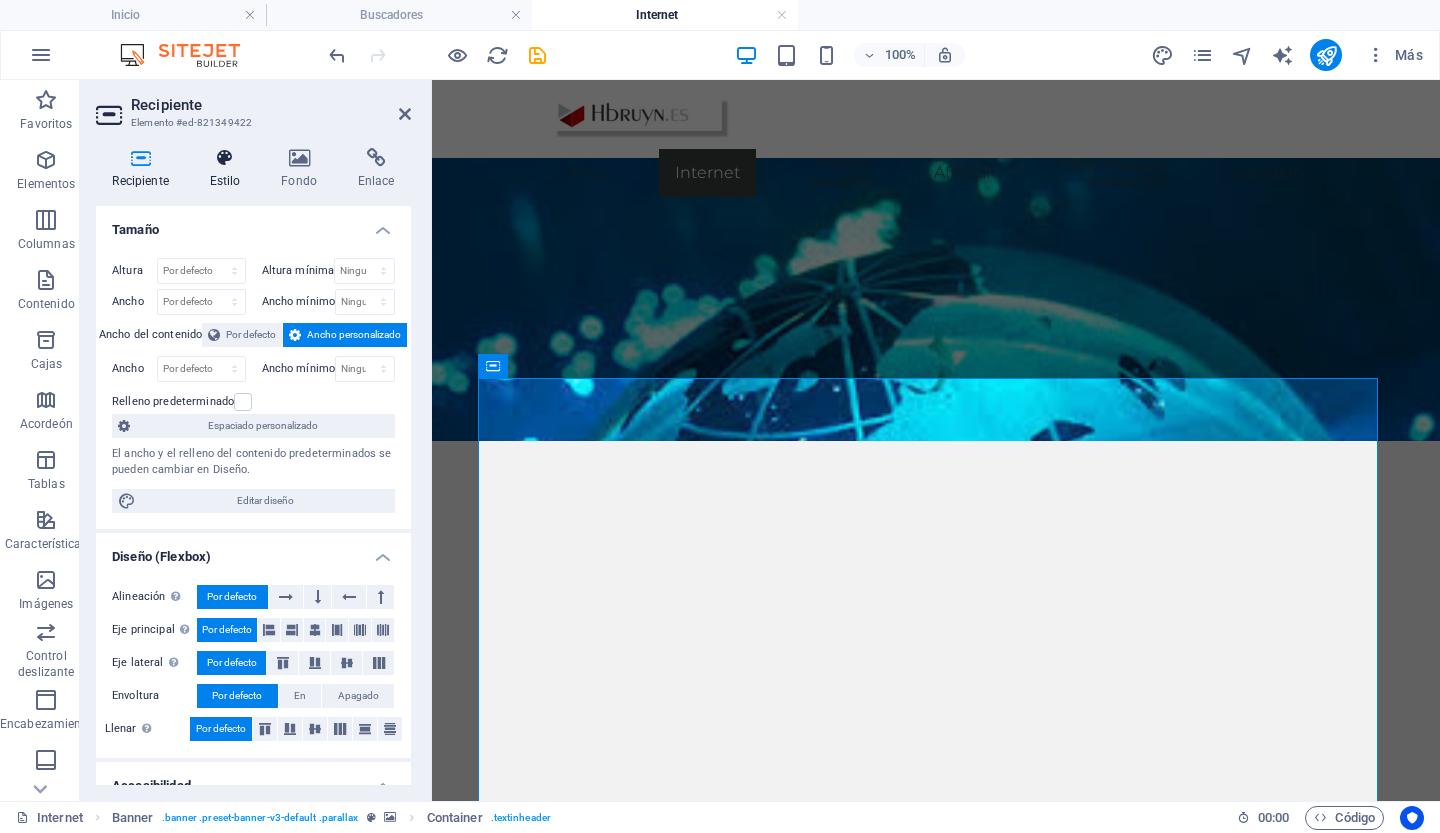 click at bounding box center (225, 158) 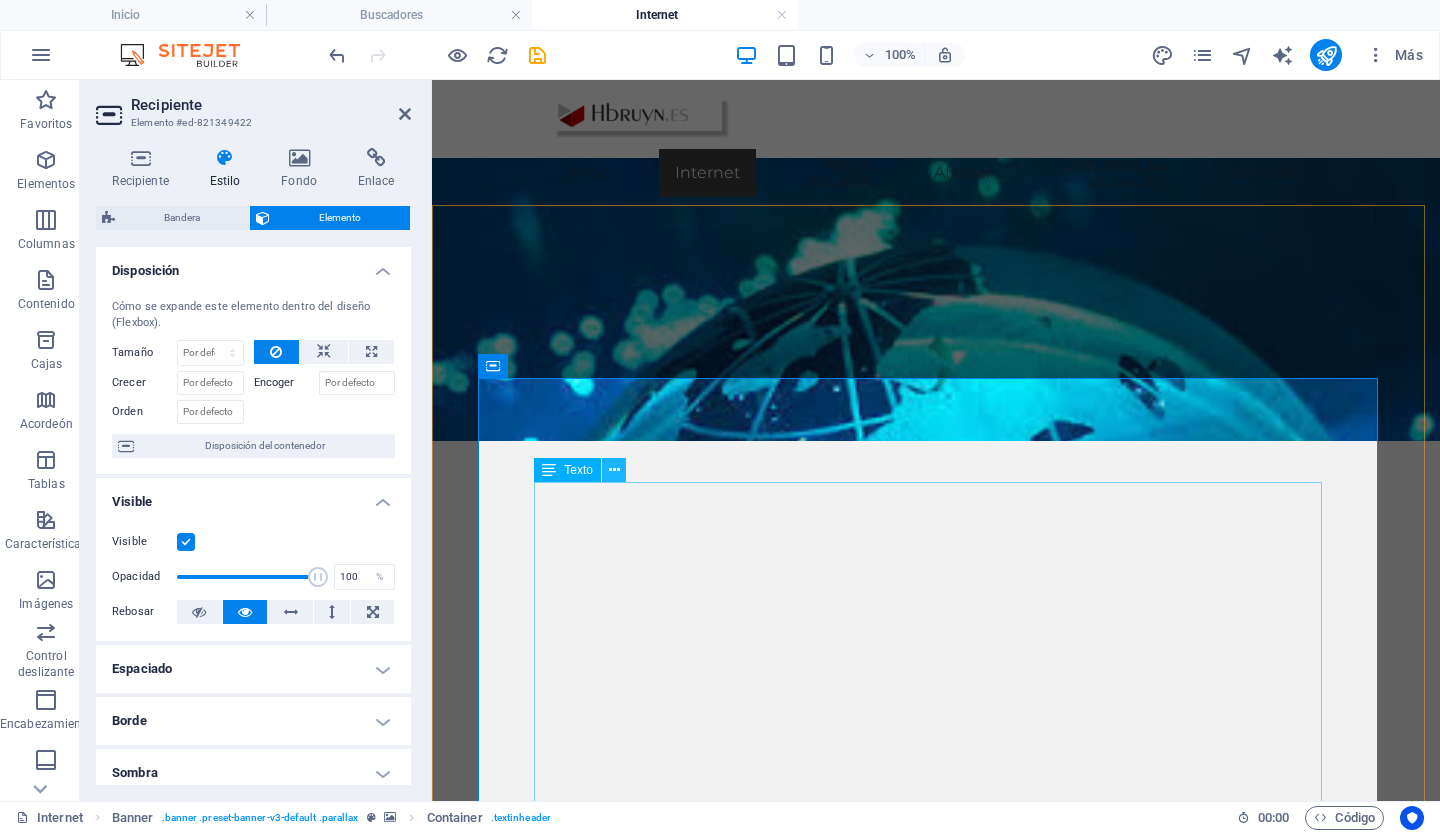 click at bounding box center (614, 470) 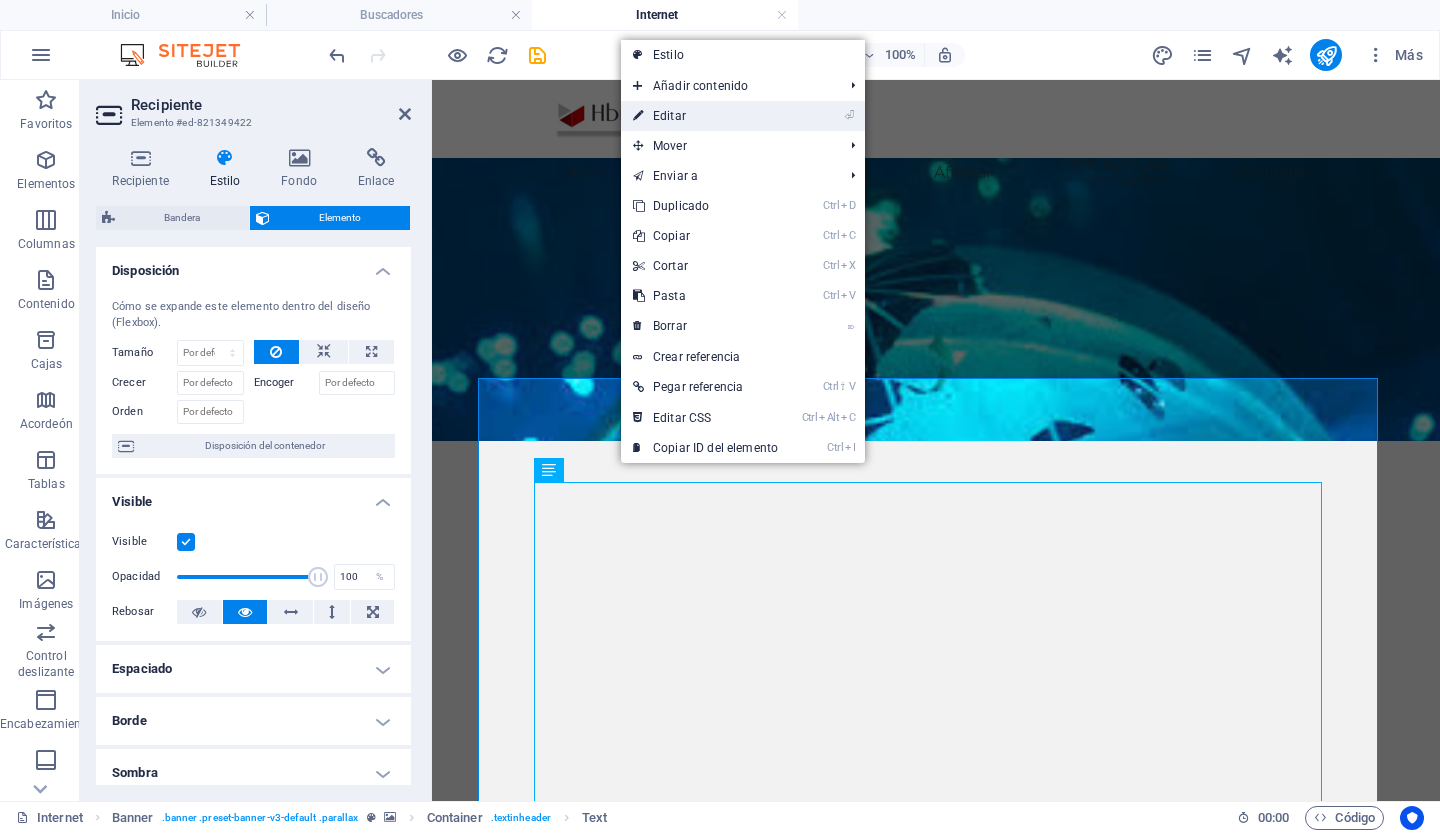 click on "Editar" at bounding box center [669, 116] 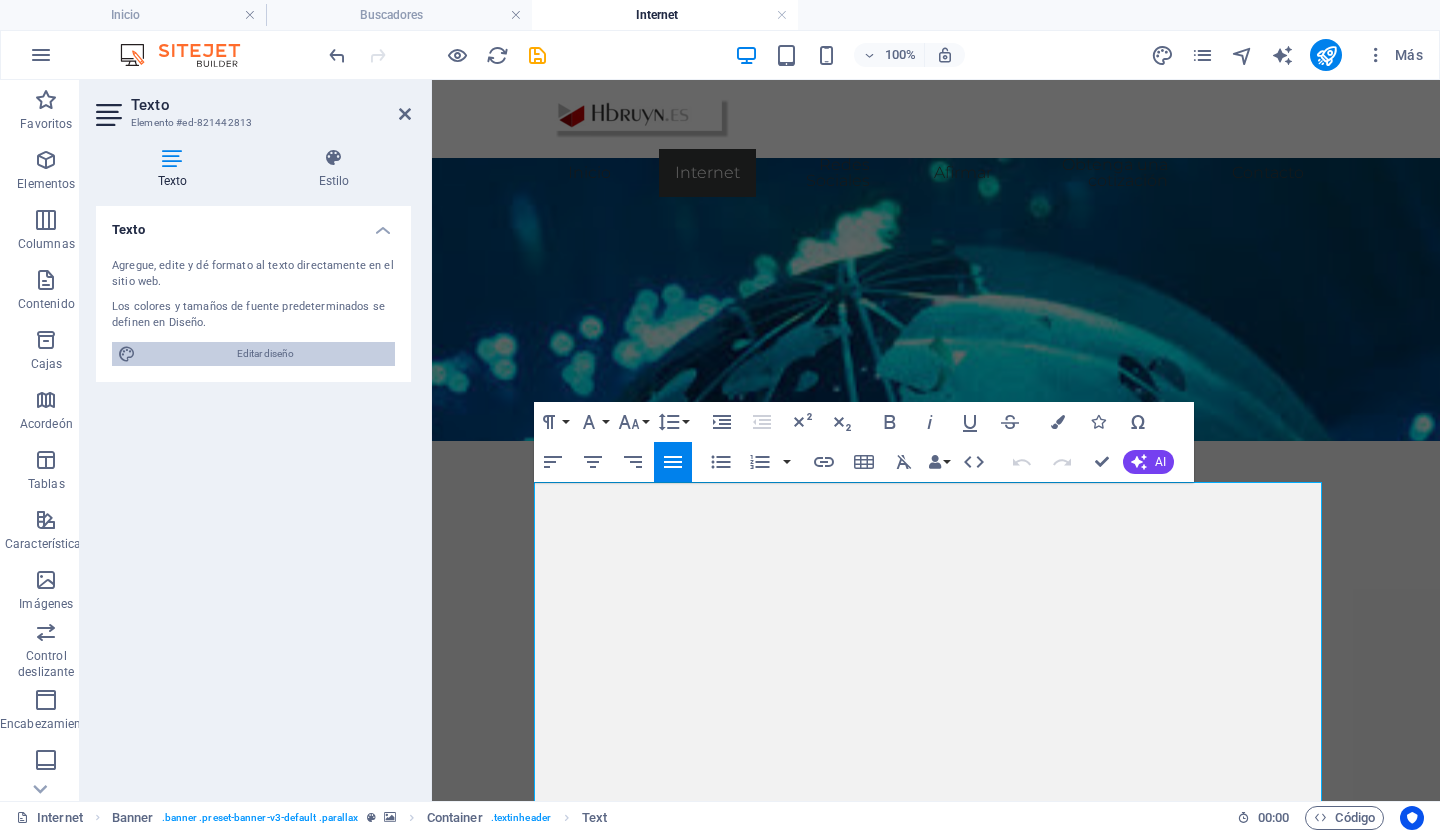 click on "Editar diseño" at bounding box center [265, 354] 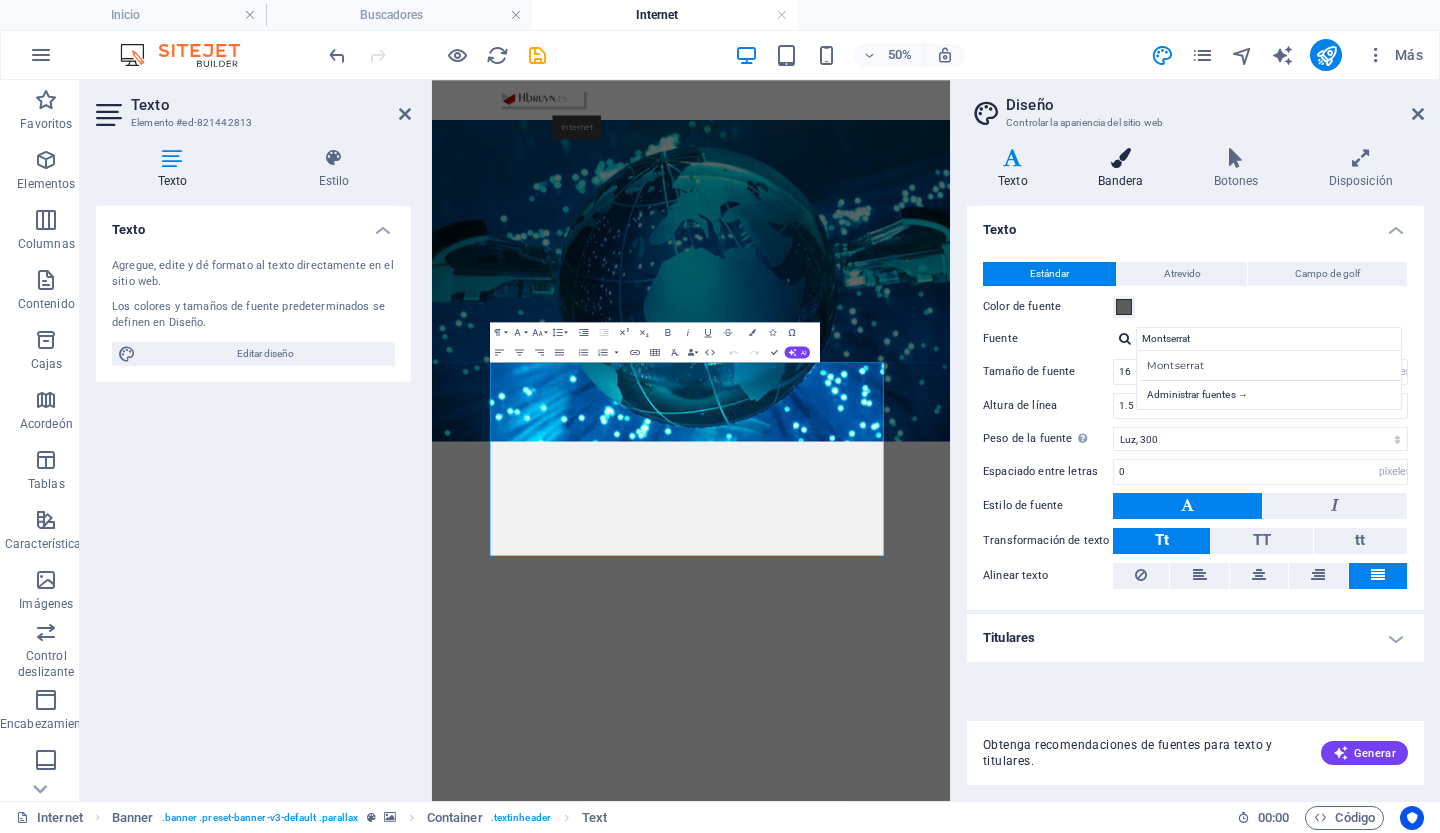 click on "Bandera" at bounding box center [1121, 181] 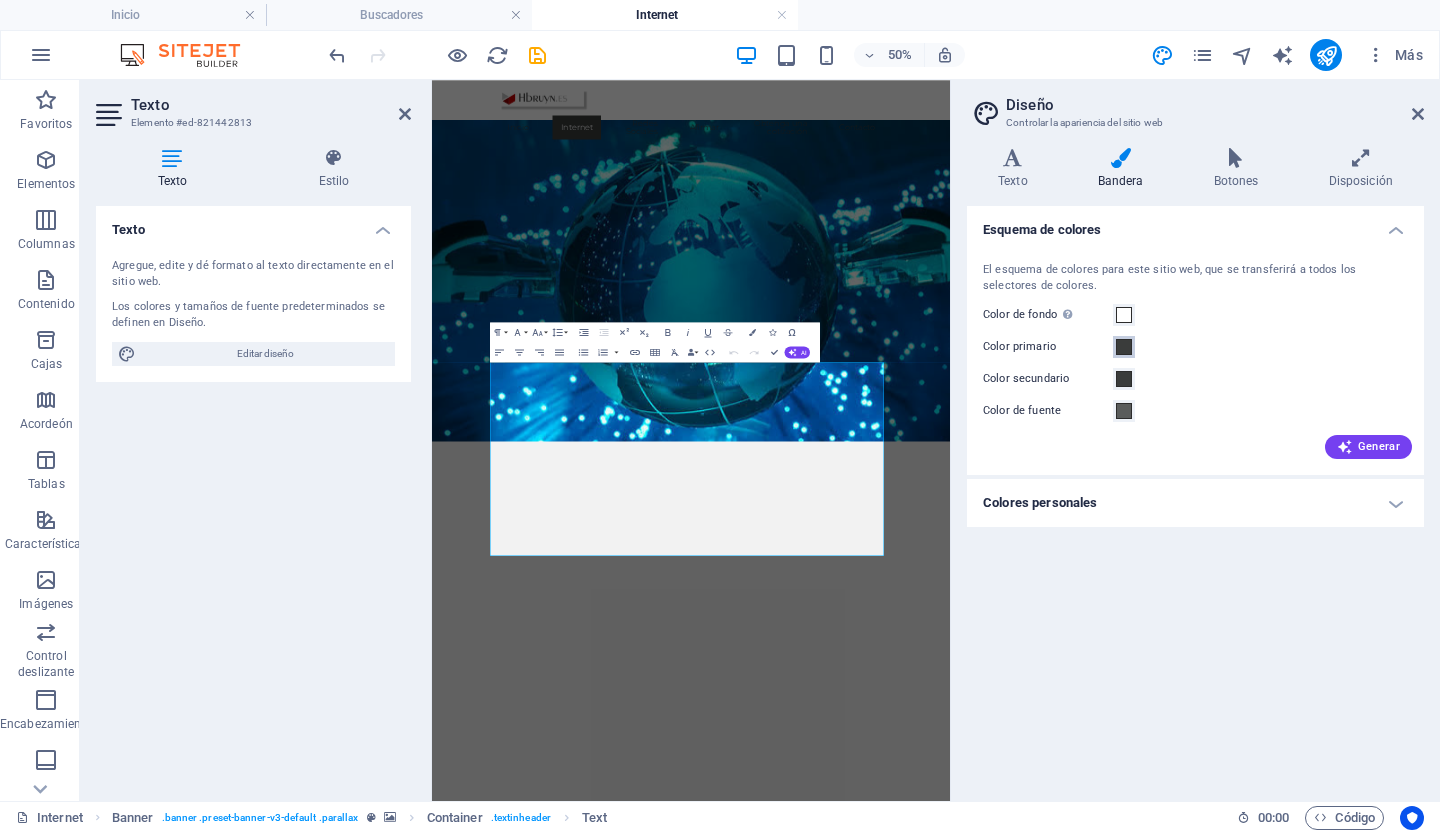 click at bounding box center (1124, 347) 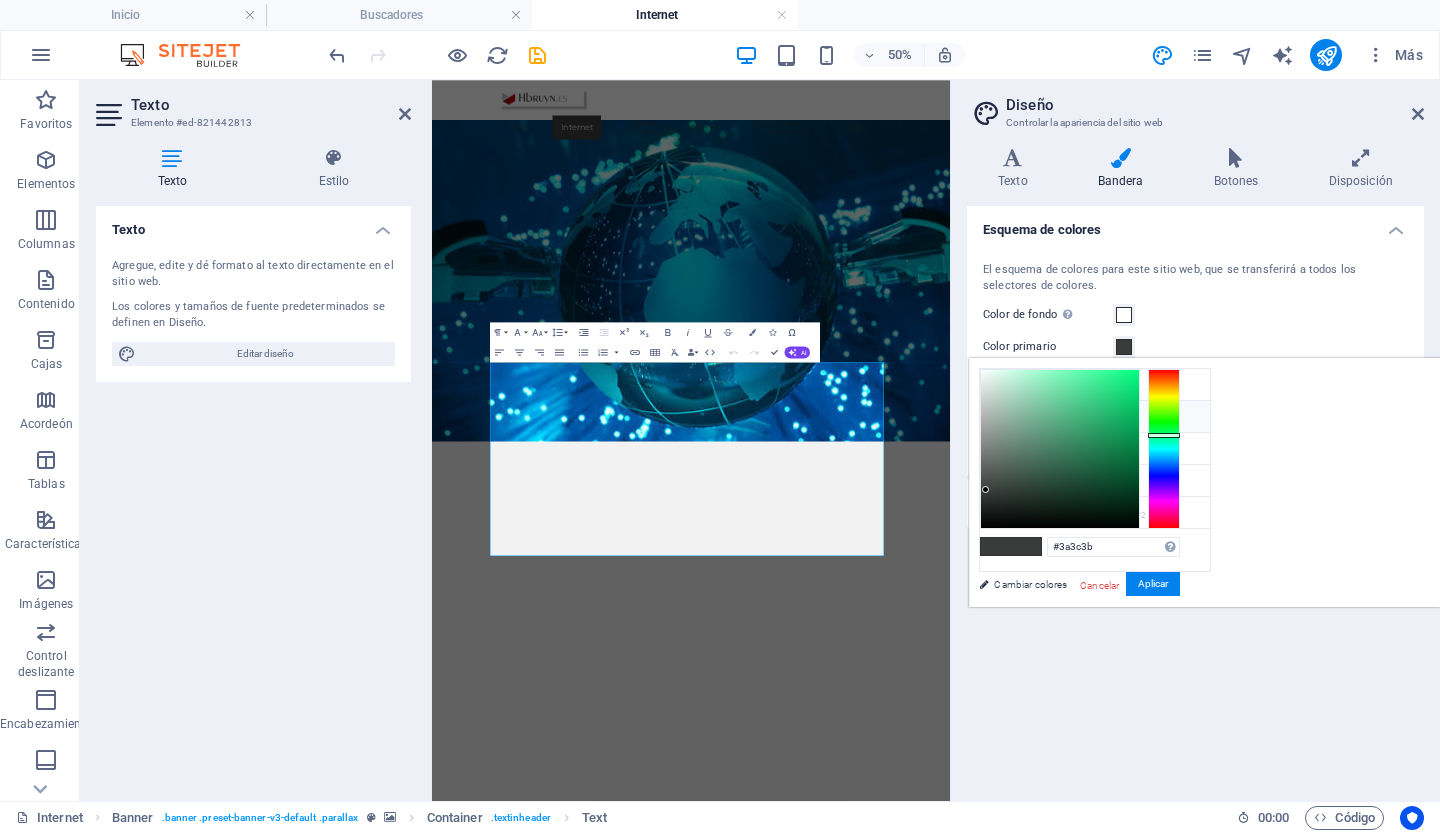 click on "Color primario
#a60606" at bounding box center (1095, 417) 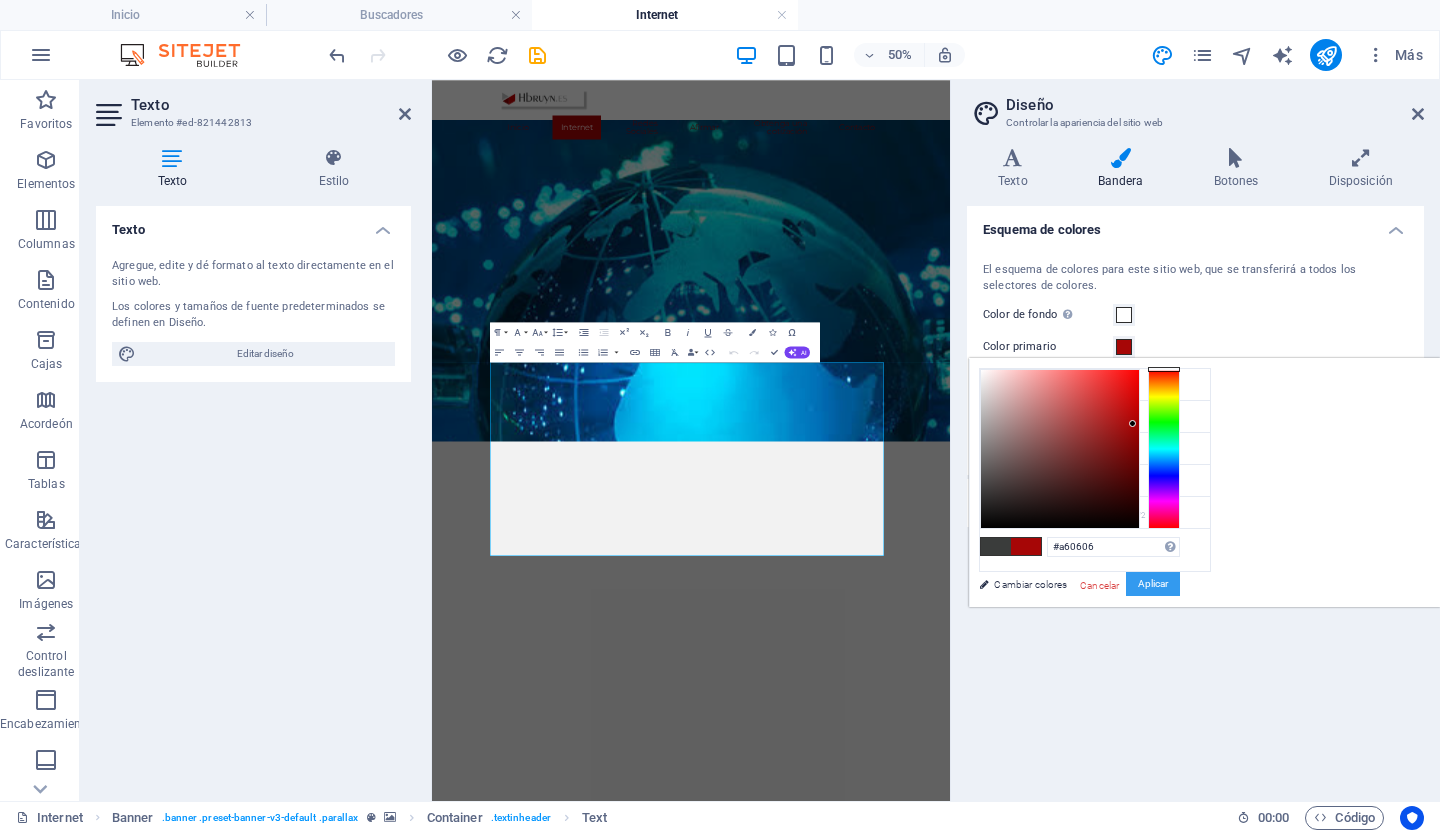 click on "Aplicar" at bounding box center (1153, 583) 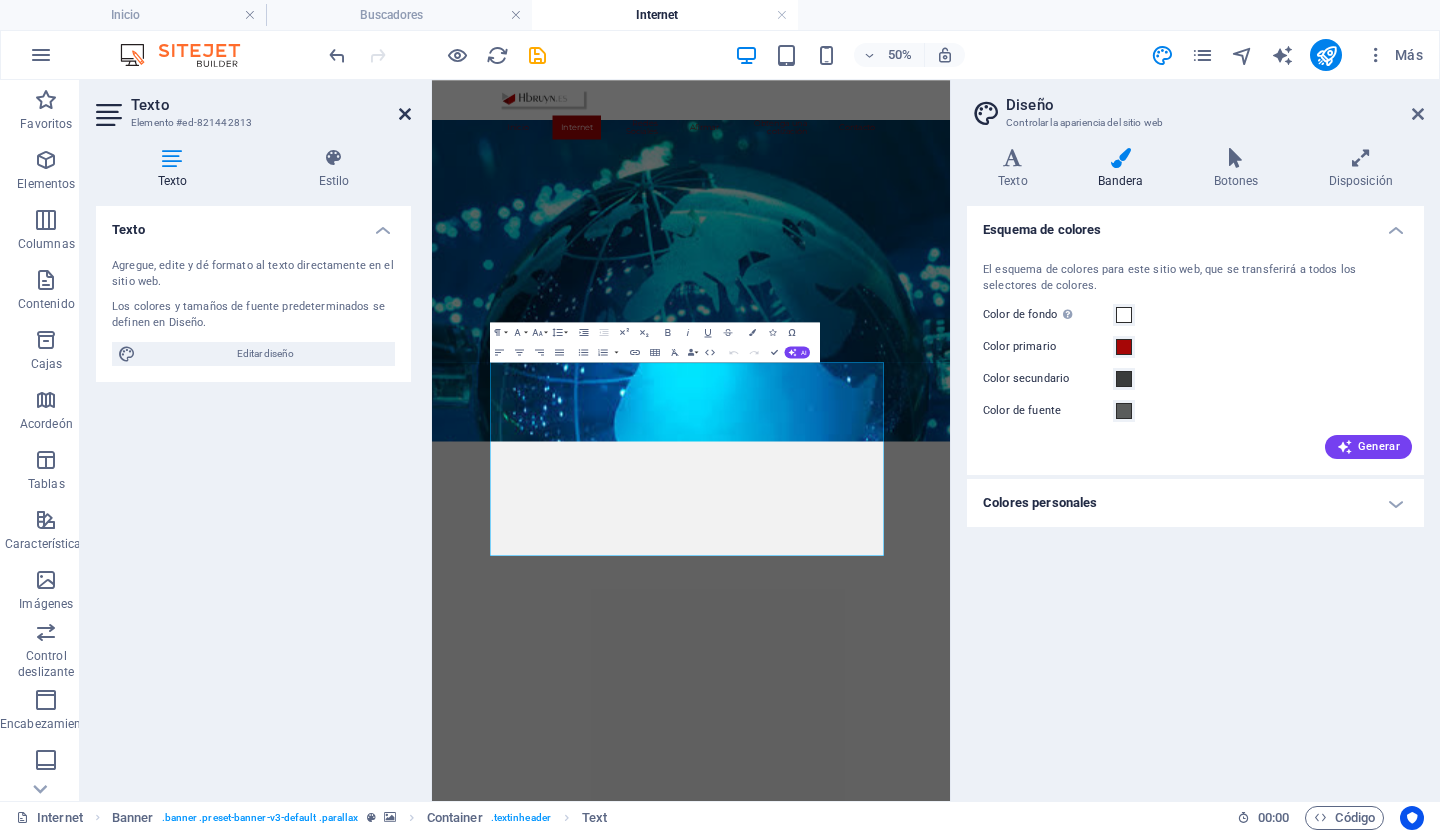click at bounding box center [405, 114] 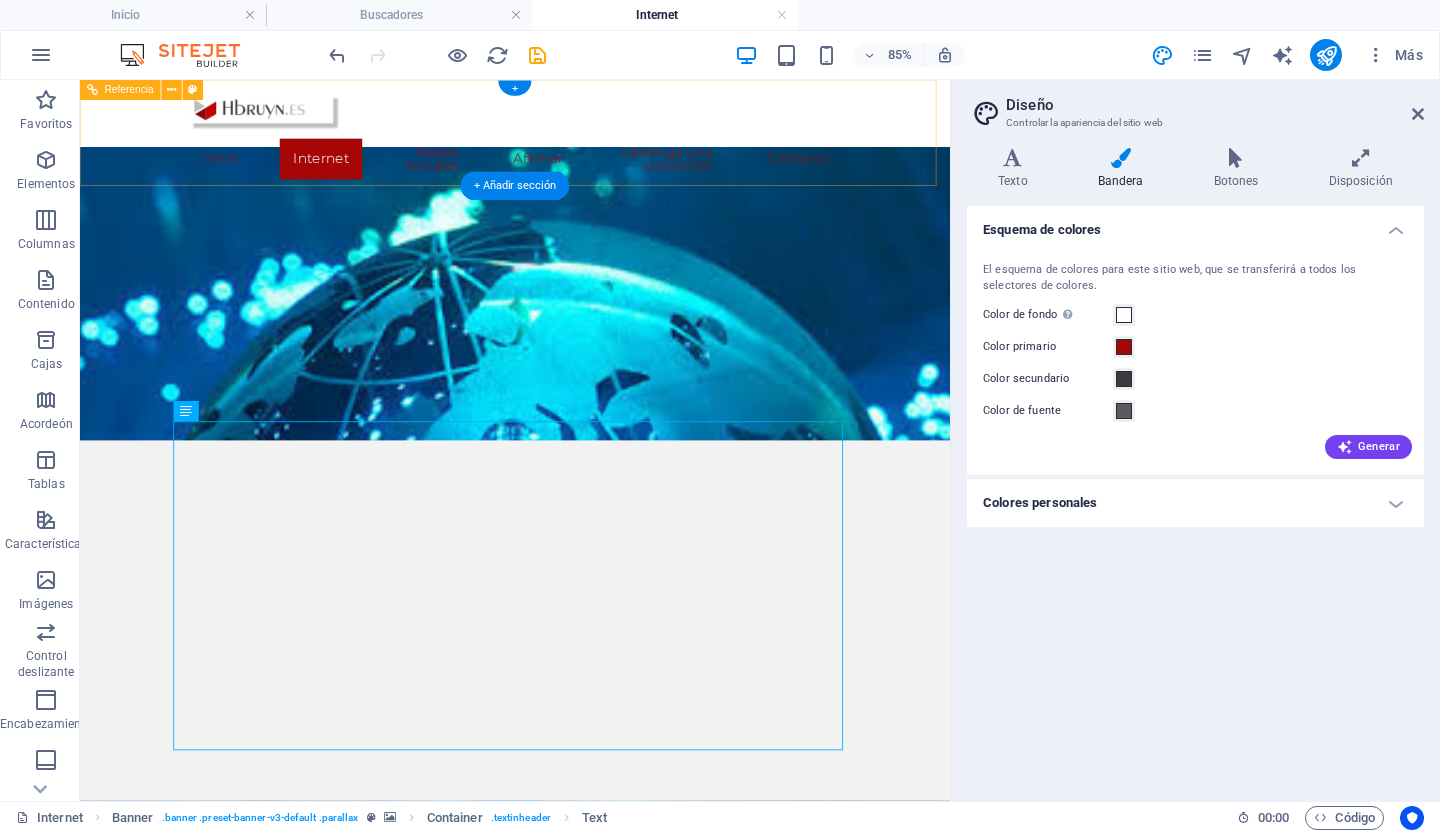 drag, startPoint x: 876, startPoint y: 113, endPoint x: 1286, endPoint y: 142, distance: 411.02432 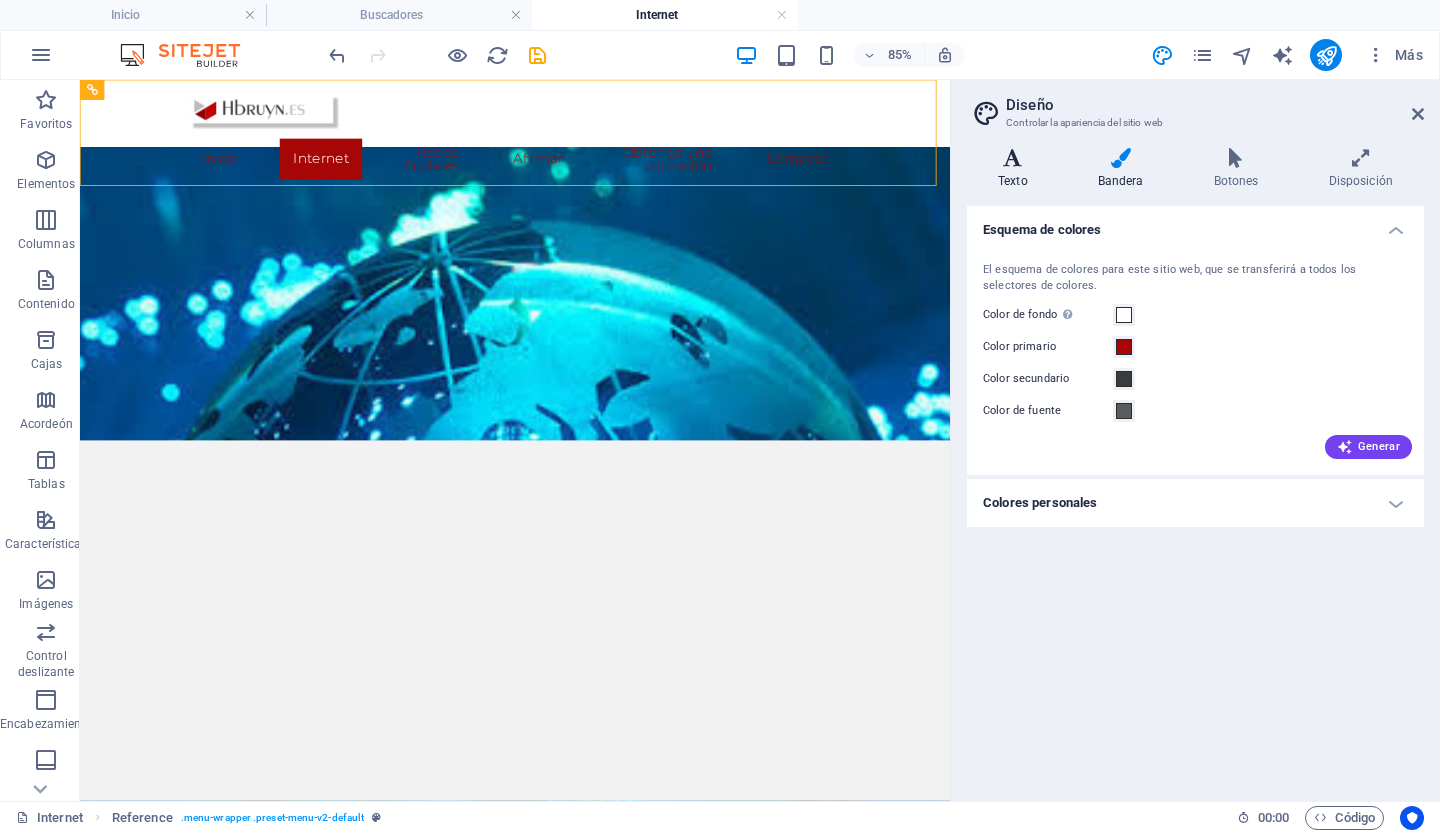 click on "Texto" at bounding box center [1017, 169] 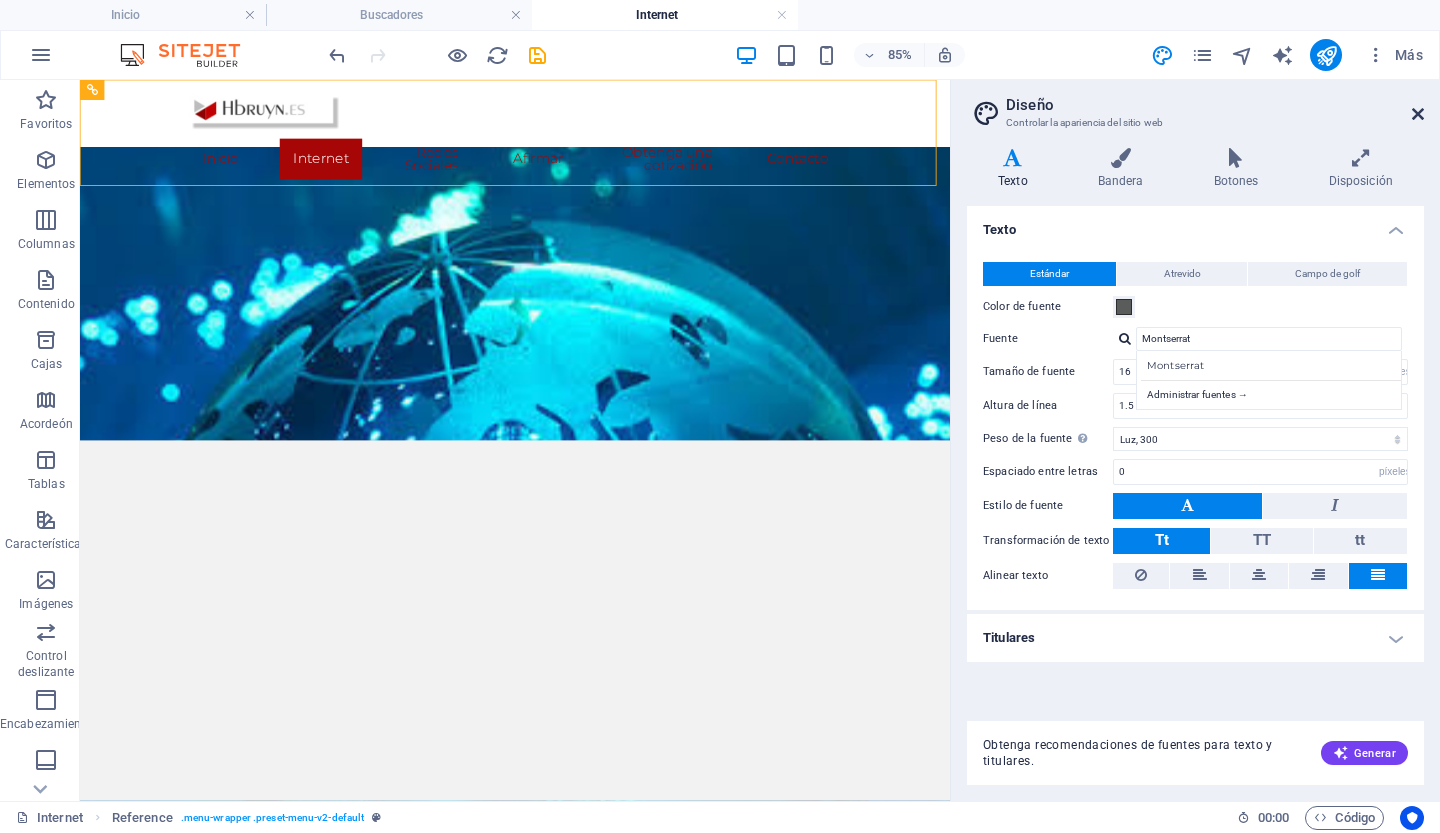 click at bounding box center [1418, 114] 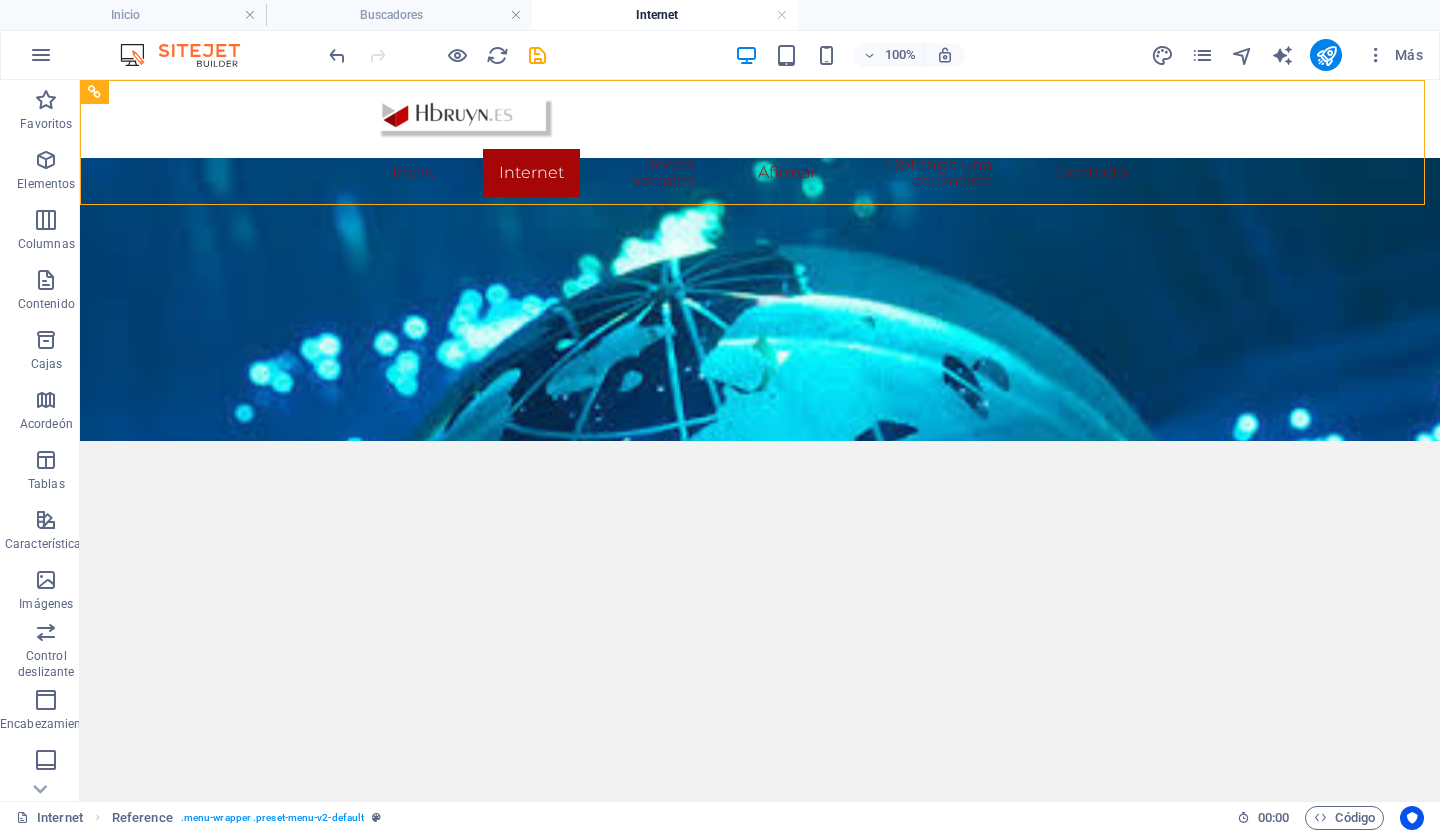 click on "Internet" at bounding box center (760, 1620) 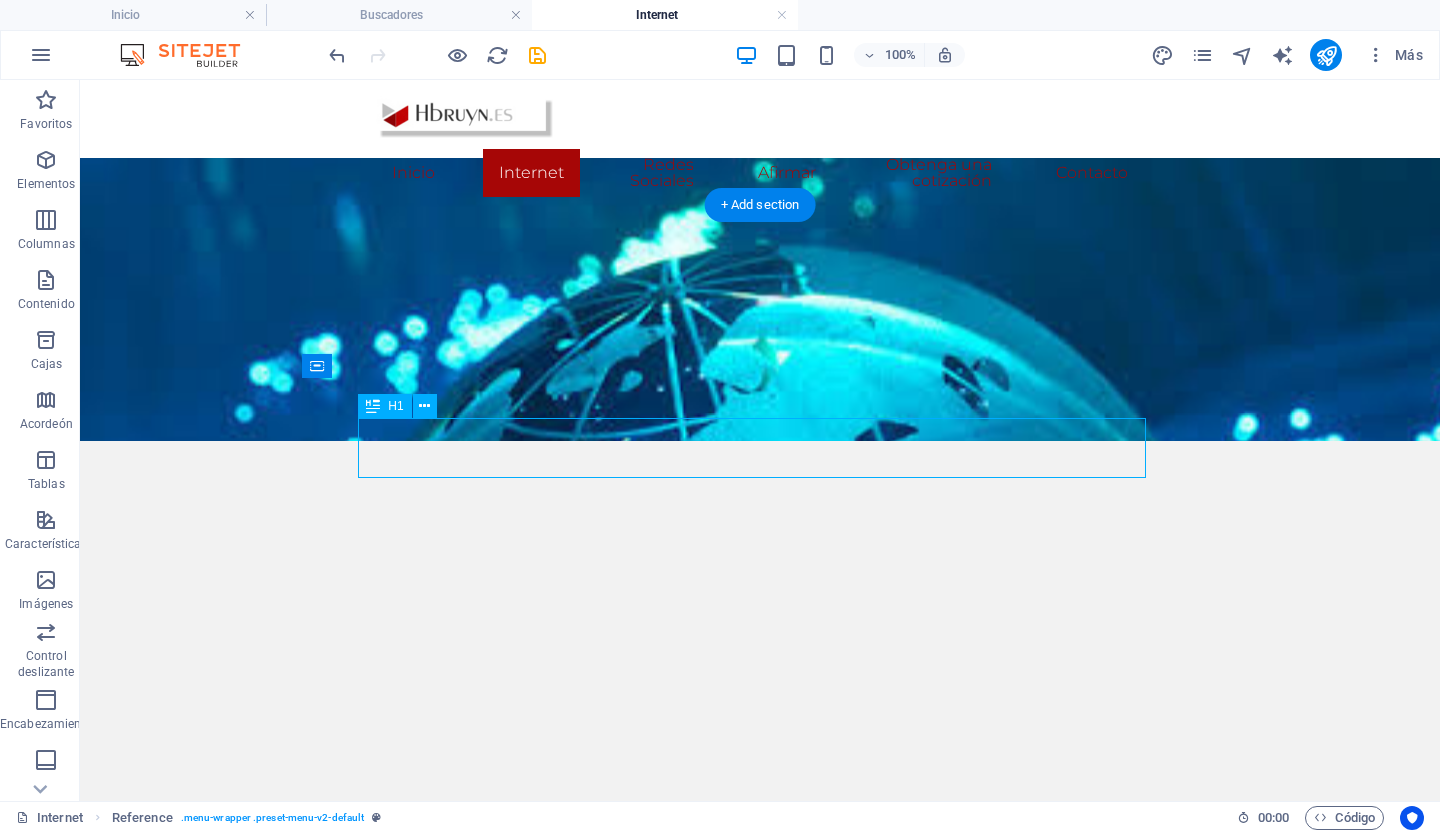 click on "Internet" at bounding box center [760, 1620] 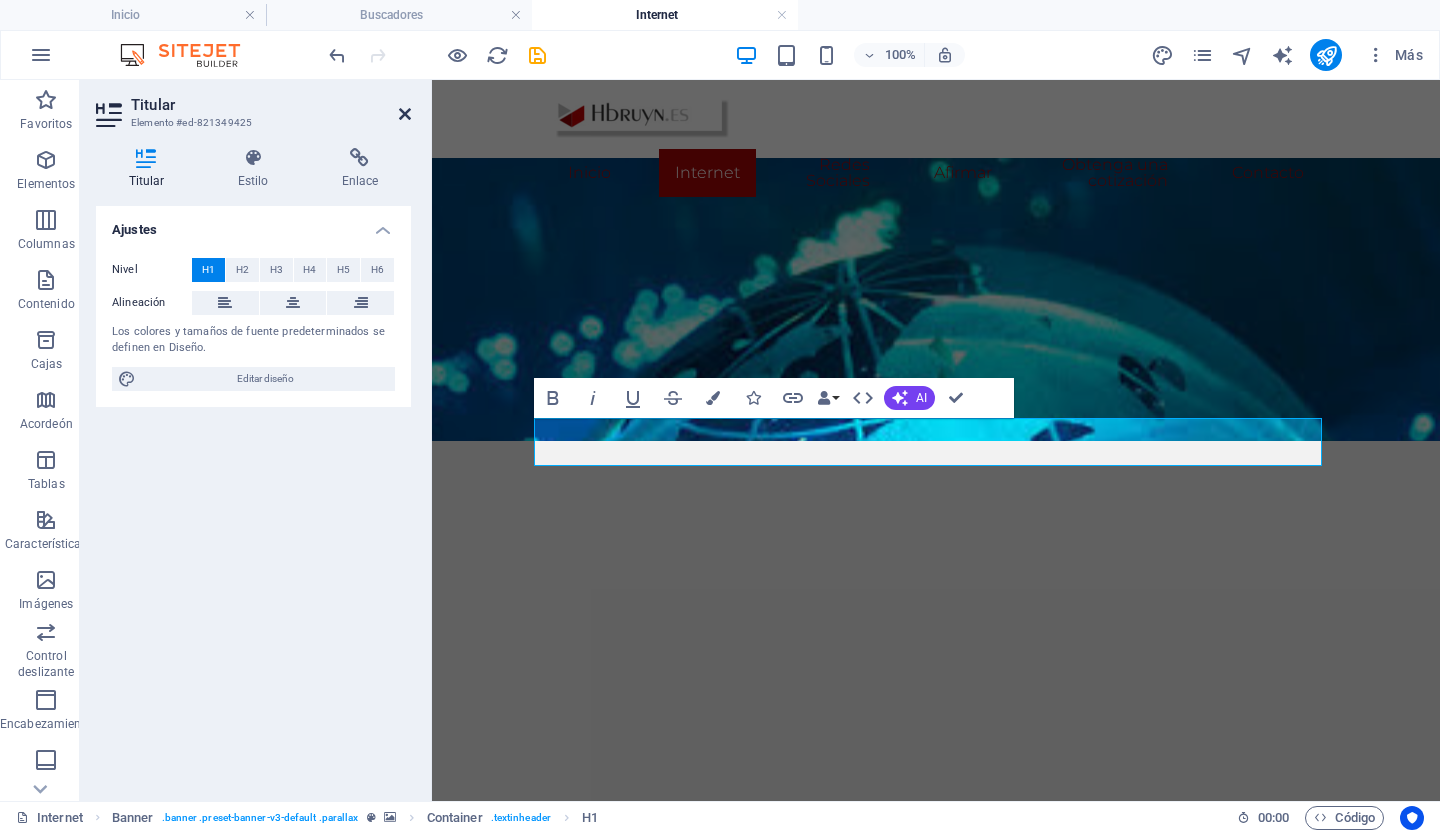 click at bounding box center [405, 114] 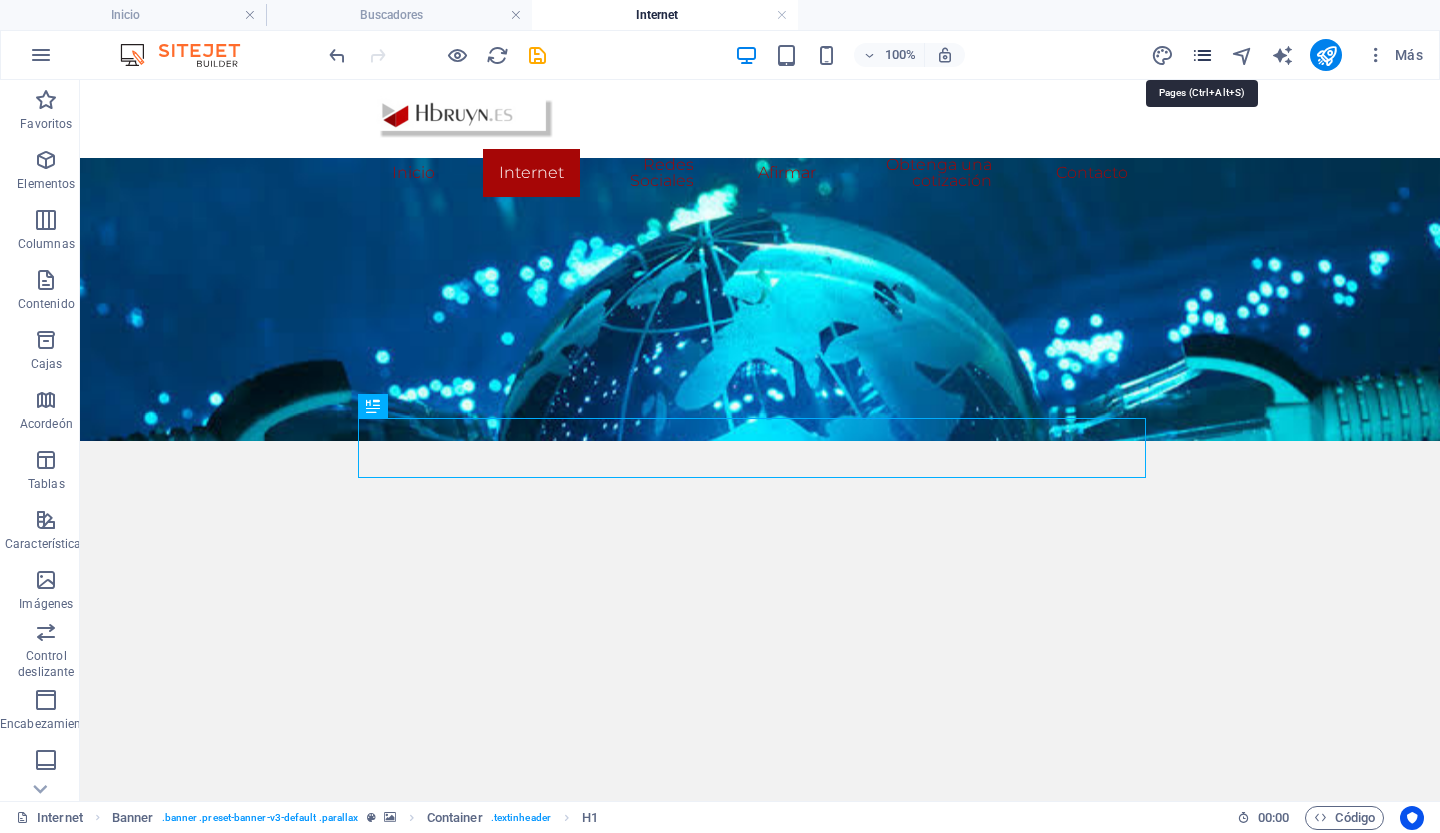 click at bounding box center (1202, 55) 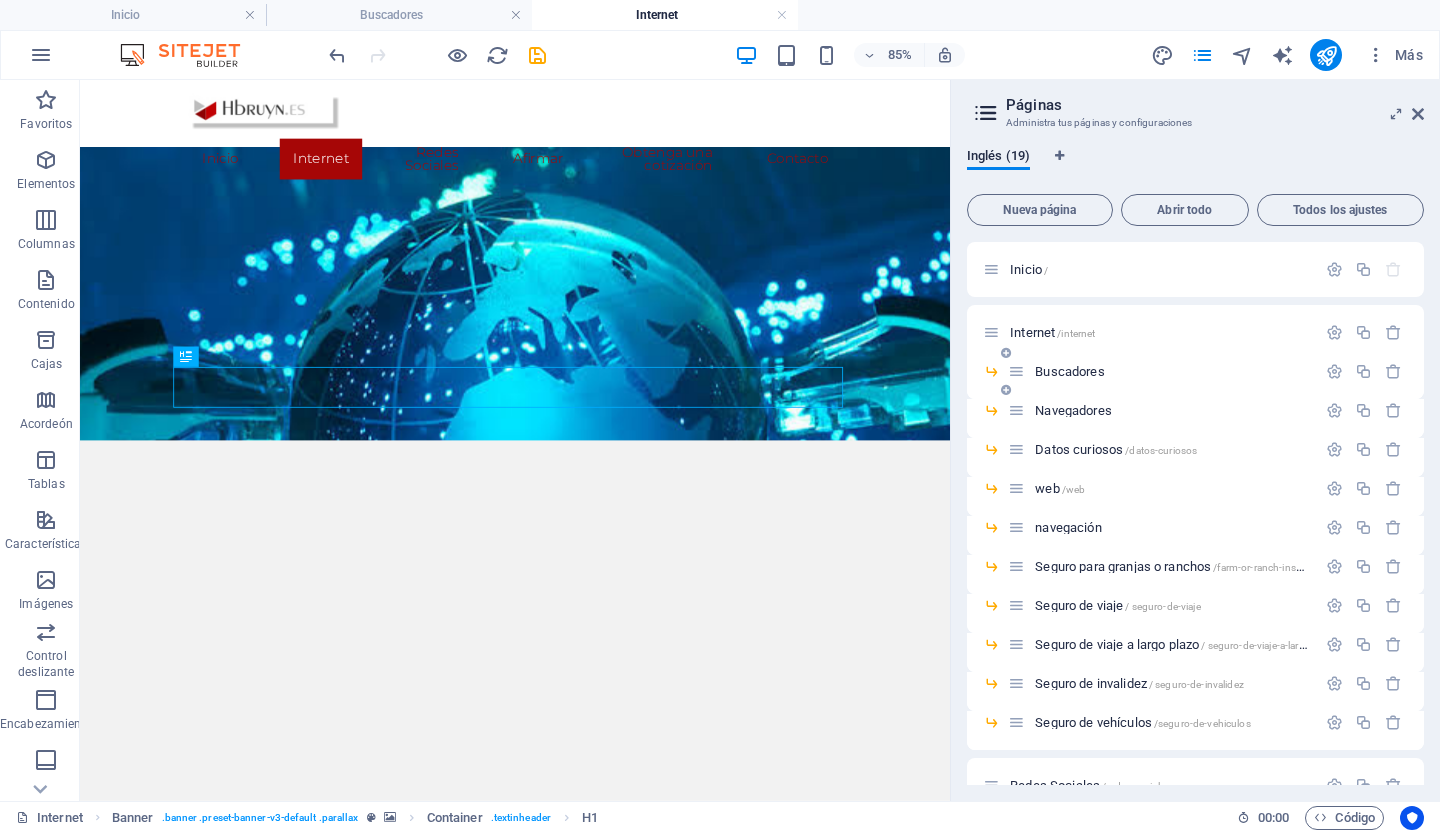 click on "Buscadores" at bounding box center [1069, 371] 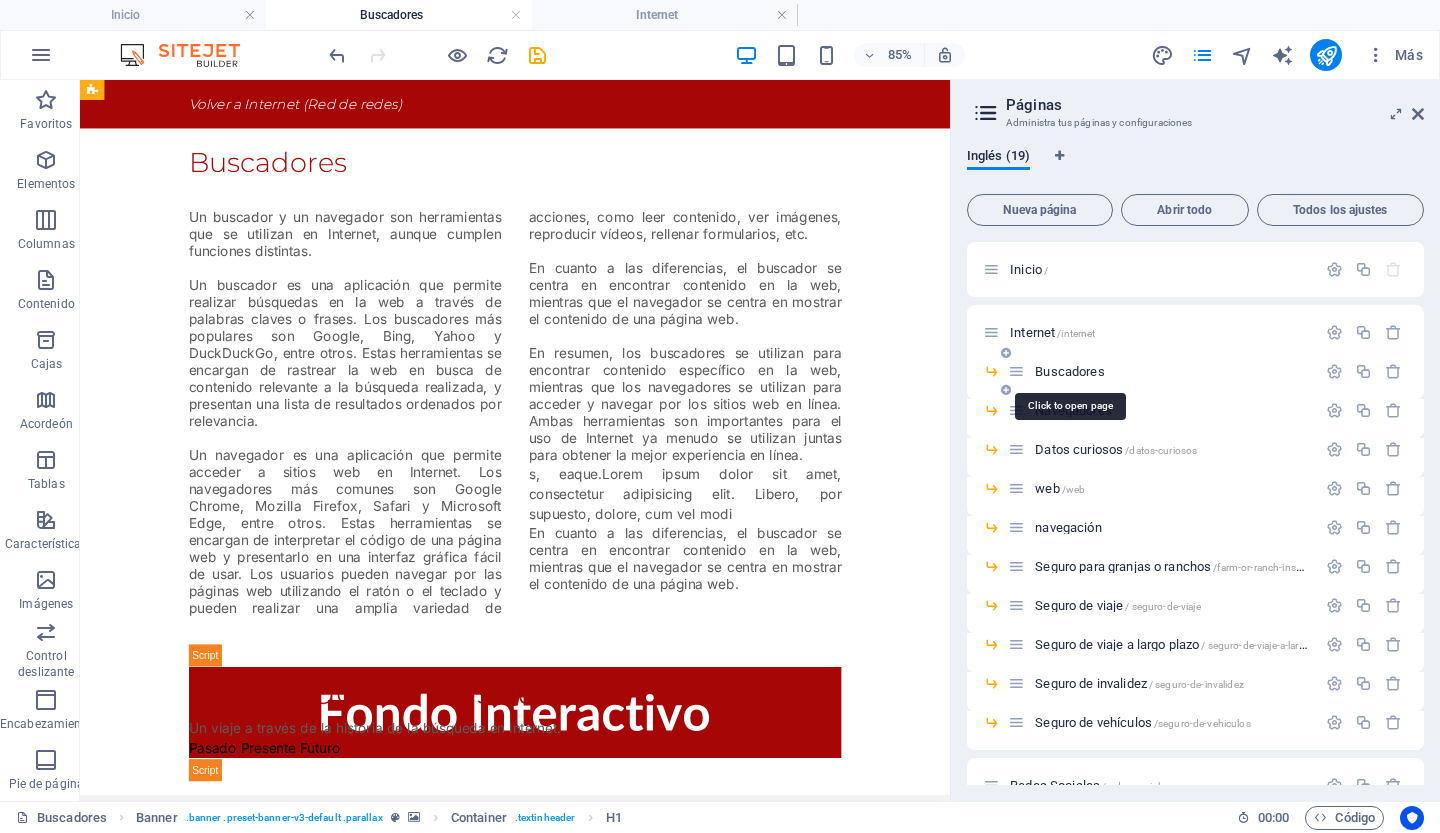 click on "Buscadores" at bounding box center [1069, 371] 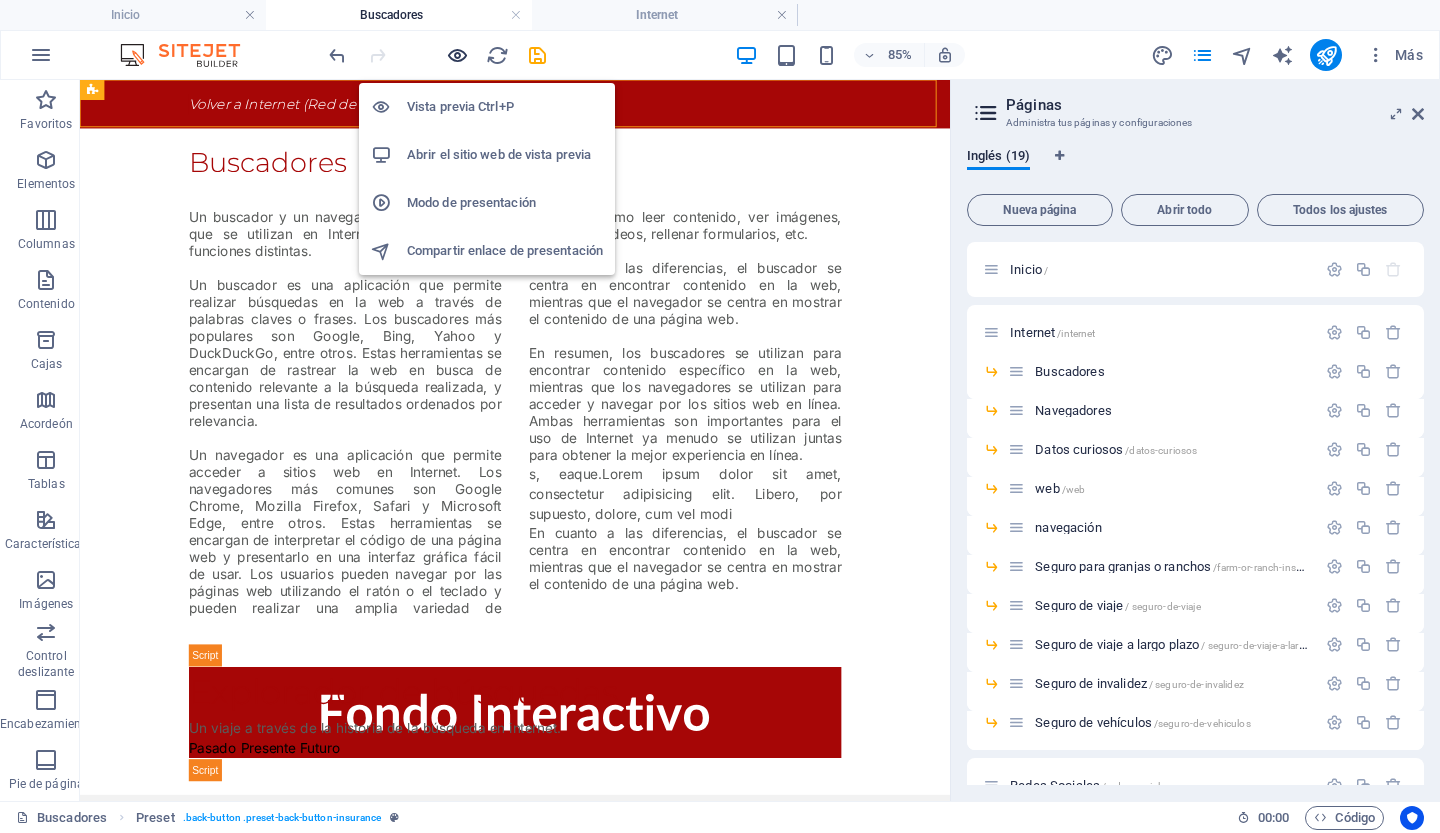 click at bounding box center [457, 55] 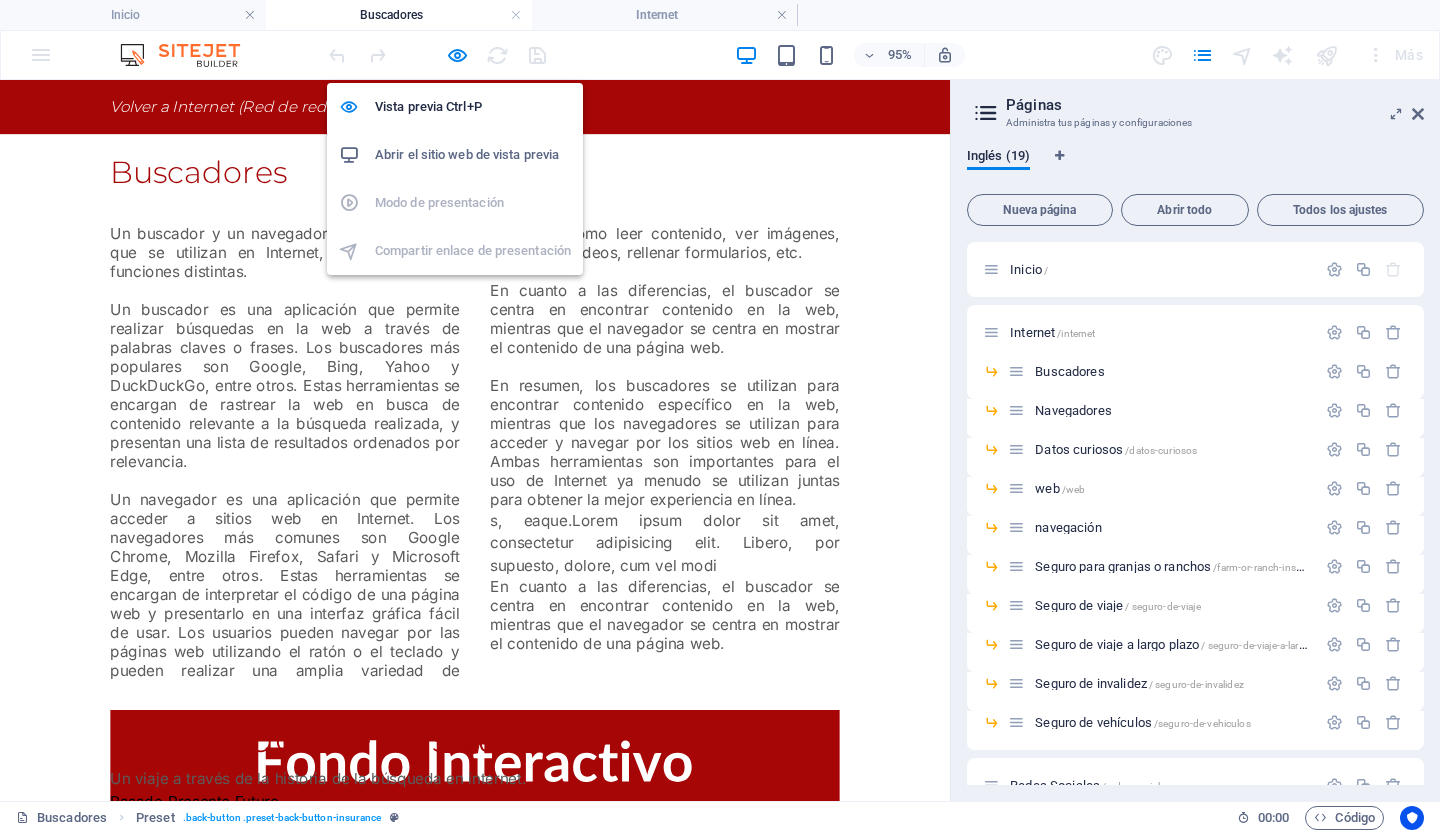 click on "Abrir el sitio web de vista previa" at bounding box center [467, 154] 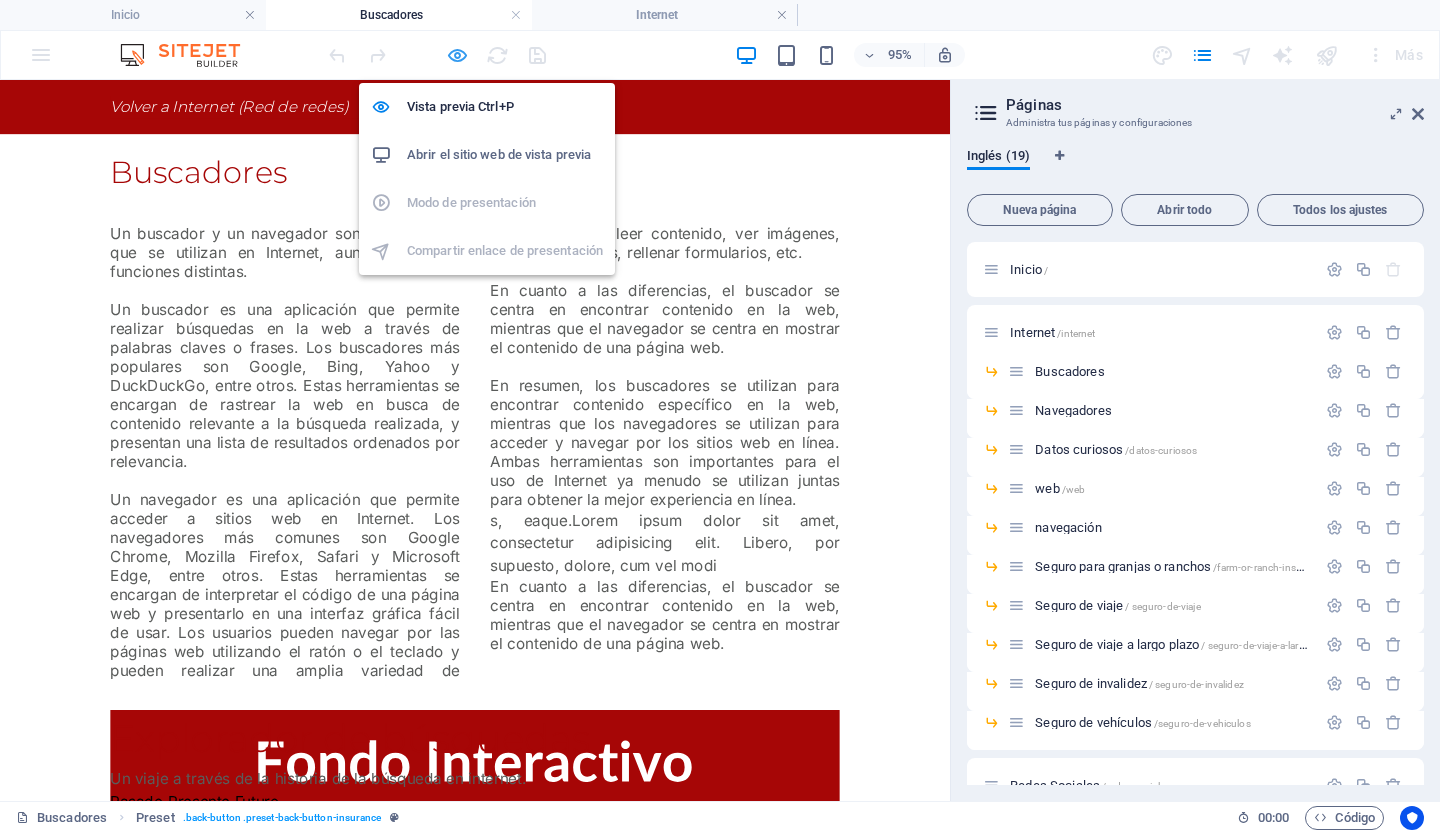 click at bounding box center (457, 55) 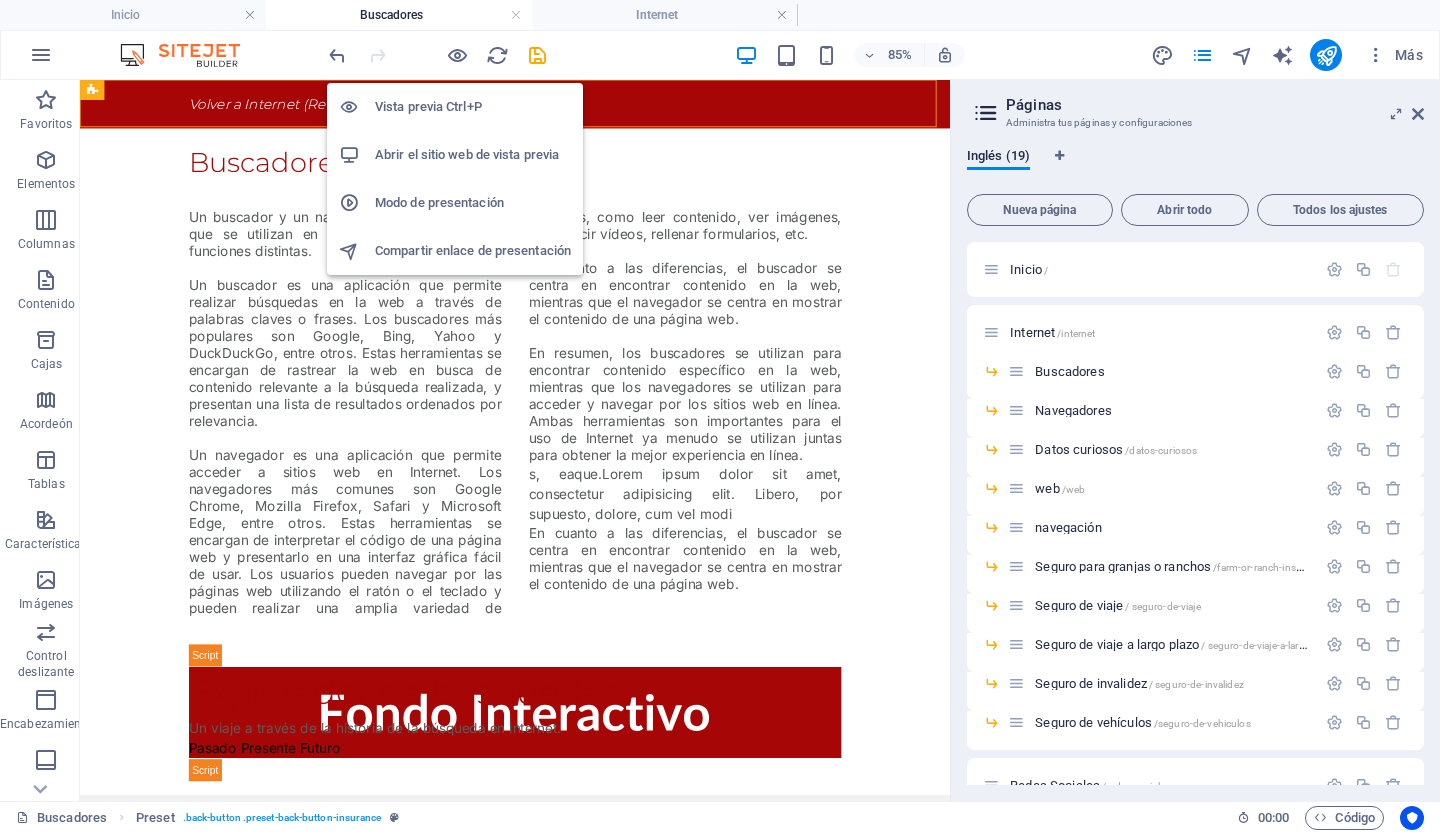 click on "Abrir el sitio web de vista previa" at bounding box center [467, 154] 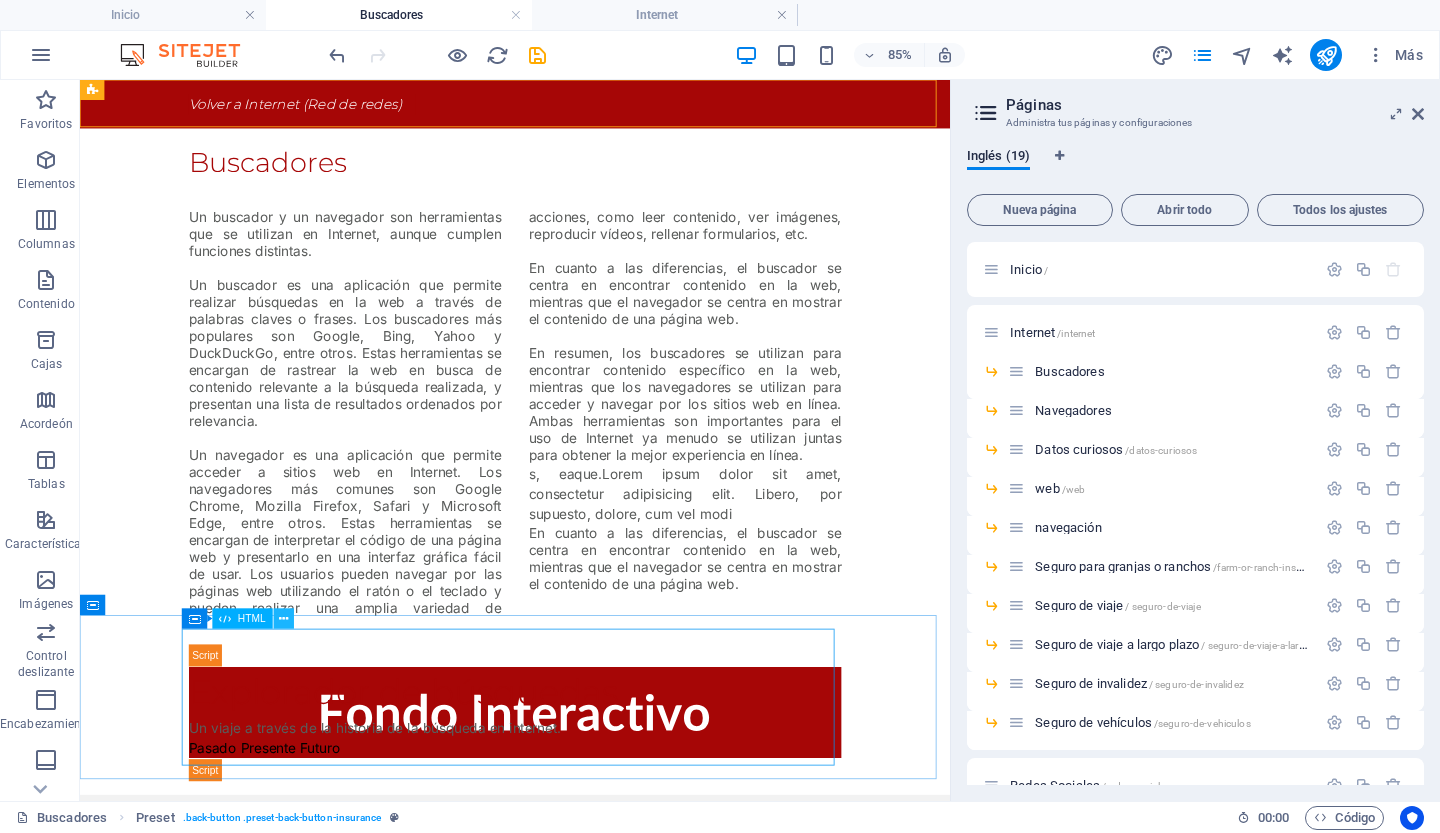 click at bounding box center [283, 619] 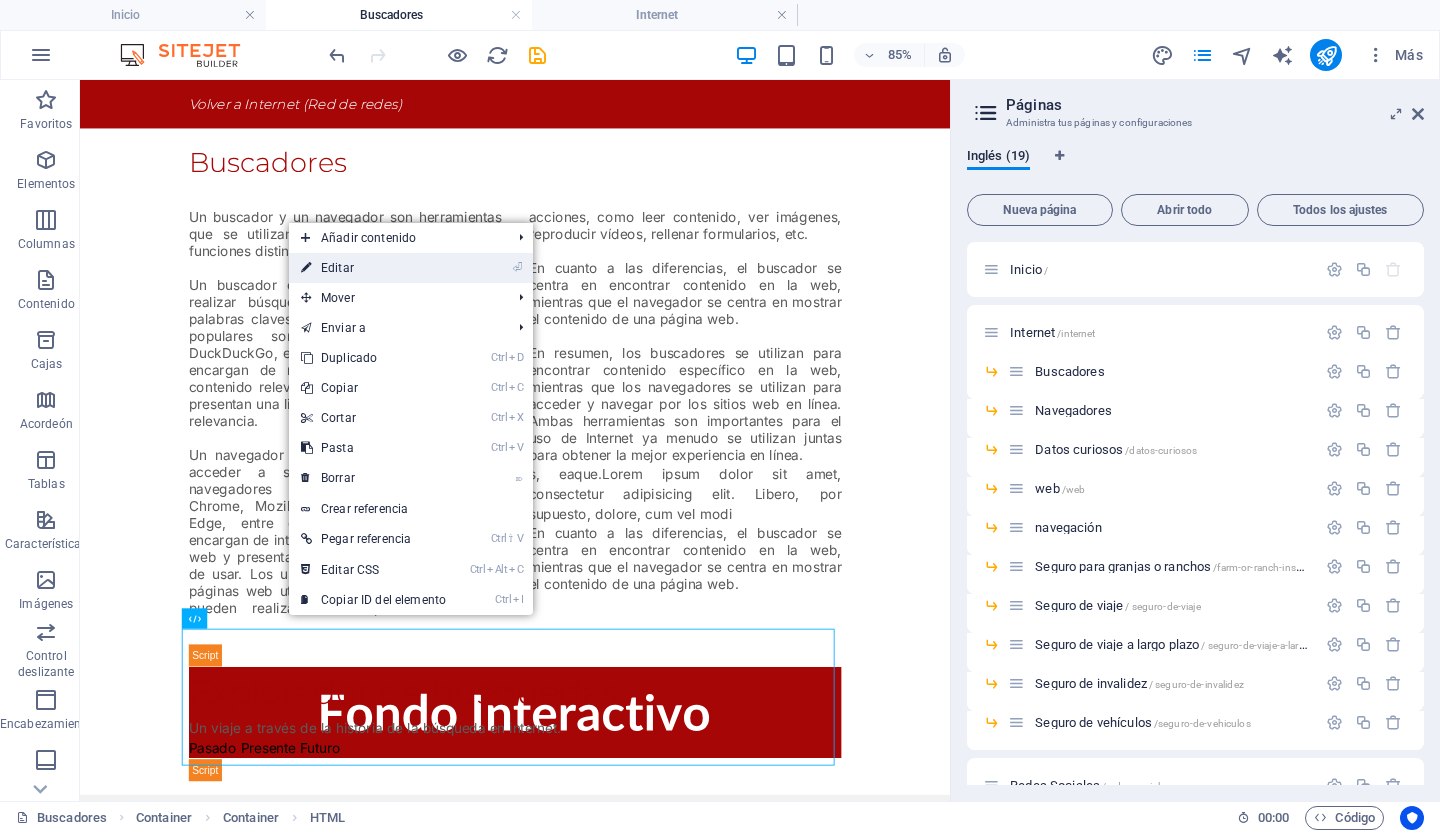 click on "Editar" at bounding box center (337, 268) 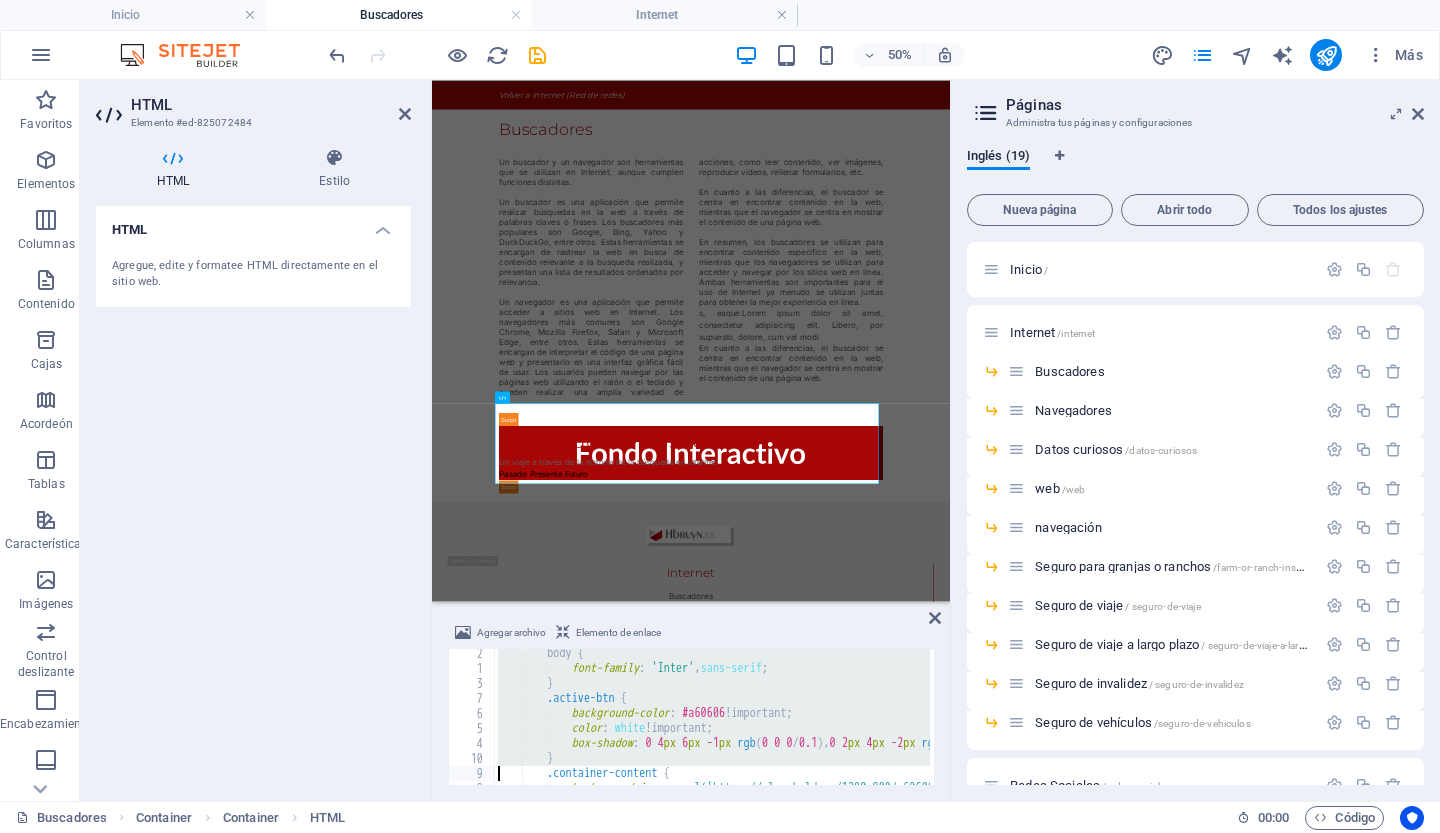 type on "</style>" 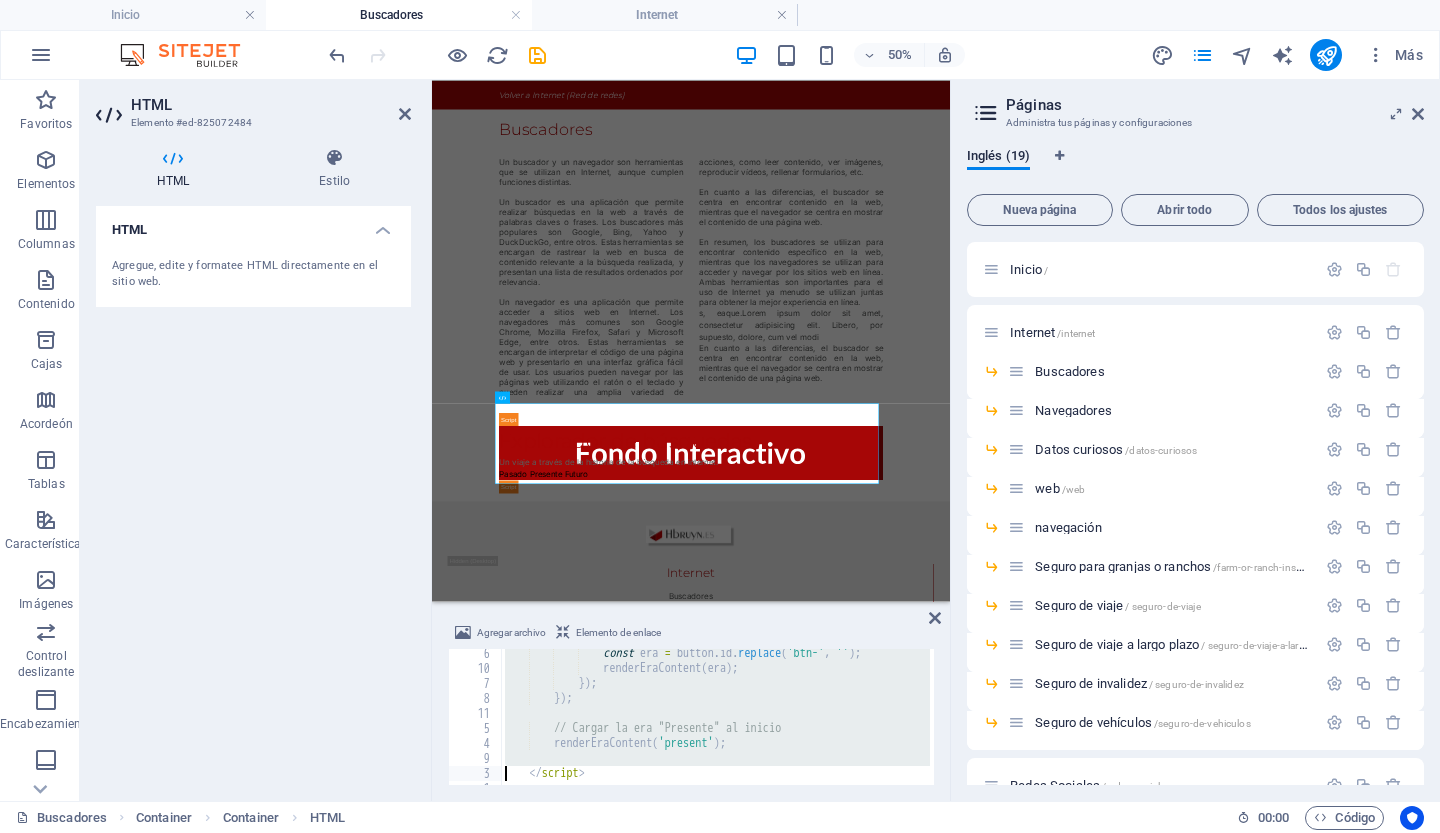 type on "</script>" 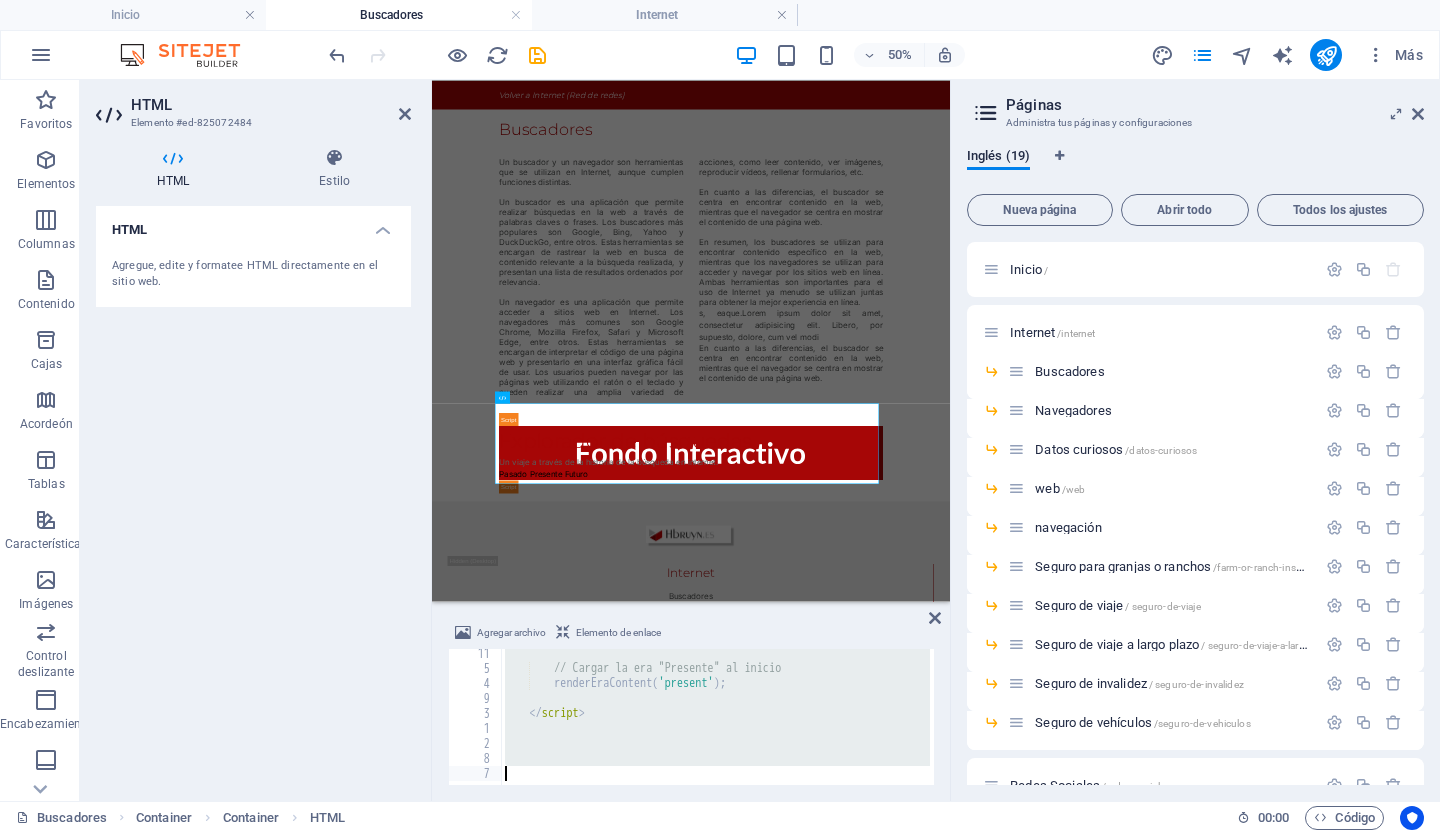 scroll, scrollTop: 2583, scrollLeft: 0, axis: vertical 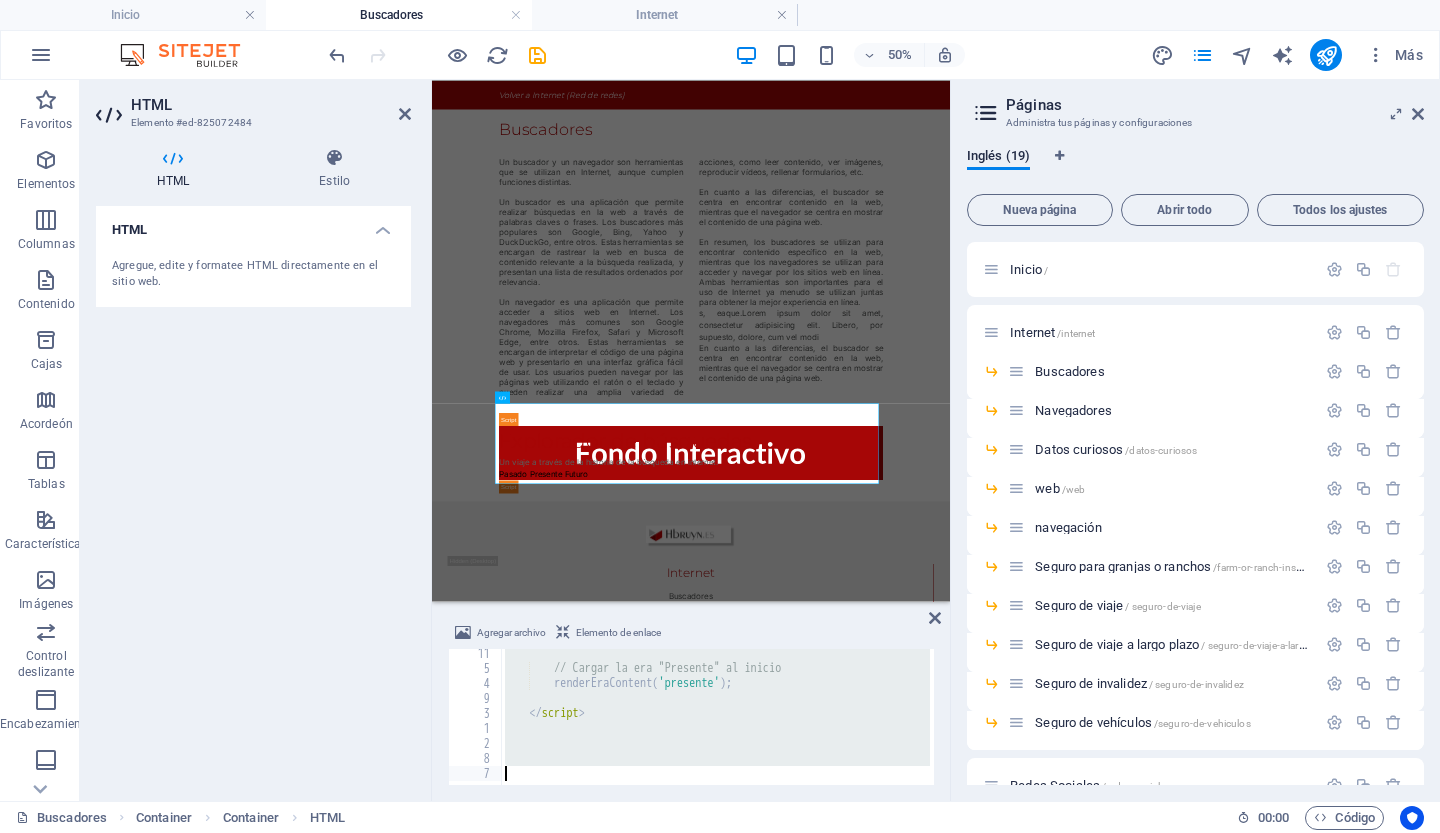 type on "</html>" 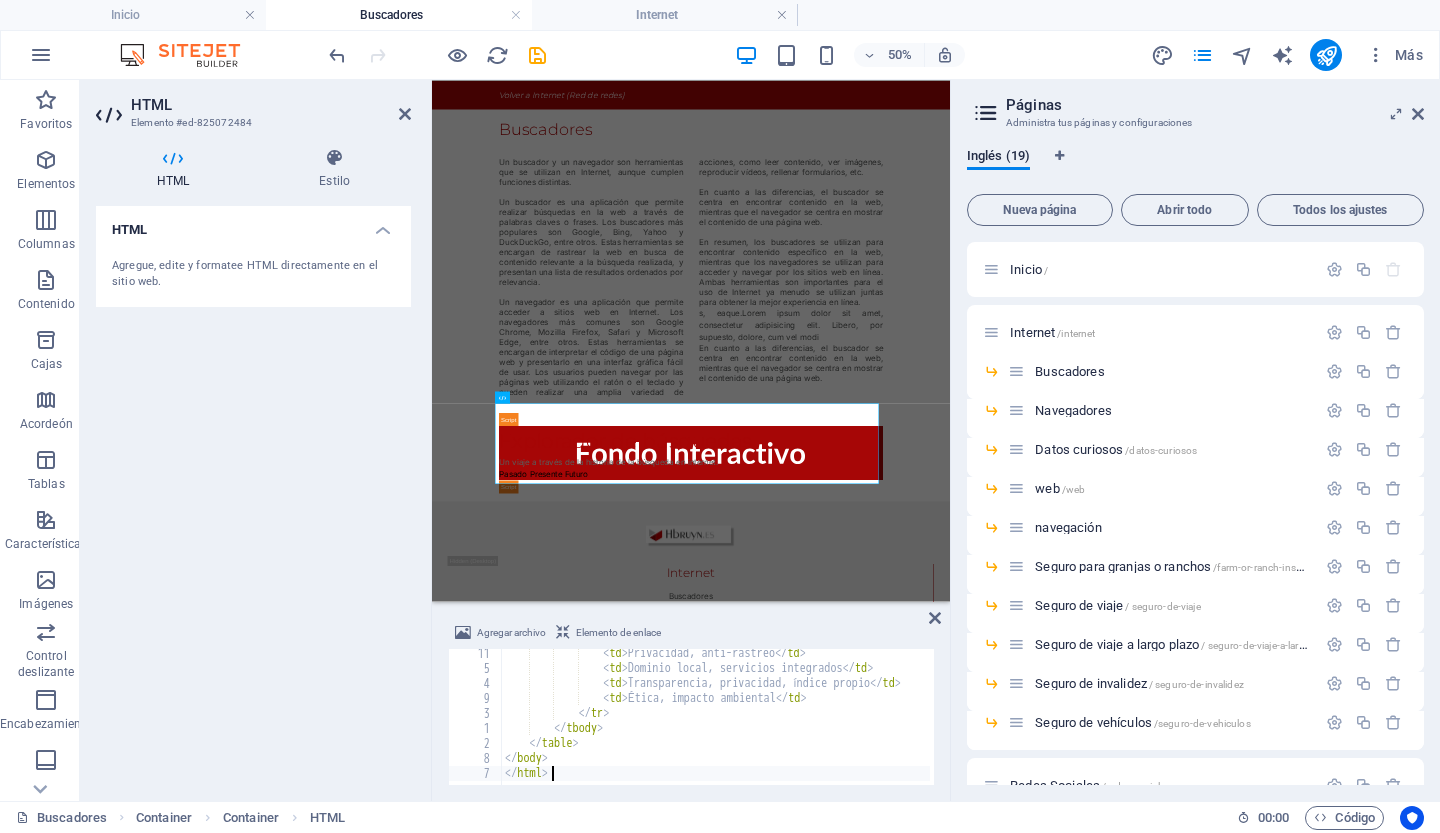 scroll, scrollTop: 6048, scrollLeft: 0, axis: vertical 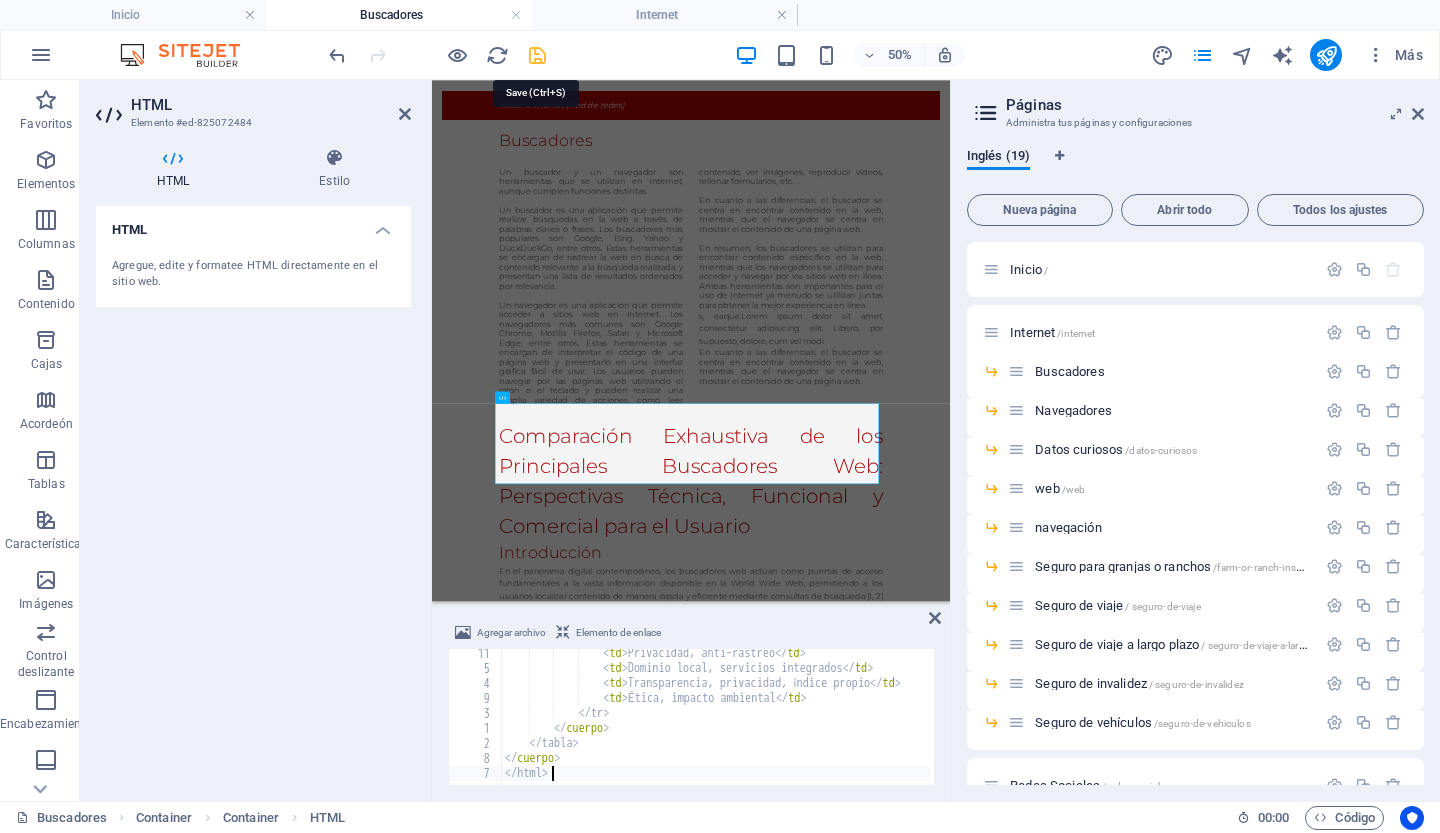 click at bounding box center [537, 55] 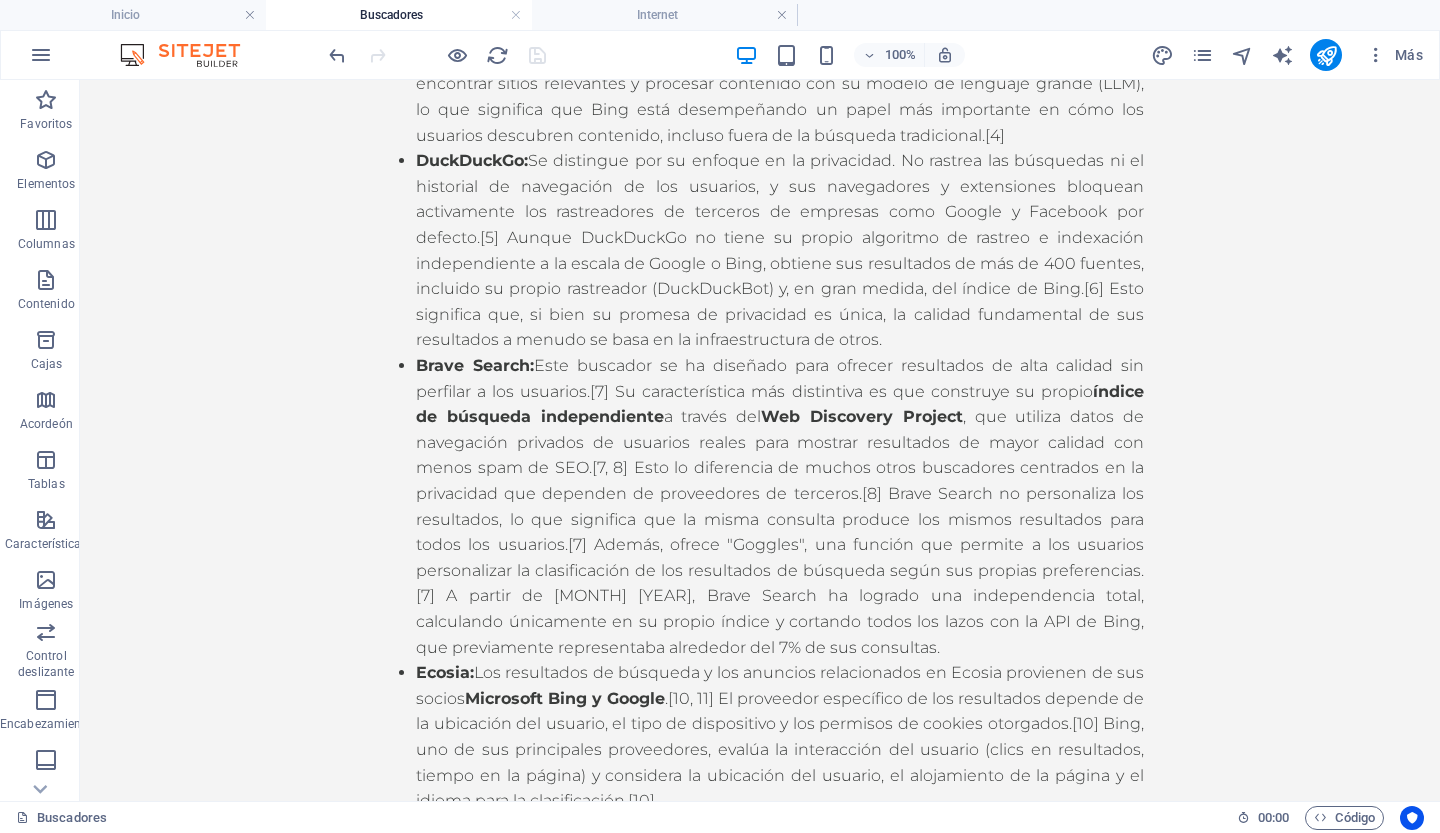 scroll, scrollTop: 2436, scrollLeft: 0, axis: vertical 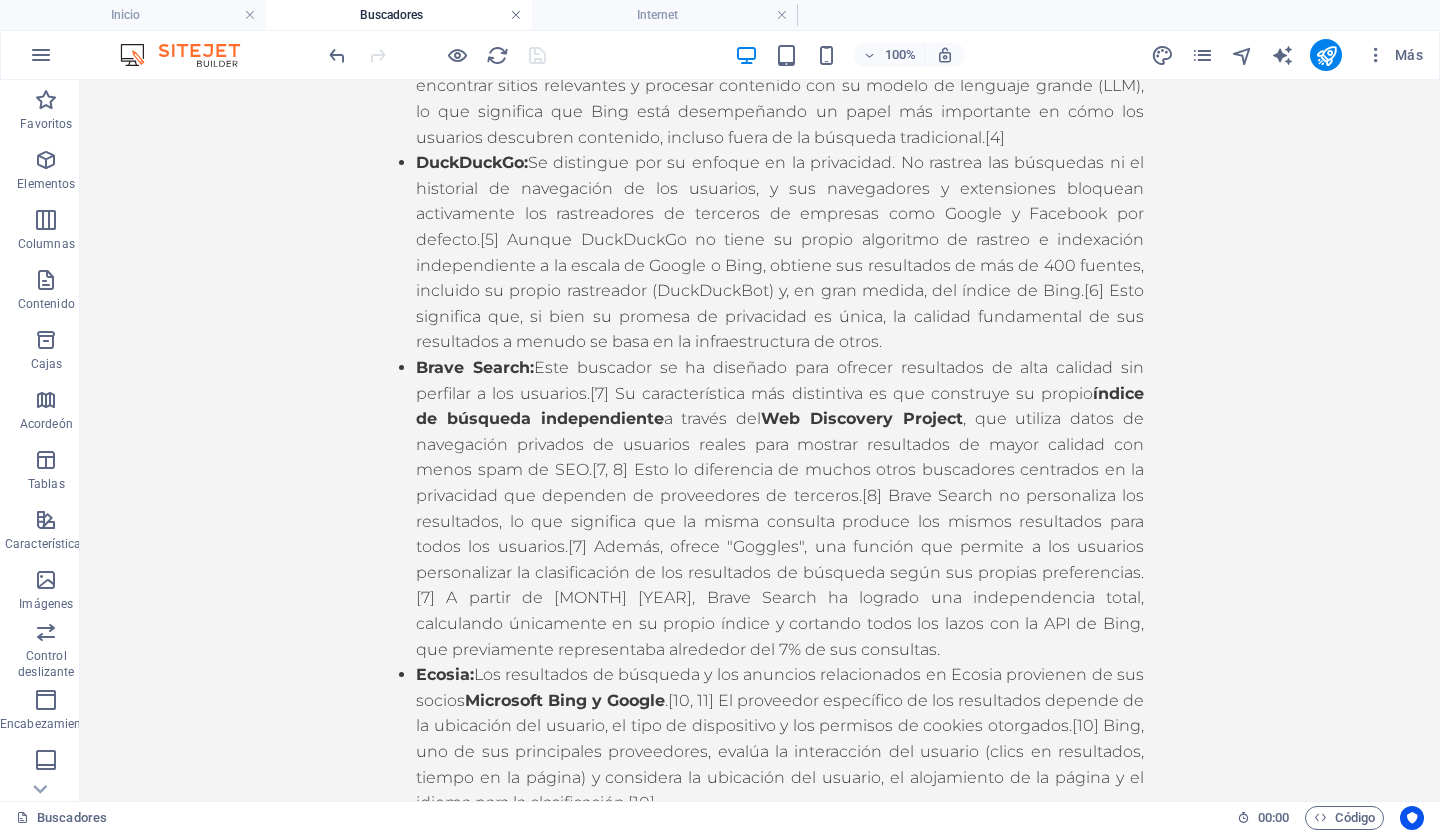 click at bounding box center (516, 15) 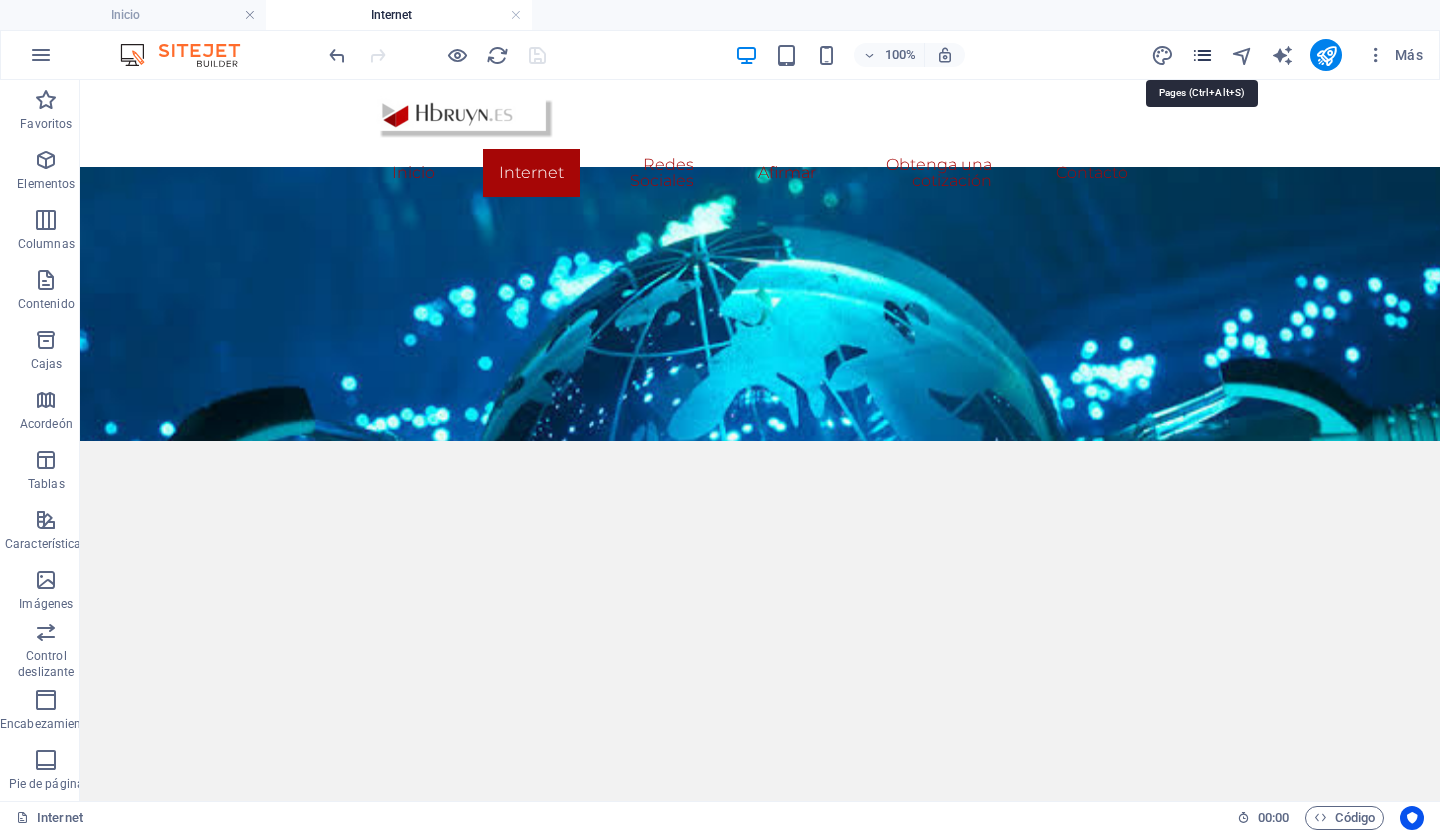 click at bounding box center [1202, 55] 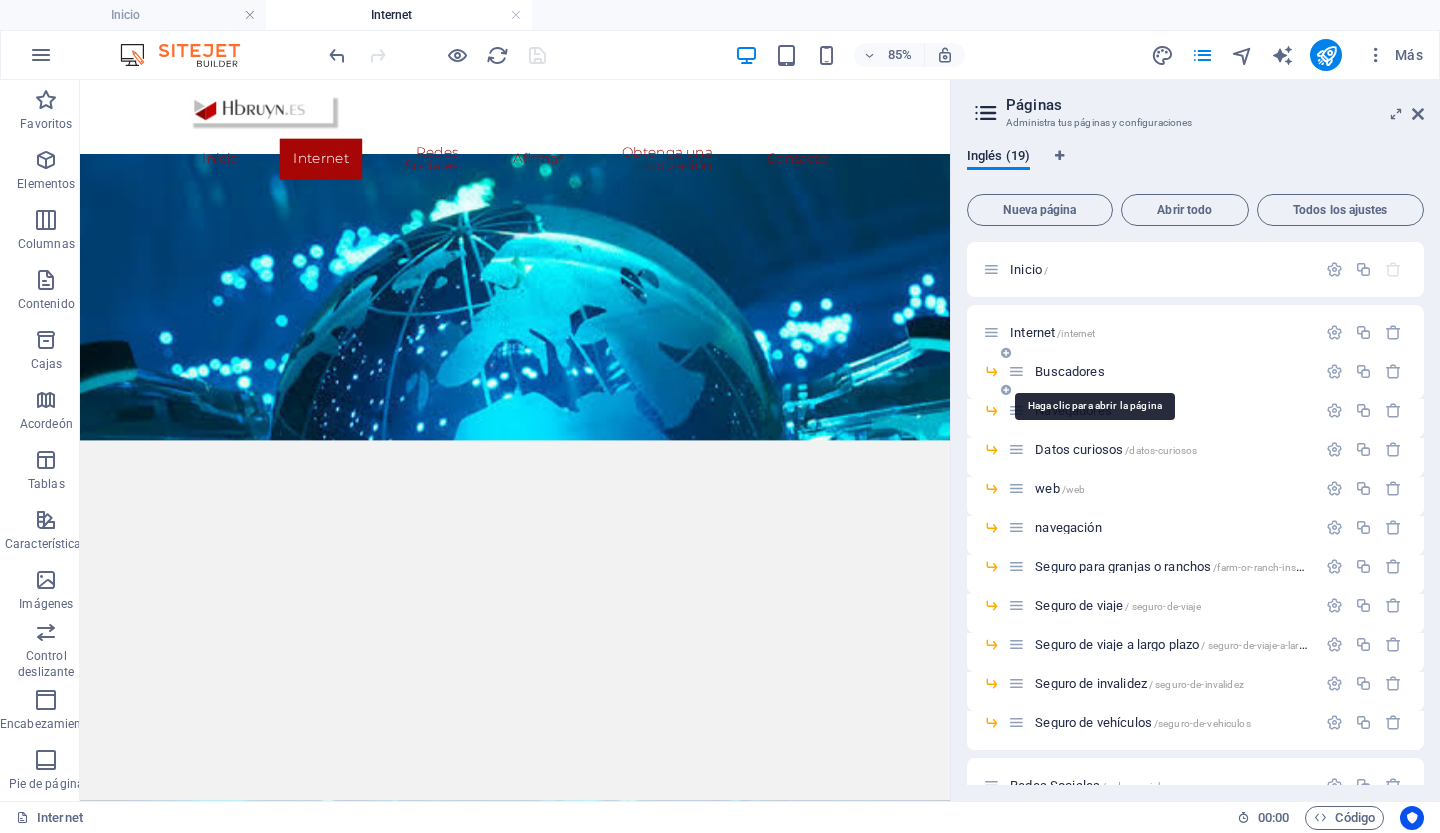 click on "Buscadores" at bounding box center [1069, 371] 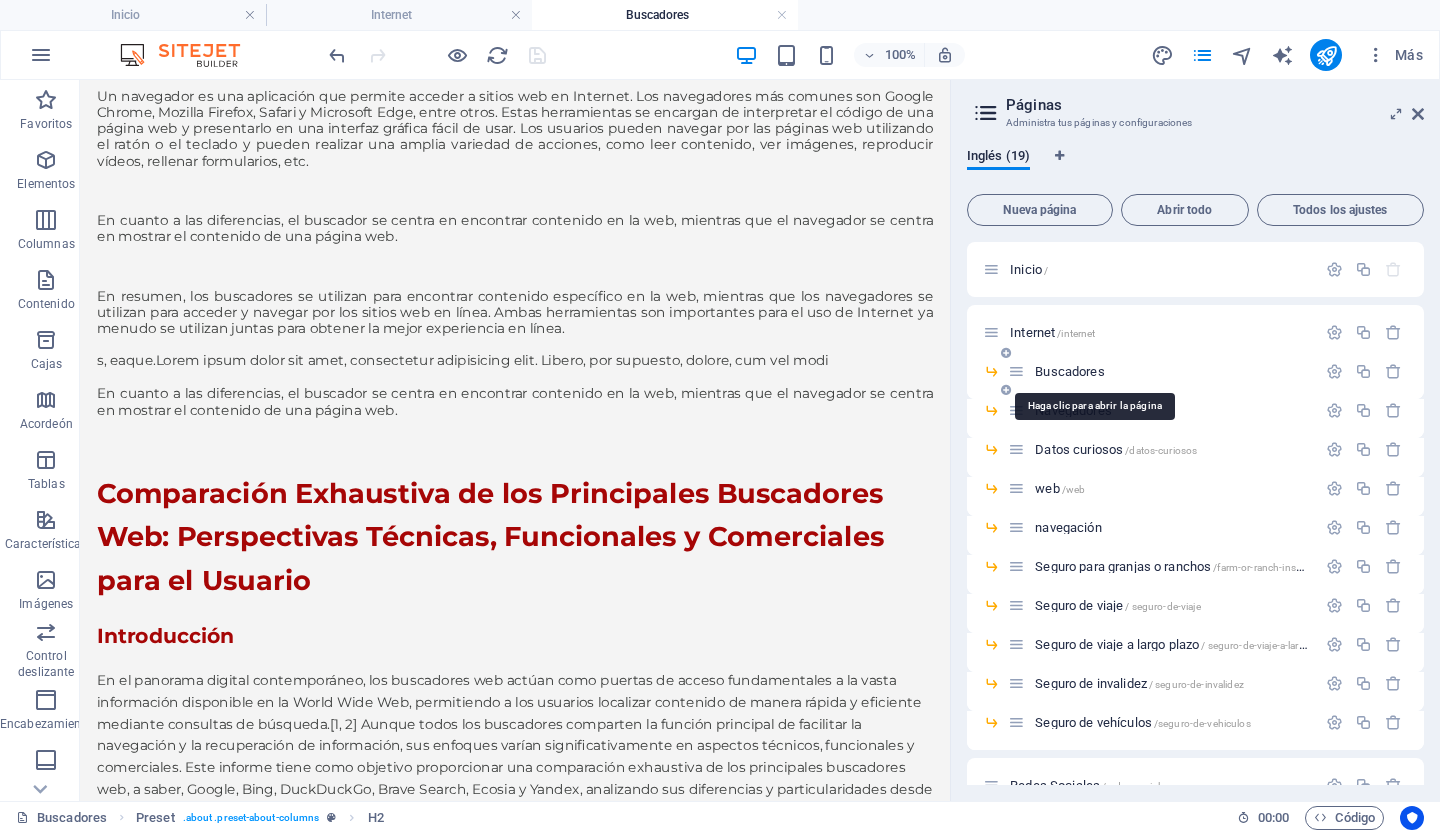 scroll, scrollTop: 397, scrollLeft: 0, axis: vertical 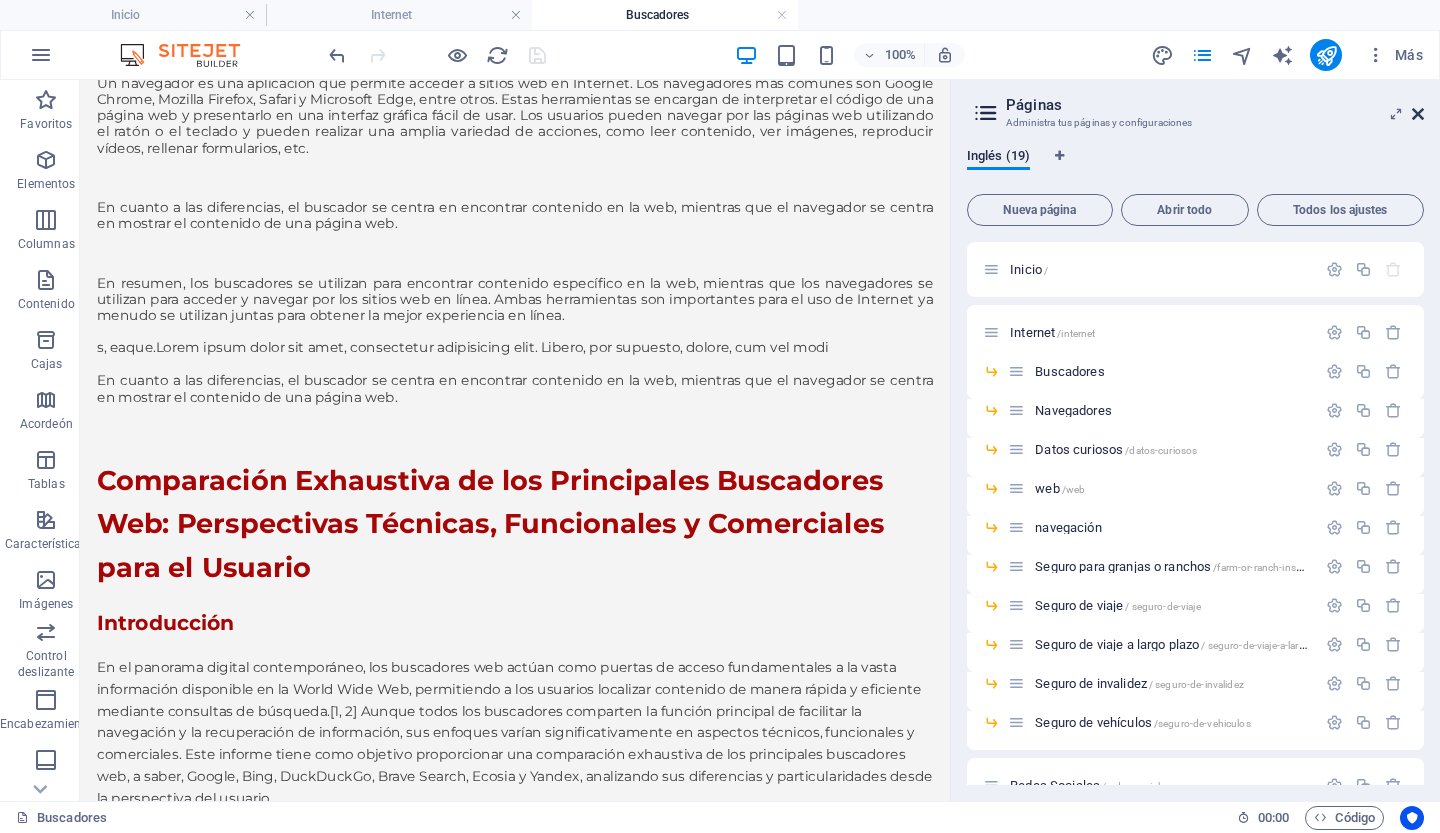 click at bounding box center [1418, 114] 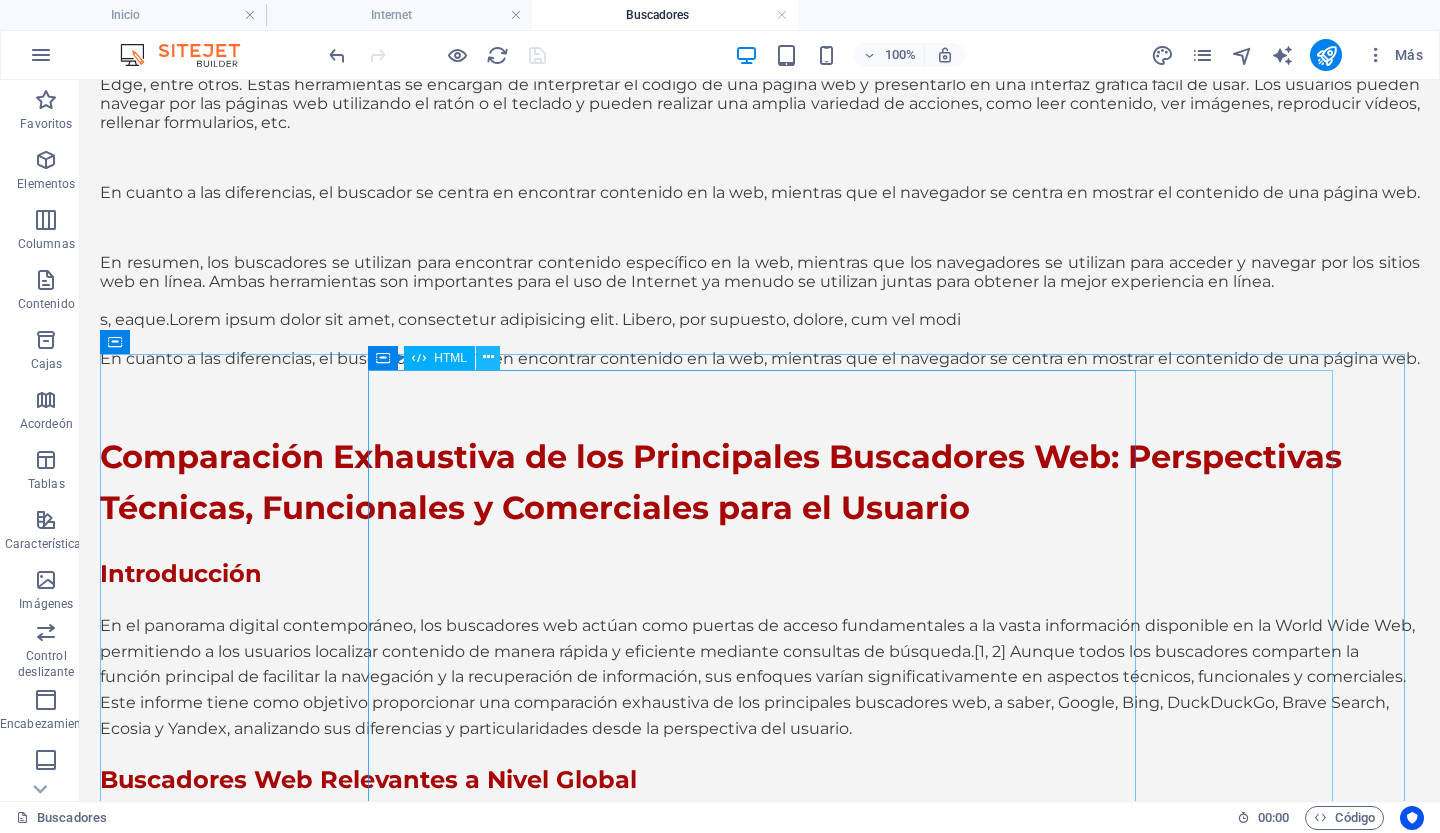 click at bounding box center [488, 357] 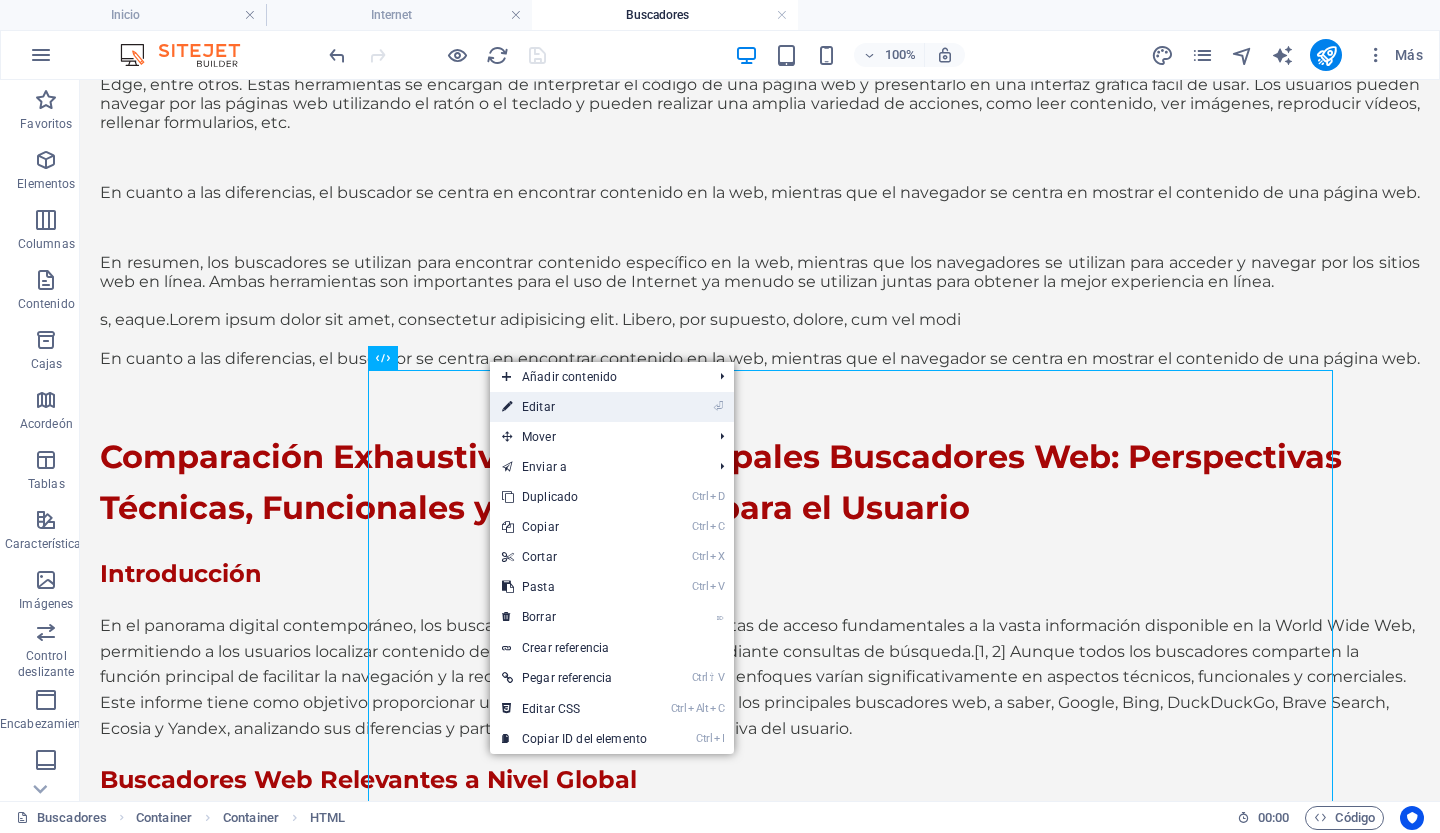 click on "Editar" at bounding box center (538, 407) 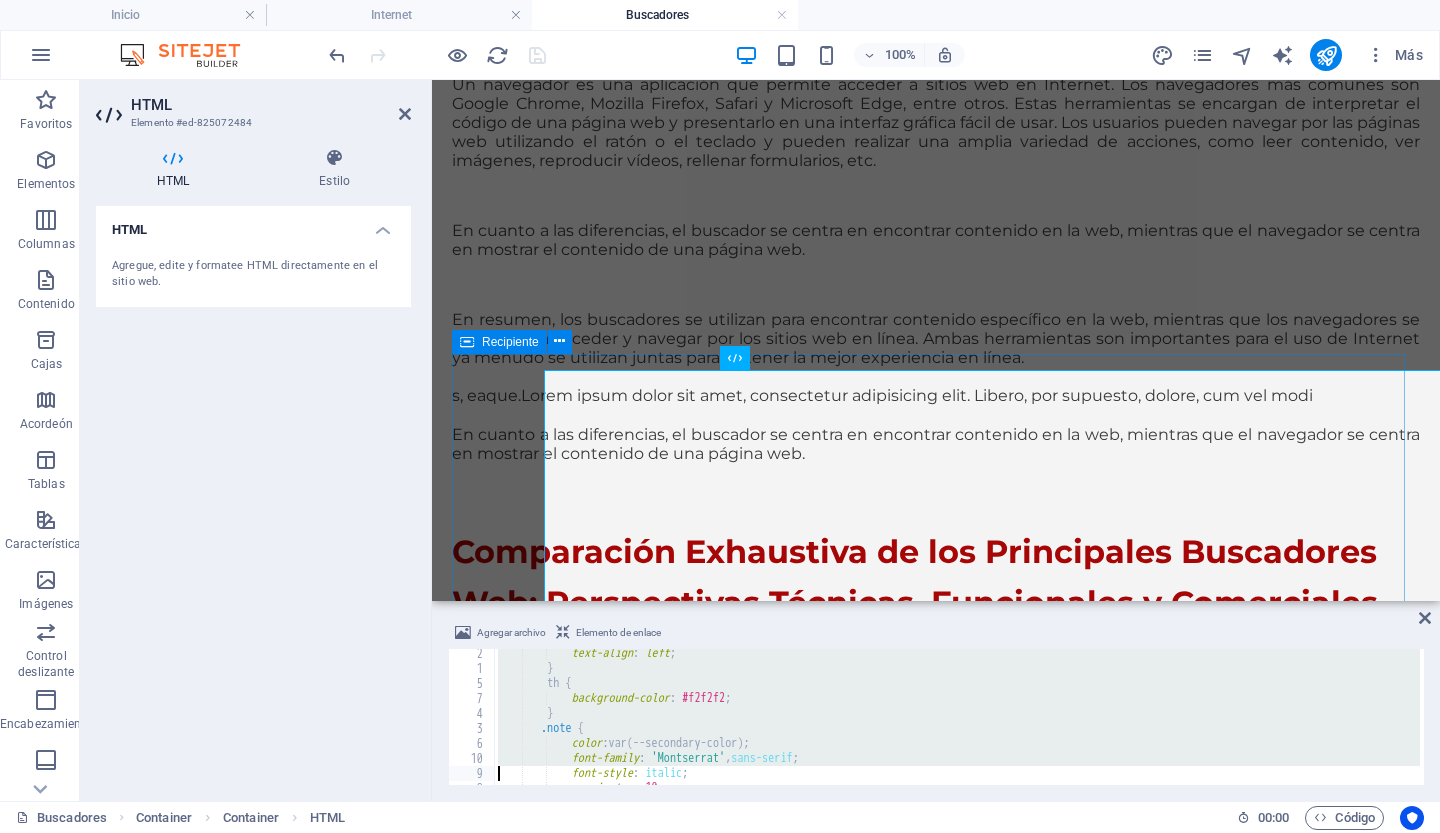 type on "</style>" 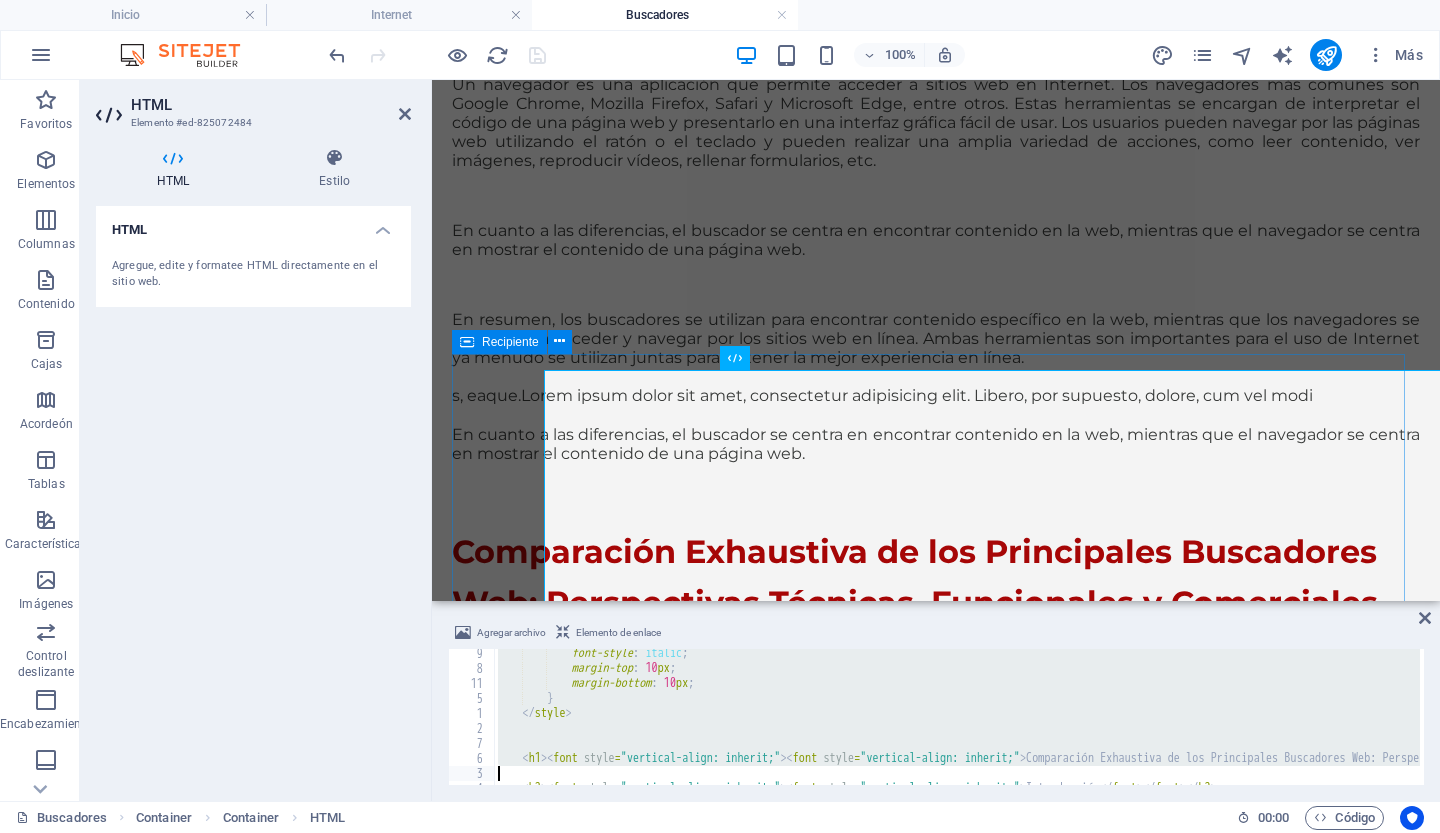 type on "<h2><font style="vertical-align: inherit;"><font style="vertical-align: inherit;">Introducción</font></font></h2>
<p>
<font style="vertical-align: inherit;"><font style="vertical-align: inherit;">En el panorama digital contemporáneo, los buscadores web actúan como puertas de acceso fundamentales a la vasta información disponible en la World Wide Web, permitiendo a los usuarios localizar con" 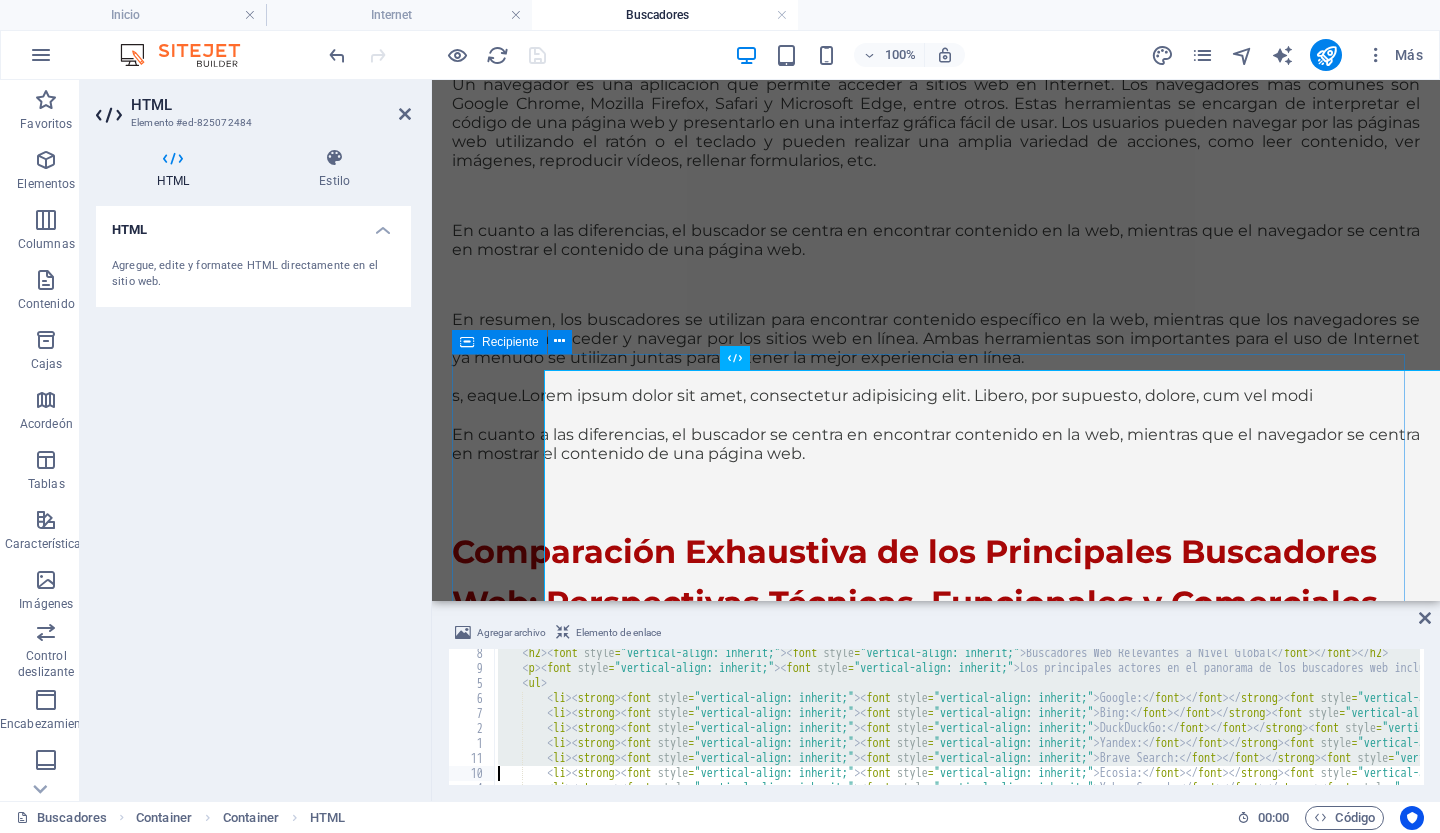 type on "<h2><font style="vertical-align: inherit;"><font style="vertical-align: inherit;">Aspectos Técnicos</font></font></h2>
<p><font style="vertical-align: inherit;"><font style="vertical-align: inherit;">Los orígenes de cualquier buscador web residen en su infraestructura y los algoritmos que emplean para rastrear, indexar y clasificar el contenido. Estas diferencias técnicas tienen un impacto" 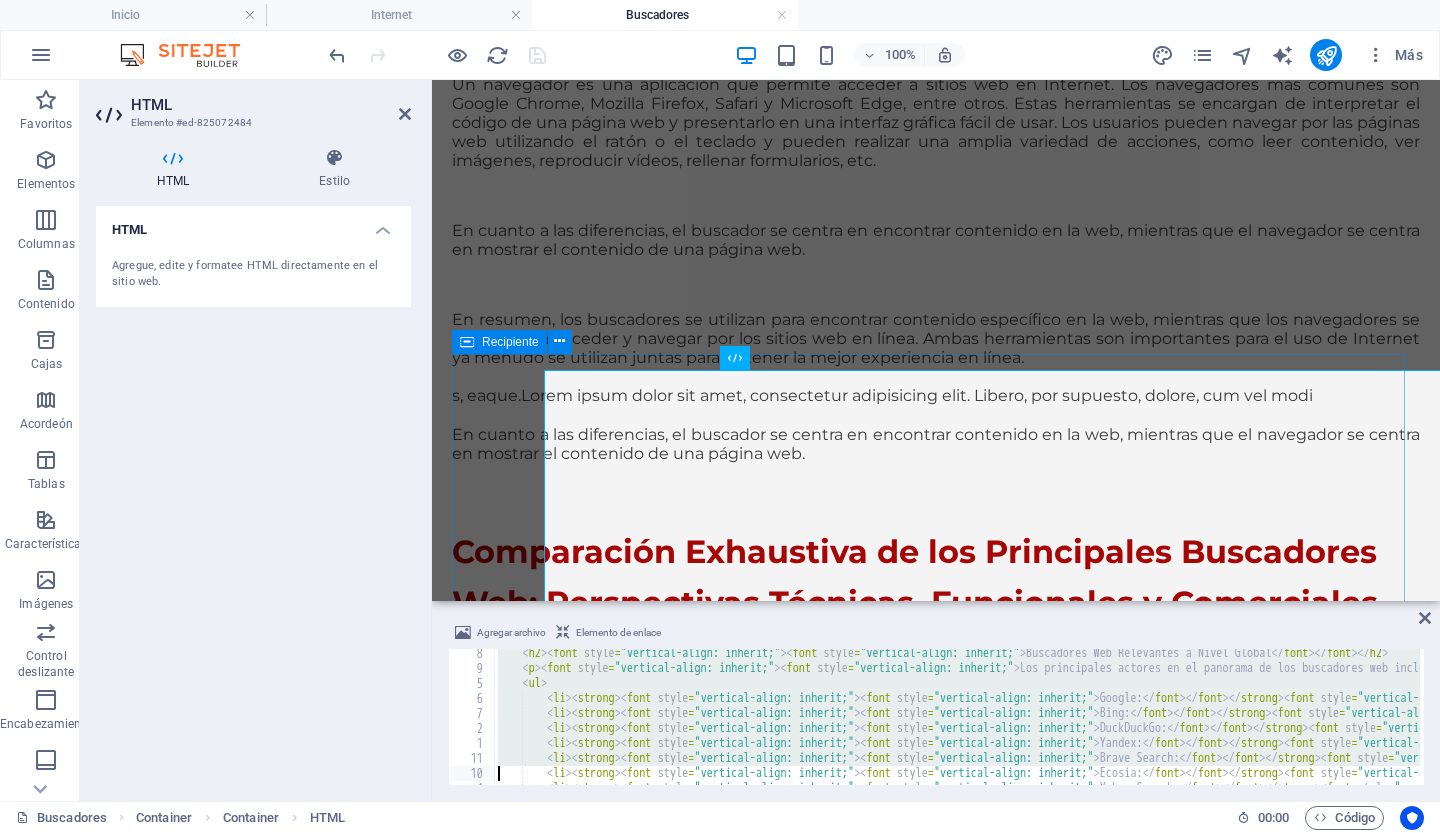 type on "<ul>
<li><strong>Google:</strong> Para julio de 2025, Google tiene previstas actualizaciones significativas en su algoritmo de búsqueda. El enfoque principal seguirá siendo la <strong>evaluación de contenido de calidad</strong>, priorizando material que no solo satisfaga la intención de búsqueda del usuario sino que también ofrezca valor genuino, siendo informativo, completo y autorita" 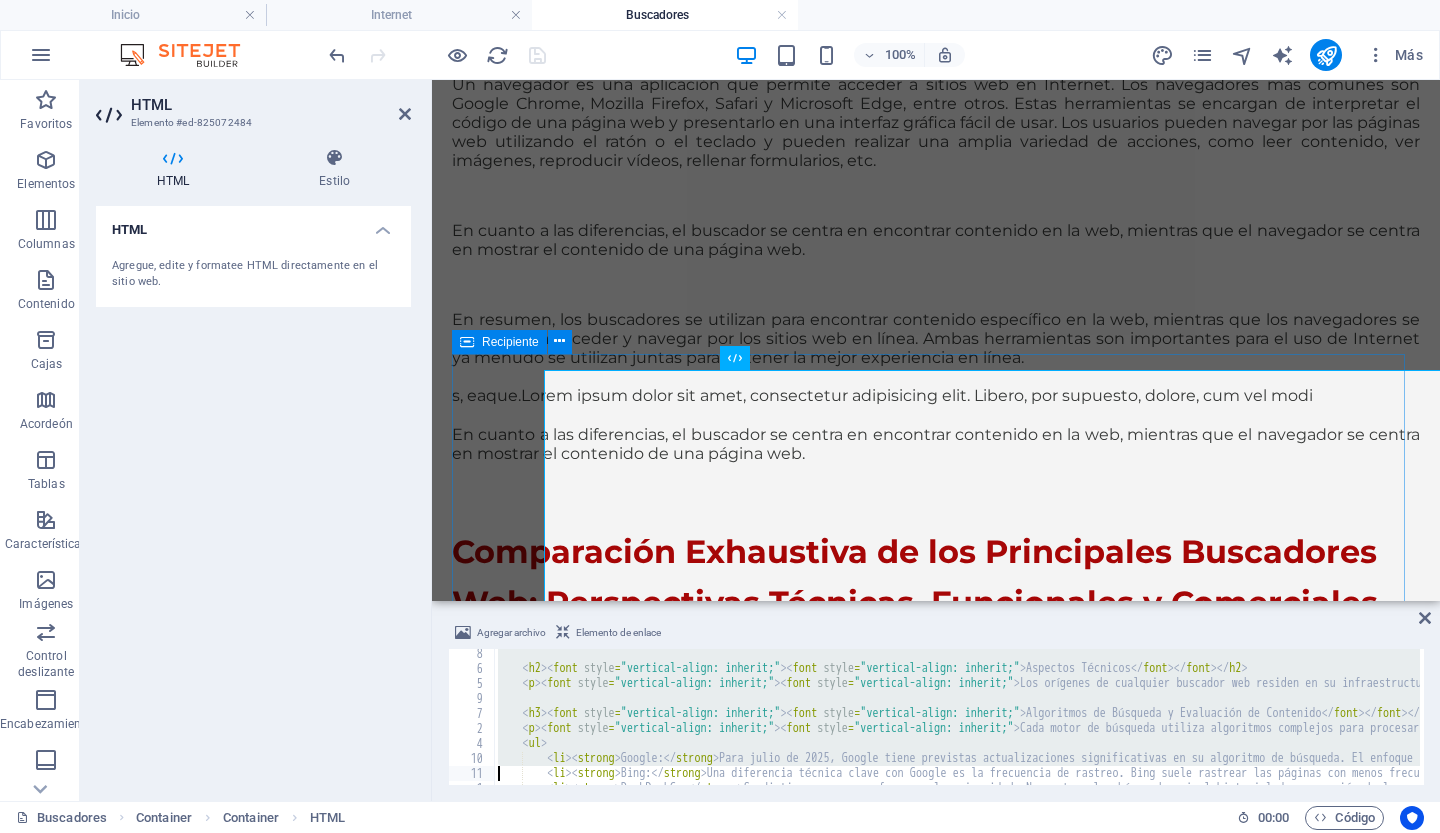 scroll, scrollTop: 1038, scrollLeft: 0, axis: vertical 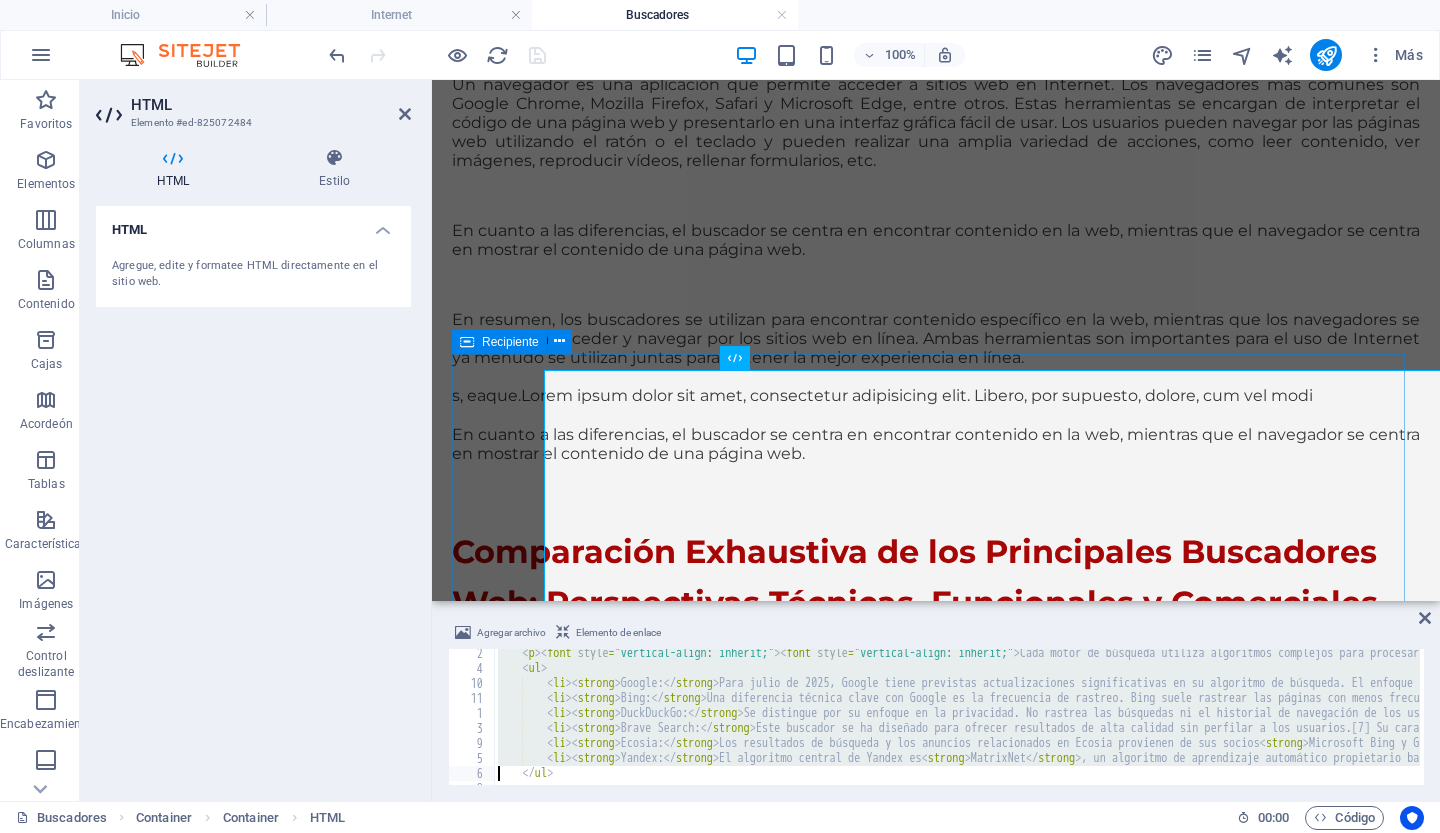 type on "<ul>
<li><strong>Google:</strong> Posee una infraestructura de red de vanguardia. Su arquitectura de red de centro de datos de quinta generación, <strong>Jupiter</strong>, escala a 13 Petabits/seg de ancho de banda biseccional.[14] Esto significa que la red podría soportar una videollamada para los 8 mil millones de personas en la Tierra simultáneamente.[14] Las innovaciones incluyen l" 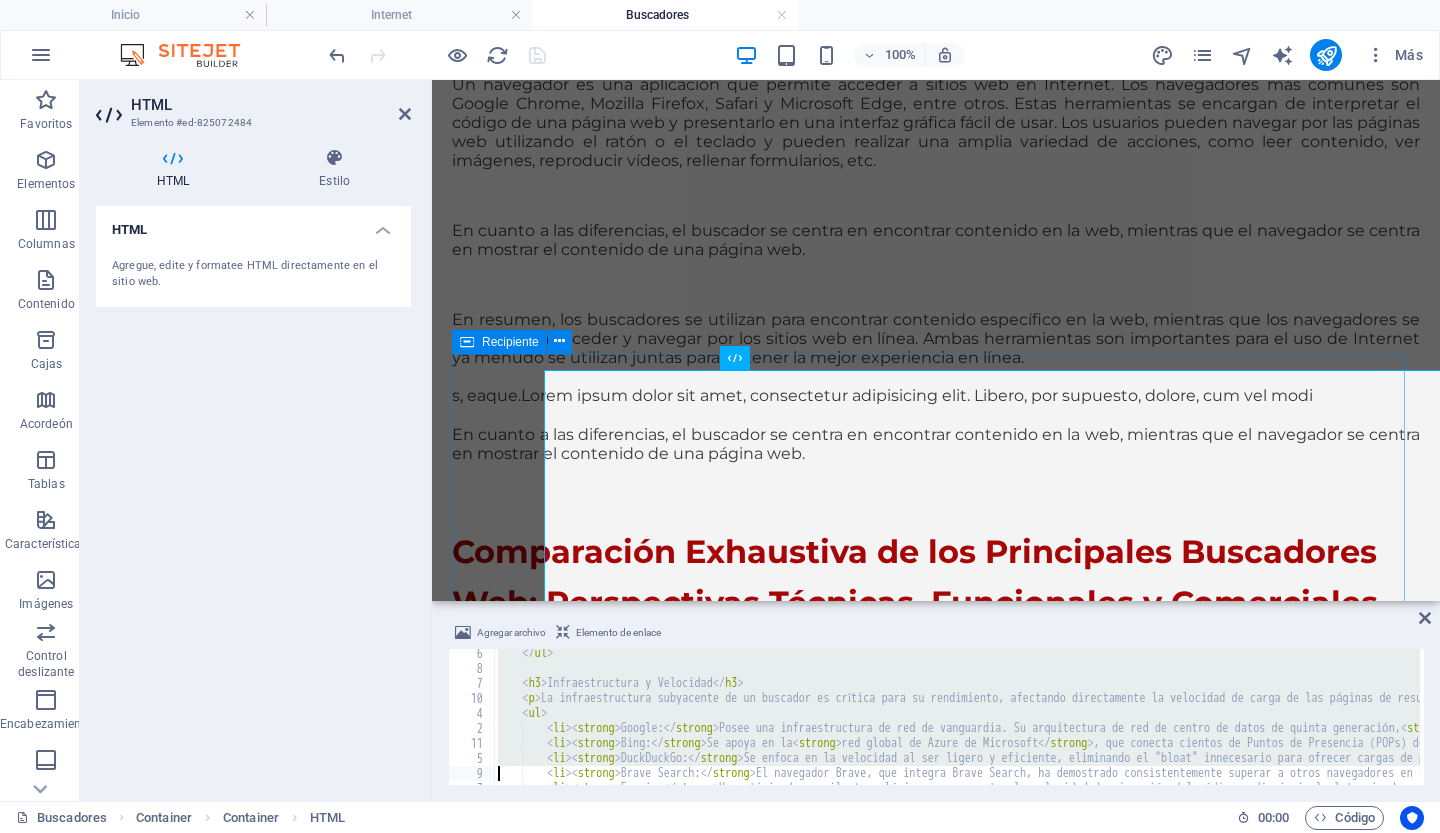 type on "<ul>
<li><strong>Google:</strong> Recopila una amplia gama de información para proporcionar servicios mejorados y personalizados. Esto incluye identificadores únicos, tipo y configuración del navegador y dispositivo, sistema operativo, información de la red móvil, dirección IP, informes de fallos, actividad del sistema, y la fecha, hora y URL de referencia de las solicitudes.[23] Tambi" 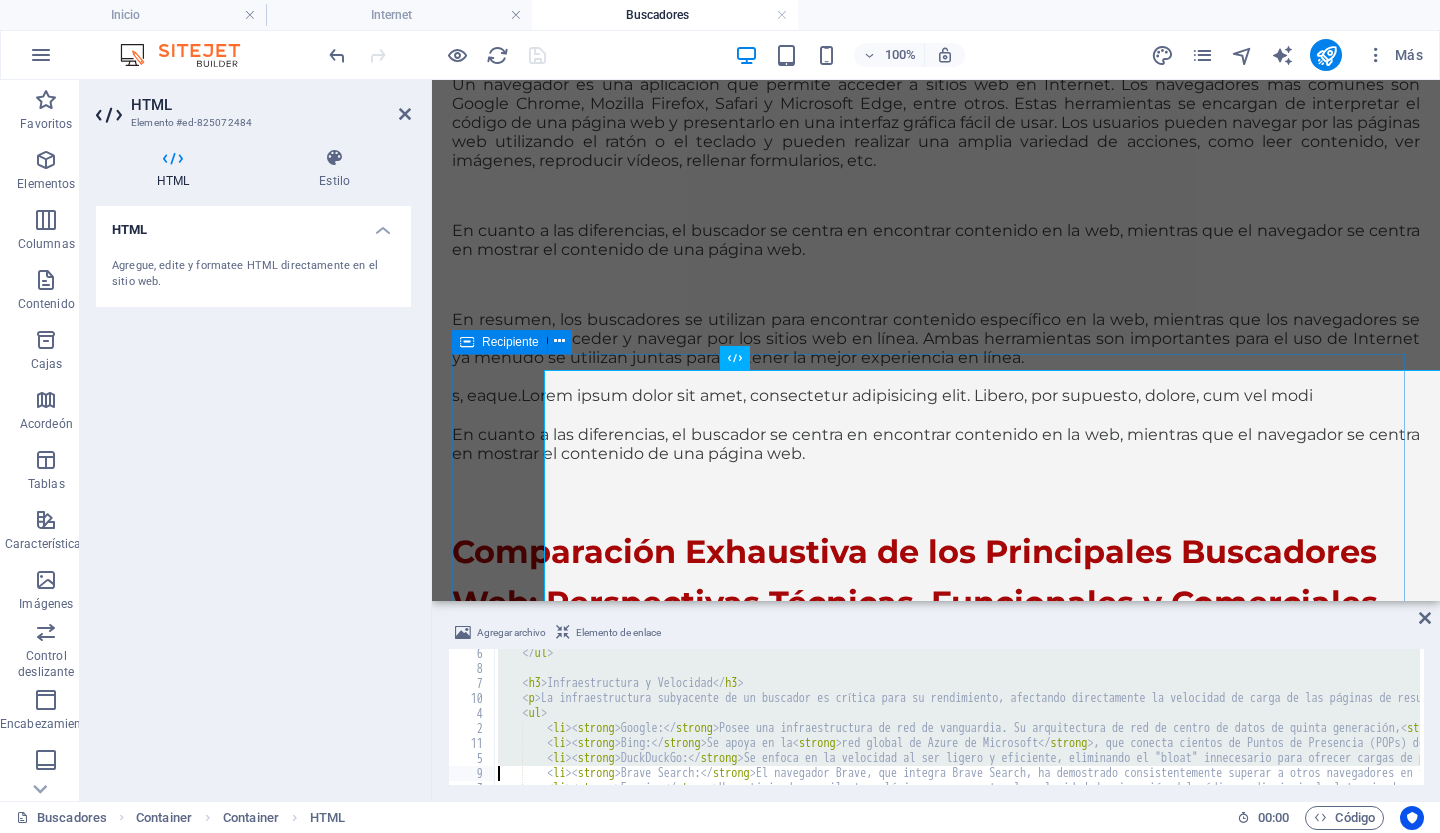 type on "<li><strong>Brave Search:</strong> Está diseñado con la privacidad como eje central. No rastrea a los usuarios, no almacena datos de búsqueda y ofrece un modelo de clasificación transparente. Su objetivo es un "índice de búsqueda de propiedad comunitaria".[7, 27]</li>
<li><strong>Ecosia:</strong> Declara que recopila y procesa solo los datos necesarios para proporcionar resultados" 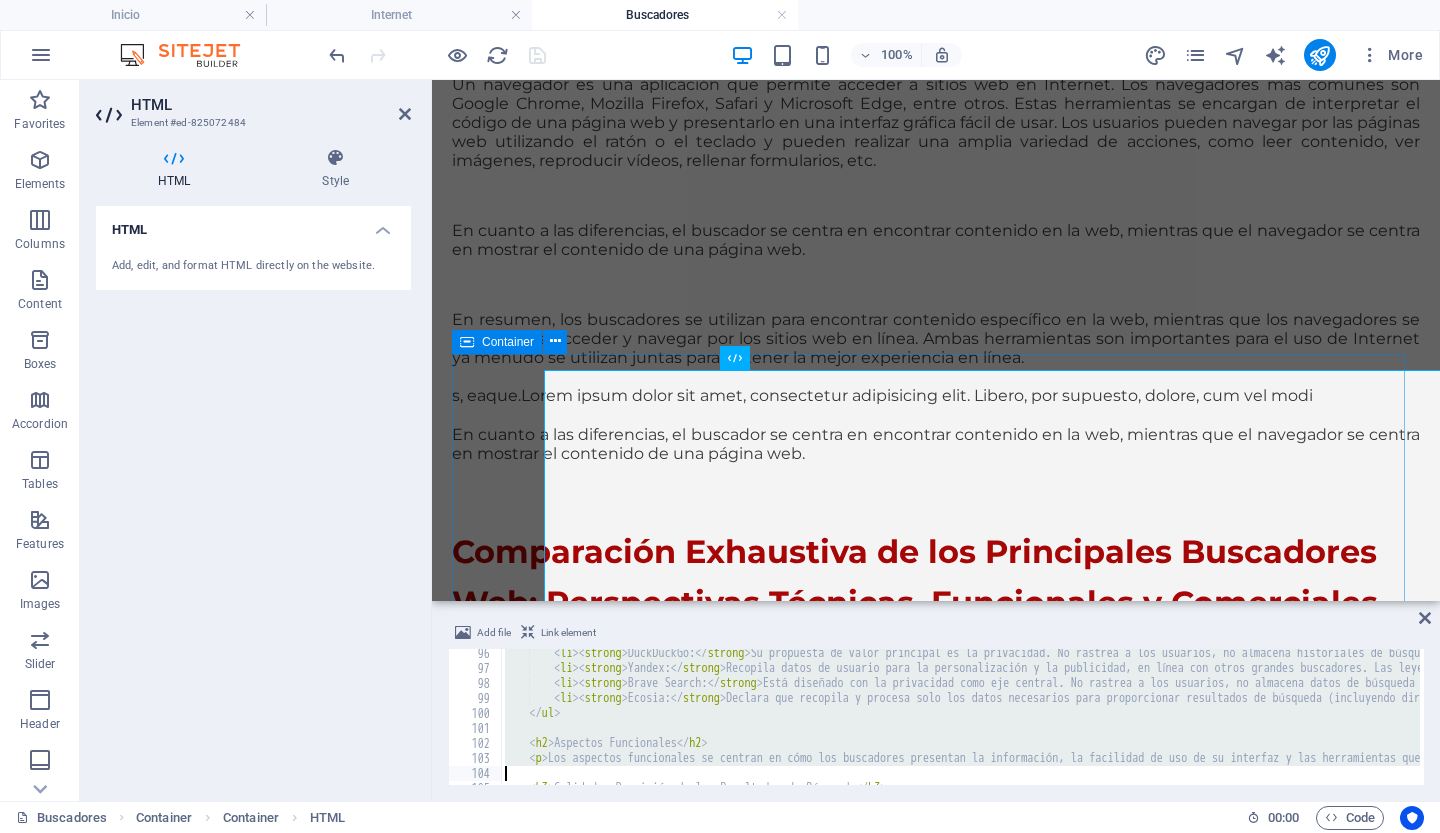 type on "<ul>
<li><strong>Google:</strong> Sus sistemas de clasificación están diseñados para operar a nivel de página, utilizando una variedad de señales para determinar cómo clasificar páginas individuales.[28] Considera las palabras en los nombres de dominio, pero evita dar demasiado crédito a dominios que coinciden exactamente con consultas para prevenir manipulación.[28] Cuenta con sistema" 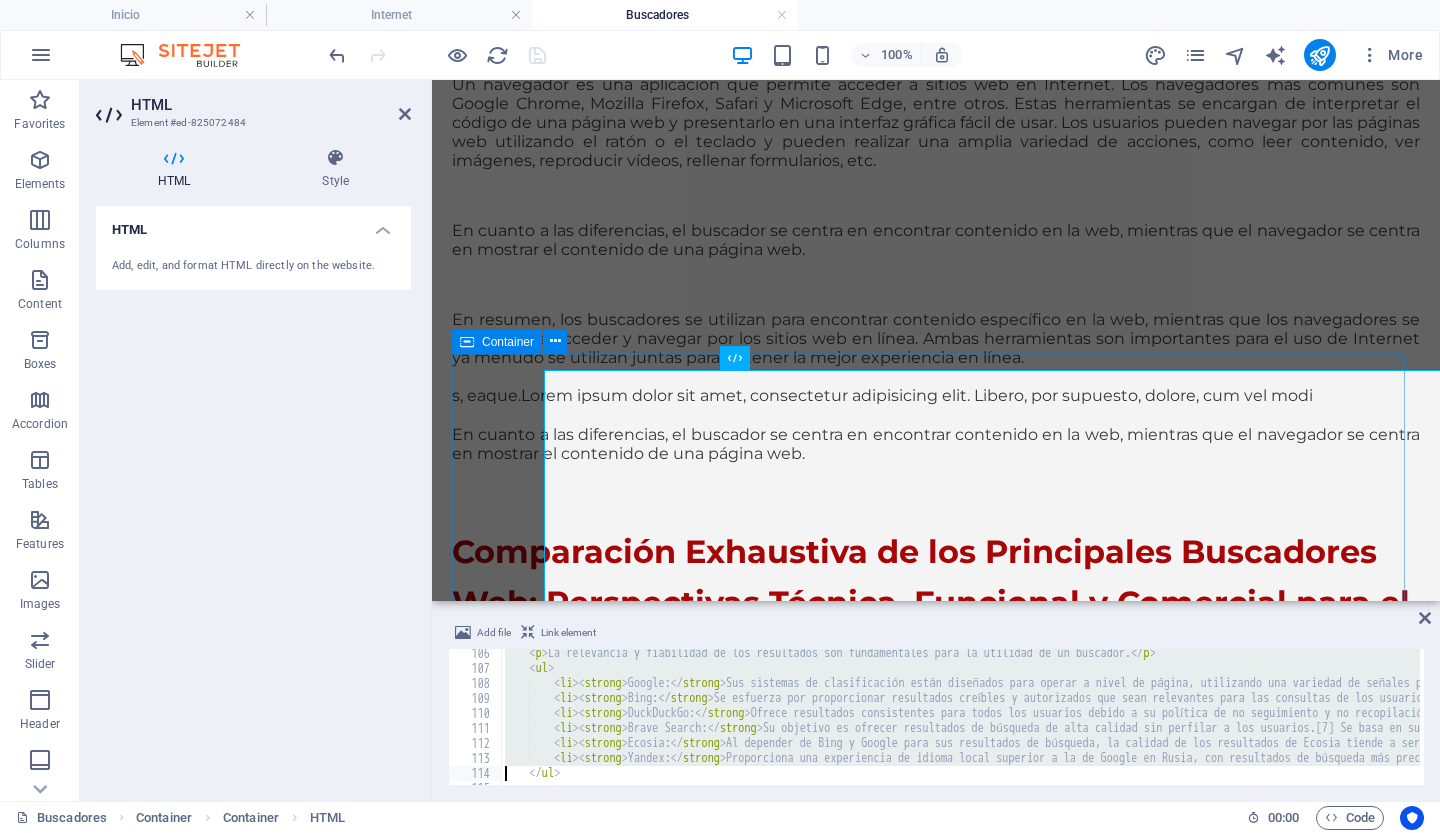 type on "<ul>
<li><strong>Google:</strong> Se ha centrado desde sus inicios en proporcionar la mejor experiencia de usuario posible.[34] Su interfaz de página de inicio es <strong>clara y sencilla</strong>, y las páginas se cargan instantáneamente.[34] Google busca que sus productos funcionen tan bien que los usuarios no tengan que pensar en cómo podrían haber sido diseñados de manera diferente" 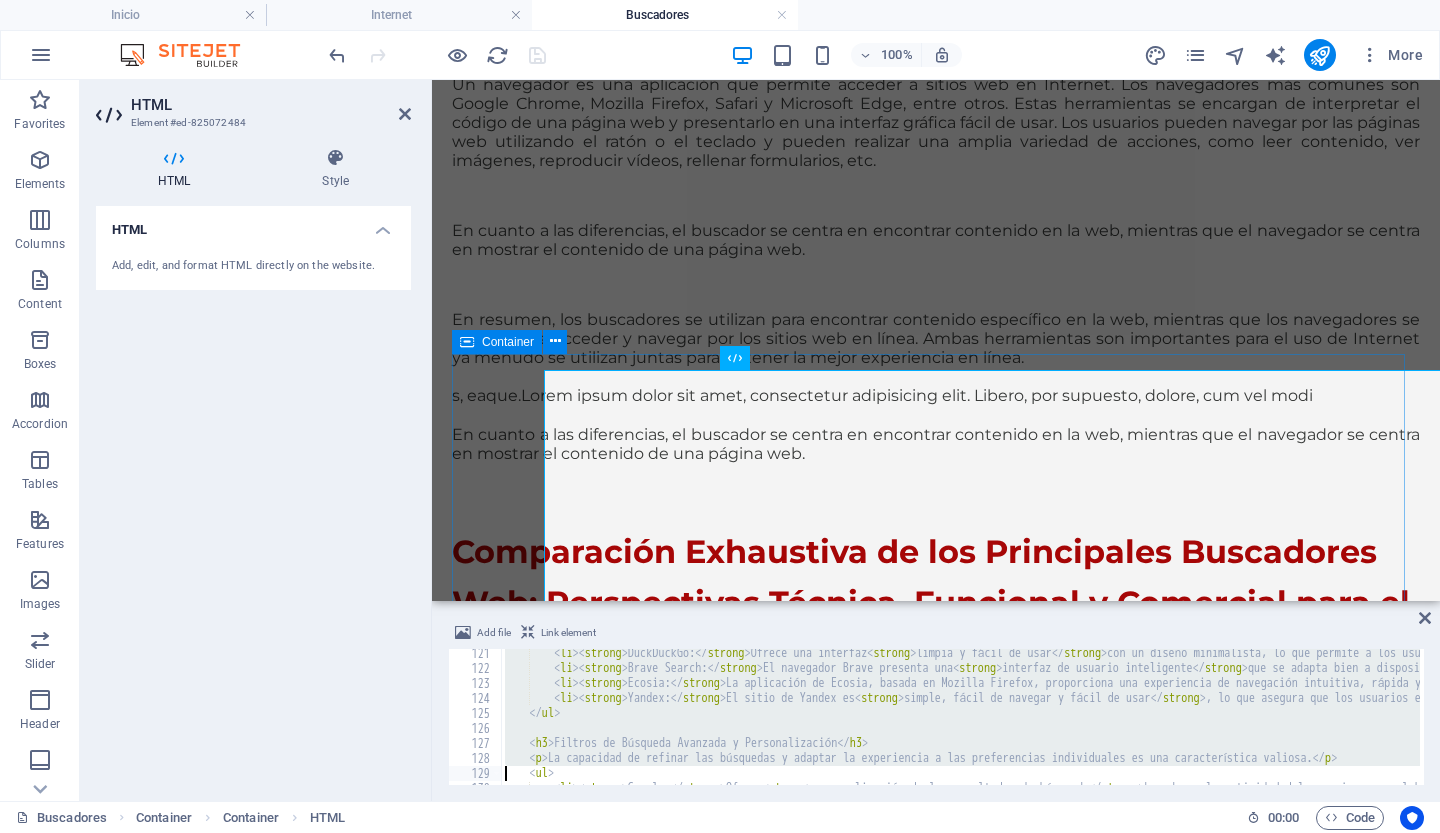 type on "<ul>
<li><strong>Google:</strong> Ofrece <strong>personalización de los resultados de búsqueda</strong> basada en la actividad del usuario, como el historial de búsqueda.[40] Esta personalización se aplica solo si puede proporcionar información más útil.[40] Los usuarios pueden ver una versión no personalizada de los resultados a través de la opción "Probar sin" en el pie de página.[40" 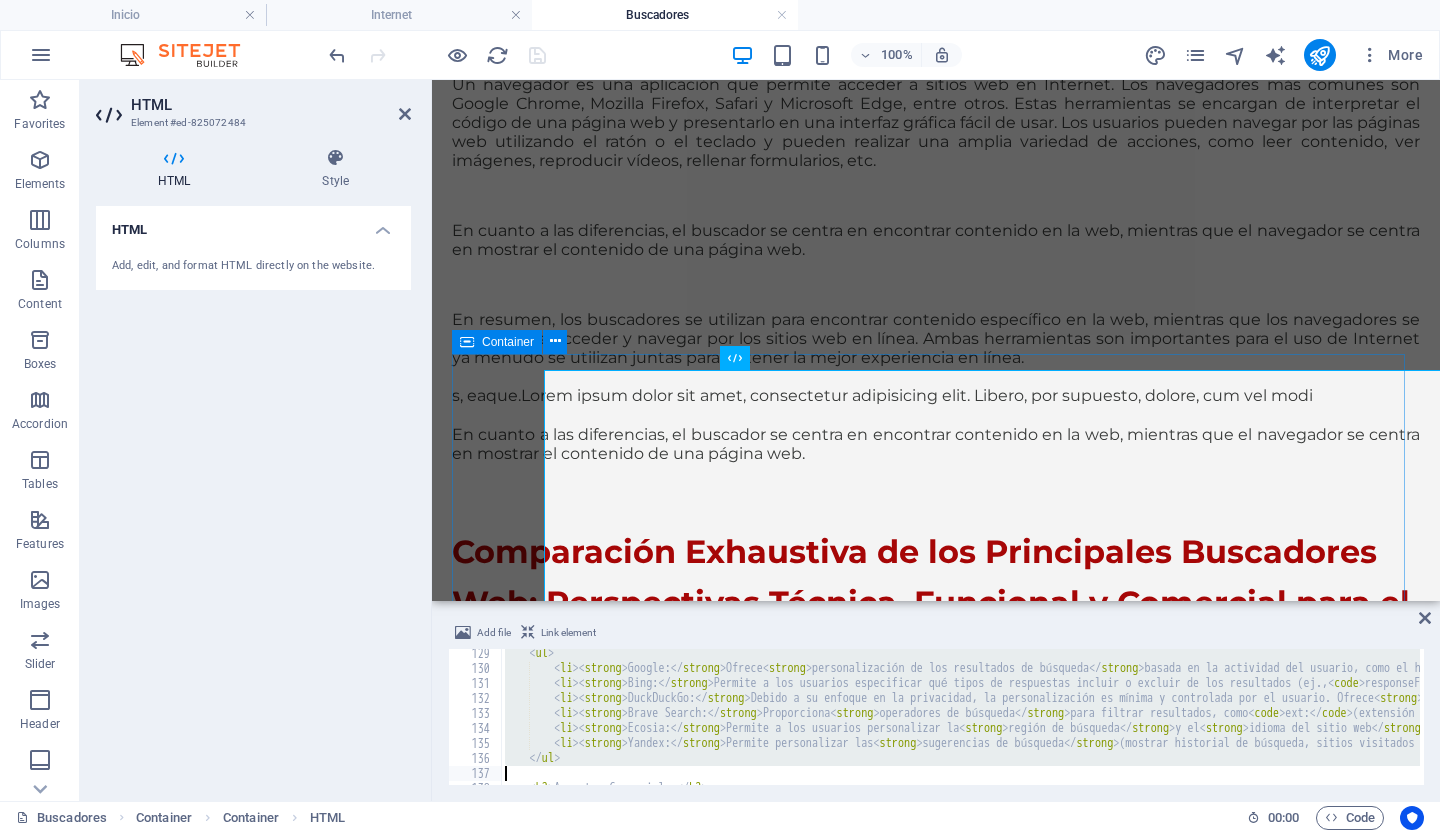 type on "<ul>
<li><strong>Google:</strong> La publicidad es el pilar de su modelo de negocio, permitiéndole ofrecer productos como Search, Maps y Gmail de forma gratuita.[24] Gana dinero vendiendo espacio publicitario a empresas de todos los tamaños, tanto en sus propios productos (Search, Maps, YouTube) como en sitios y aplicaciones asociadas (publicaciones de noticias, blogs), donde la mayor" 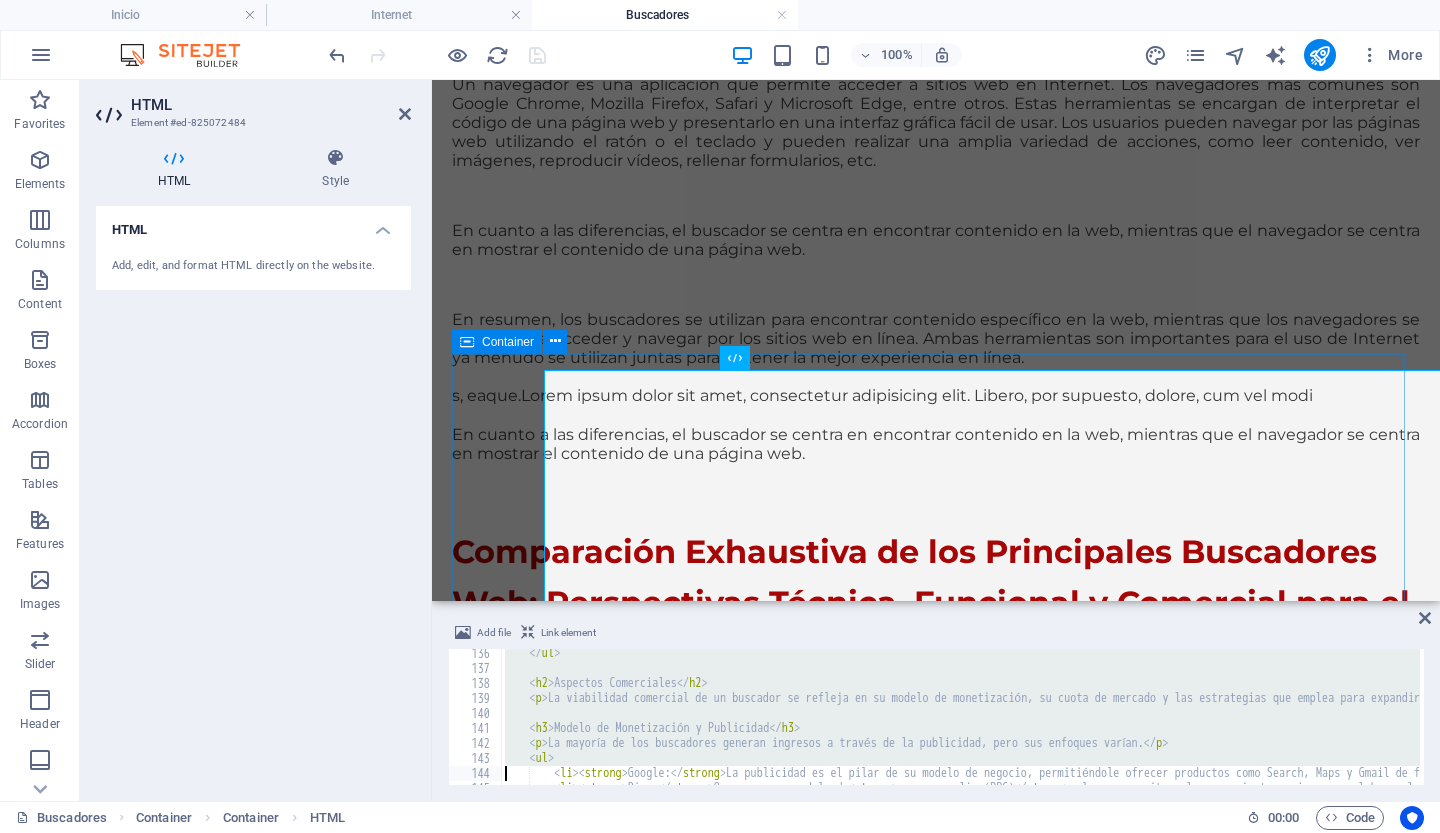 type on "<li><strong>Bing:</strong> Opera con un modelo de <strong>pago por clic (PPC)</strong>, lo que permite a los anunciantes pujar por palabras clave específicas y pagar solo cuando un usuario hace clic en su anuncio.[47] Este enfoque busca la rentabilidad, permitiendo a las empresas asignar estratégicamente presupuestos y dirigirse a audiencias específicas.[47]</li>
<li><strong>DuckDu" 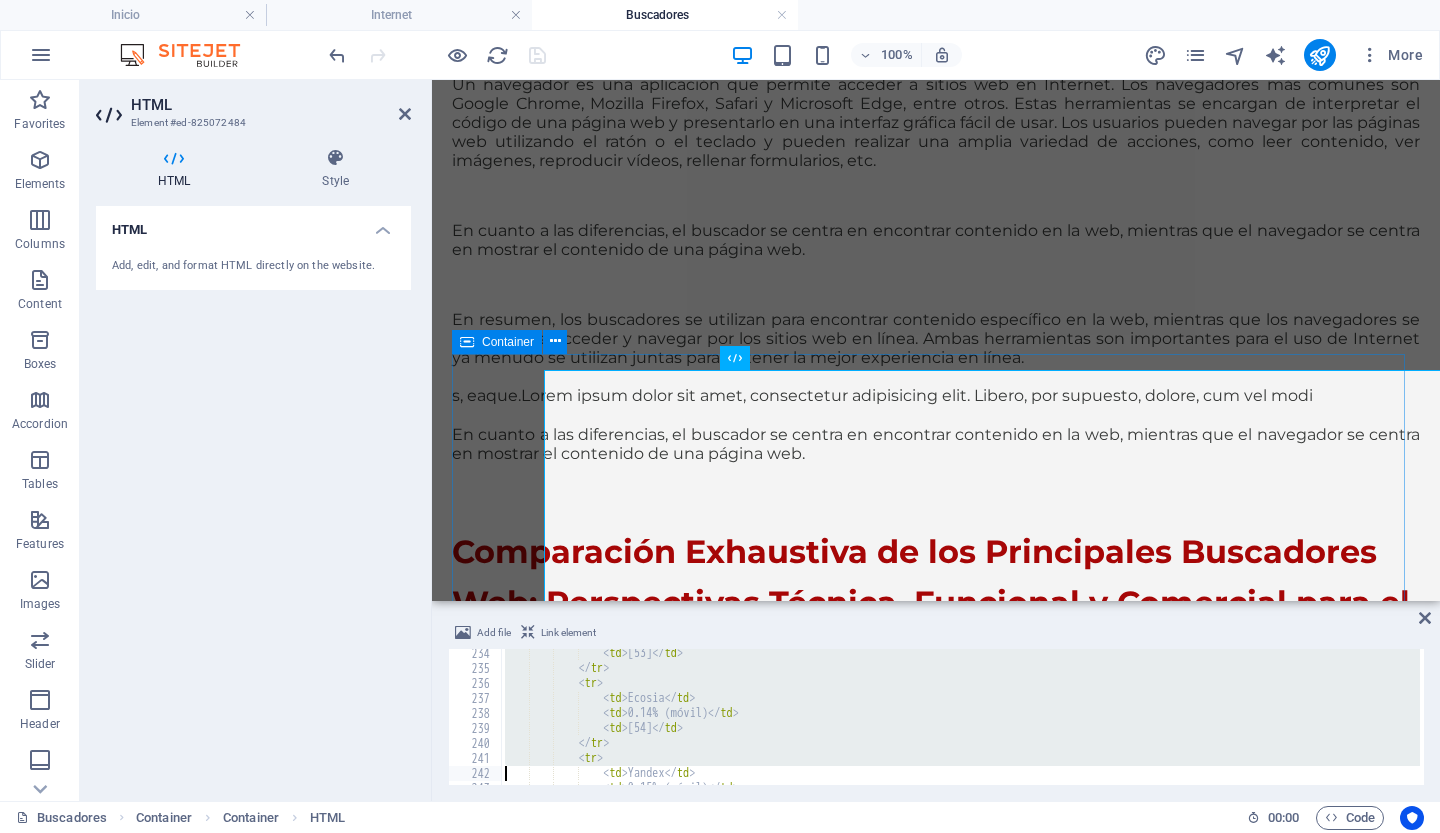 type on "<ul>
<li><strong>Google:</strong> Mantiene un dominio abrumador en el mercado global, con una cuota de mercado del 89.57% en julio de 2025.[52] Su estrategia de crecimiento se basa en una <strong>búsqueda implacable de la innovación</strong>, introduciendo continuamente nuevos productos y mejorando los existentes para atraer a los usuarios a su ecosistema.[55] Un <strong>enfoque inqueb" 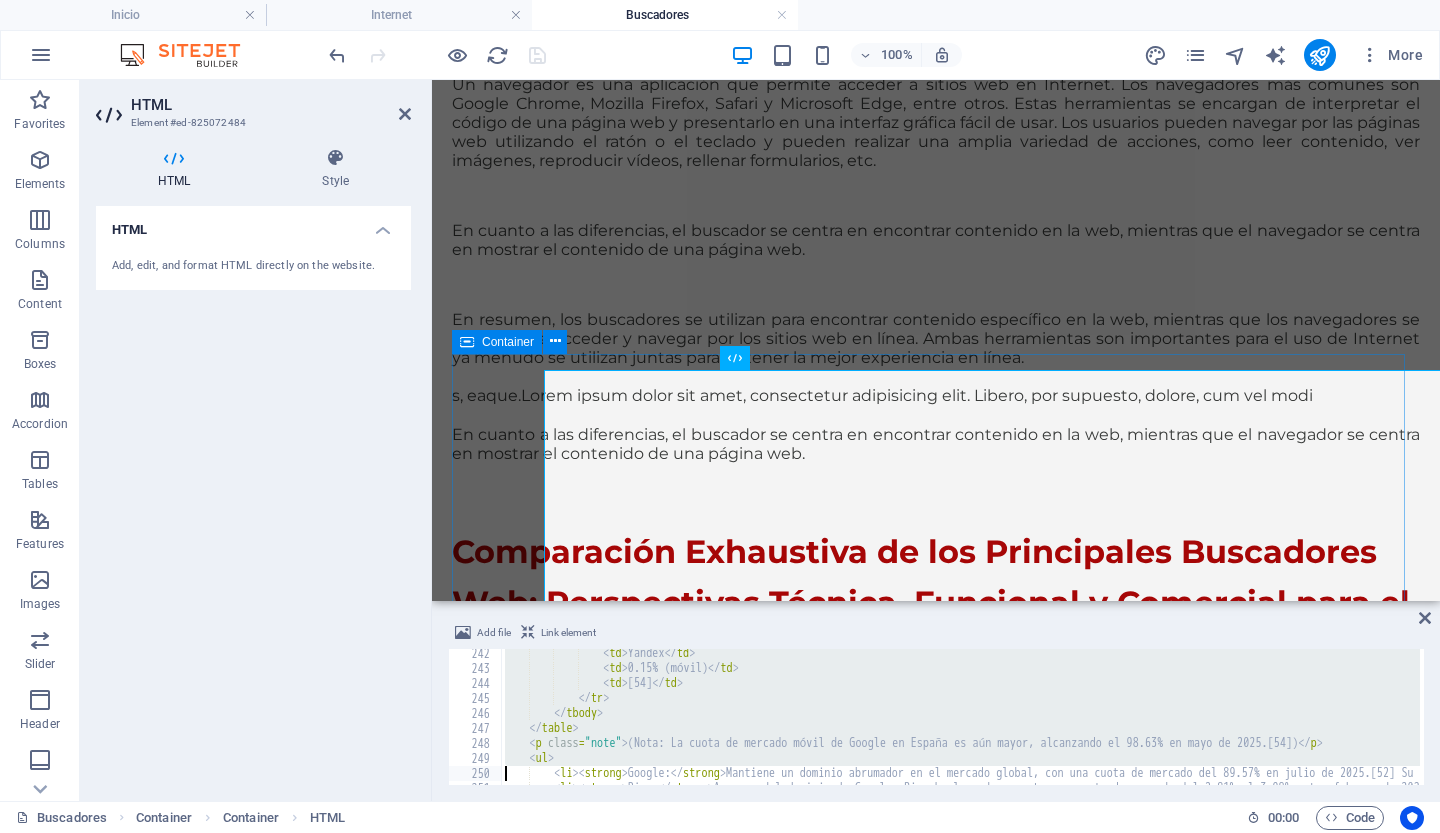 type on "<li><strong>Ecosia:</strong> Su misión ambiental es su principal diferenciador. Ha plantado más de 230 millones de árboles gracias a las búsquedas de los usuarios.[31] Esta misión única atrae a usuarios que desean generar un impacto ambiental positivo a través de sus hábitos de búsqueda.[30] La transparencia en sus informes financieros refuerza la confianza de los usuarios.[30, 31]</li>" 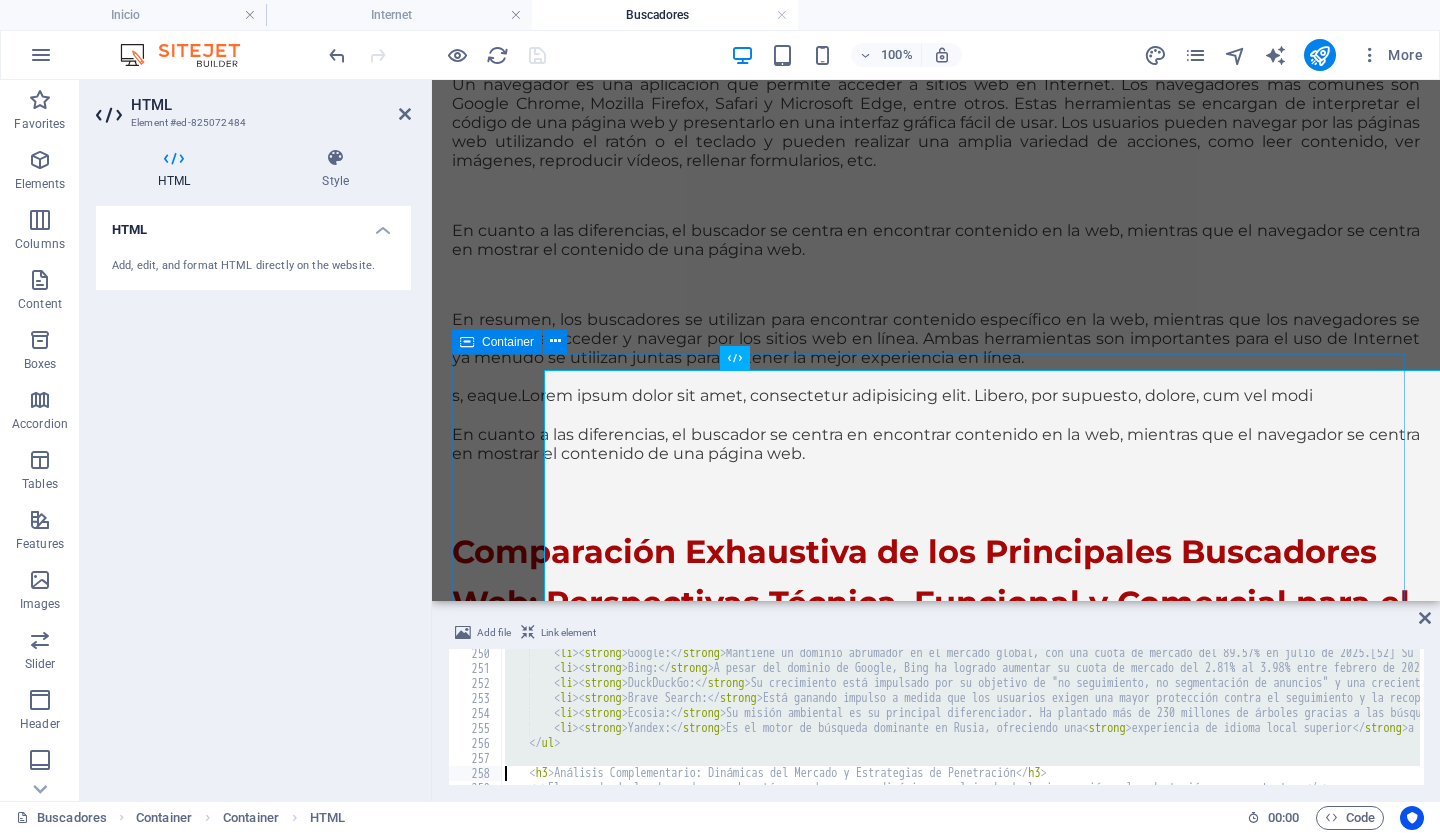 type on "<p>El mercado de los buscadores web está marcado por una dinámica compleja donde la innovación y la adaptación son constantes.</p>
<p>El dominio de Google, que se mantiene a través de la innovación continua y un enfoque centrado en el usuario, ha creado un ecosistema digital vasto e interconectado. La integración profunda de sus servicios (búsqueda, mapas, YouTube, Gmail) genera una experi" 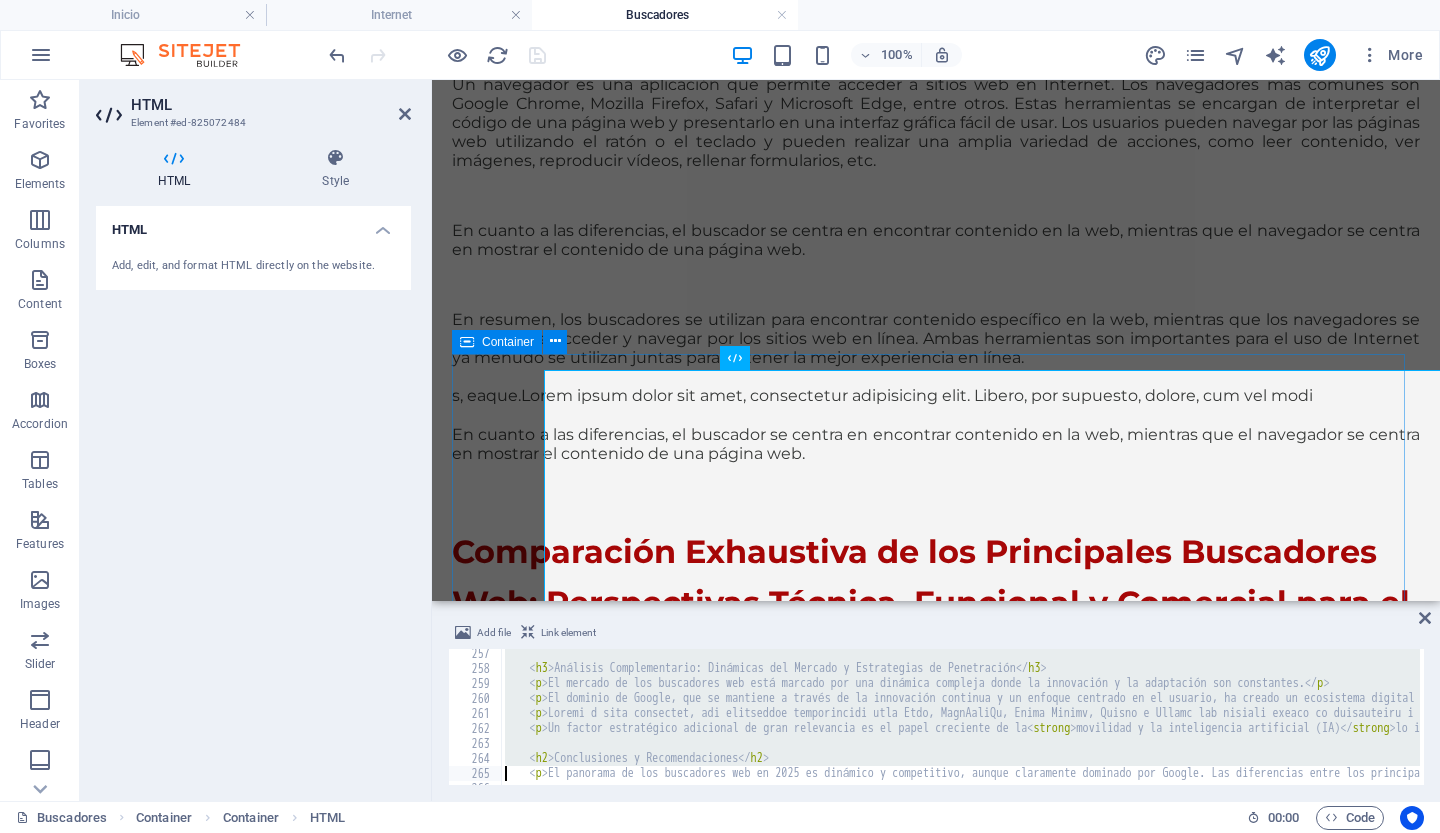 type on "<ul>
<li><strong>Técnicas:</strong> Google y Bing operan con infraestructuras masivas y propietarias (Jupiter y Azure, respectivamente) que sustentan algoritmos avanzados impulsados por IA, garantizando resultados completos y actualizados. Google lidera en la indexación mobile-first. Brave Search ha logrado una independencia notable con su propio índice, mientras que DuckDuckGo y Ecosi" 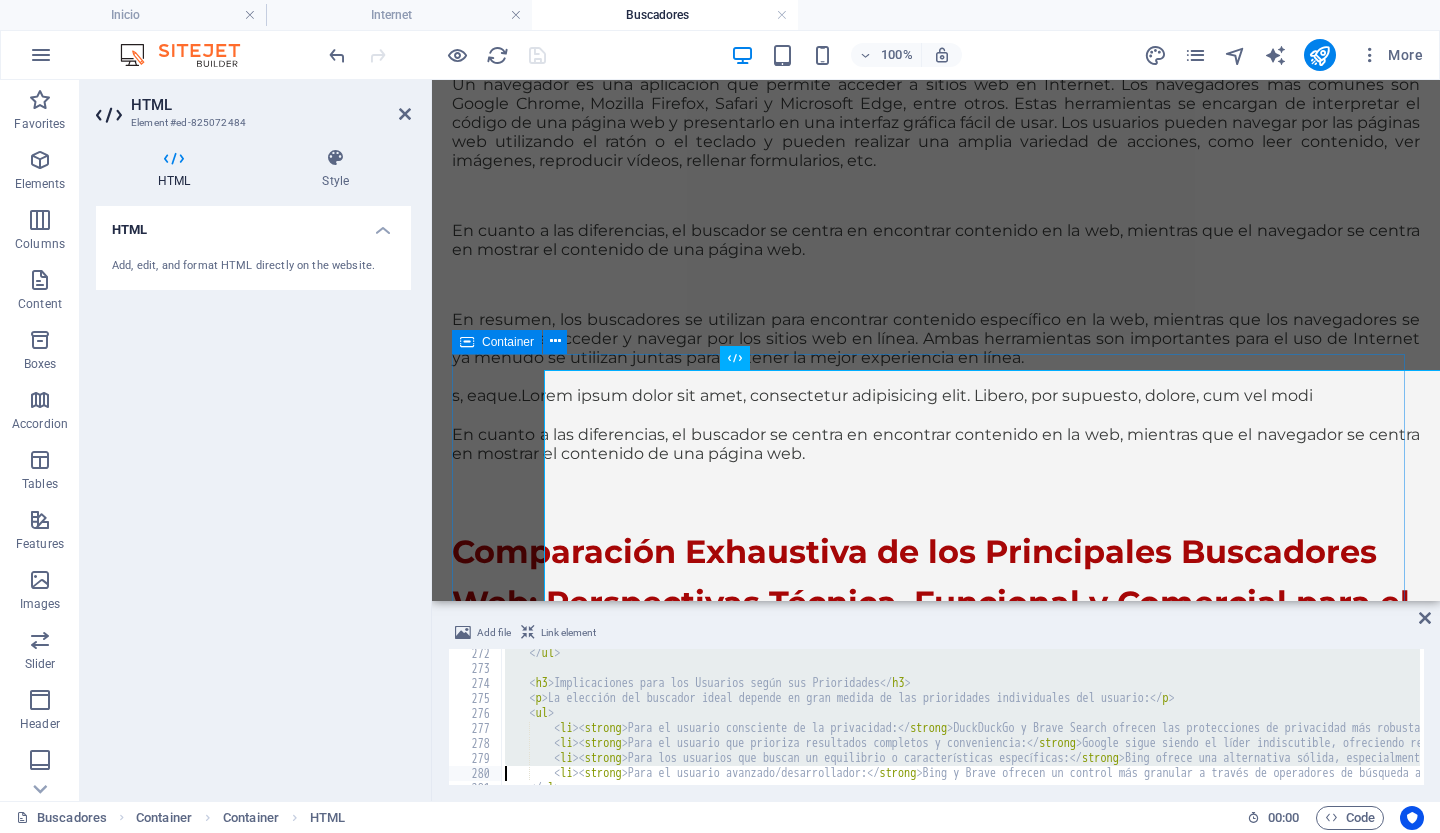 type on "<h3>Perspectivas Futuras del Mercado de Buscadores y Tendencias Emergentes</h3>
<p>El mercado de buscadores probablemente seguirá dominado por Google, pero con una creciente fragmentación impulsada por actores de nicho. La inteligencia artificial se volverá aún más central en la búsqueda, transformando tanto los algoritmos como las interfaces de usuario en experiencias más conversacionales" 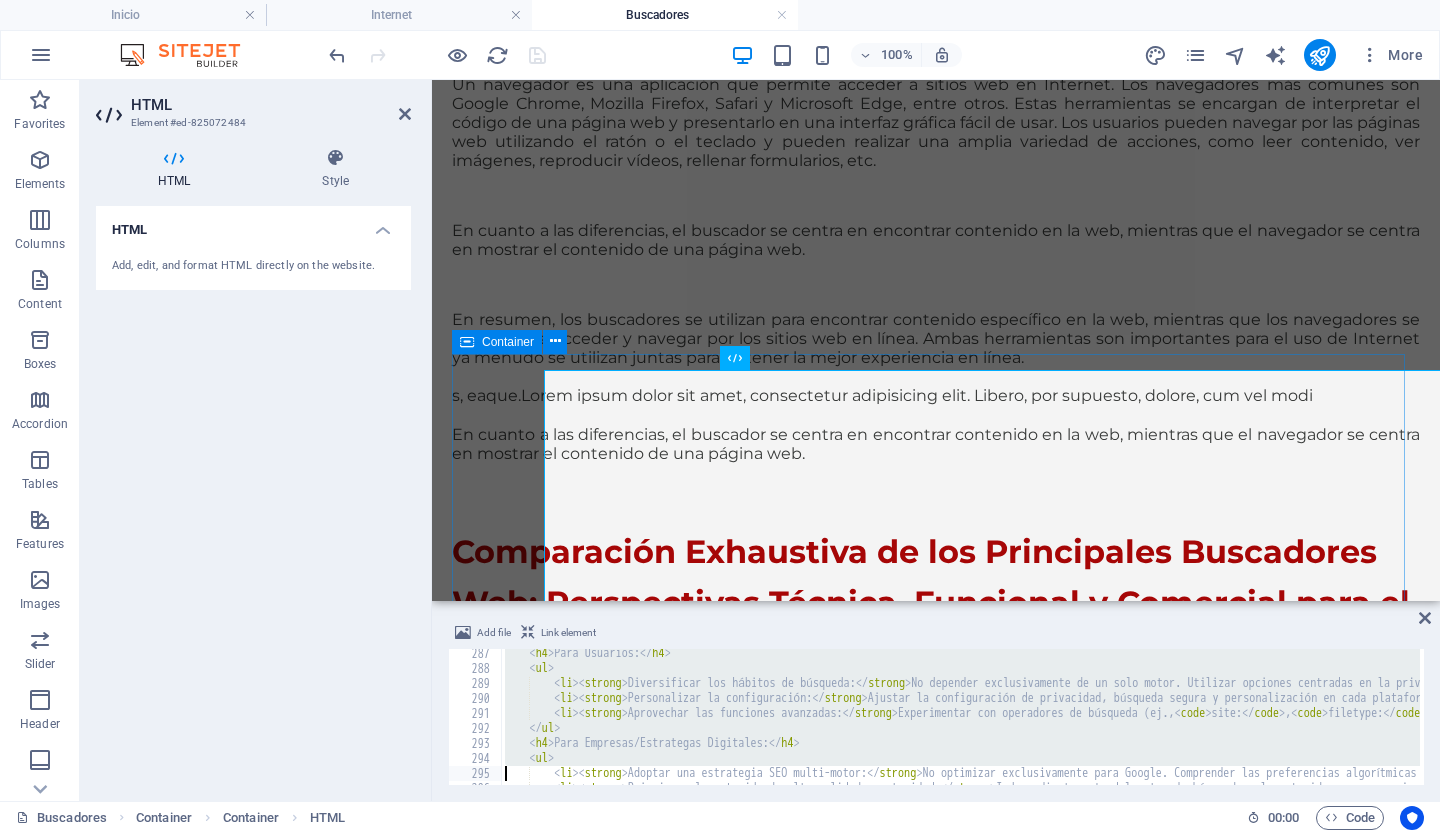 type on "<li><strong>Centrarse en la experiencia de usuario (UX):</strong> Las velocidades de carga rápidas, la navegación intuitiva y la adaptabilidad móvil son factores de clasificación universales y cruciales para la retención de usuarios en todas las plataformas.</li>
<li><strong><font style="vertical-align: inherit;"><font style="vertical-align: inherit;">Considerar las audiencias de n" 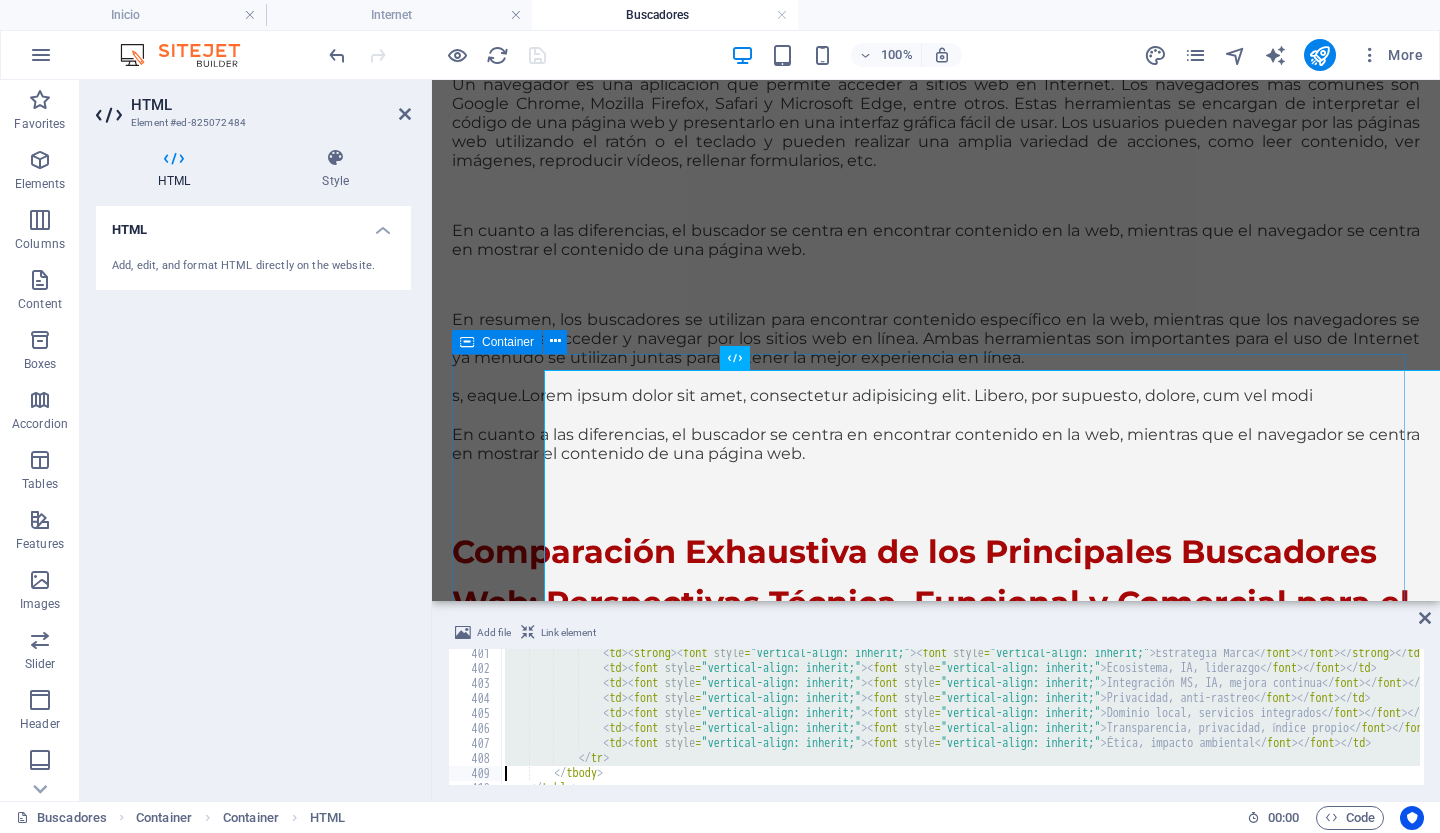 type on "</table>" 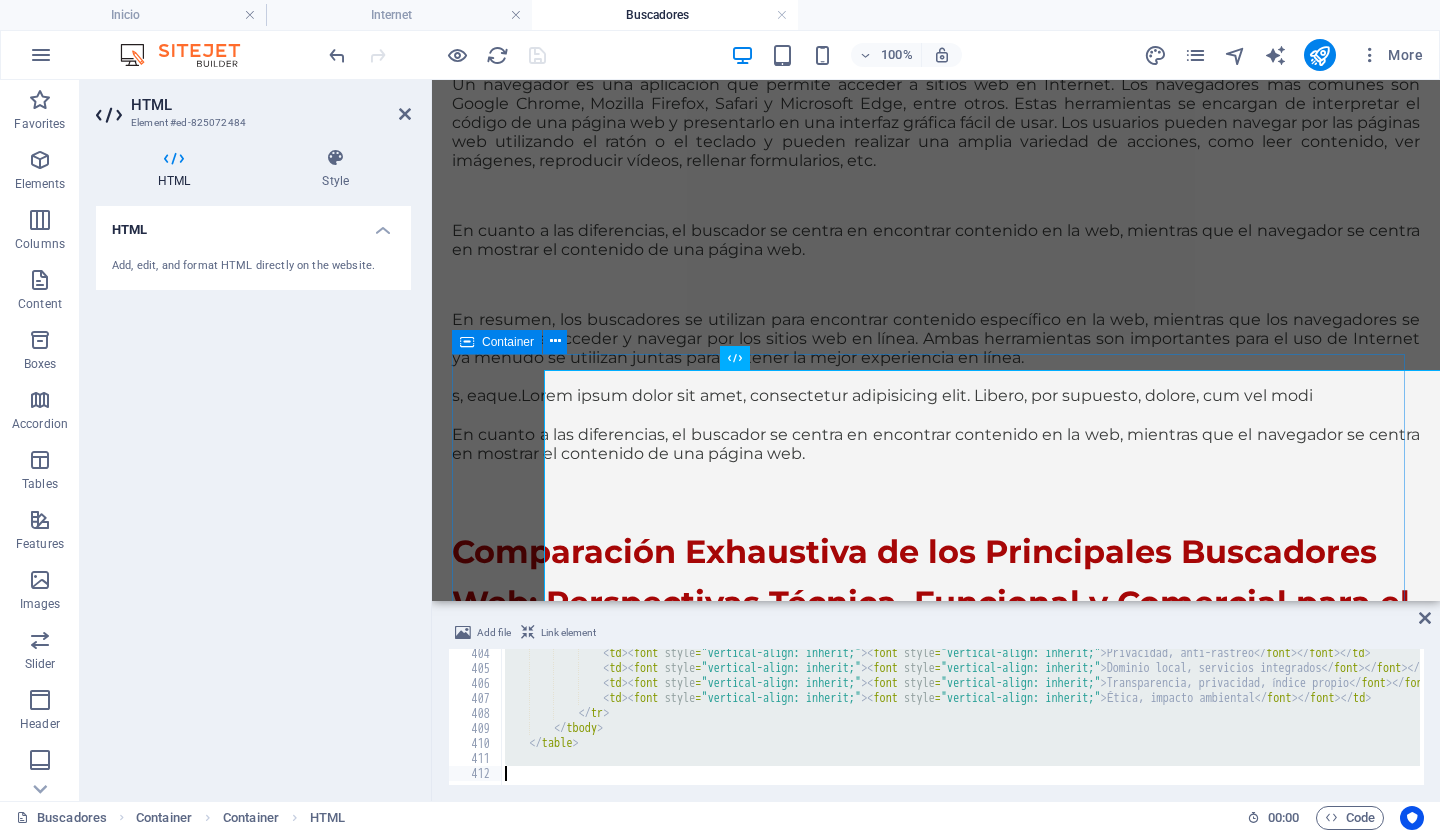 type 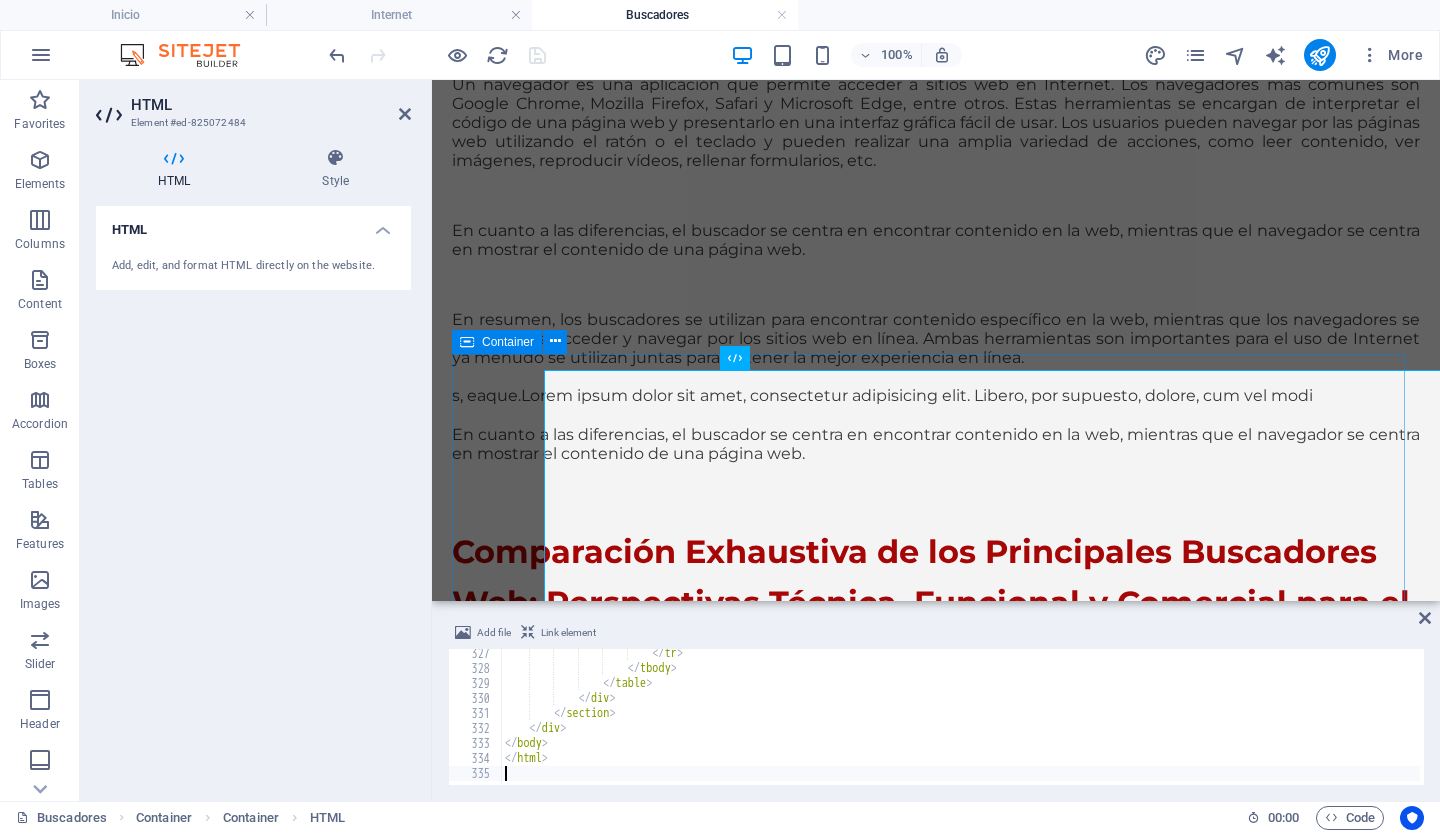 scroll, scrollTop: 4893, scrollLeft: 0, axis: vertical 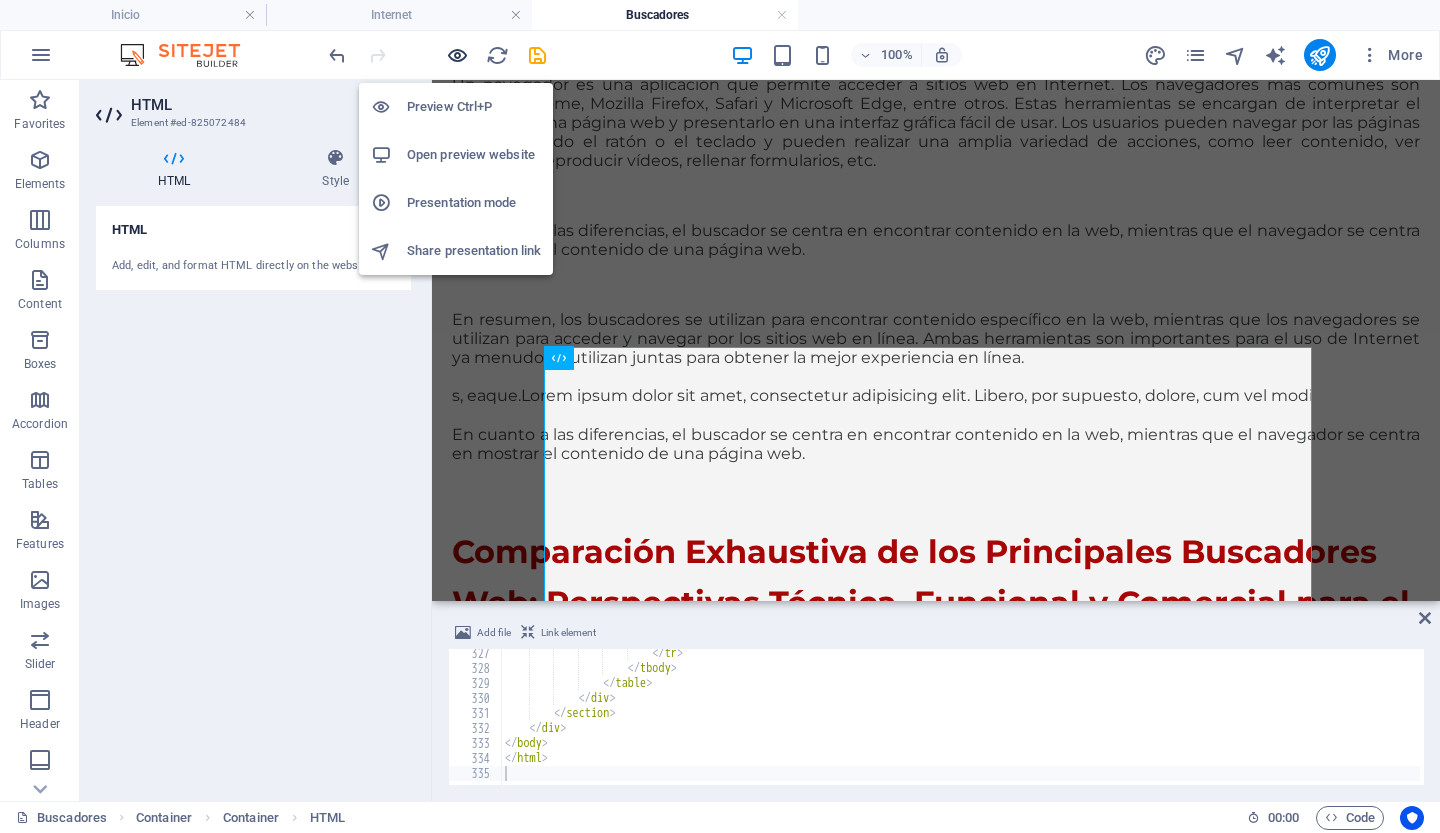 click at bounding box center (457, 55) 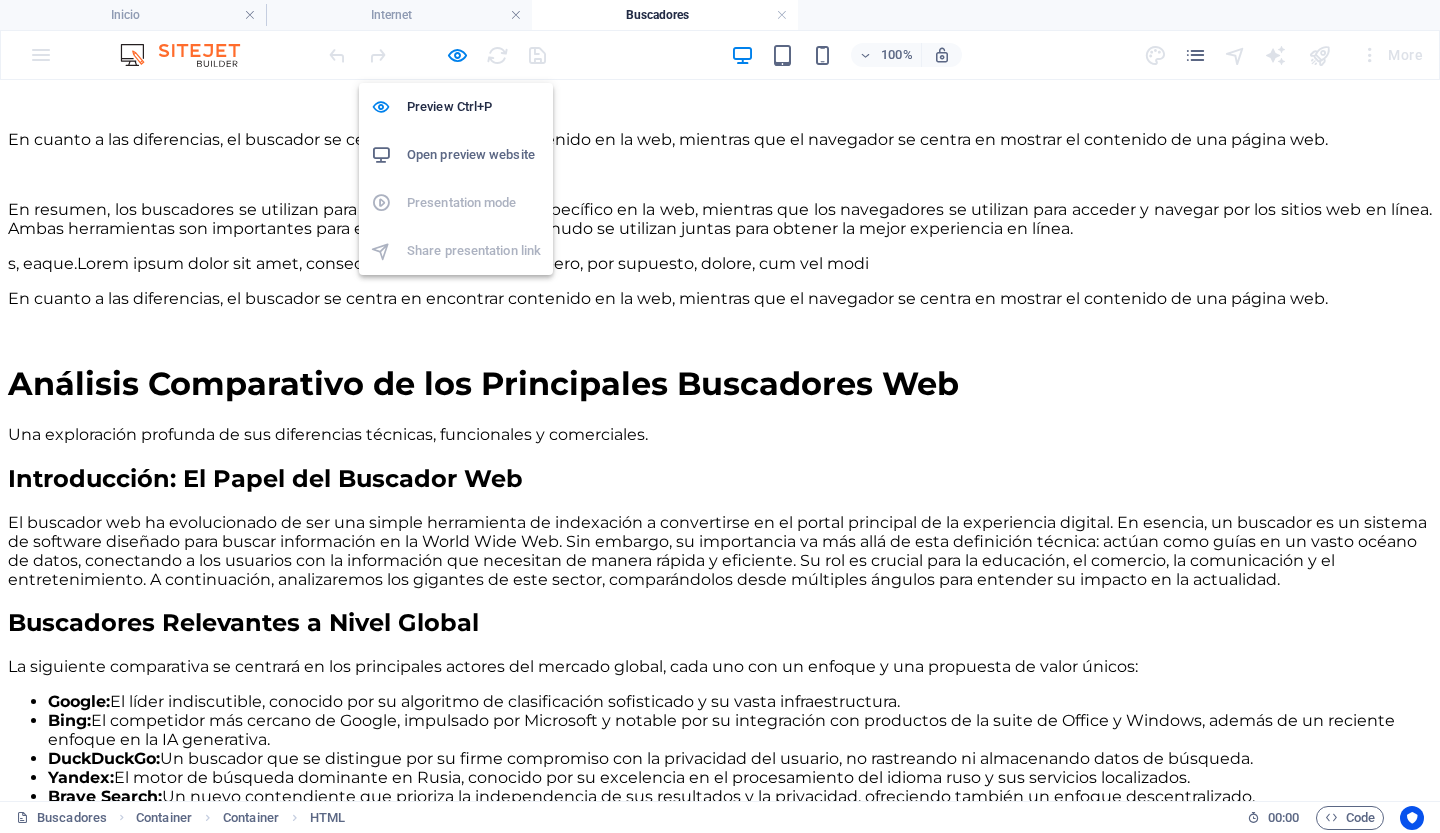 click on "Open preview website" at bounding box center [474, 155] 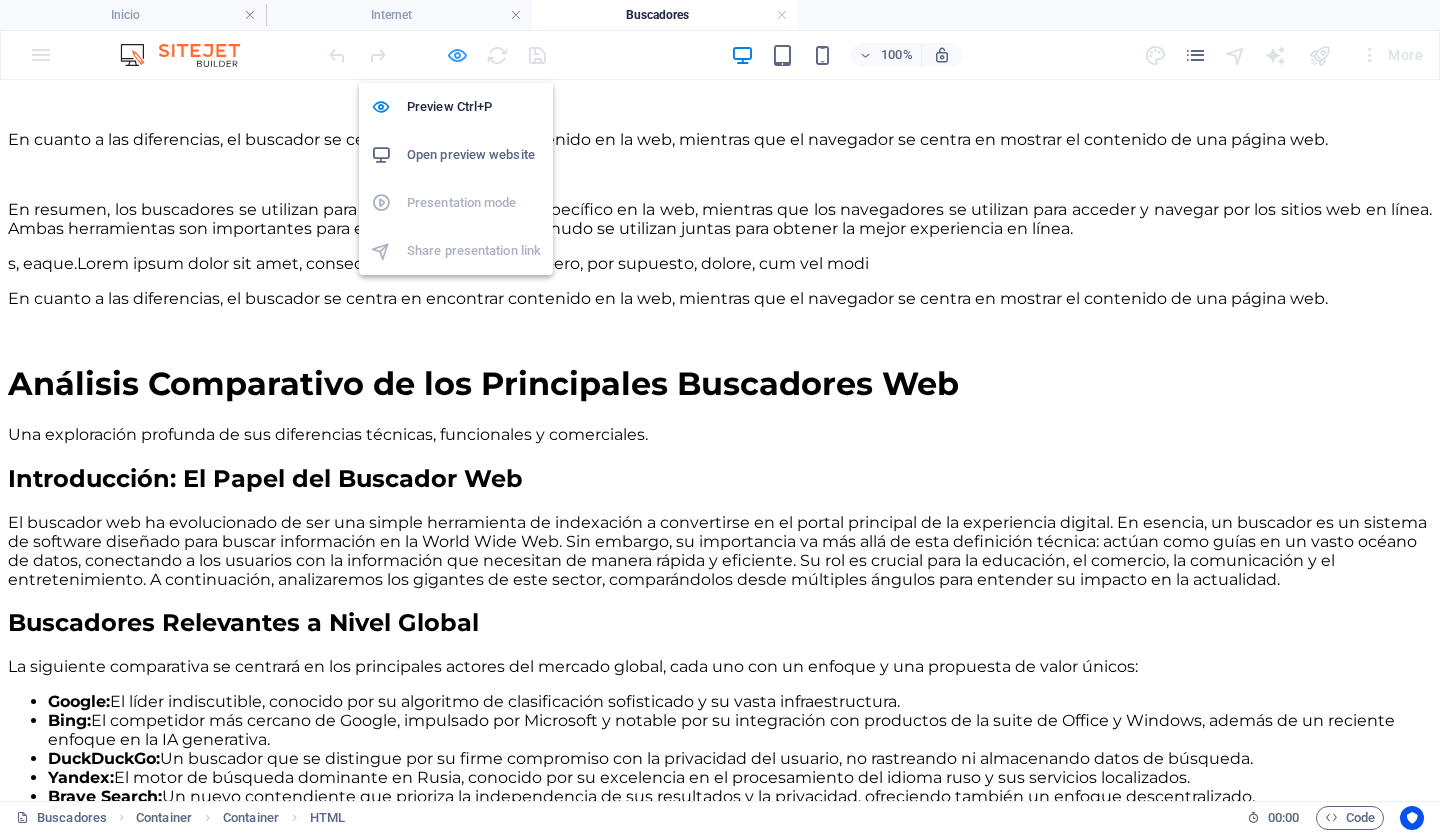 click at bounding box center (457, 55) 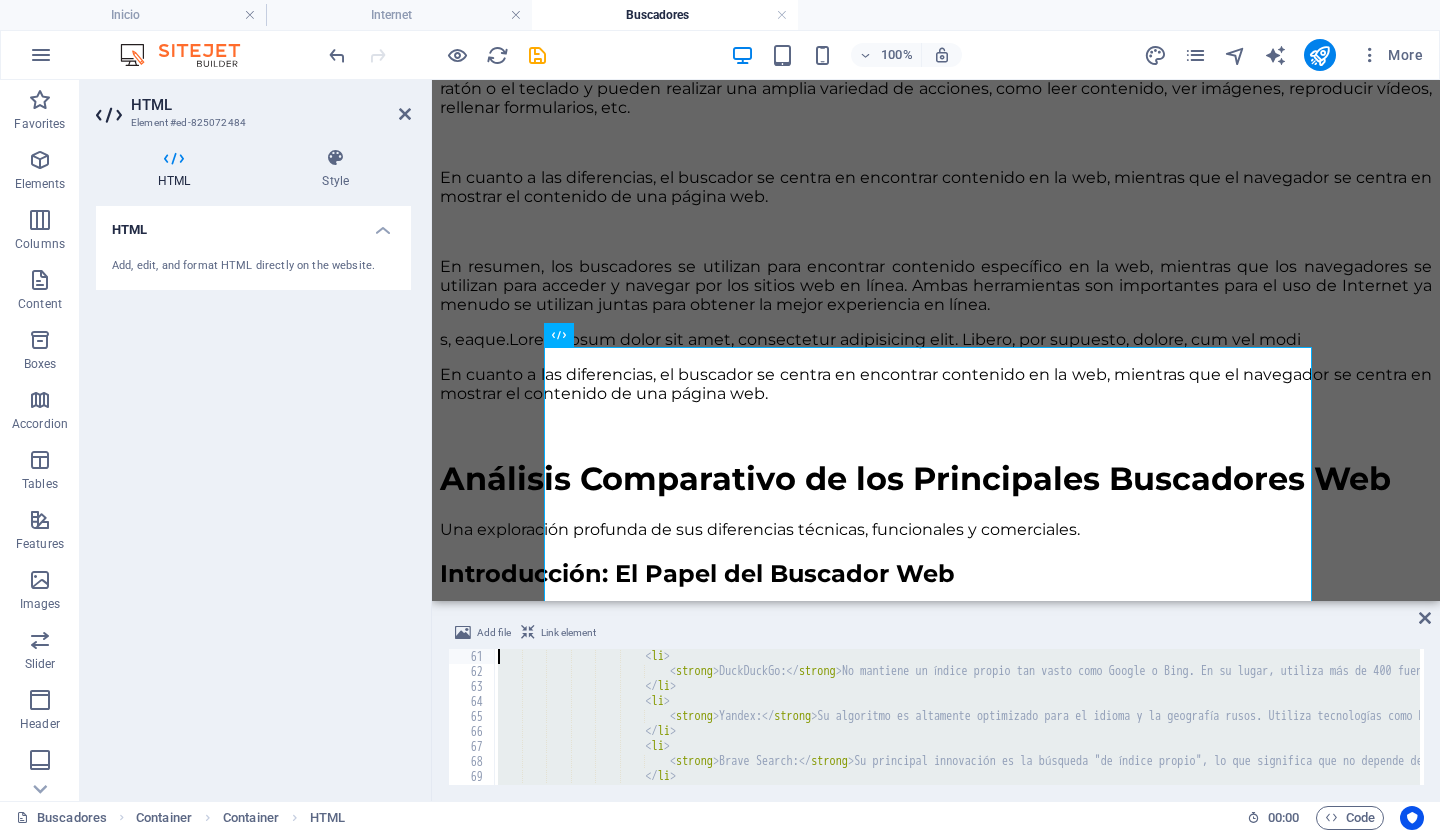 type on "</li>
<li>" 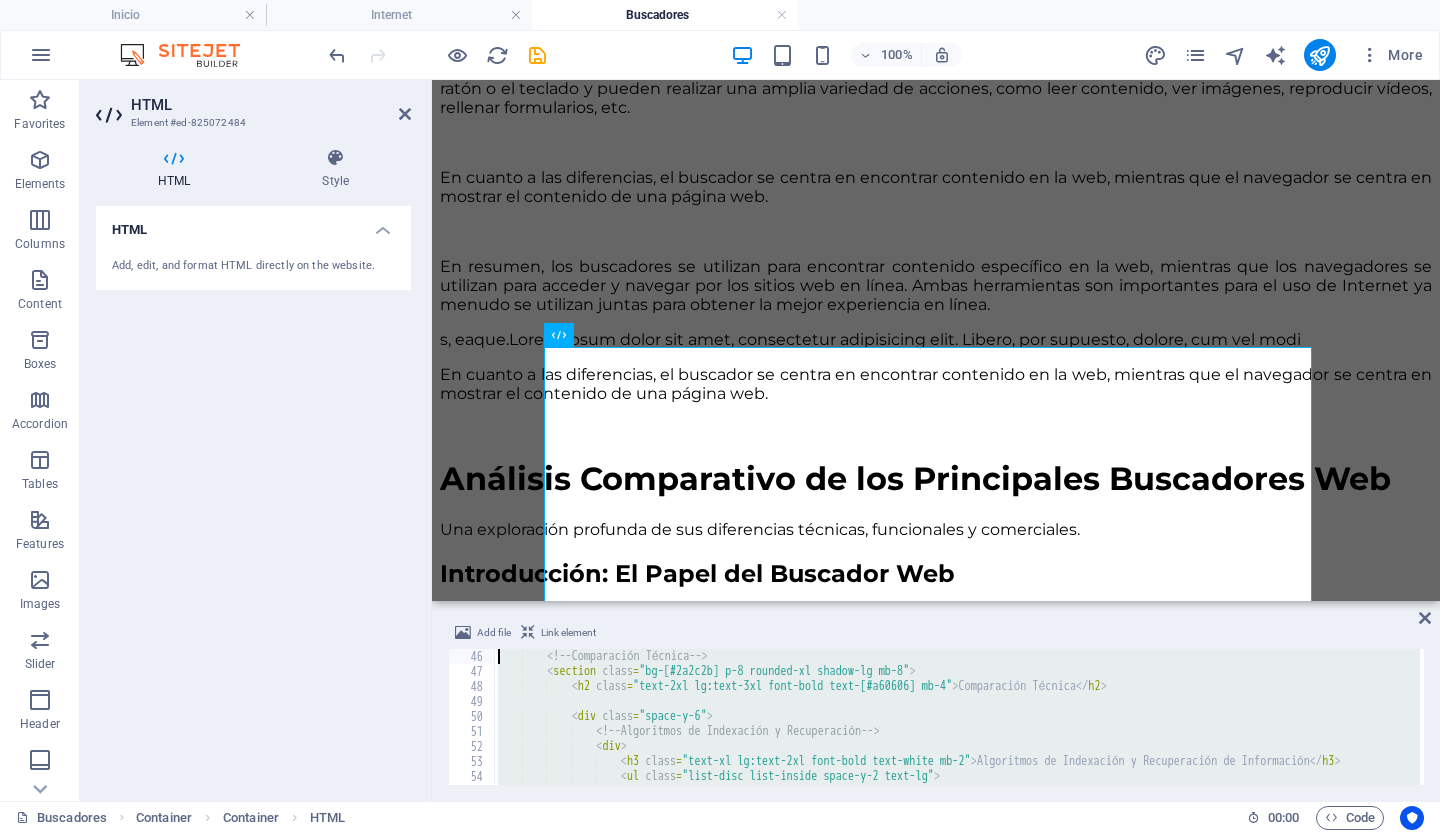 type on "<li><strong>DuckDuckGo:</strong> Un buscador que se distingue por su firme compromiso con la privacidad del usuario, no rastreando ni almacenando datos de búsqueda.</li>
<li><strong>Yandex:</strong> El motor de búsqueda dominante en Rusia, conocido por su excelencia en el procesamiento del idioma ruso y sus servicios localizados.</li>" 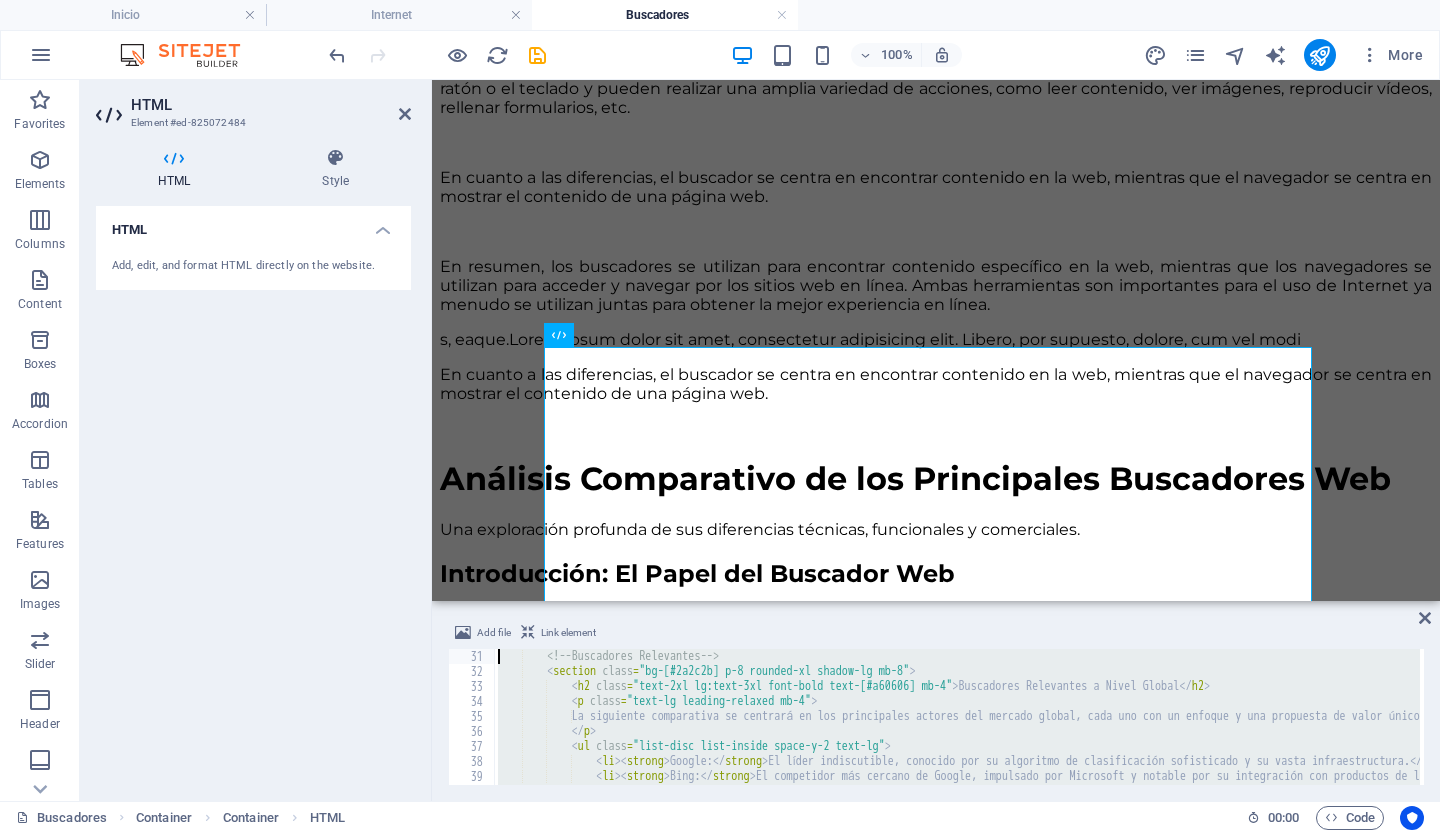 type on "</p>
</section>" 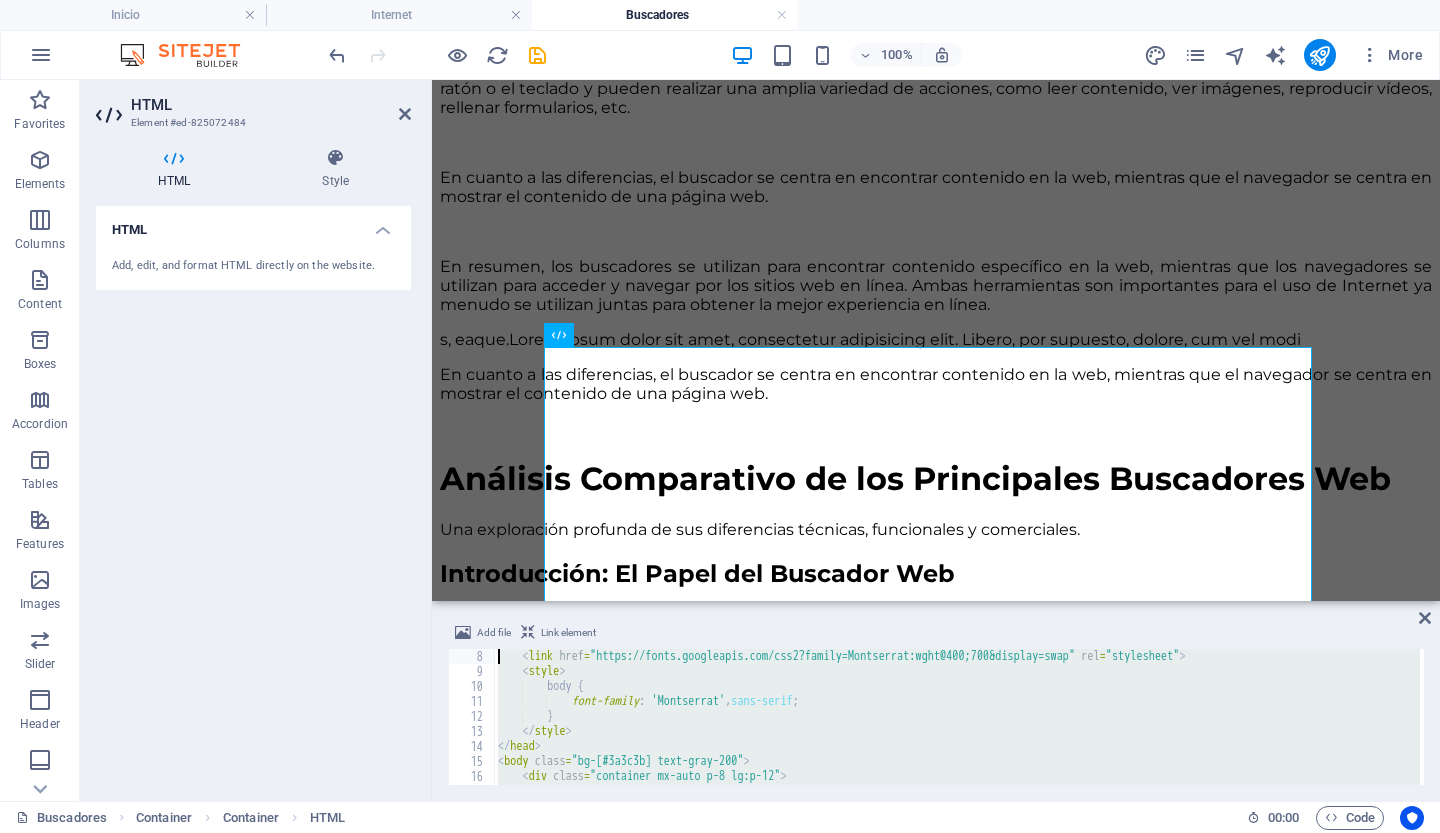 scroll, scrollTop: 30, scrollLeft: 0, axis: vertical 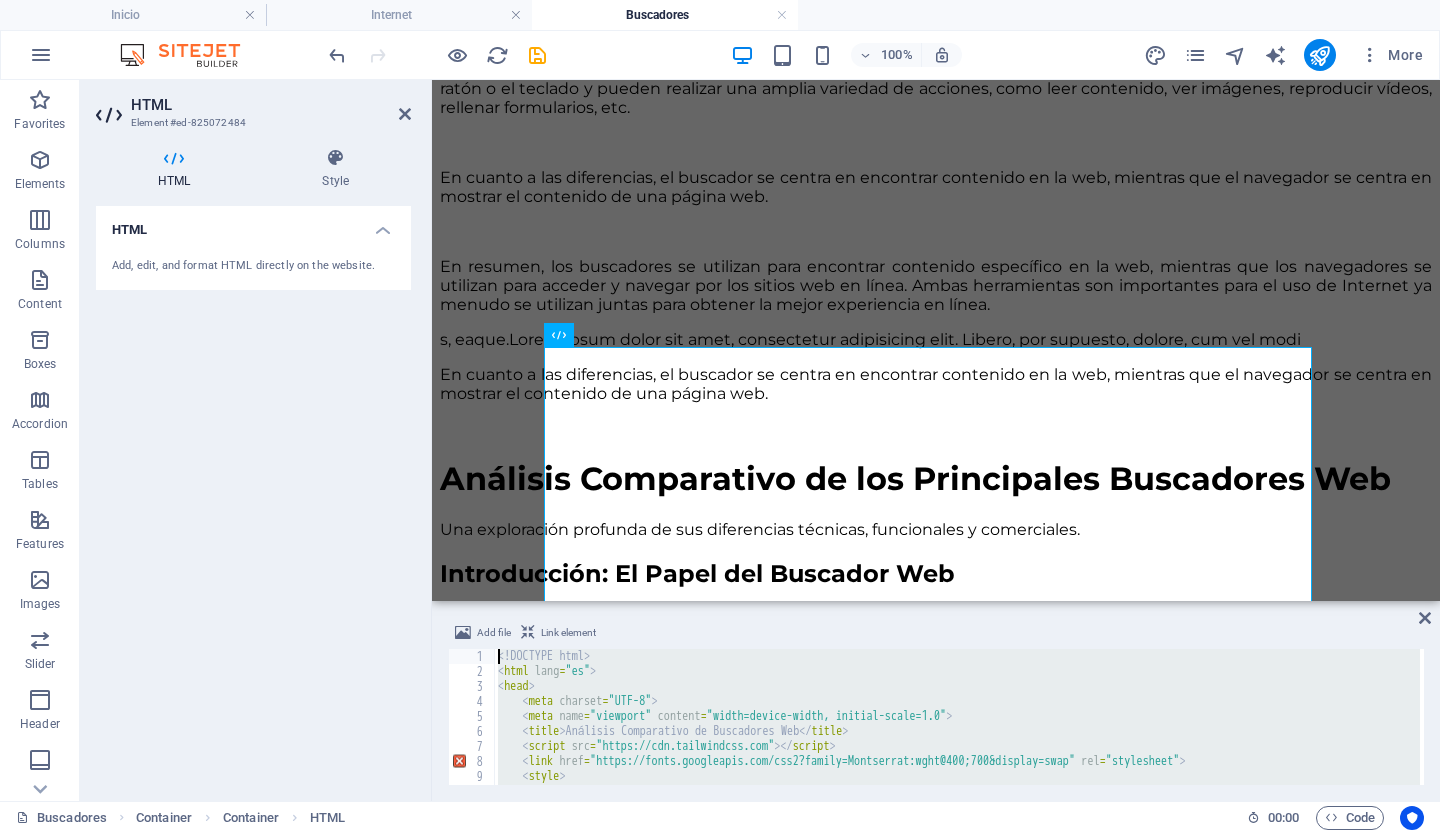 type 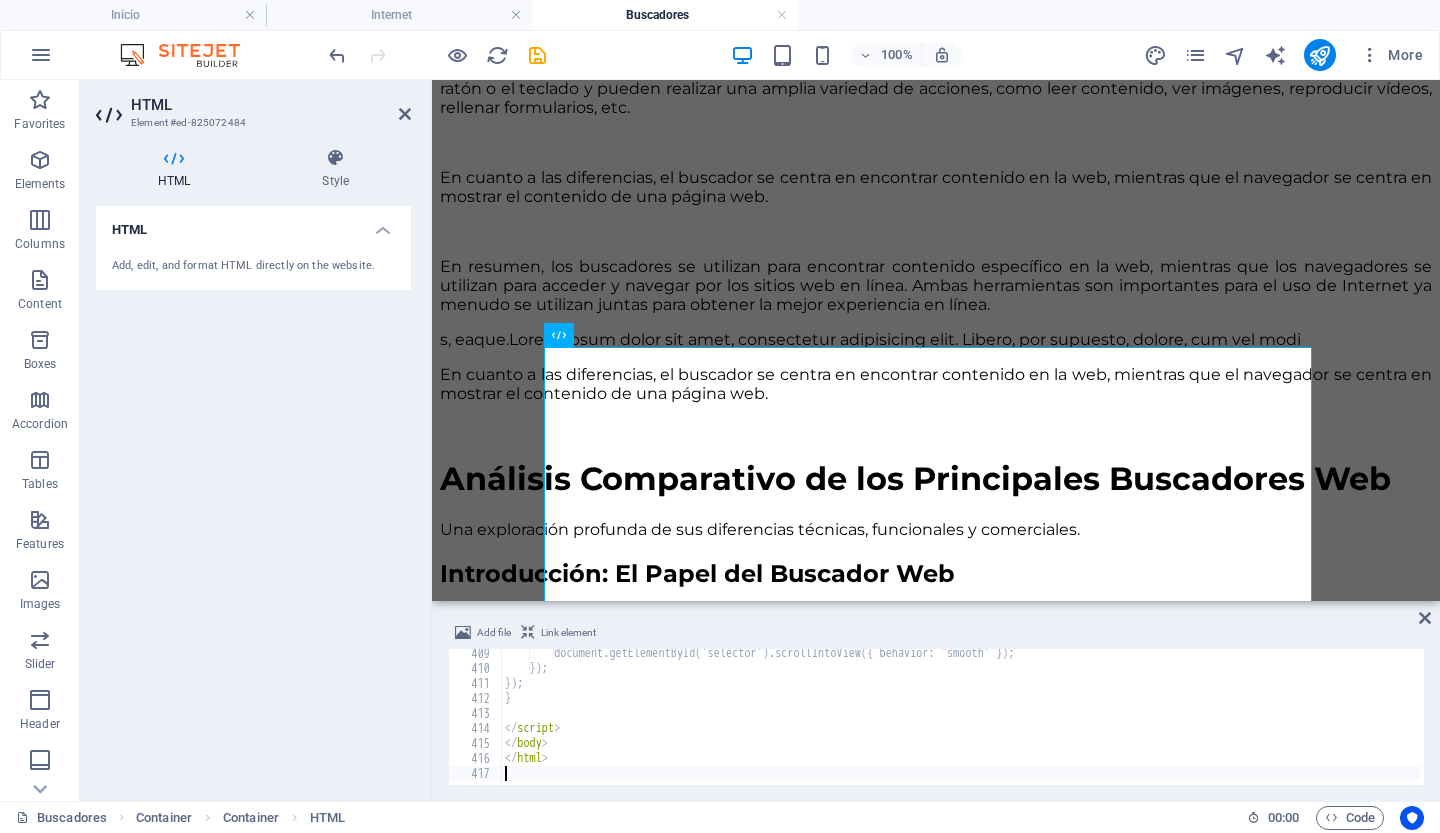 scroll, scrollTop: 6123, scrollLeft: 0, axis: vertical 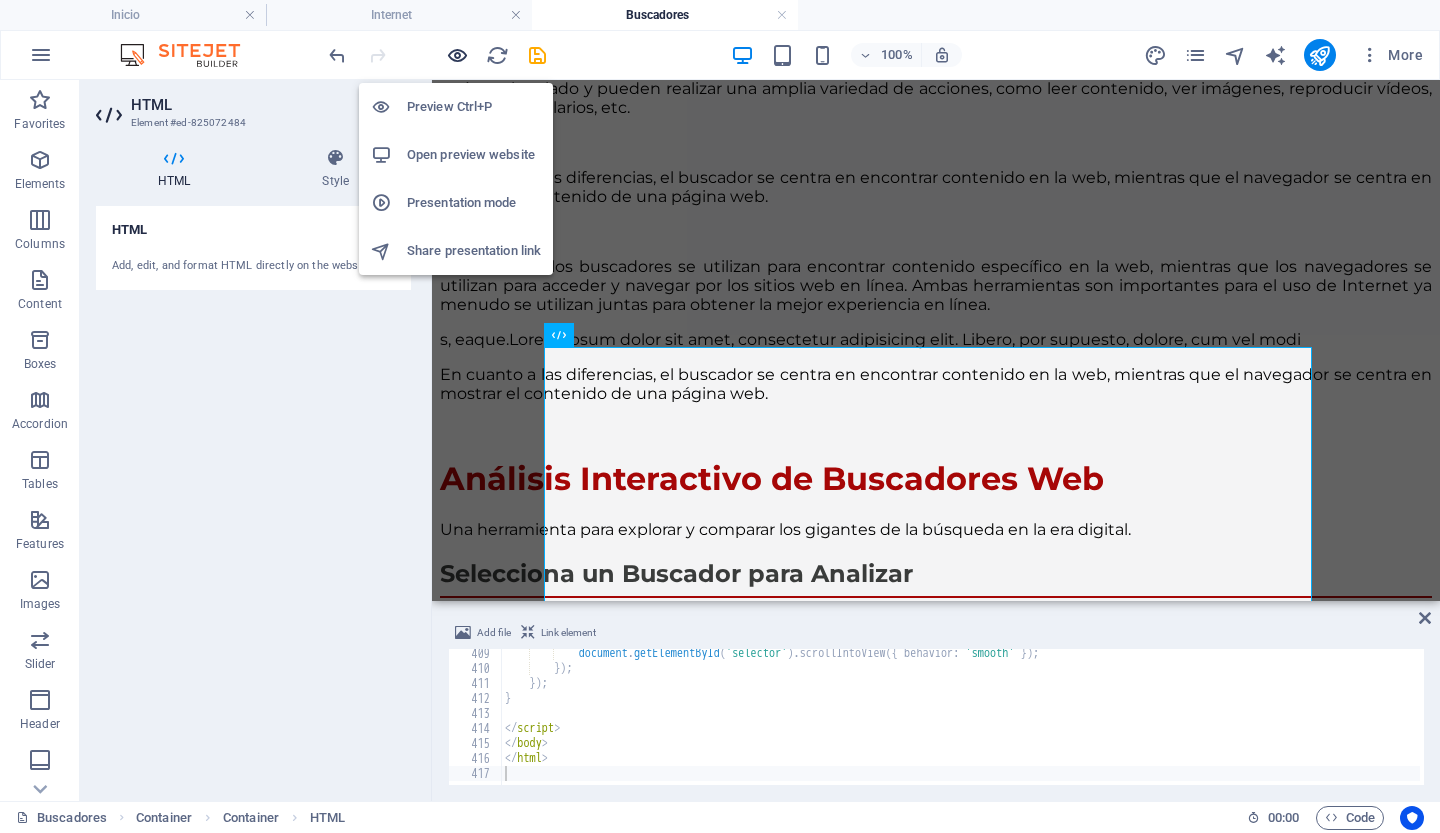 click at bounding box center (457, 55) 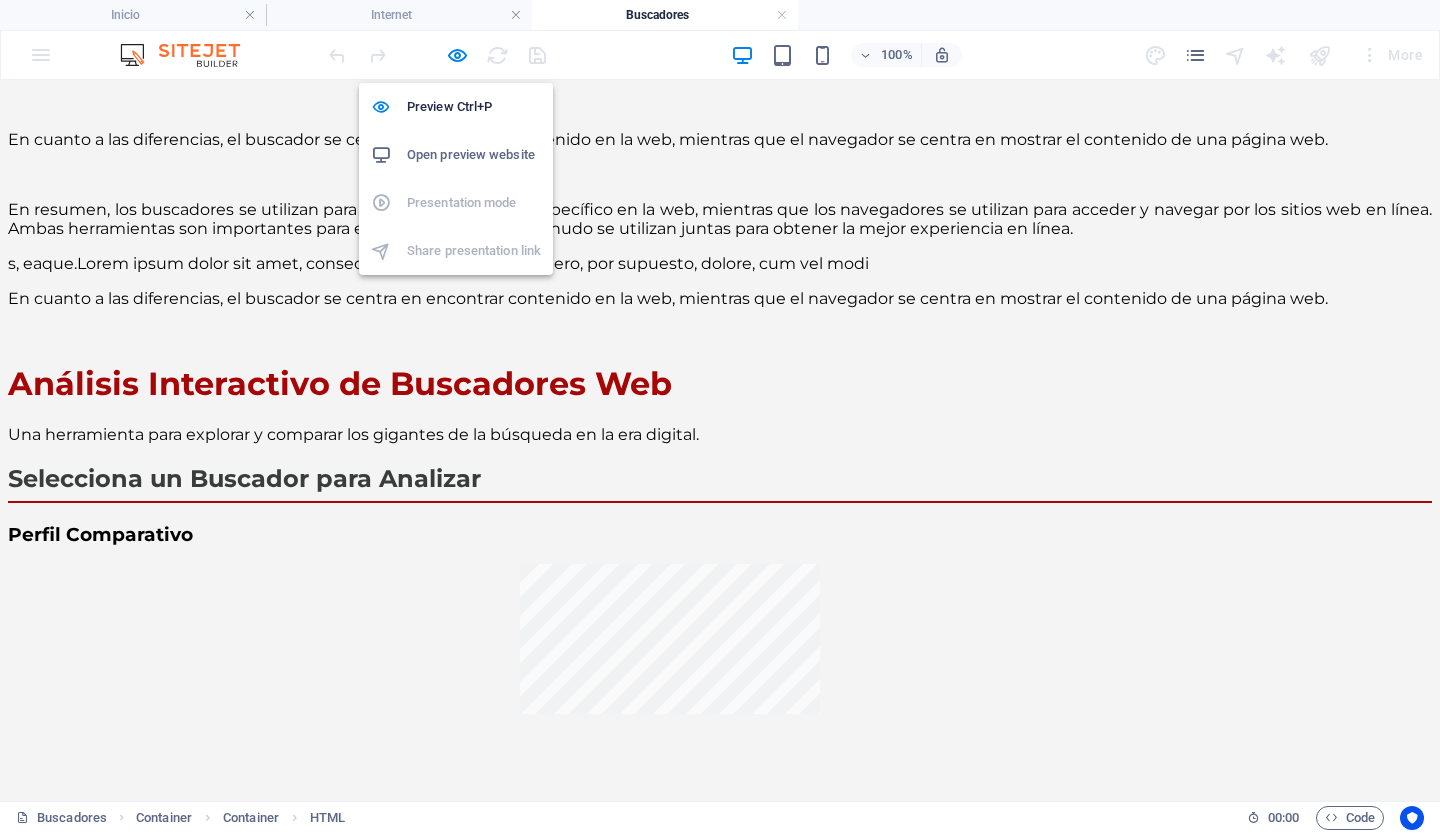 click on "Open preview website" at bounding box center (474, 155) 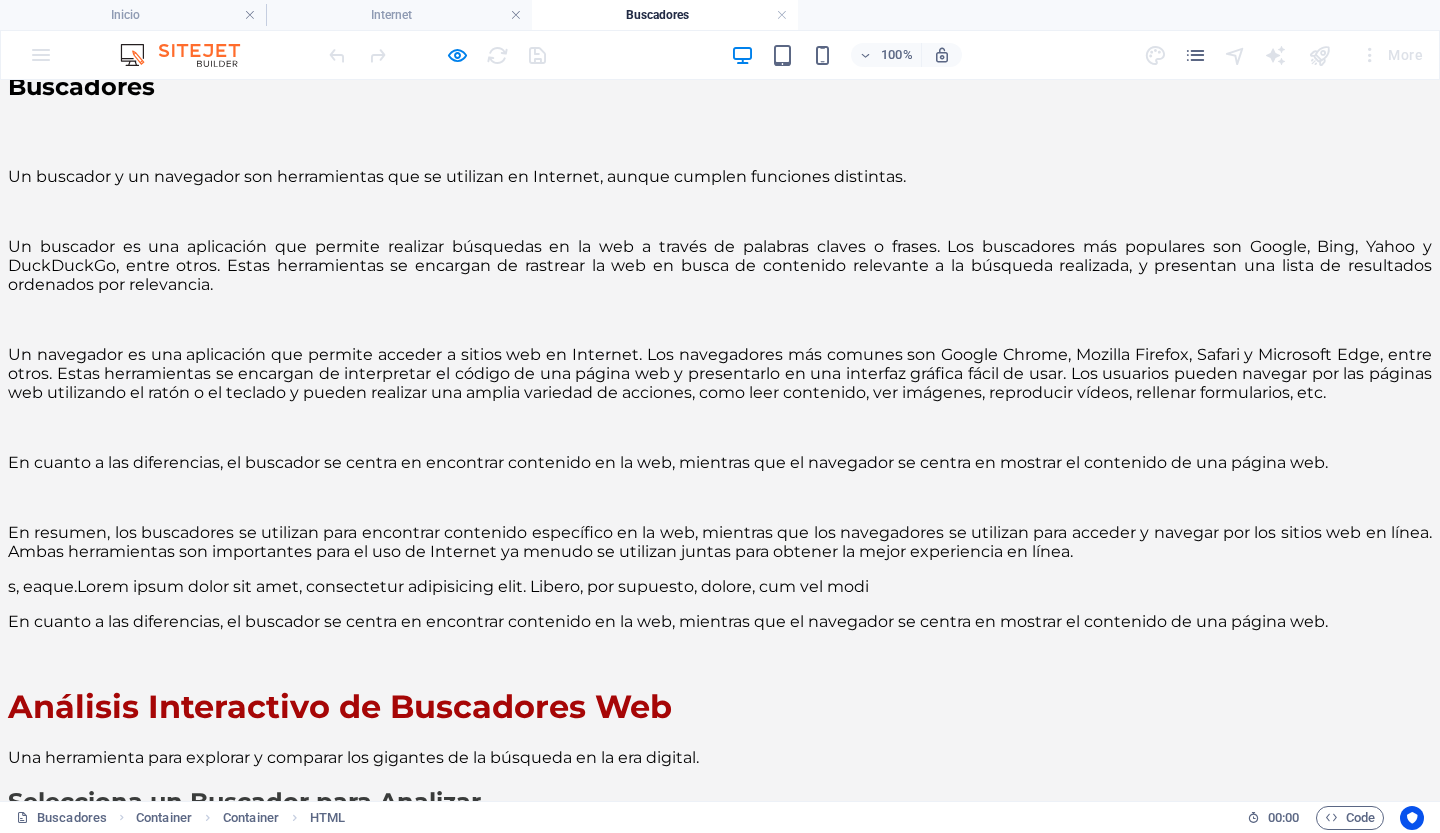 scroll, scrollTop: 0, scrollLeft: 0, axis: both 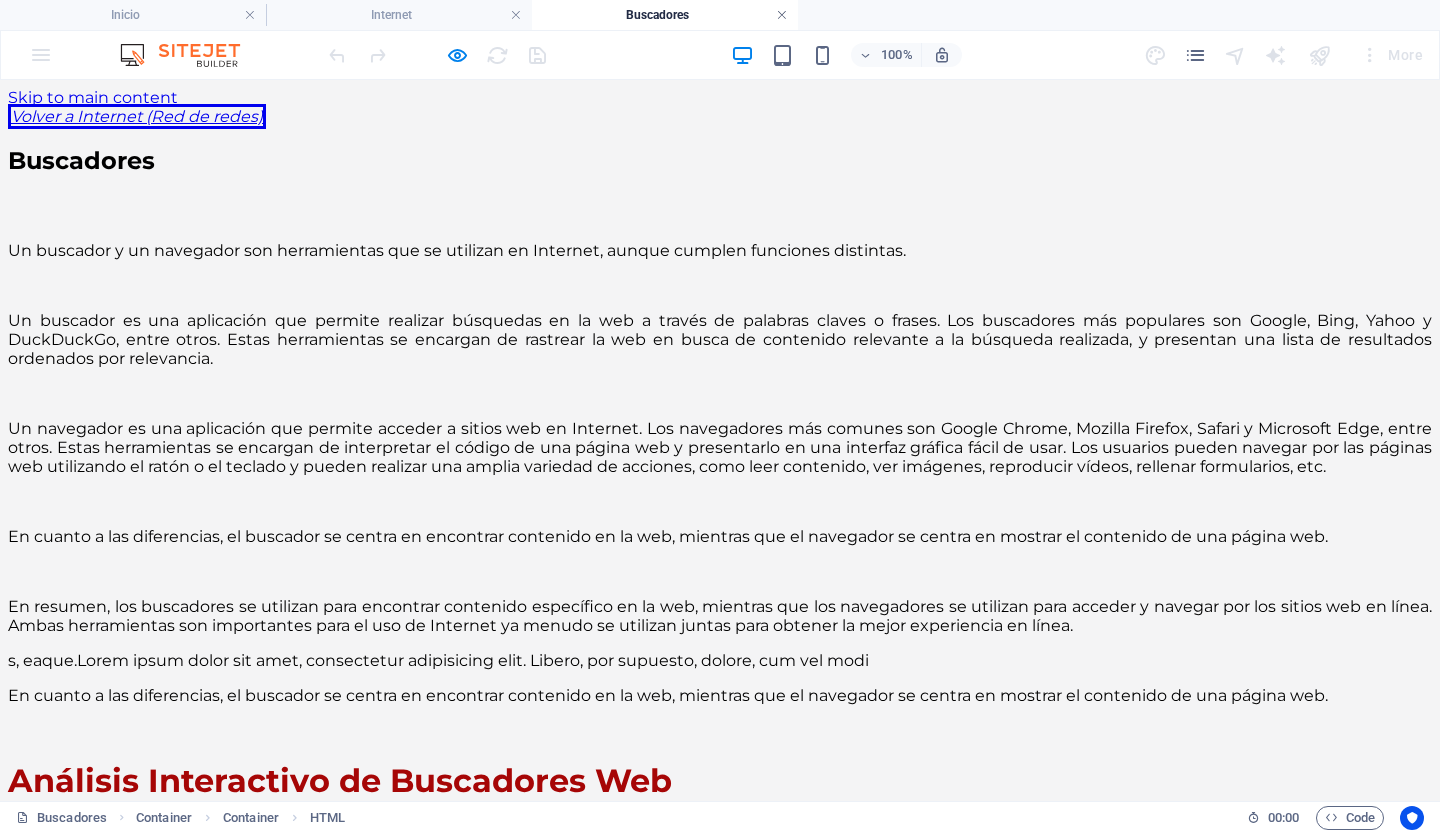 click at bounding box center (782, 15) 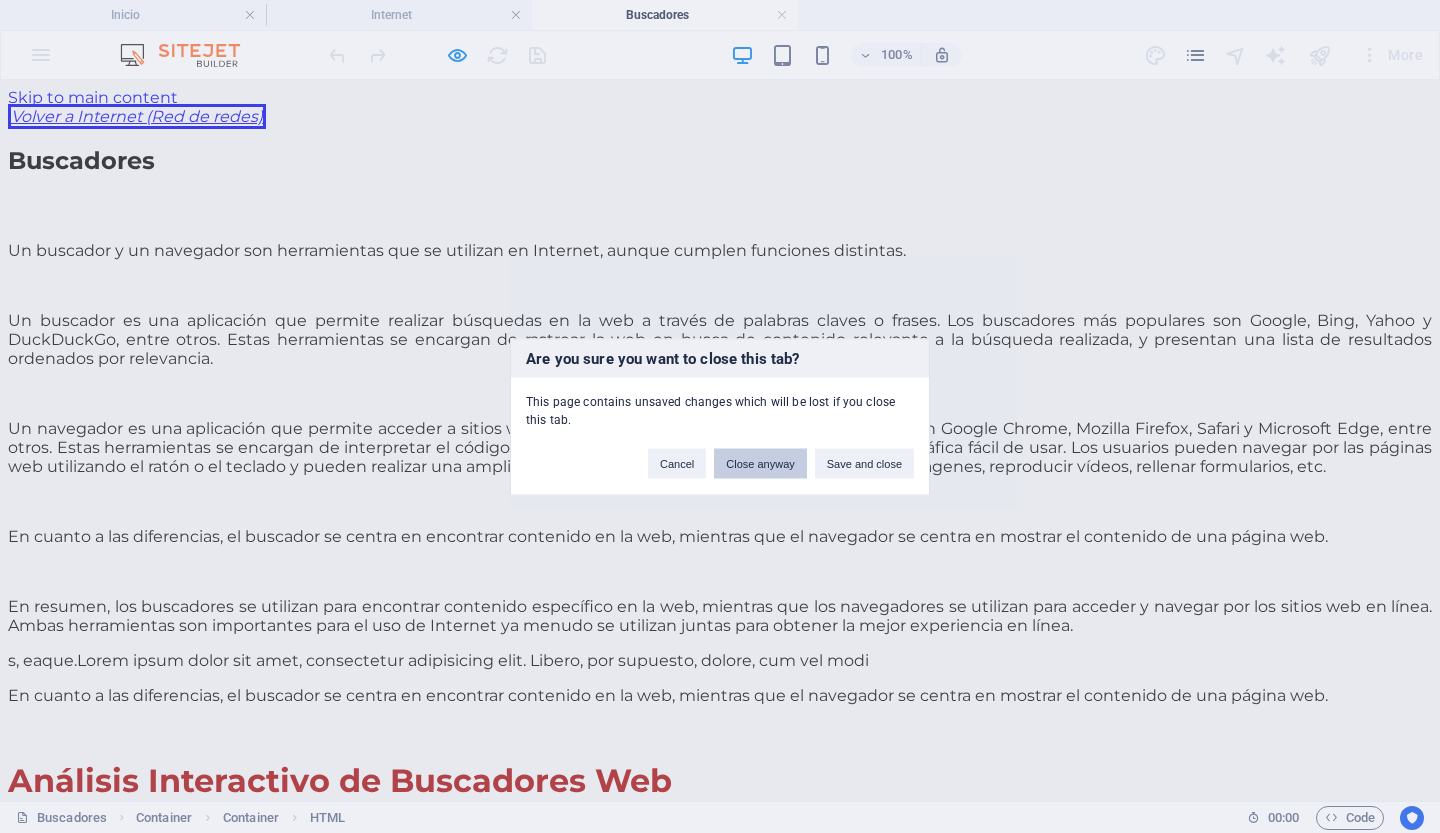 click on "Close anyway" at bounding box center (760, 463) 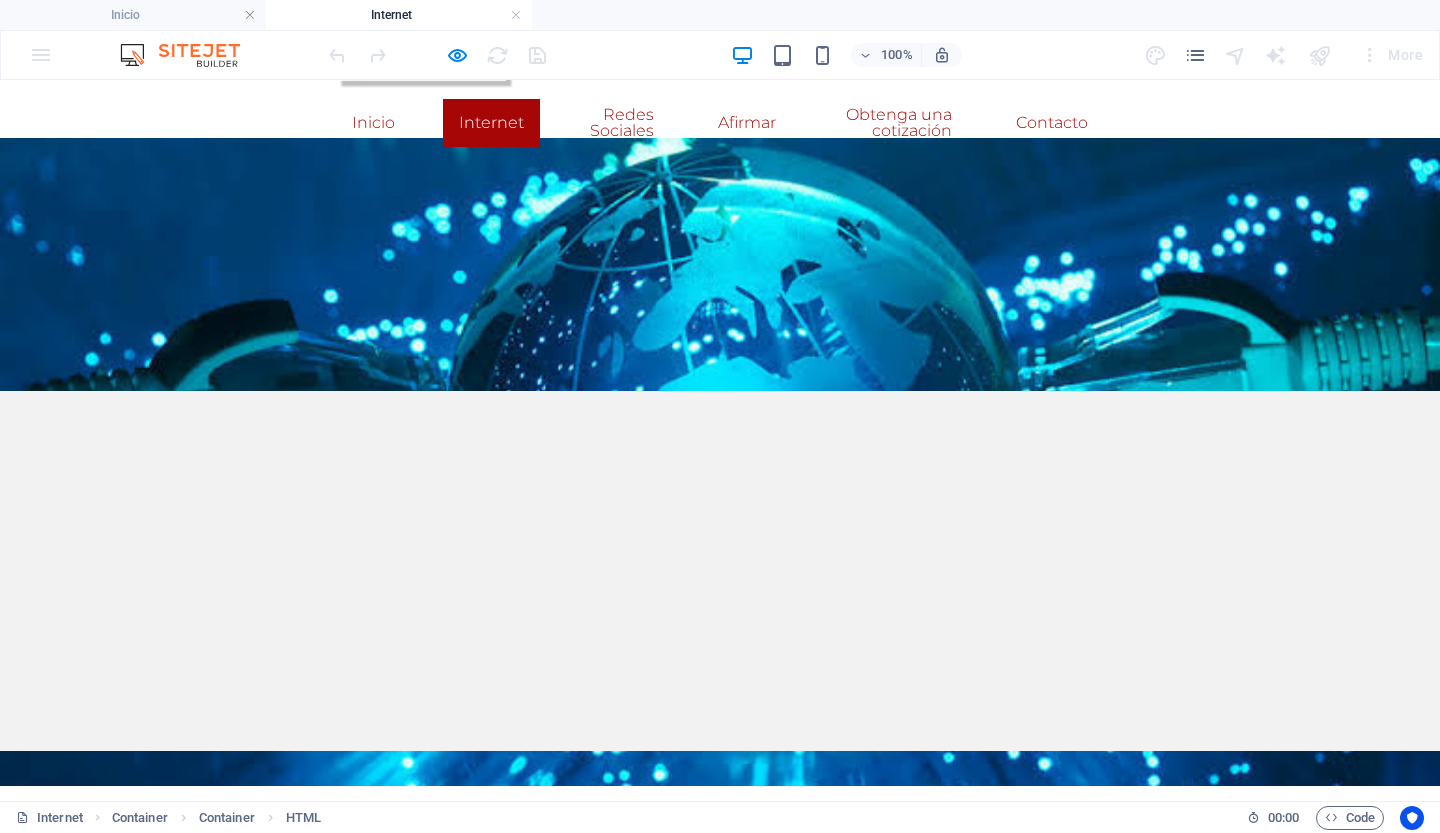 scroll, scrollTop: 50, scrollLeft: 0, axis: vertical 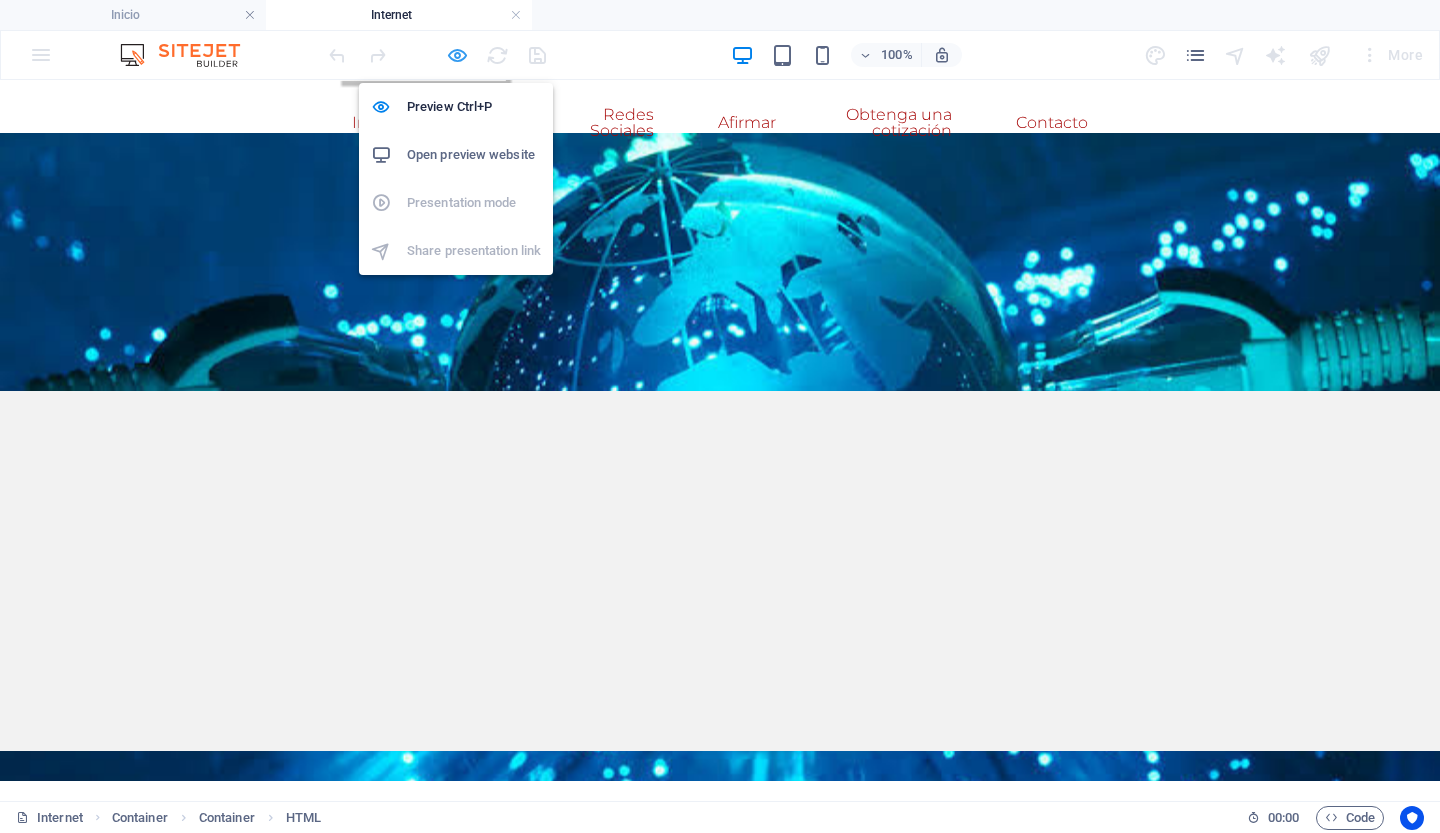 click at bounding box center (457, 55) 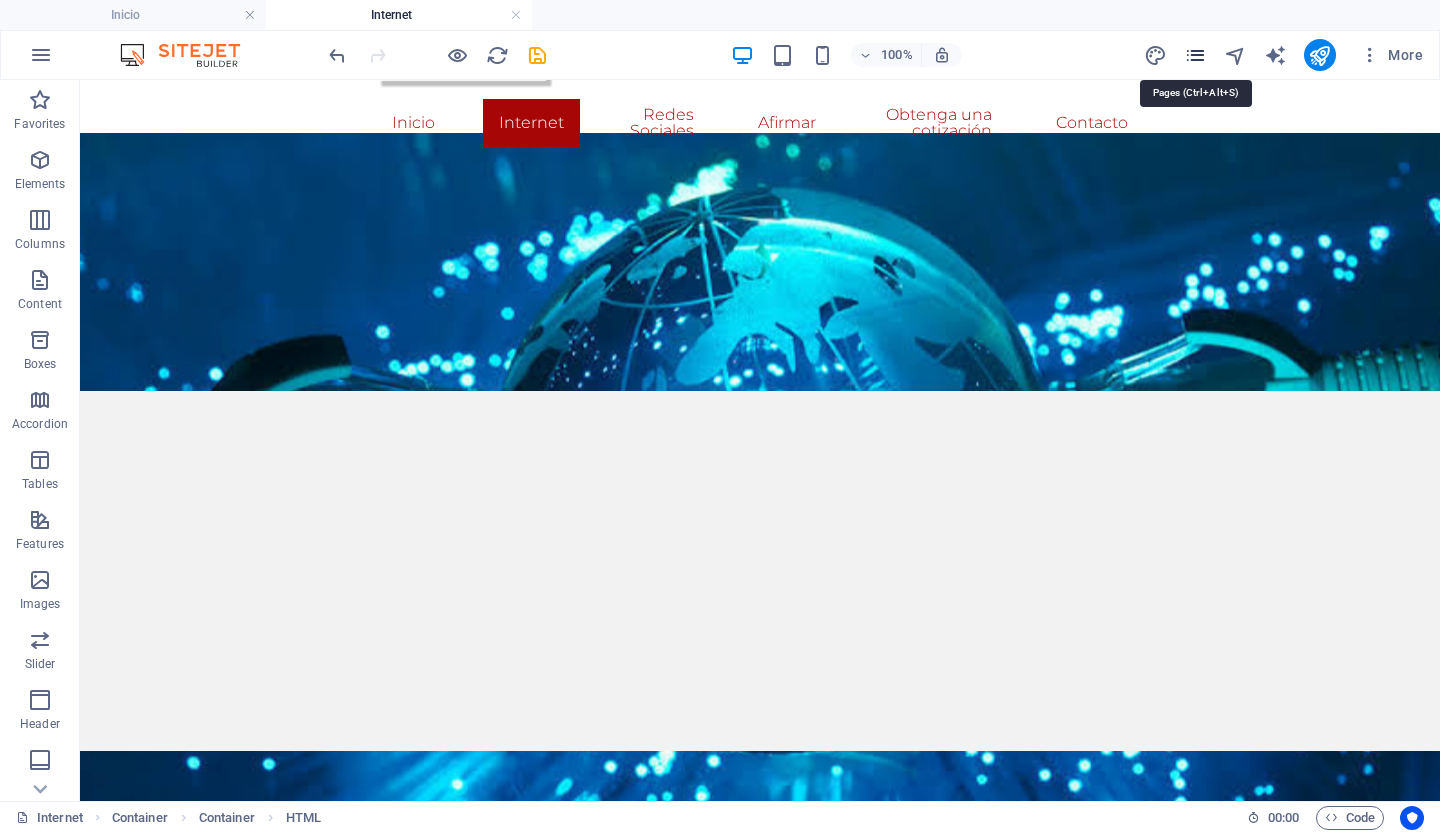 click at bounding box center [1195, 55] 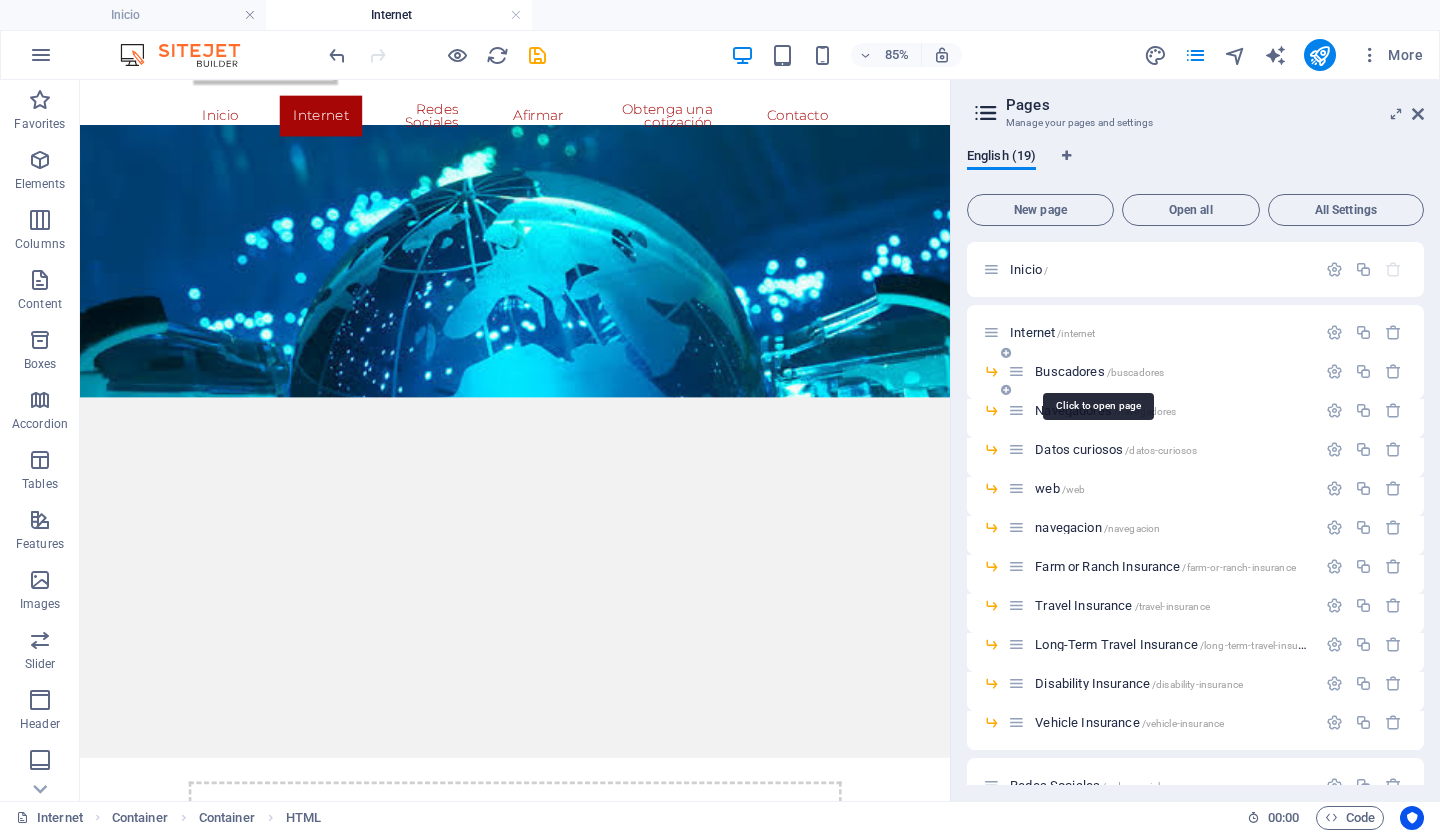 click on "Buscadores /buscadores" at bounding box center (1099, 371) 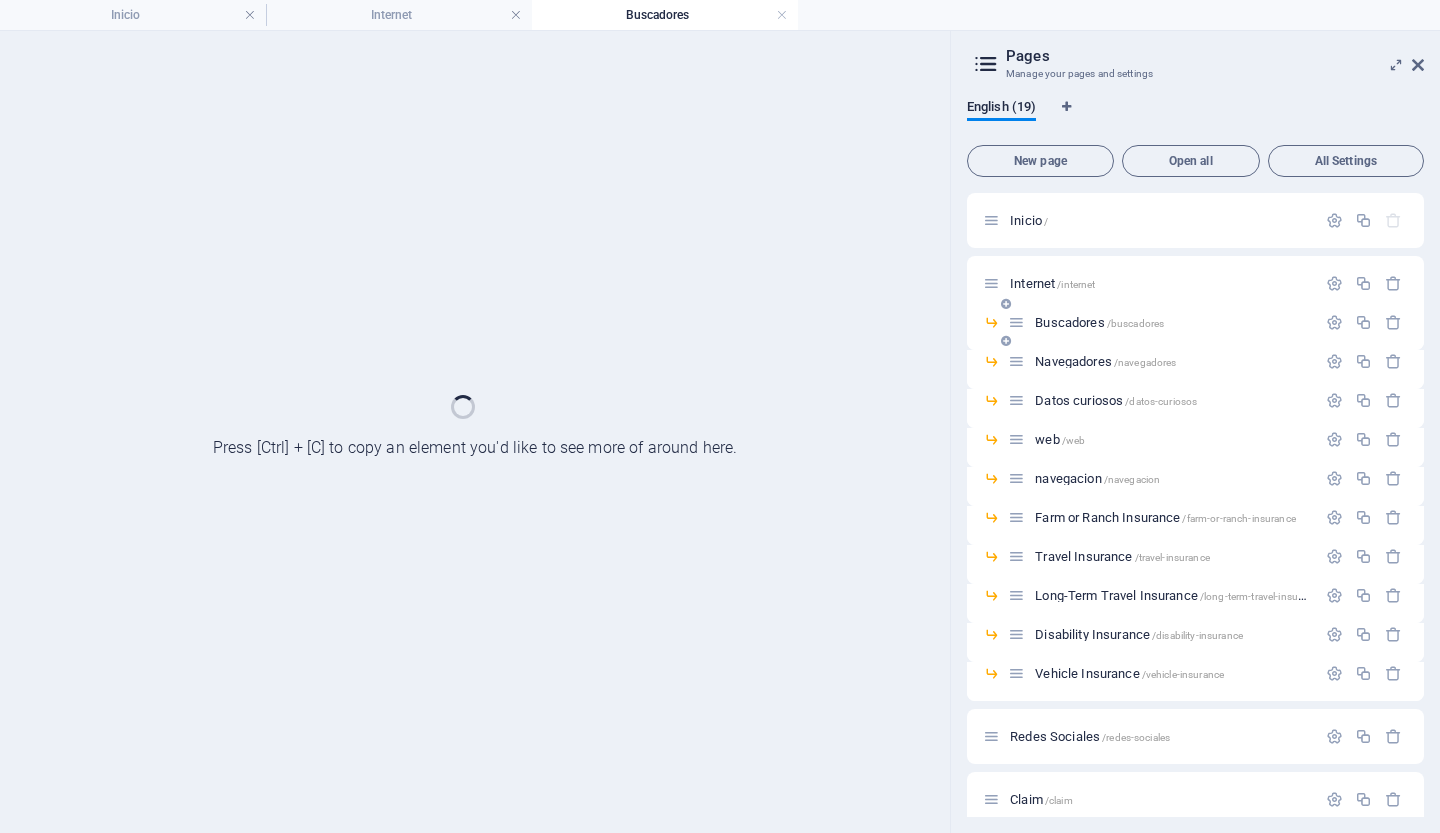 scroll, scrollTop: 0, scrollLeft: 0, axis: both 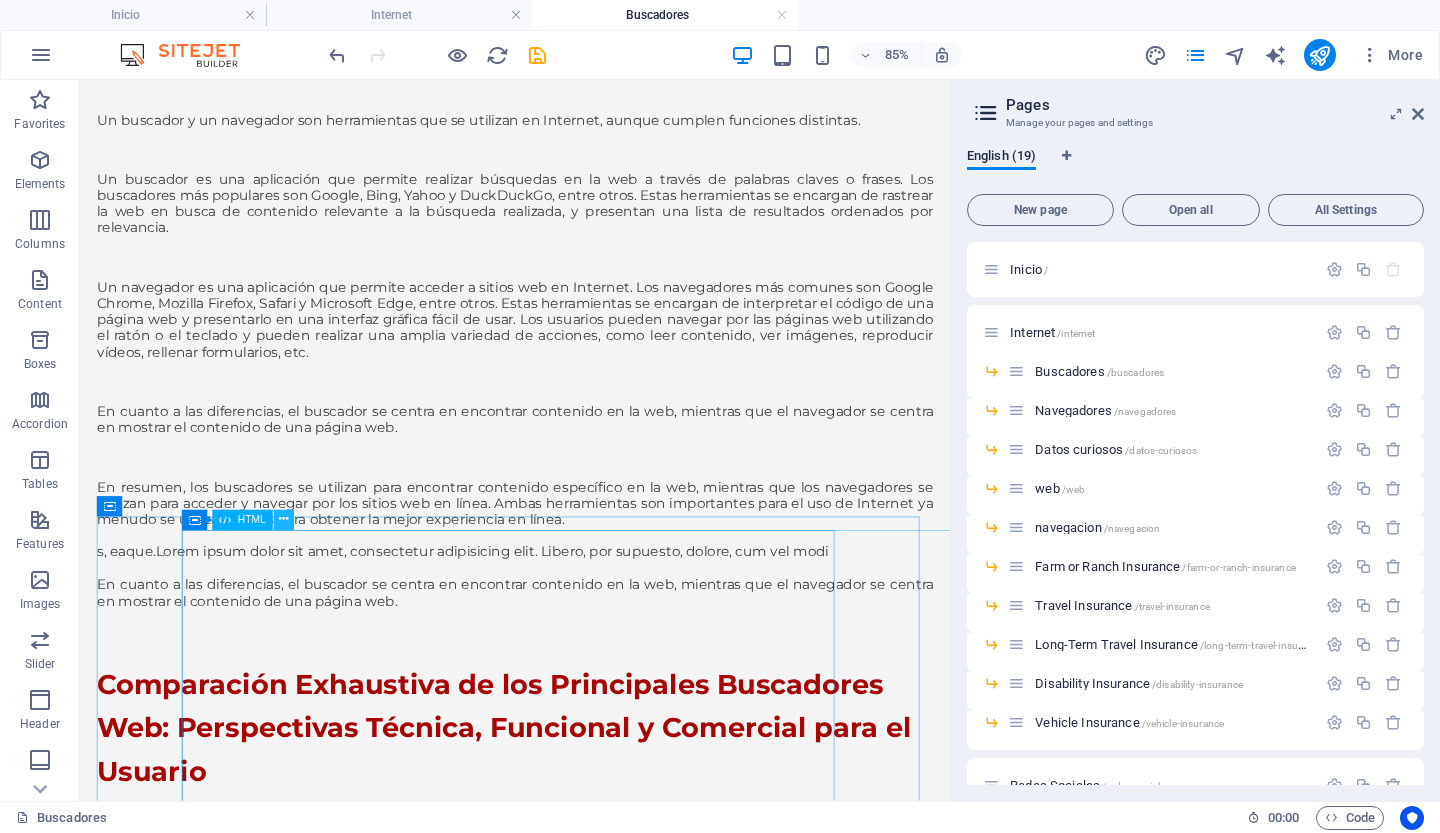 click at bounding box center (283, 520) 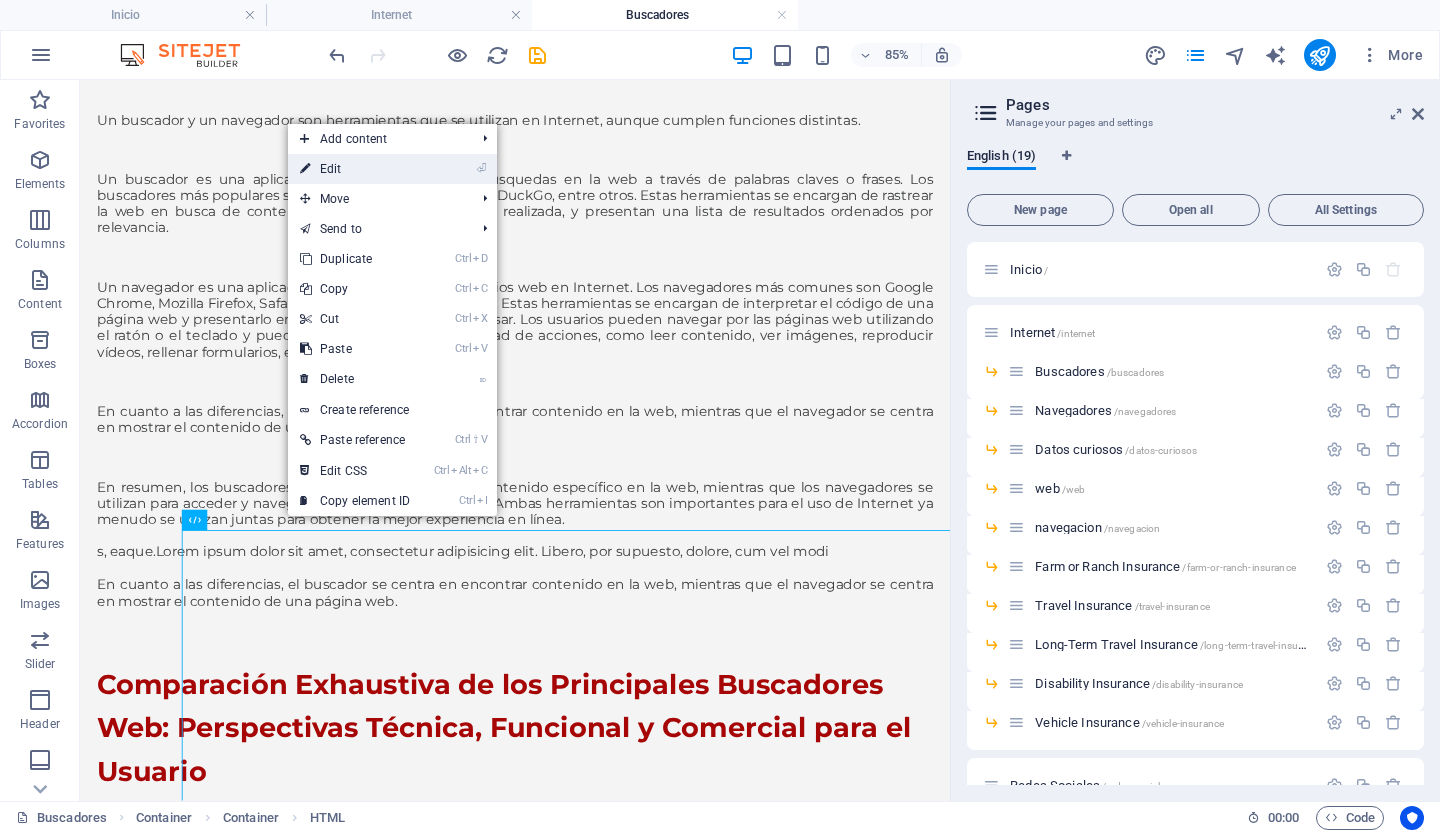 click on "⏎  Edit" at bounding box center (355, 169) 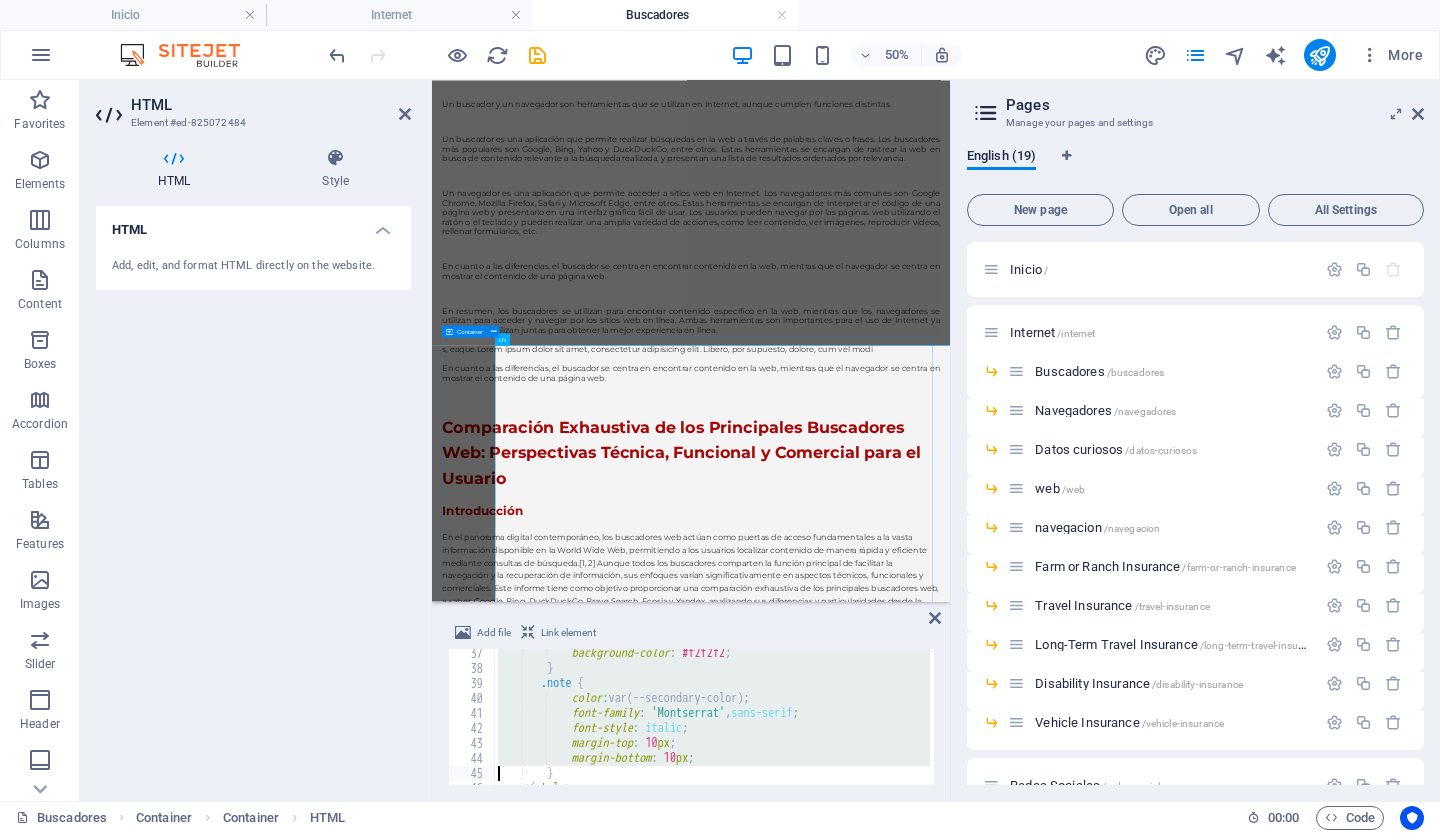 type on "</style>" 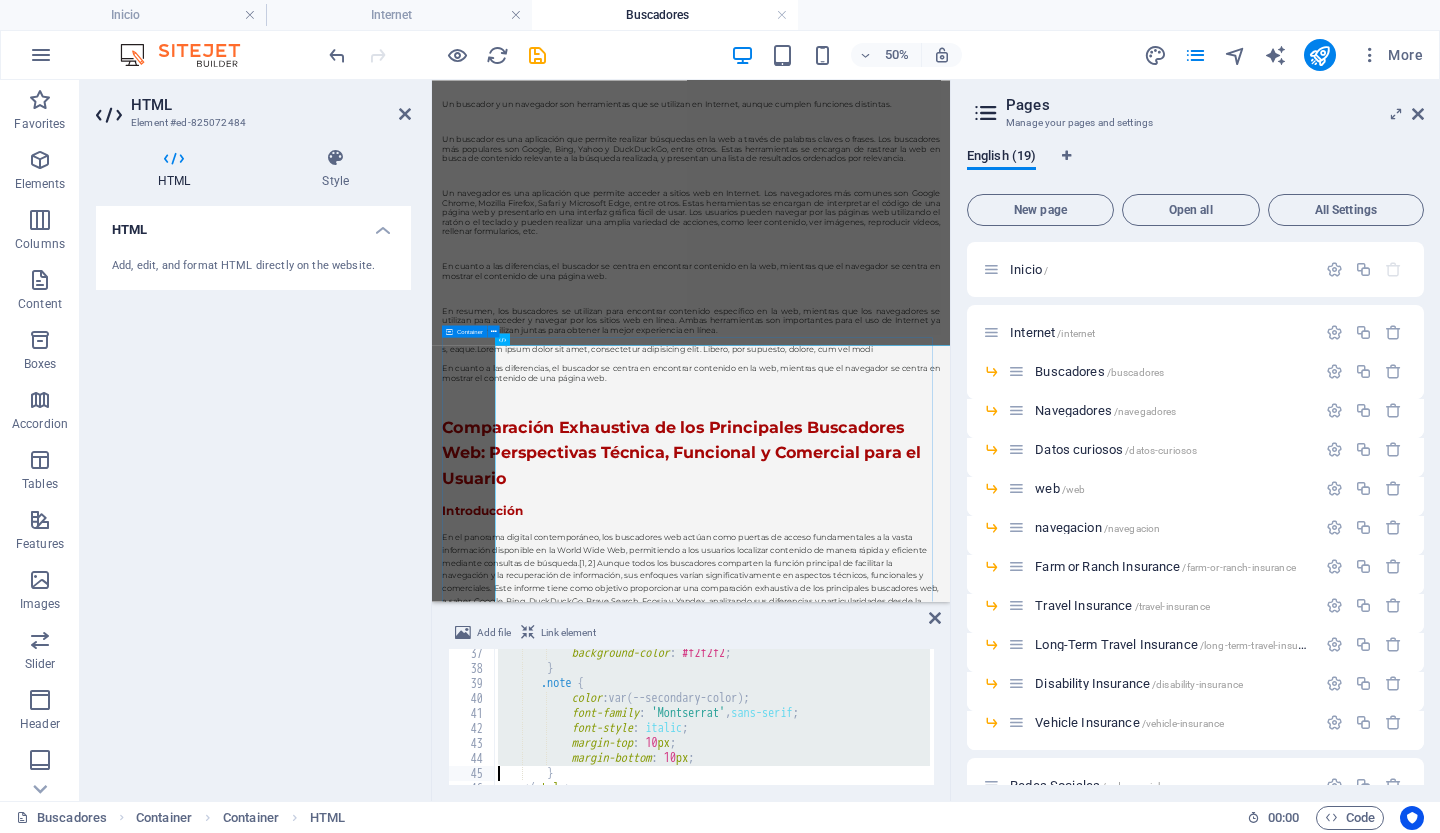 type on "<h2>Introducción</h2>
<p>En el panorama digital contemporáneo, los buscadores web actúan como puertas de acceso fundamentales a la vasta información disponible en la World Wide Web, permitiendo a los usuarios localizar contenido de manera rápida y eficiente mediante consultas de búsqueda.[1, 2] Aunque todos los buscadores comparten la función principal de facilitar la navegación y la recup" 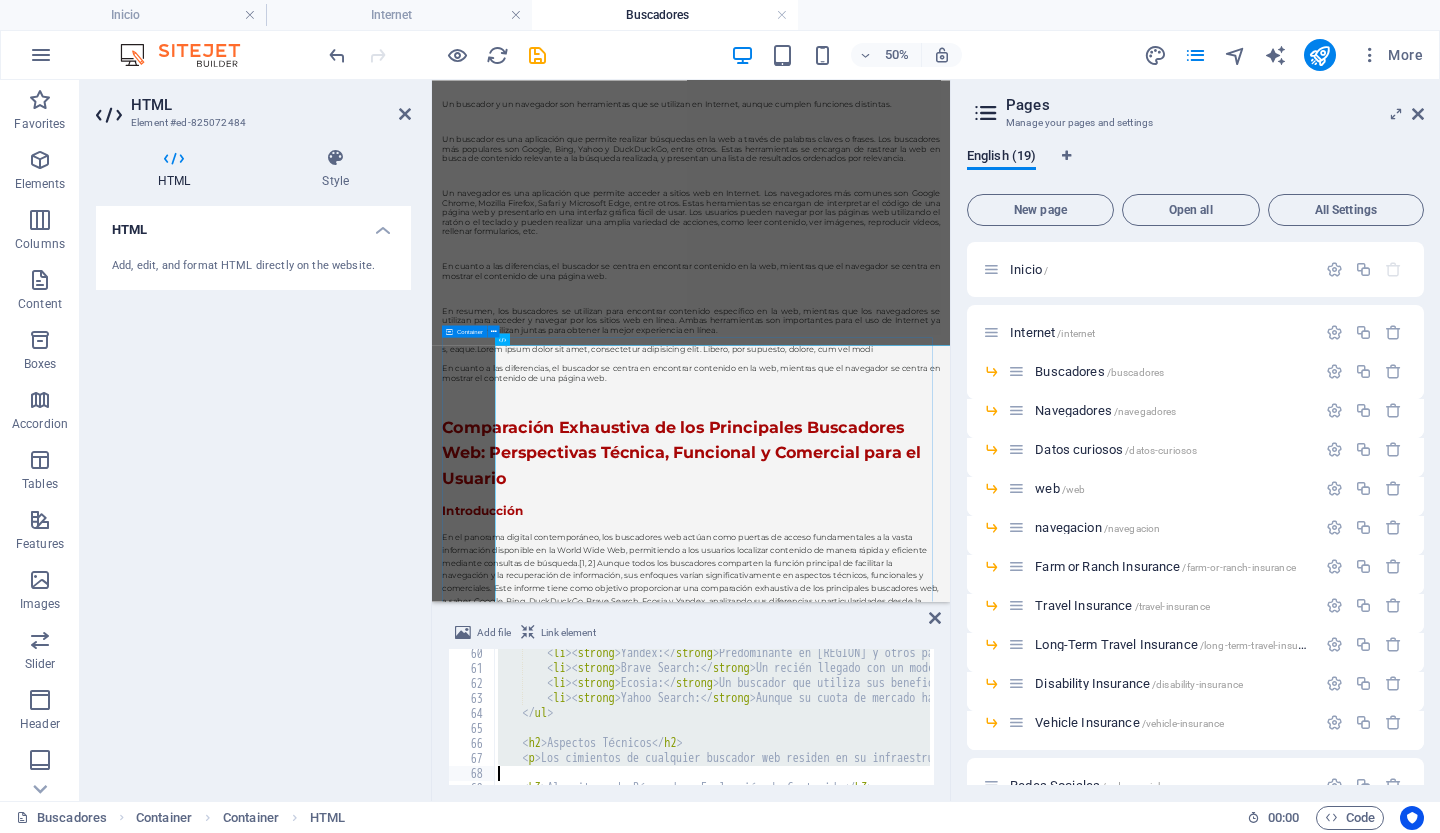 type on "<ul>
<li><strong>Google:</strong> Para julio de 2025, Google tiene previstas actualizaciones significativas en su algoritmo de búsqueda. El enfoque principal seguirá siendo la <strong>evaluación de contenido de calidad</strong>, priorizando material que no solo satisfaga la intención de búsqueda del usuario sino que también ofrezca valor genuino, siendo informativo, completo y autorita" 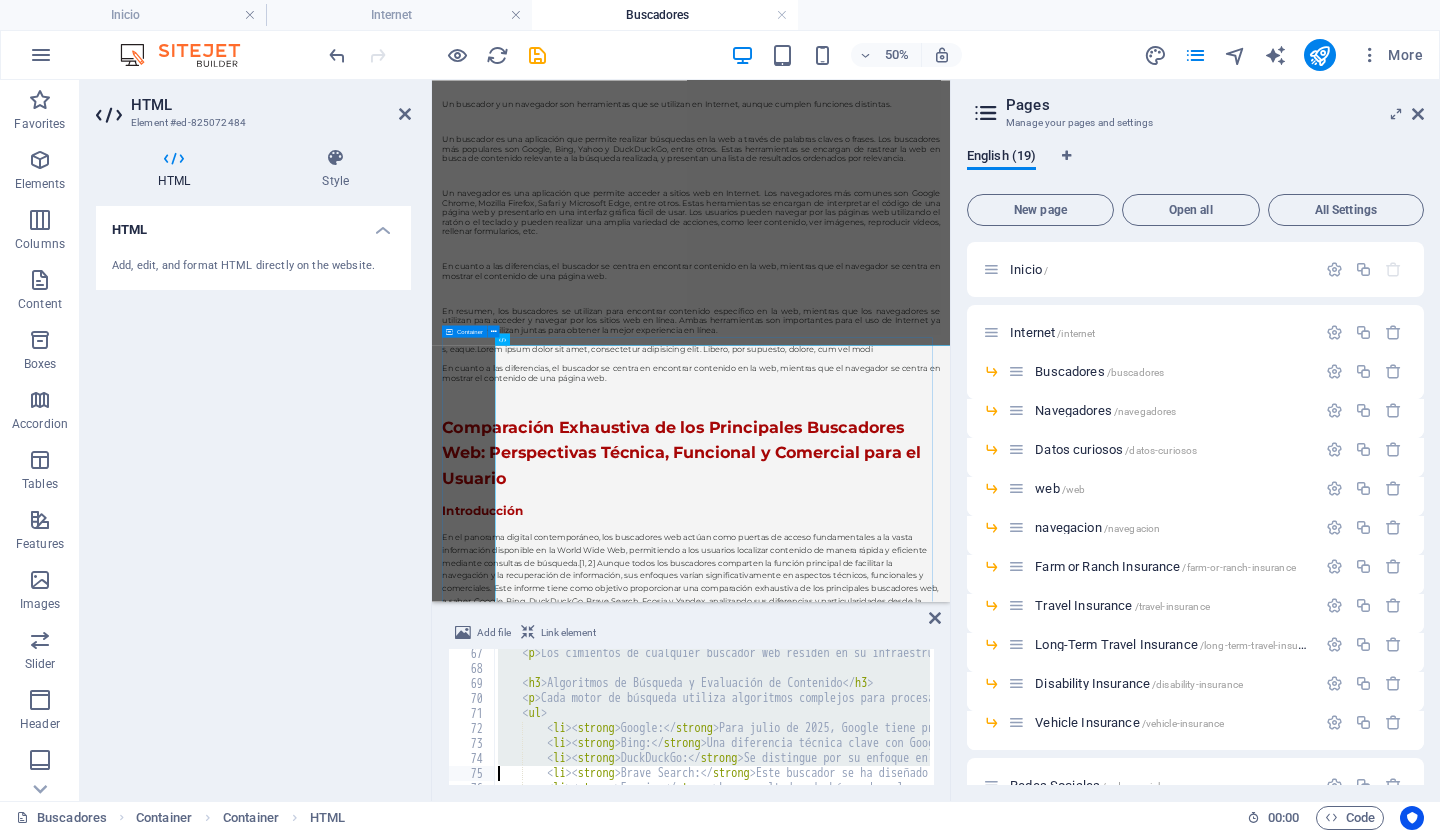 type on "<ul>
<li><strong>Google:</strong> Posee una infraestructura de red de vanguardia. Su arquitectura de red de centro de datos de quinta generación, <strong>Jupiter</strong>, escala a 13 Petabits/seg de ancho de banda biseccional.[14] Esto significa que la red podría soportar una videollamada para los 8 mil millones de personas en la Tierra simultáneamente.[14] Las innovaciones incluyen l" 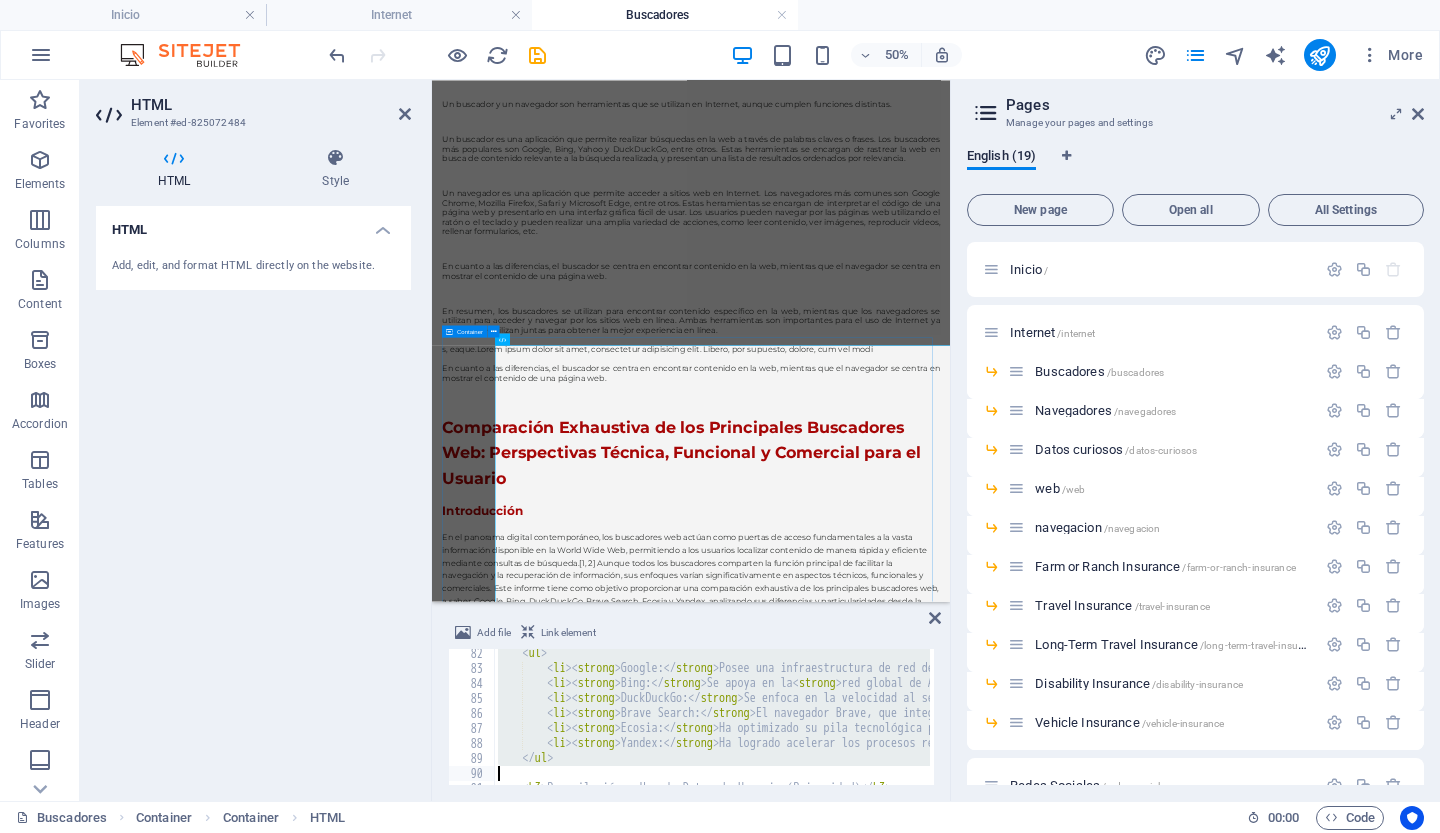 type on "<ul>
<li><strong>Google:</strong> Recopila una amplia gama de información para proporcionar servicios mejorados y personalizados. Esto incluye identificadores únicos, tipo y configuración del navegador y dispositivo, sistema operativo, información de la red móvil, dirección IP, informes de fallos, actividad del sistema, y la fecha, hora y URL de referencia de las solicitudes.[23] Tambi" 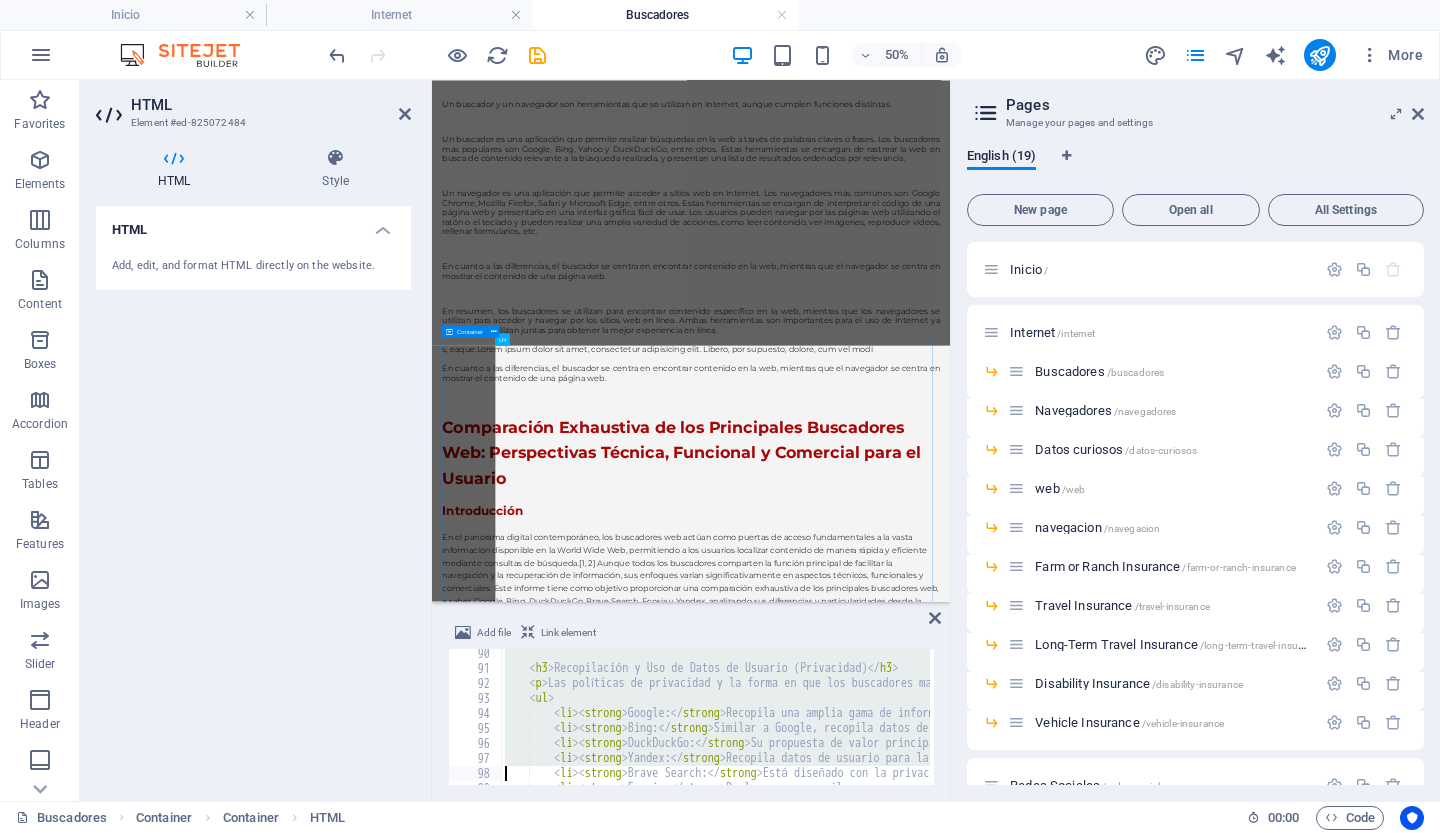 type on "<li><strong>Brave Search:</strong> Está diseñado con la privacidad como eje central. No rastrea a los usuarios, no almacena datos de búsqueda y ofrece un modelo de clasificación transparente. Su objetivo es un "índice de búsqueda de propiedad comunitaria".[7, 27]</li>
<li><strong>Ecosia:</strong> Declara que recopila y procesa solo los datos necesarios para proporcionar resultados" 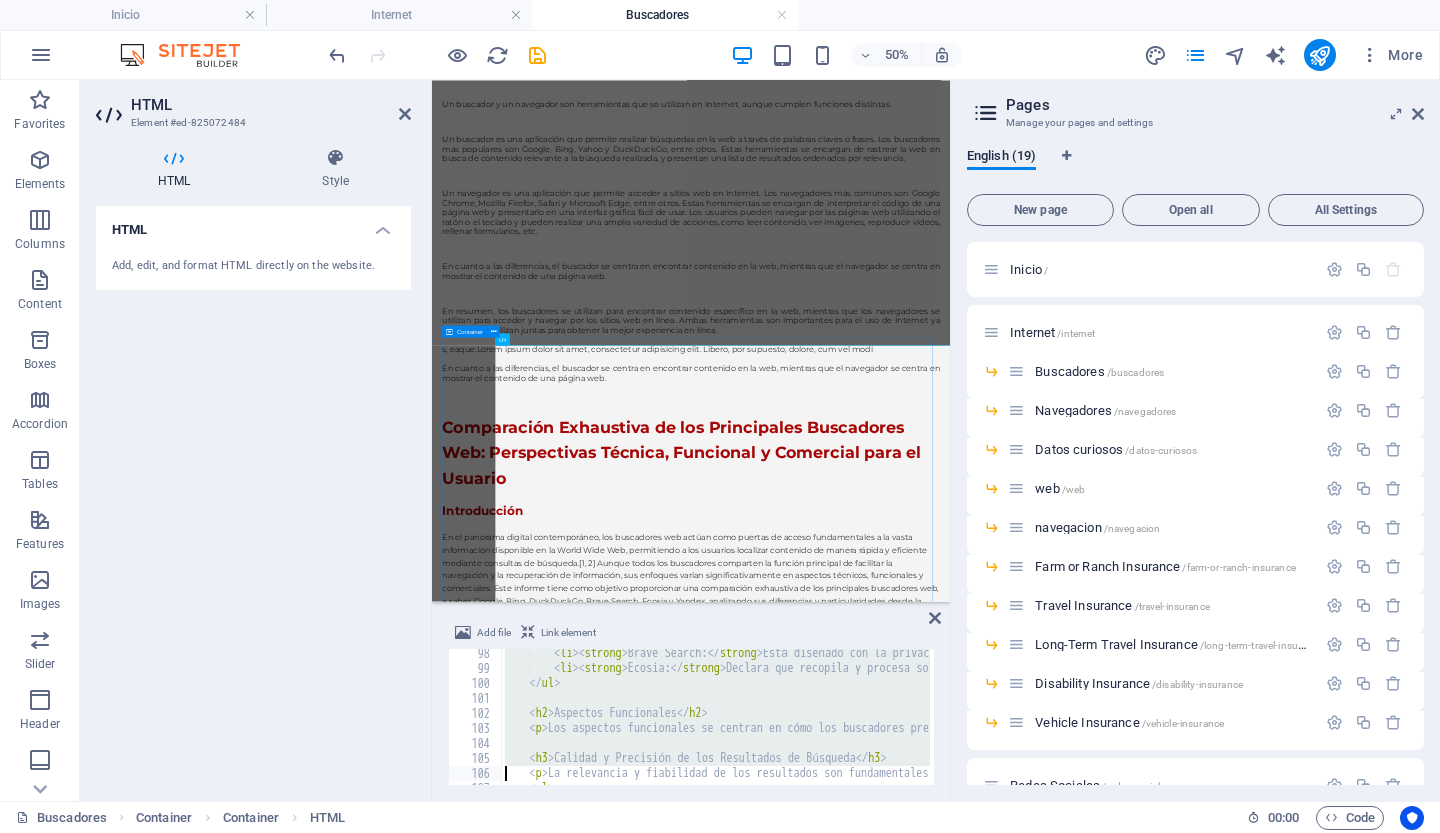 type on "<ul>
<li><strong>Google:</strong> Sus sistemas de clasificación están diseñados para operar a nivel de página, utilizando una variedad de señales para determinar cómo clasificar páginas individuales.[28] Considera las palabras en los nombres de dominio, pero evita dar demasiado crédito a dominios que coinciden exactamente con consultas para prevenir manipulación.[28] Cuenta con sistema" 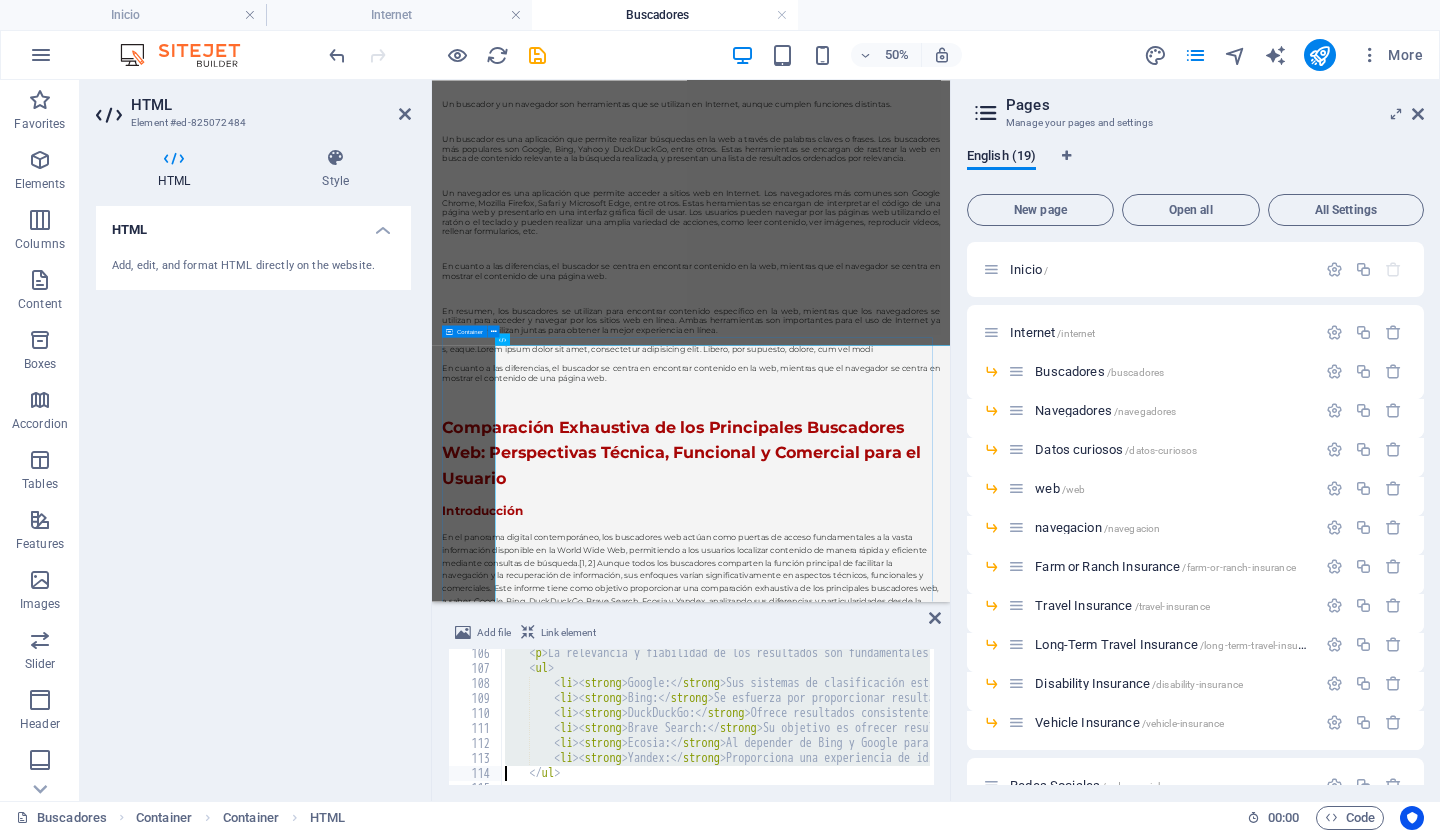 type on "<ul>
<li><strong>Google:</strong> Se ha centrado desde sus inicios en proporcionar la mejor experiencia de usuario posible.[34] Su interfaz de página de inicio es <strong>clara y sencilla</strong>, y las páginas se cargan instantáneamente.[34] Google busca que sus productos funcionen tan bien que los usuarios no tengan que pensar en cómo podrían haber sido diseñados de manera diferente" 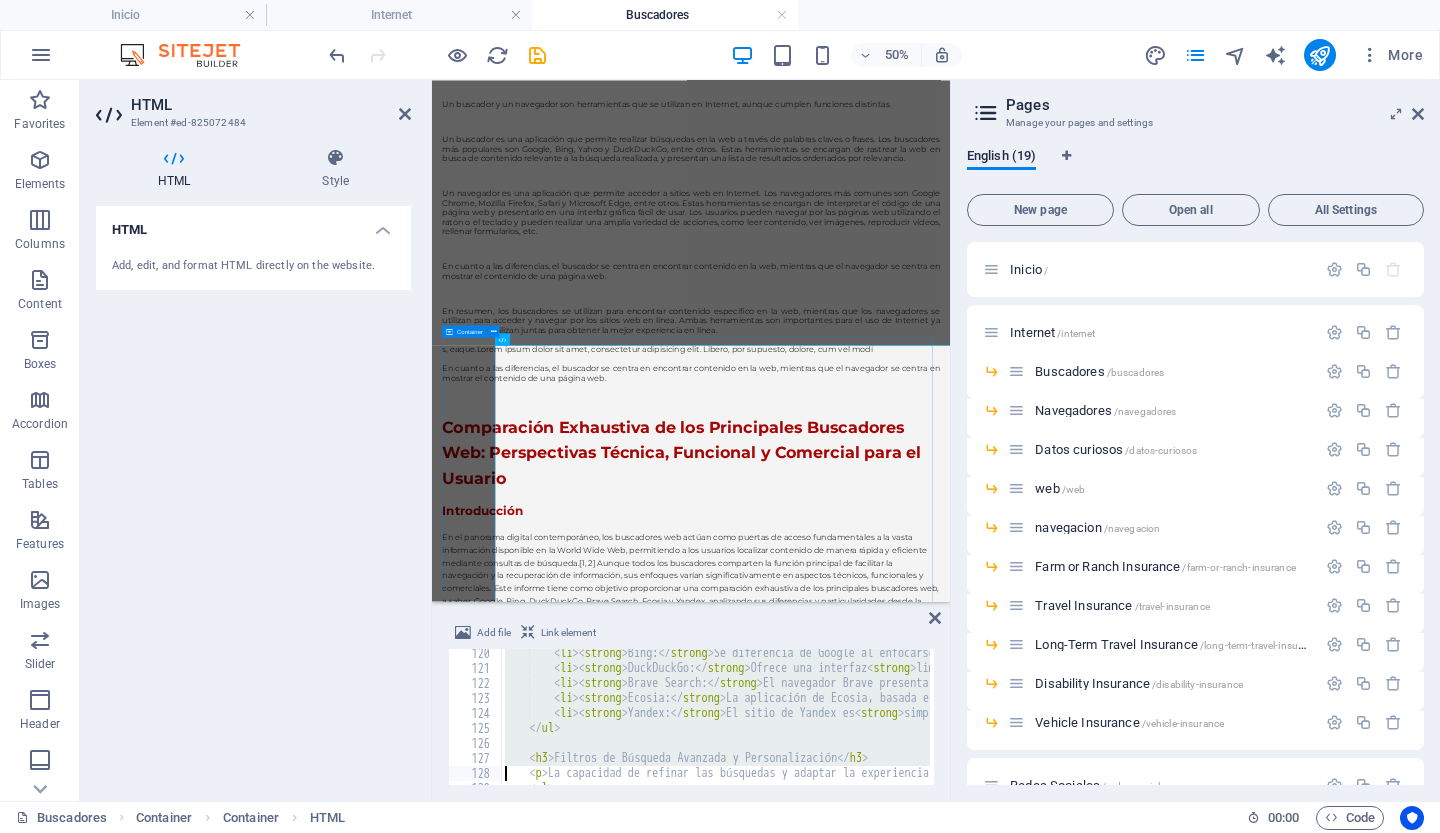 type on "<ul>
<li><strong>Google:</strong> Ofrece <strong>personalización de los resultados de búsqueda</strong> basada en la actividad del usuario, como el historial de búsqueda.[40] Esta personalización se aplica solo si puede proporcionar información más útil.[40] Los usuarios pueden ver una versión no personalizada de los resultados a través de la opción "Probar sin" en el pie de página.[40" 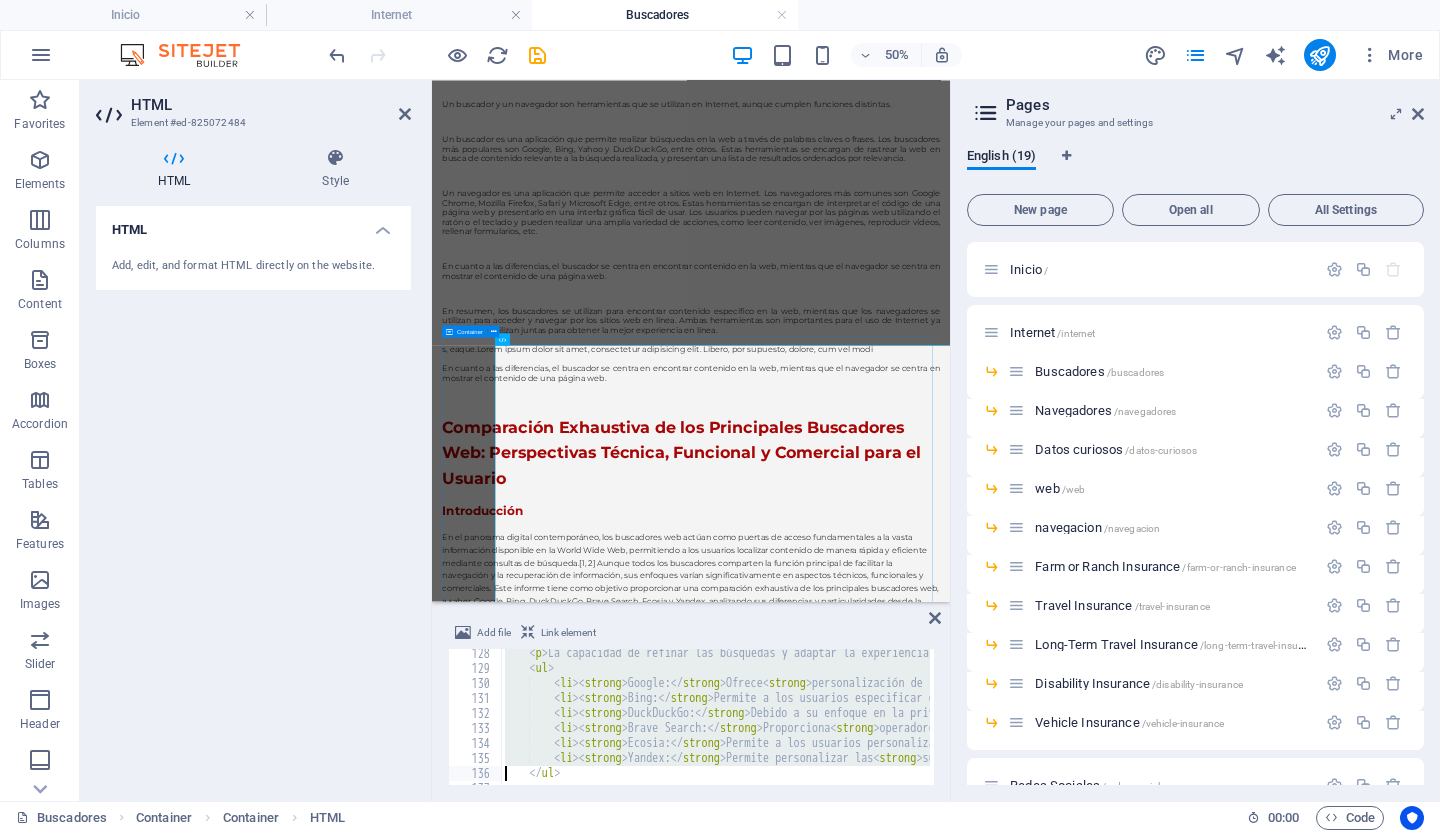 type on "<ul>
<li><strong>Google:</strong> La publicidad es el pilar de su modelo de negocio, permitiéndole ofrecer productos como Search, Maps y Gmail de forma gratuita.[24] Gana dinero vendiendo espacio publicitario a empresas de todos los tamaños, tanto en sus propios productos (Search, Maps, YouTube) como en sitios y aplicaciones asociadas (publicaciones de noticias, blogs), donde la mayor" 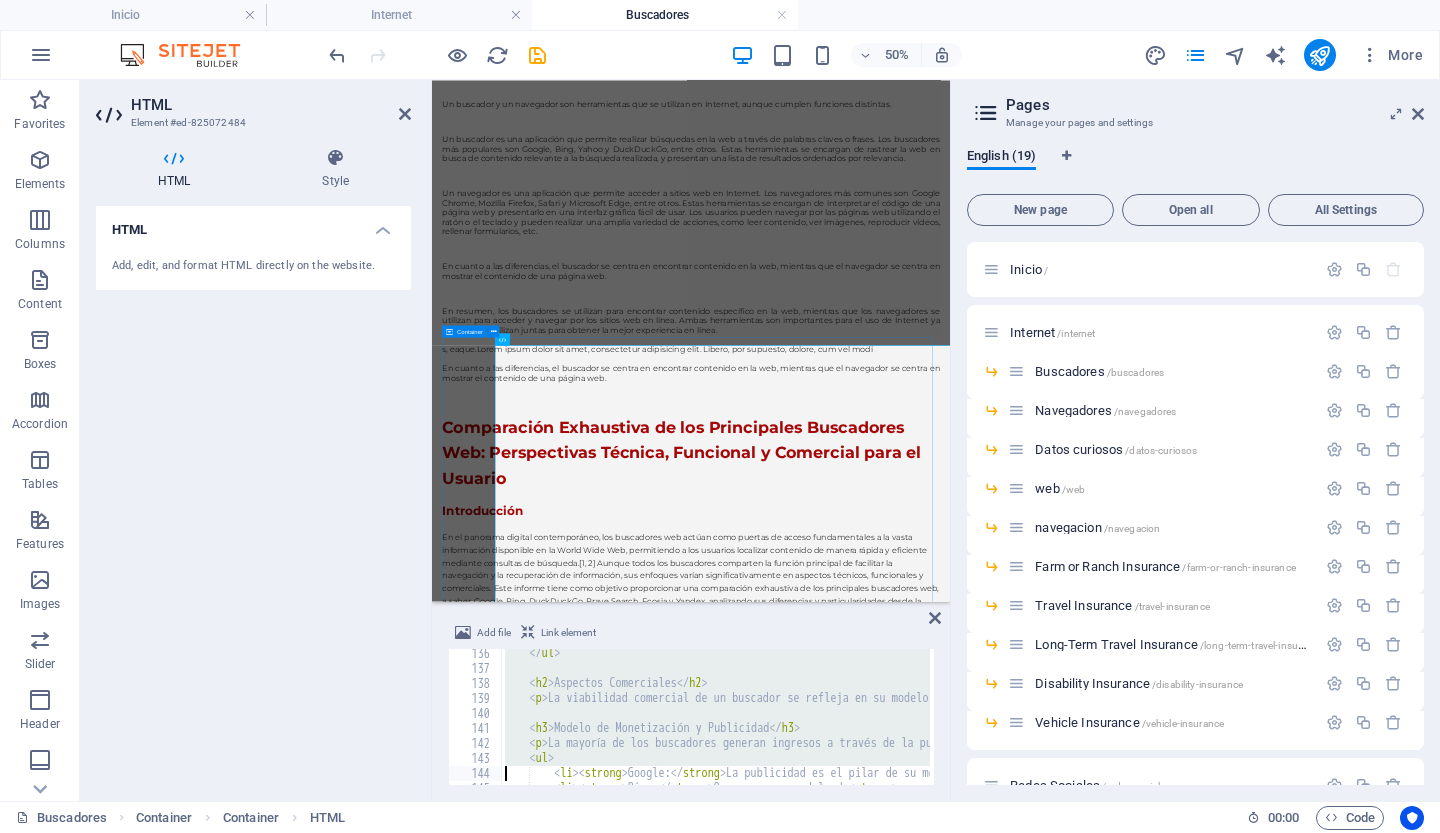 type on "<li><strong>Bing:</strong> Opera con un modelo de <strong>pago por clic (PPC)</strong>, lo que permite a los anunciantes pujar por palabras clave específicas y pagar solo cuando un usuario hace clic en su anuncio.[47] Este enfoque busca la rentabilidad, permitiendo a las empresas asignar estratégicamente presupuestos y dirigirse a audiencias específicas.[47]</li>
<li><strong>DuckDu" 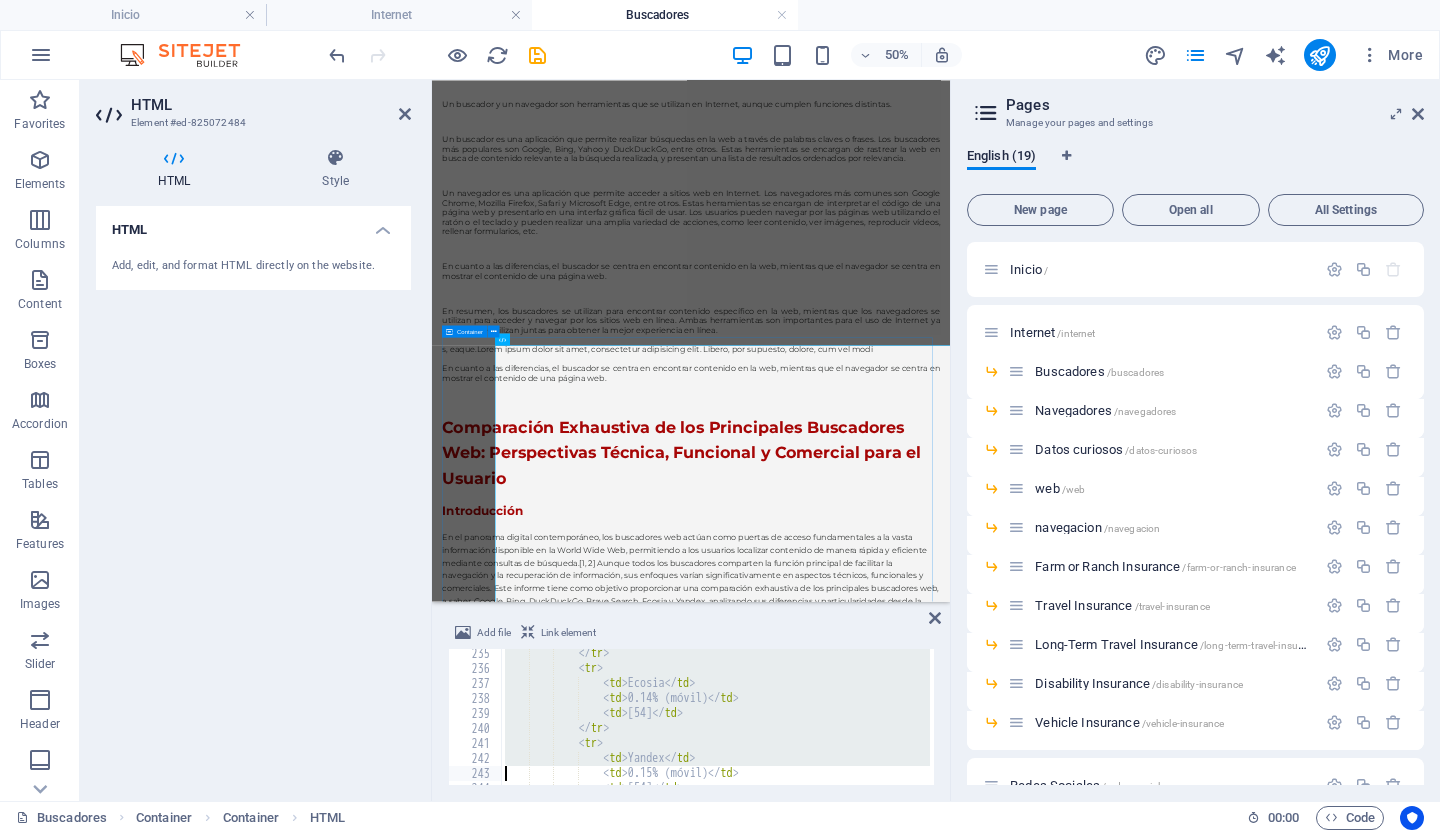 type on "<ul>
<li><strong>Google:</strong> Mantiene un dominio abrumador en el mercado global, con una cuota de mercado del 89.57% en julio de 2025.[52] Su estrategia de crecimiento se basa en una <strong>búsqueda implacable de la innovación</strong>, introduciendo continuamente nuevos productos y mejorando los existentes para atraer a los usuarios a su ecosistema.[55] Un <strong>enfoque inqueb" 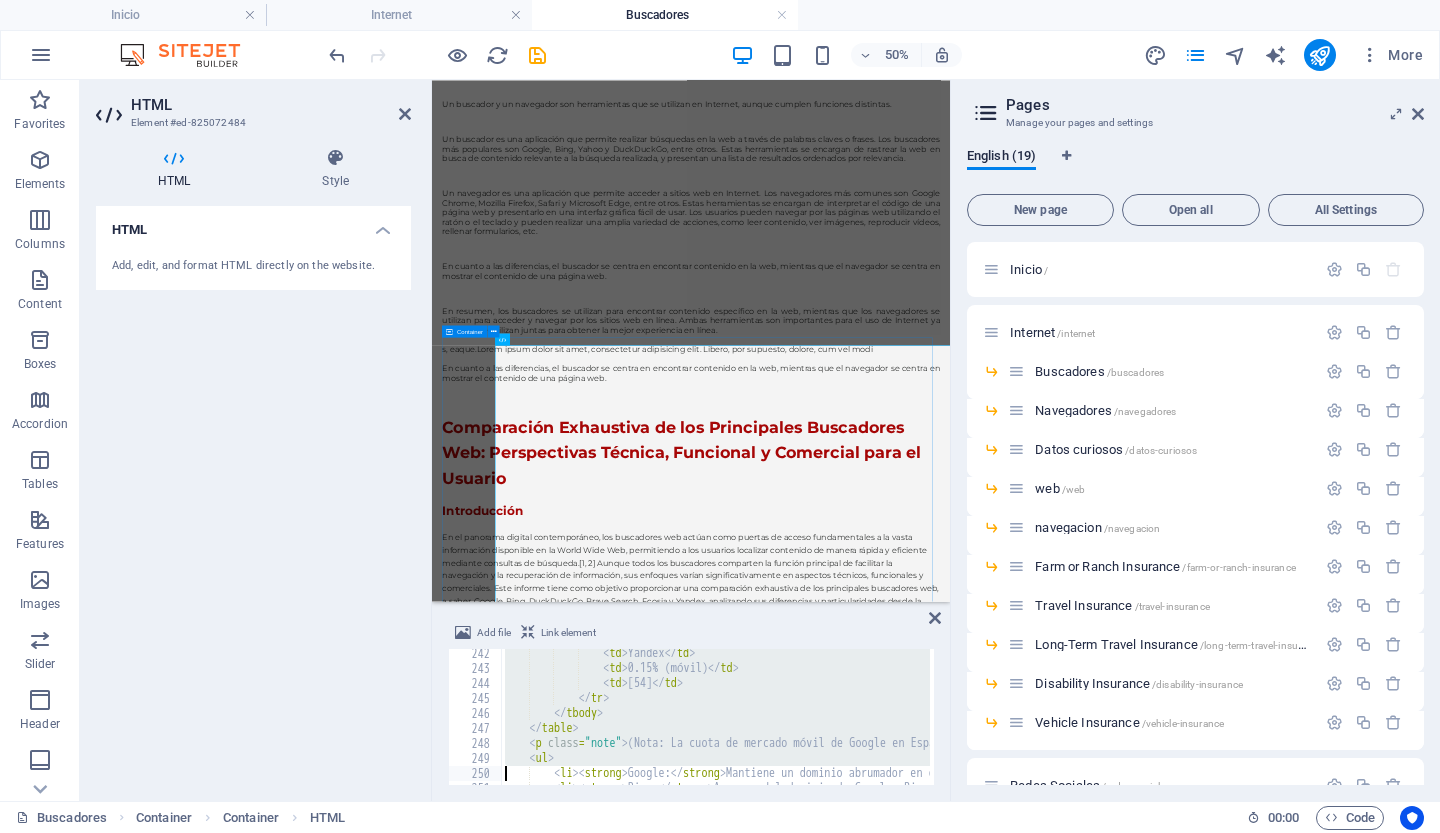 type on "<li><strong>Ecosia:</strong> Su misión ambiental es su principal diferenciador. Ha plantado más de 230 millones de árboles gracias a las búsquedas de los usuarios.[31] Esta misión única atrae a usuarios que desean generar un impacto ambiental positivo a través de sus hábitos de búsqueda.[30] La transparencia en sus informes financieros refuerza la confianza de los usuarios.[30, 31]</li>" 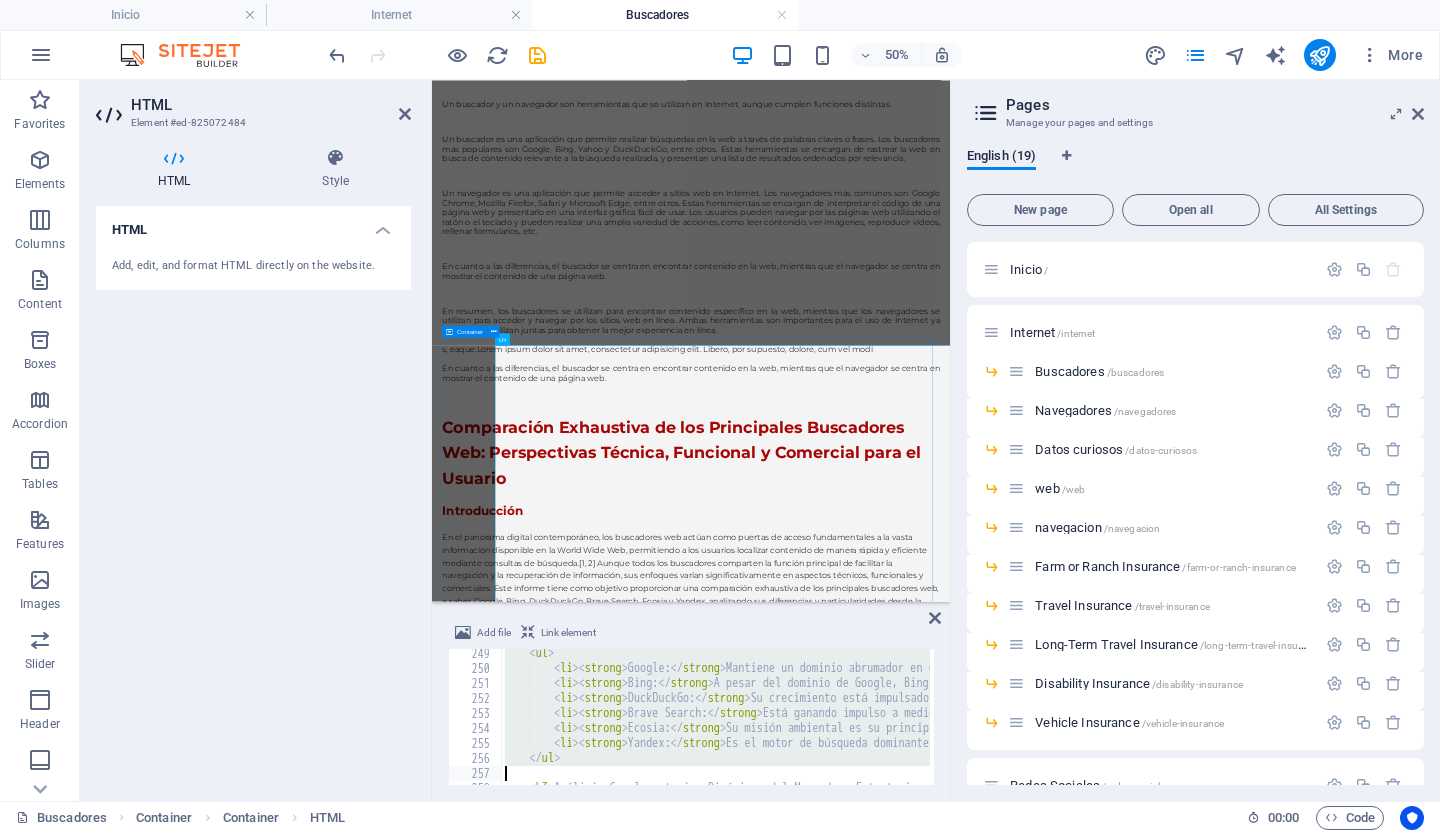 type on "<p>El mercado de los buscadores web está marcado por una dinámica compleja donde la innovación y la adaptación son constantes.</p>
<p>El dominio de Google, que se mantiene a través de la innovación continua y un enfoque centrado en el usuario, ha creado un ecosistema digital vasto e interconectado. La integración profunda de sus servicios (búsqueda, mapas, YouTube, Gmail) genera una experi" 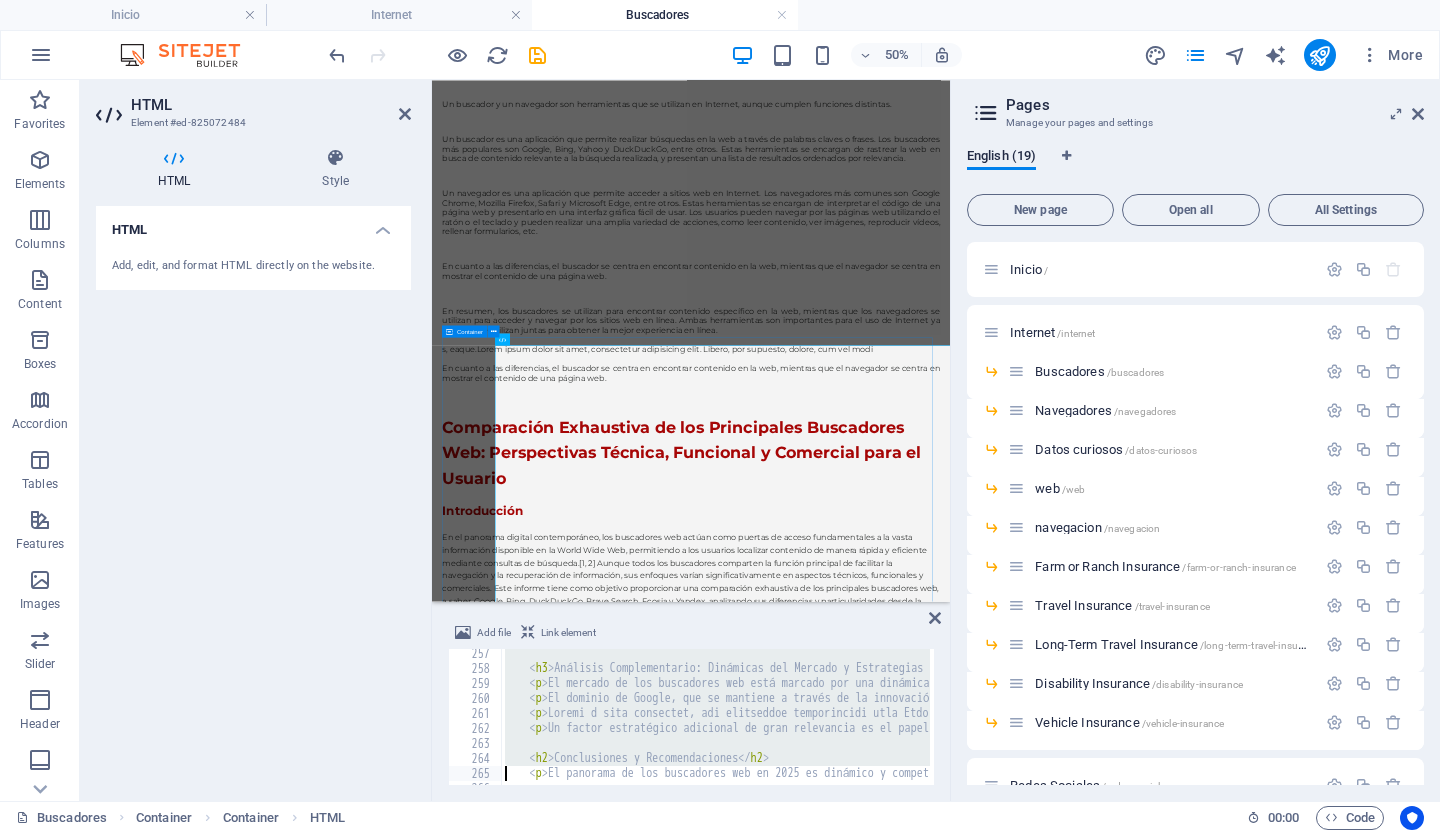 type on "<ul>
<li><strong>Técnicas:</strong> Google y Bing operan con infraestructuras masivas y propietarias (Jupiter y Azure, respectivamente) que sustentan algoritmos avanzados impulsados por IA, garantizando resultados completos y actualizados. Google lidera en la indexación mobile-first. Brave Search ha logrado una independencia notable con su propio índice, mientras que DuckDuckGo y Ecosi" 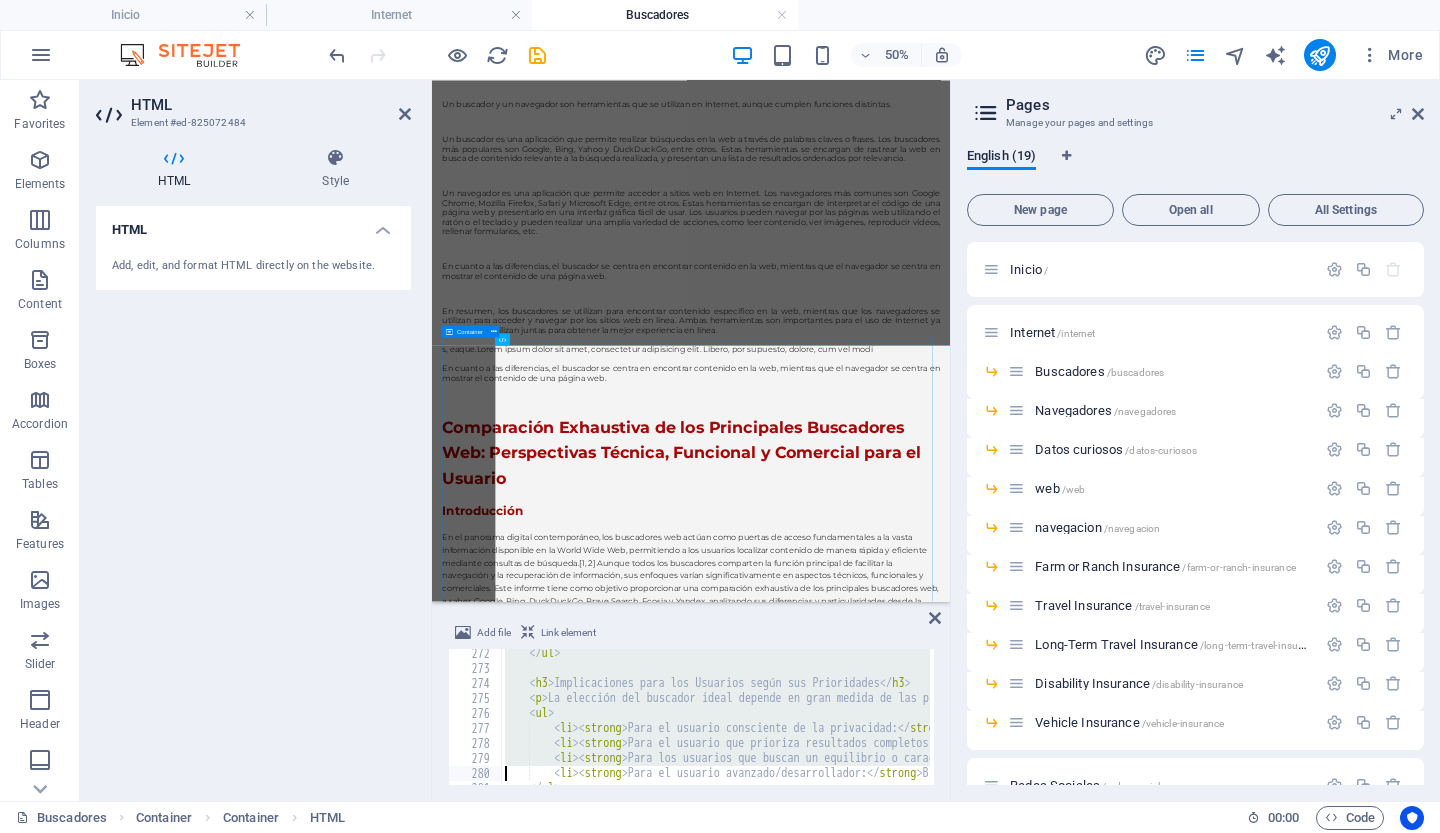 type on "<h3>Perspectivas Futuras del Mercado de Buscadores y Tendencias Emergentes</h3>
<p>El mercado de buscadores probablemente seguirá dominado por Google, pero con una creciente fragmentación impulsada por actores de nicho. La inteligencia artificial se volverá aún más central en la búsqueda, transformando tanto los algoritmos como las interfaces de usuario en experiencias más conversacionales" 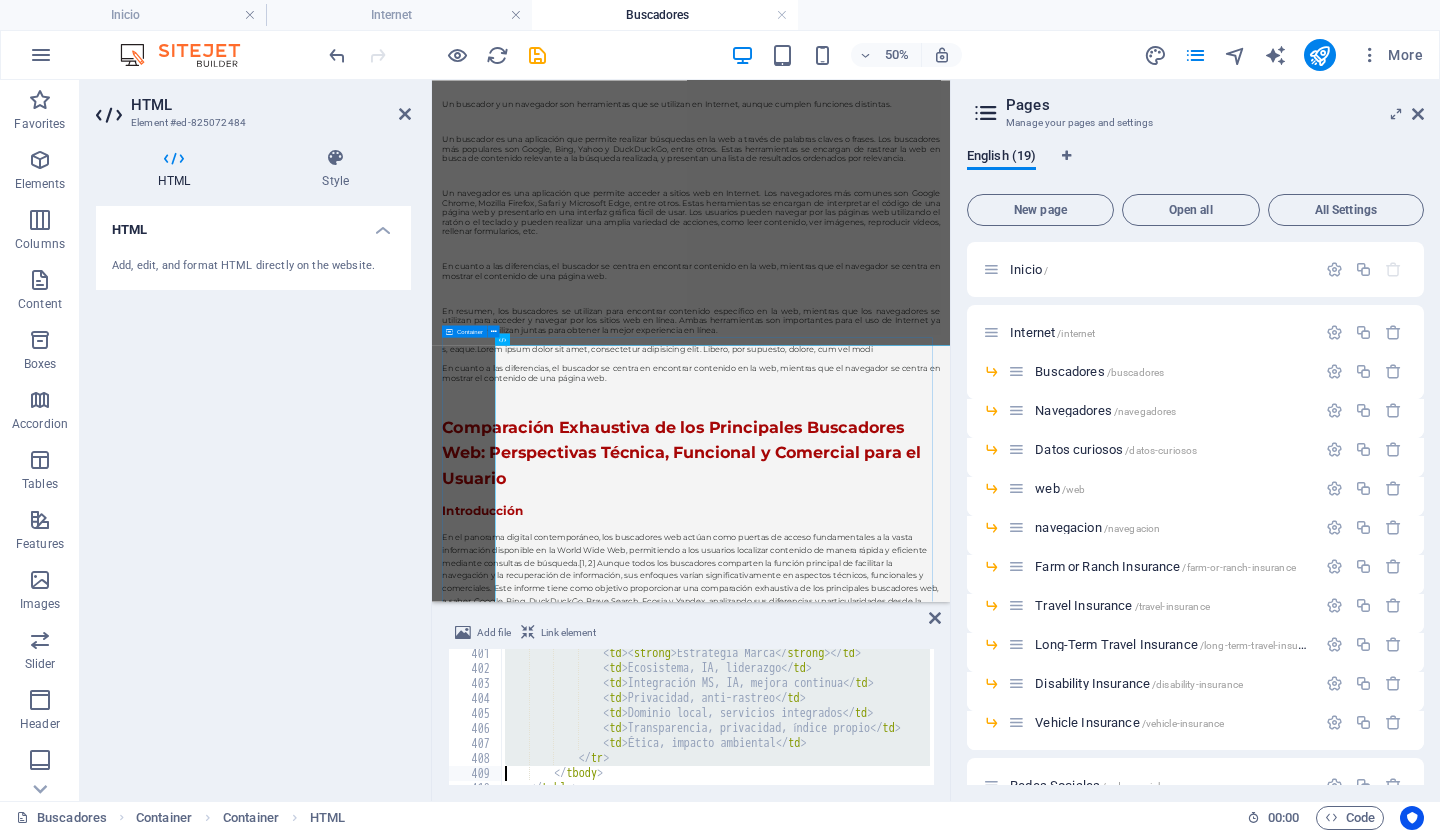 type on "</table>" 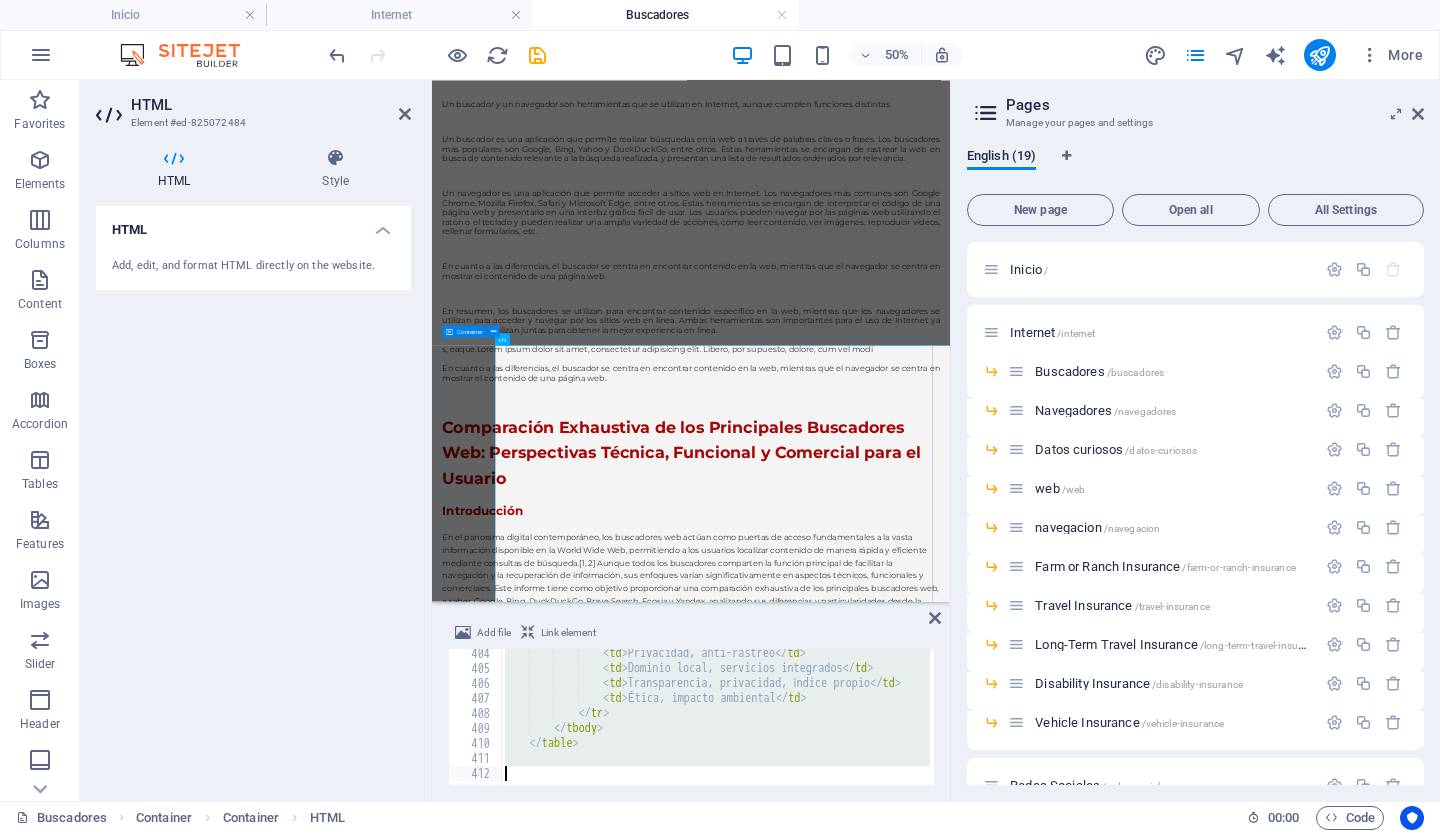 type 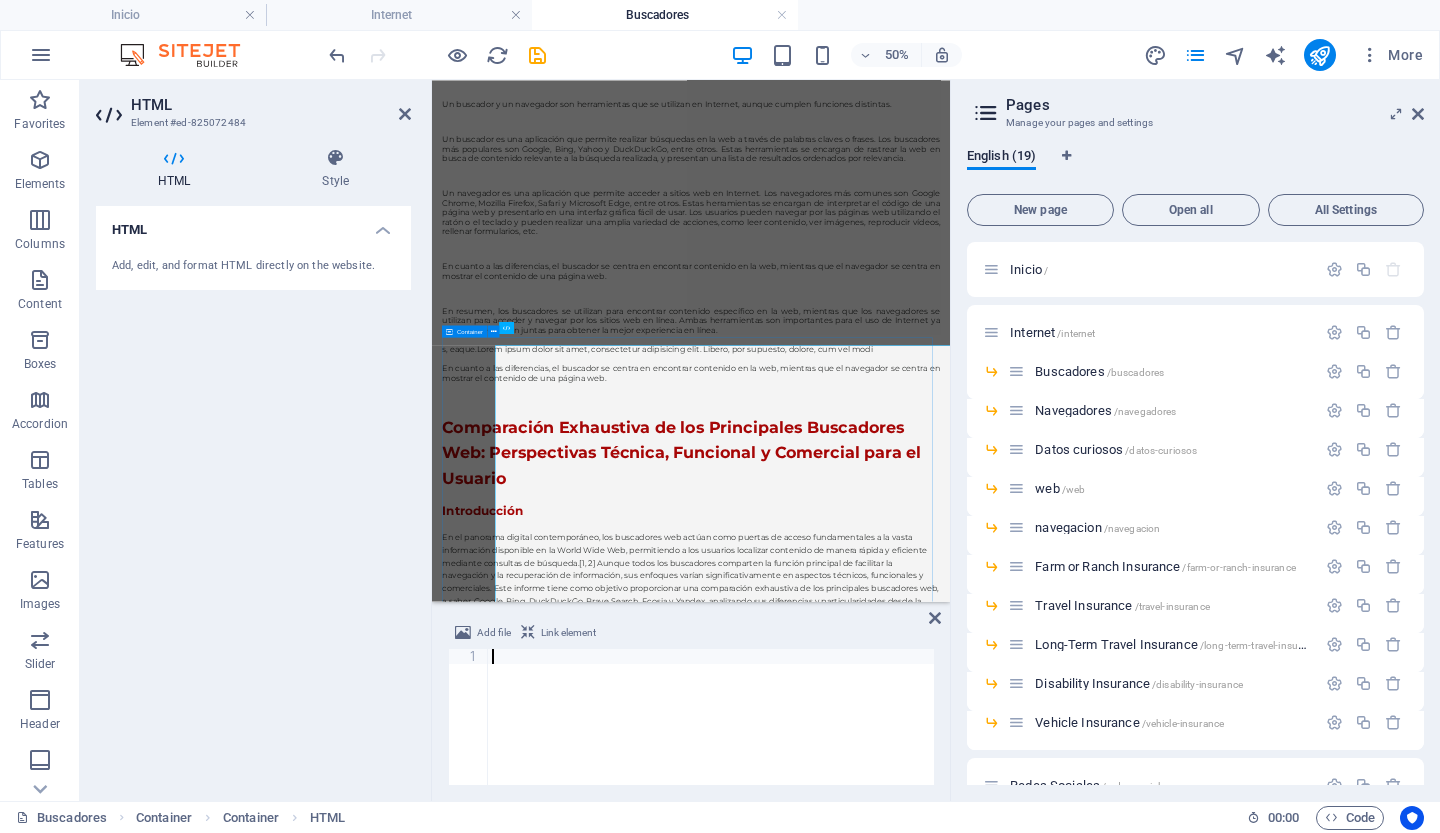 scroll, scrollTop: 0, scrollLeft: 0, axis: both 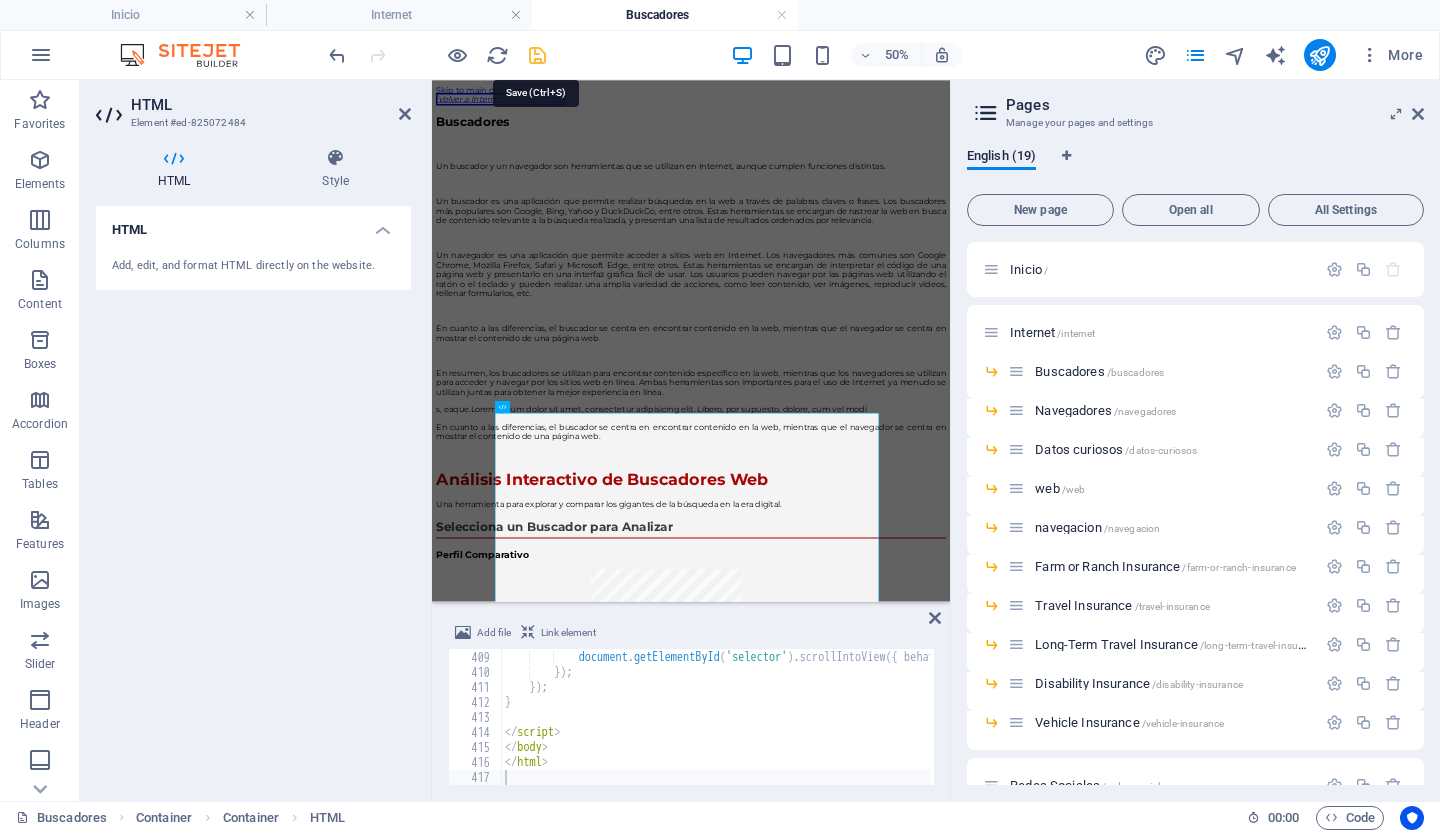 click at bounding box center (537, 55) 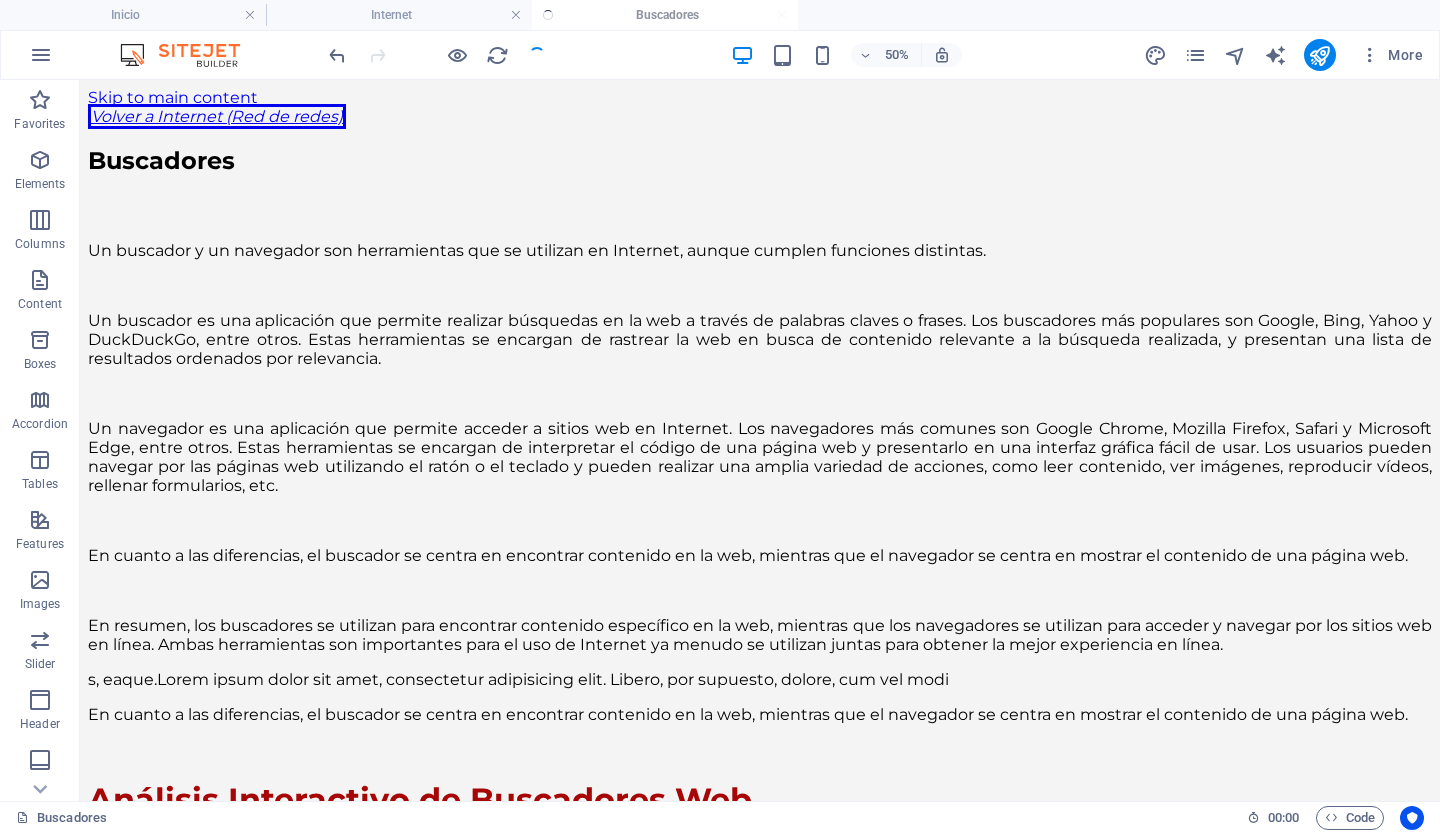 scroll, scrollTop: 1230, scrollLeft: 0, axis: vertical 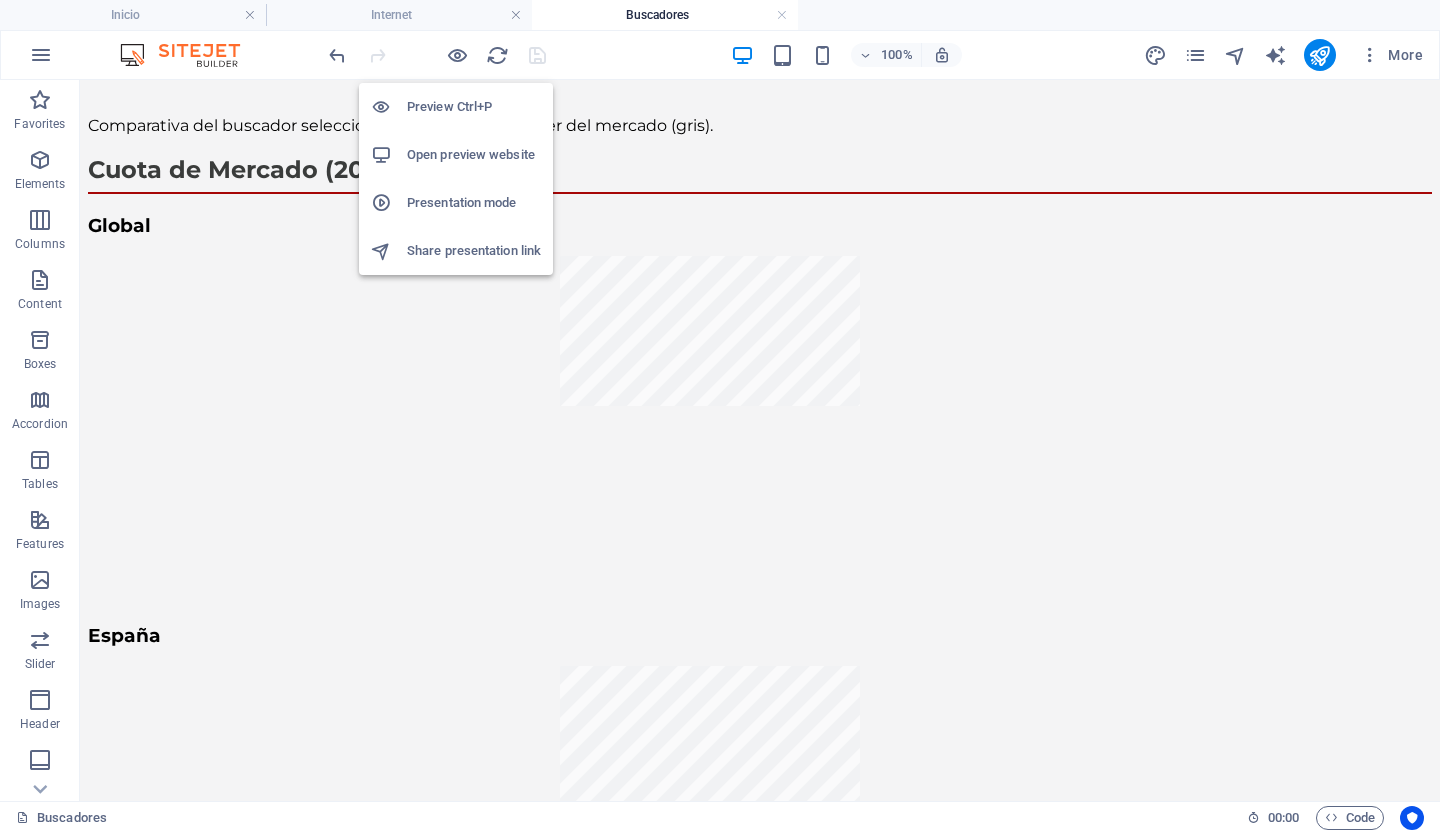 click on "Preview Ctrl+P" at bounding box center (474, 107) 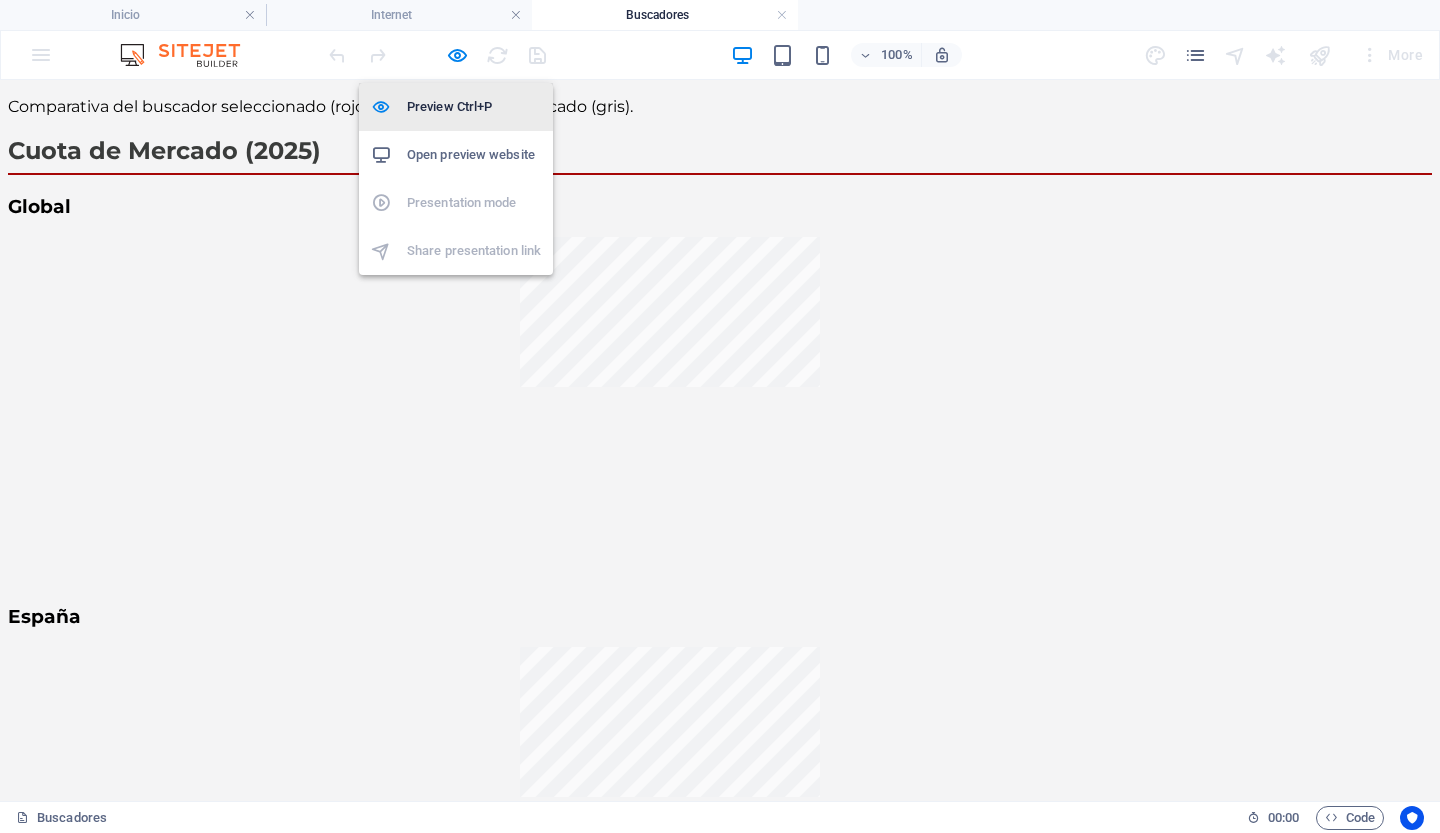 scroll, scrollTop: 1176, scrollLeft: 0, axis: vertical 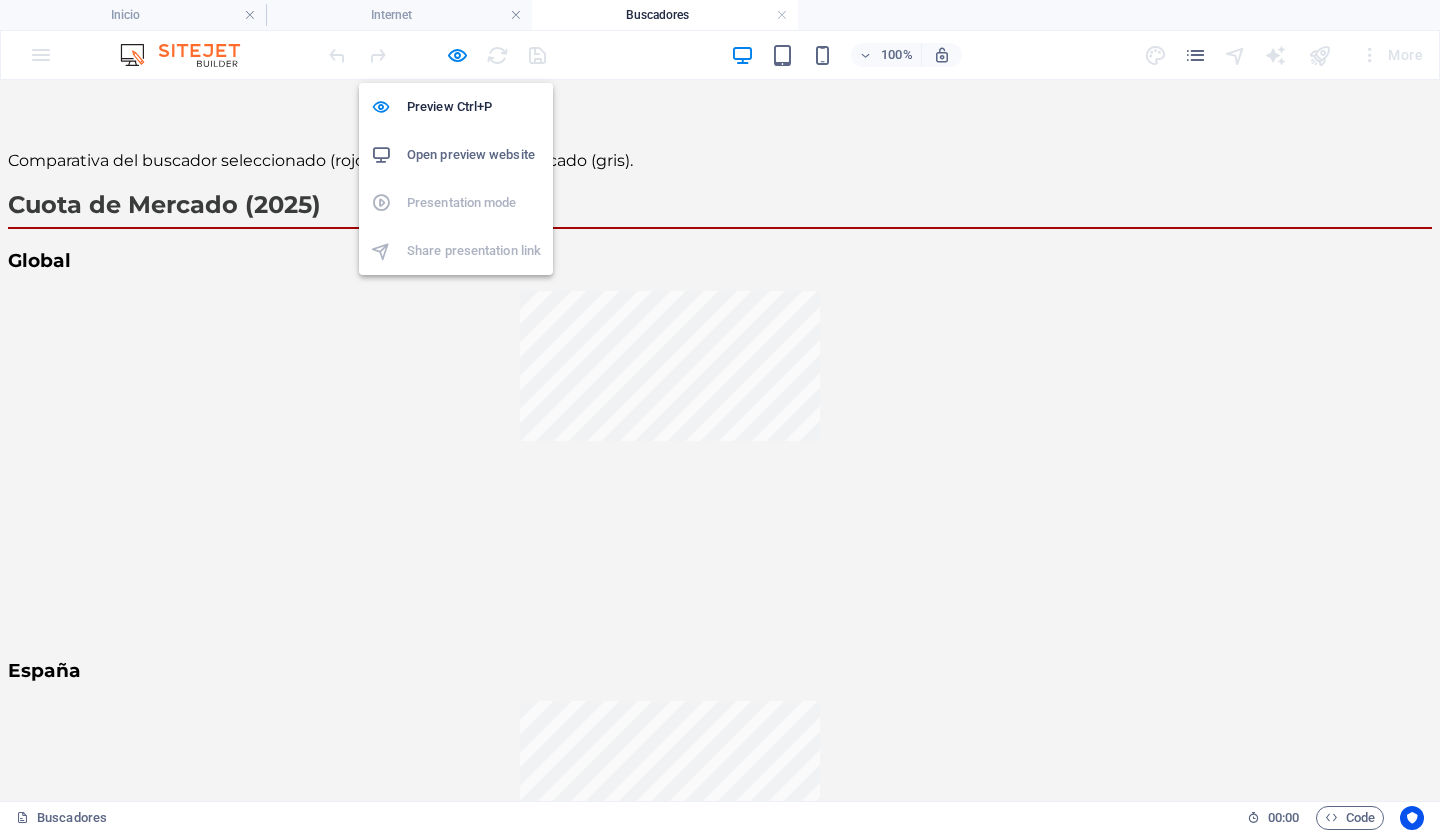 click on "Open preview website" at bounding box center [474, 155] 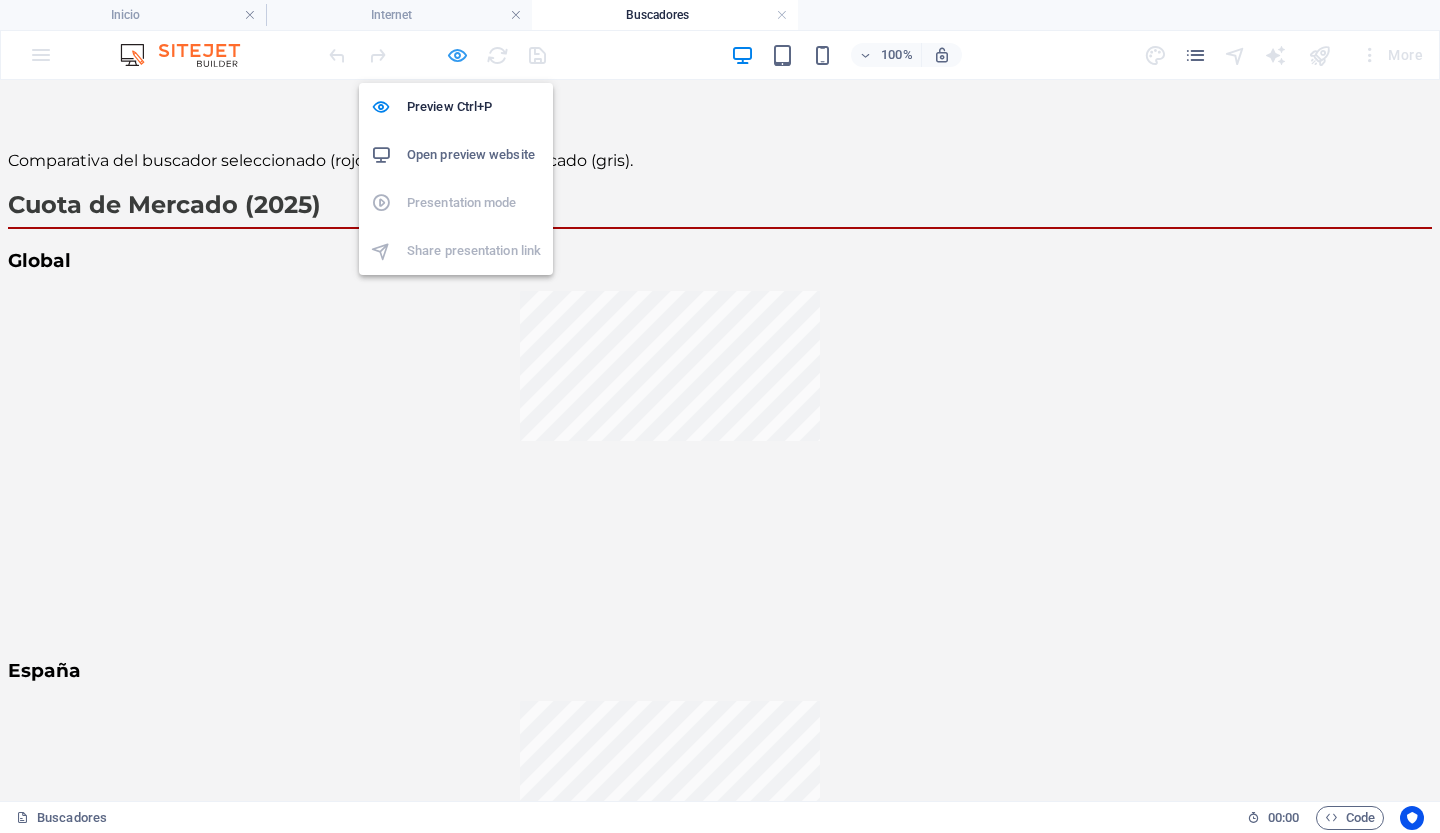 click at bounding box center [457, 55] 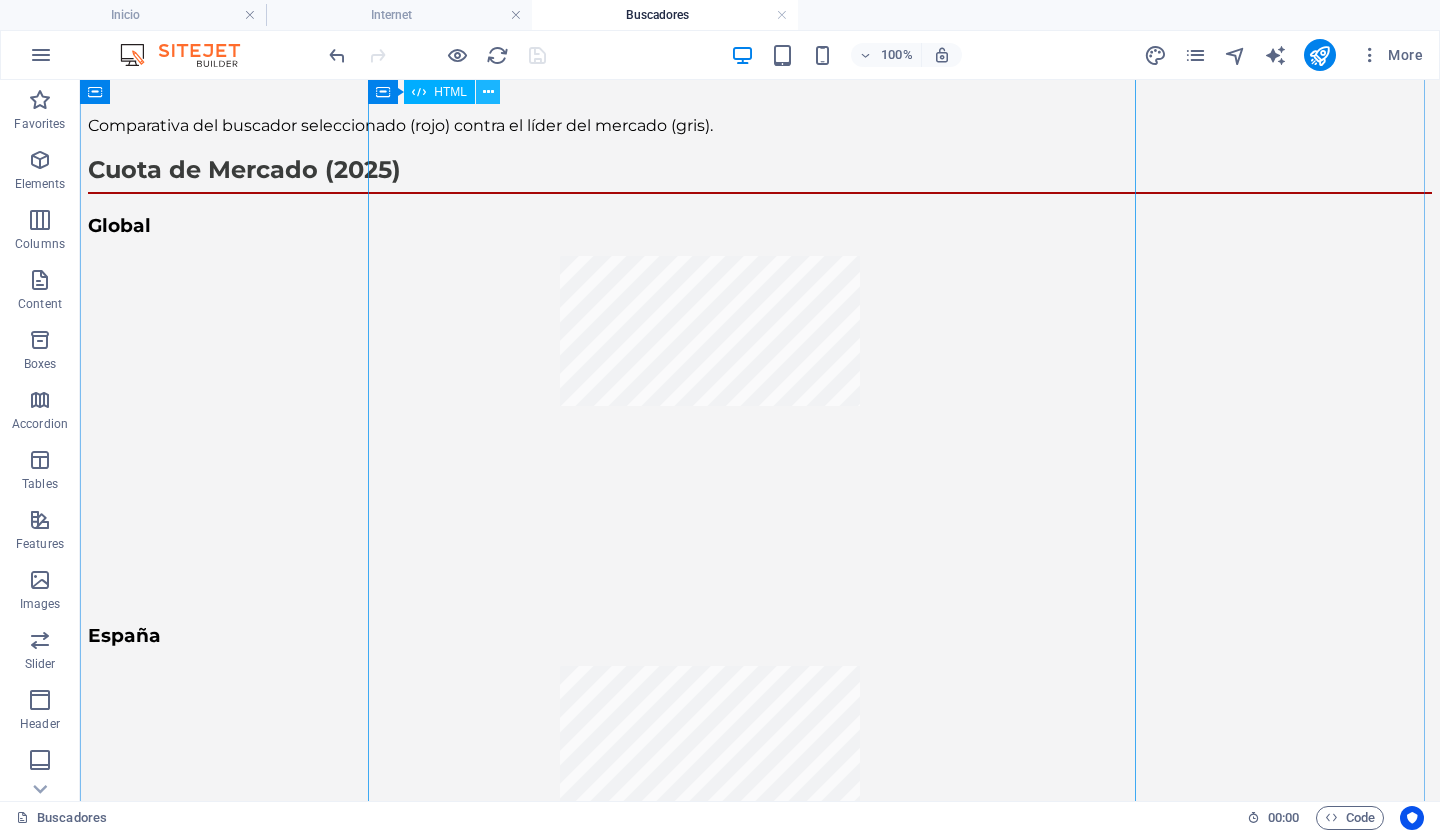 click at bounding box center (488, 92) 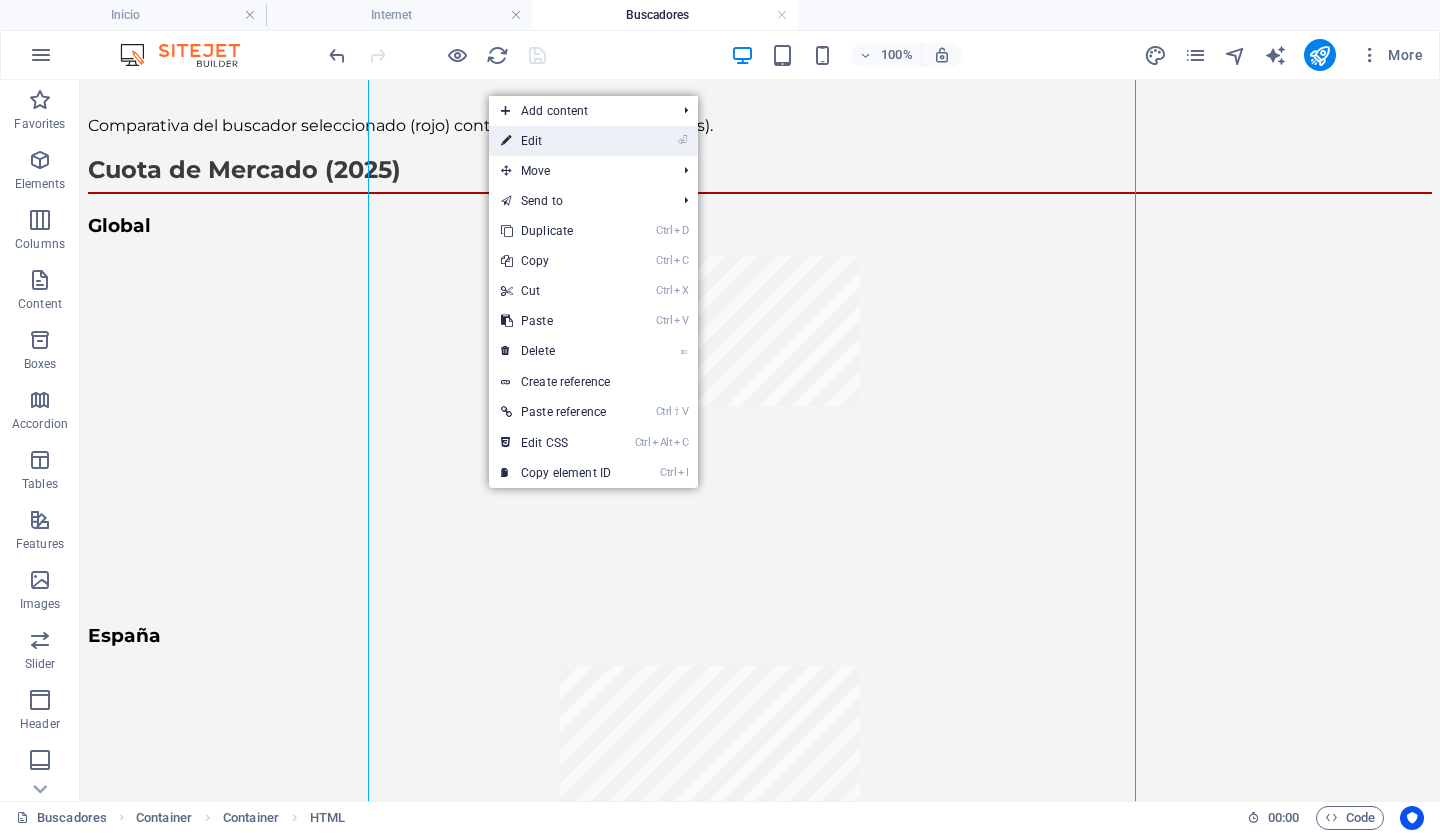click on "⏎  Edit" at bounding box center [556, 141] 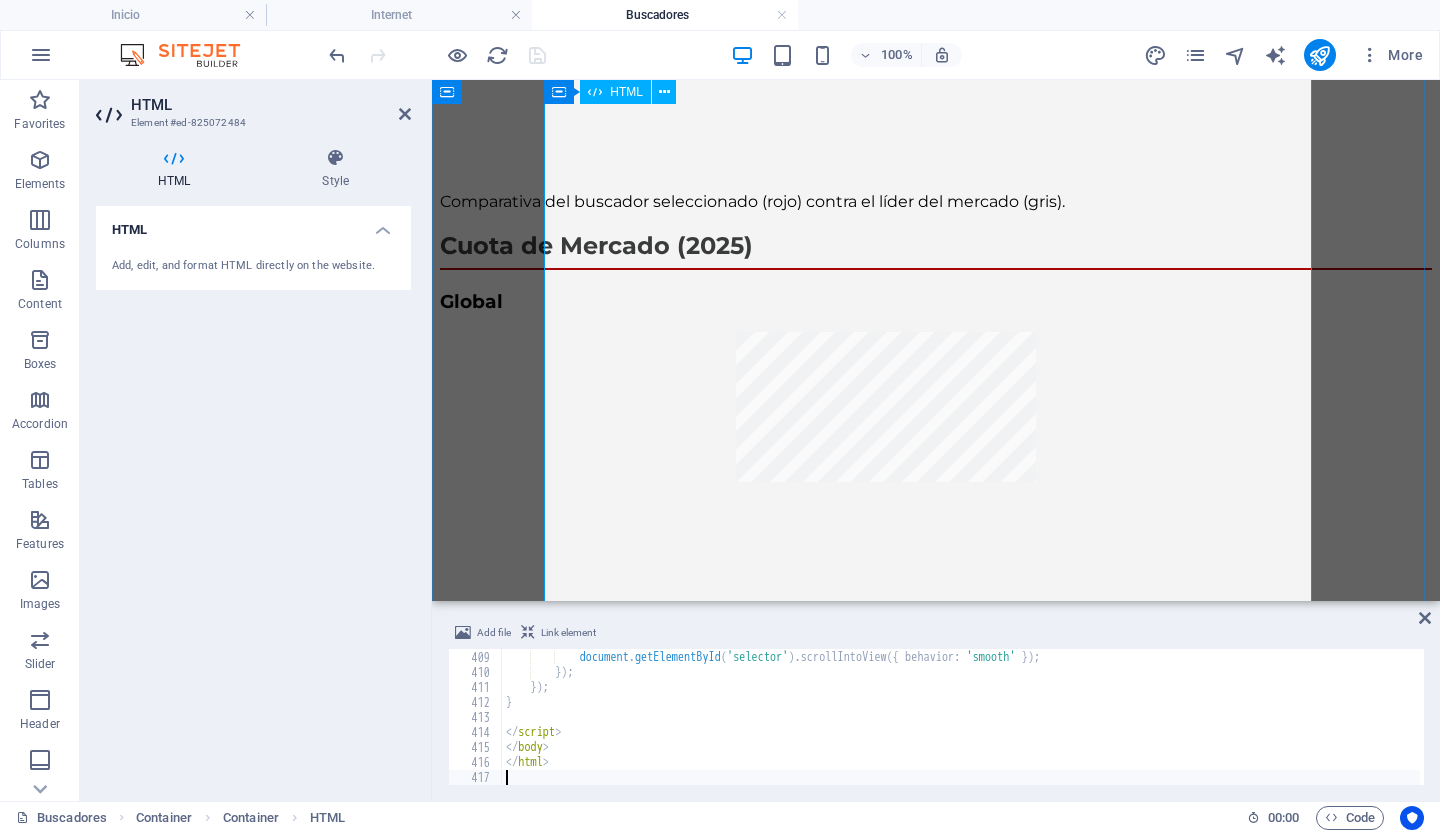scroll, scrollTop: 6064, scrollLeft: 0, axis: vertical 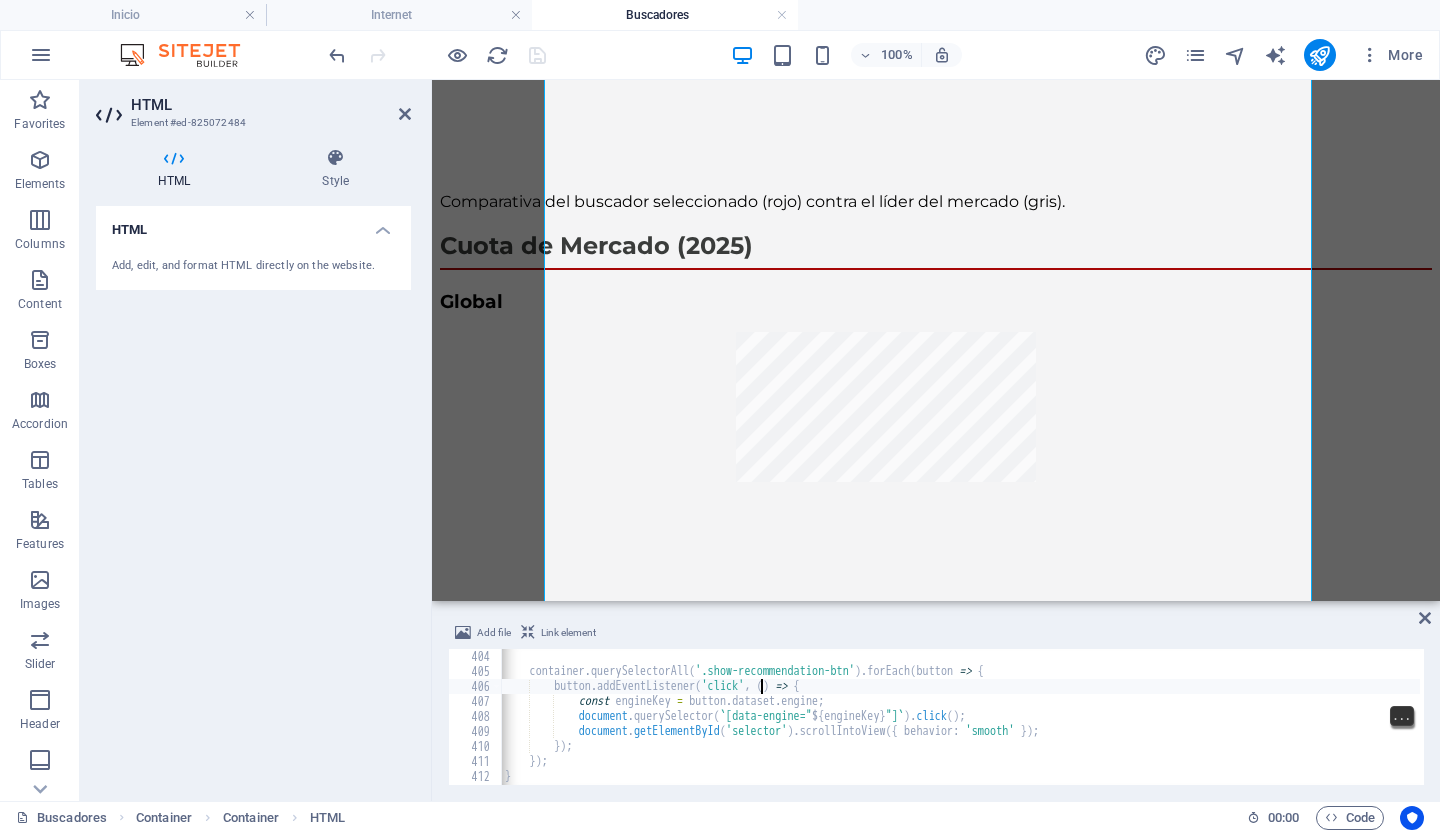 type on "container.querySelectorAll('.show-recommendation-btn').forEach(button => {" 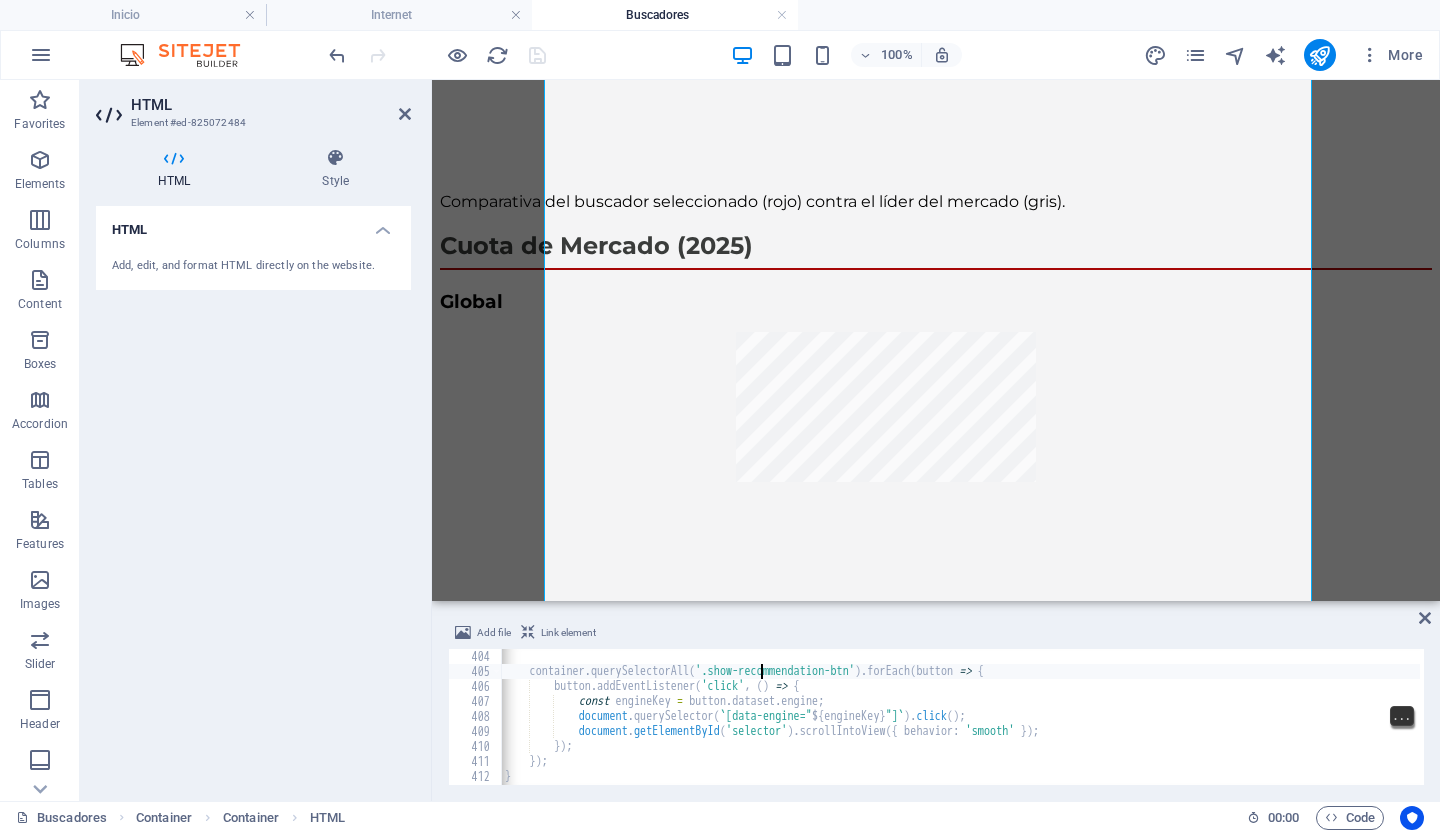 scroll, scrollTop: 0, scrollLeft: 0, axis: both 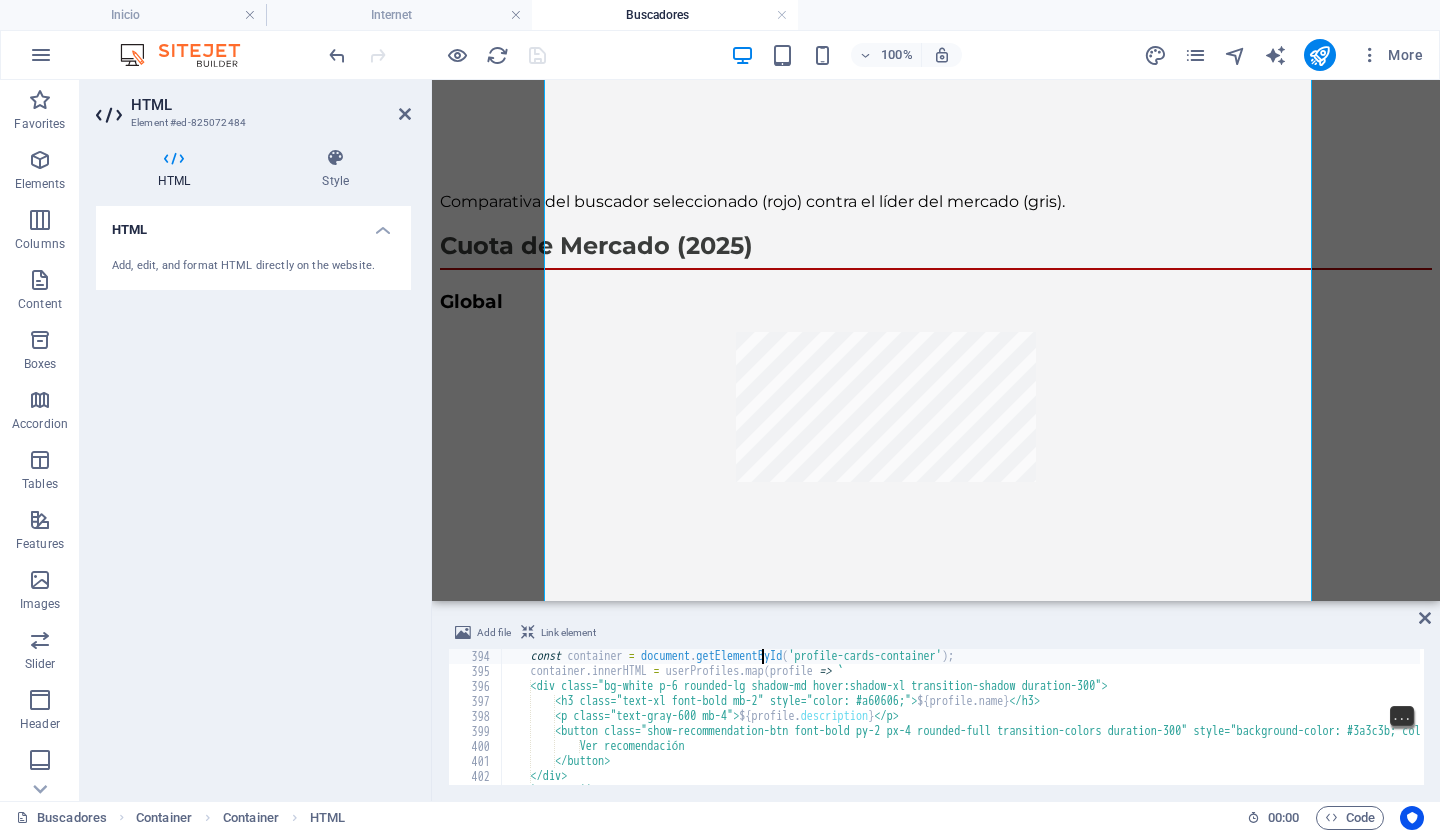 type on "function initUserProfiles() {" 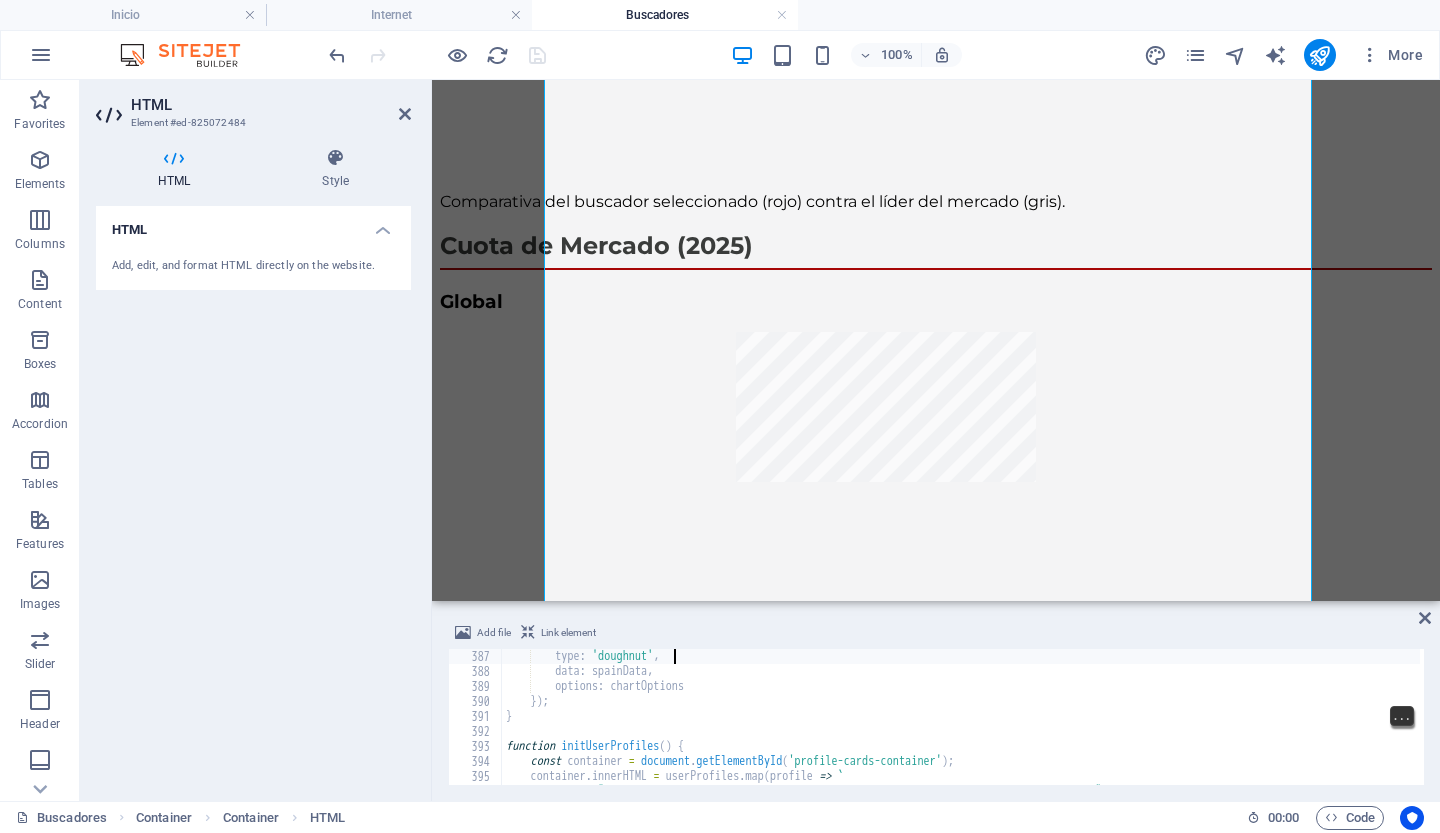 type on "spainMarketShareChart = new Chart(document.getElementById('spainMarketShareChart').getContext('2d'), {" 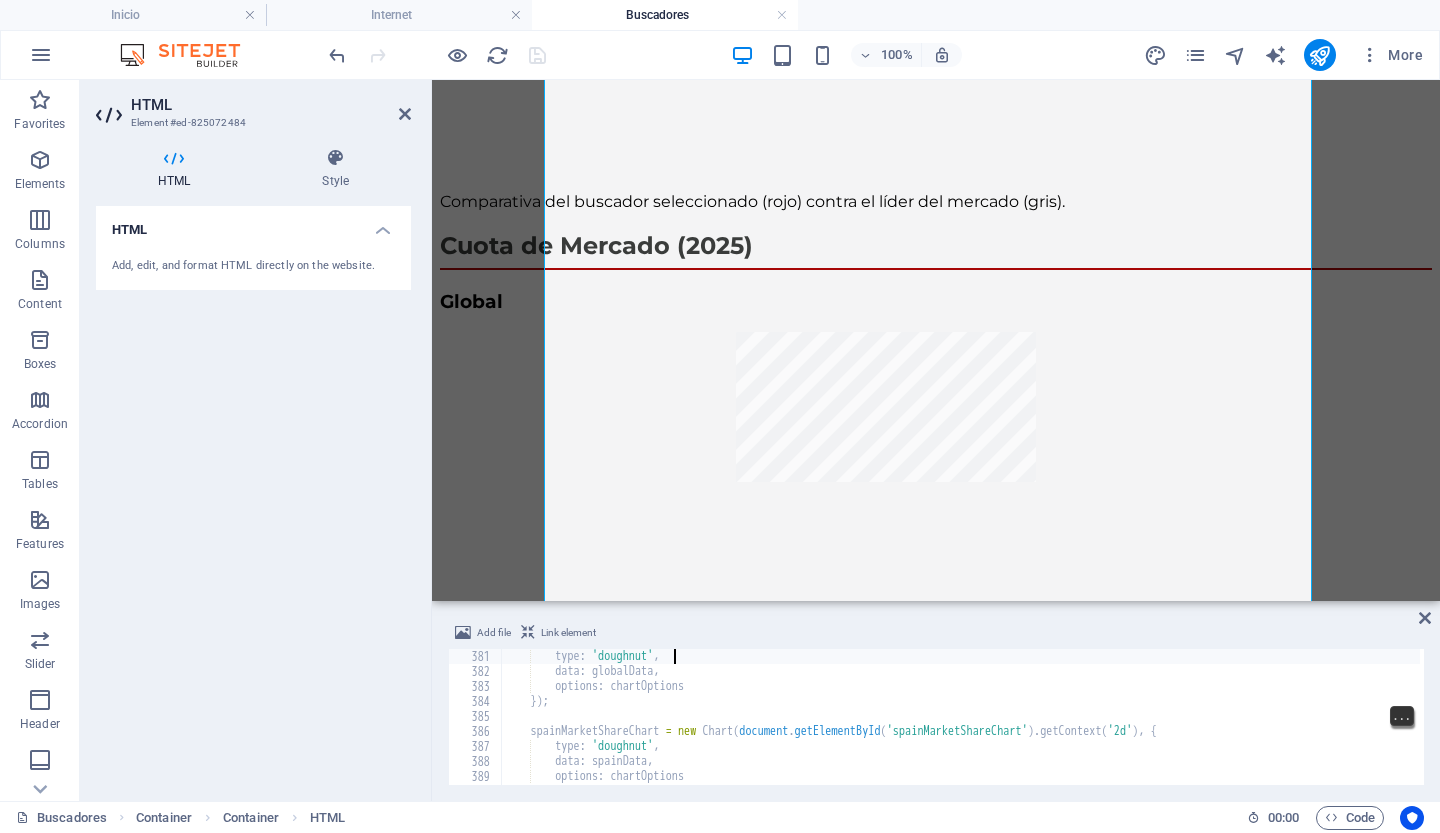 type on "globalMarketShareChart = new Chart(document.getElementById('globalMarketShareChart').getContext('2d'), {" 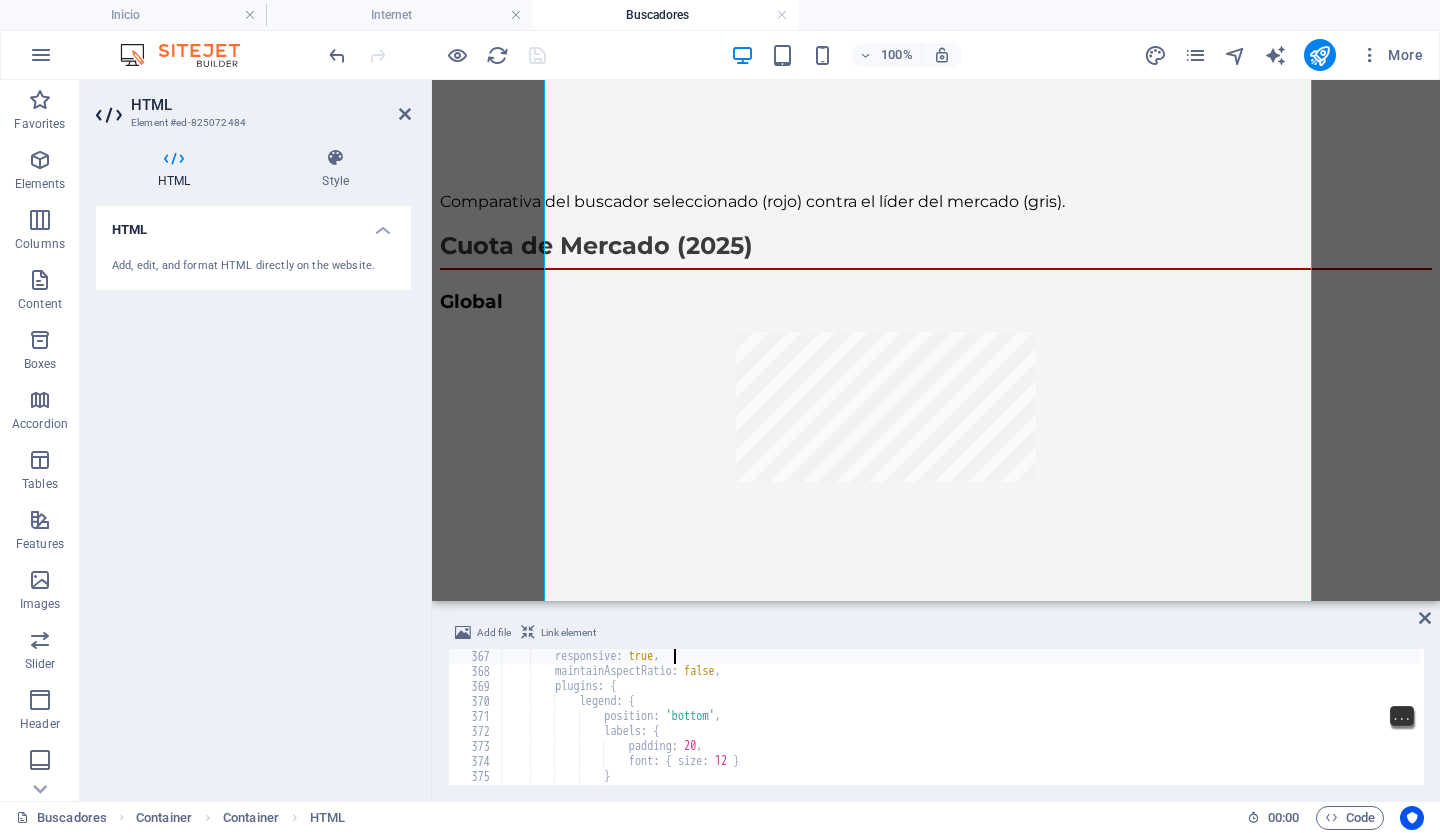 type on "const chartOptions = {" 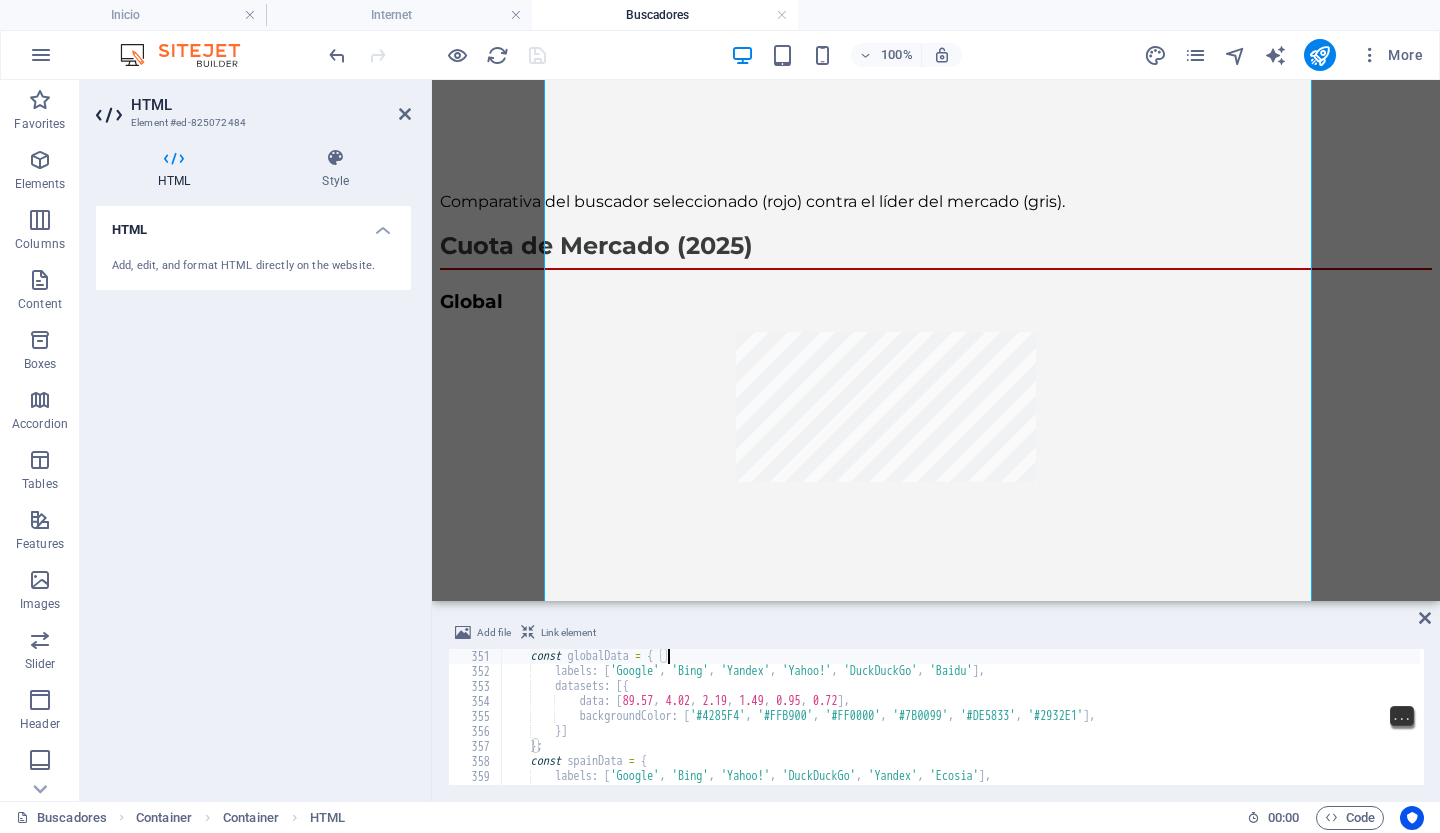 type on "function initMarketShareCharts() {" 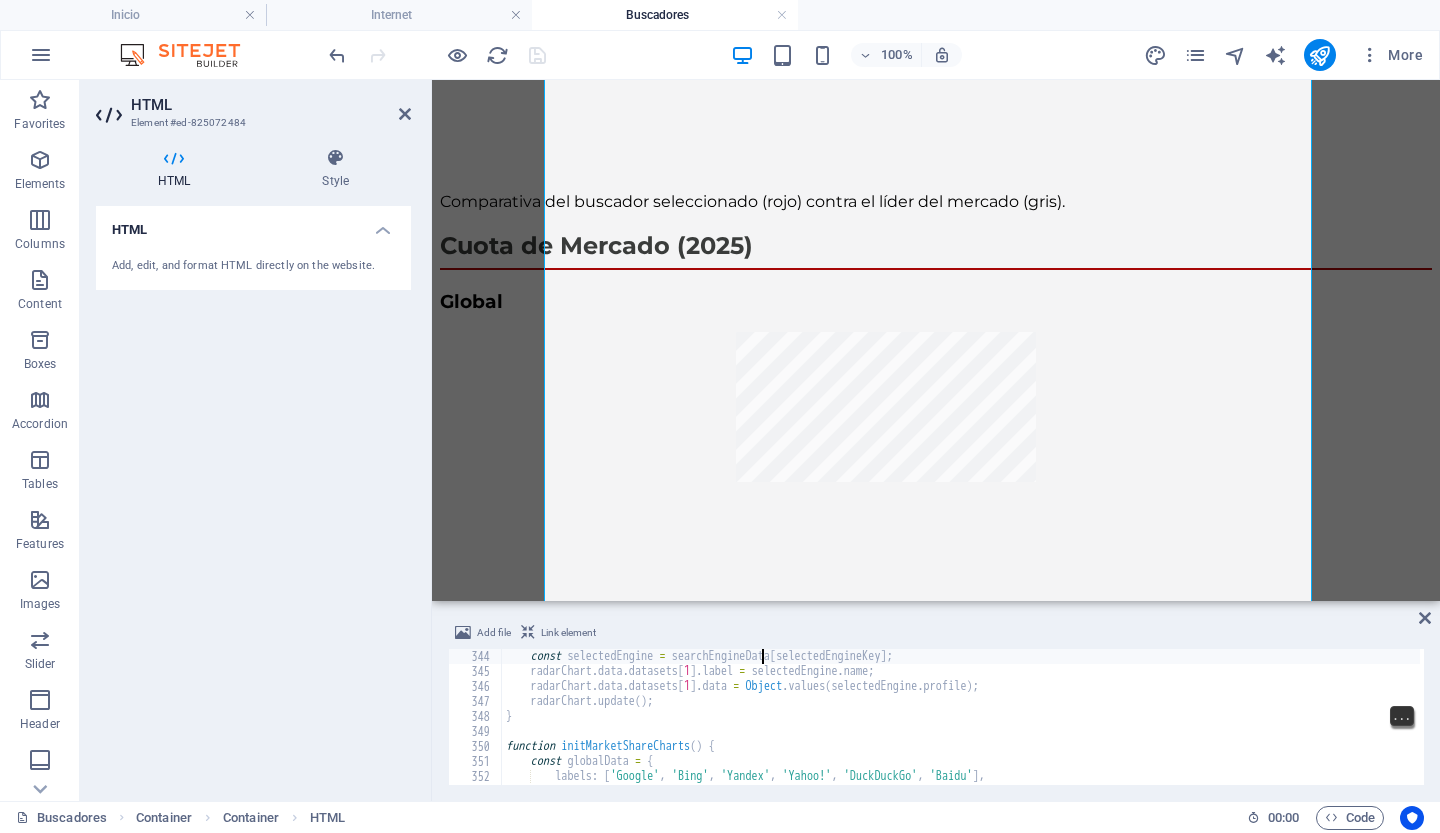 type on "function updateRadarChart() {" 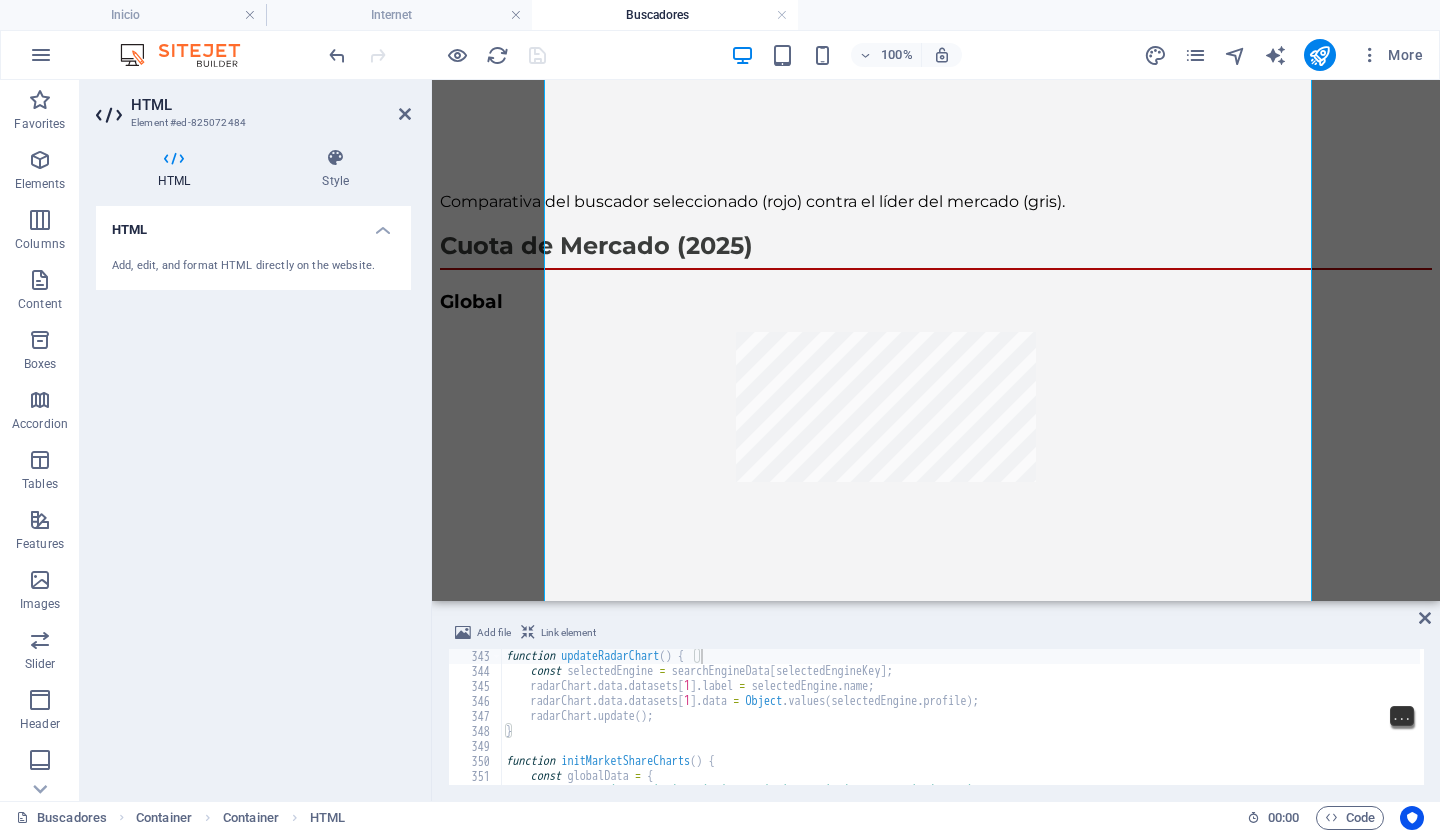 click on "100% More" at bounding box center (720, 55) 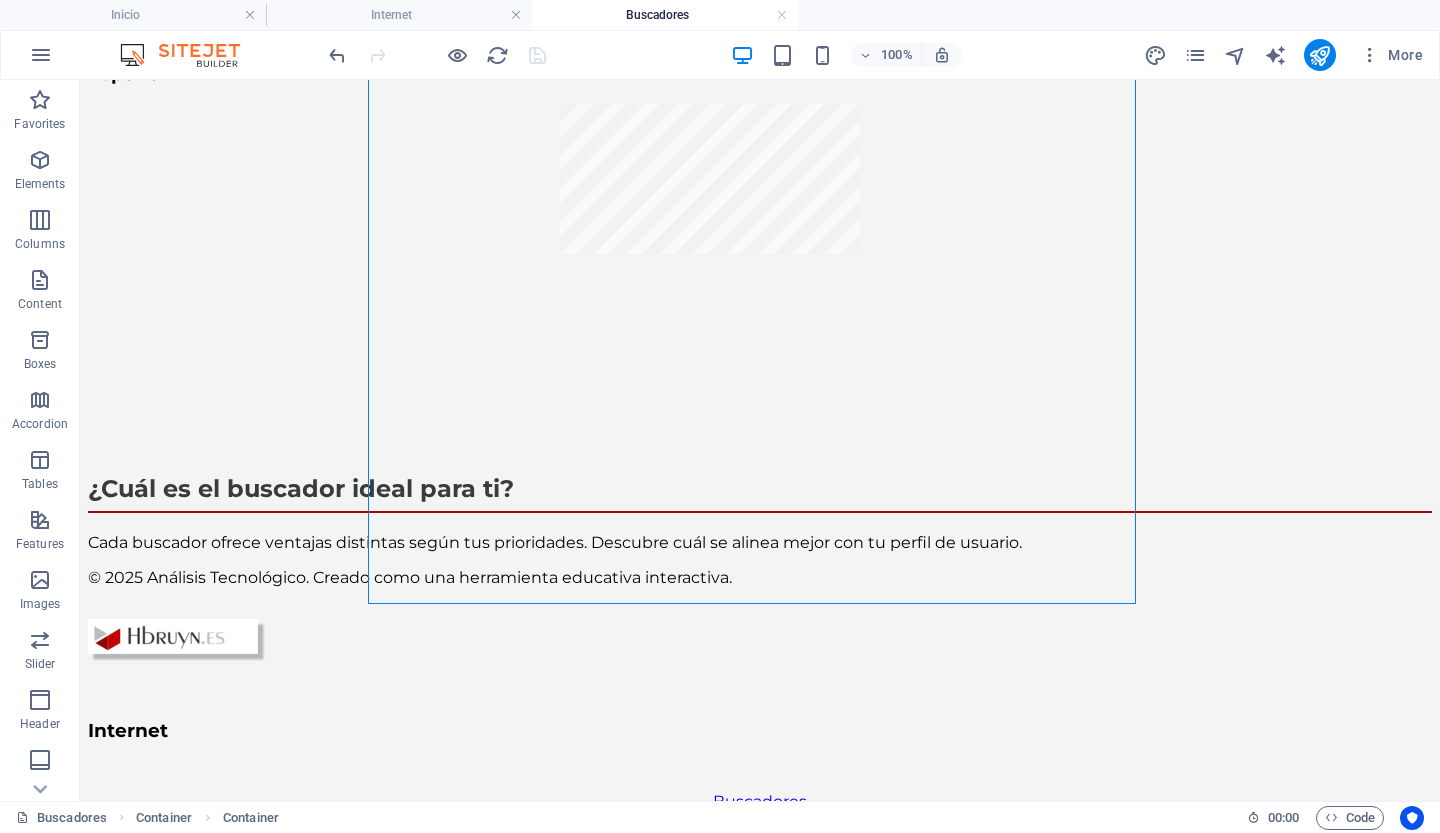 scroll, scrollTop: 1863, scrollLeft: 0, axis: vertical 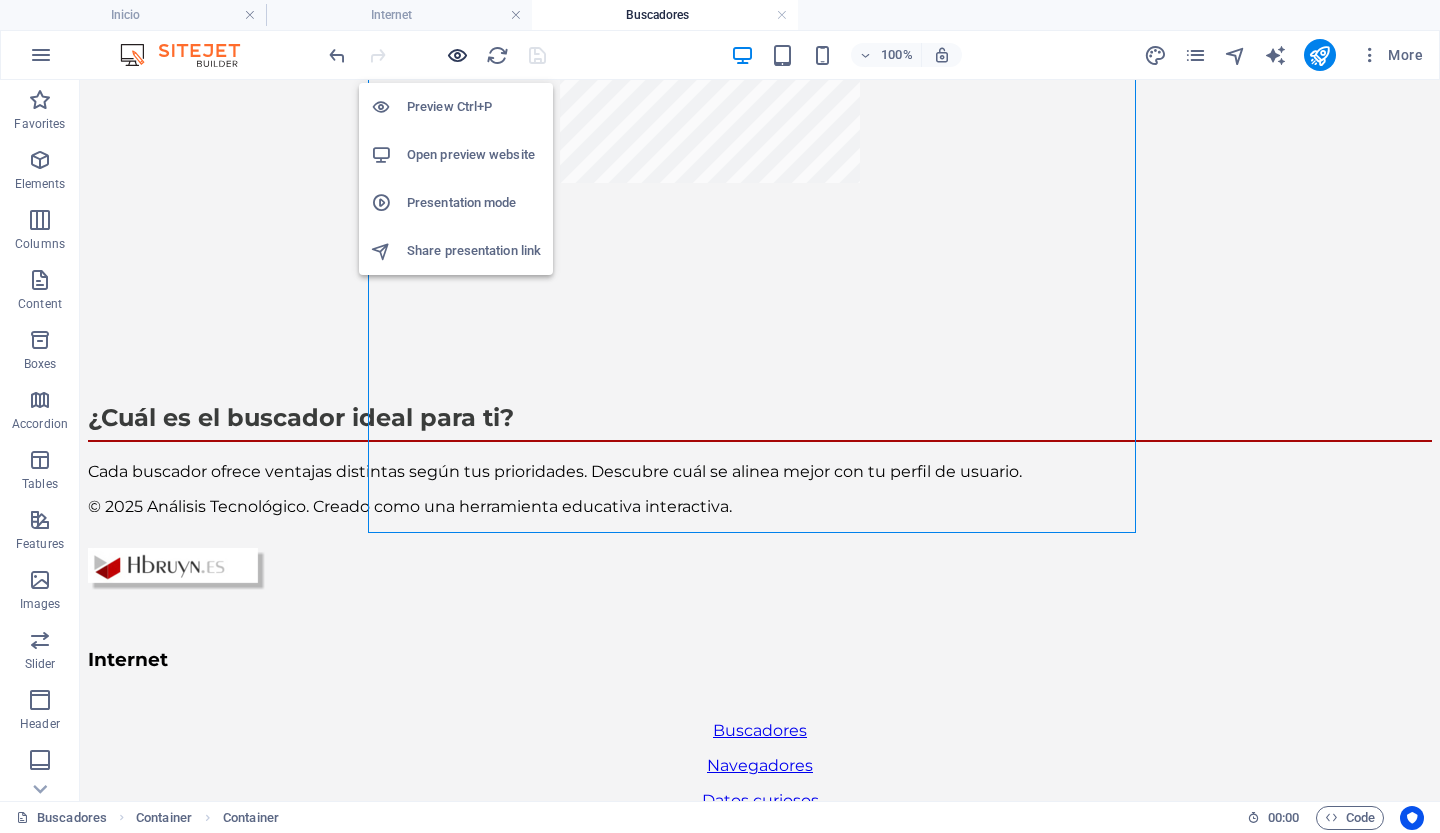 click at bounding box center [457, 55] 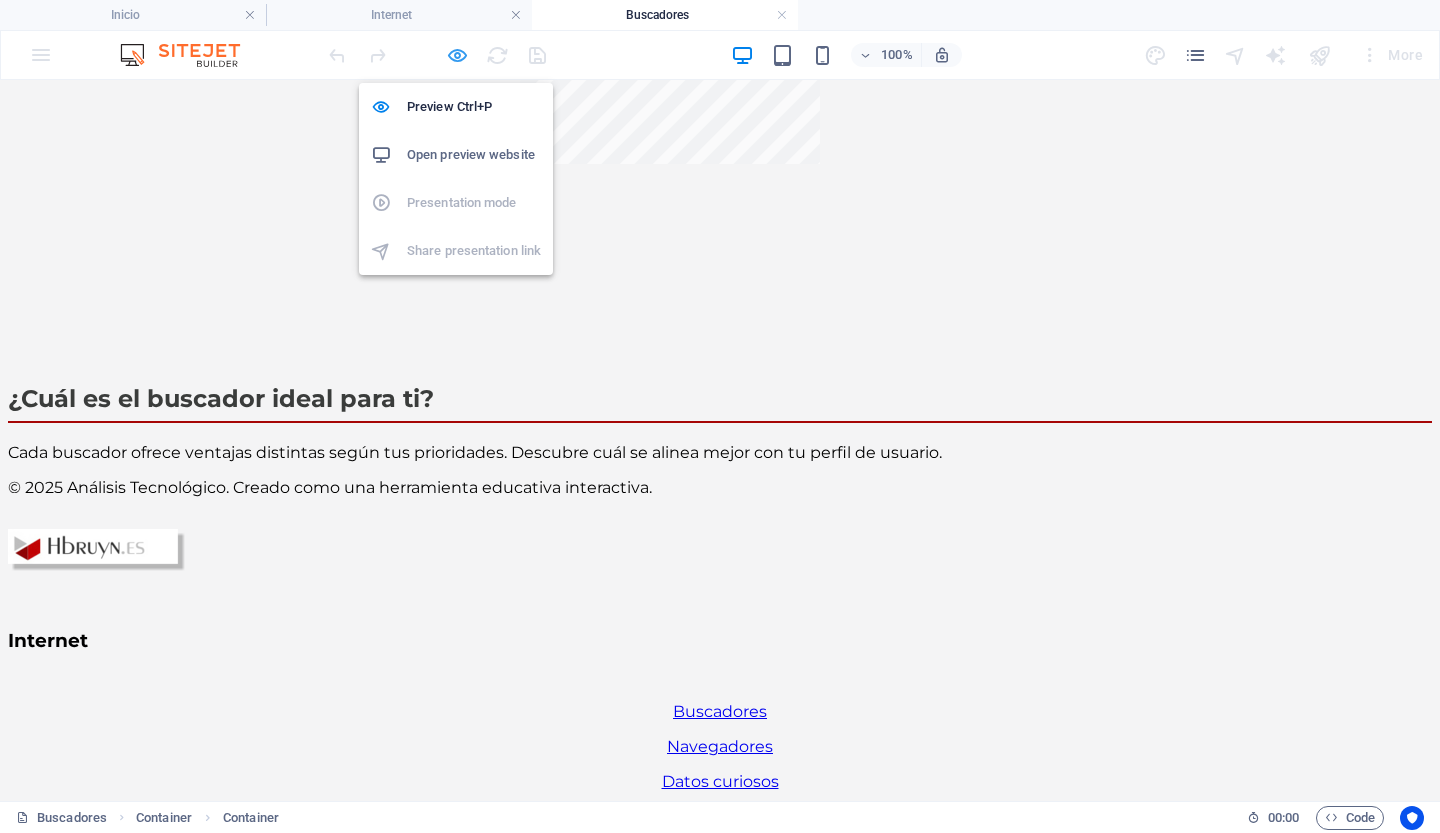 scroll, scrollTop: 1767, scrollLeft: 0, axis: vertical 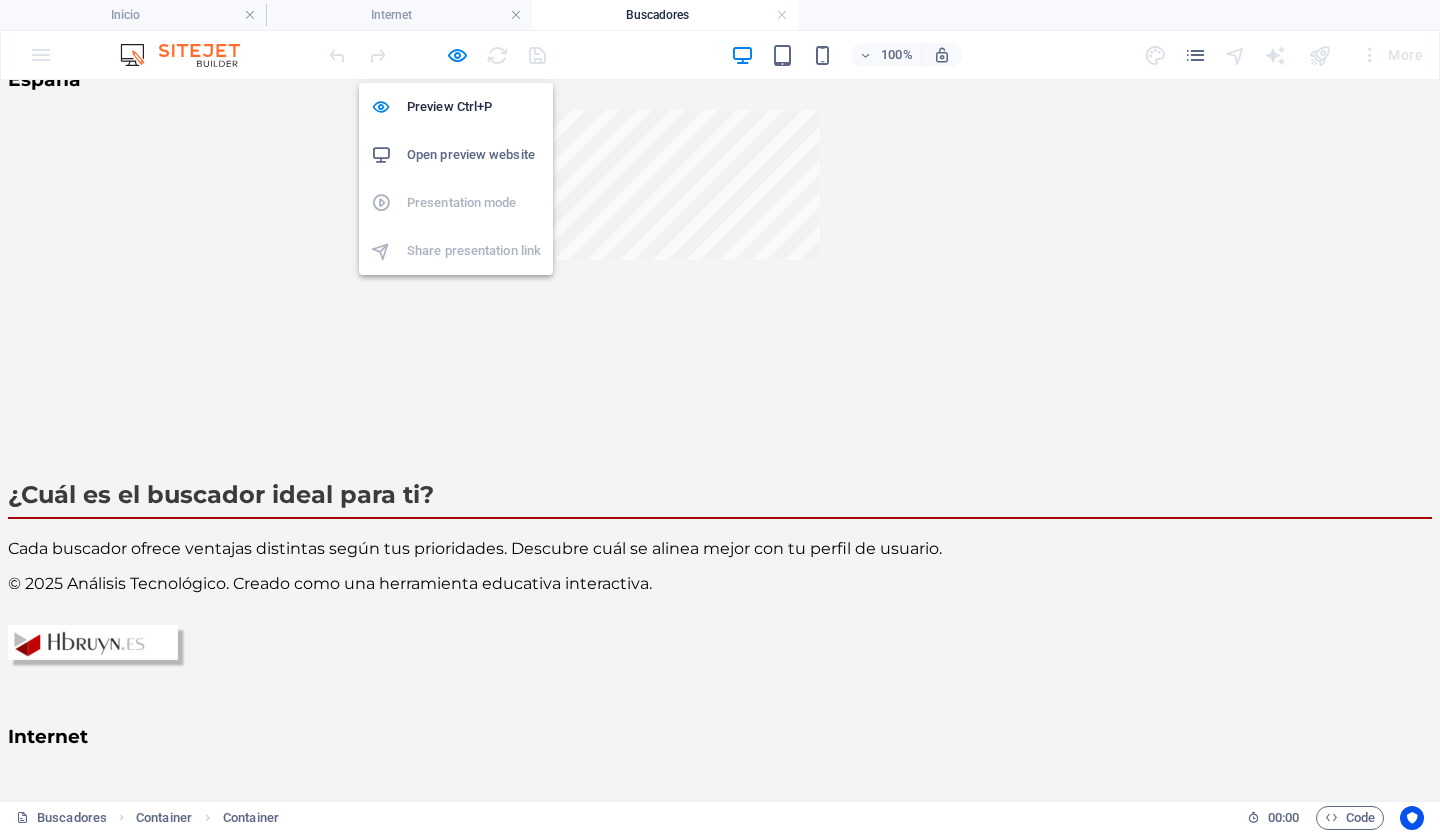 click on "Open preview website" at bounding box center (474, 155) 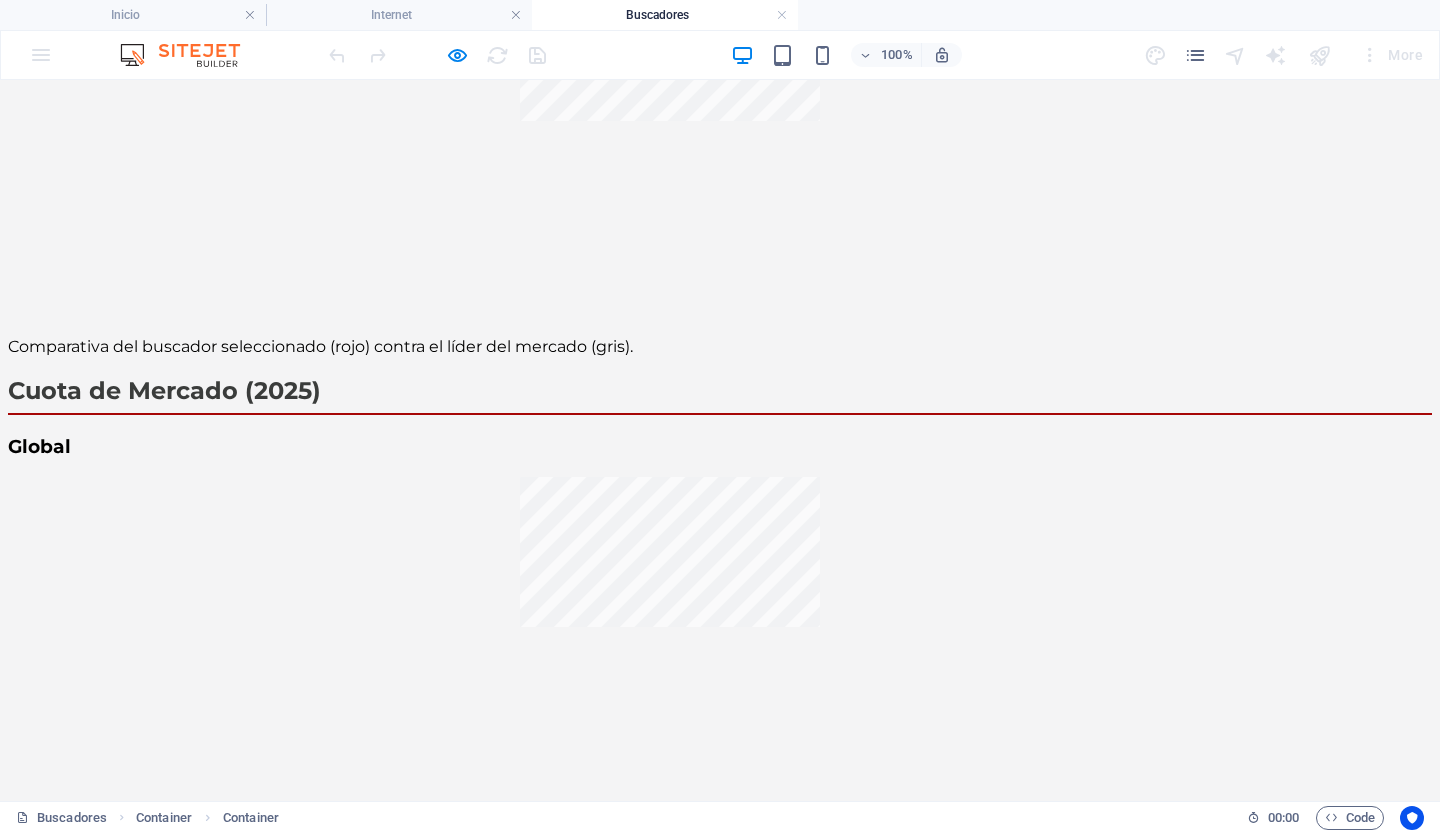 scroll, scrollTop: 987, scrollLeft: 0, axis: vertical 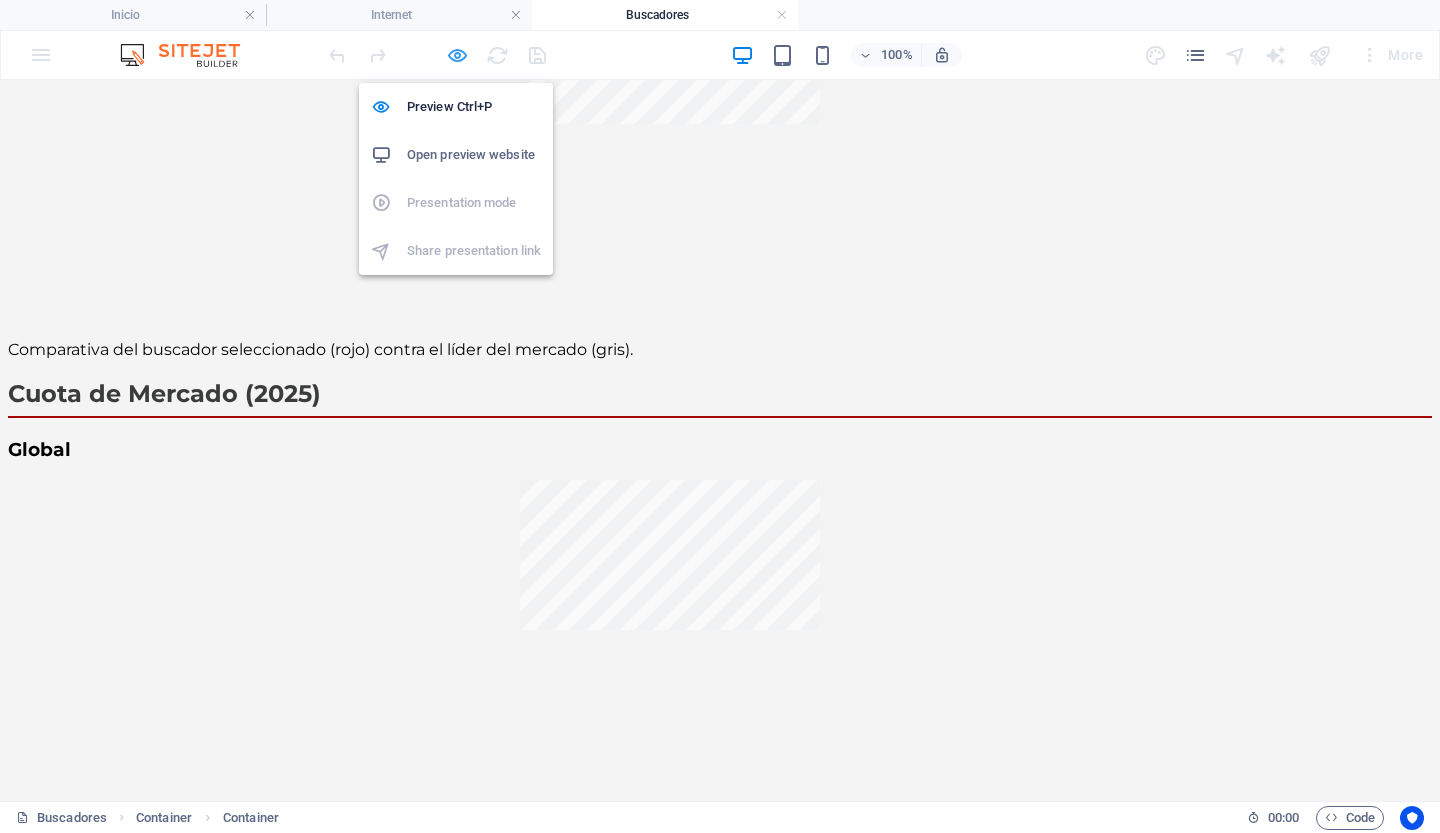 click at bounding box center [457, 55] 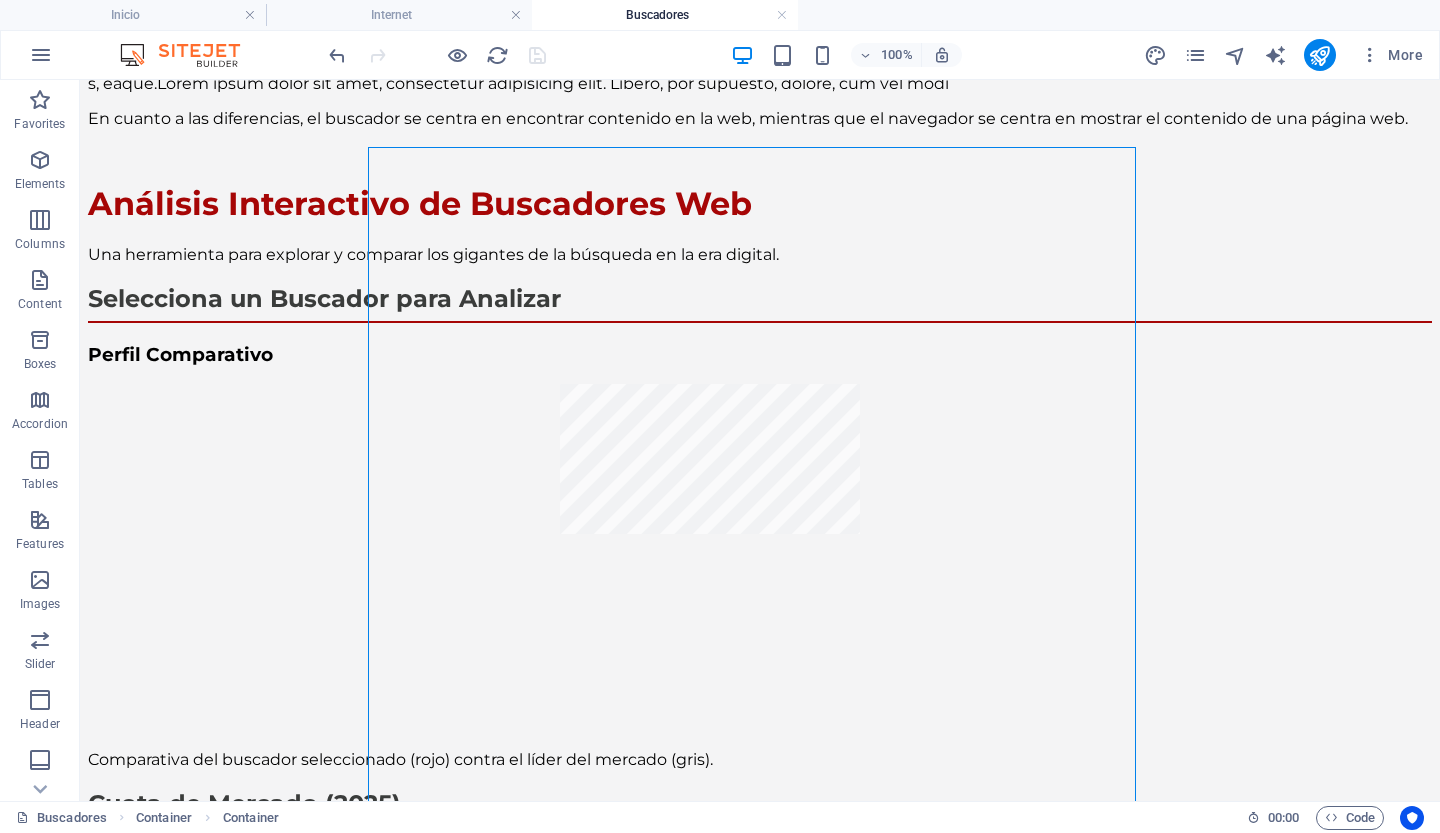 scroll, scrollTop: 596, scrollLeft: 0, axis: vertical 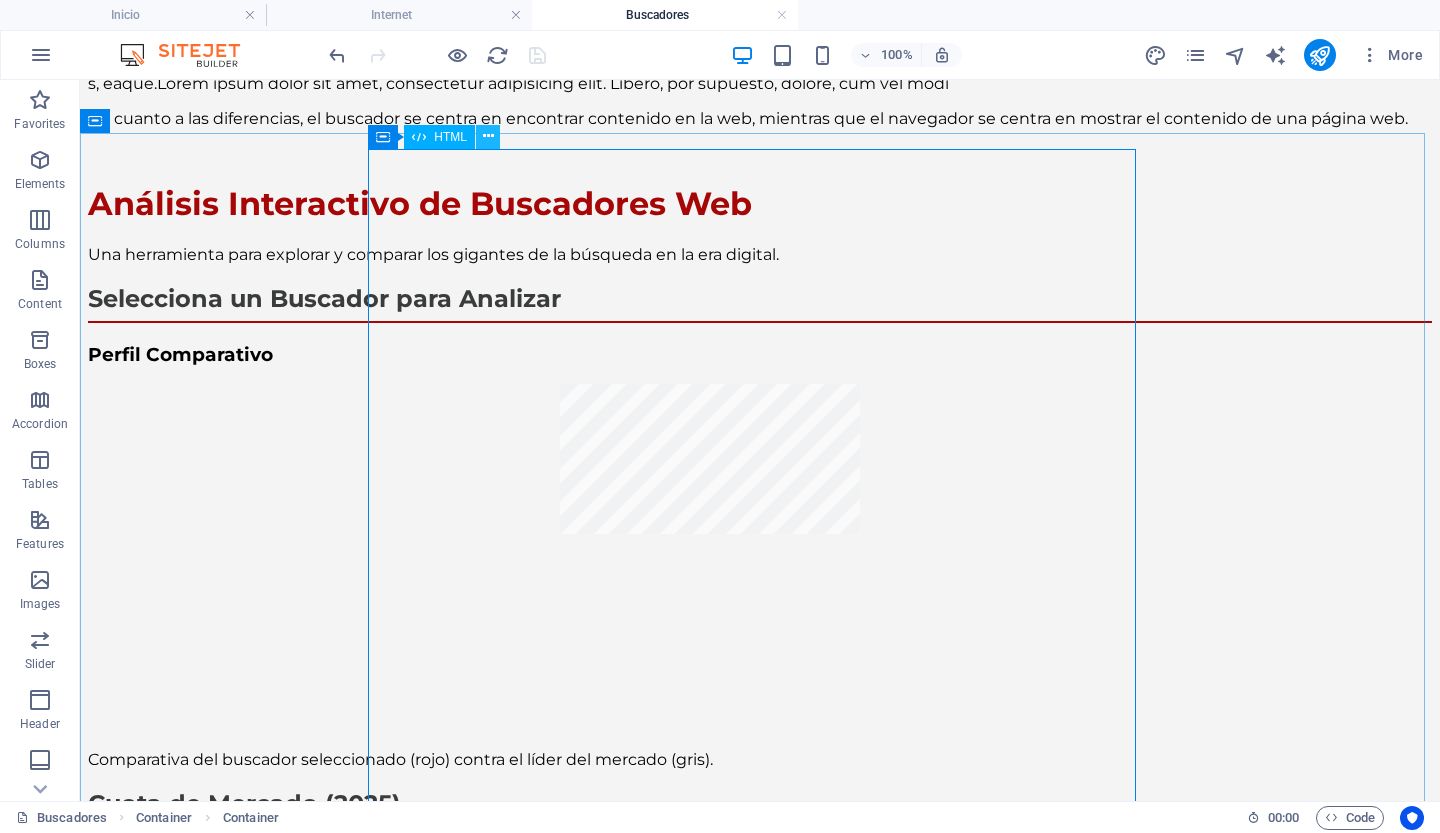 click at bounding box center [488, 136] 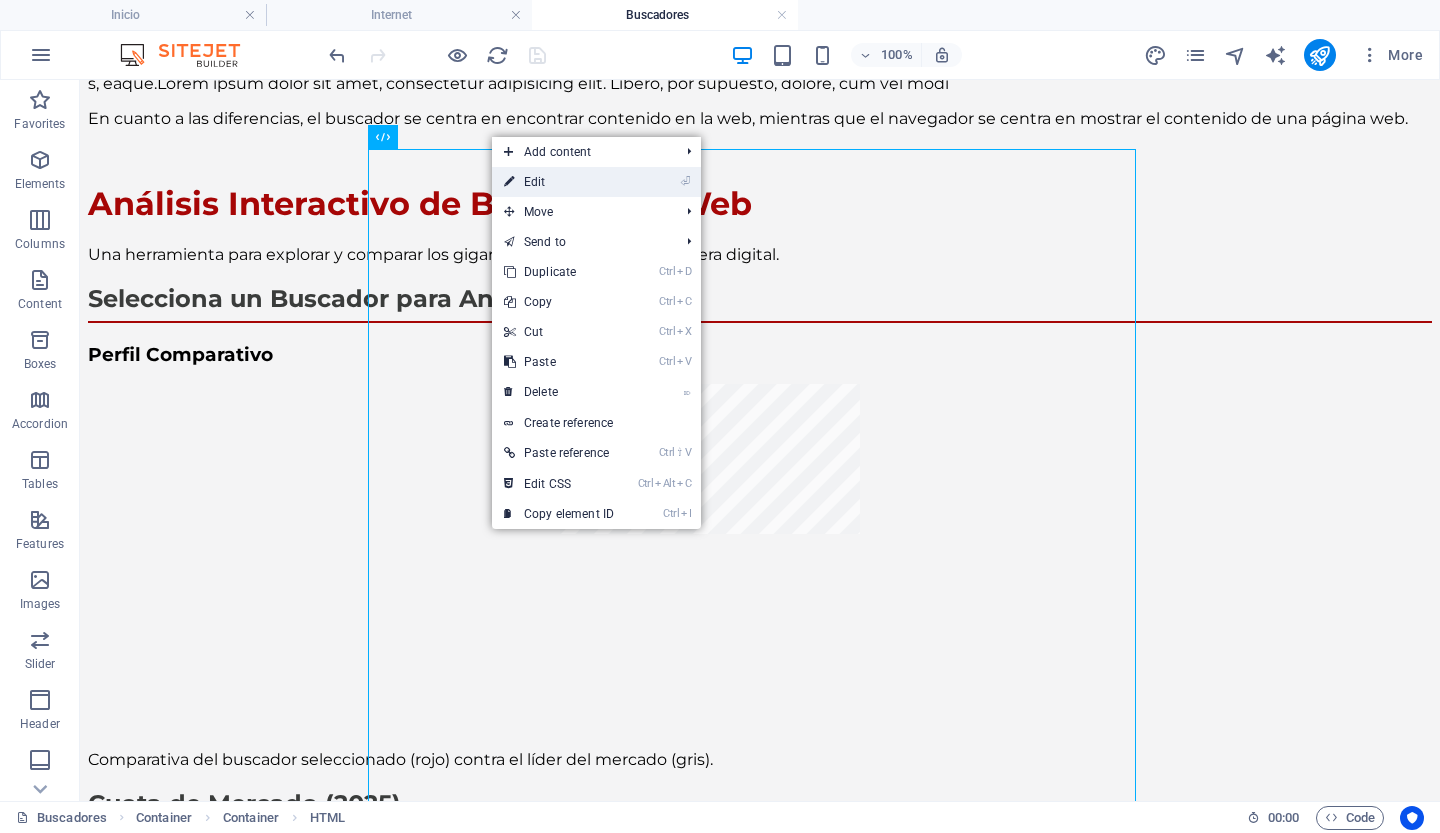 click on "⏎  Edit" at bounding box center (559, 182) 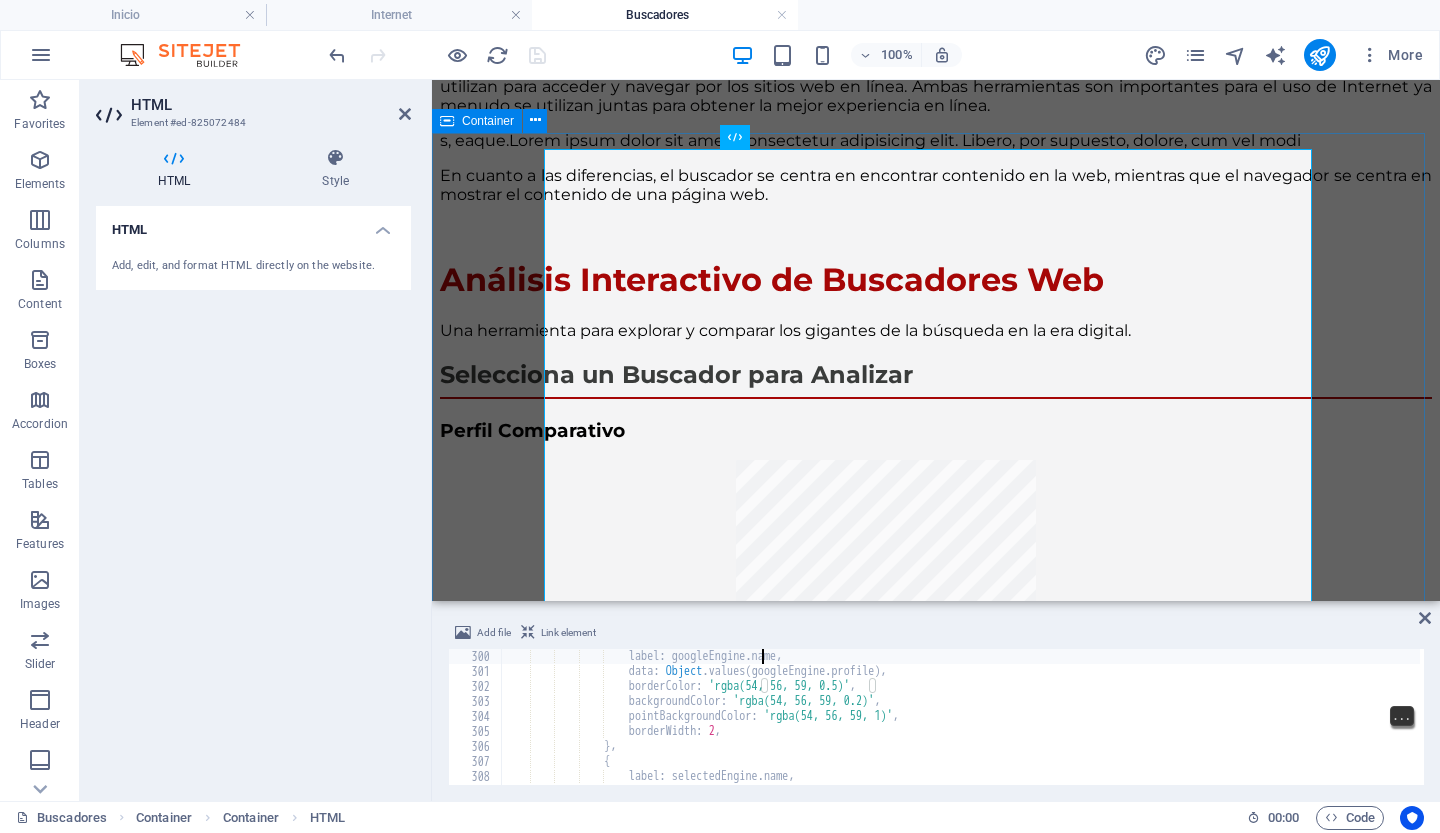 type on "radarChart = new Chart(ctx, {" 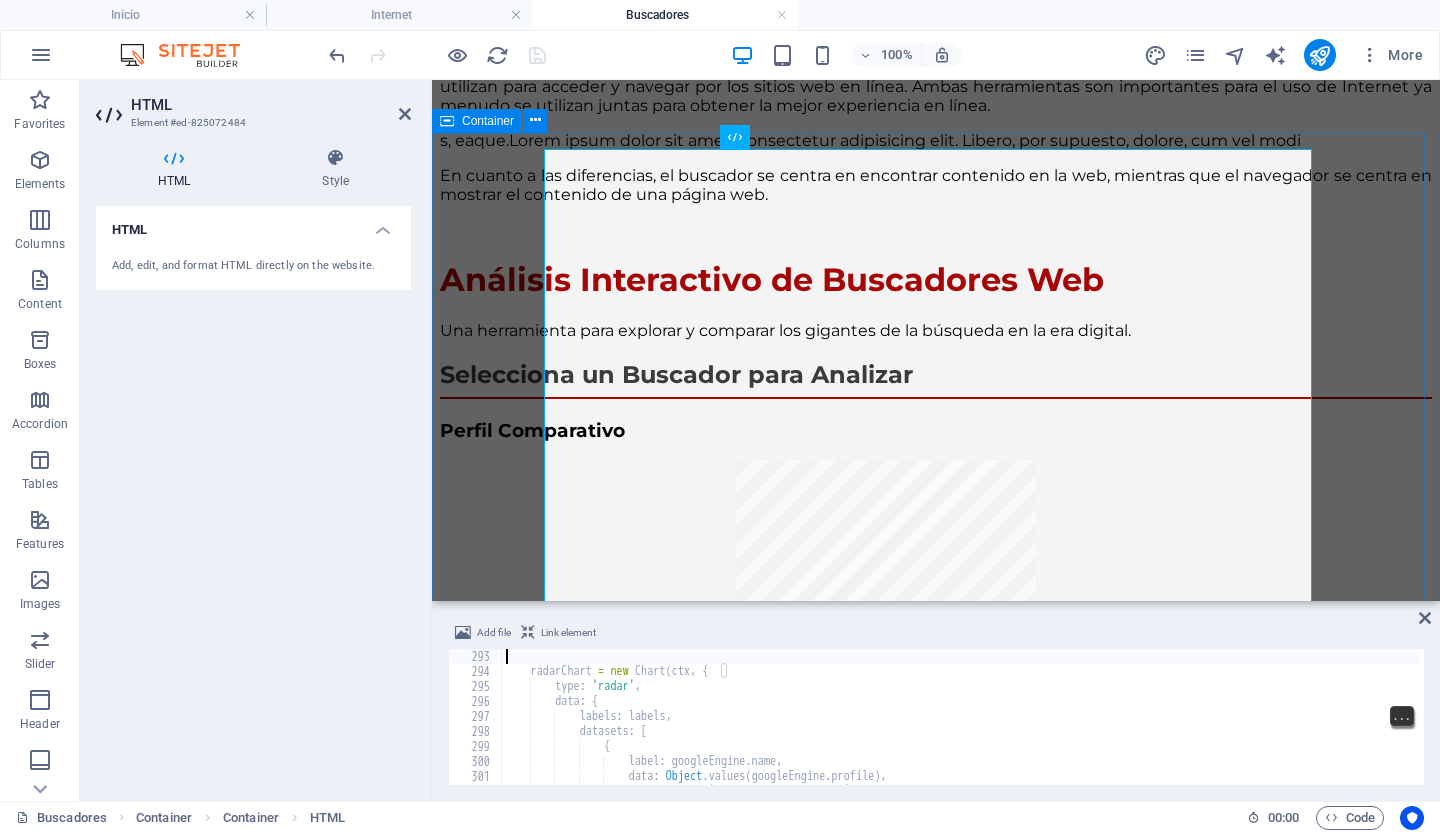 type on "function initRadarChart() {" 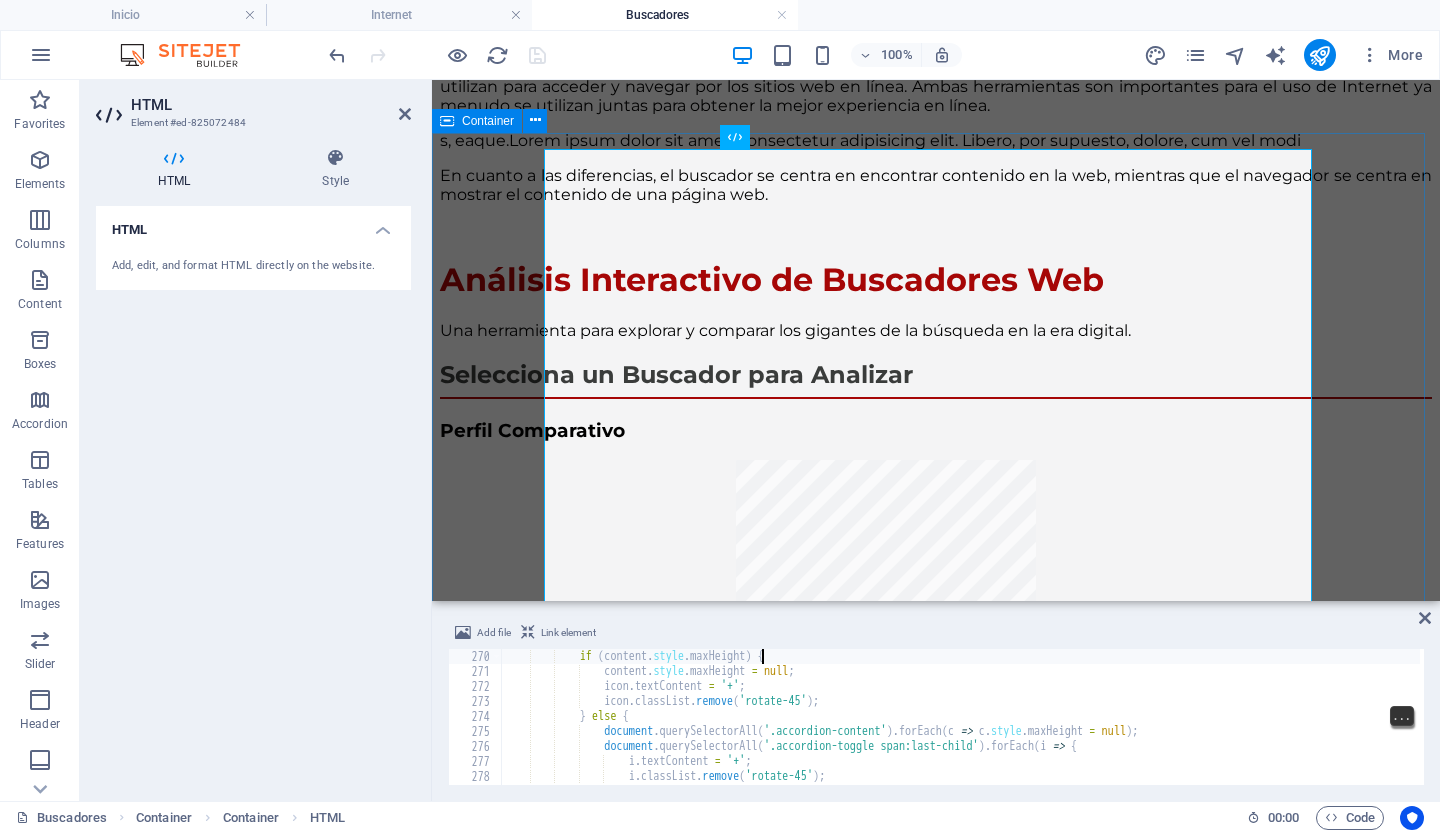 type on "document.querySelectorAll('.accordion-toggle').forEach(button => {" 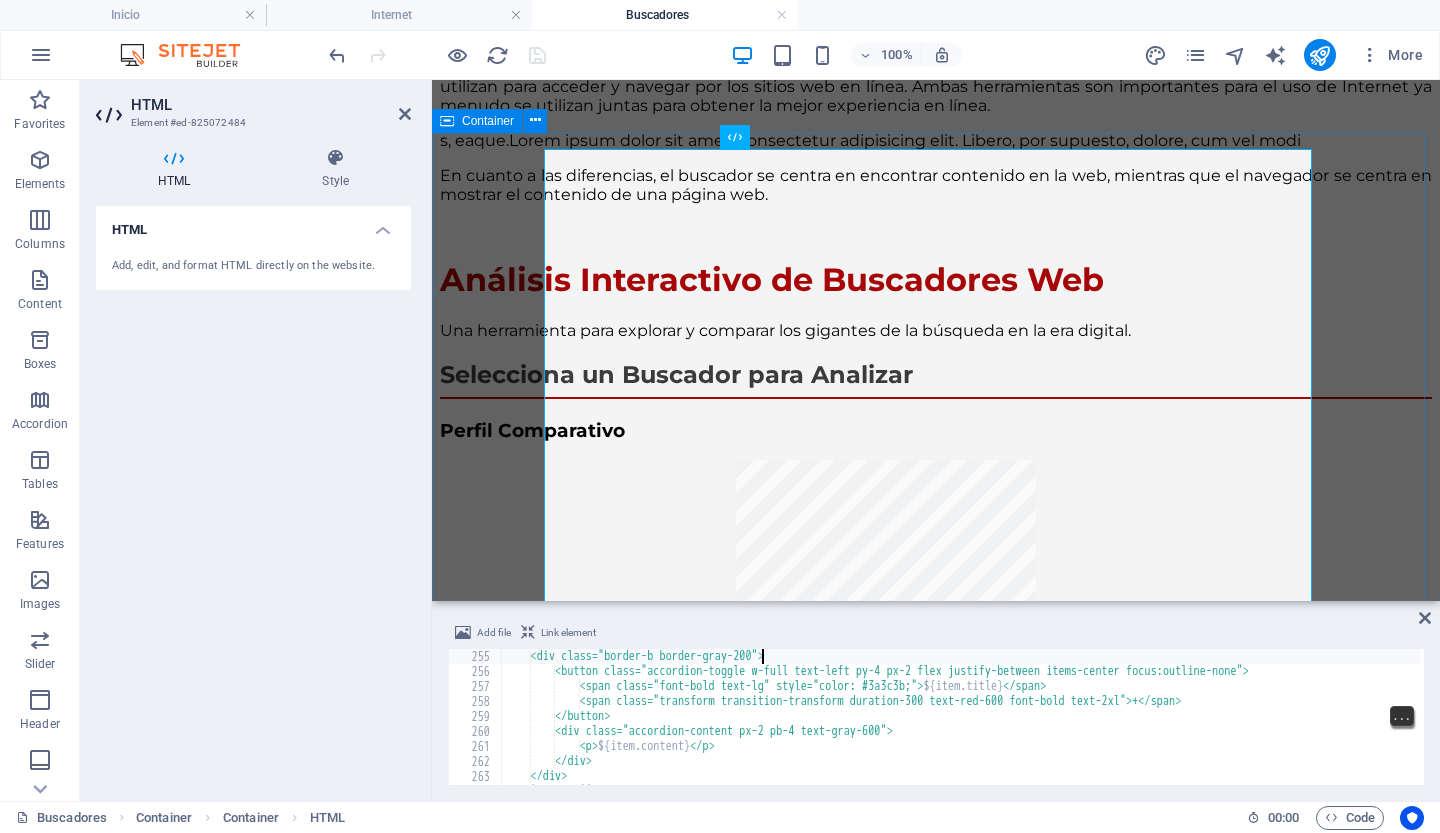 type on "const accordionContainer = document.getElementById('accordion-container');" 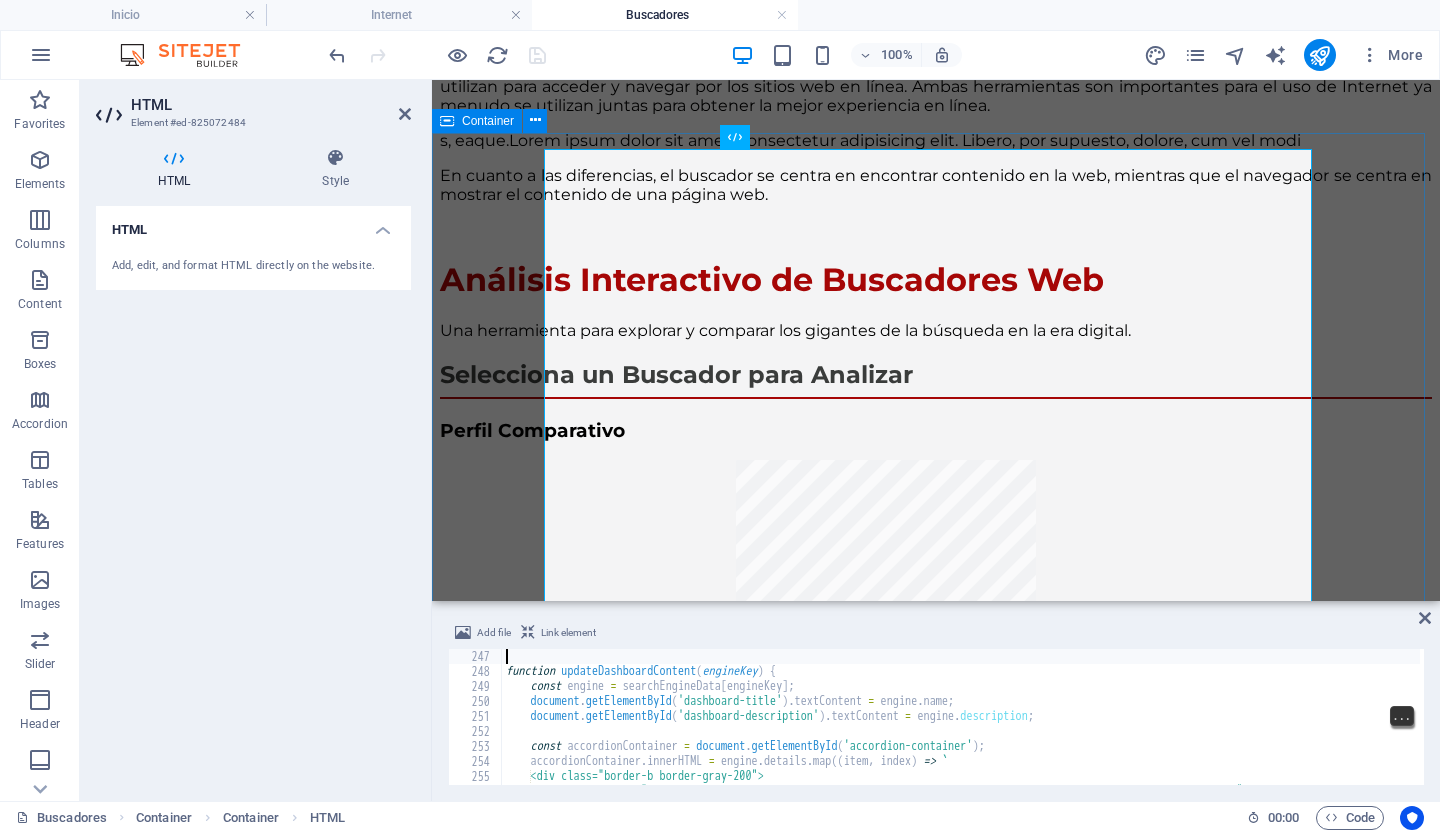 type on "function updateDashboard() {" 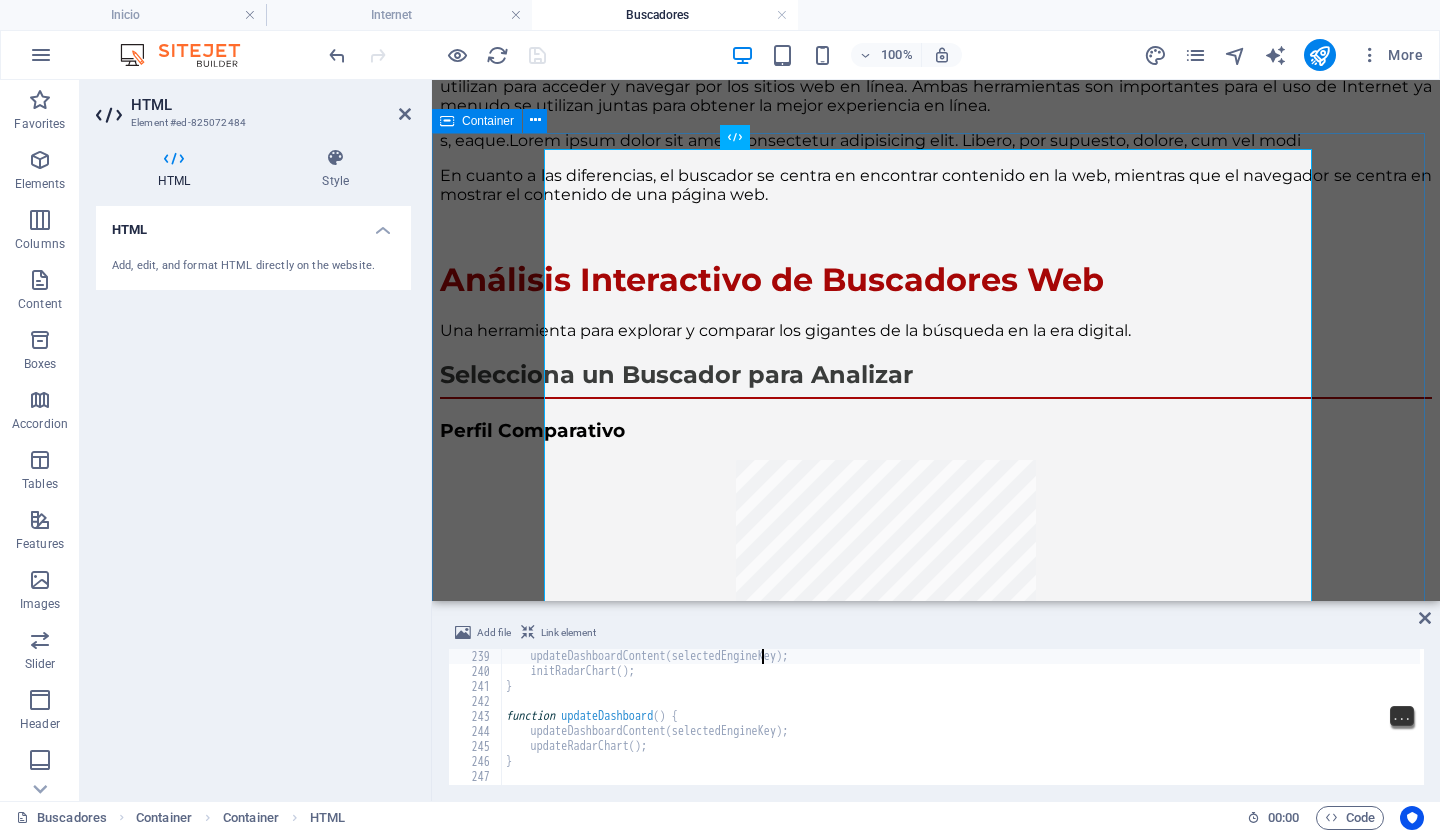 type on "function initDashboard() {" 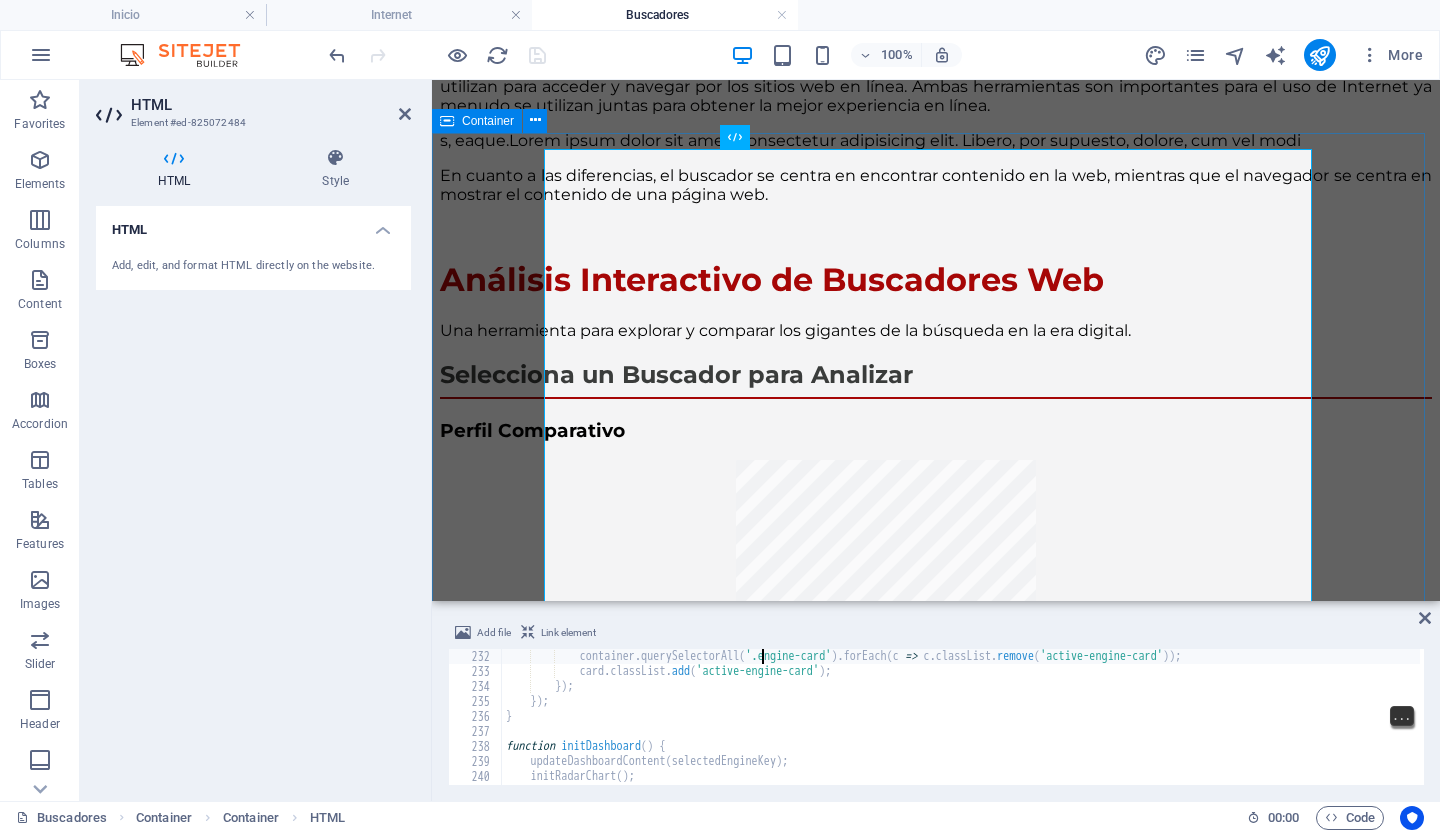type on "container.querySelectorAll('.engine-card').forEach(card => {" 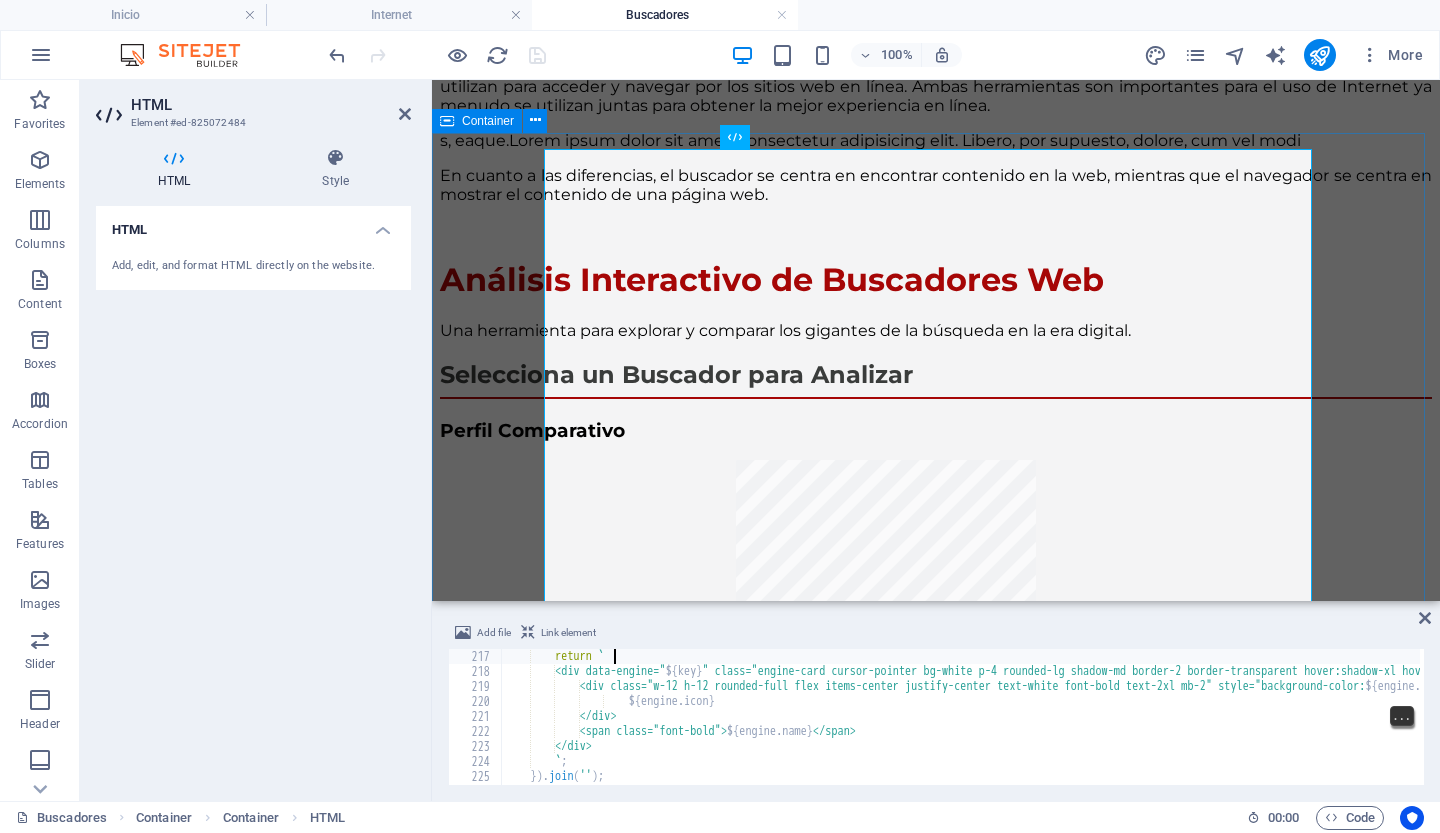 type on "function initEngineSelector() {" 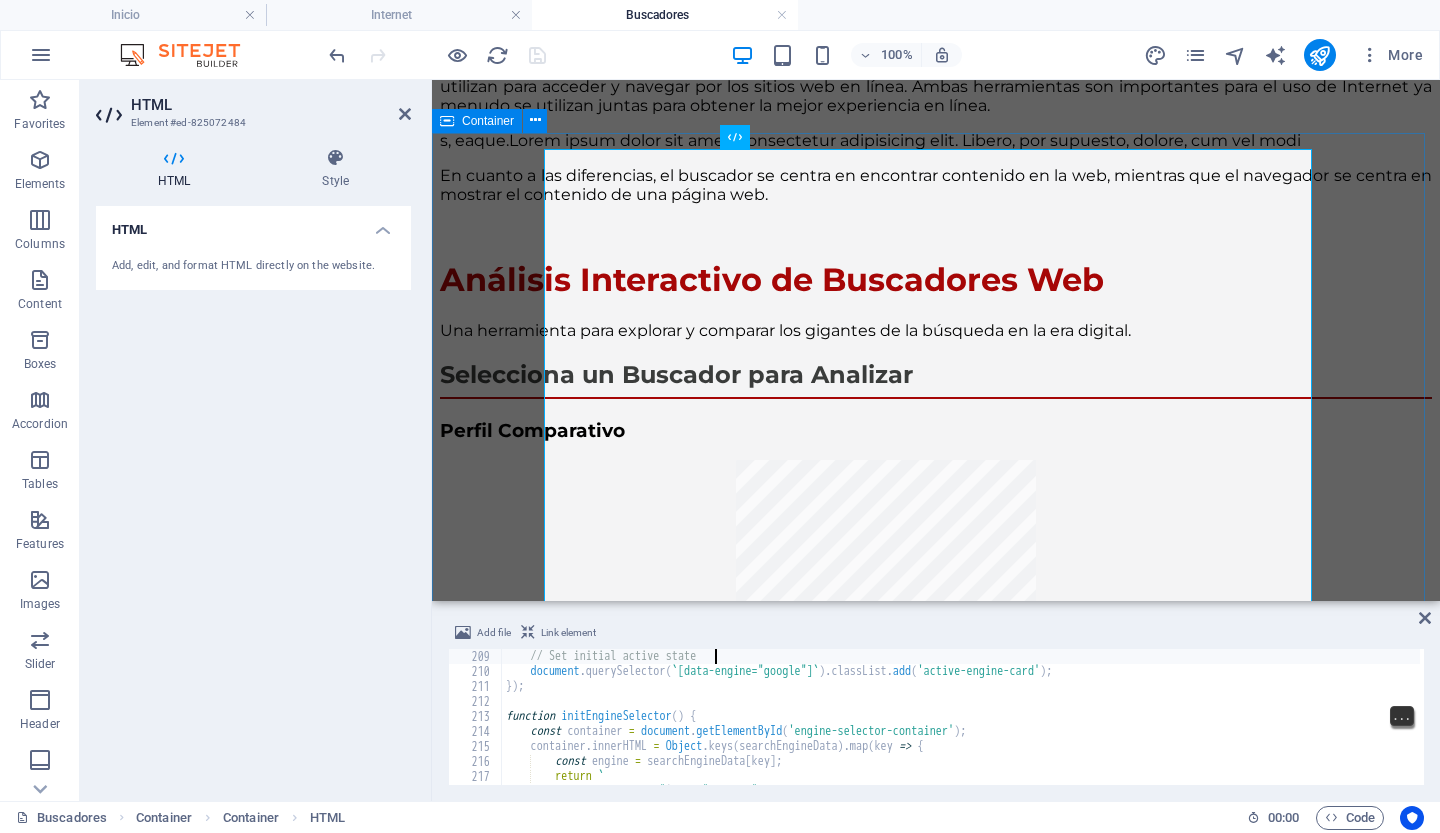 type on "document.addEventListener('DOMContentLoaded', () => {" 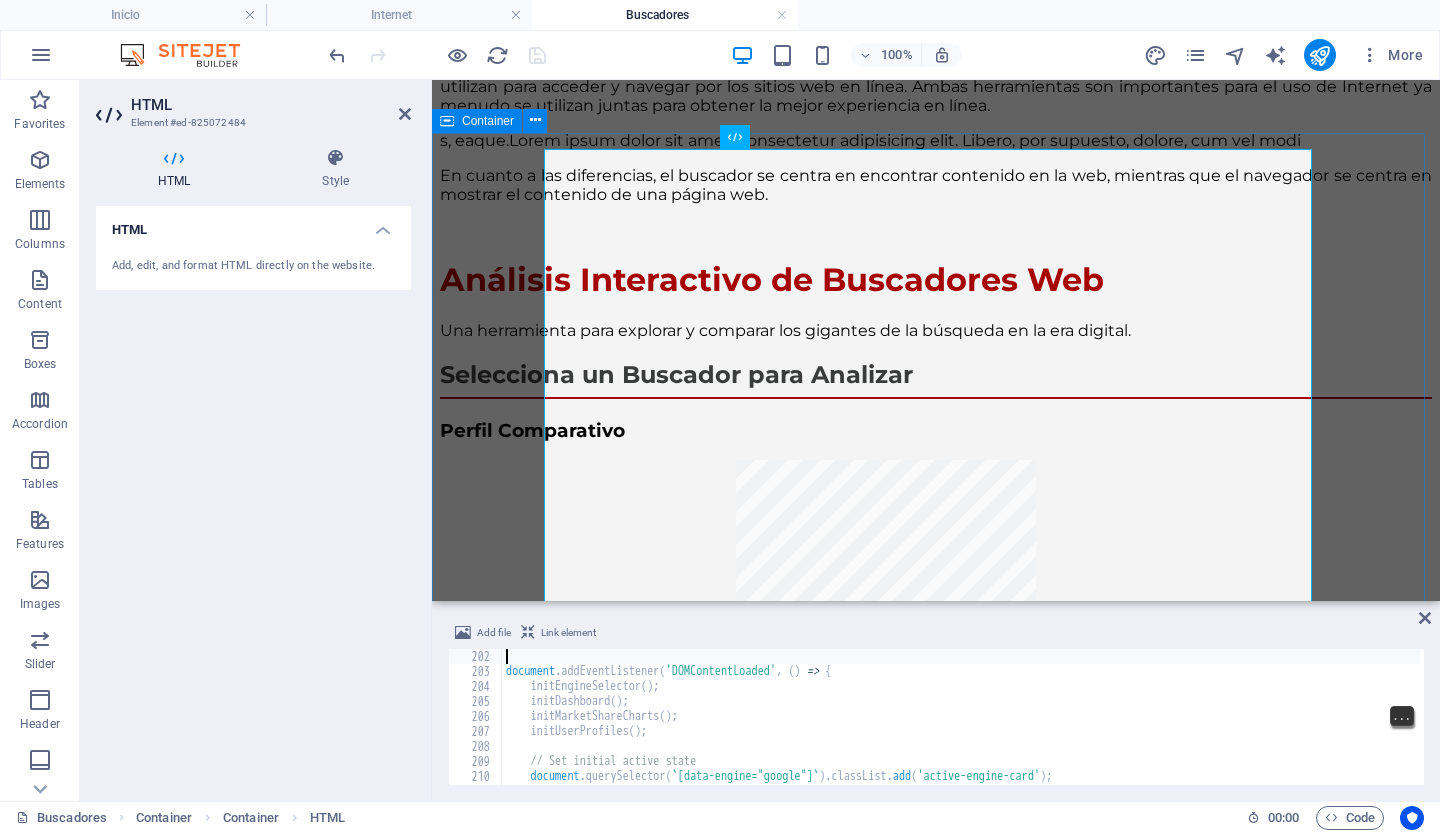 type on "let radarChart, globalMarketShareChart, spainMarketShareChart;" 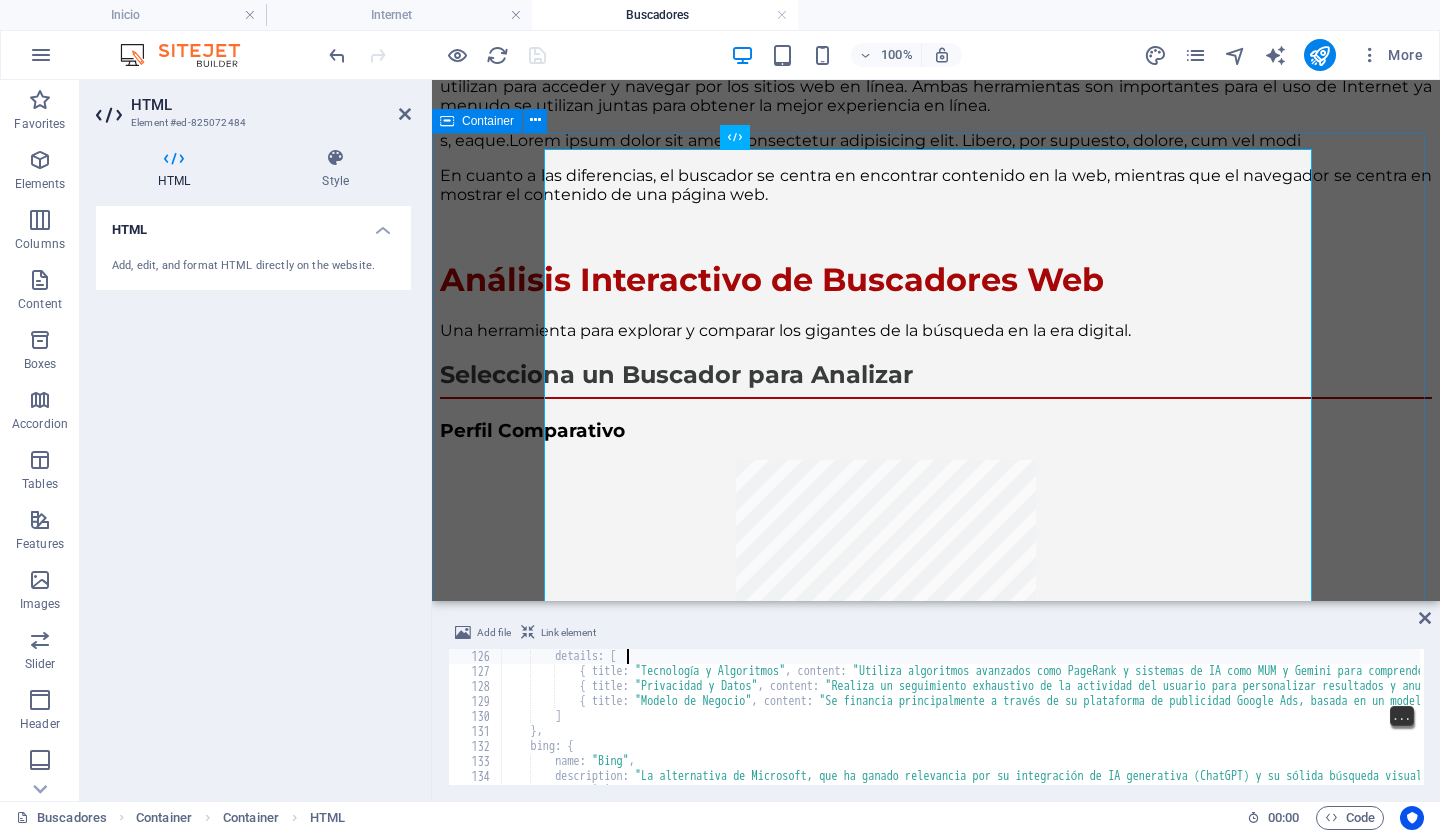 type on "<script>" 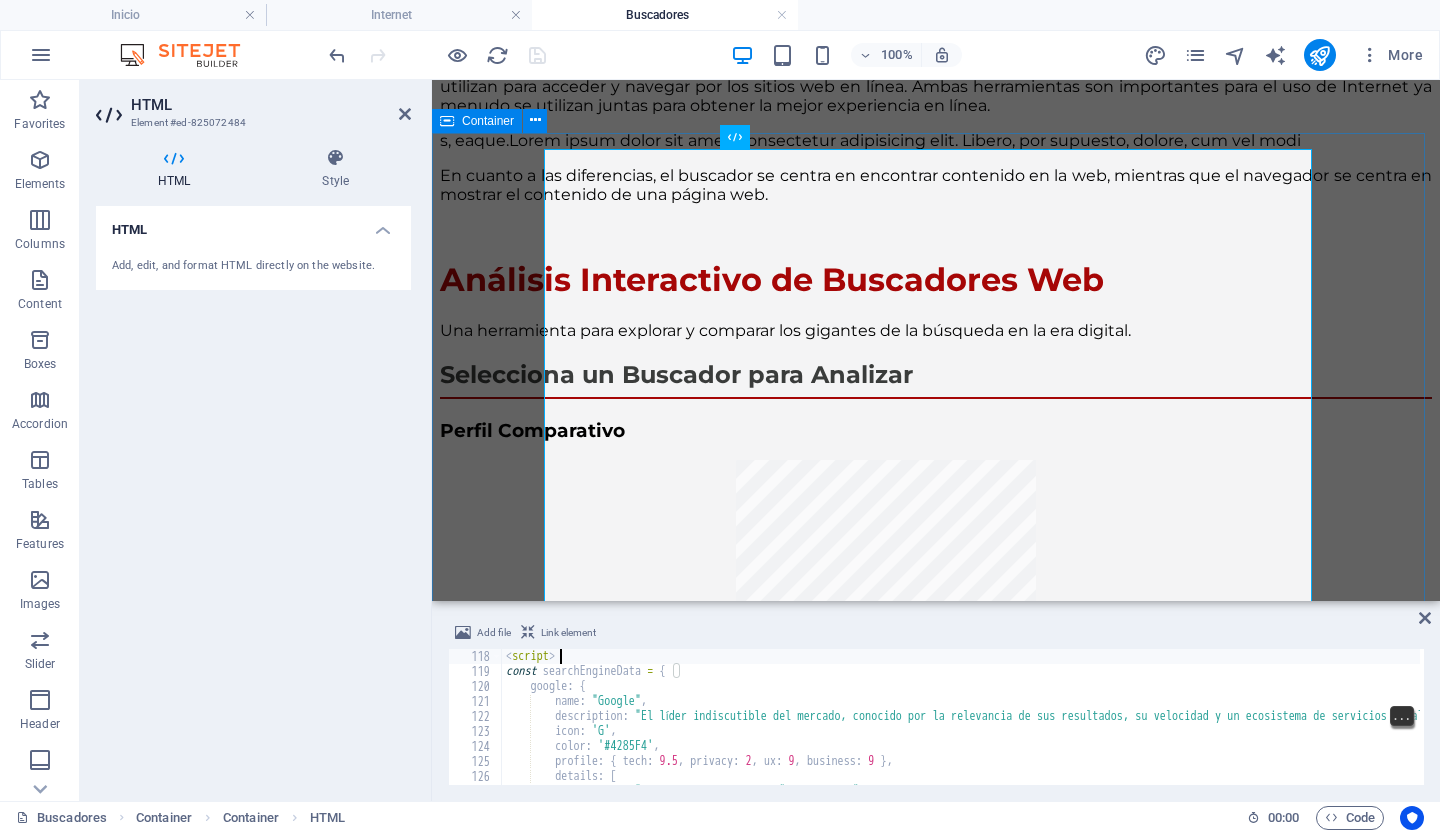 type on "<footer class="text-center py-6 bg-gray-800 text-white mt-12">" 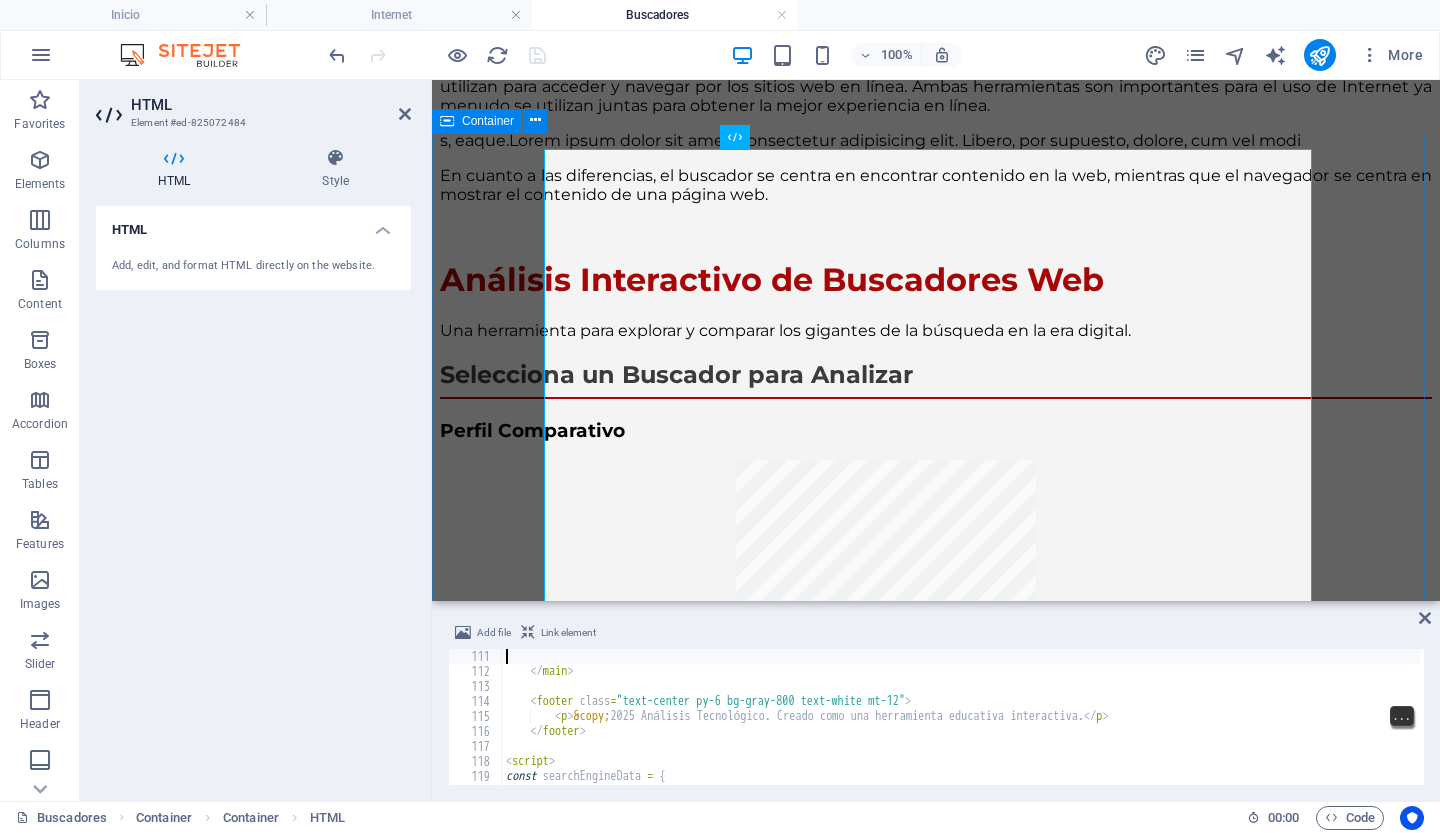 type on "<section id="user-profile" class="text-center">" 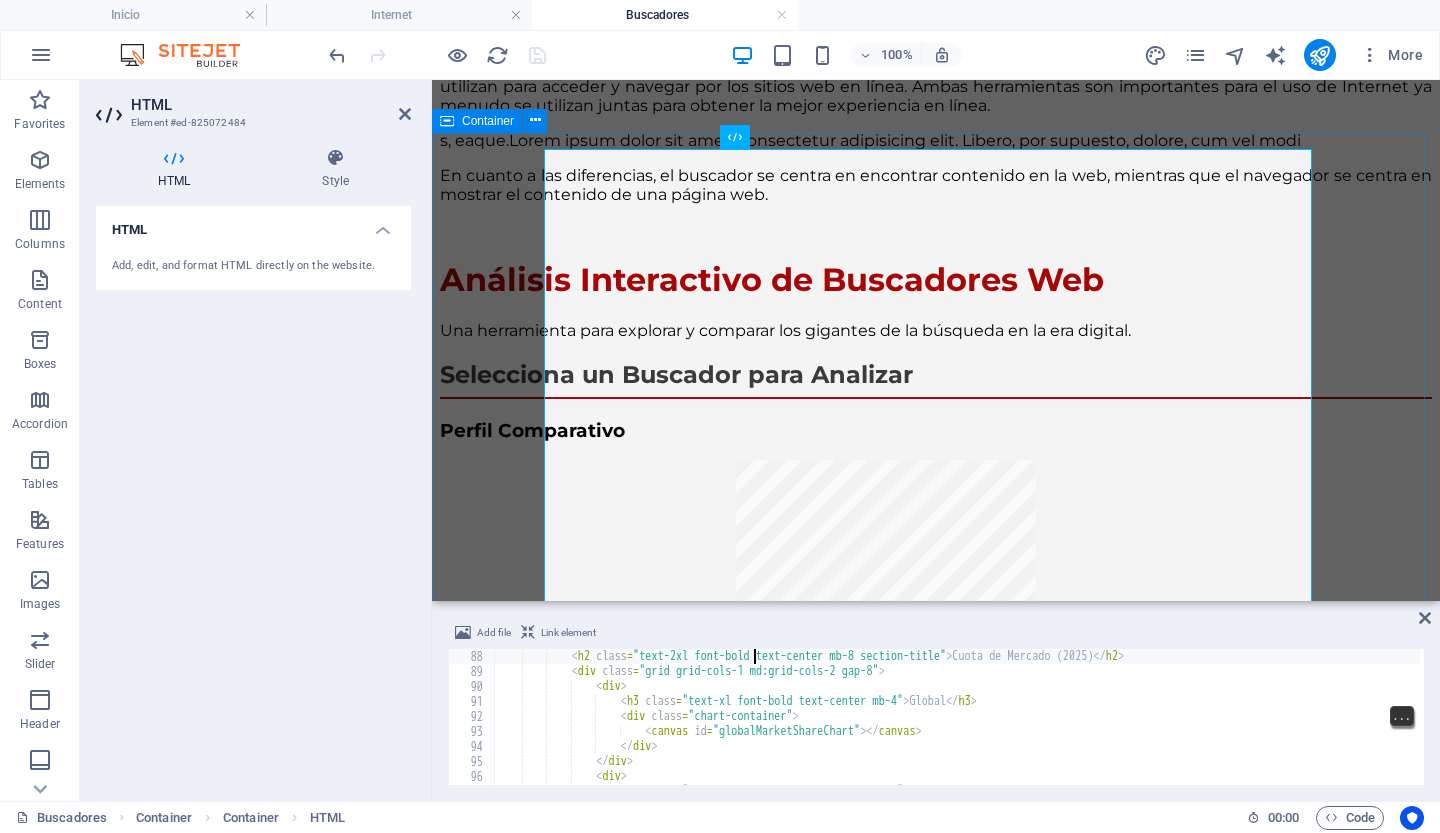 type on "<section id="market-share" class="bg-white p-6 rounded-xl shadow-lg mb-12">" 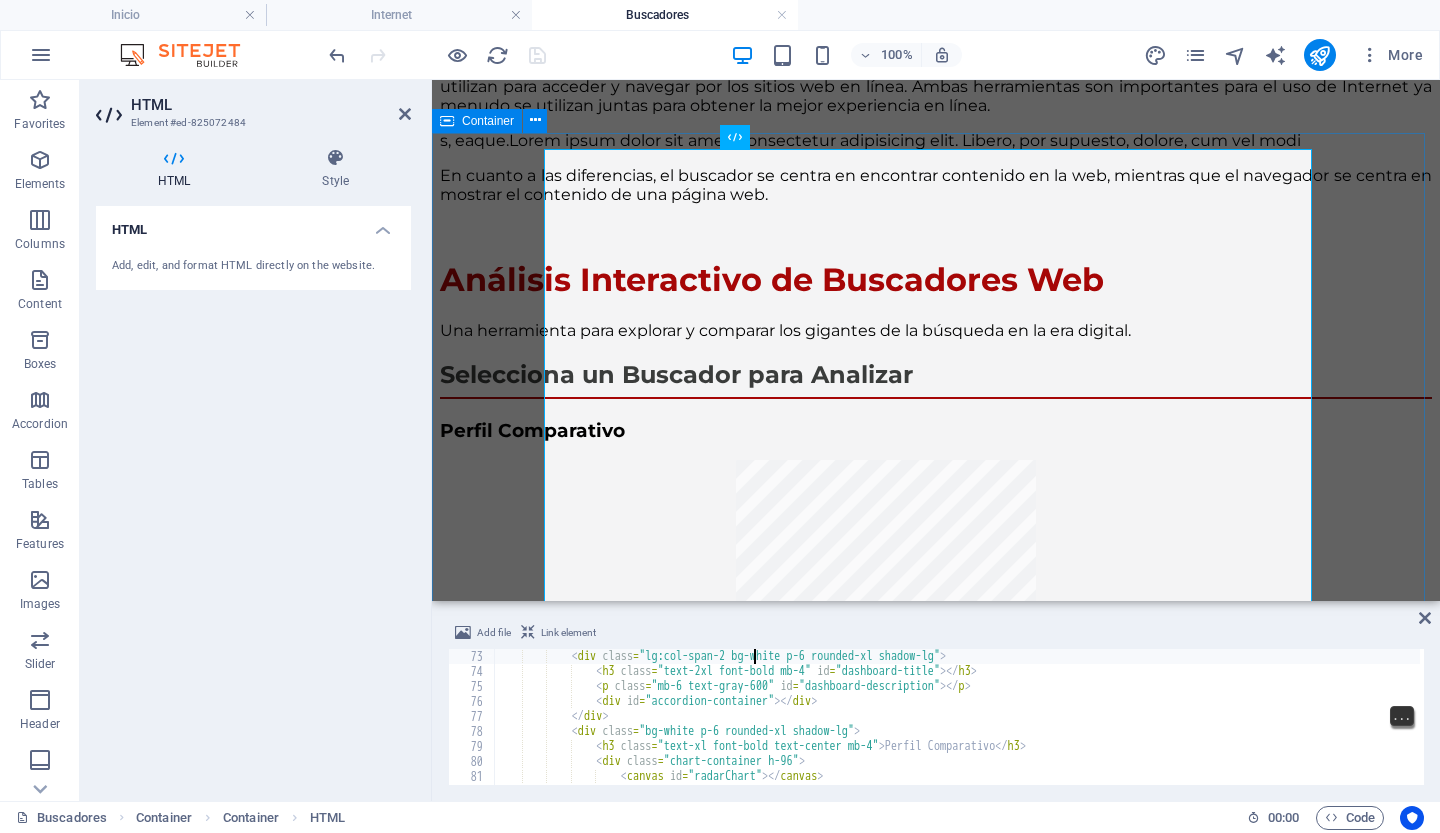 type on "<section id="dashboard" class="grid grid-cols-1 lg:grid-cols-3 gap-8 mb-12">" 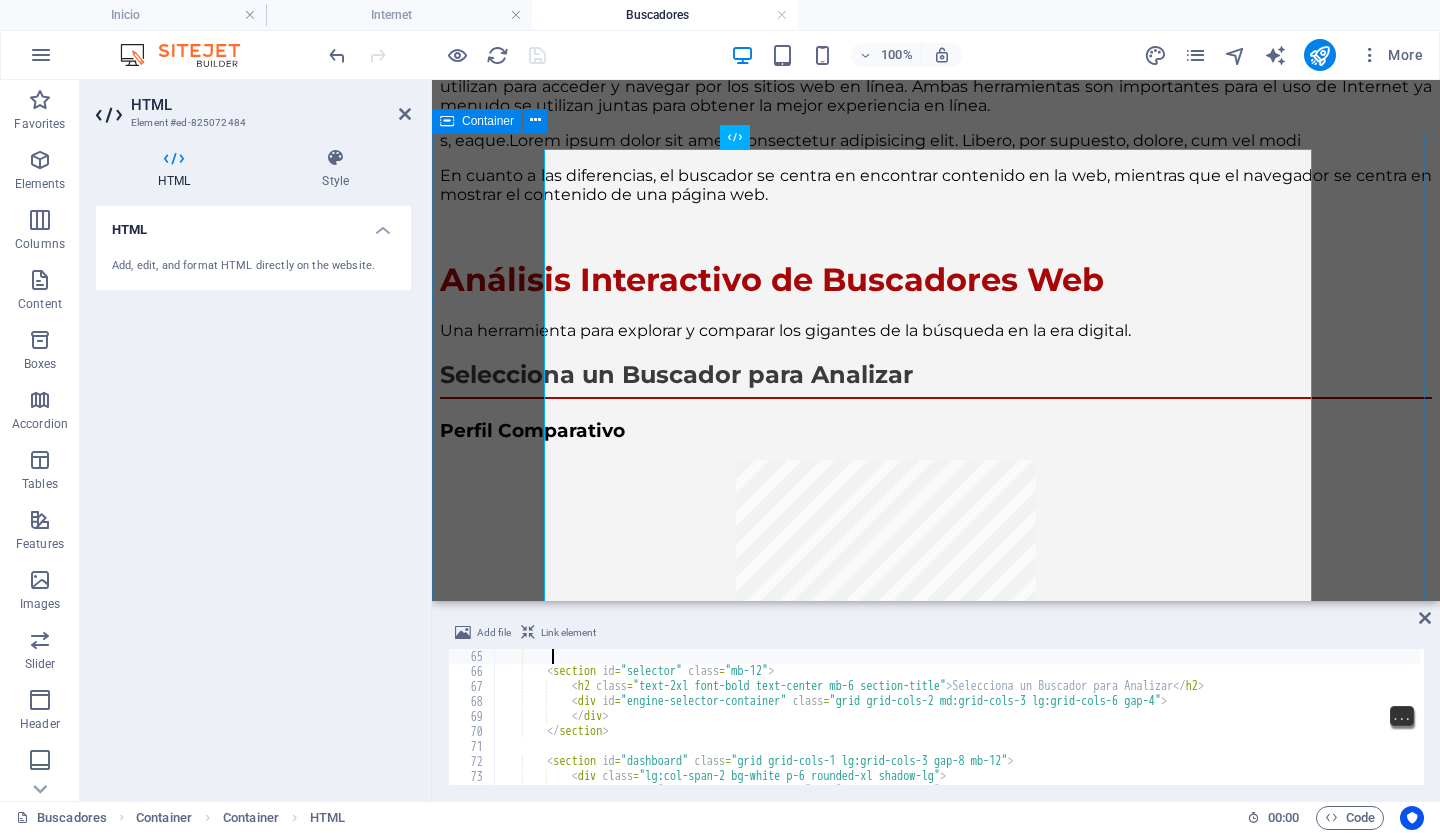 type on "<main class="max-w-6xl mx-auto p-4 sm:p-6 lg:p-8">" 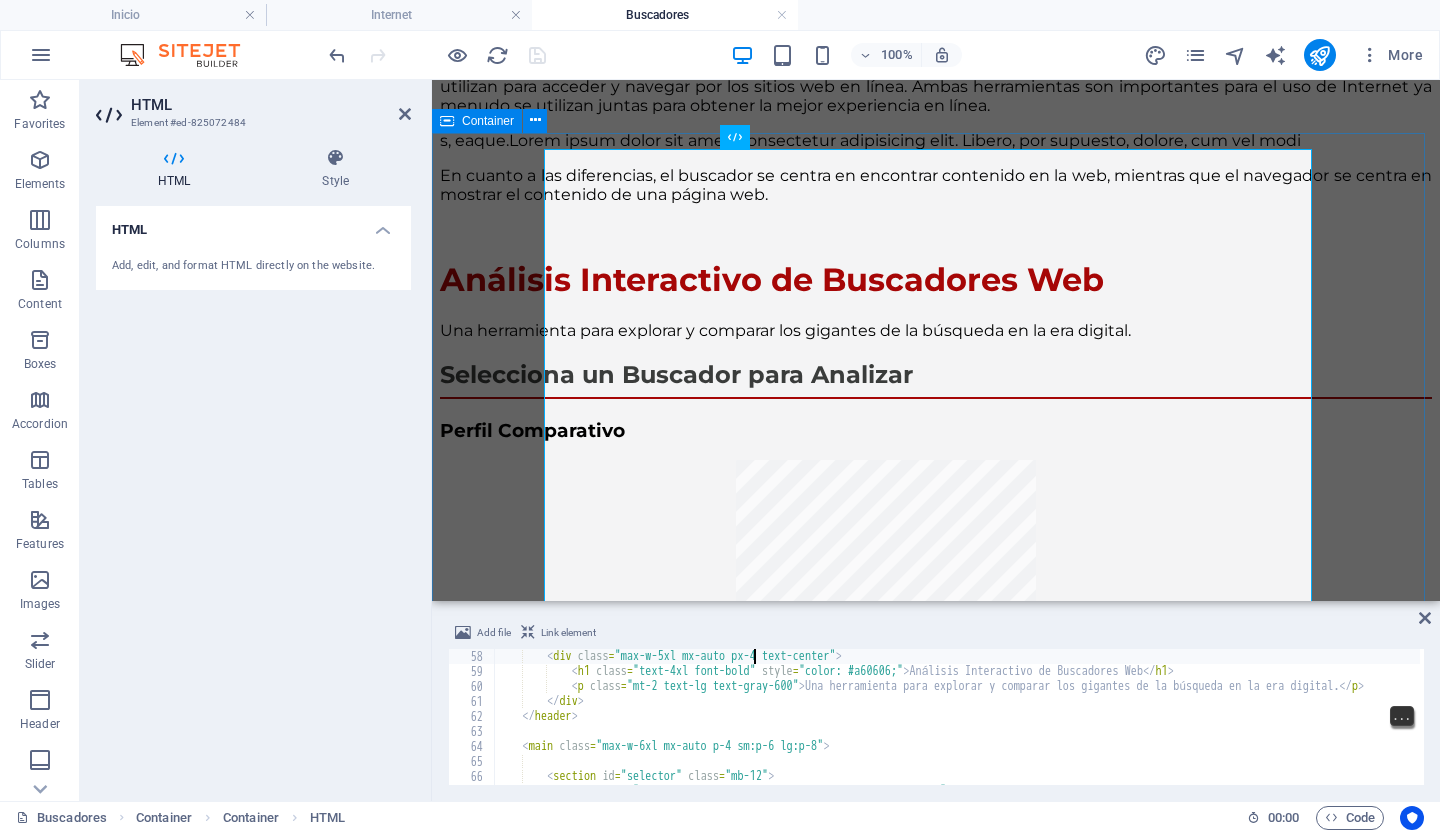 type on "<header class="bg-white shadow-md py-6">" 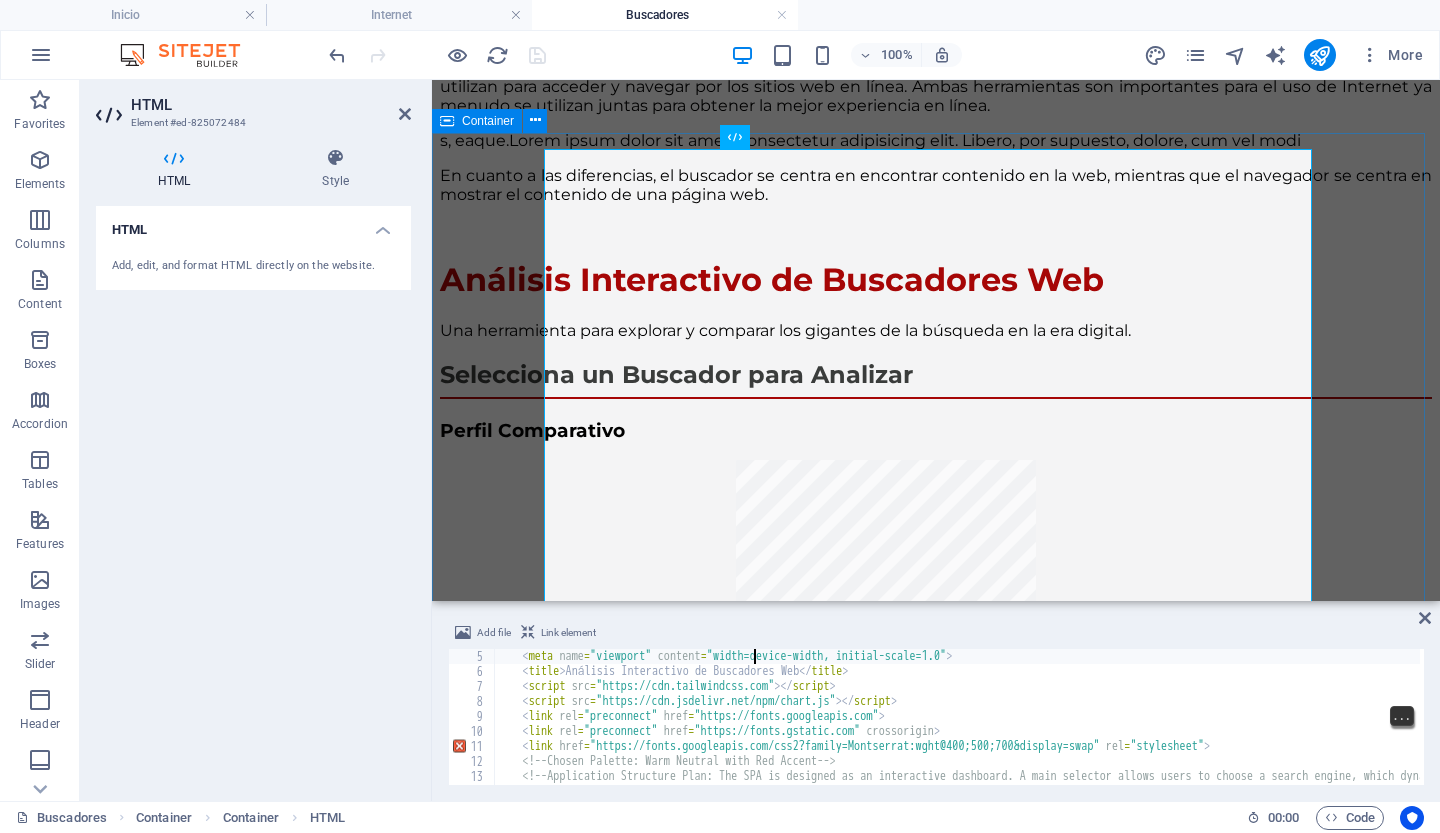 scroll, scrollTop: 0, scrollLeft: 0, axis: both 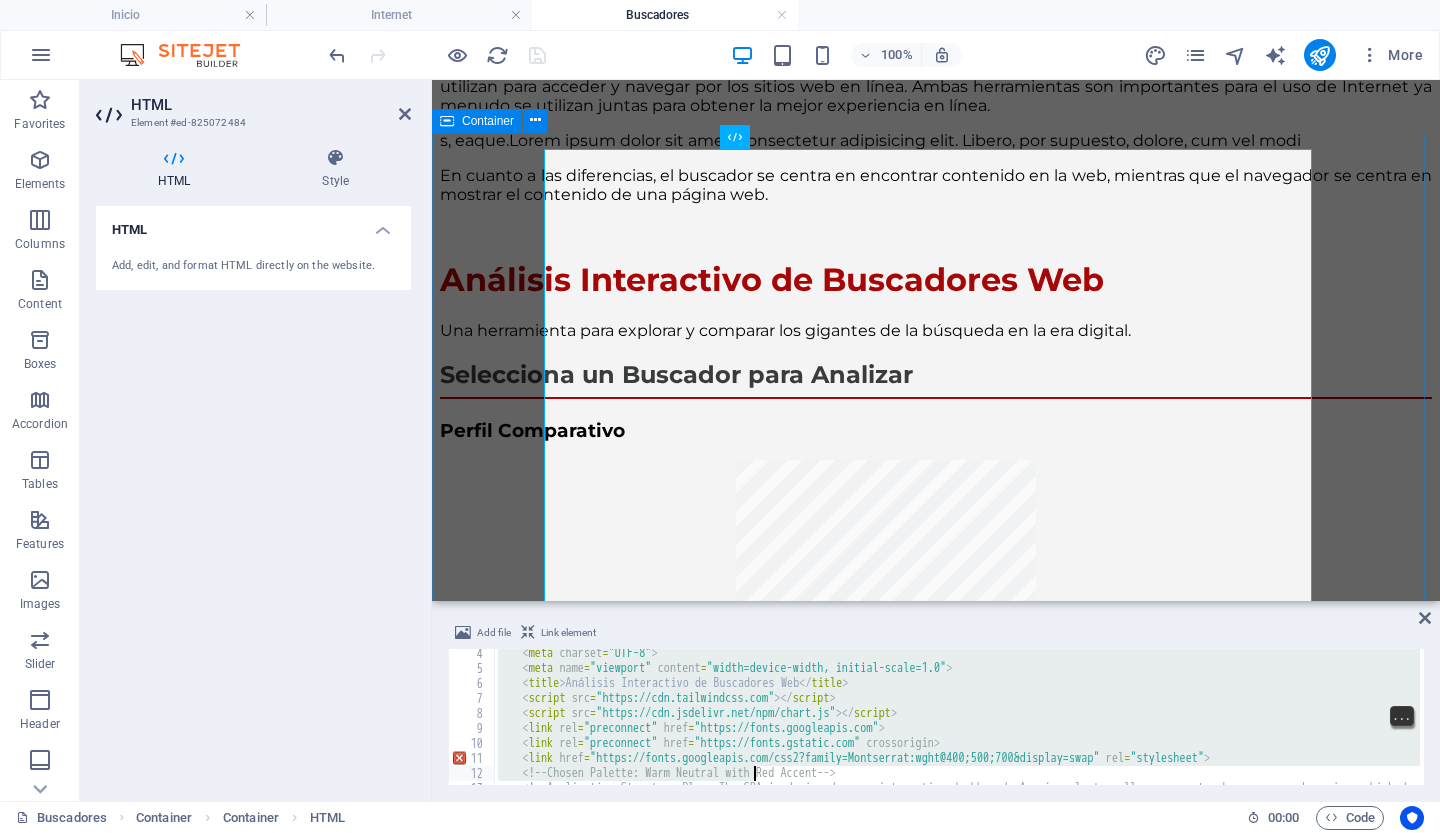 type on "<!-- Chosen Palette: Warm Neutral with Red Accent -->
<!-- Application Structure Plan: The SPA is designed as an interactive dashboard. A main selector allows users to choose a search engine, which dynamically updates all modules on the page. This structure promotes exploration and direct comparison over passive reading. The flow is: 1. Overview of the market with charts. 2. User selects a" 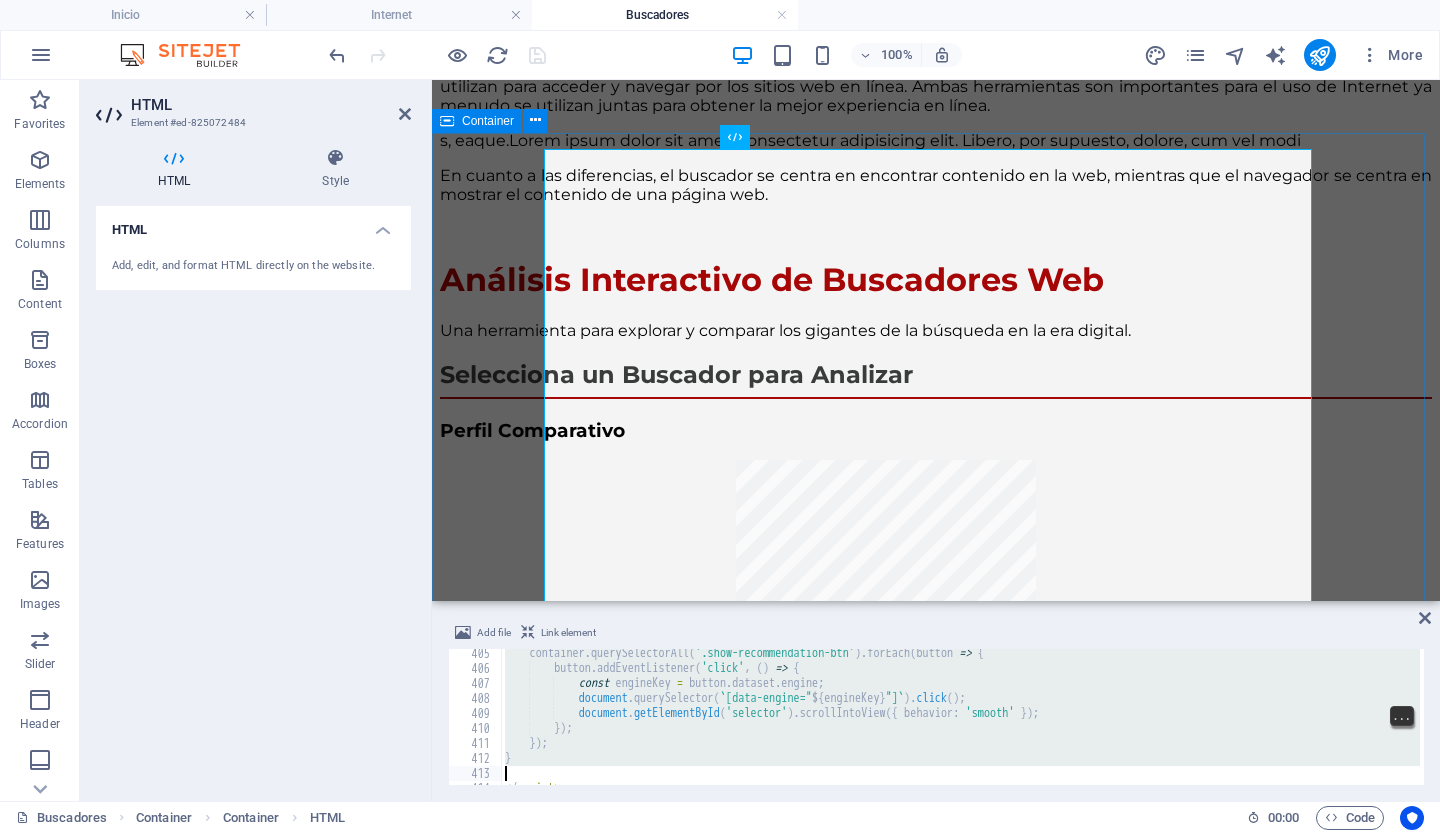 scroll, scrollTop: 6123, scrollLeft: 0, axis: vertical 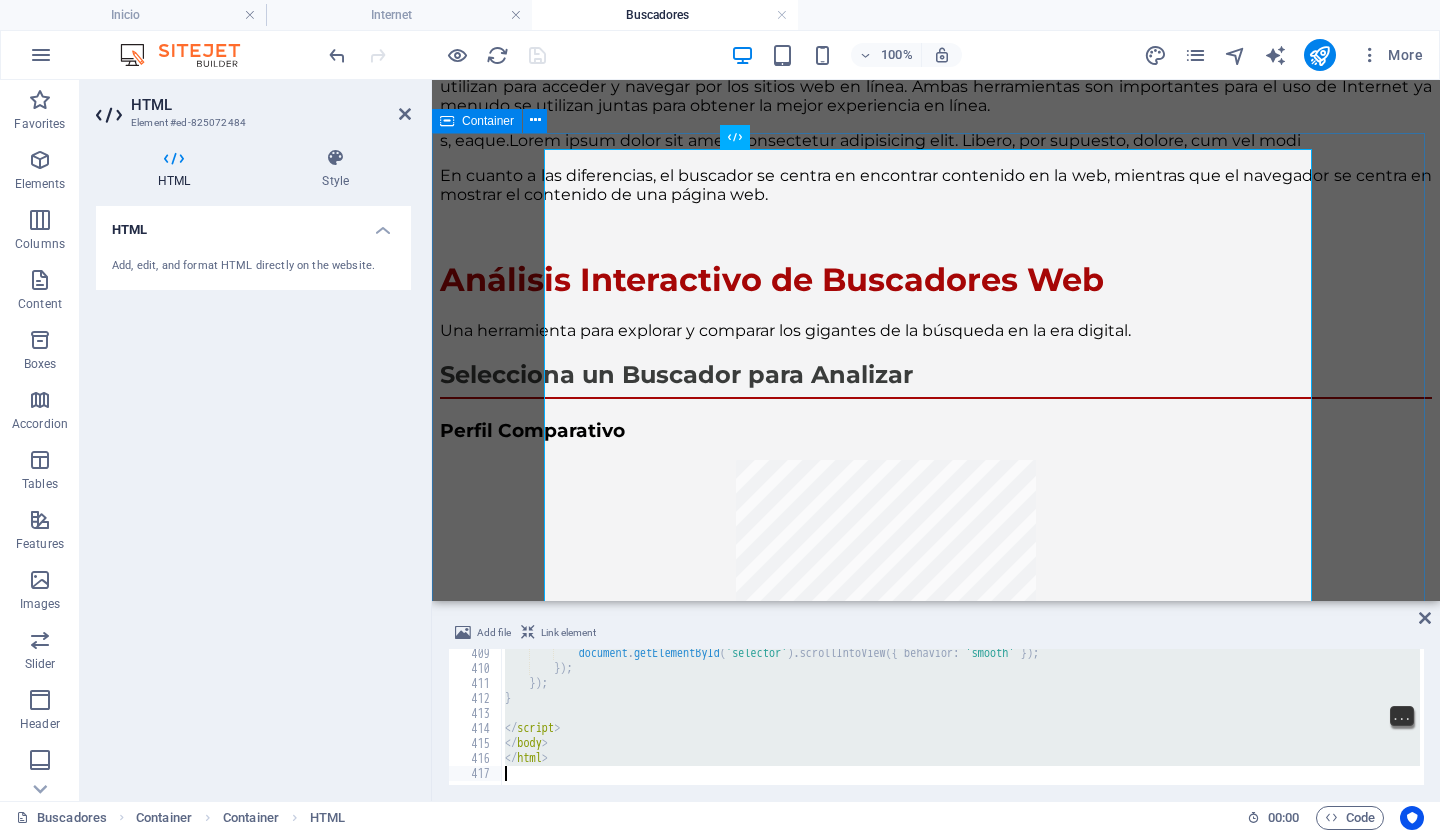 type 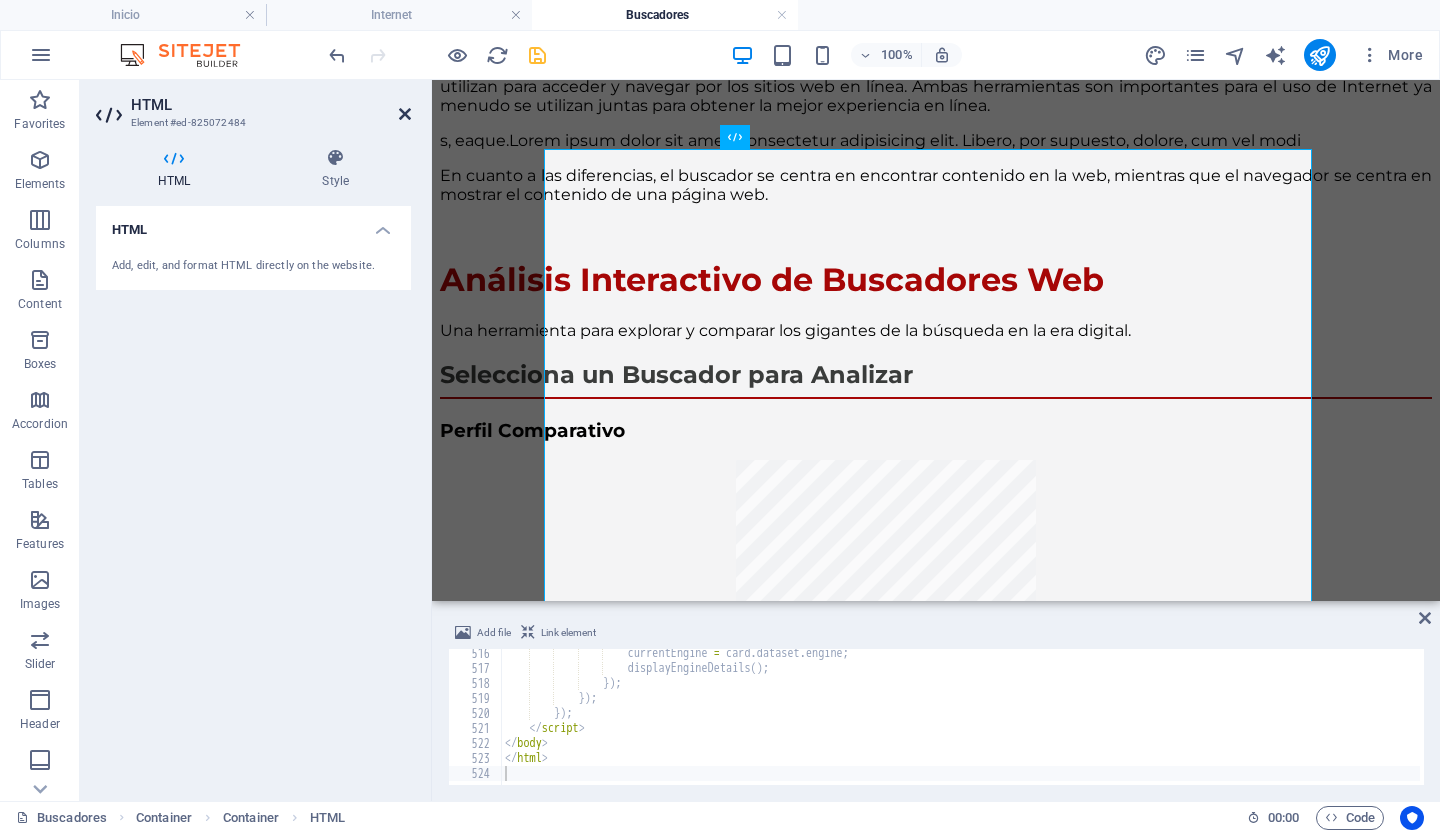 click at bounding box center [405, 114] 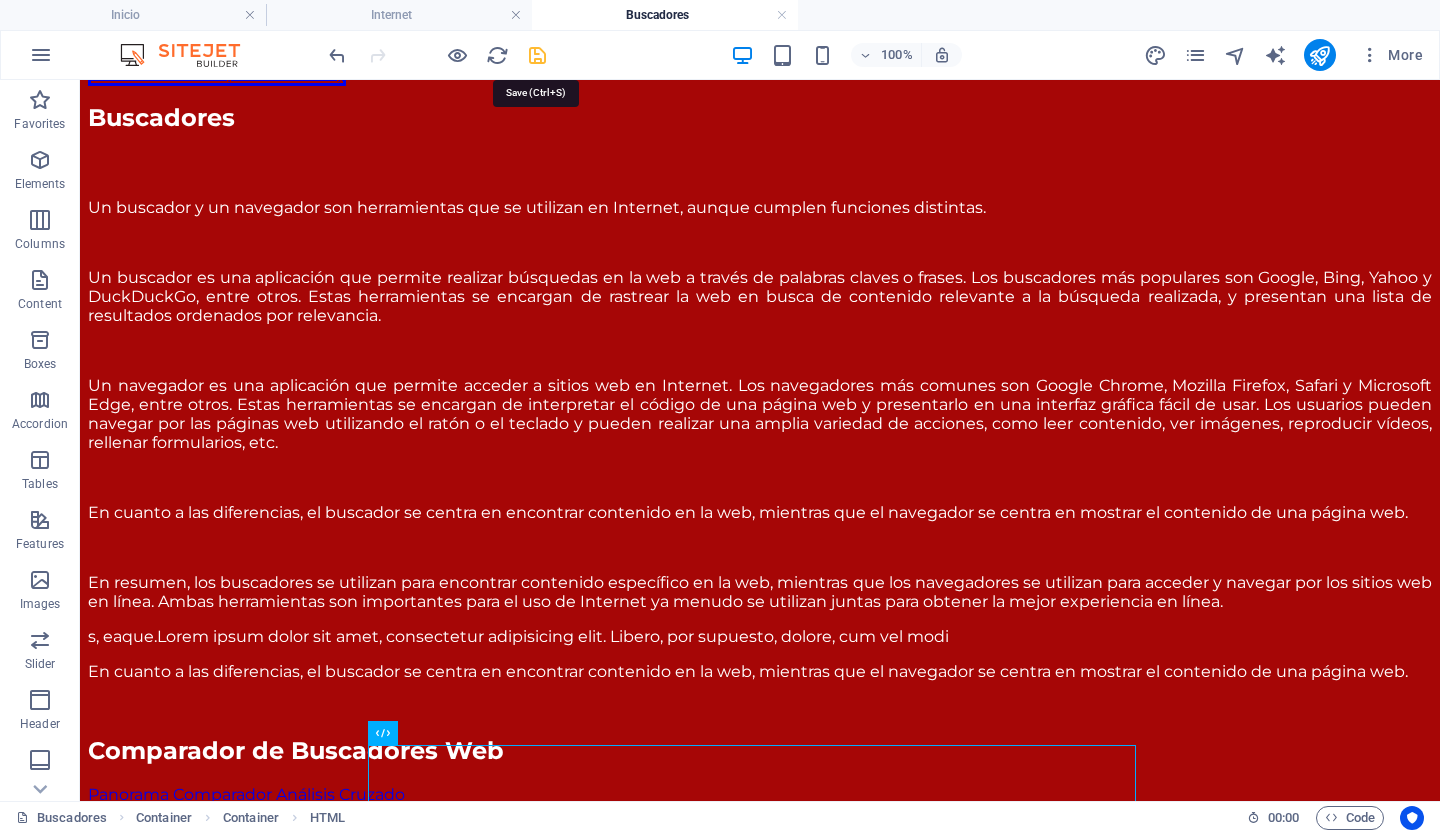 scroll, scrollTop: 0, scrollLeft: 0, axis: both 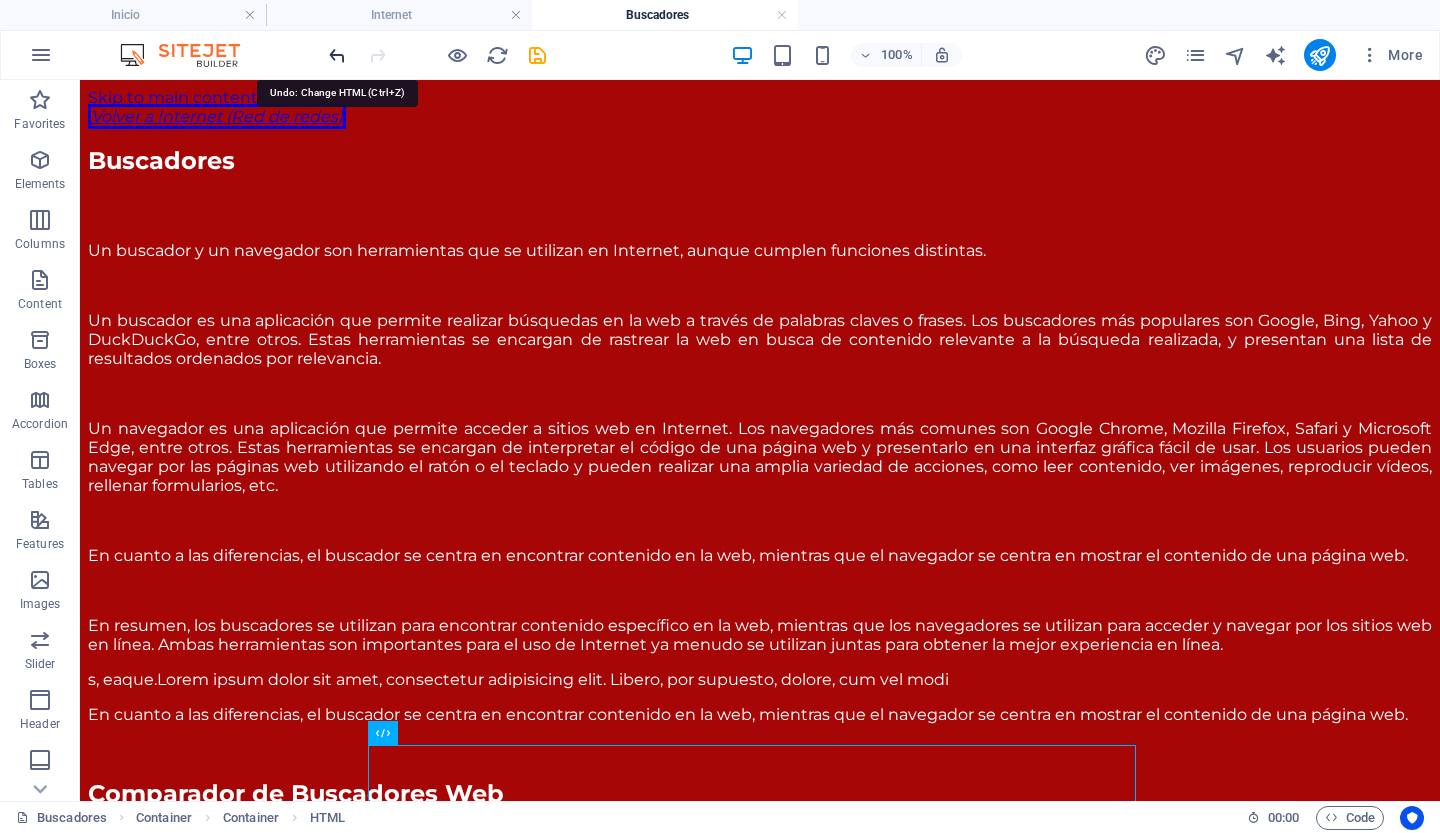 click at bounding box center [337, 55] 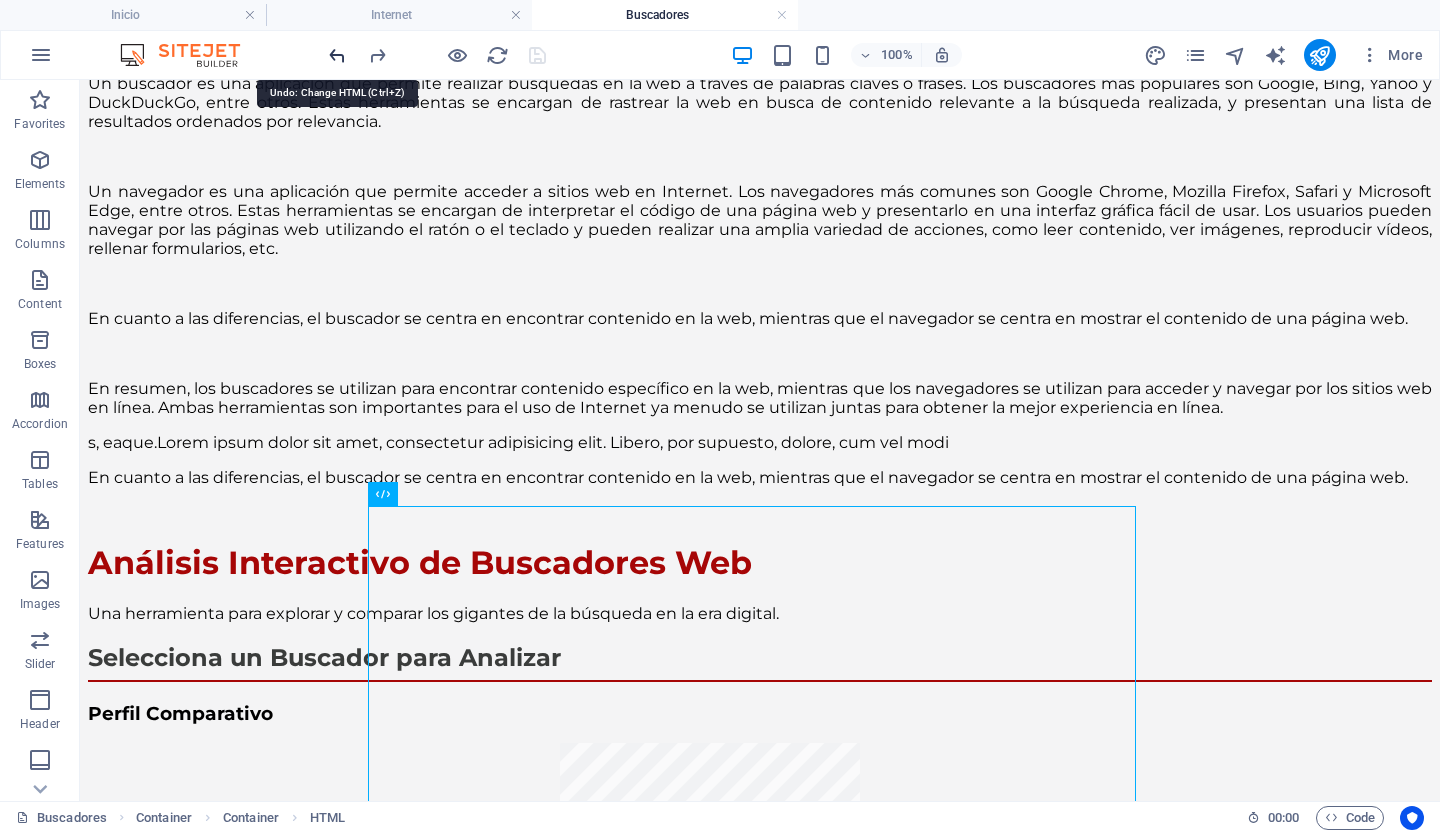 scroll, scrollTop: 238, scrollLeft: 0, axis: vertical 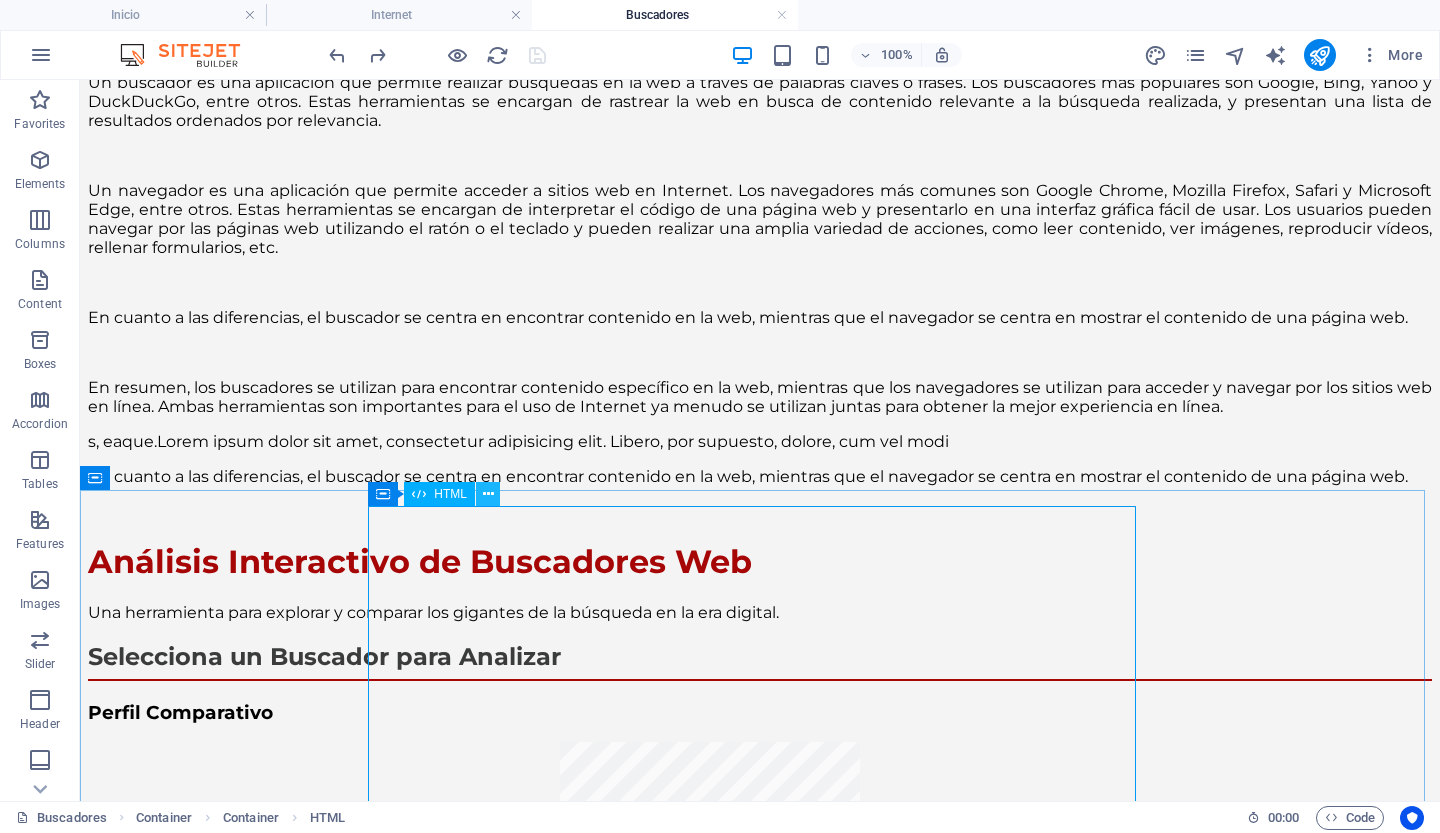 click at bounding box center (488, 494) 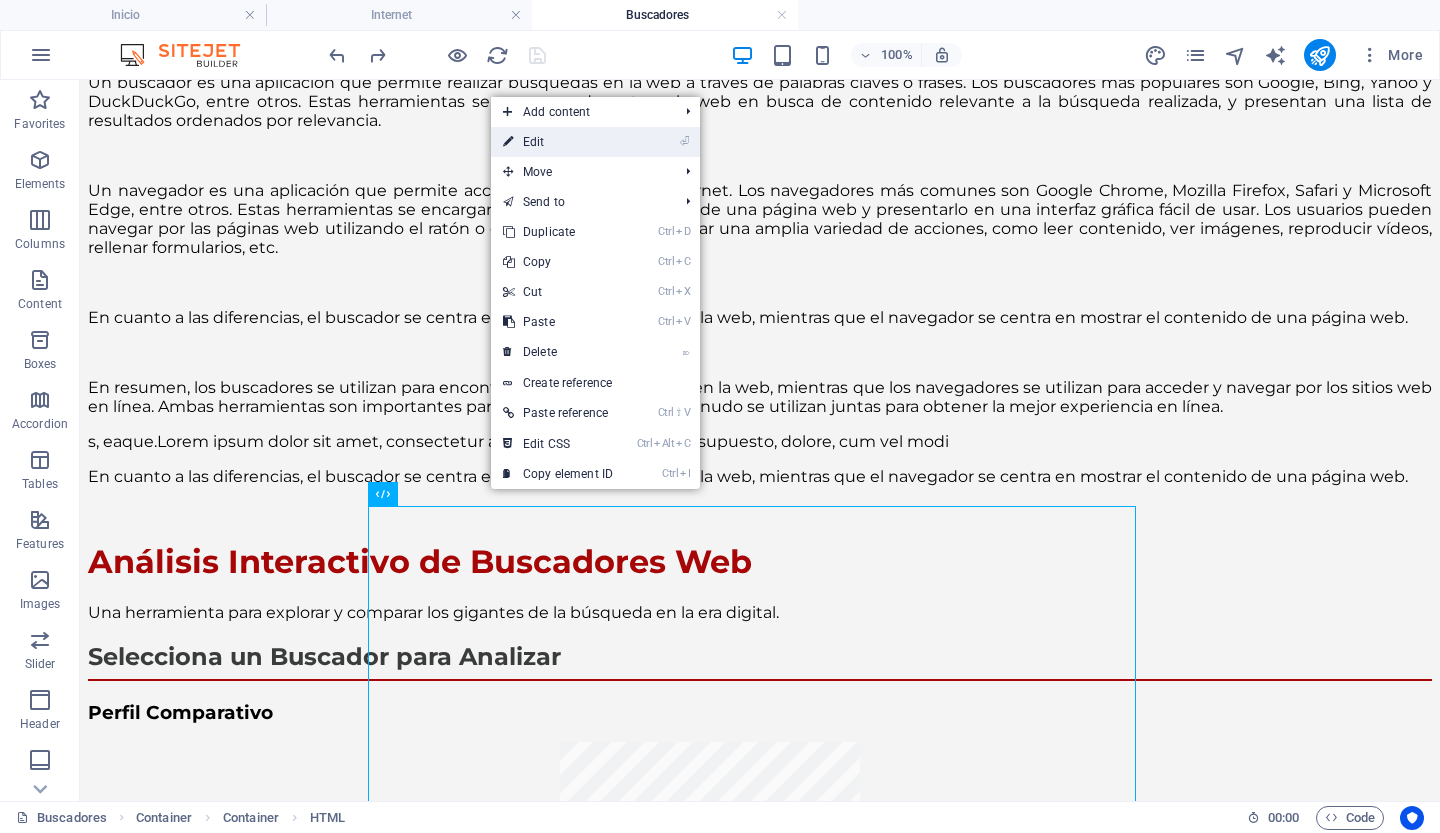 click on "⏎  Edit" at bounding box center [558, 142] 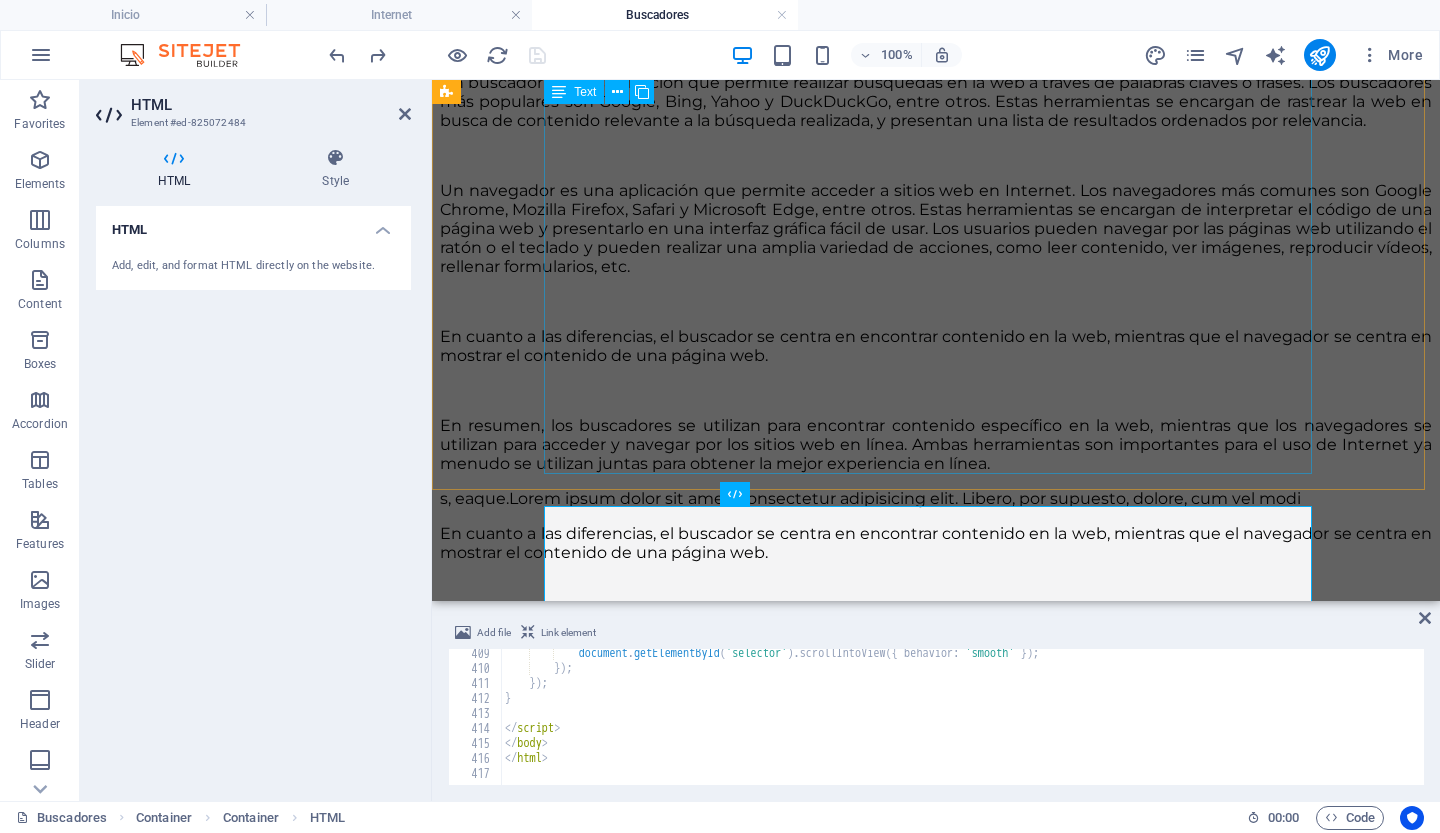 scroll, scrollTop: 6123, scrollLeft: 0, axis: vertical 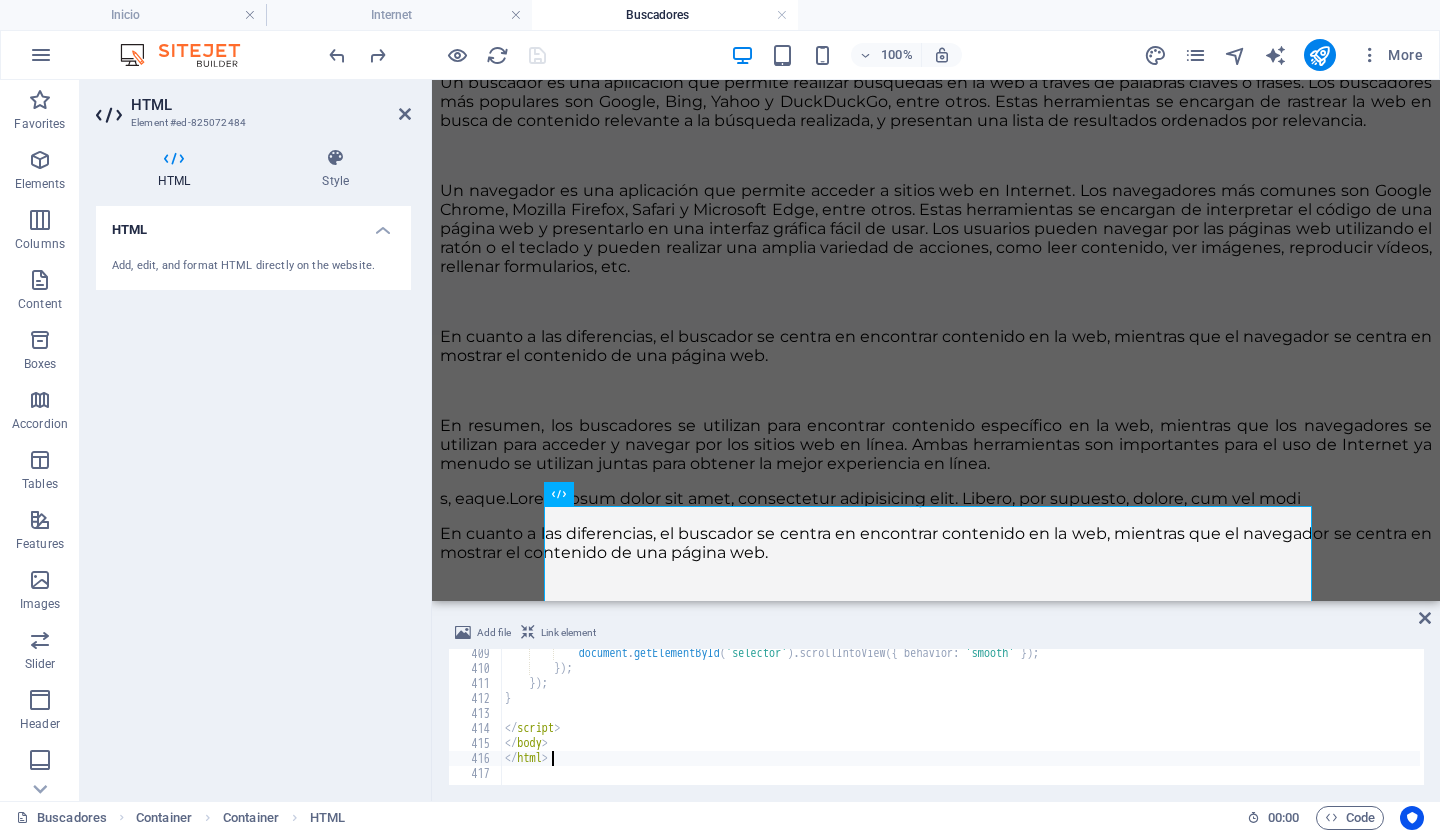 click on "document . getElementById ( 'selector' ) . scrollIntoView ({   behavior :   'smooth'   }) ;           }) ;      }) ; } </ script > </ body > </ html >" at bounding box center [3096, 727] 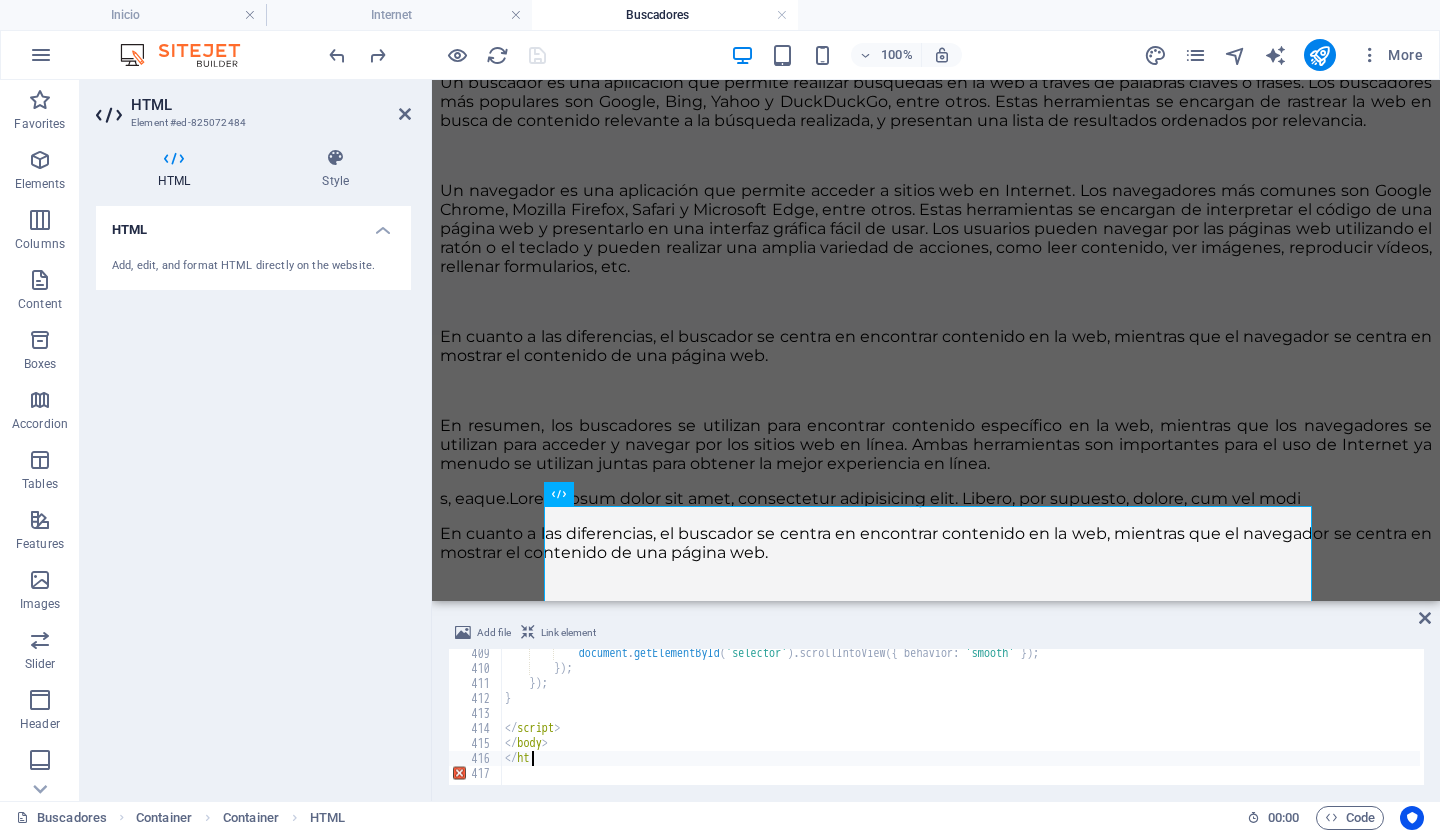 type on "<" 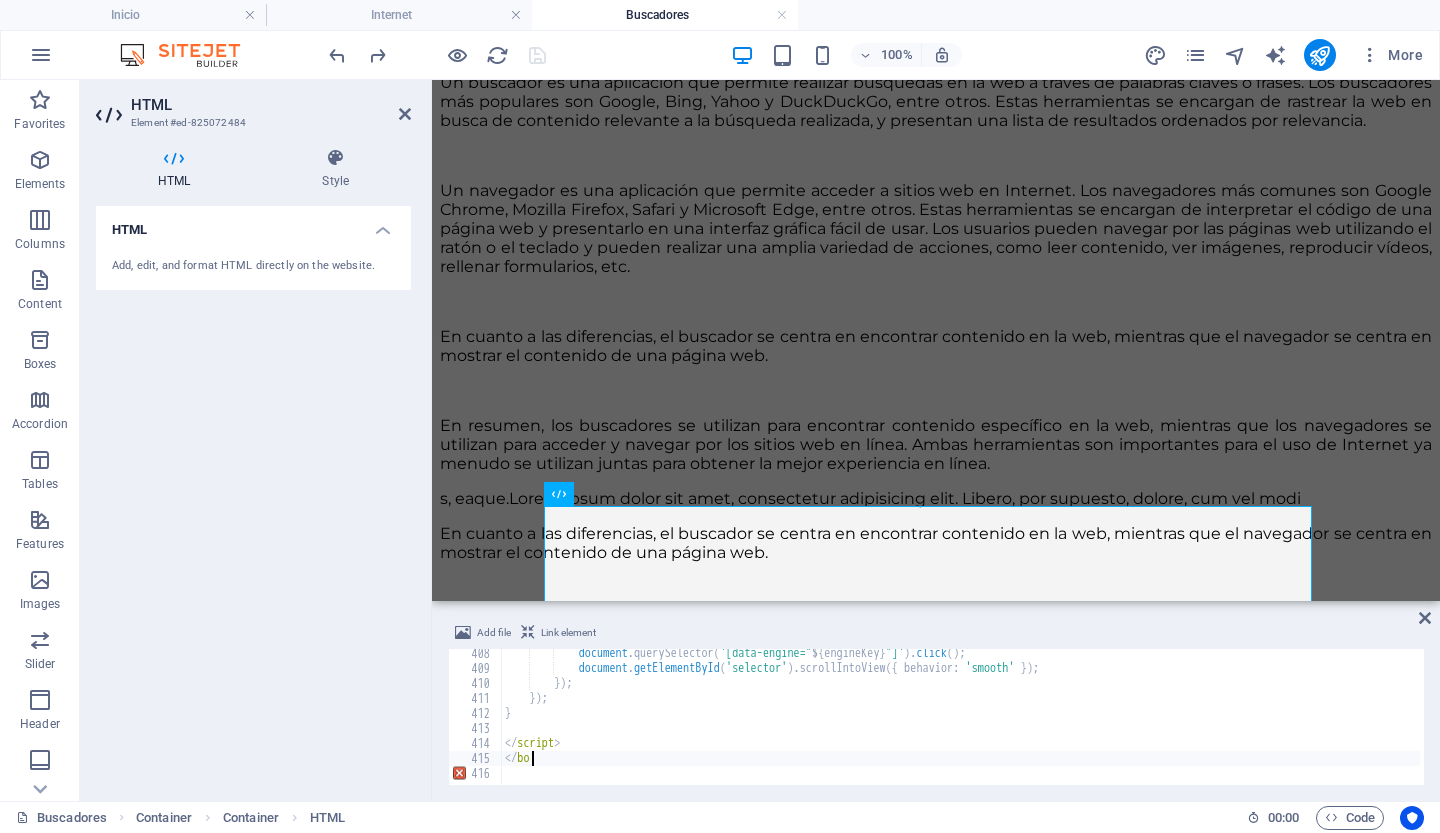type on "<" 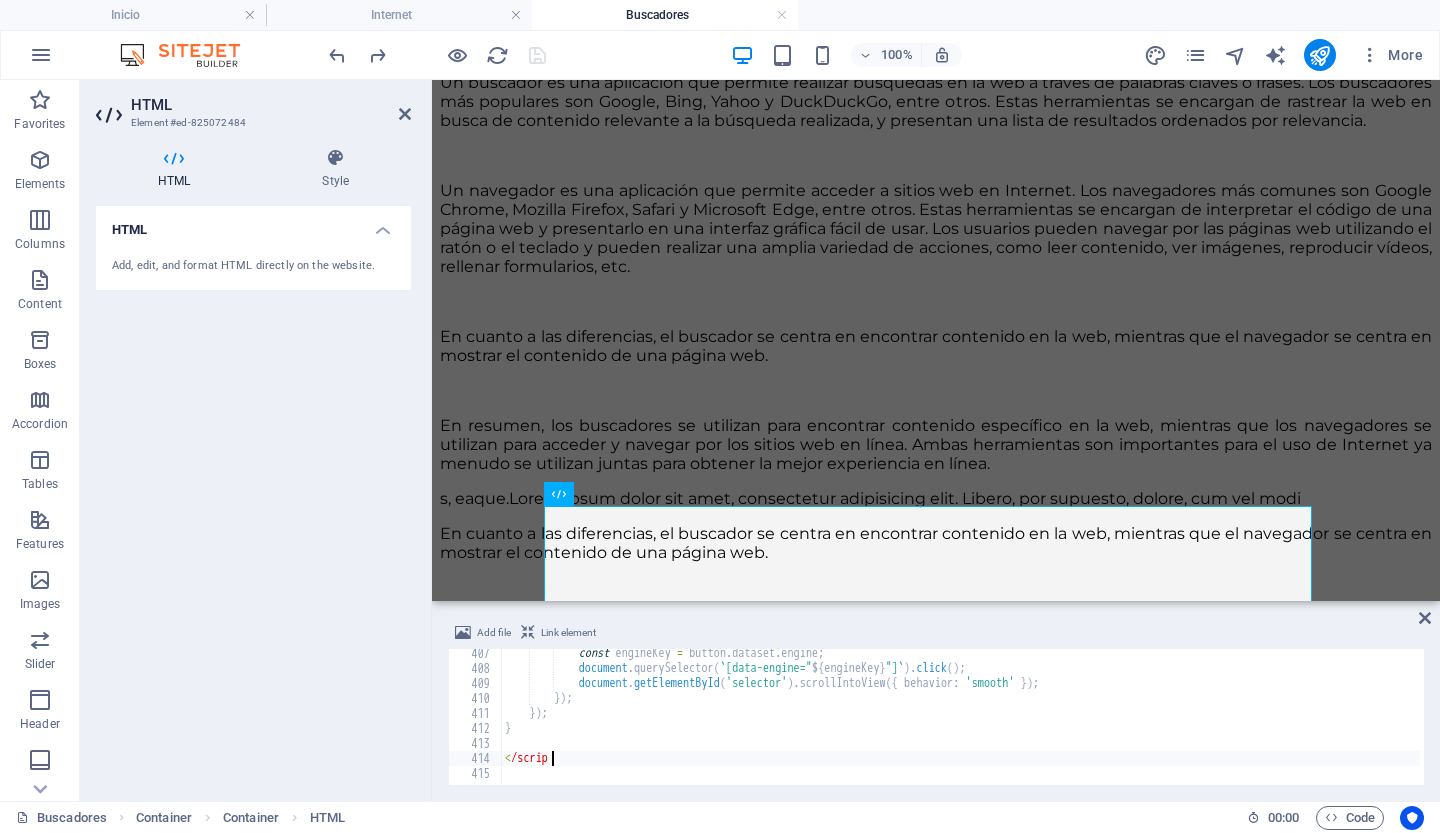 scroll, scrollTop: 6093, scrollLeft: 0, axis: vertical 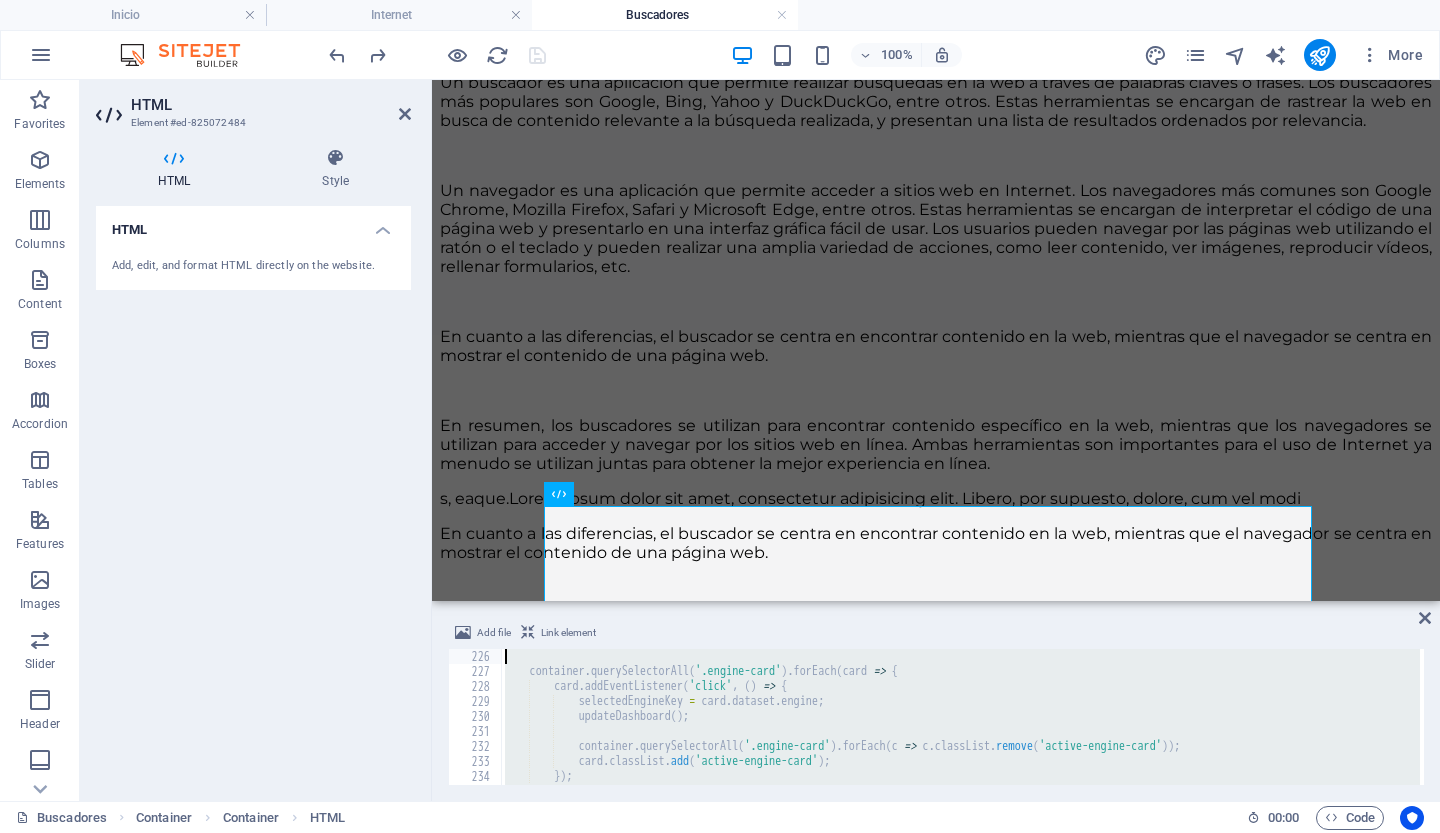 type on "<div class="w-12 h-12 rounded-full flex items-center justify-center text-white font-bold text-2xl mb-2" style="background-color: ${engine.color};">
${engine.icon}" 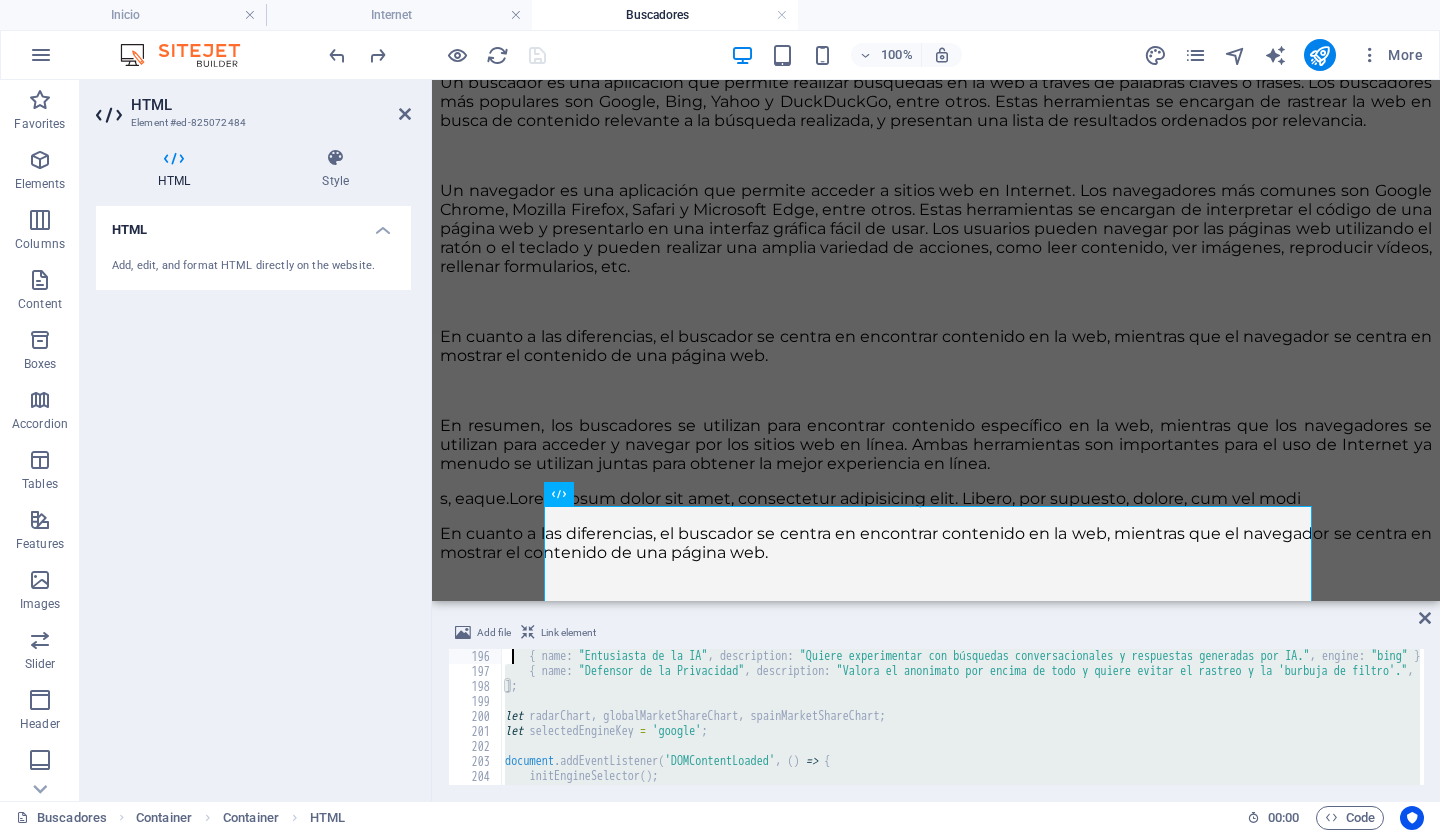 type on "{ title: "Modelo de Negocio", content: "Su plataforma de SEM es esencial para cualquier empresa que quiera llegar al mercado chino, pero requiere cumplir con regulaciones complejas." }
]" 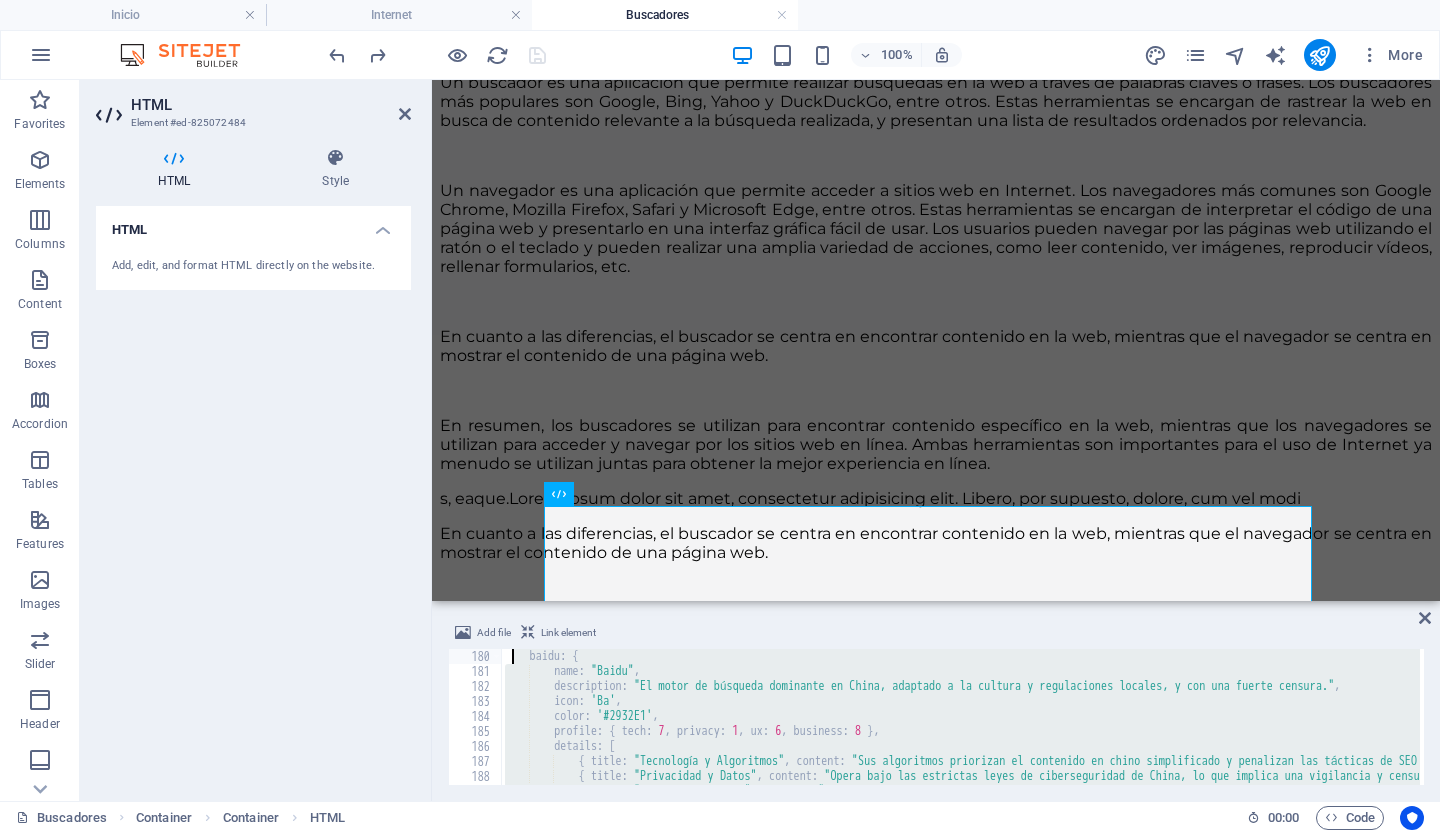 type on "{ title: "Modelo de Negocio", content: "Se integra con el ecosistema de Brave Rewards. Los usuarios pueden optar por ver anuncios que respetan la privacidad y ganar la criptomoneda BAT a cambio." }
]" 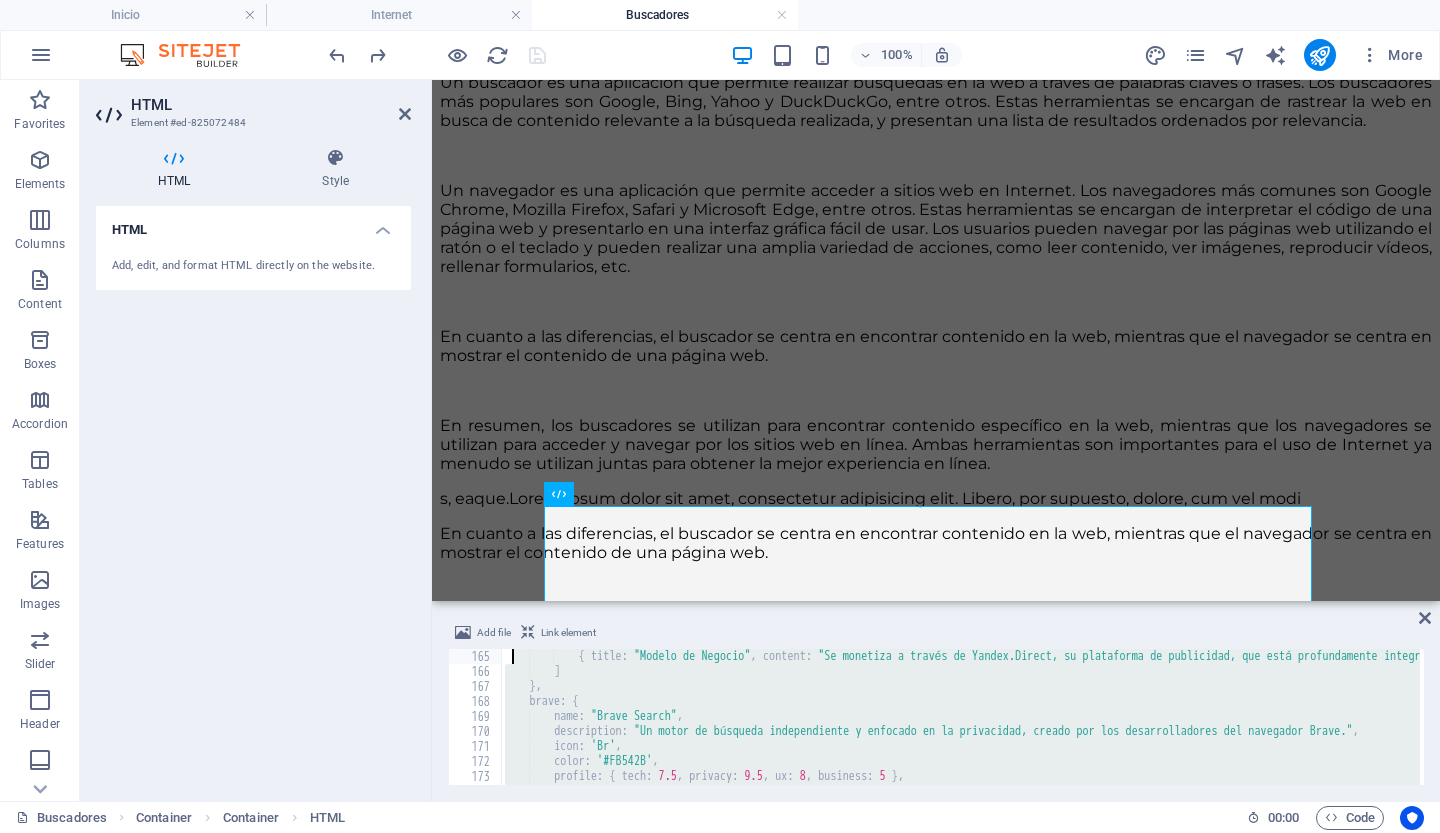 type on "{ title: "Privacidad y Datos", content: "Recopila datos de usuario de manera similar a Google para personalizar servicios y anuncios, operando bajo la legislación de datos rusa." },
{ title: "Modelo de Negocio", content: "Se monetiza a través de Yandex.Direct, su plataforma de publicidad, que está profundamente integrada en el mercado ruso." }" 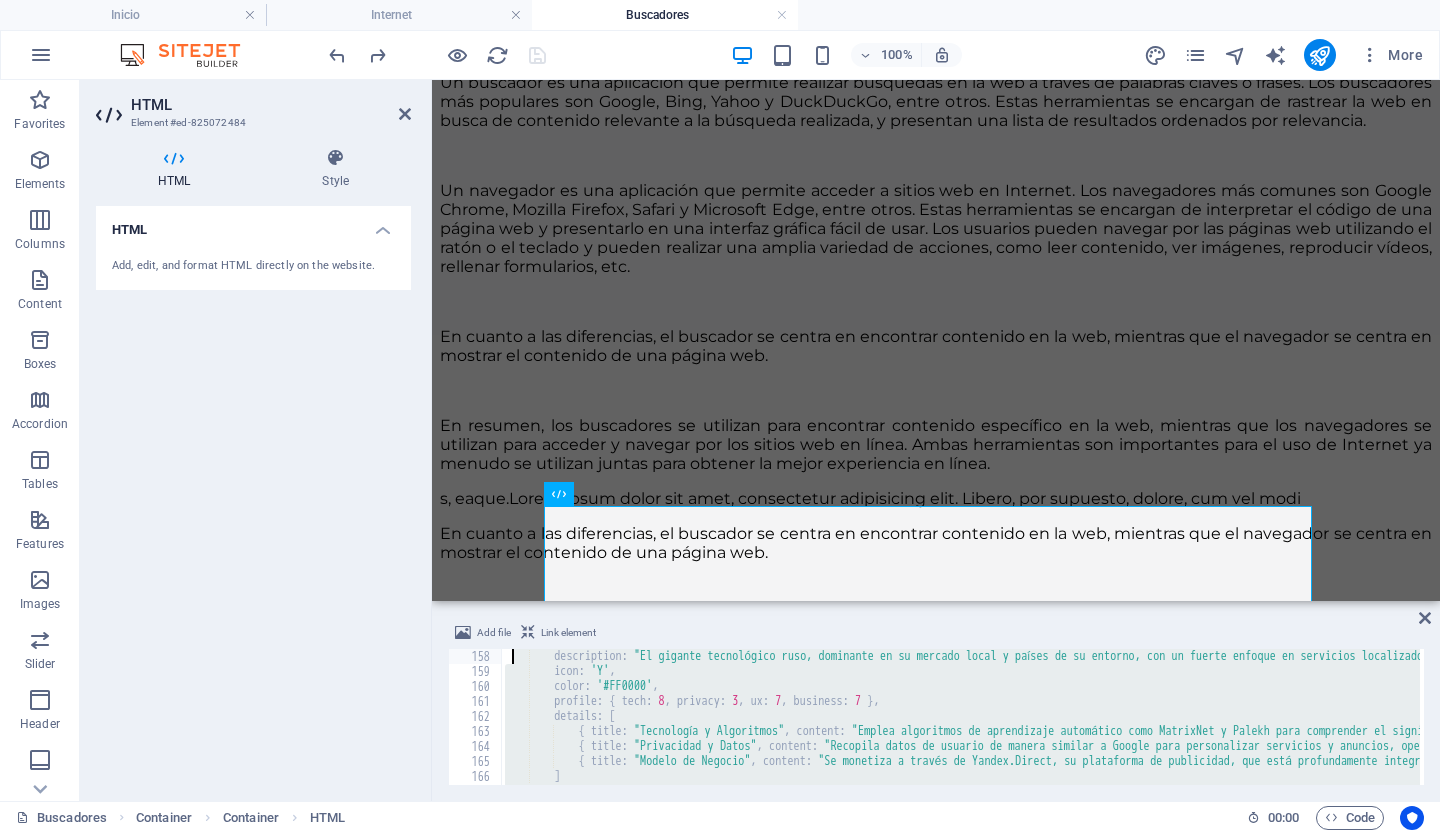 type on "{ title: "Modelo de Negocio", content: "Muestra anuncios contextuales basados en la consulta de búsqueda, no en el perfil del usuario. También ofrece una suscripción de privacidad (VPN, etc.)." }
]" 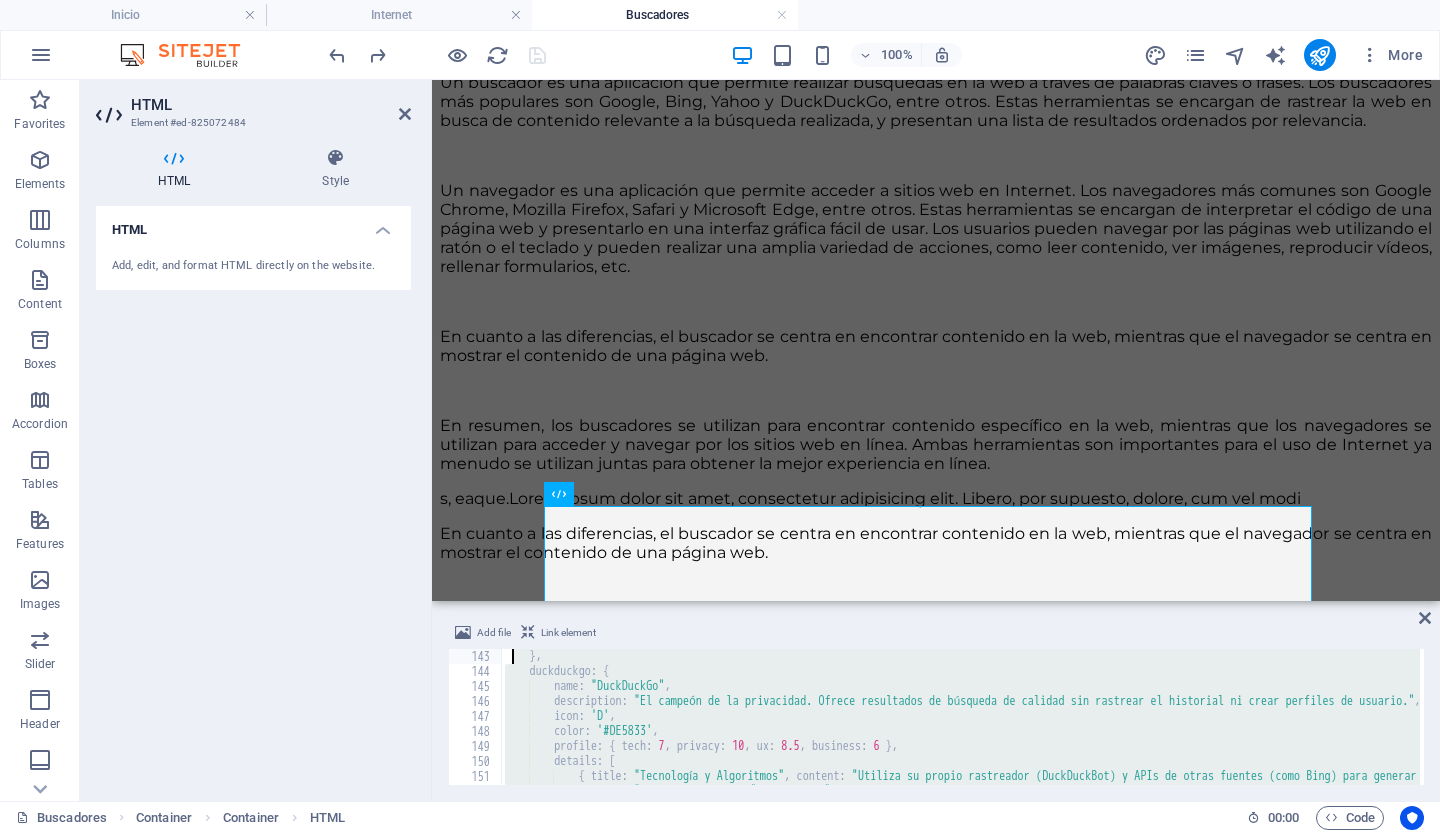 type on "{ title: "Modelo de Negocio", content: "Monetiza a través de Microsoft Advertising (PPC). A menudo ofrece un costo por clic más bajo y menor competencia que Google, siendo una opción atractiva para anunciantes." }
]" 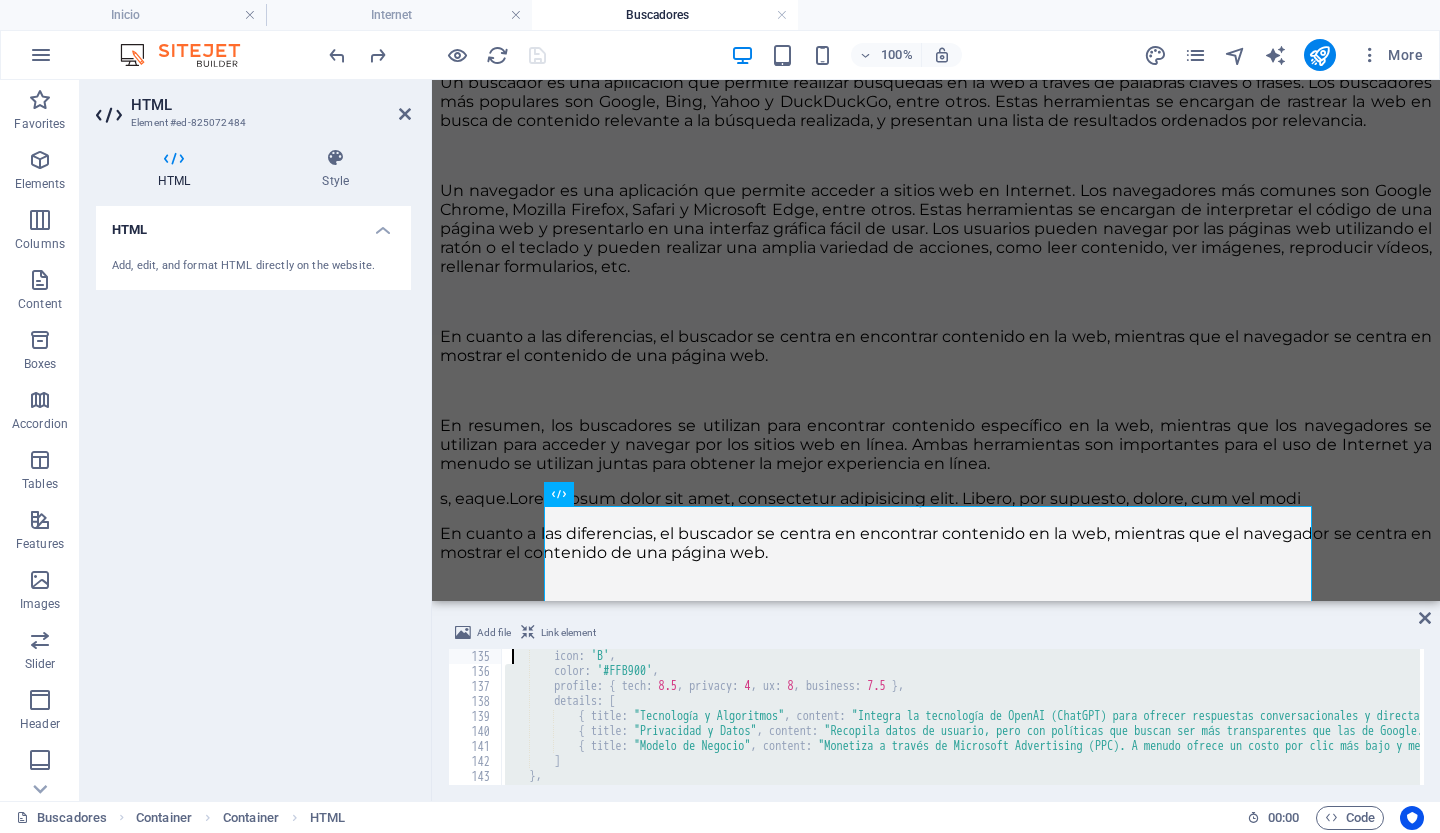 type on "{ title: "Modelo de Negocio", content: "Se financia principalmente a través de su plataforma de publicidad Google Ads, basada en un modelo de pago por clic (PPC)." }
]" 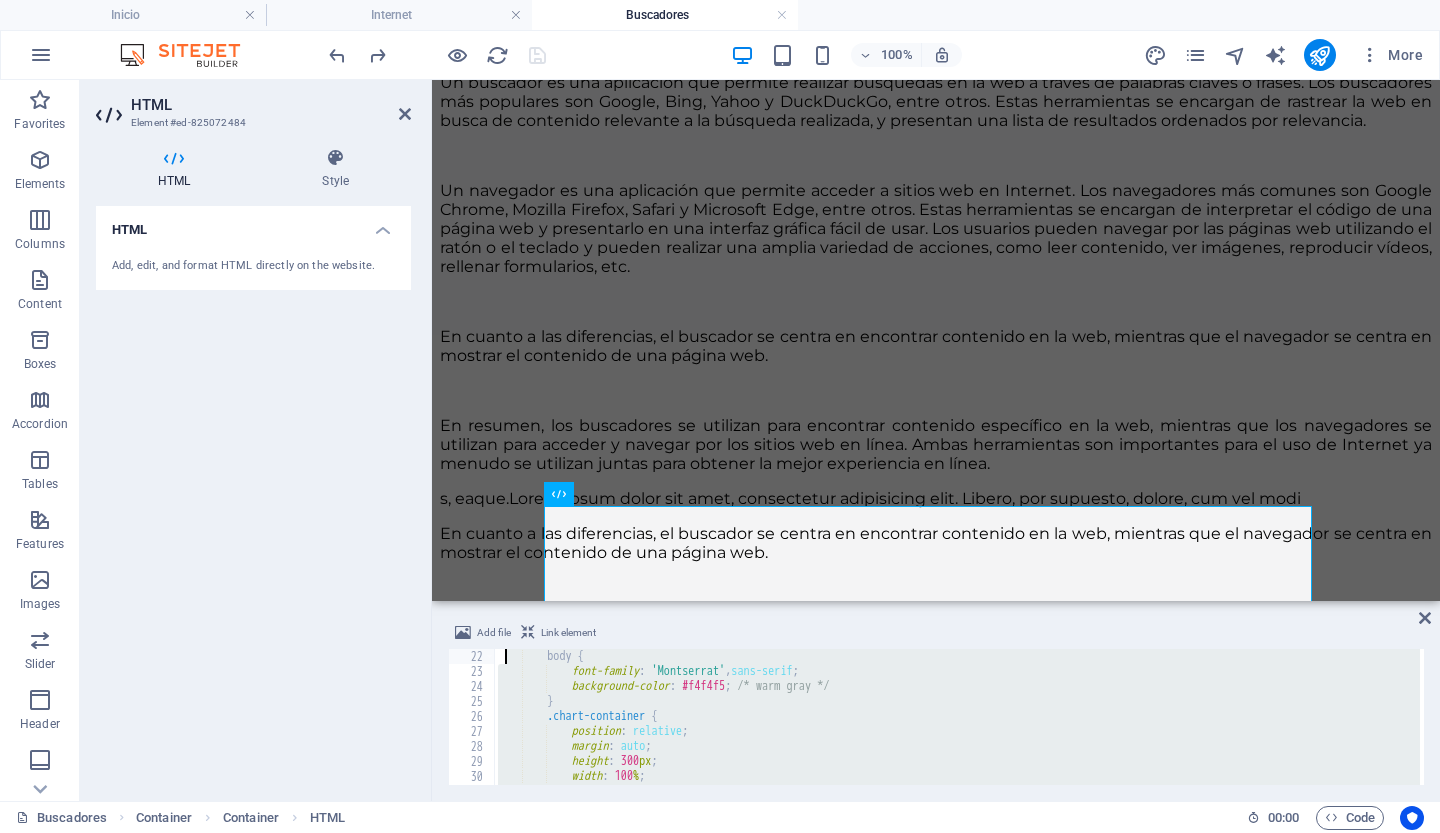 type on "- Report Info: User profile recommendations -> Goal: Guide user decision -> Presentation: Interactive cards -> Interaction: Hover/click to highlight recommended engine -> Justification: Creates an actionable, conclusive step for the user.
-->" 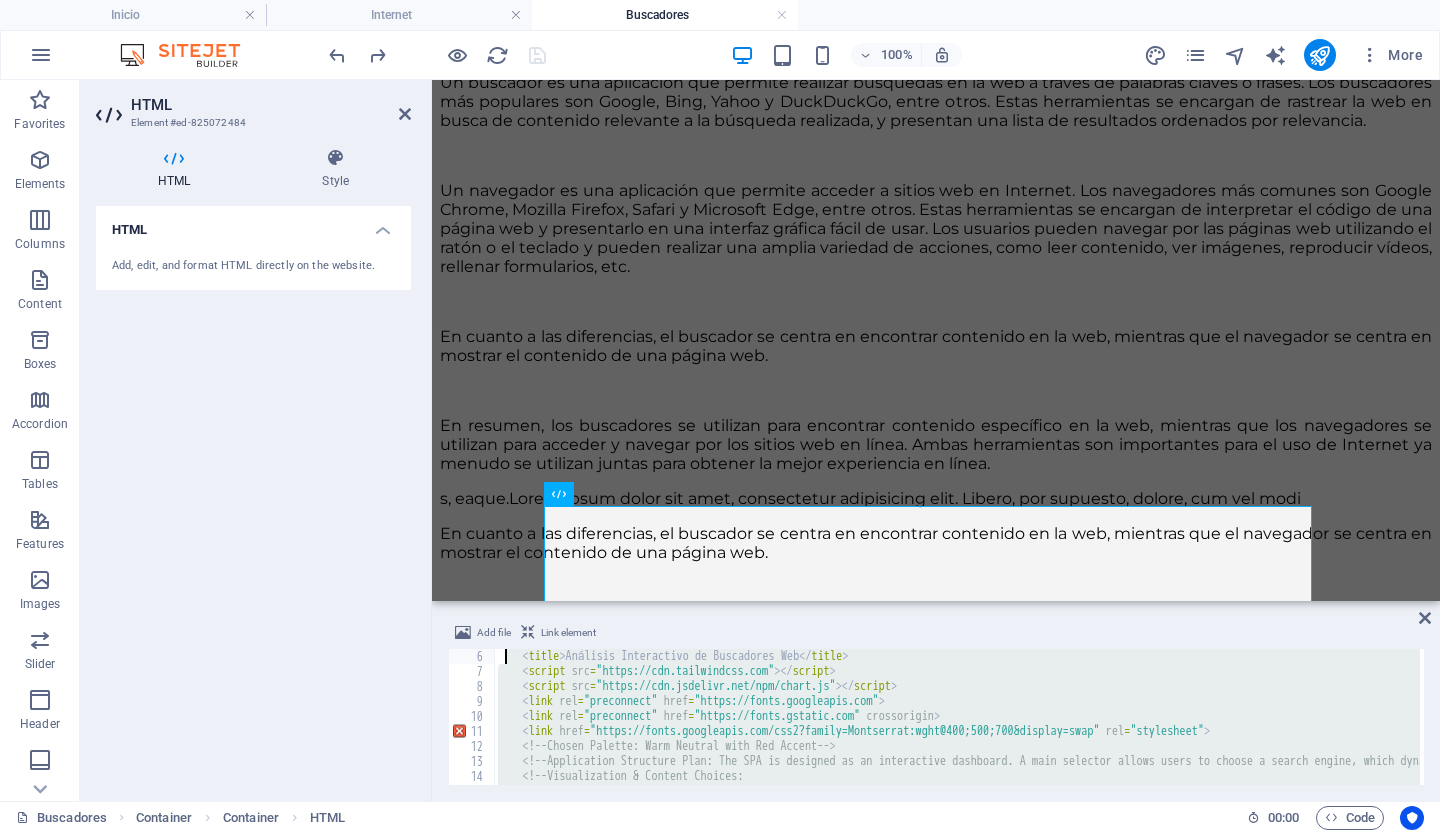 scroll, scrollTop: 15, scrollLeft: 0, axis: vertical 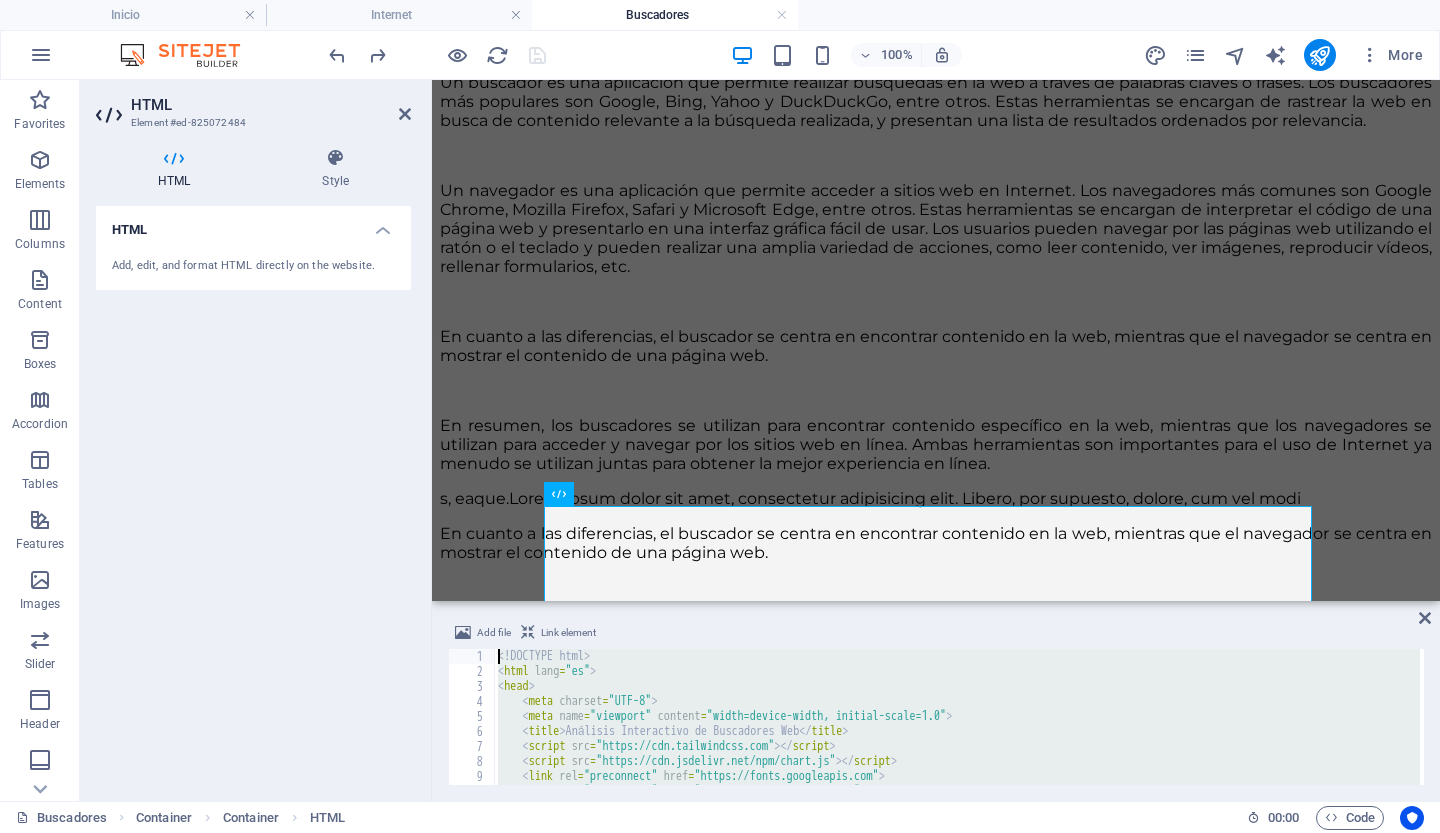 type 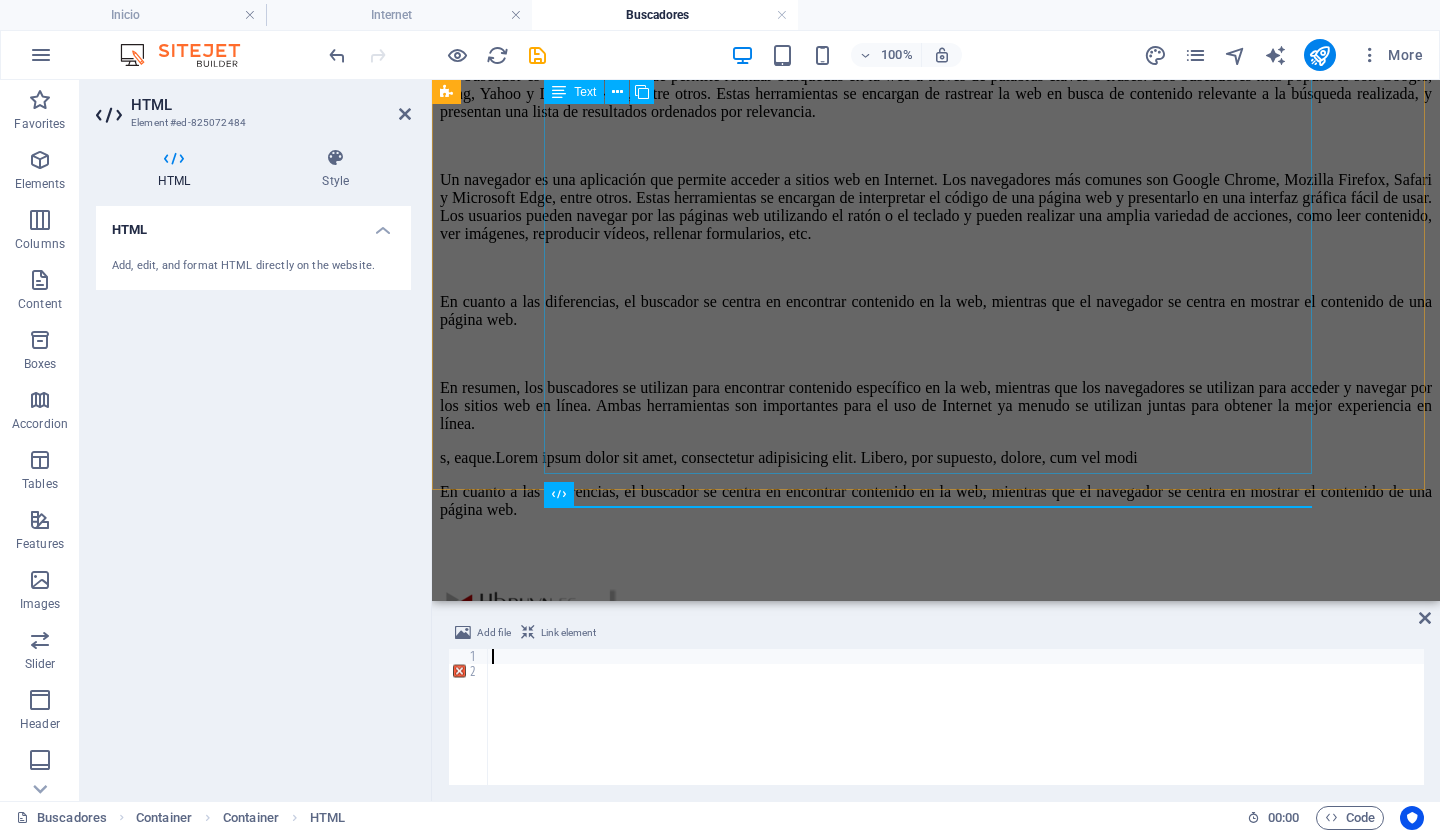 scroll, scrollTop: 7724, scrollLeft: 0, axis: vertical 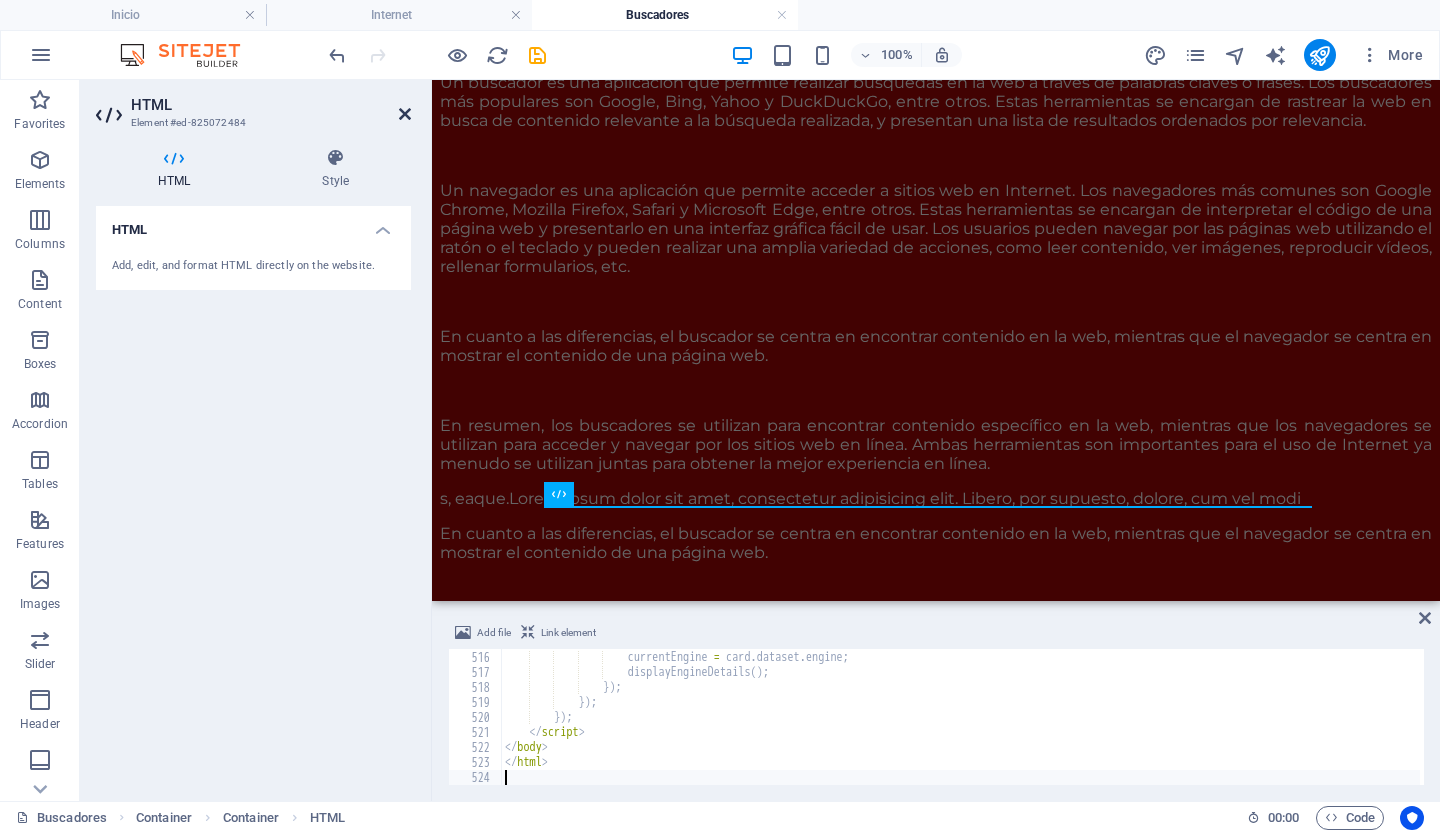 click at bounding box center (405, 114) 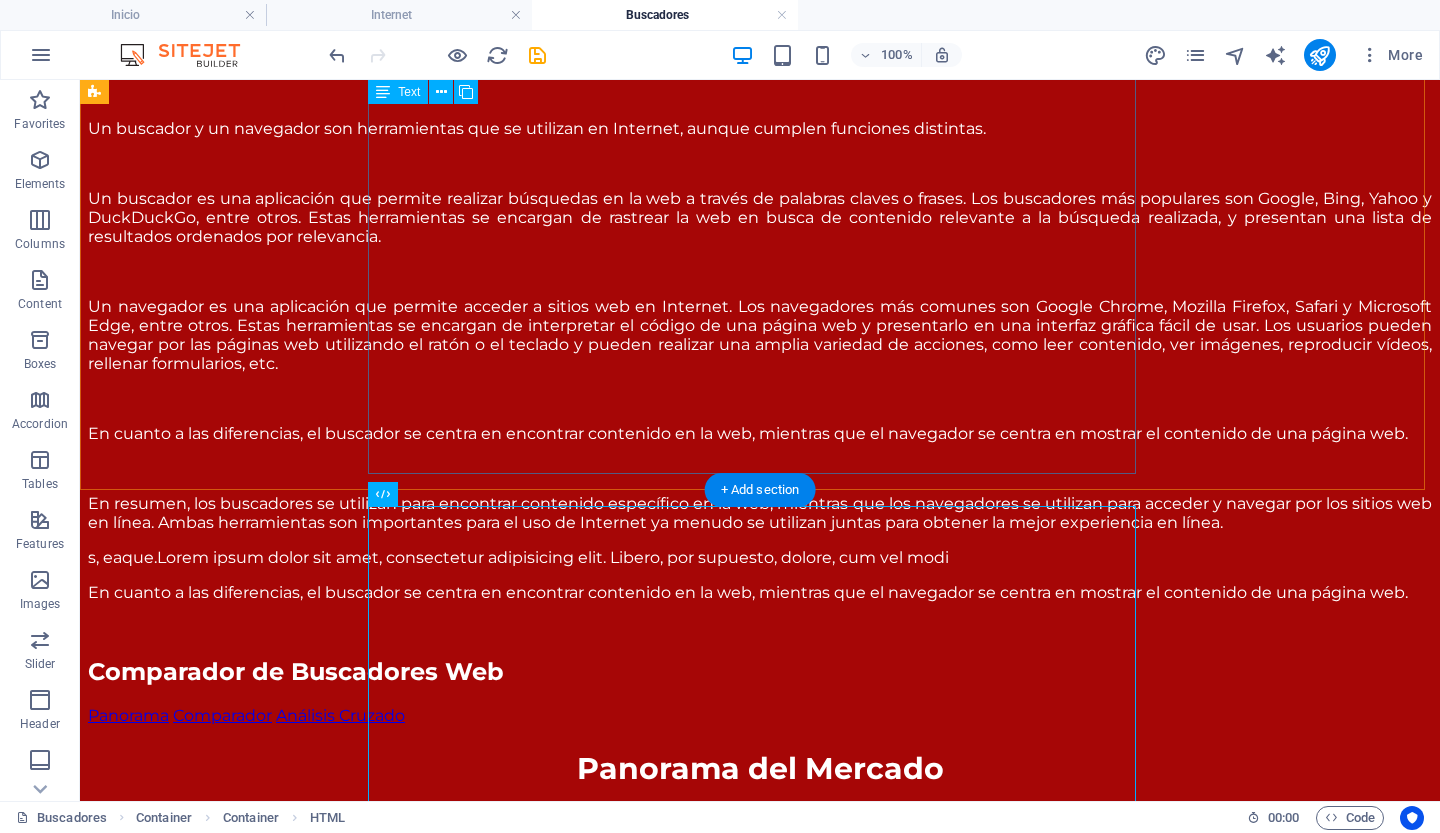 scroll, scrollTop: 0, scrollLeft: 0, axis: both 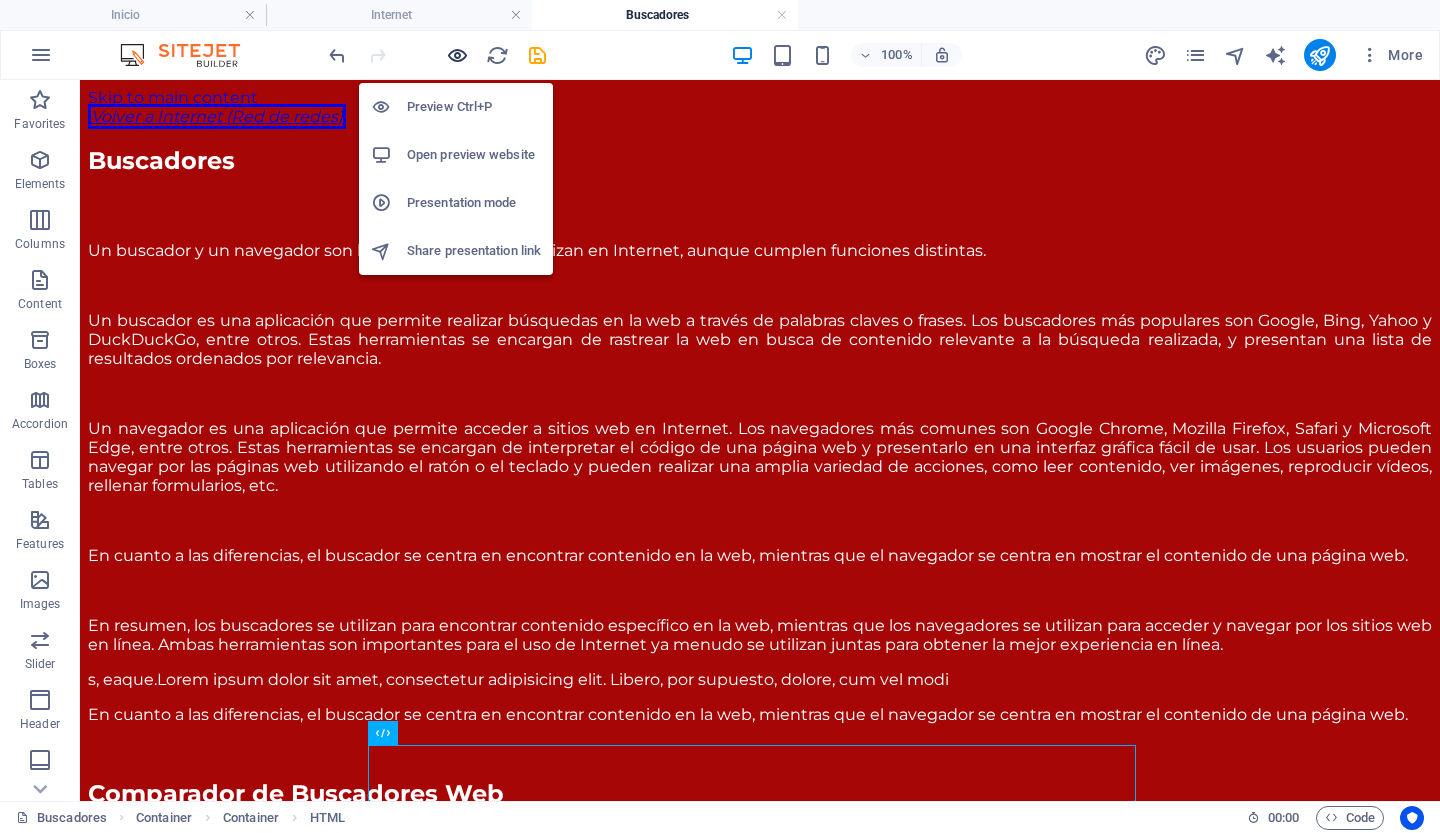 click at bounding box center [457, 55] 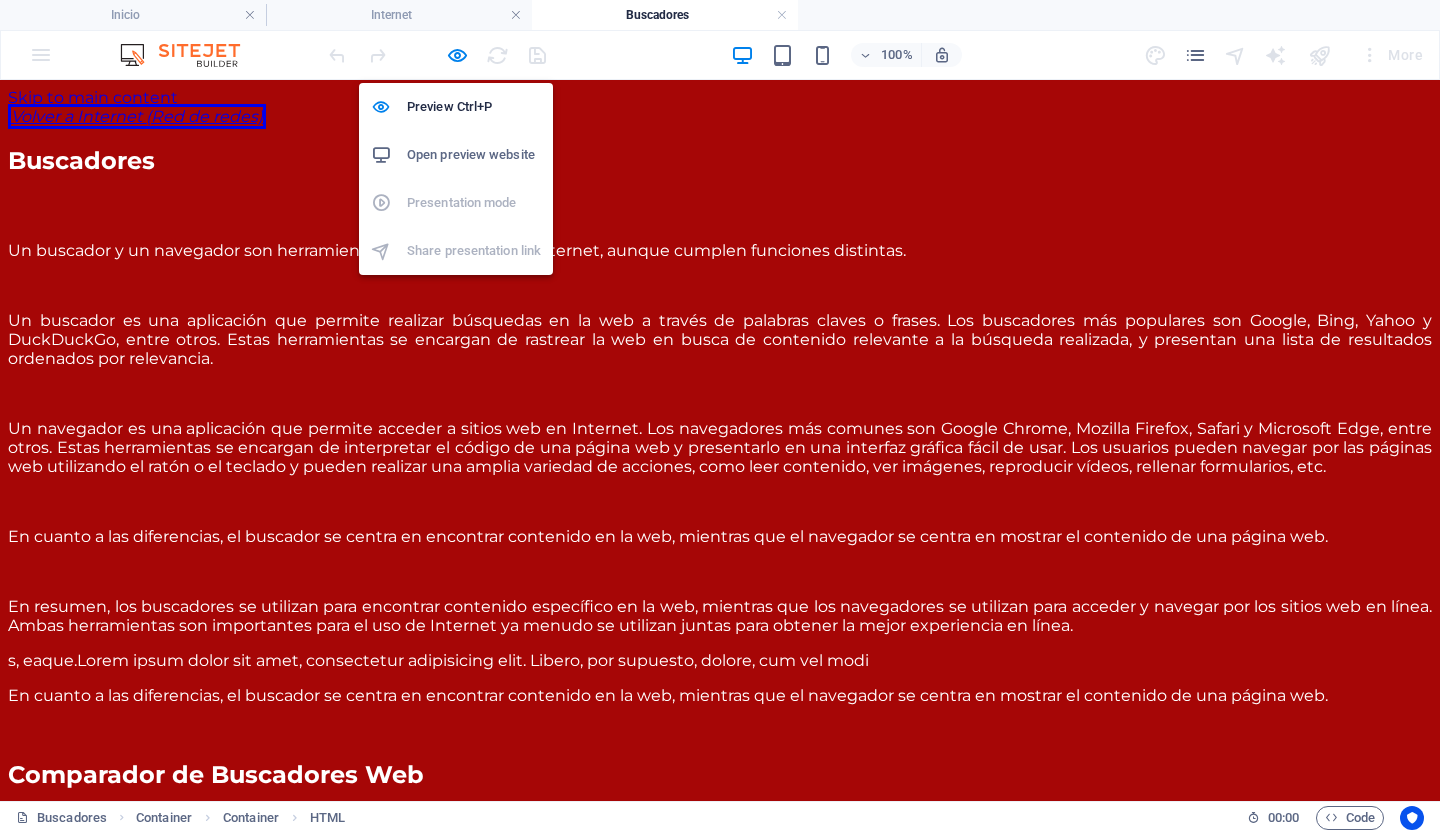 click on "Open preview website" at bounding box center (474, 155) 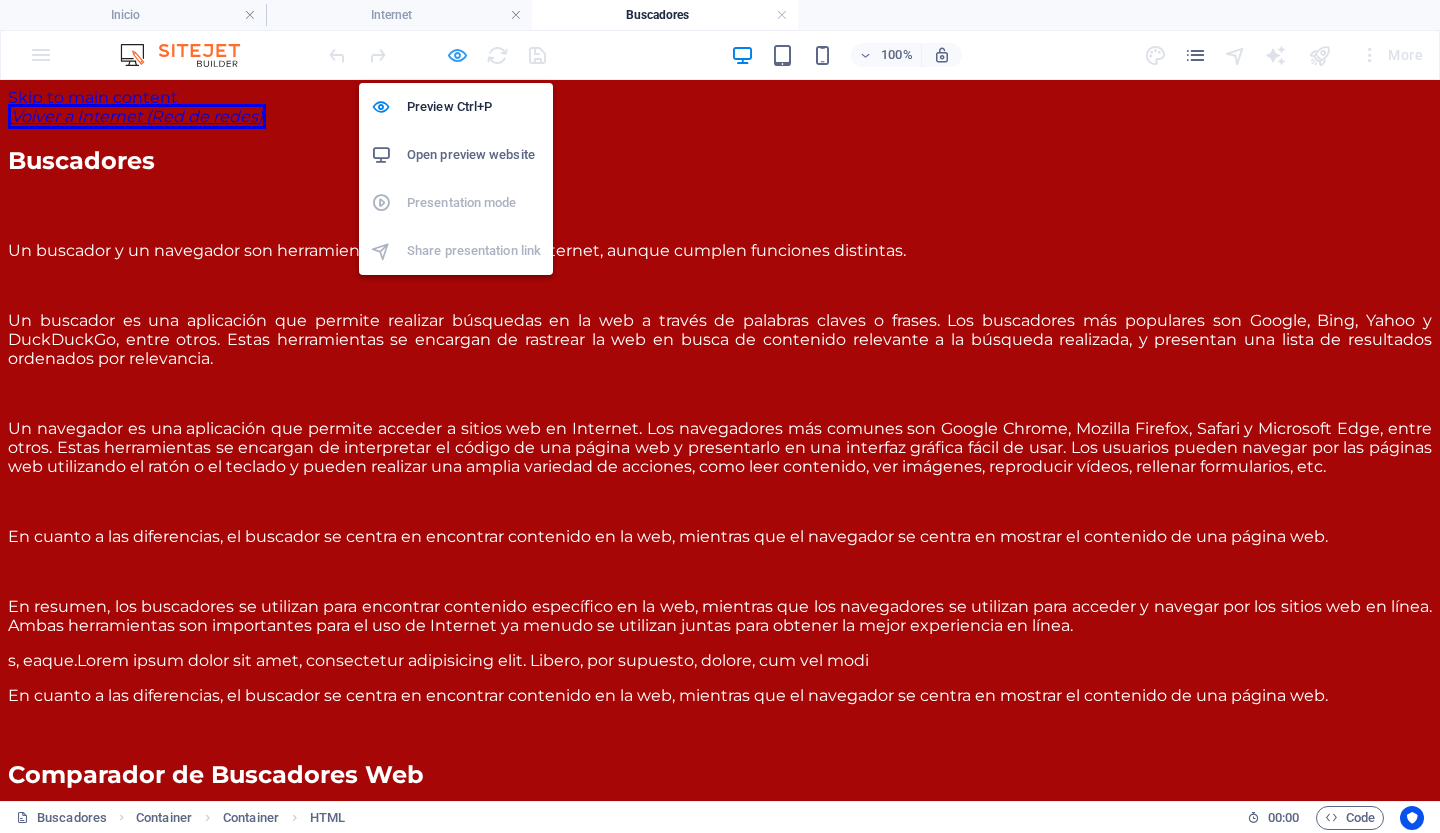 click at bounding box center (457, 55) 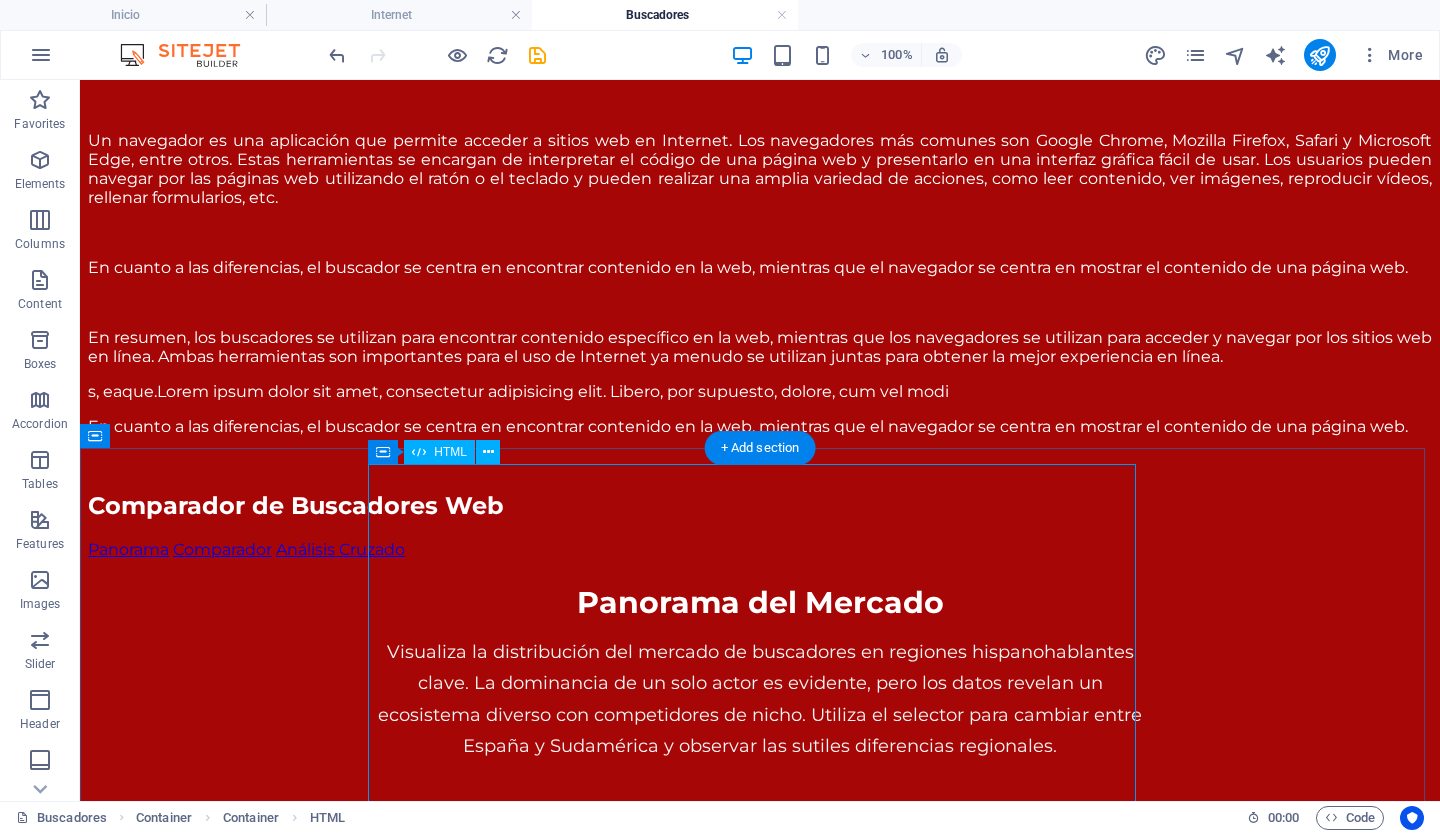scroll, scrollTop: 288, scrollLeft: 0, axis: vertical 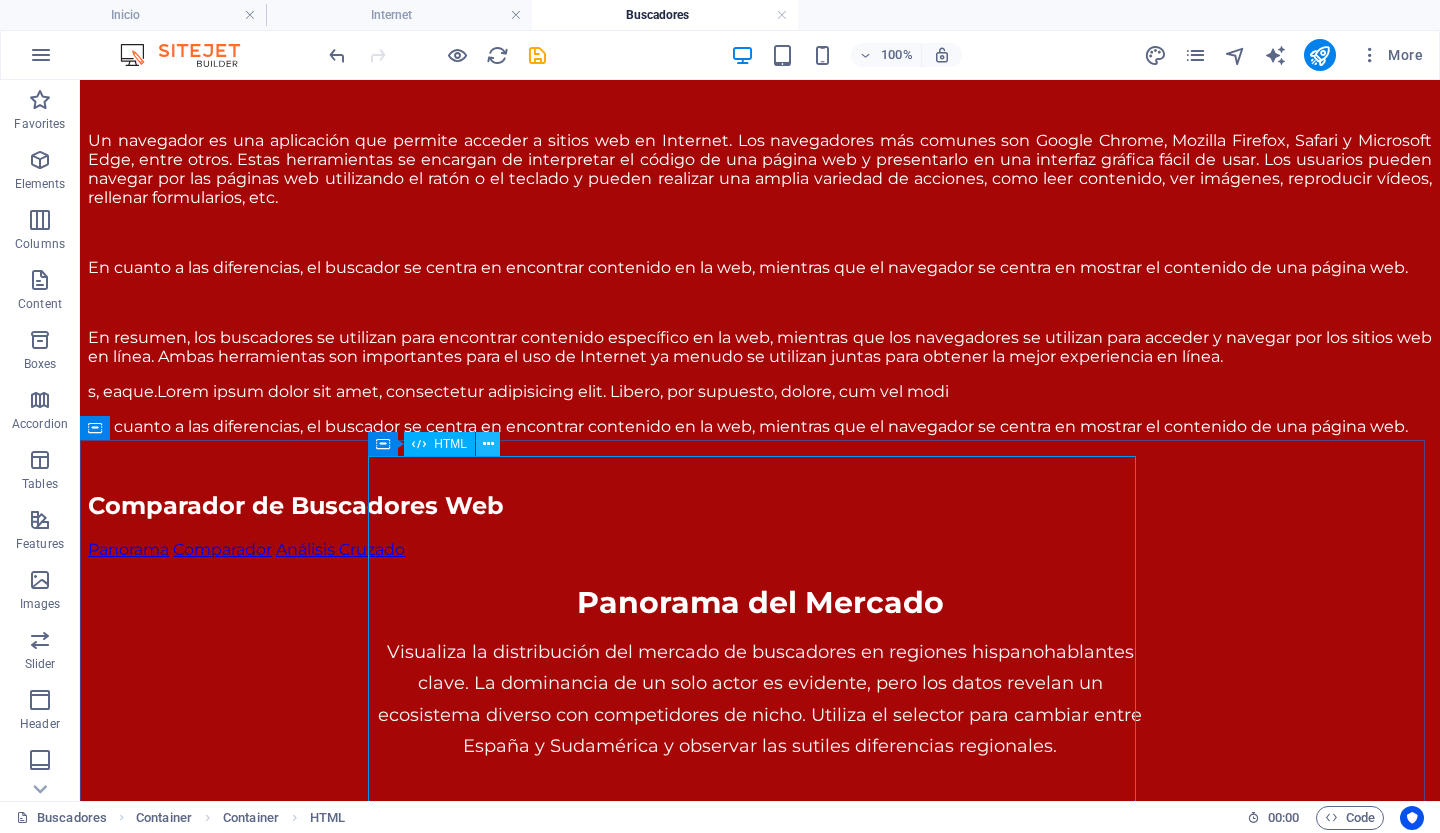 click at bounding box center [488, 444] 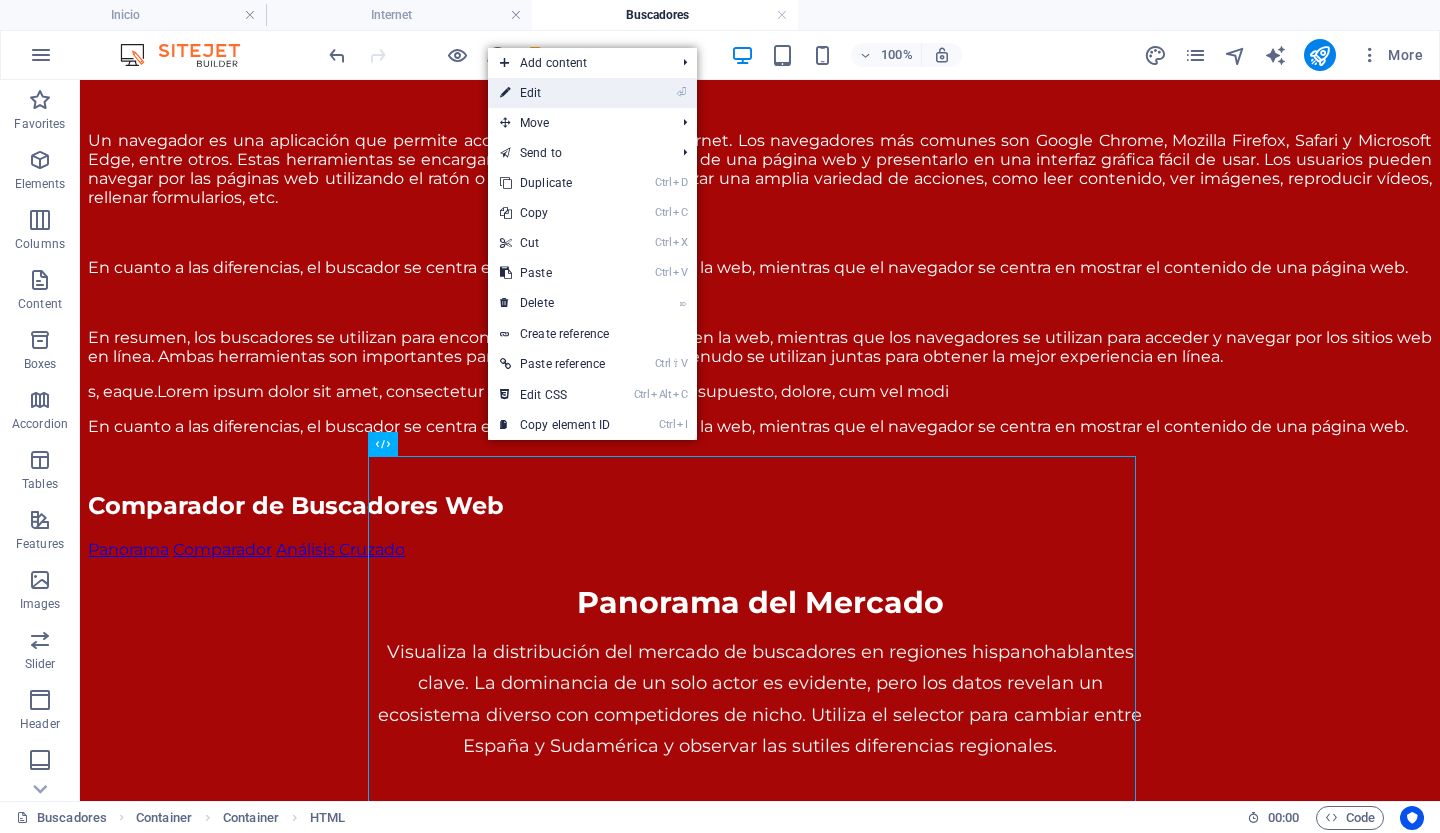 click on "⏎  Edit" at bounding box center (555, 93) 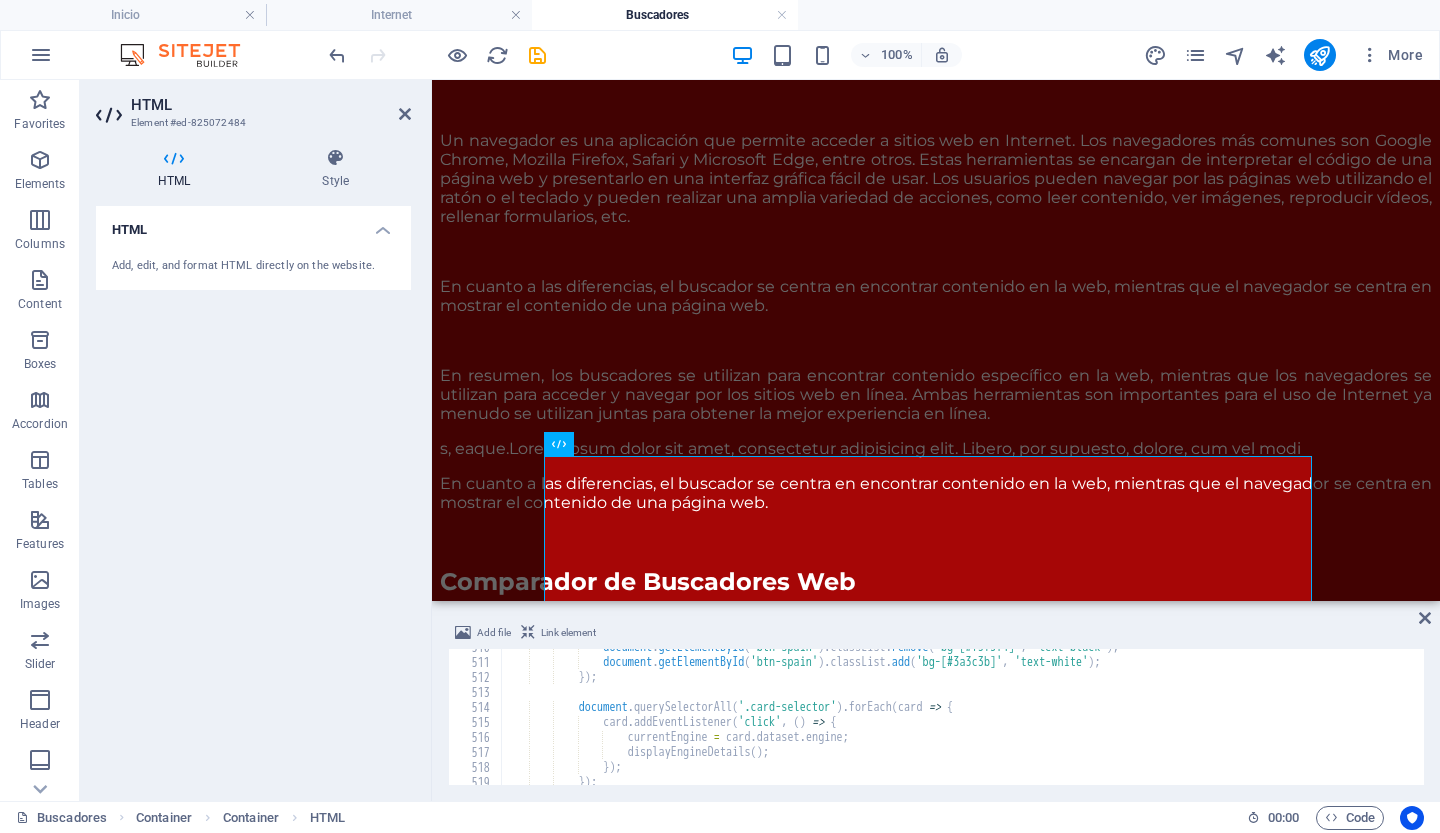 scroll, scrollTop: 7636, scrollLeft: 0, axis: vertical 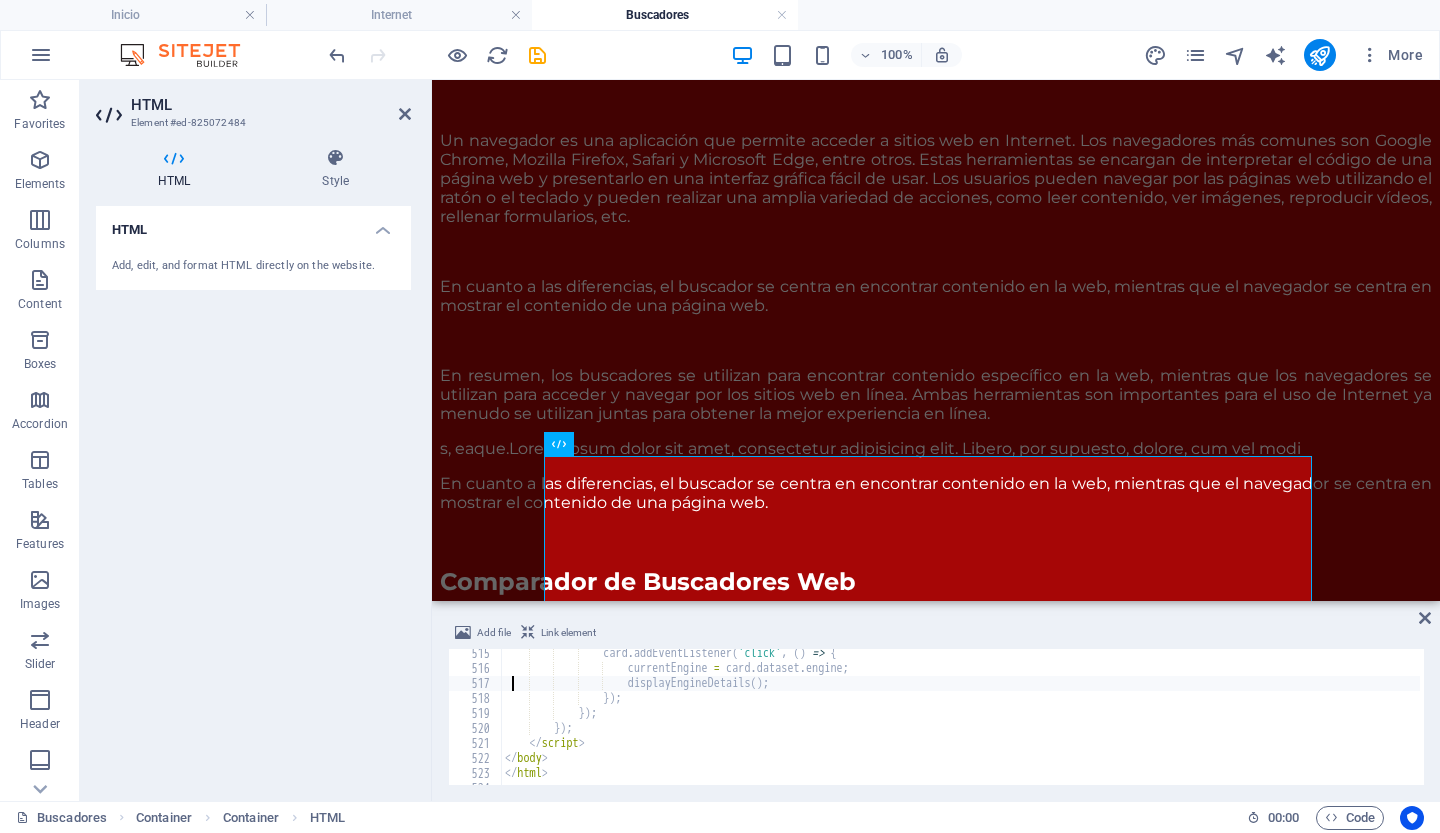 type on "document.querySelectorAll('.card-selector').forEach(card => {" 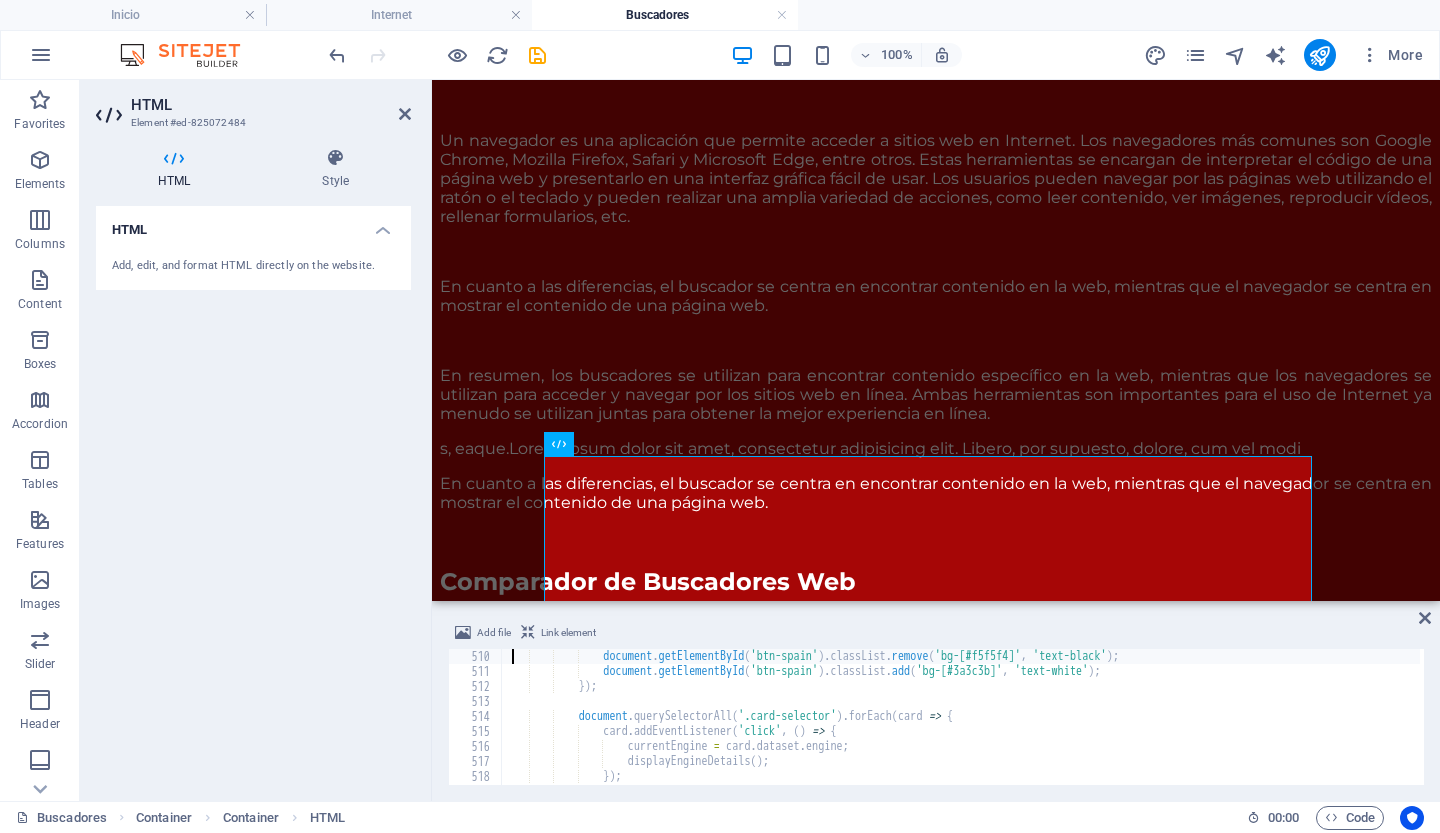 type on "document.getElementById('btn-spain').classList.remove('active-tab');" 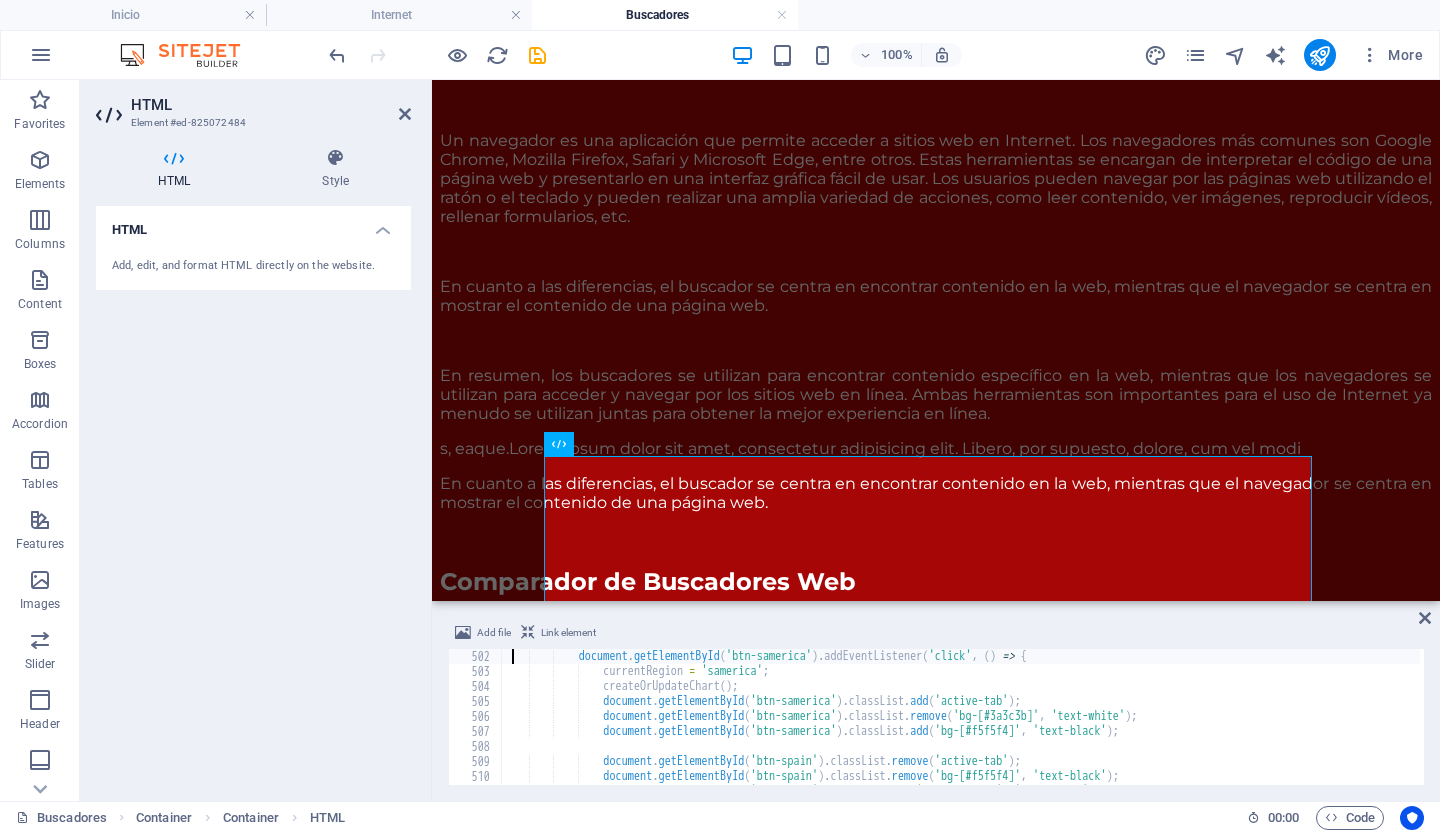 type on "document.getElementById('btn-samerica').classList.remove('active-tab');" 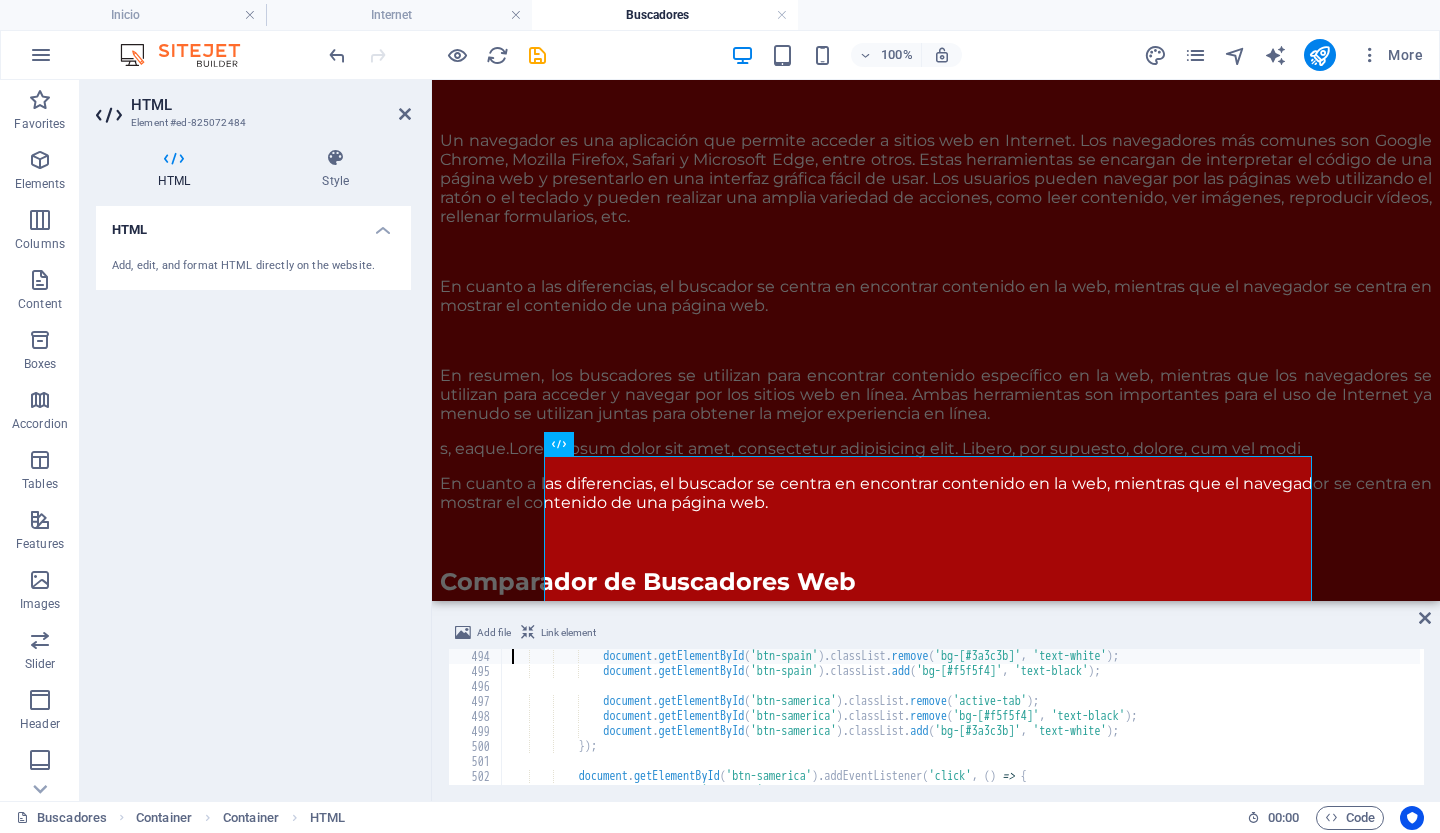 type on "document.getElementById('btn-spain').addEventListener('click', () => {" 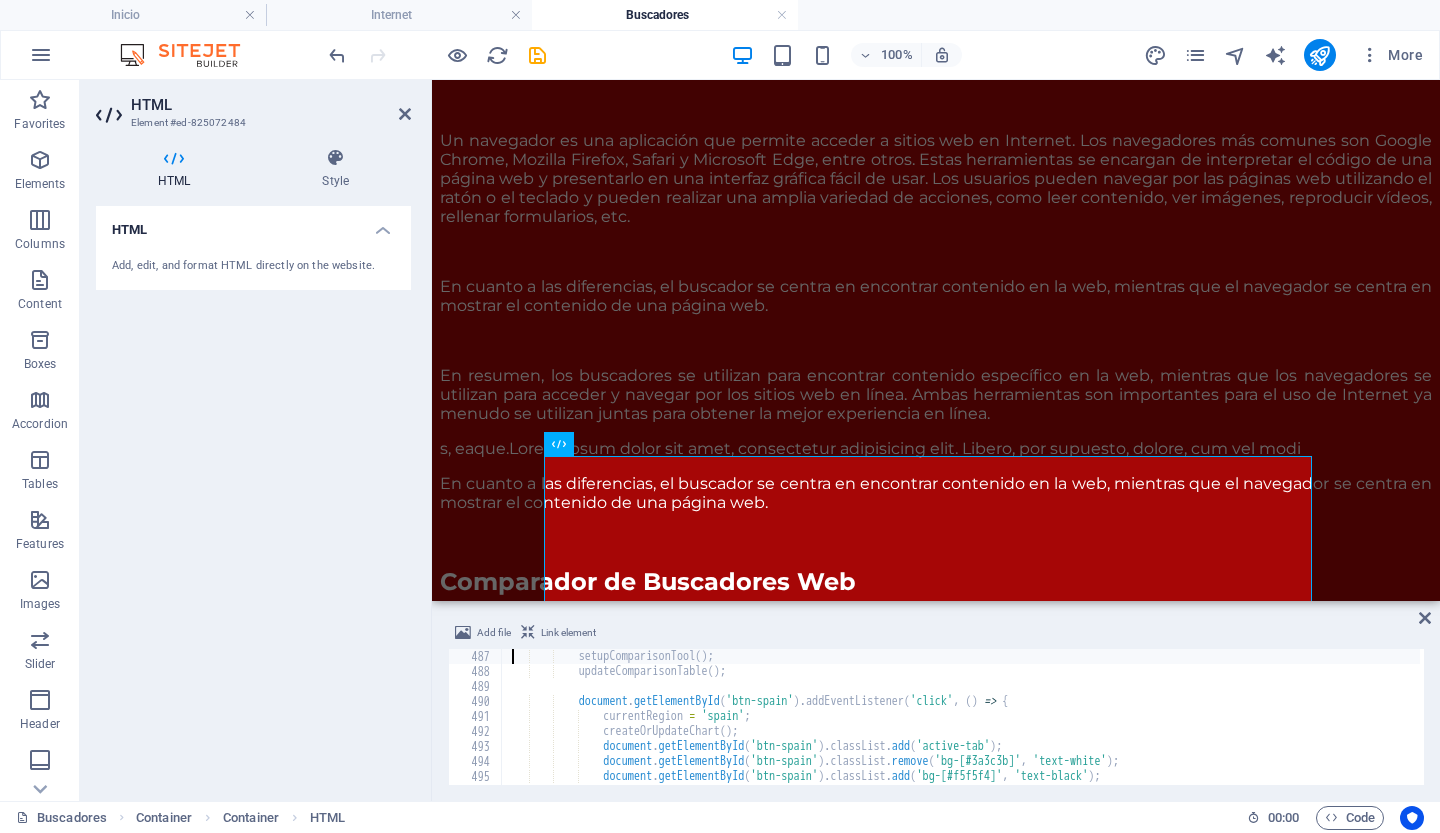 type on "window.addEventListener('DOMContentLoaded', () => {" 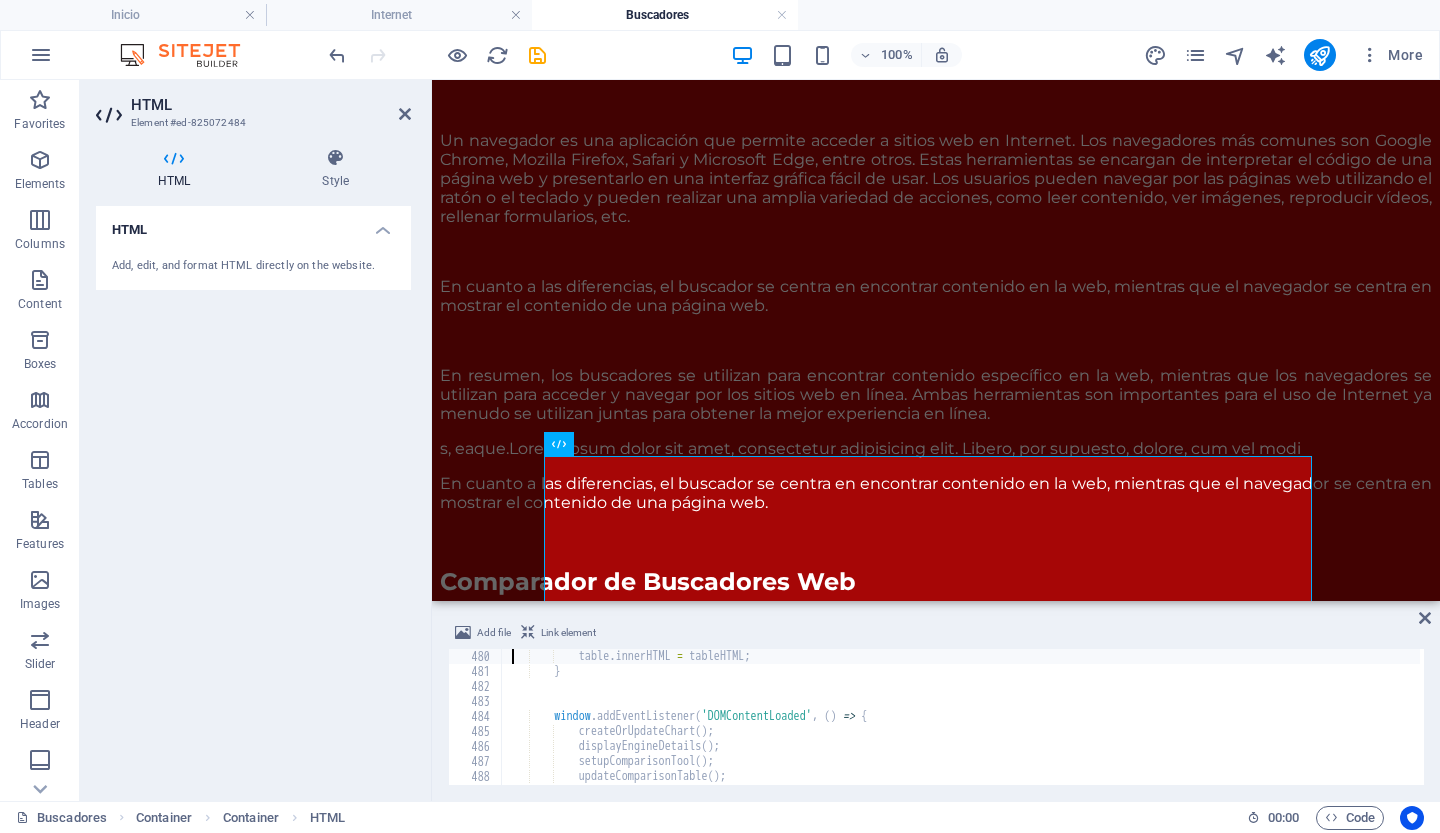 type on "tableHTML += '</tbody>';" 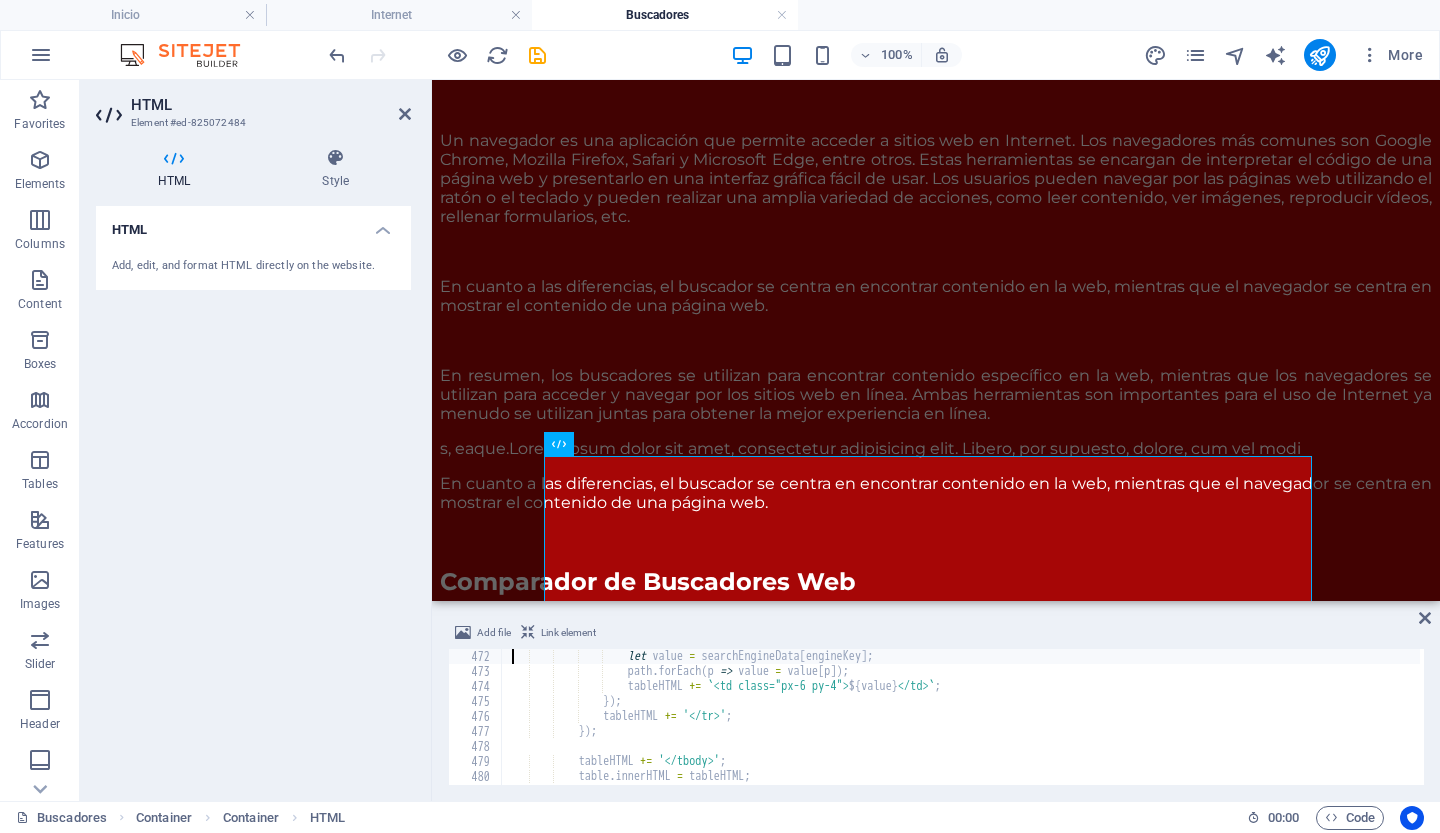 type on "selectedFeatures.forEach((featureKey, index) => {" 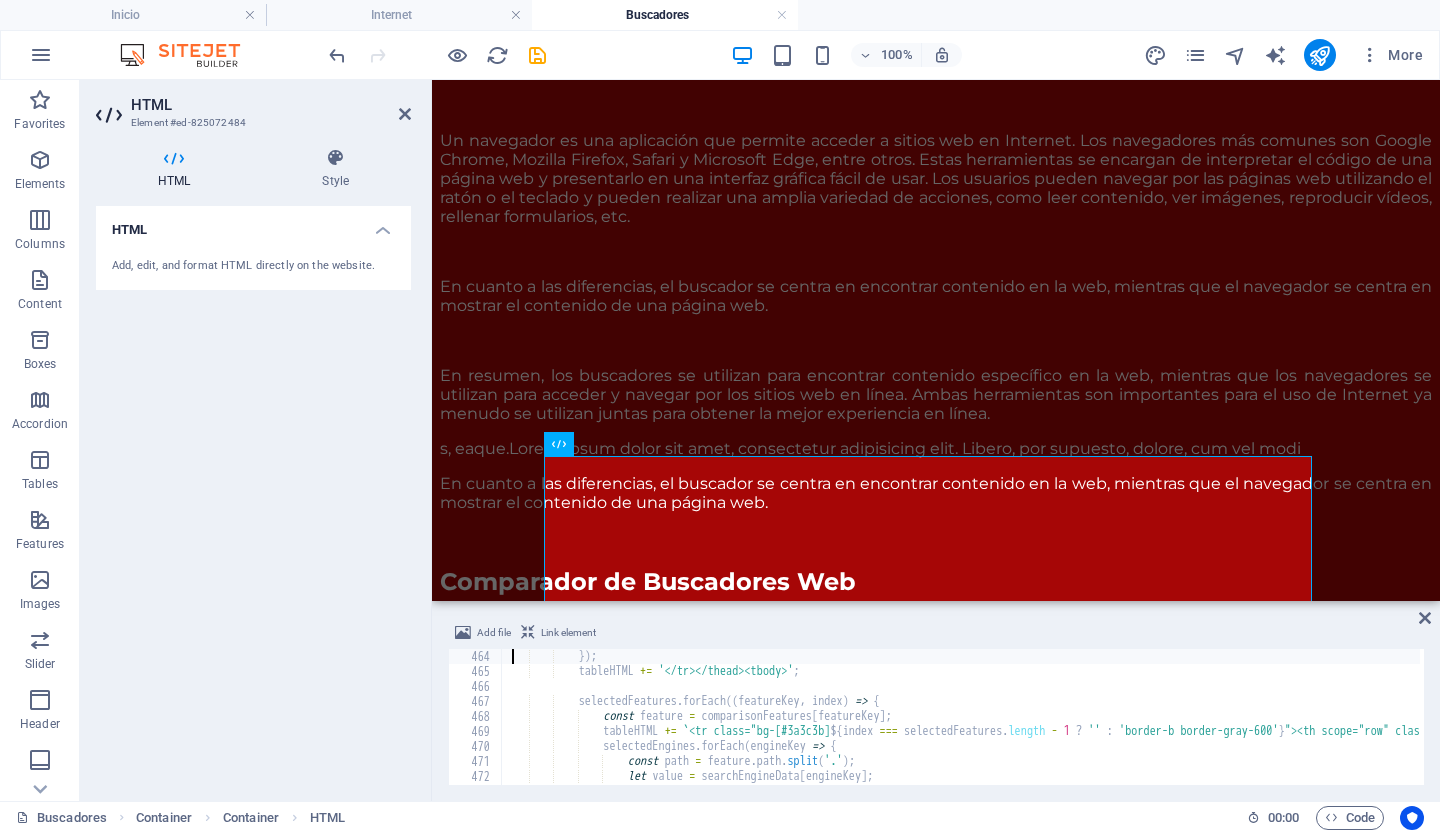 type on "let tableHTML = '<thead class="text-xs text-white uppercase bg-slate-700"><tr><th scope="col" class="px-6 py-3 rounded-tl-lg">Característica</th>';" 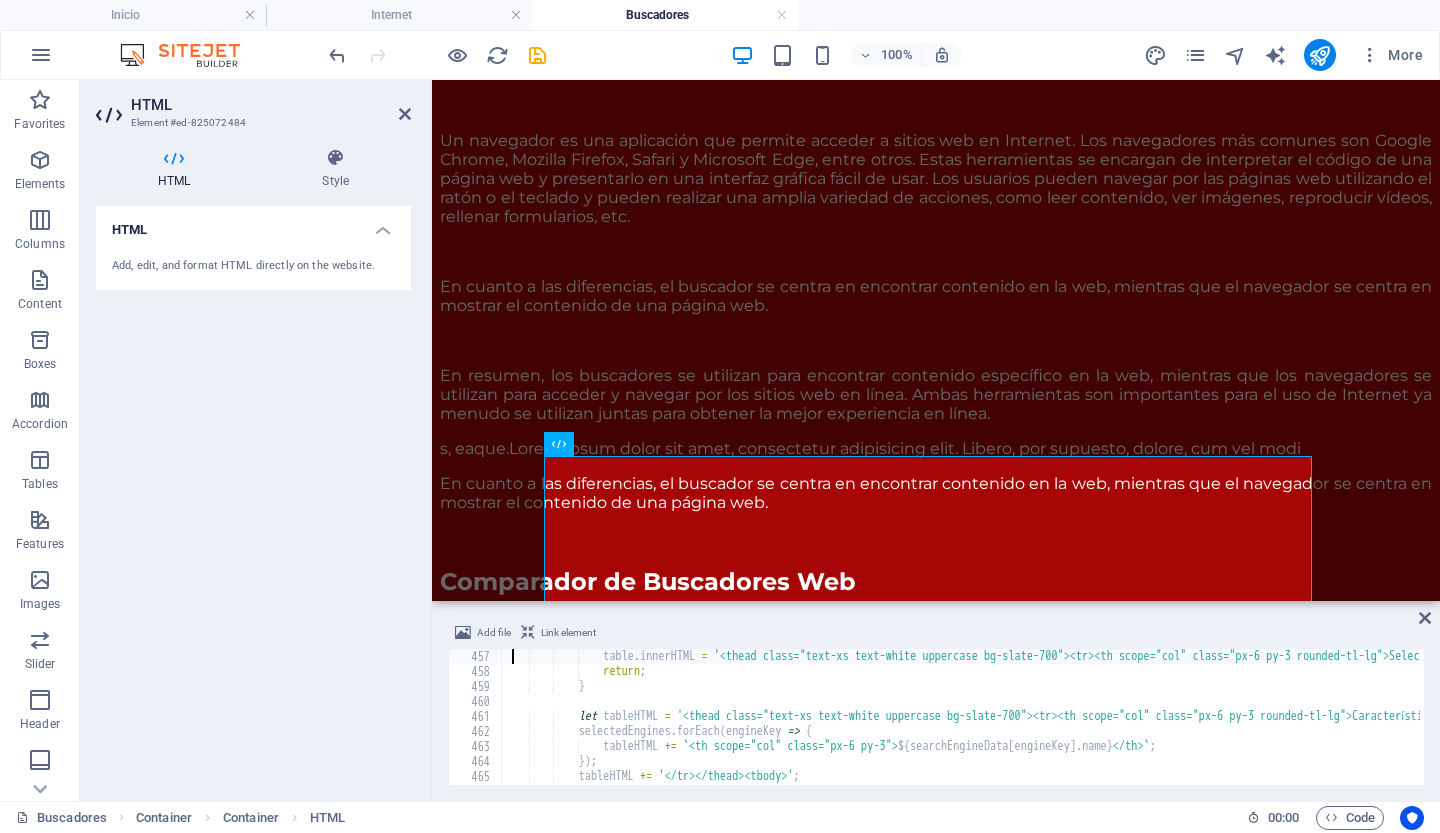 type on "if (selectedEngines.length === 0 || selectedFeatures.length === 0) {" 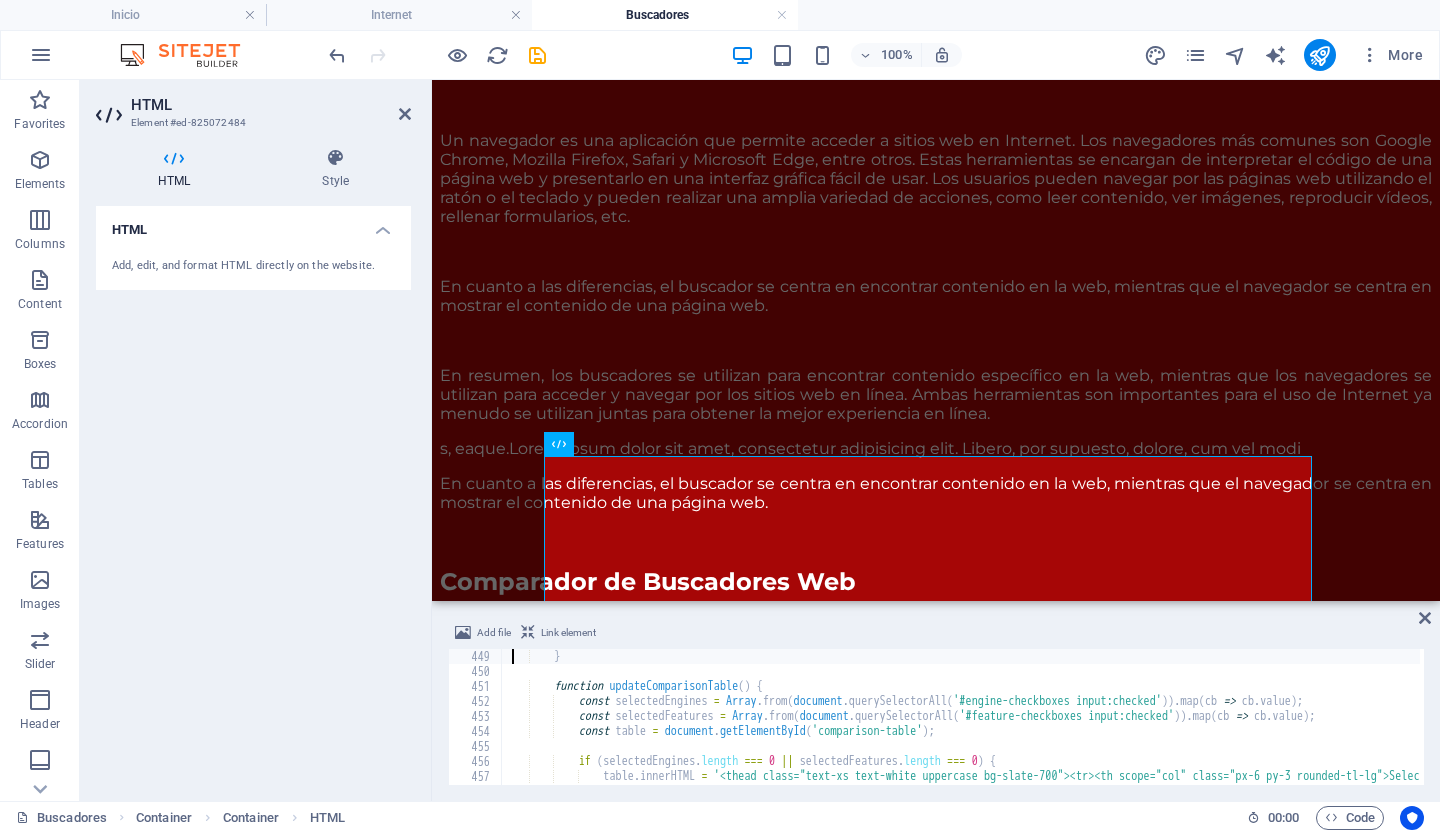 type on "document.querySelectorAll('.comparison-checkbox').forEach(checkbox => {" 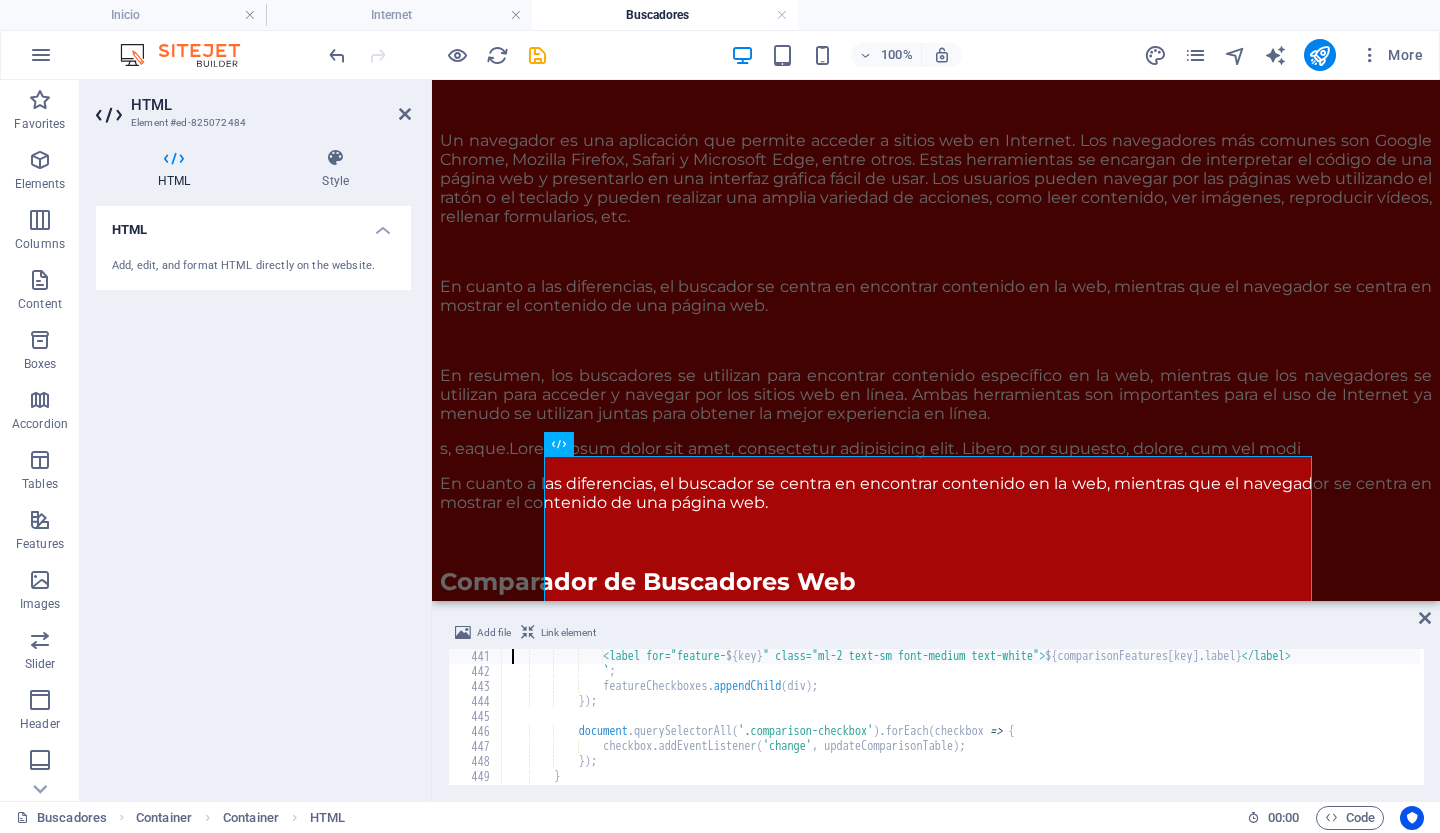 type on "Object.keys(comparisonFeatures).forEach(key => {" 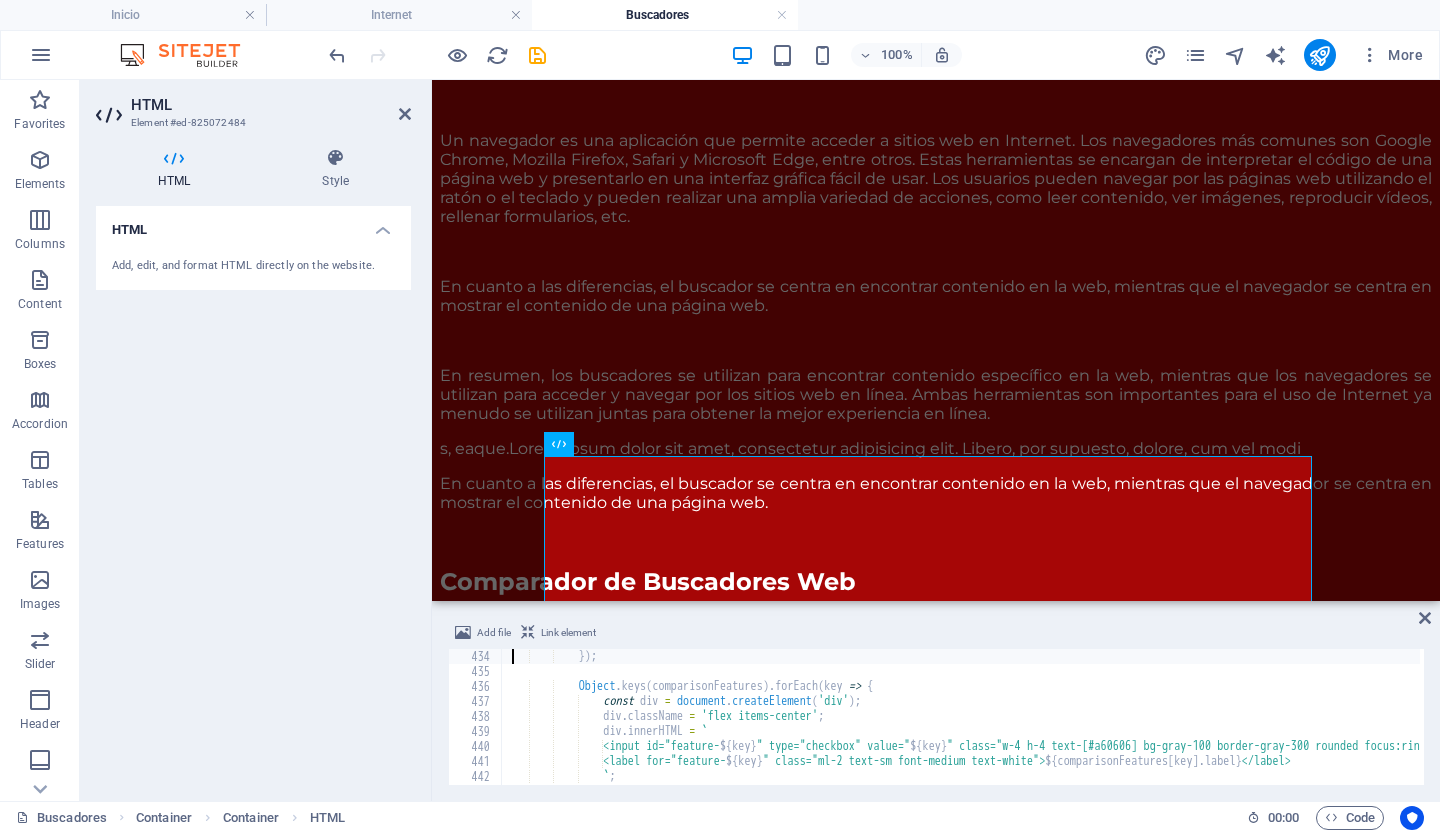 type on "Object.keys(searchEngineData).forEach(key => {" 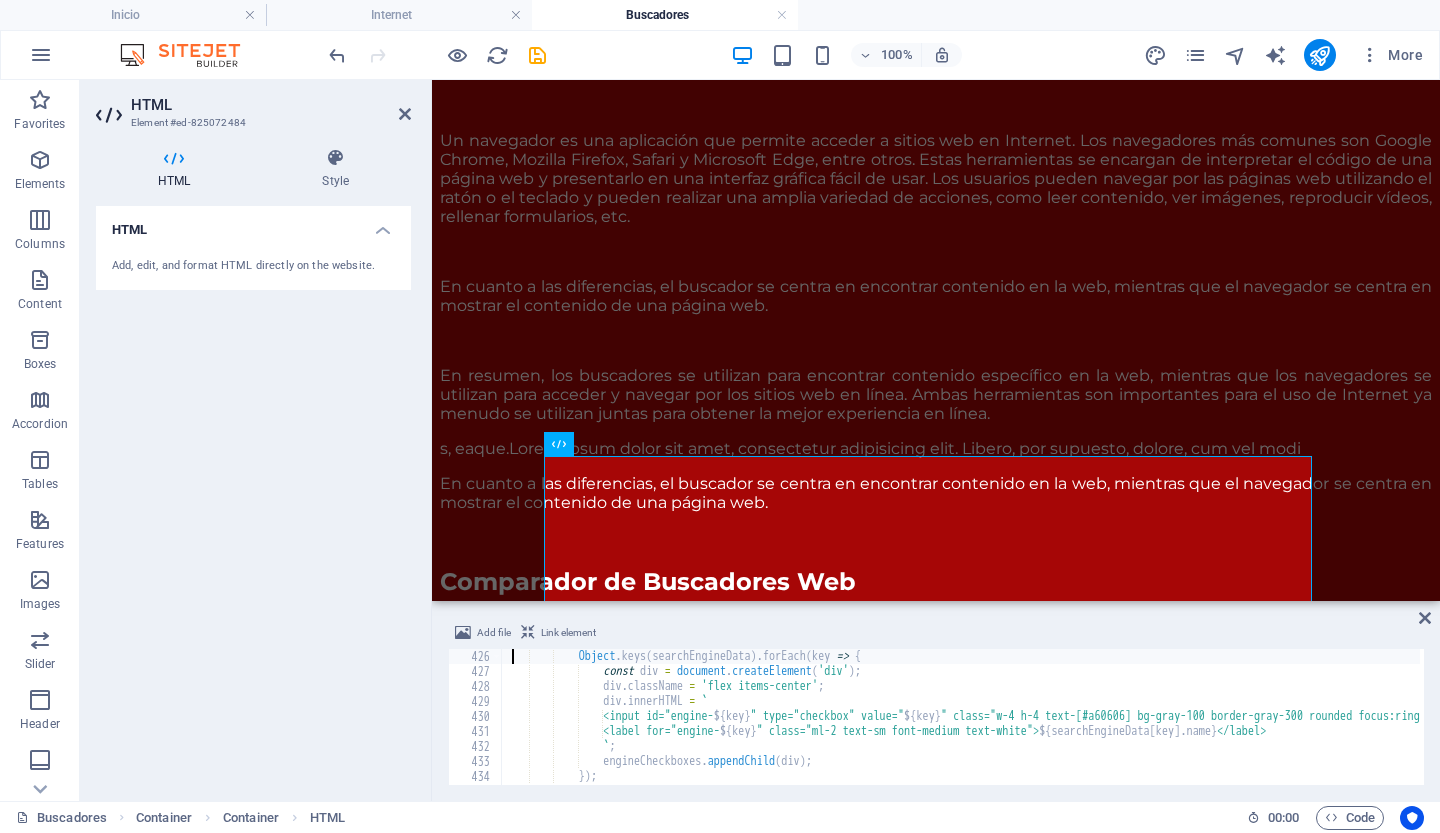 type on "function setupComparisonTool() {" 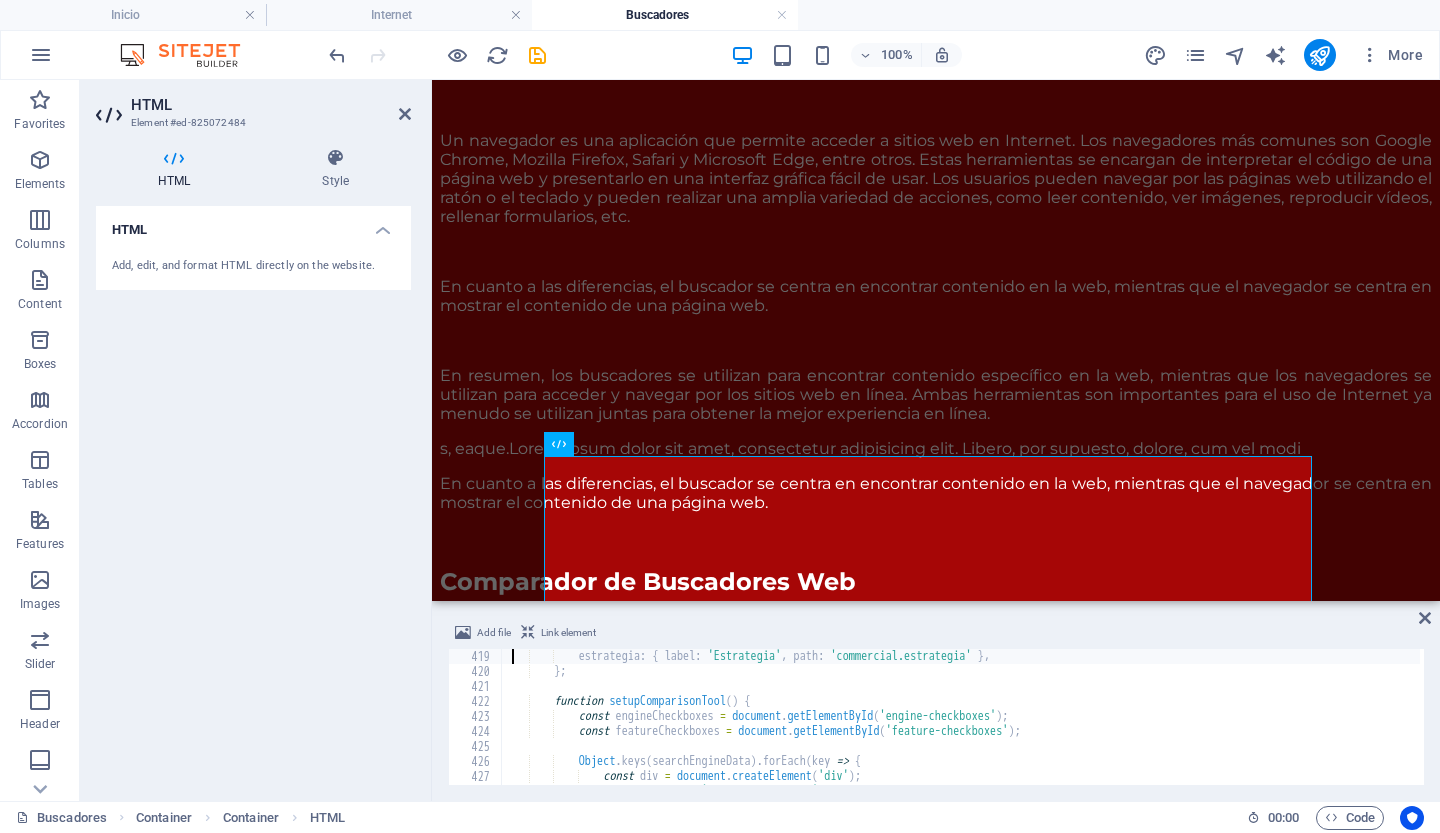 type on "const comparisonFeatures = {" 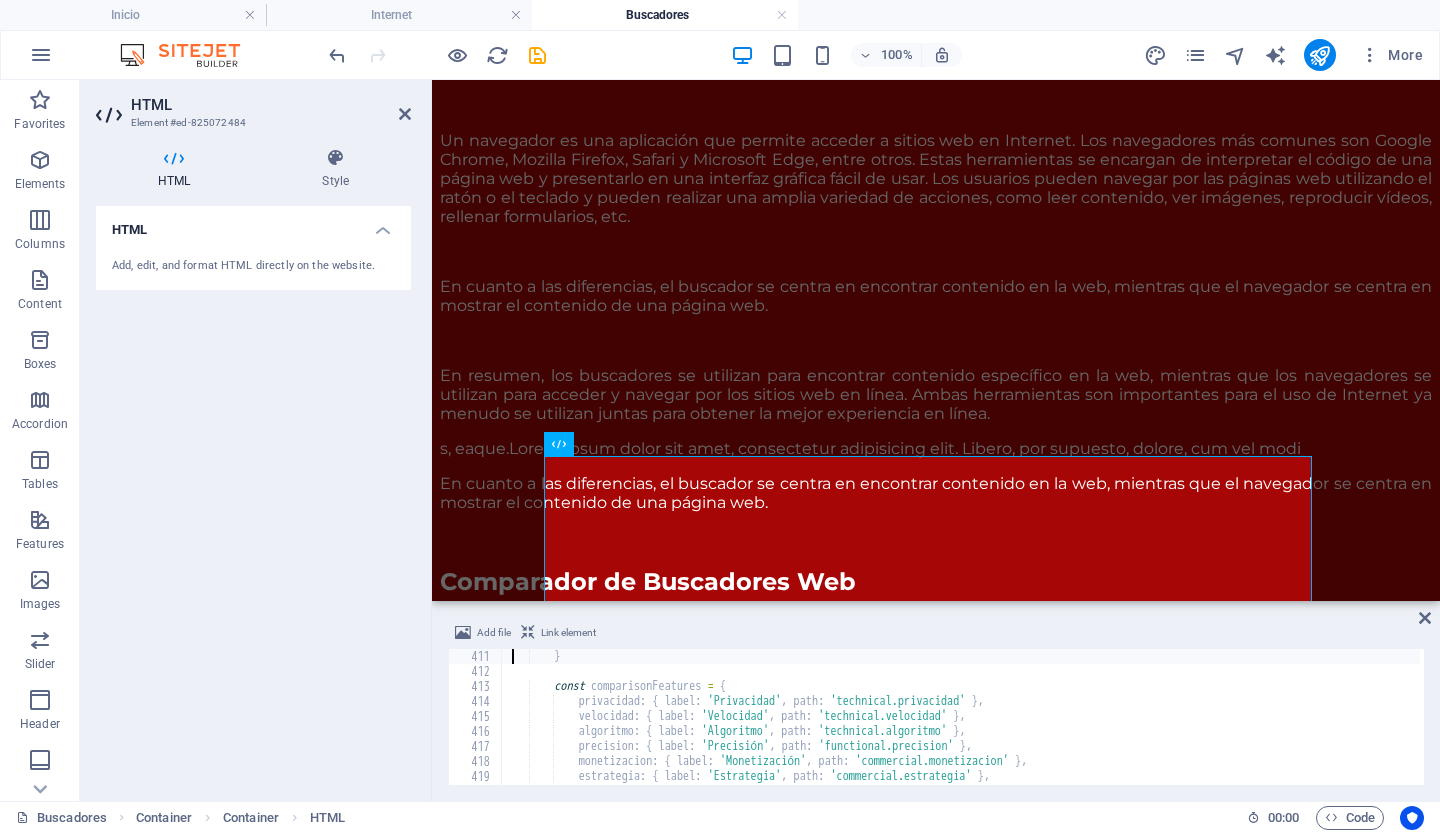 type on "document.querySelectorAll('.card-selector').forEach(card => {" 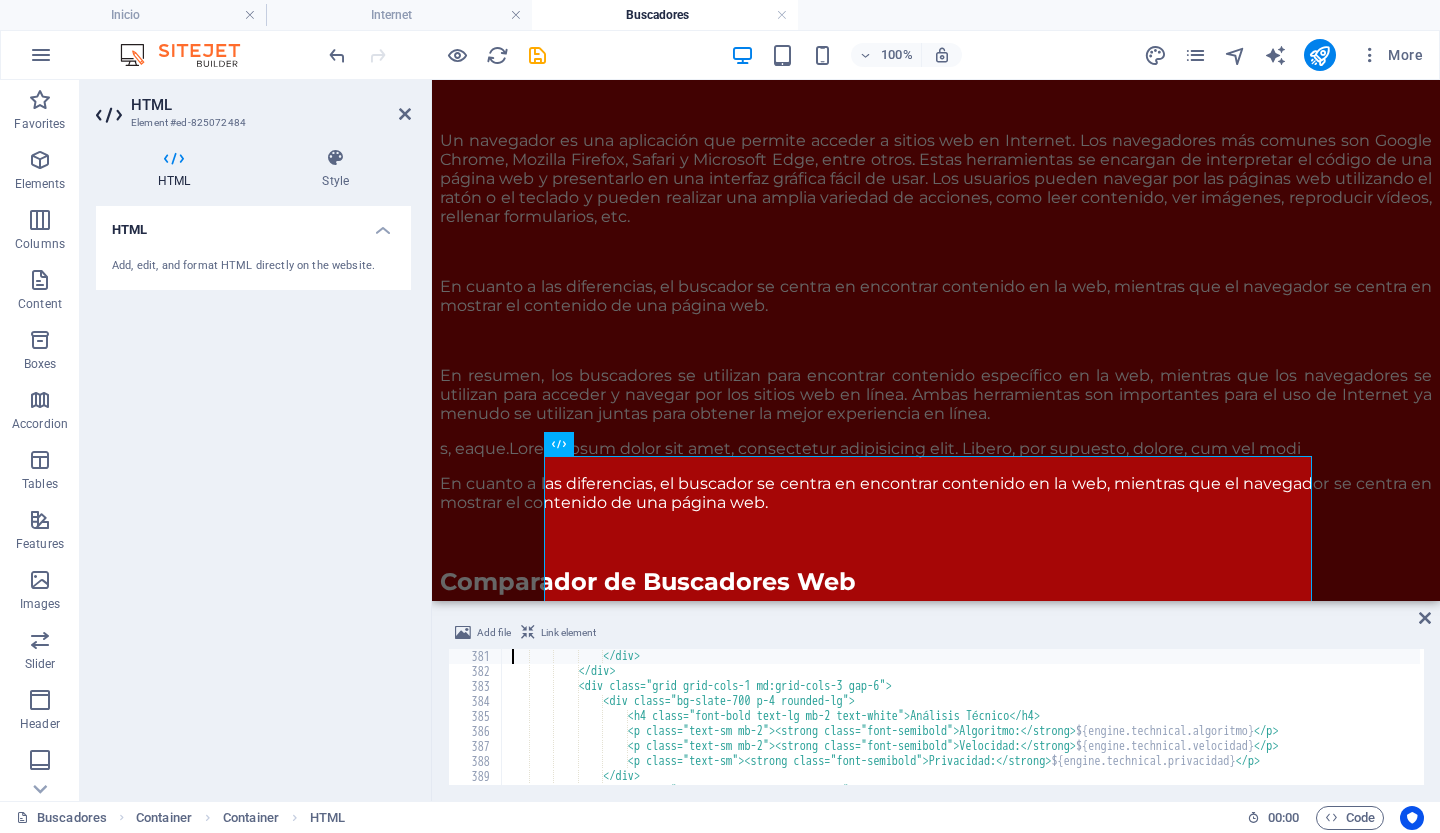 type on "const content = `" 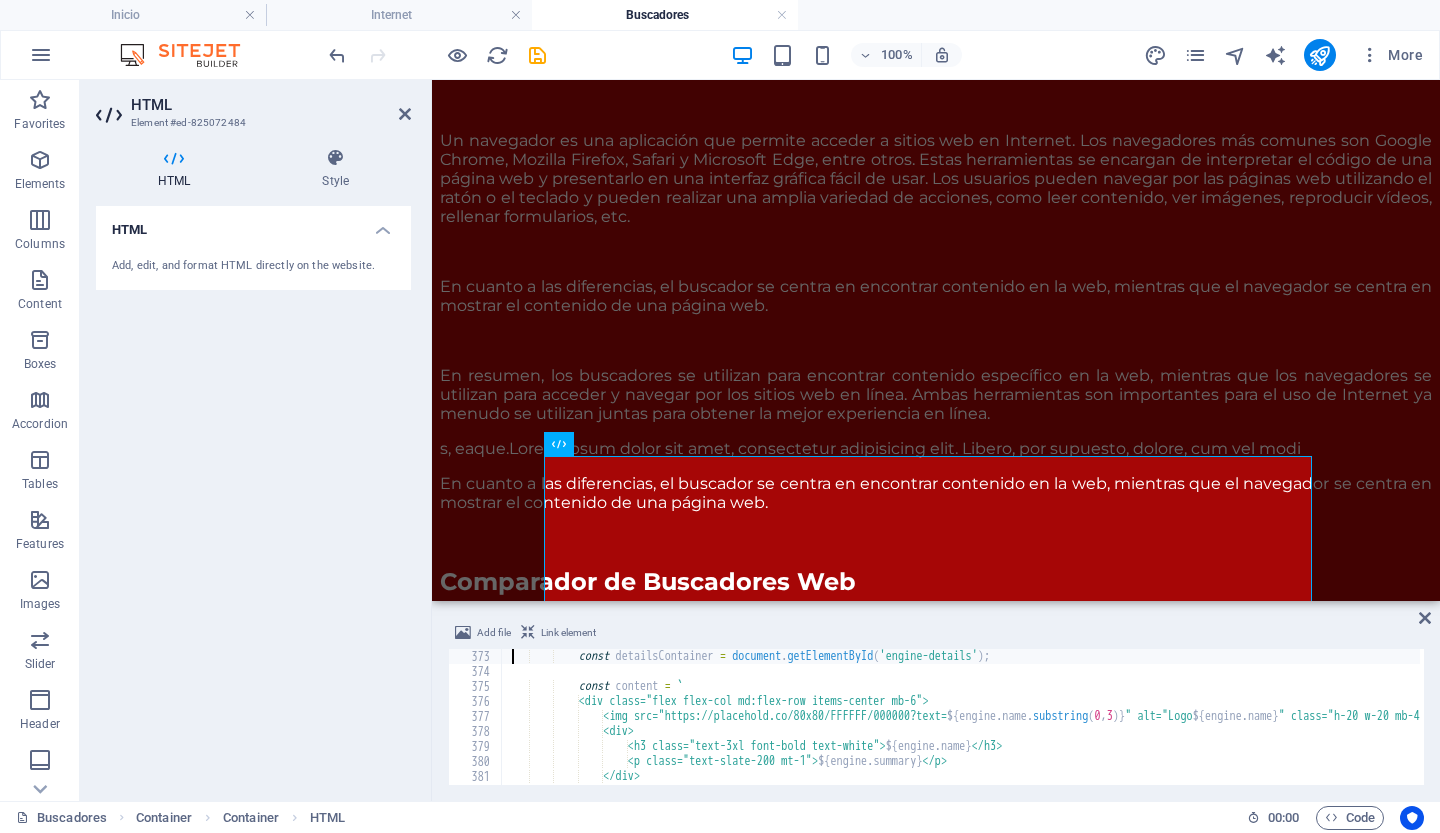 type on "function displayEngineDetails() {" 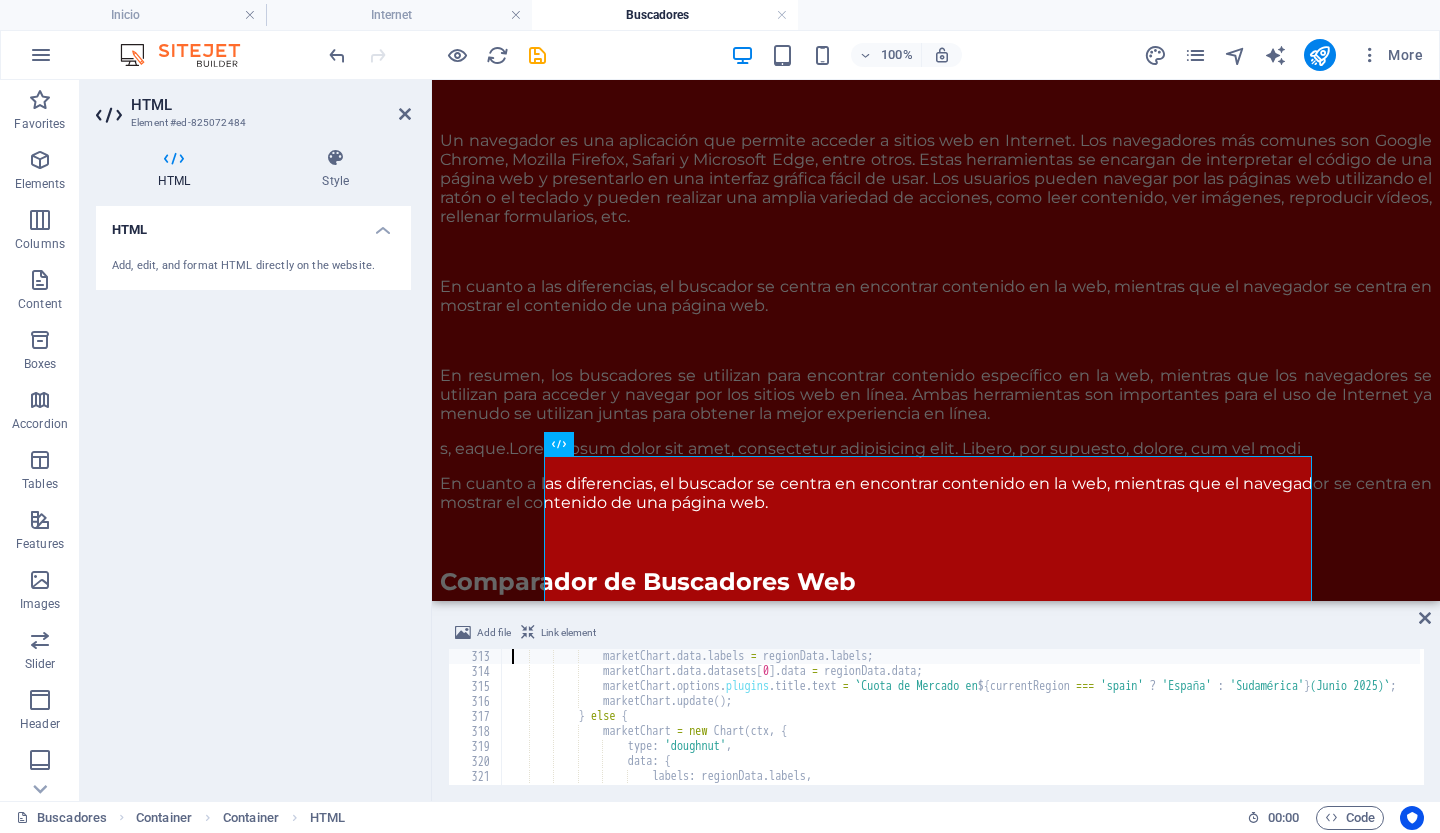 type on "if (marketChart) {" 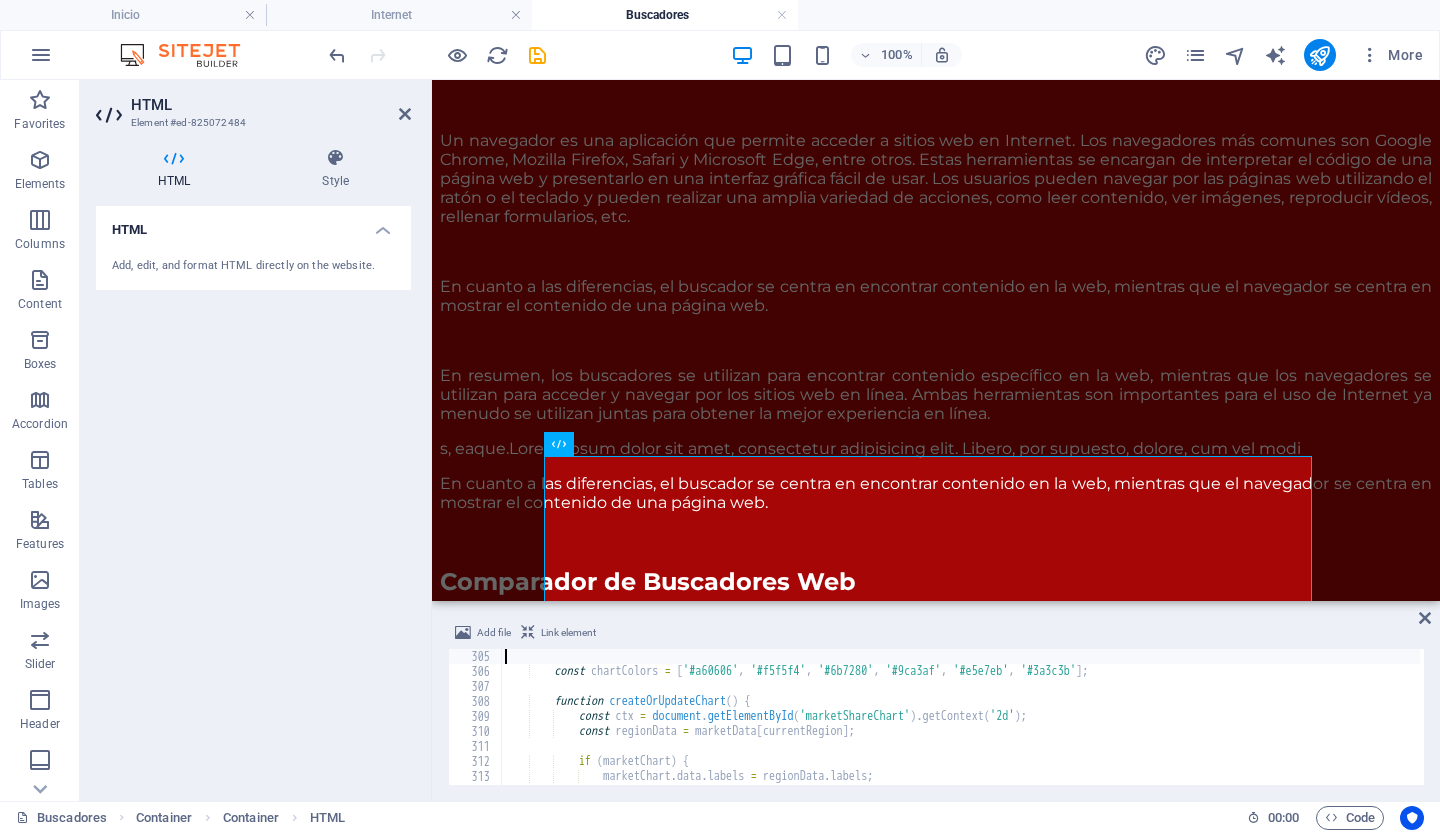 type on "let marketChart;" 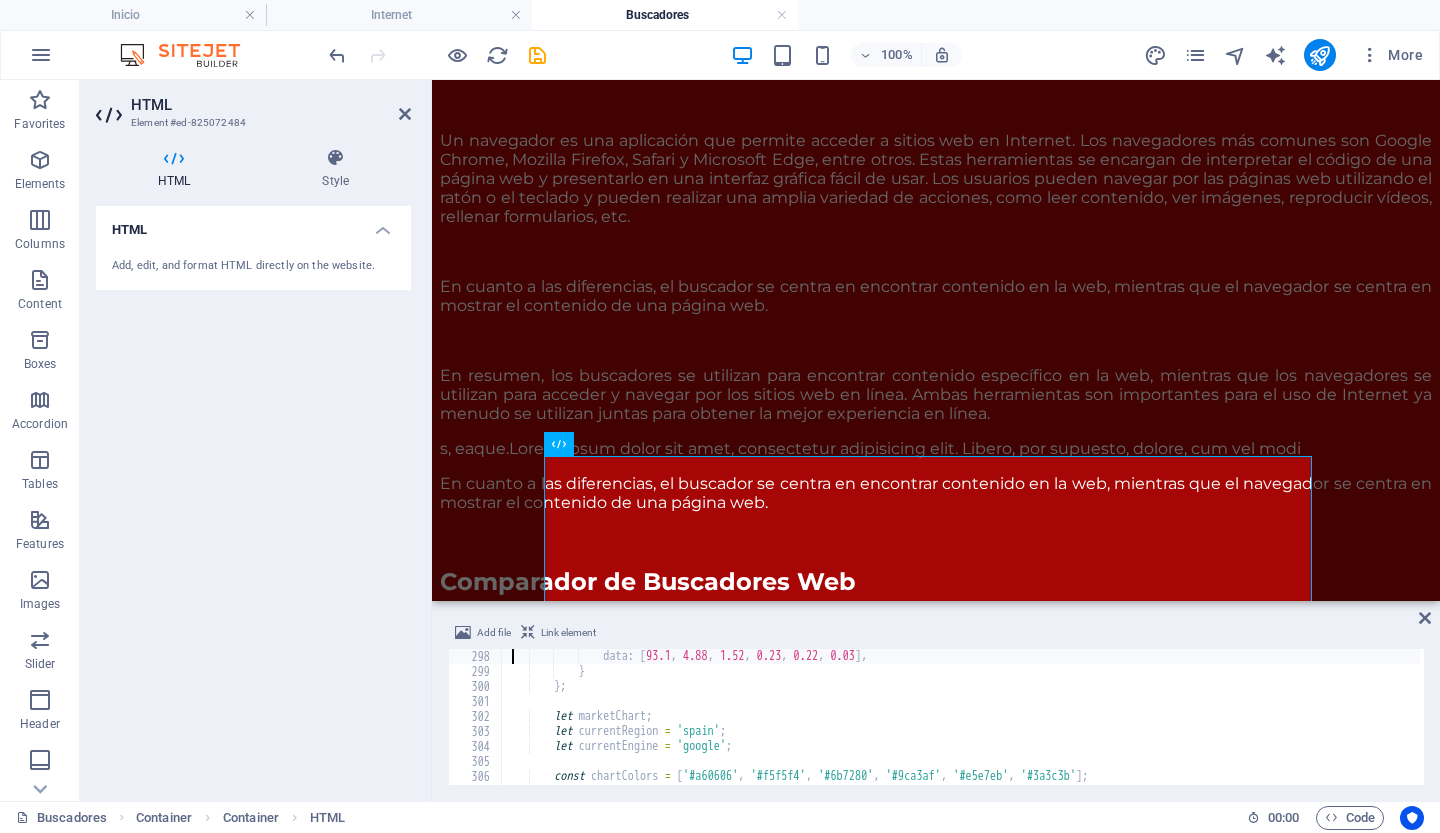 type on "const marketData = {" 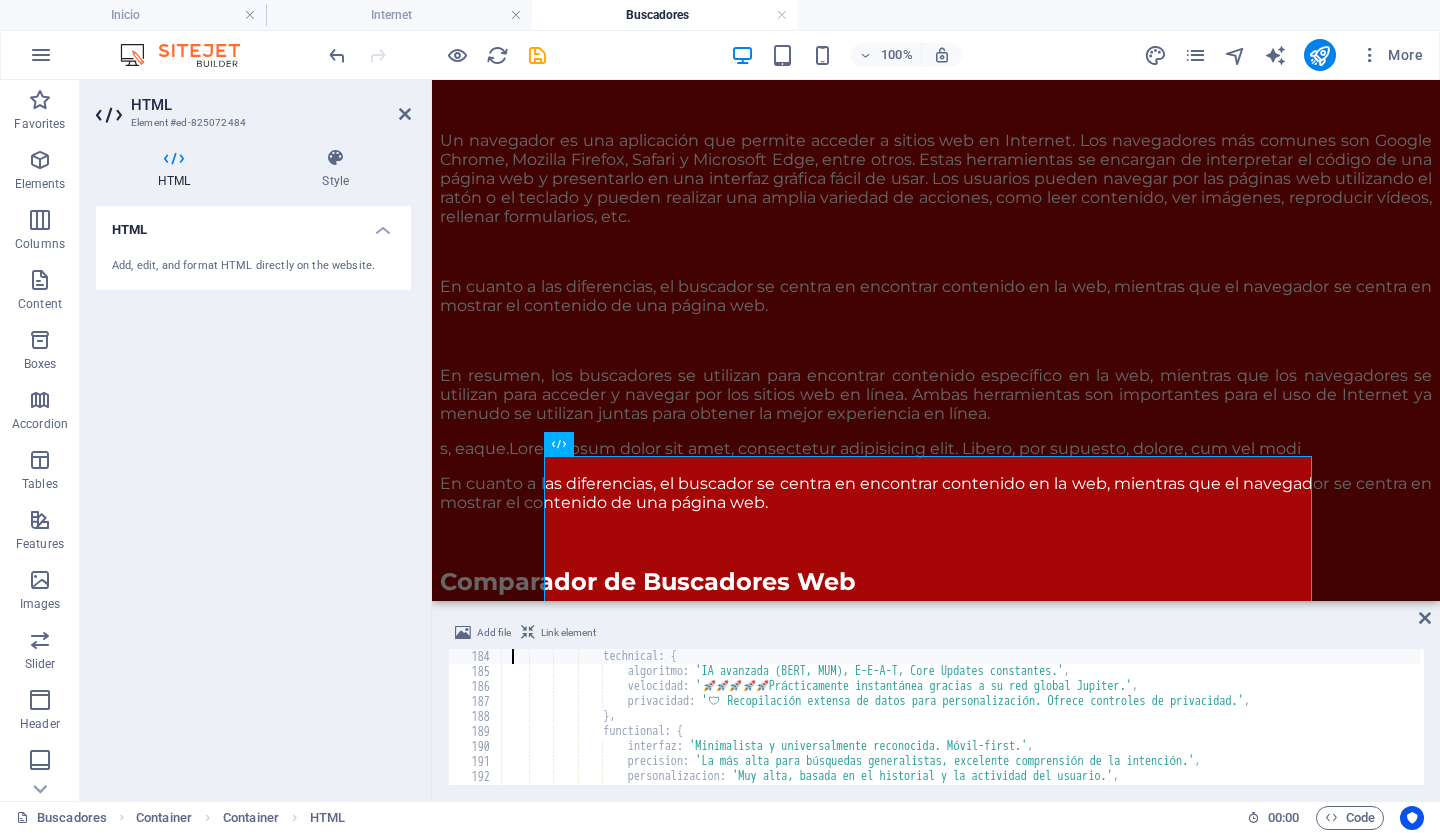 type on "<script>" 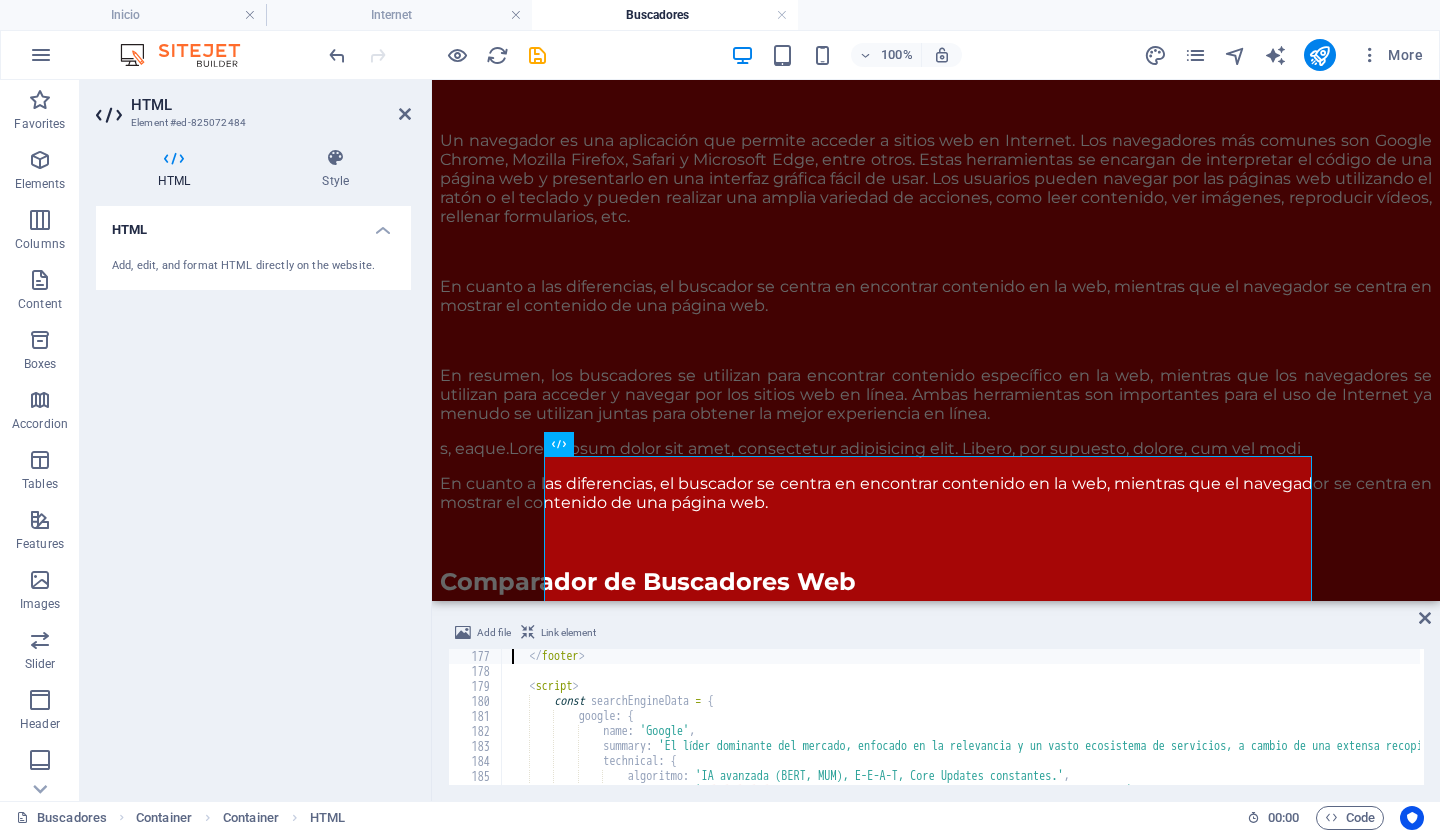 type on "<footer class="bg-[#3a3c3b] text-white mt-20">" 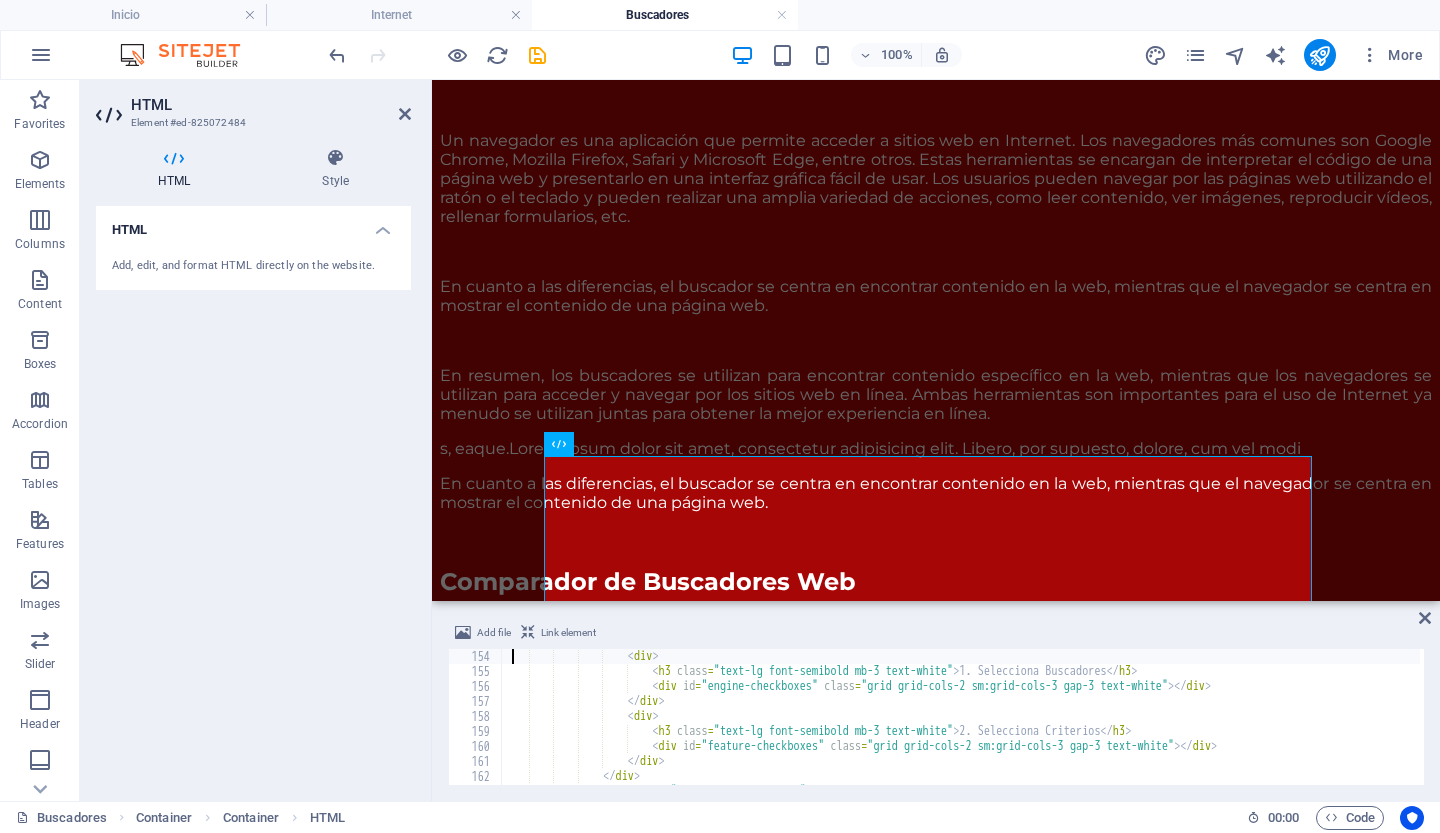 type on "<section id="cross-analysis">" 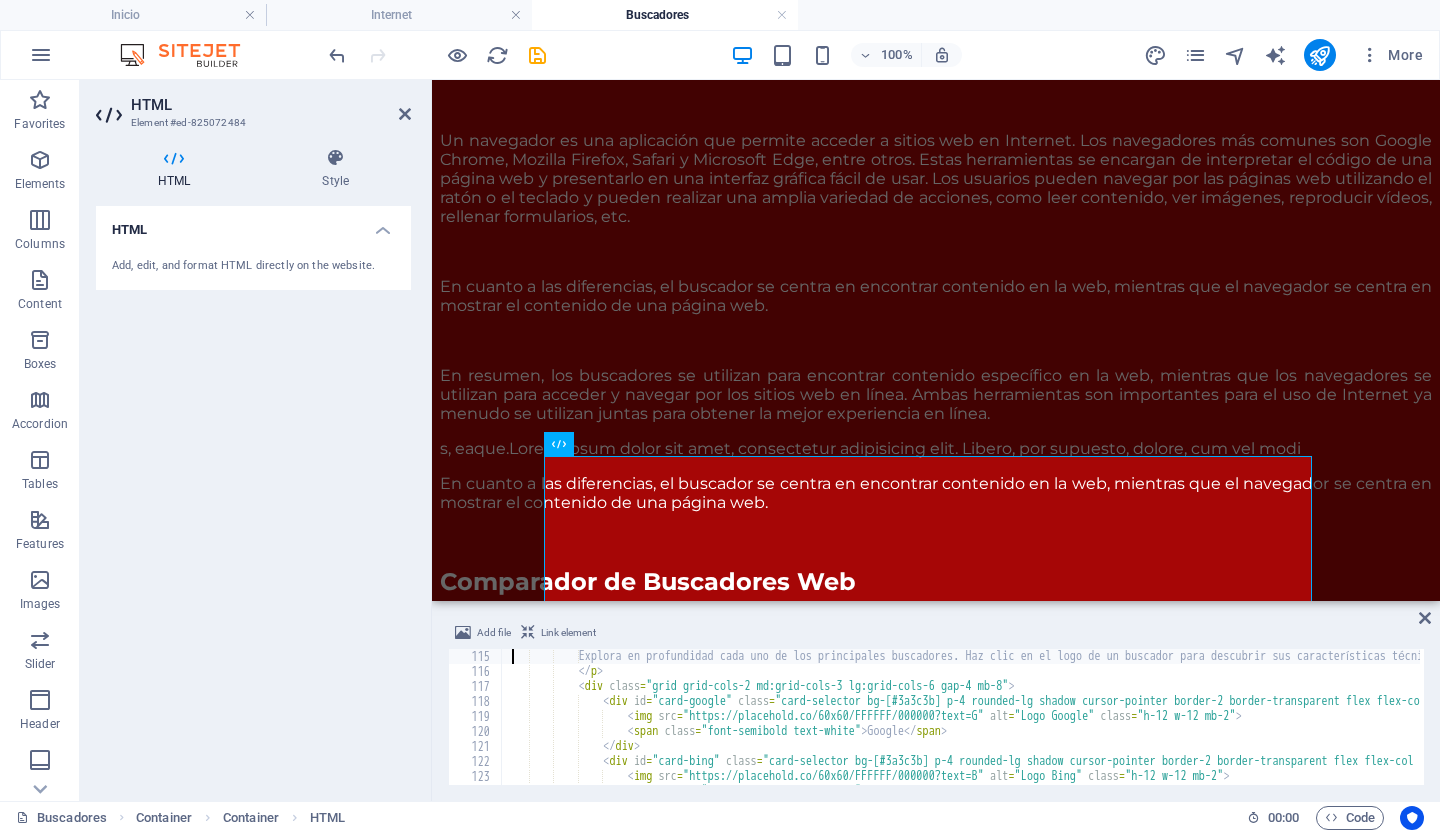 type on "<section id="interactive-comparator" class="mb-20">" 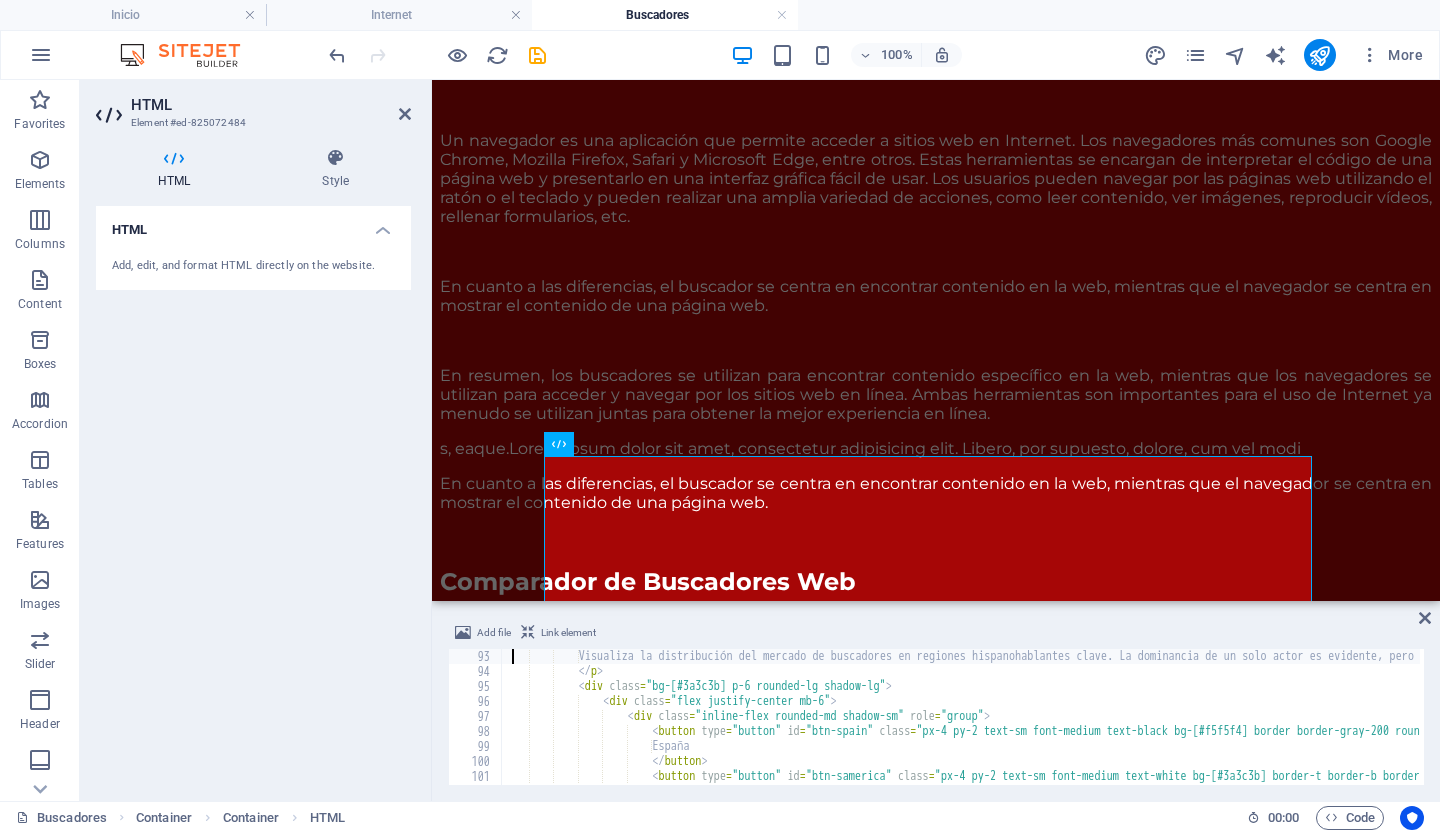 type on "<section id="market-panorama" class="mb-20">" 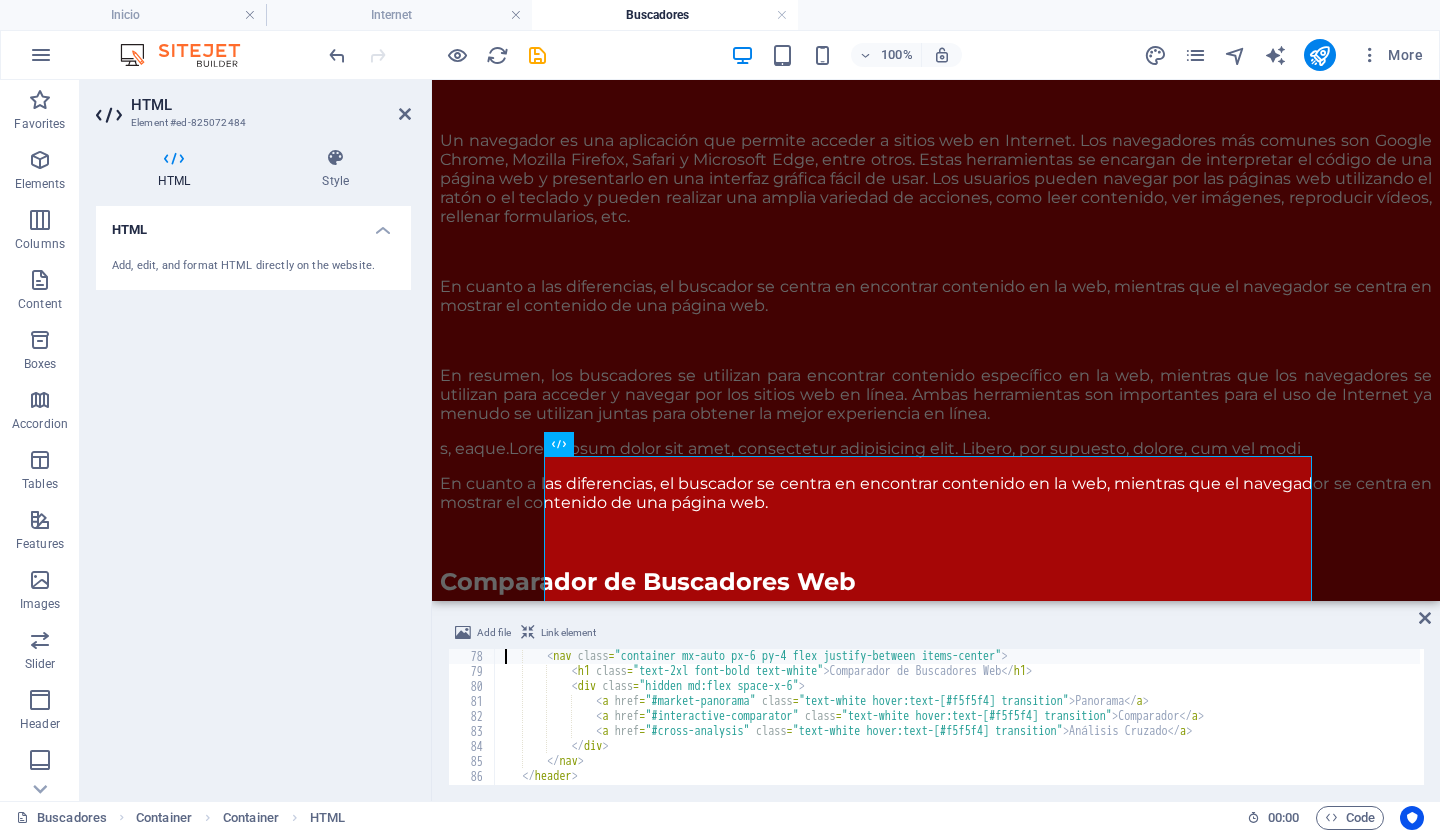 type on "<header class="bg-[#3a3c3b] shadow-md sticky top-0 z-50">" 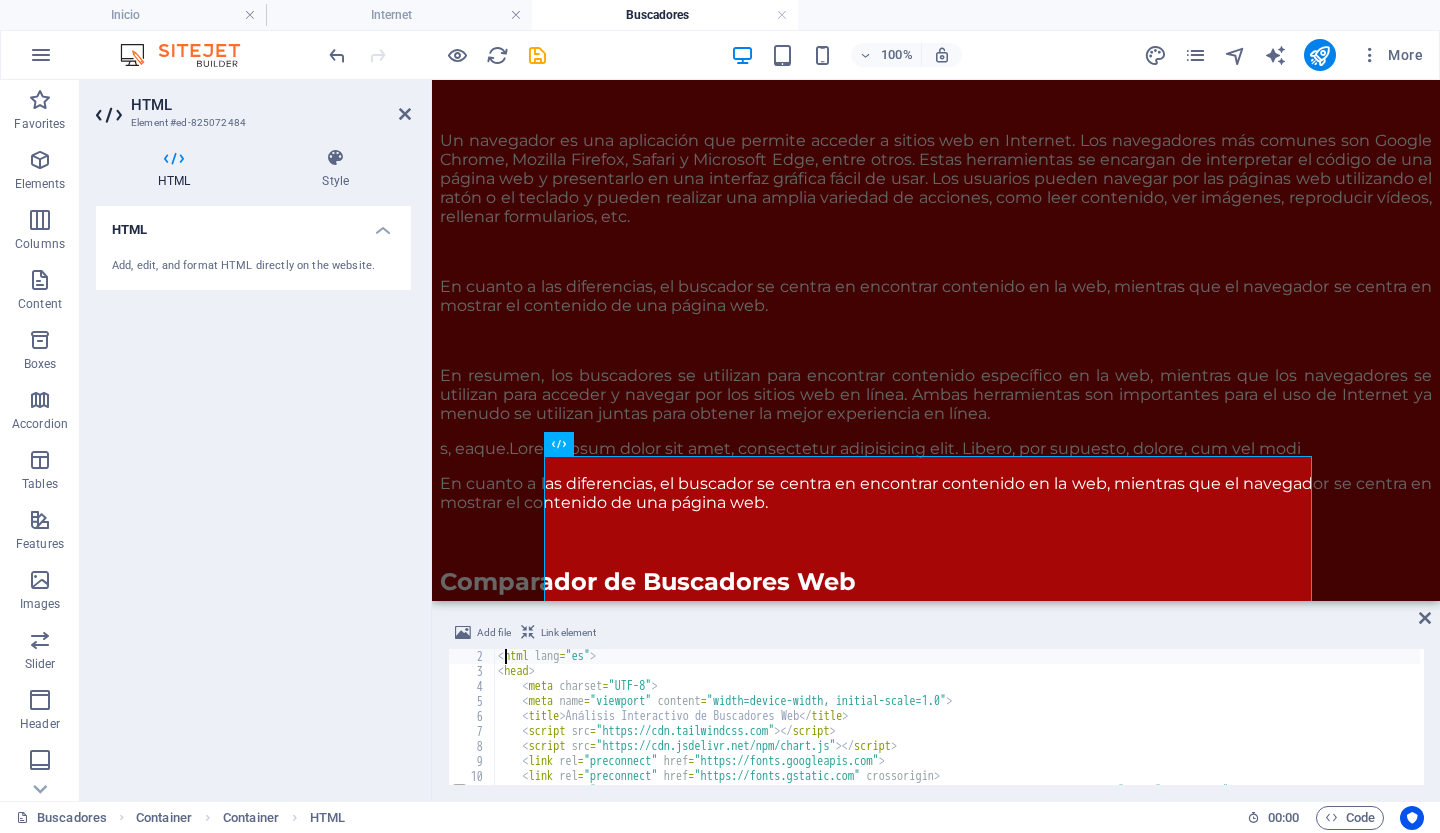 scroll, scrollTop: 0, scrollLeft: 0, axis: both 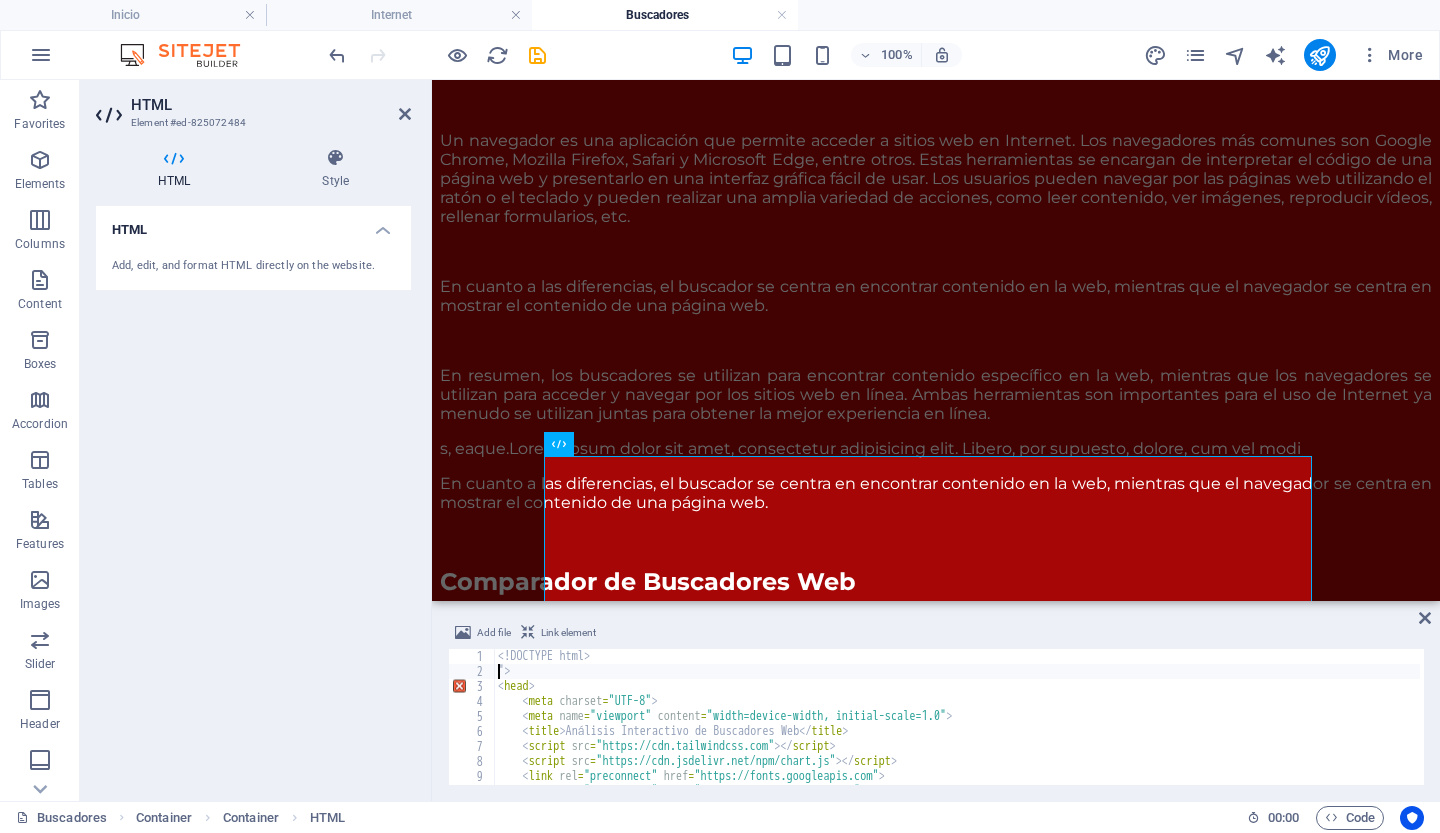 type on ">" 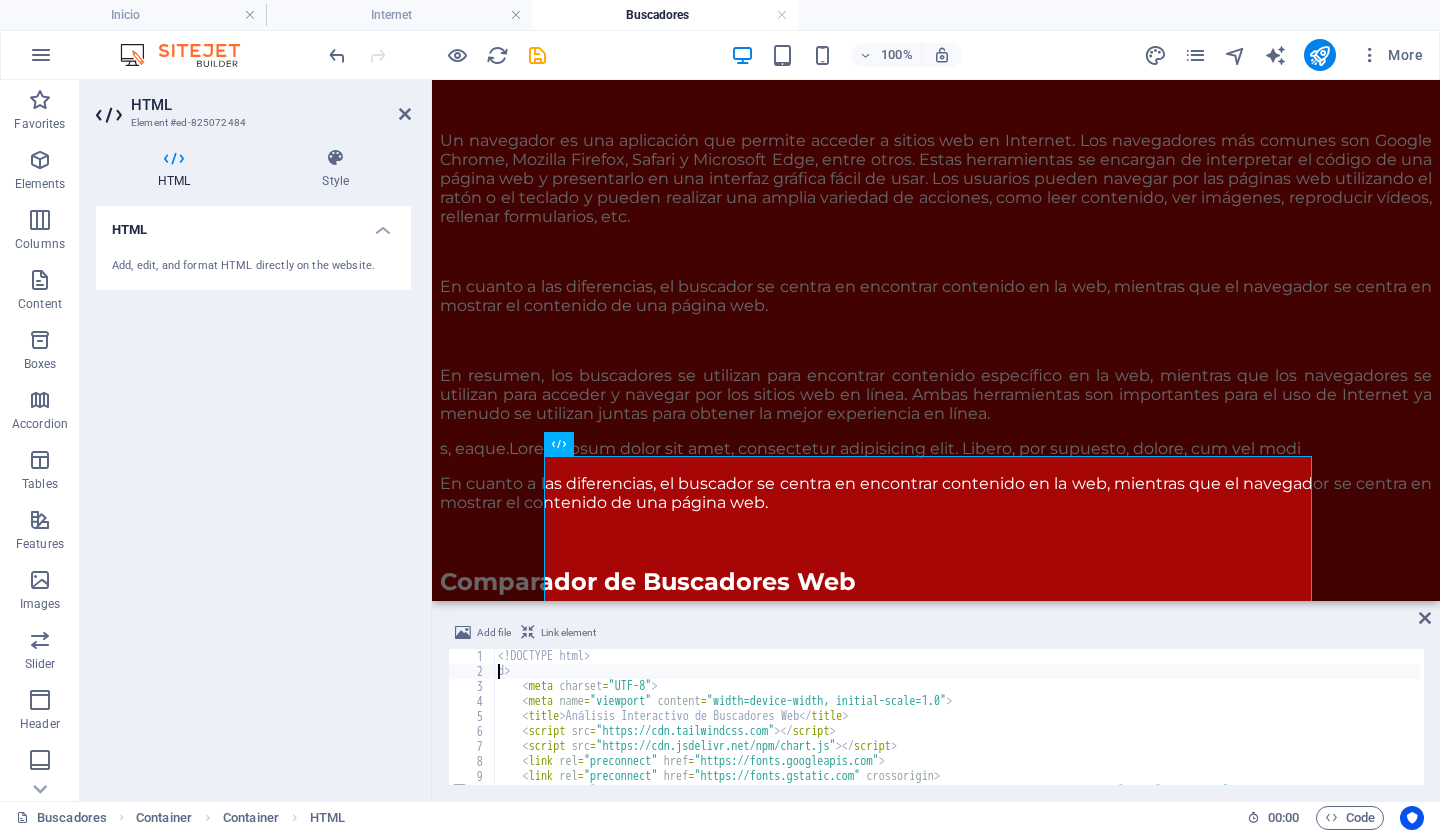 type on ">" 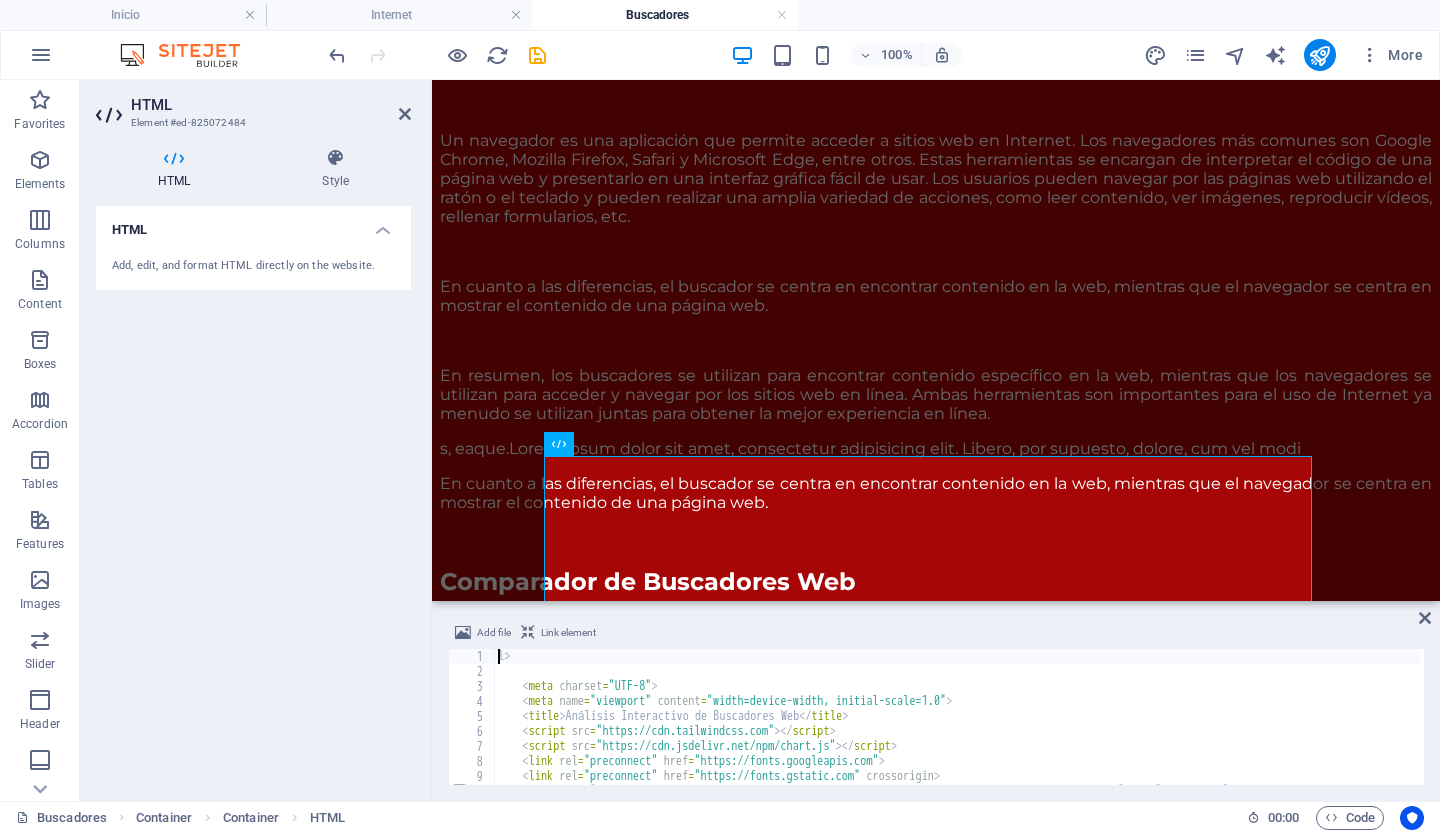 type on ">" 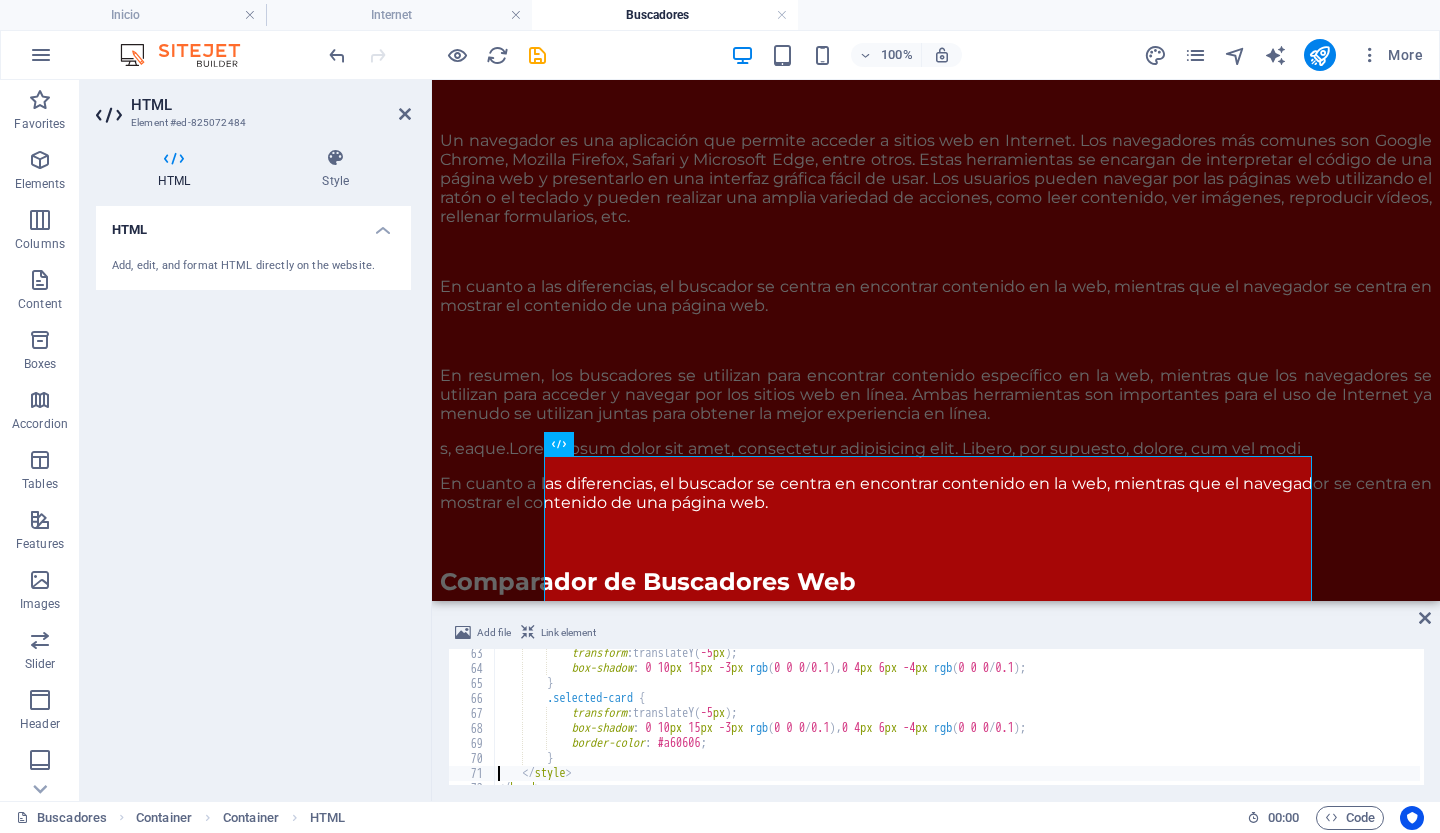 type on "<body class="text-white">" 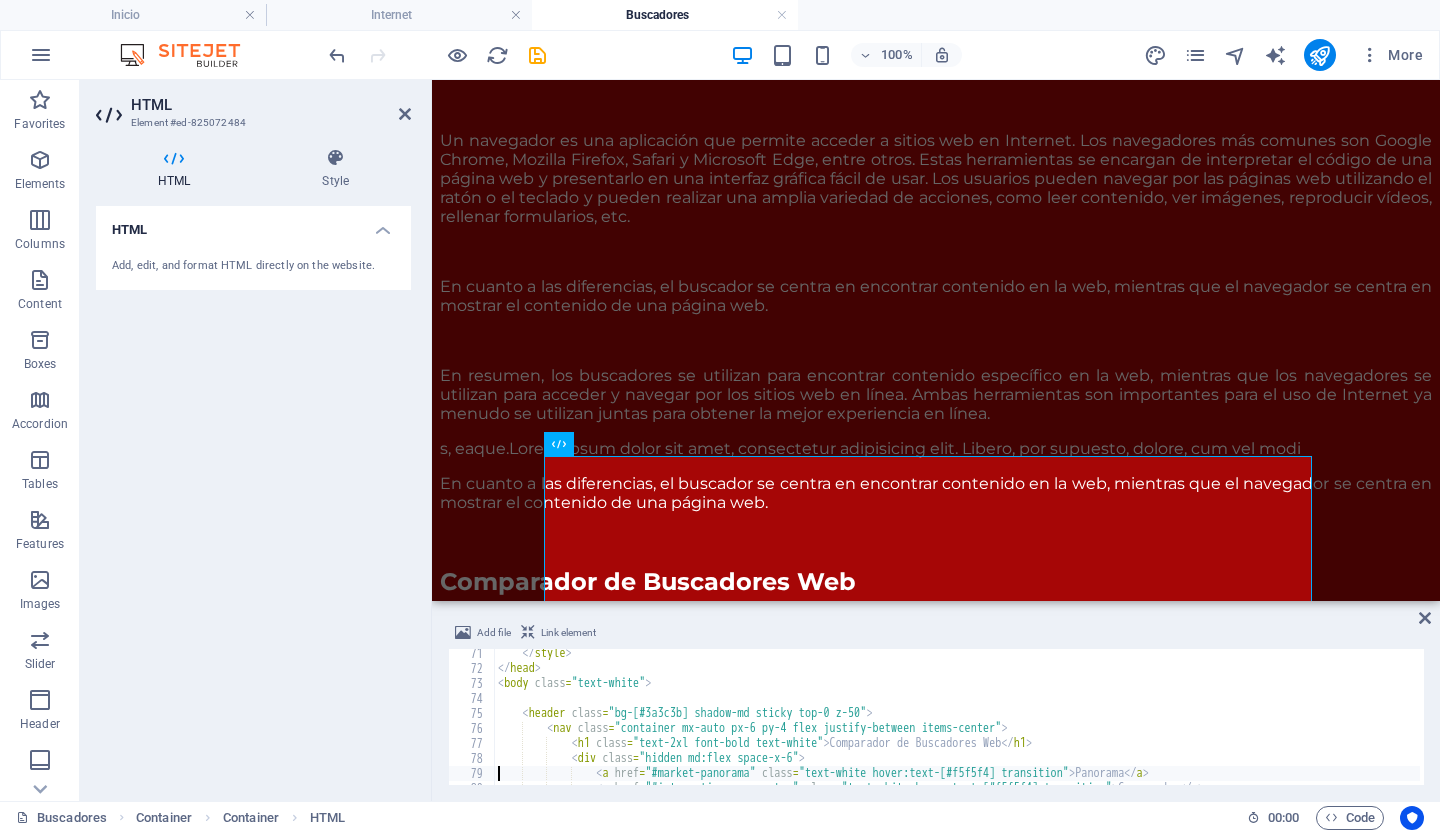 type on "</header>" 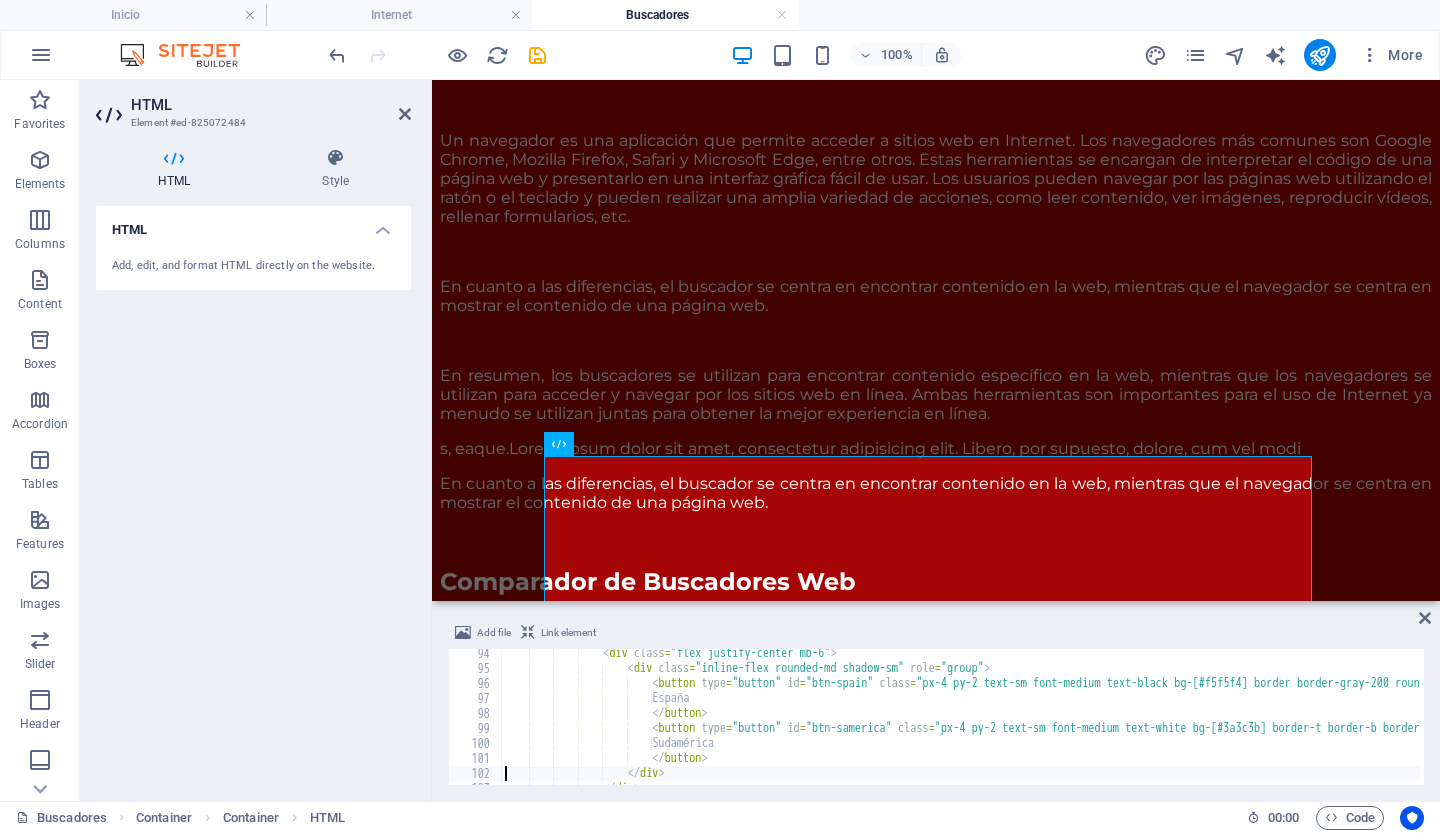 type on "</section>" 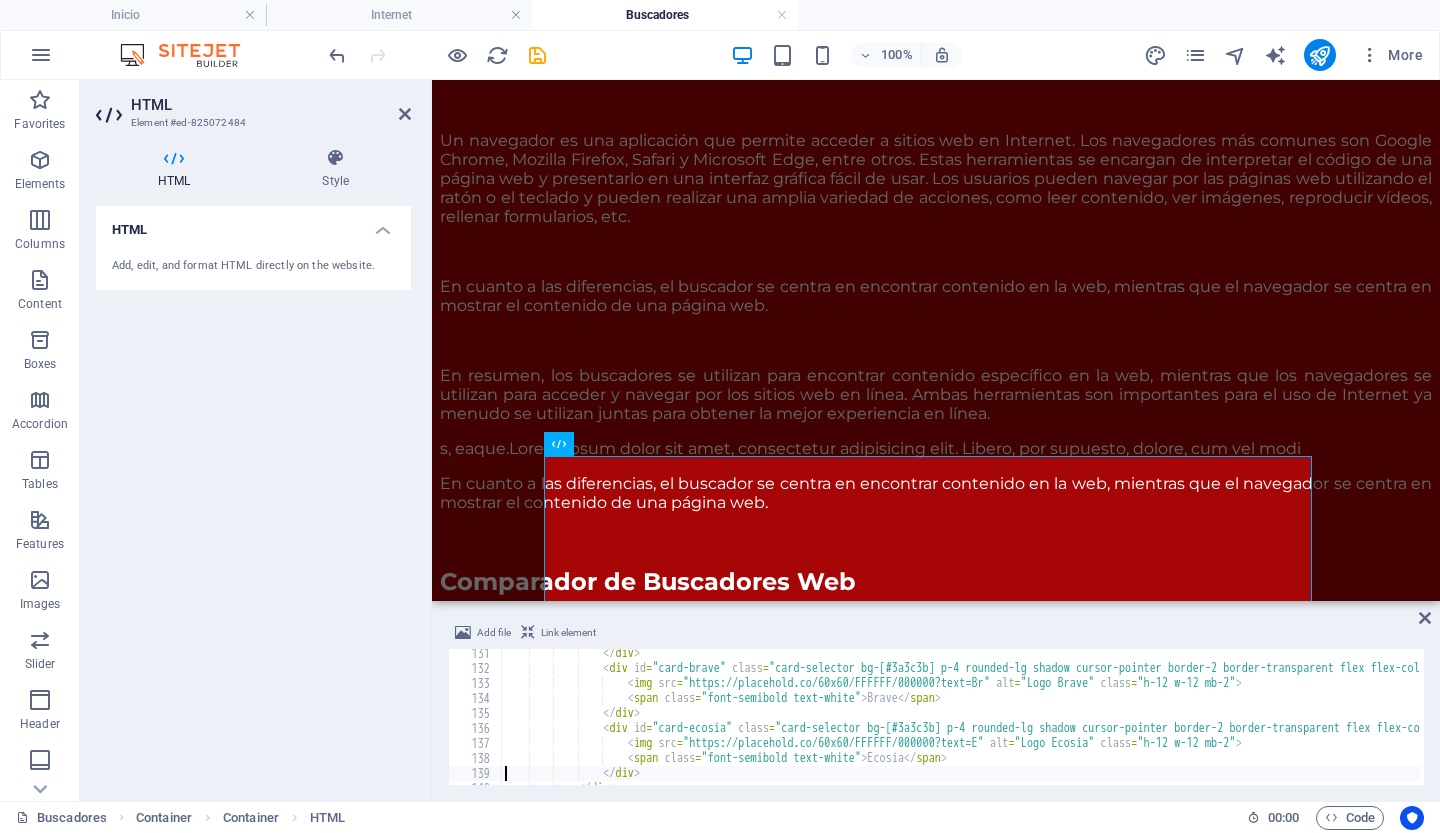 type on "</section>" 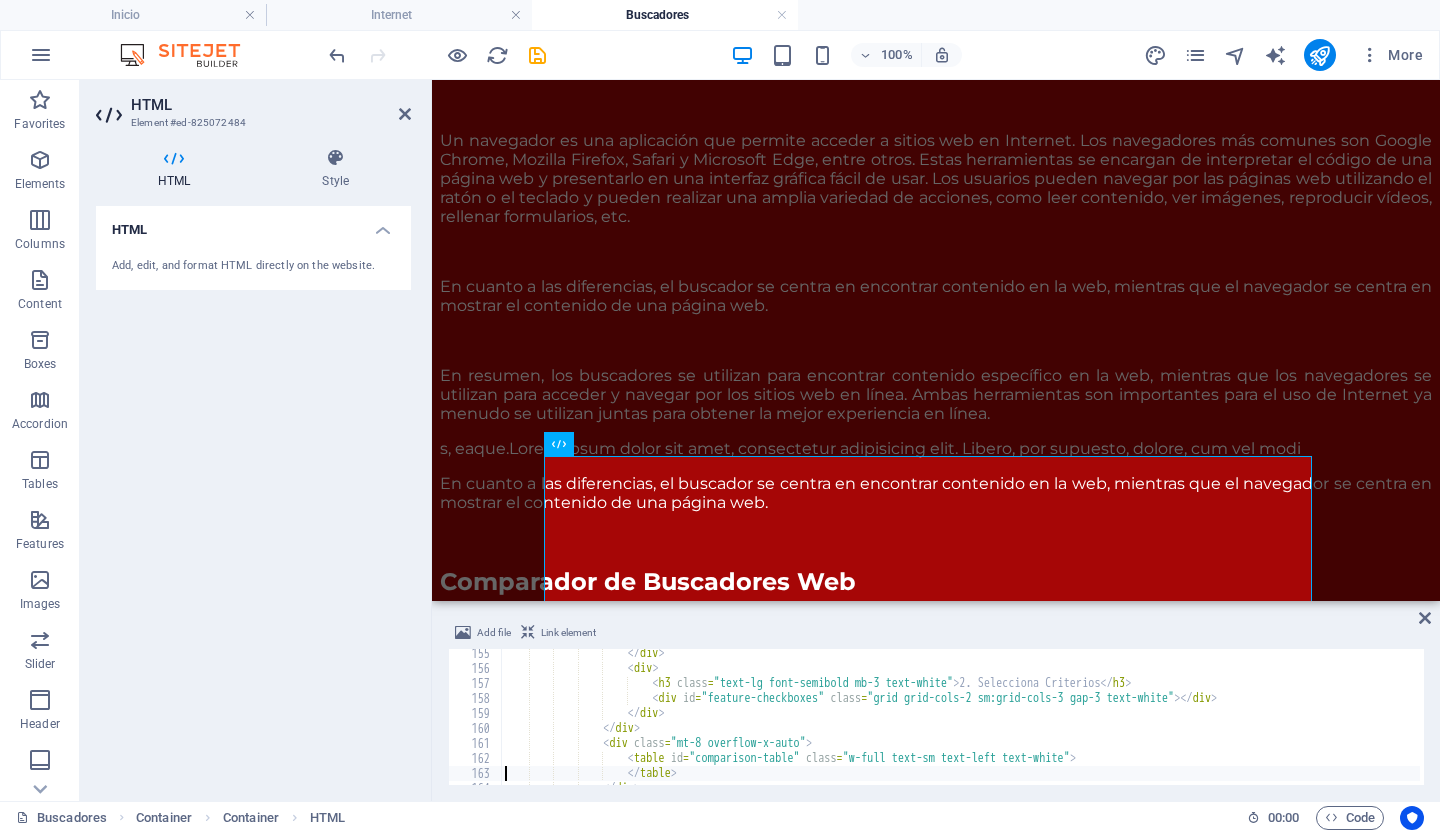 type on "</section>" 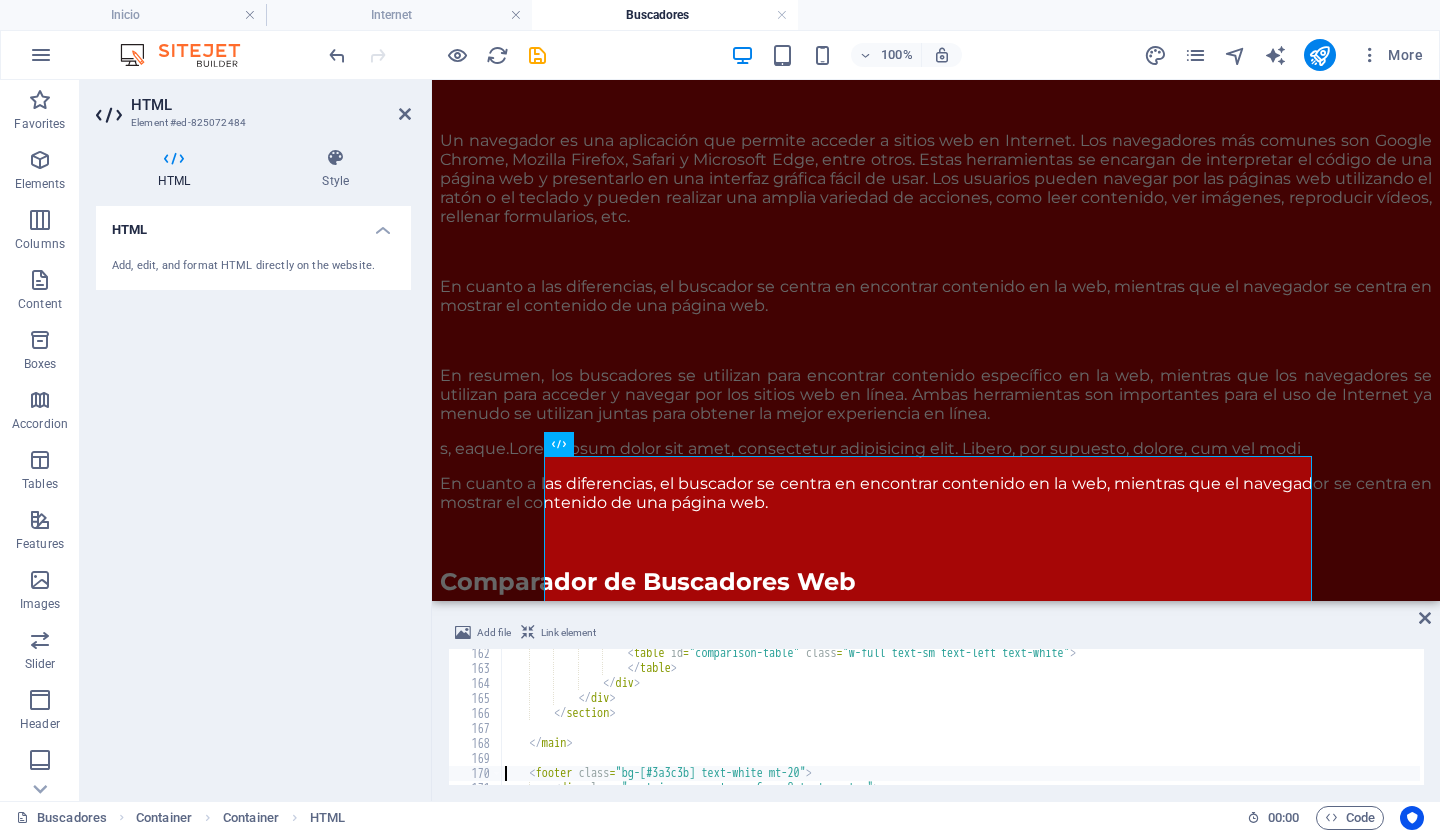 type on "</footer>" 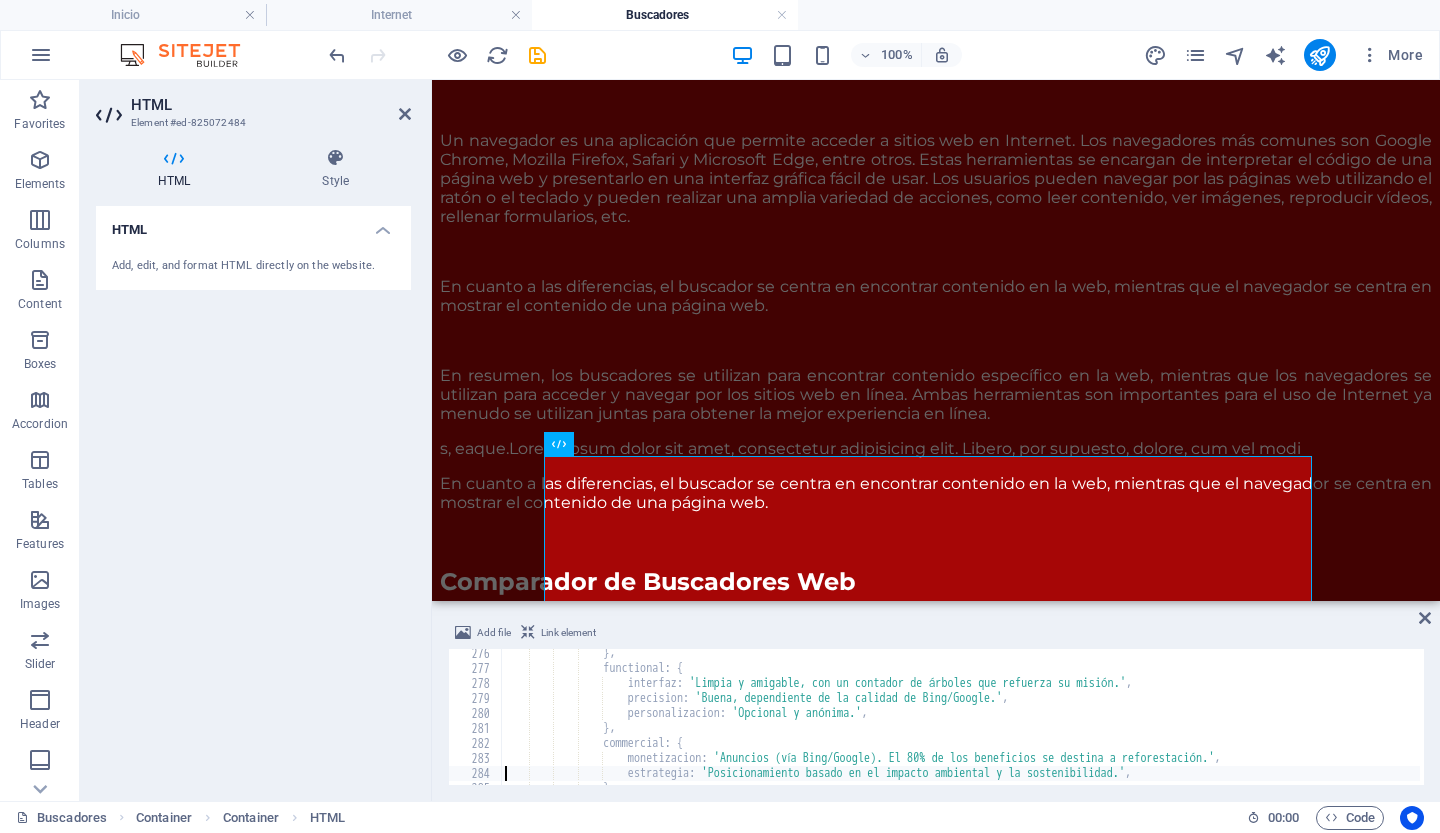 type on "};" 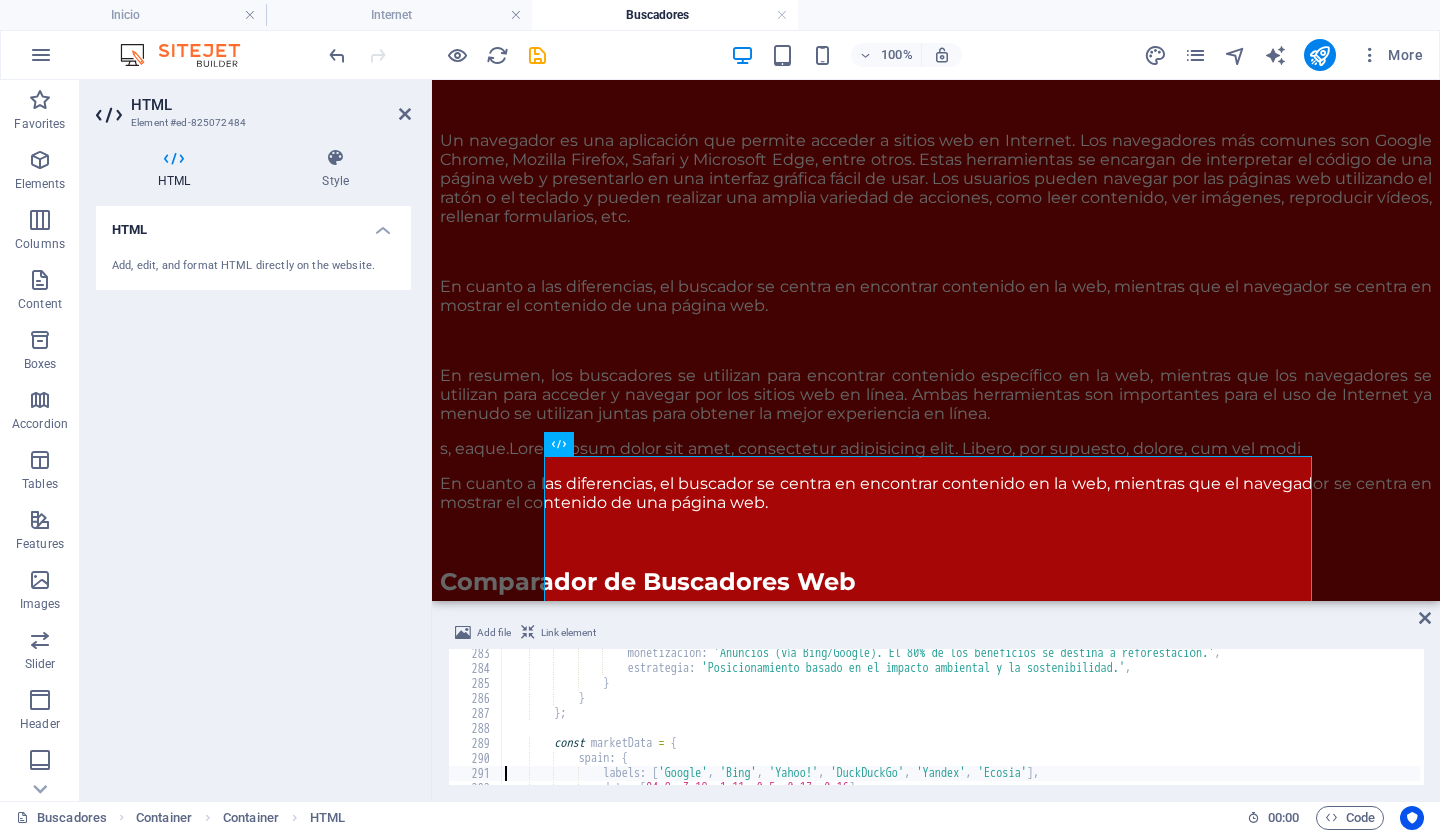 type on "};" 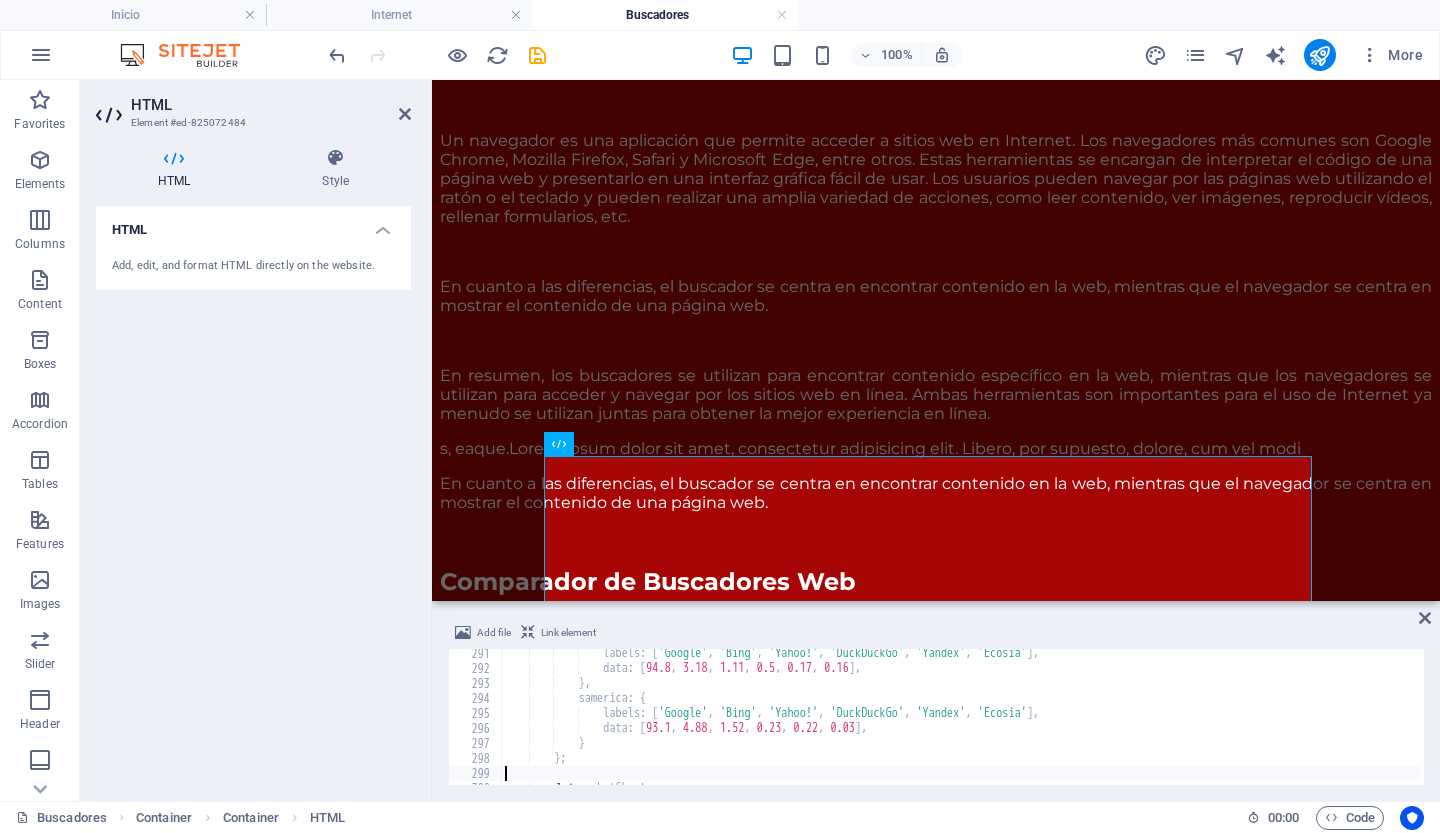 type on "let currentEngine = 'google';" 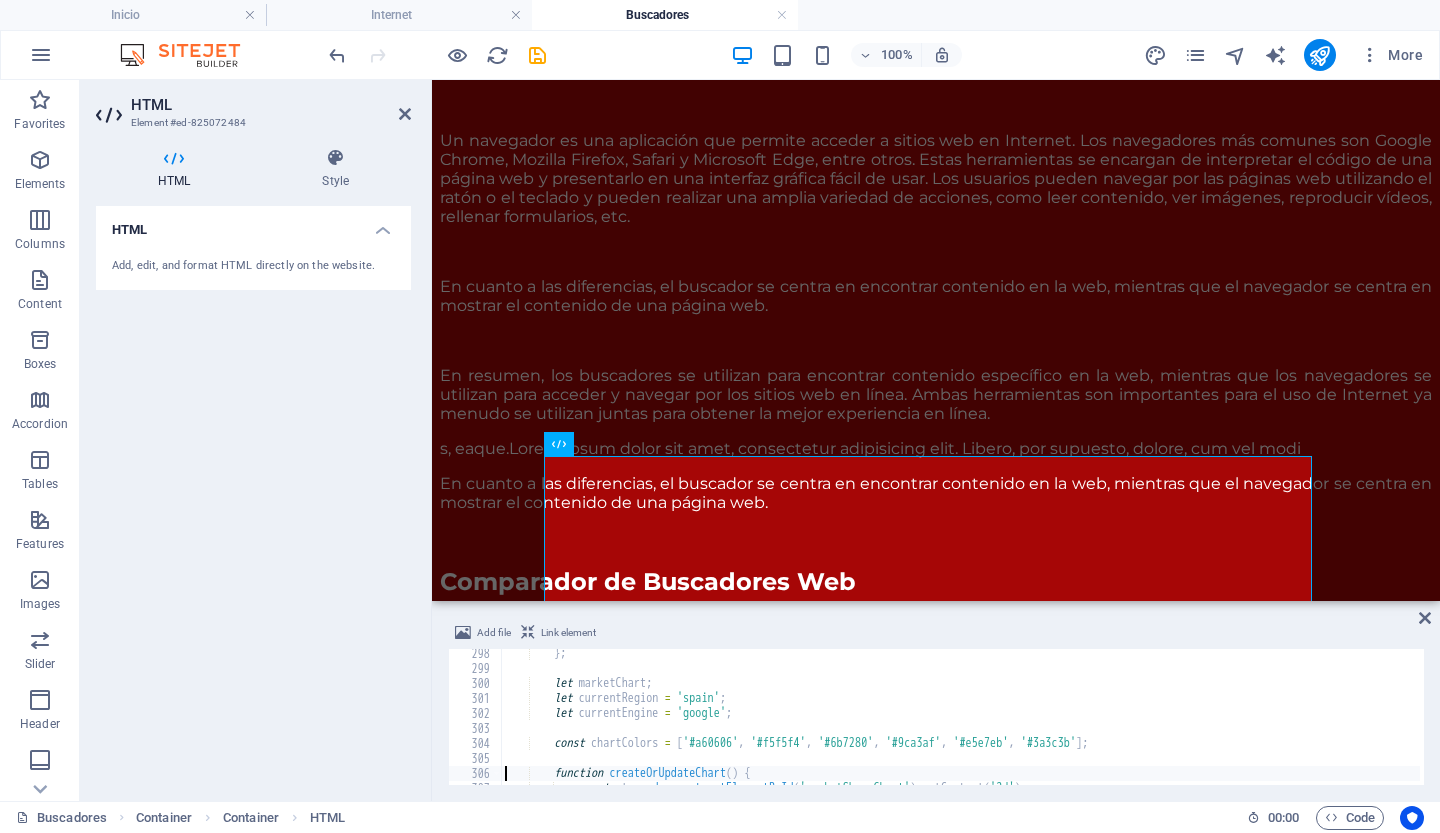type on "const regionData = marketData[currentRegion];" 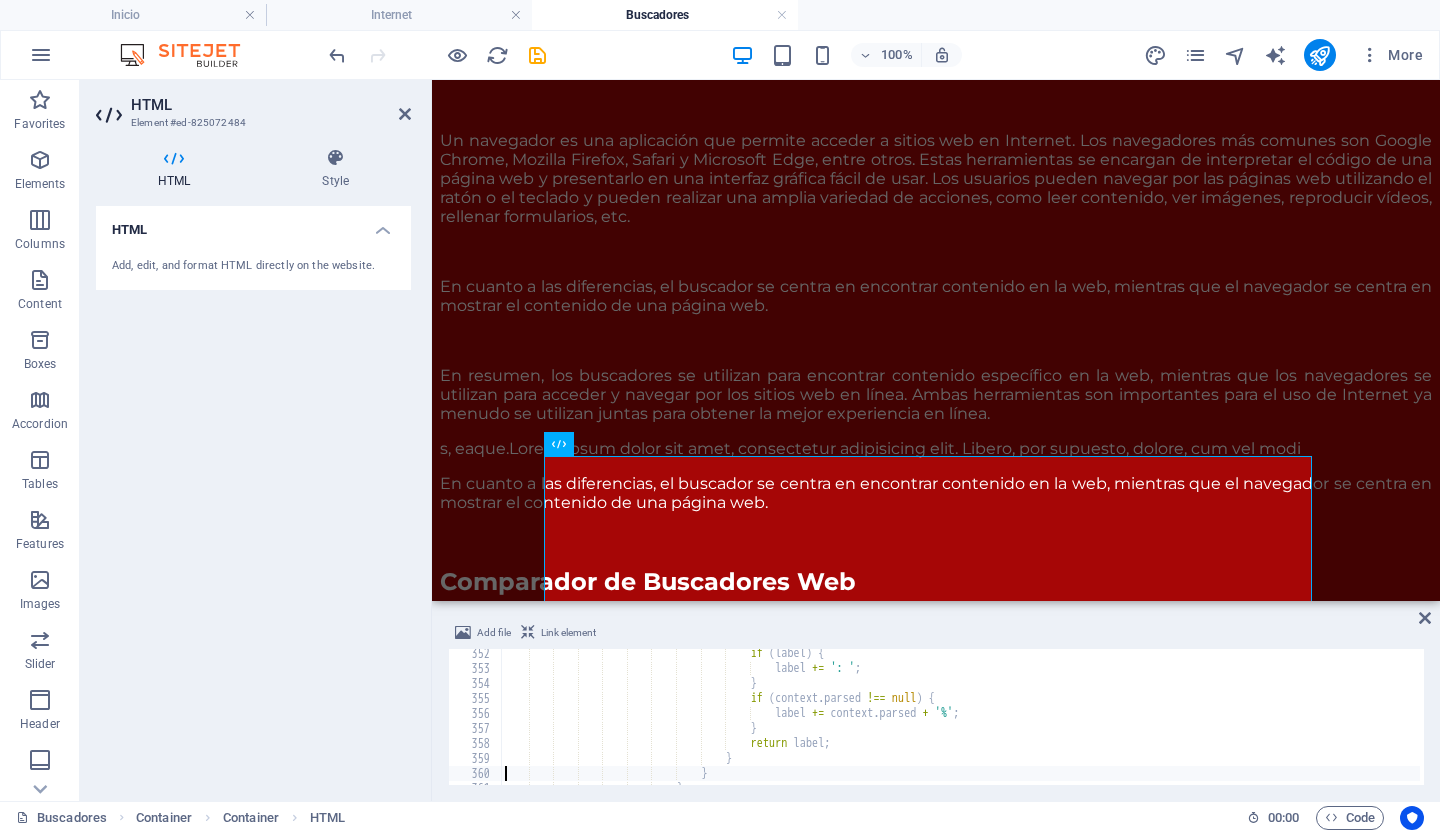 type on "}" 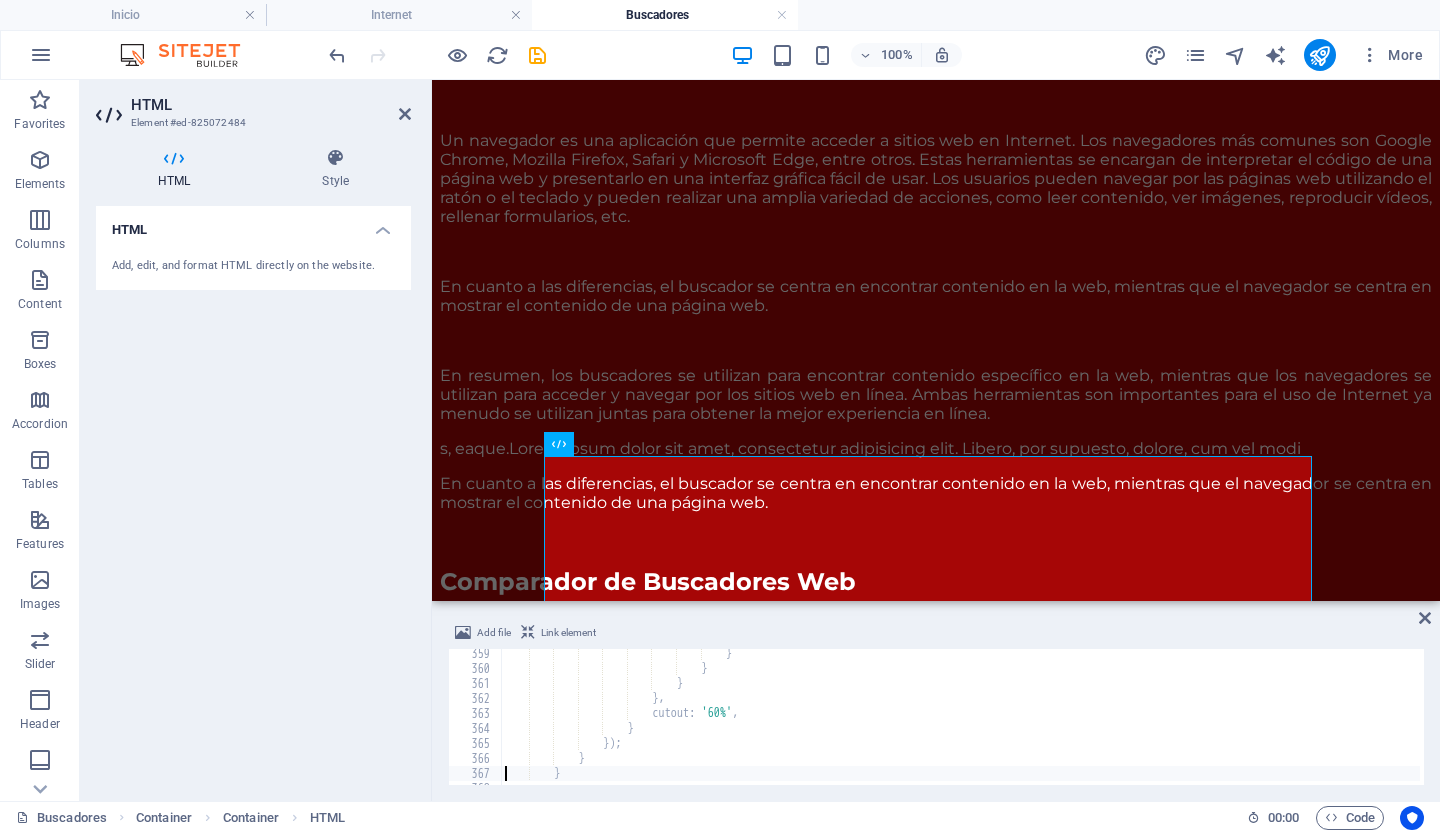 type on "const detailsContainer = document.getElementById('engine-details');" 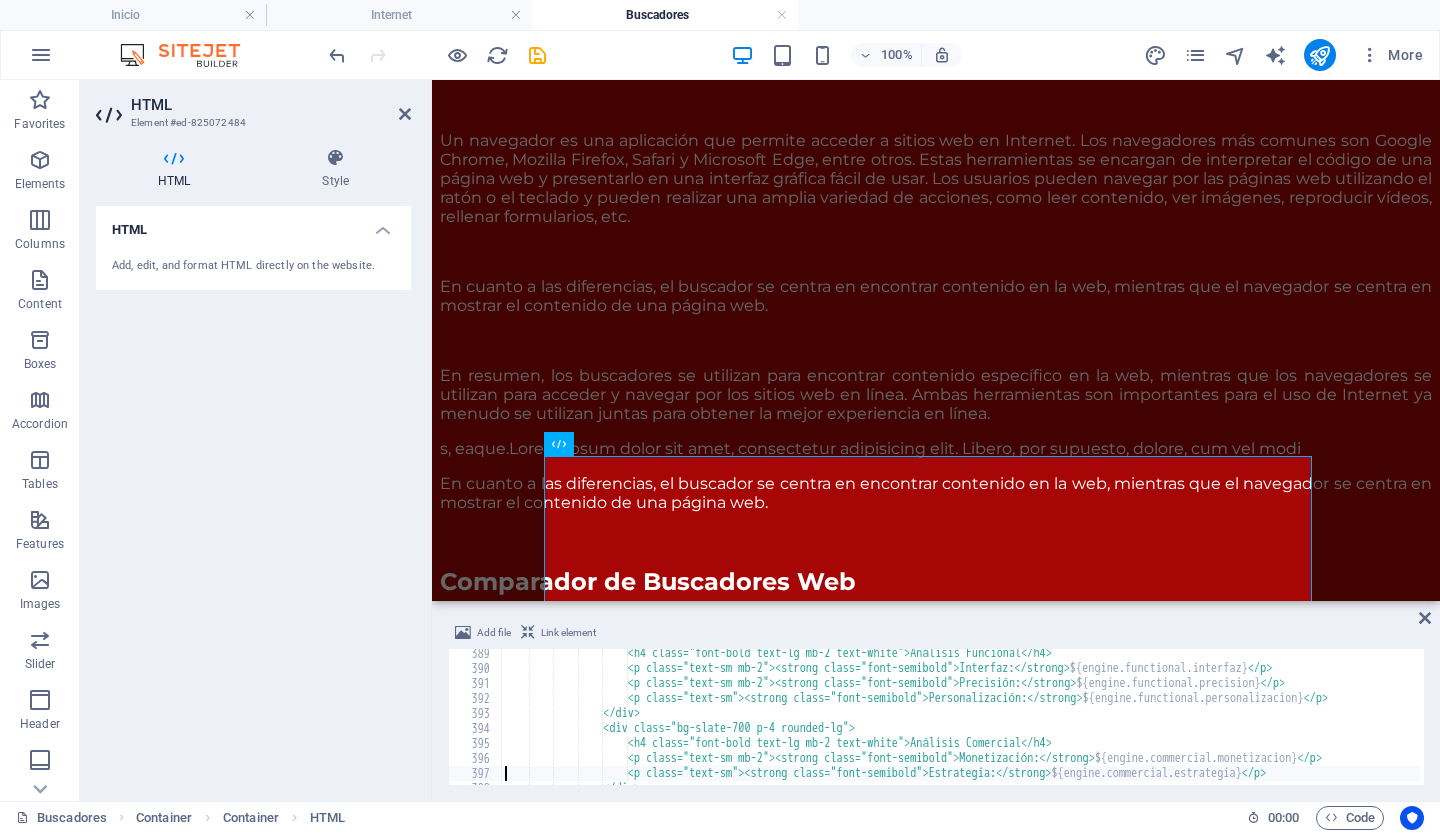type on "detailsContainer.innerHTML = content;" 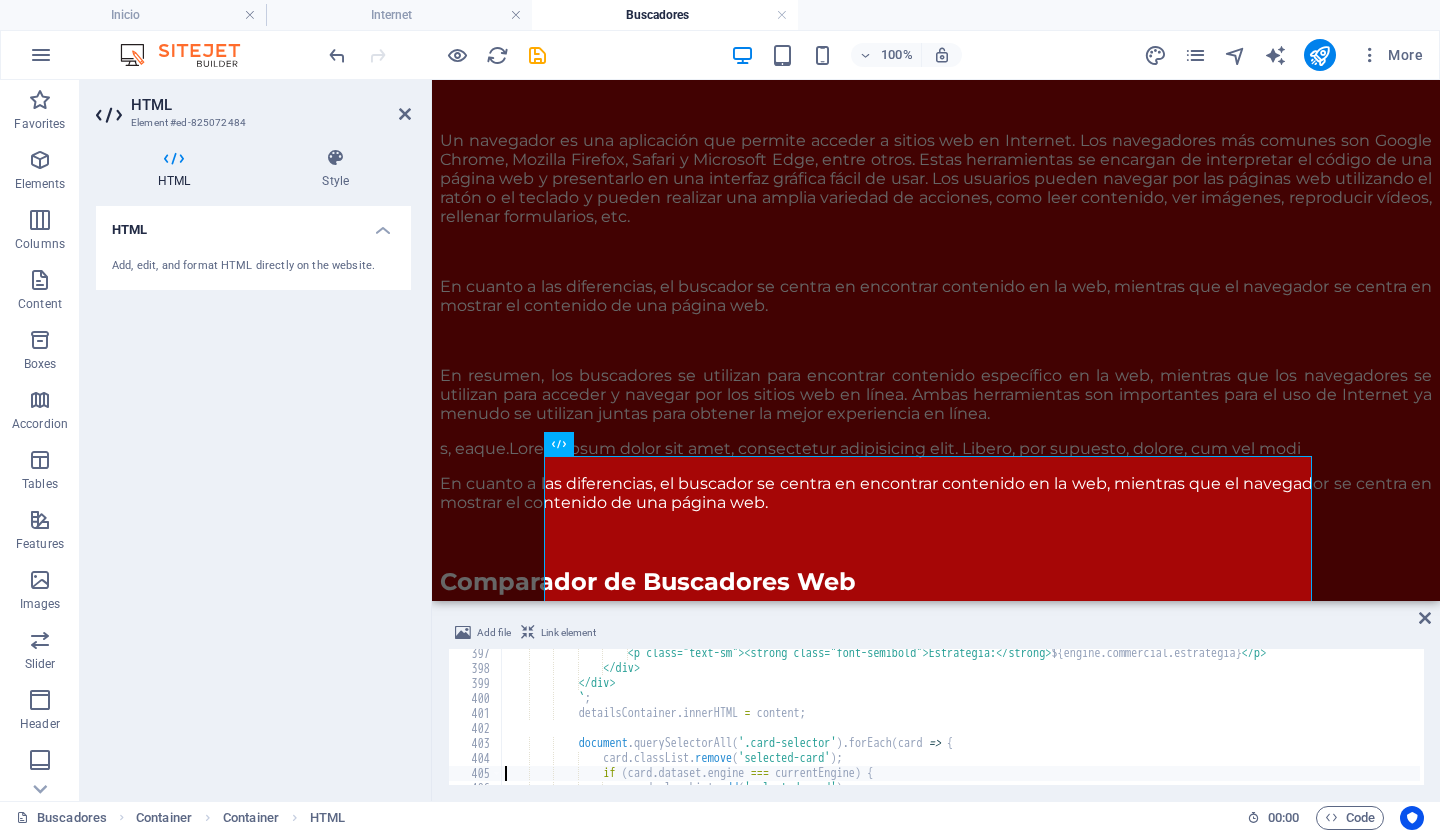 type on "}" 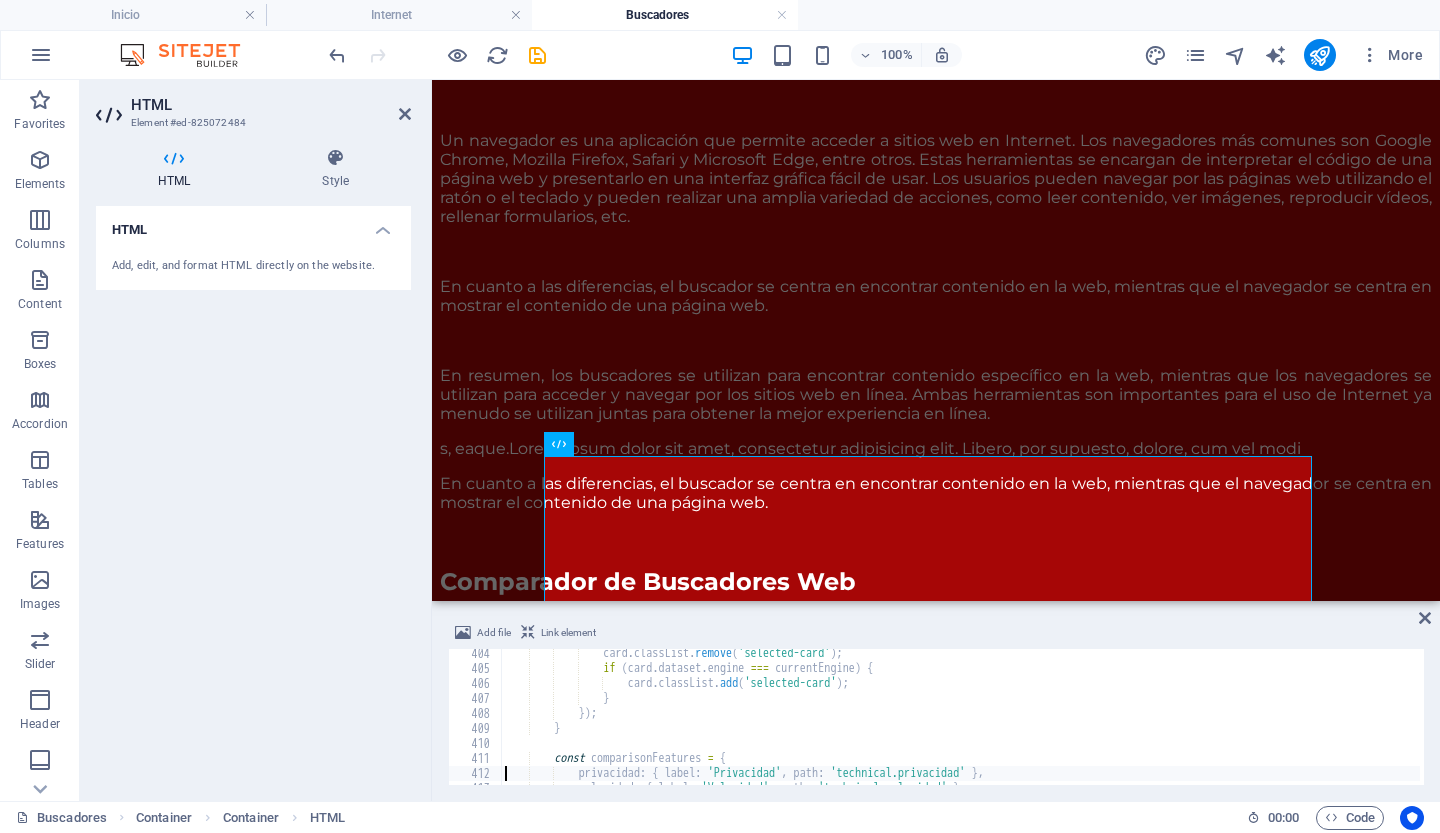 type on "};" 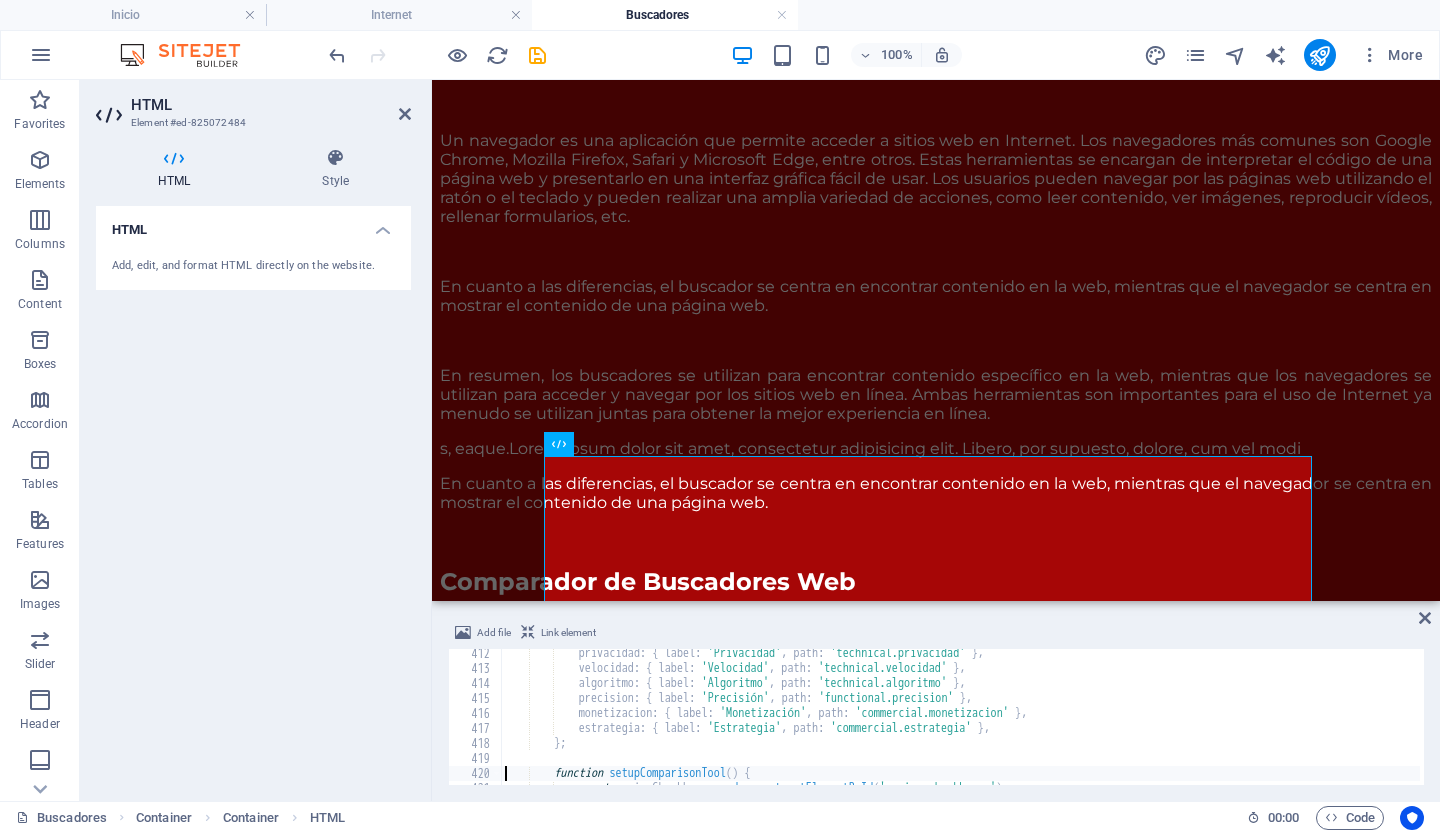 type on "const featureCheckboxes = document.getElementById('feature-checkboxes');" 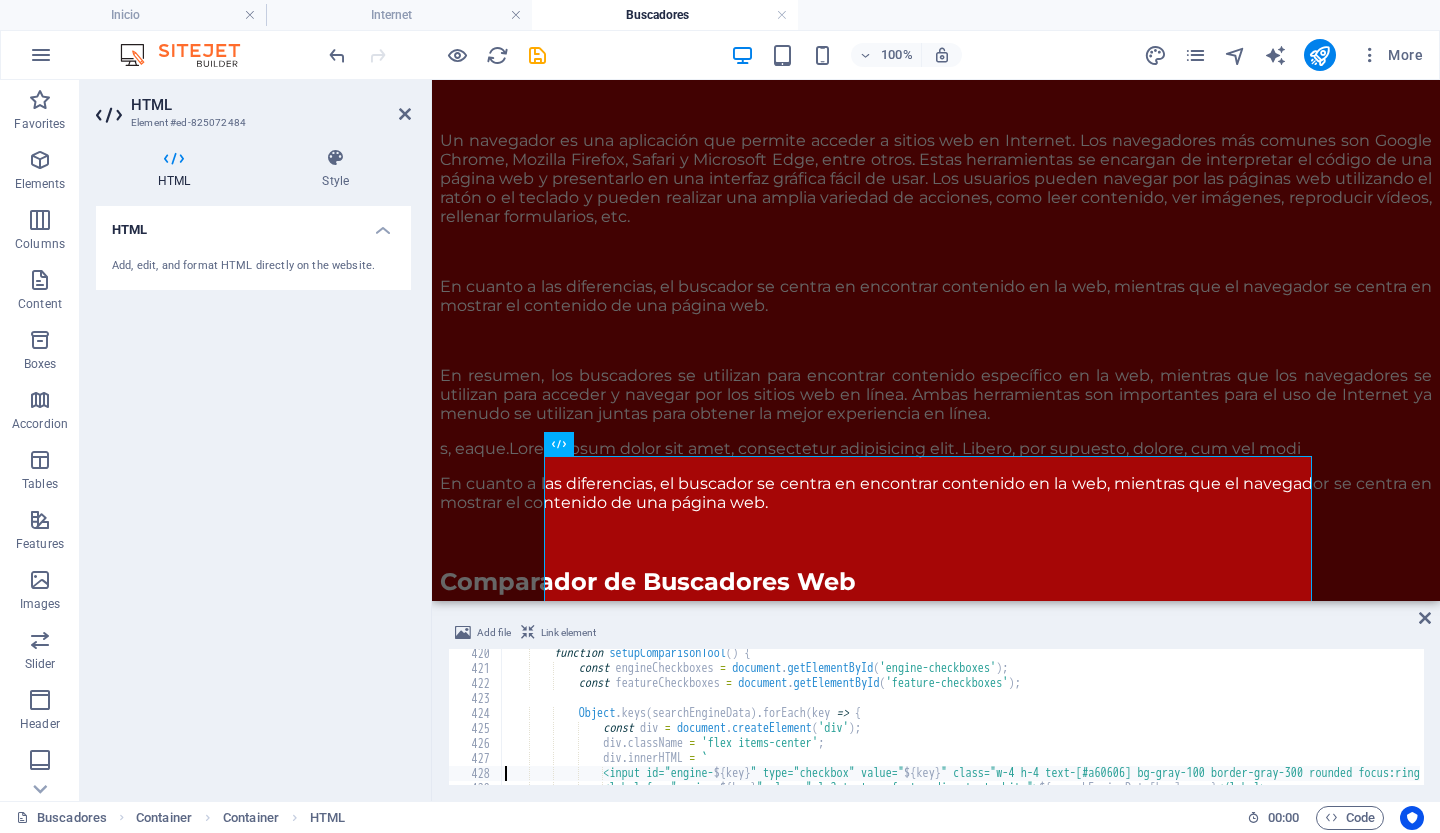 type on "});" 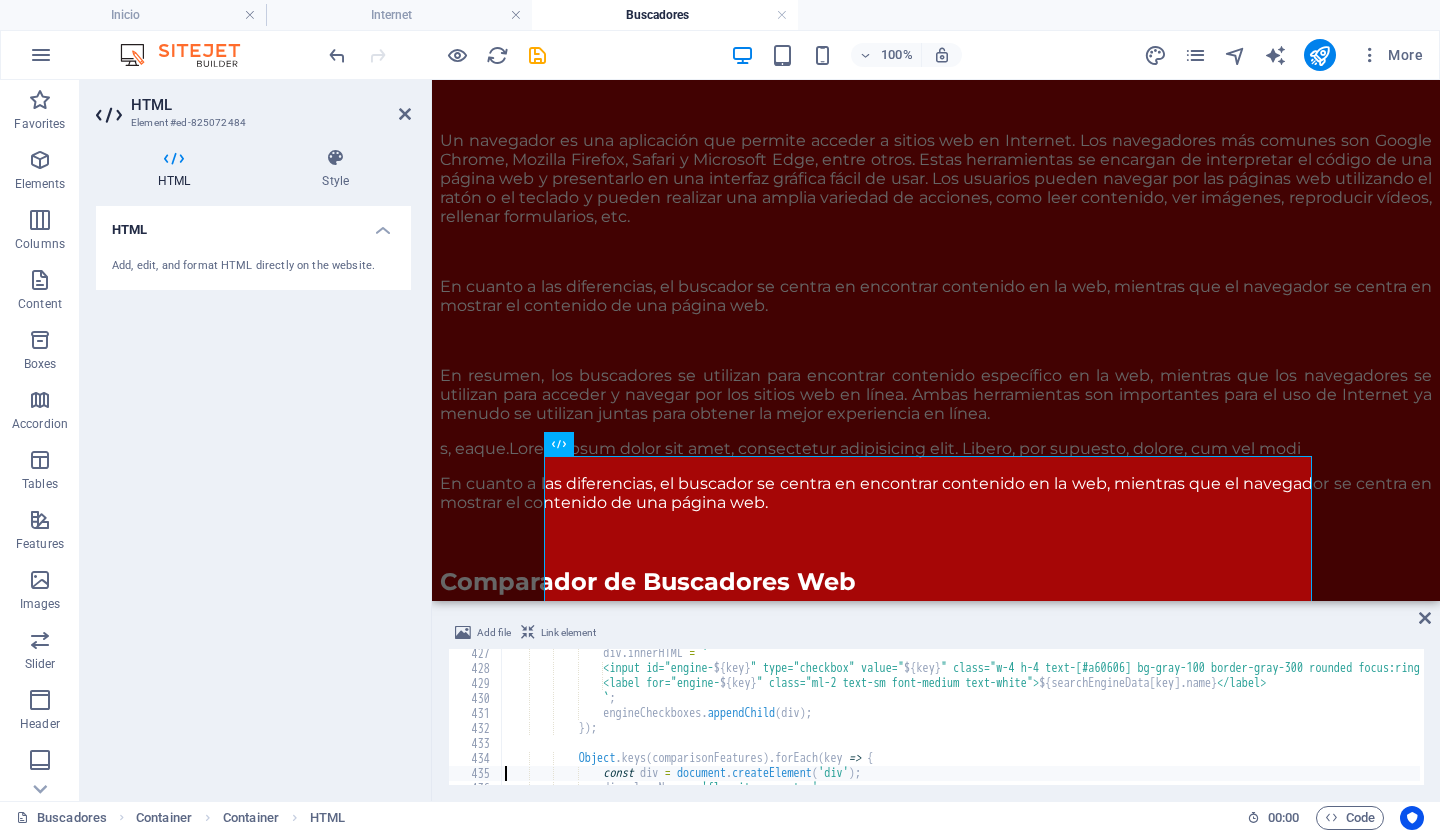 type on "});" 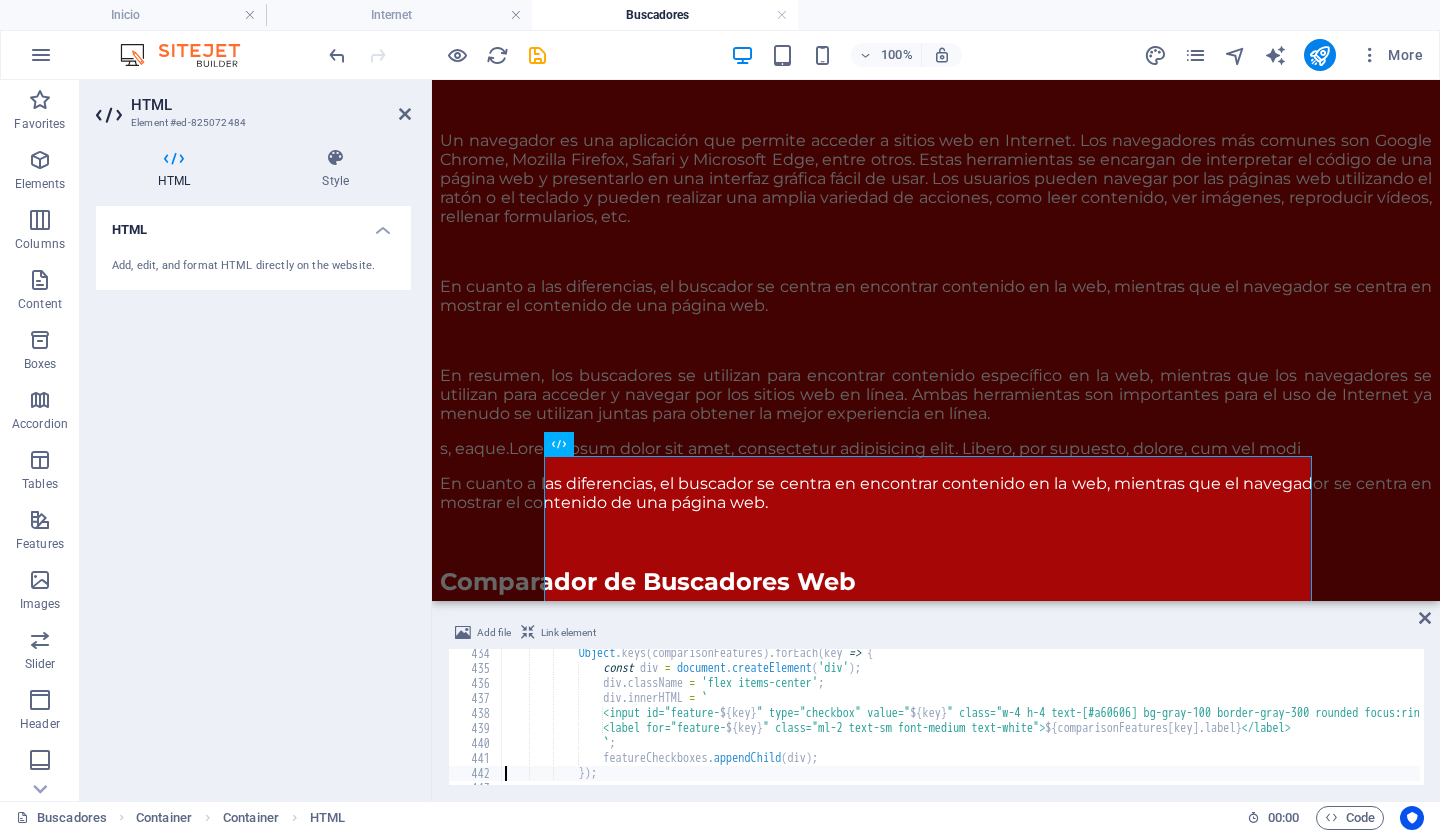 type on "}" 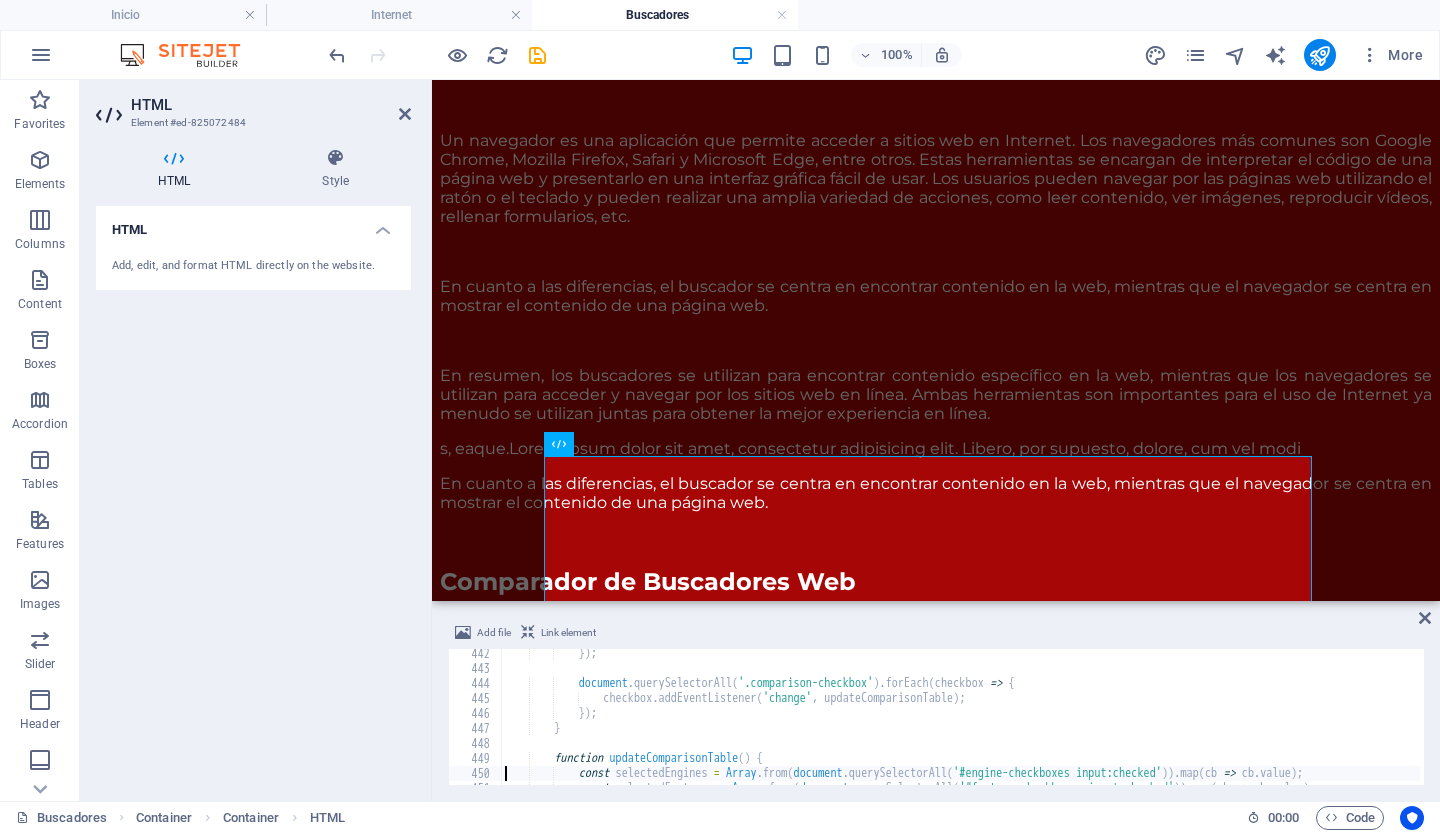 type on "const table = document.getElementById('comparison-table');" 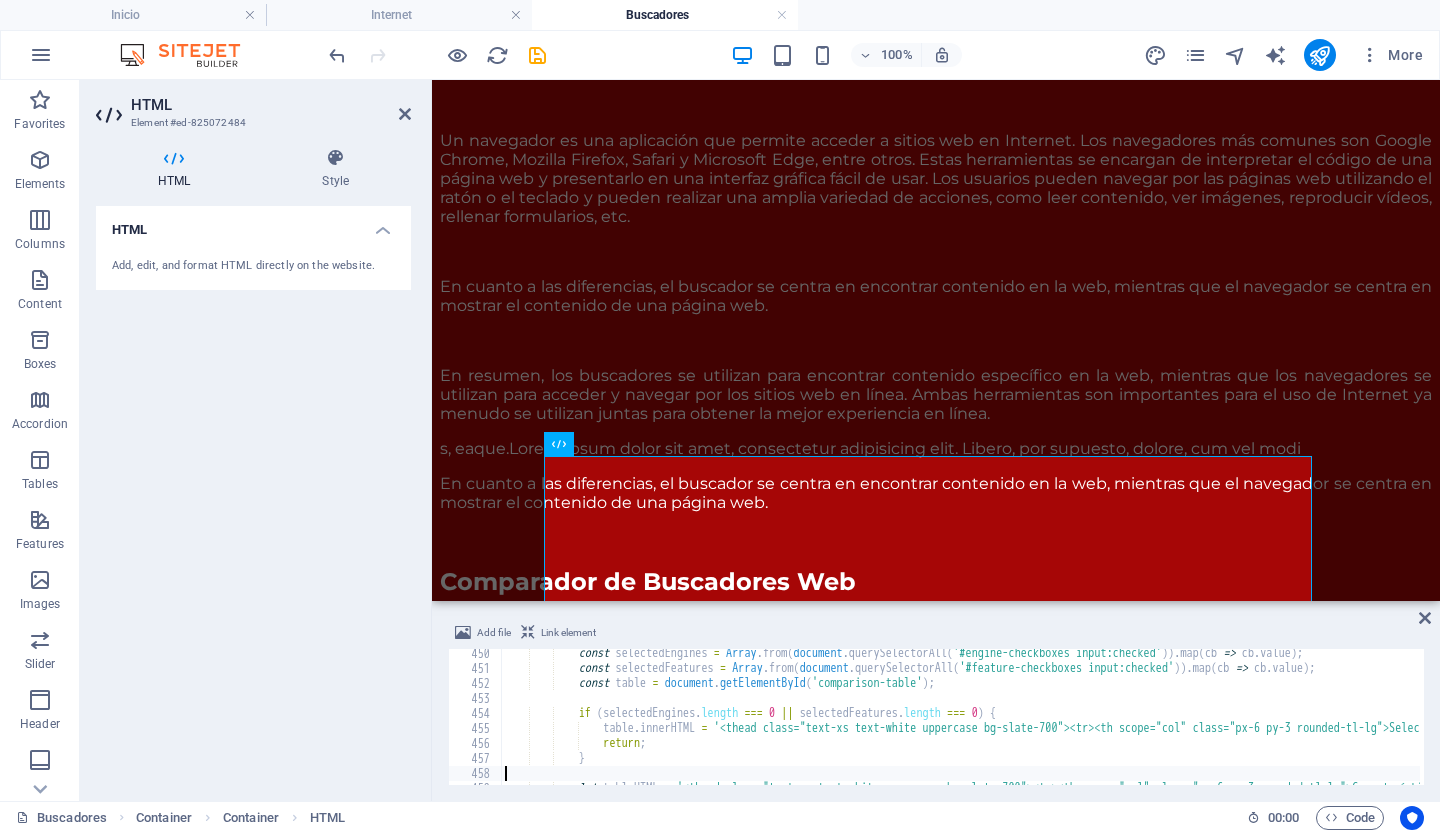 type on "tableHTML += '</tr></thead><tbody>';" 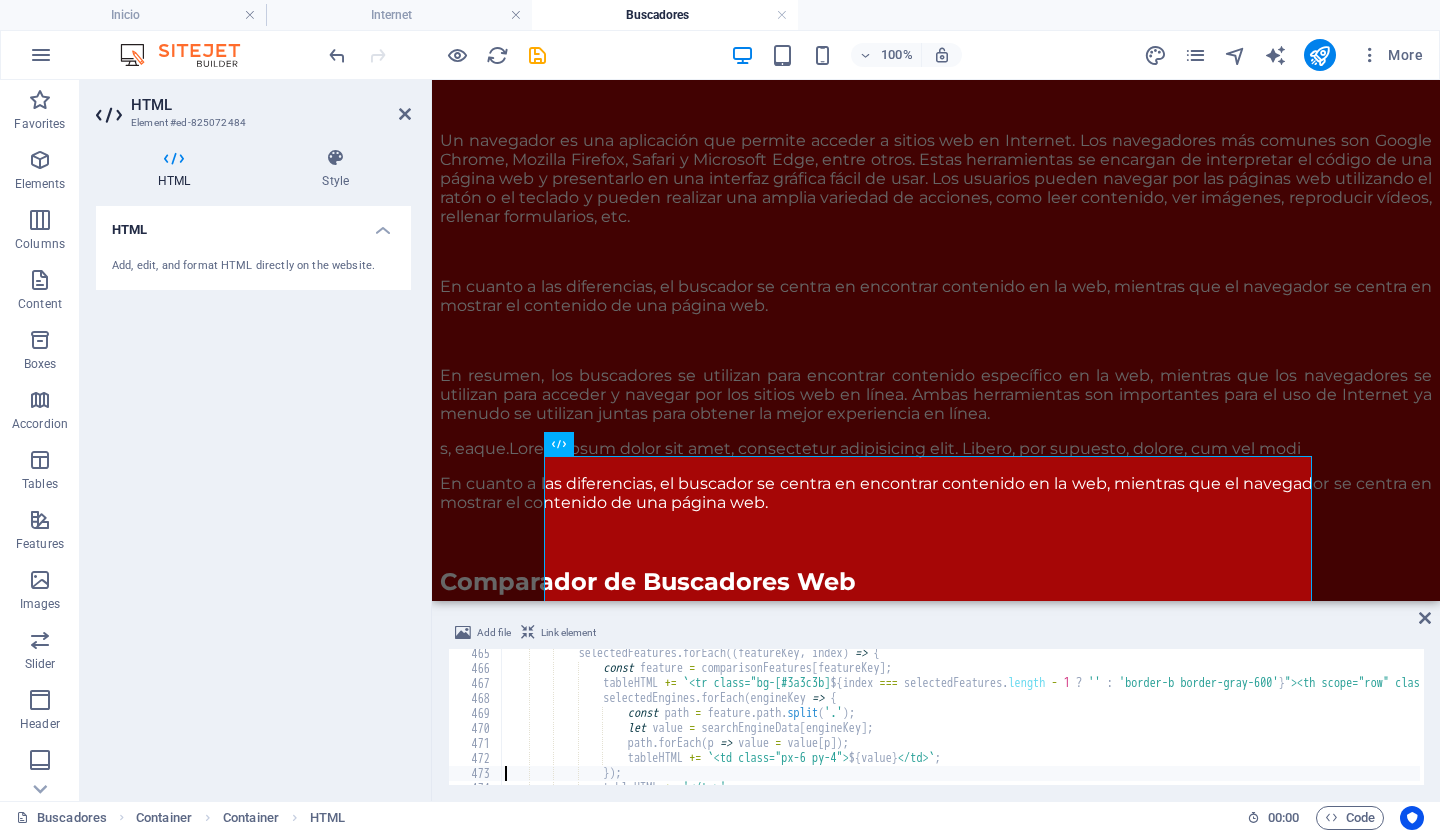 type on "});" 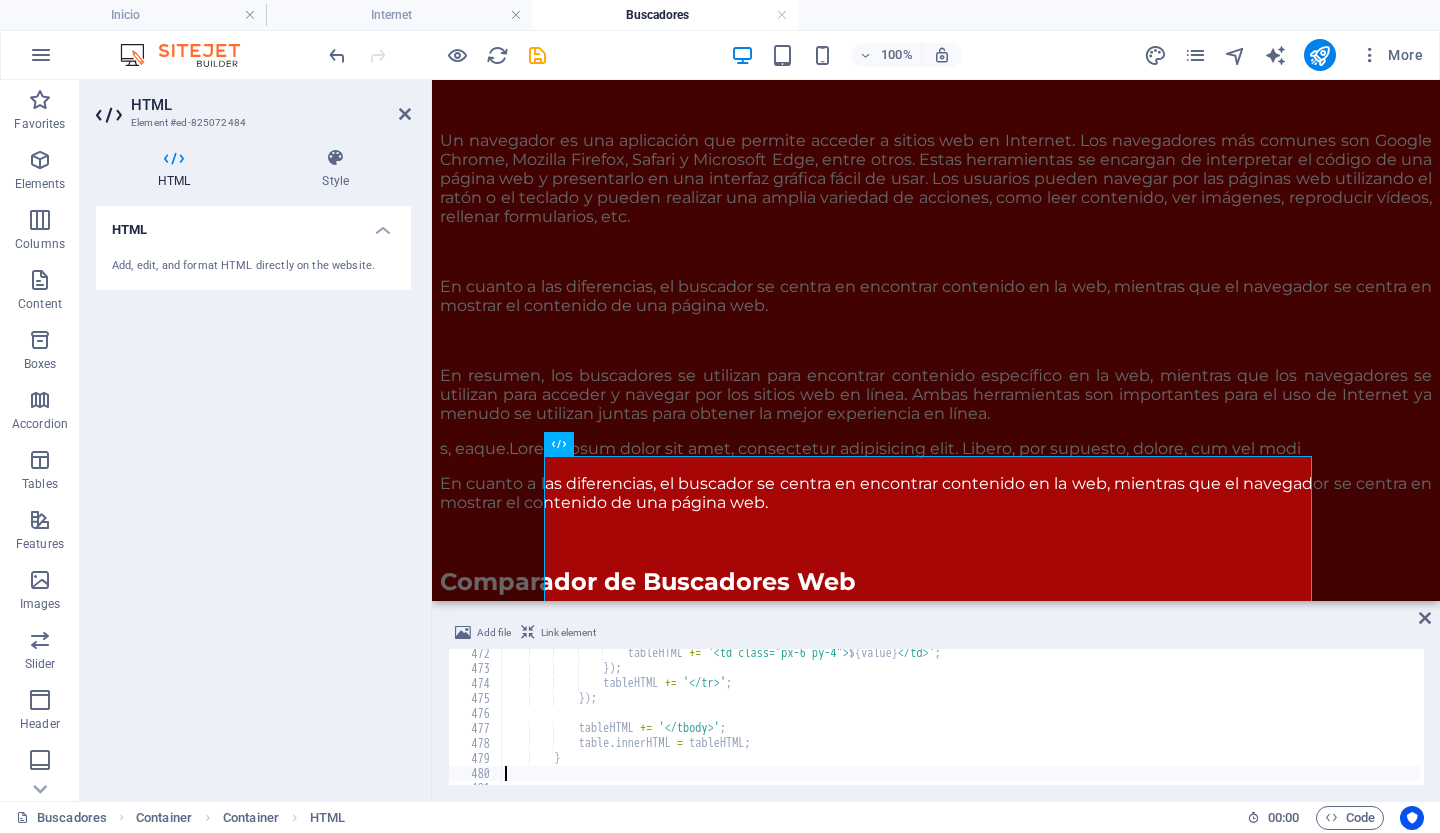 type on "updateComparisonTable();" 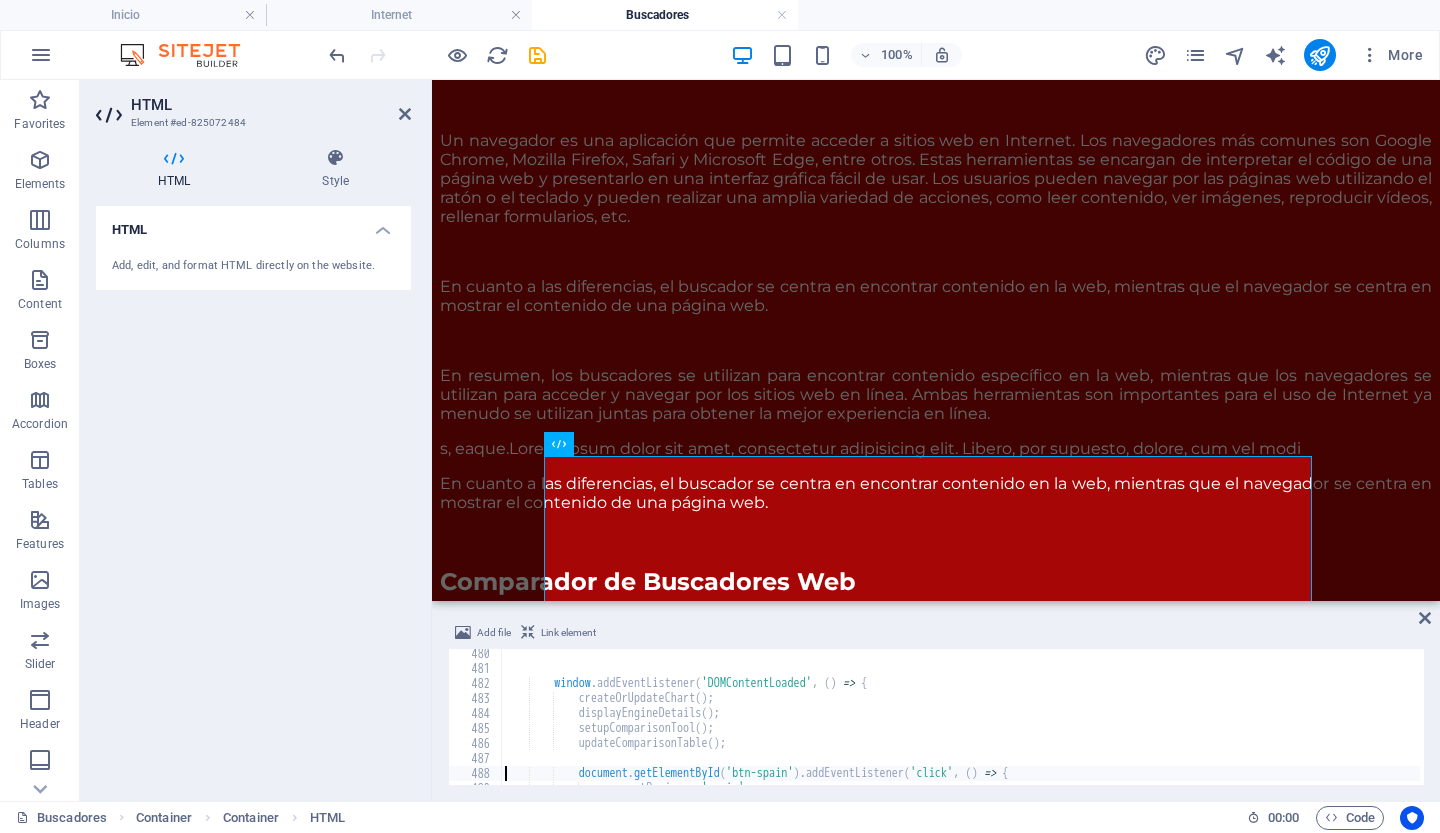 type on "document.getElementById('btn-spain').classList.add('bg-[#f5f5f4]', 'text-black');" 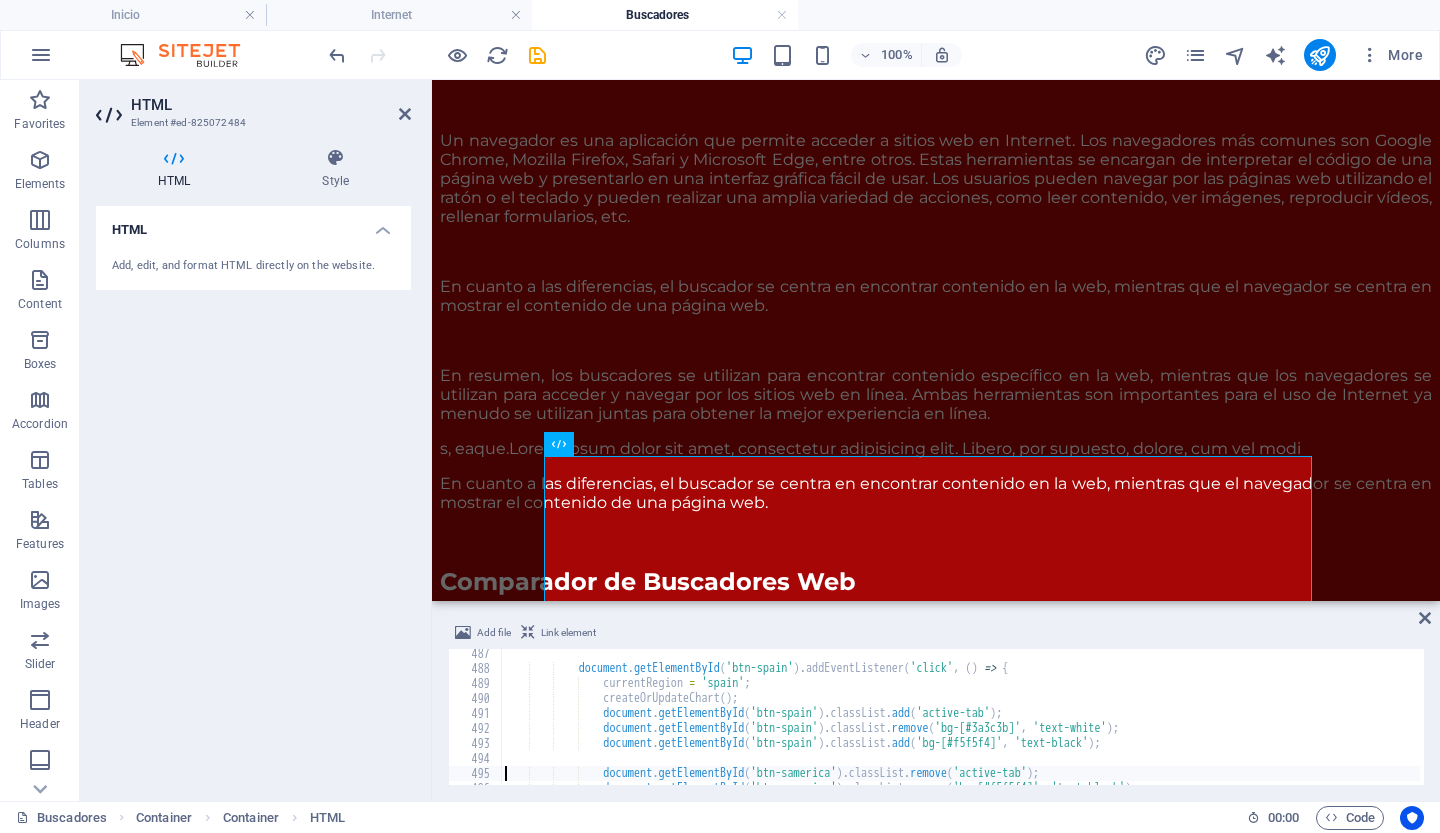 type on "});" 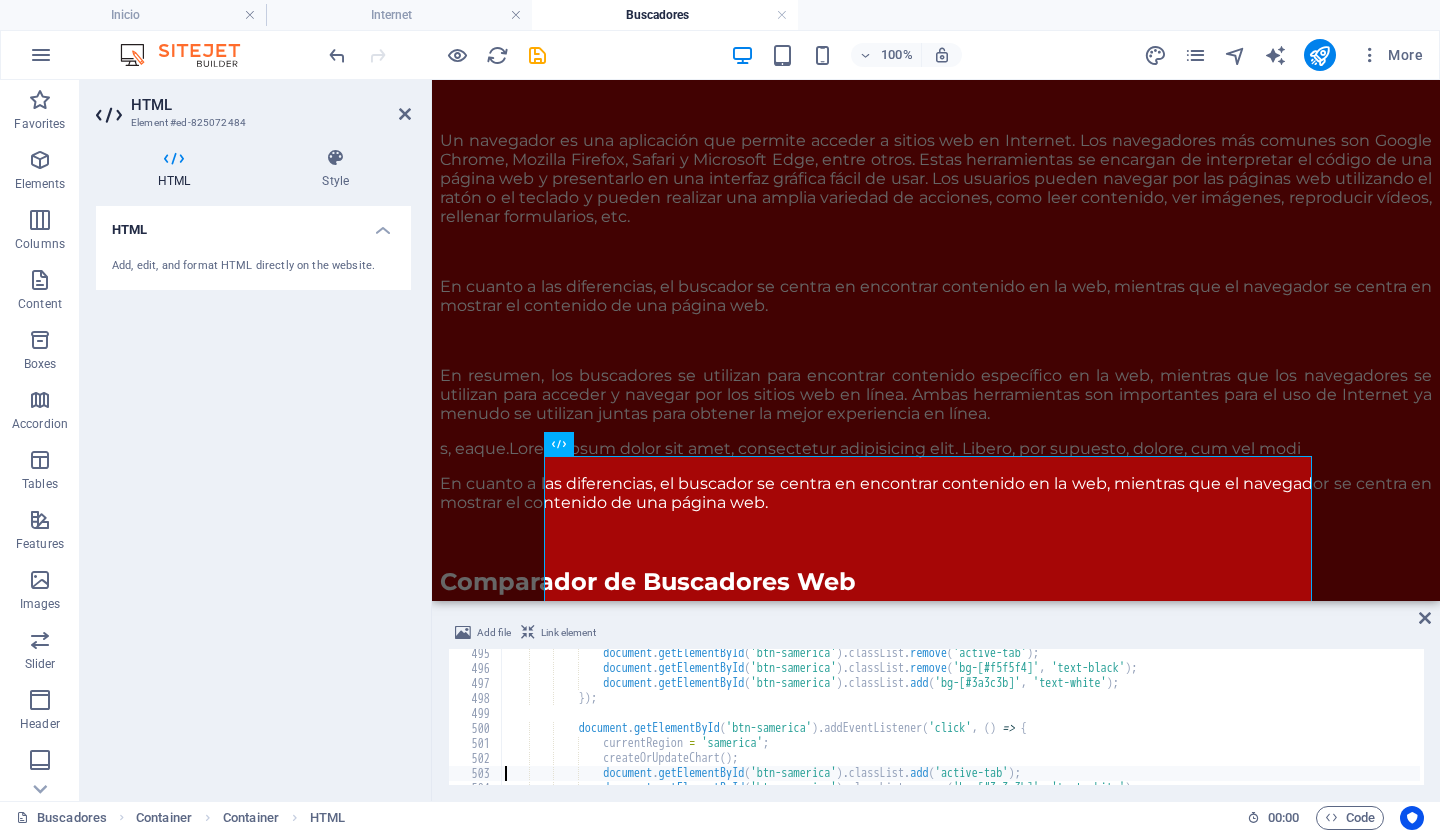 type on "document.getElementById('btn-samerica').classList.add('bg-[#f5f5f4]', 'text-black');" 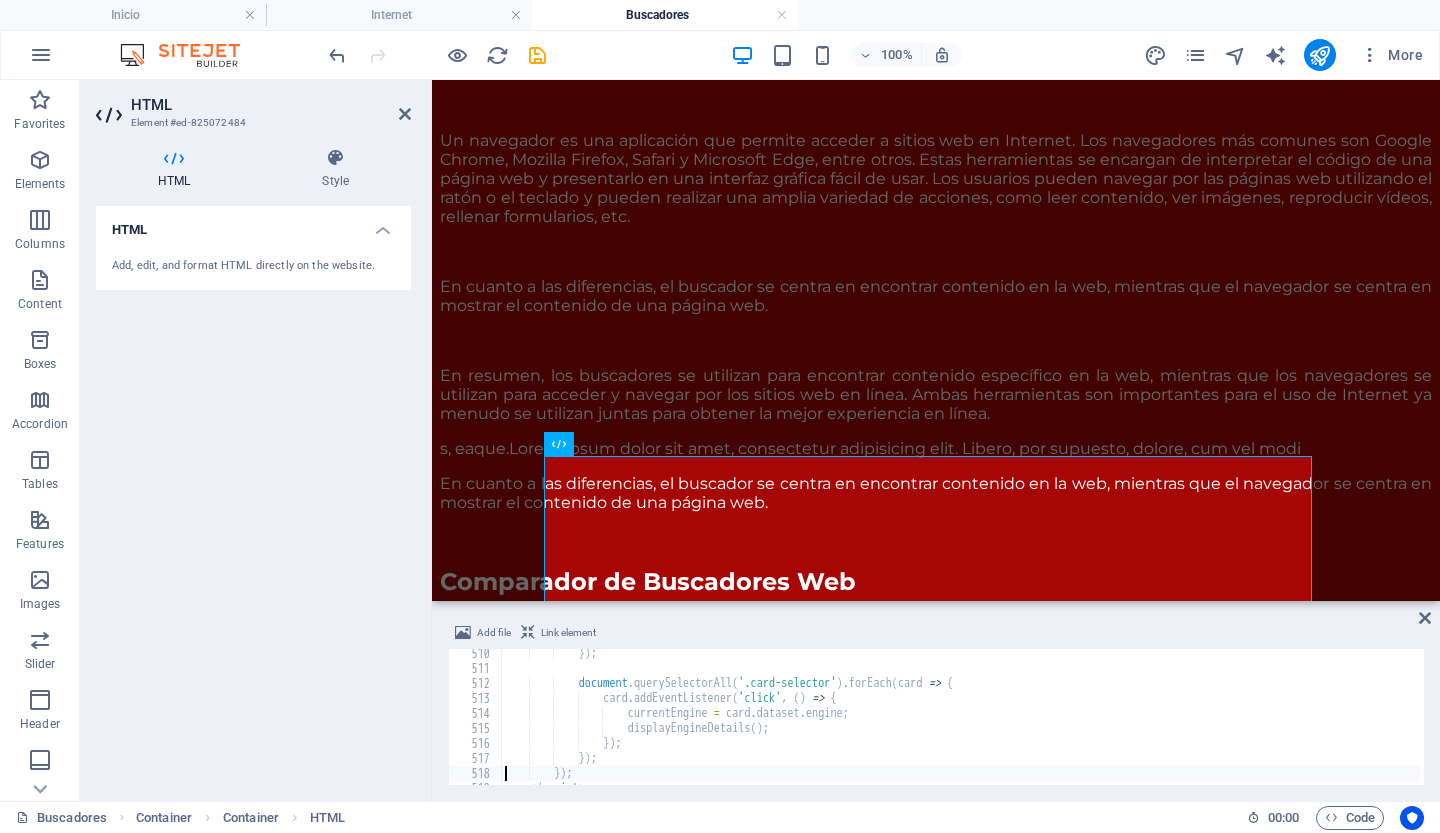 type on "</html>" 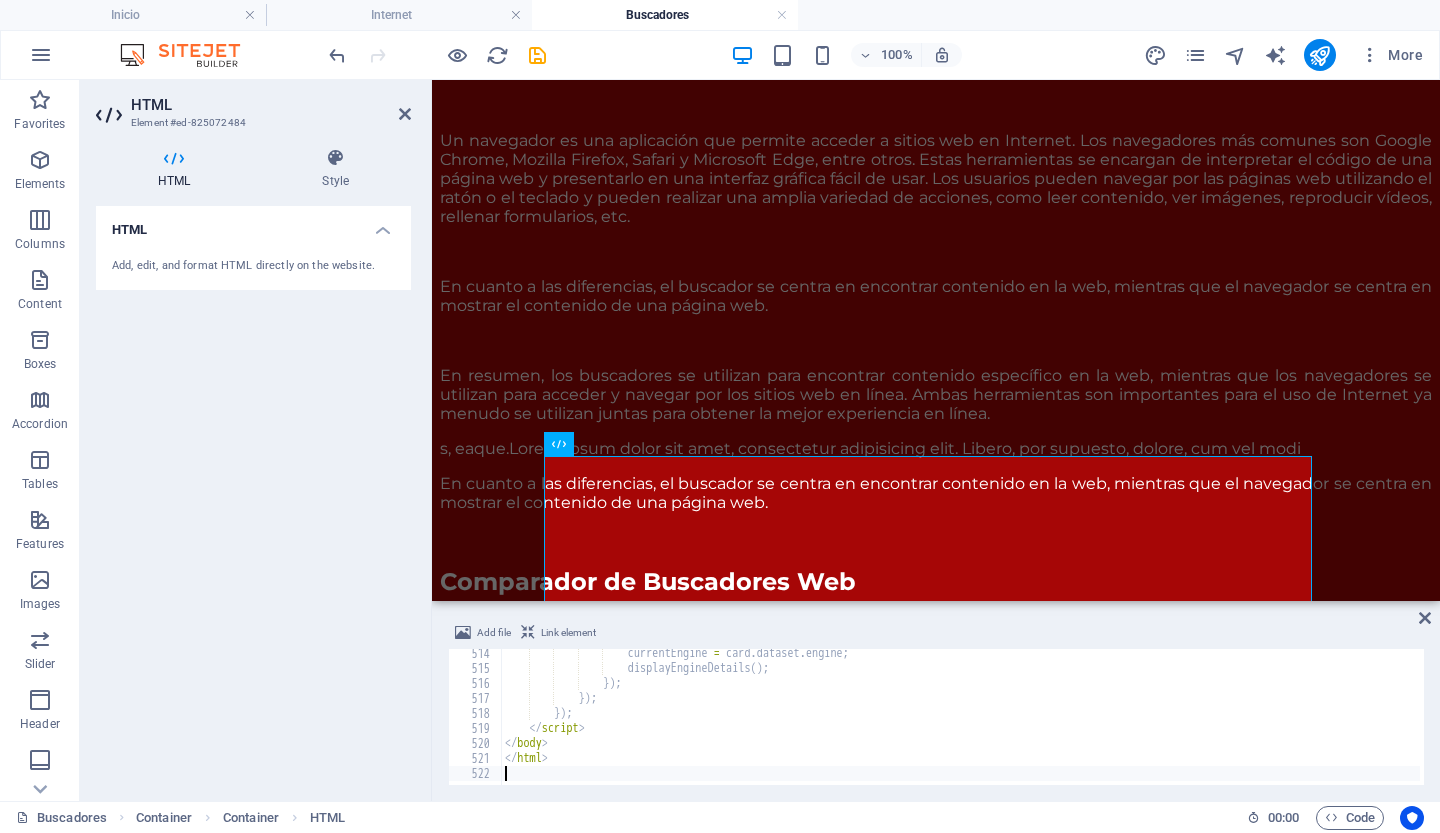 scroll, scrollTop: 7683, scrollLeft: 0, axis: vertical 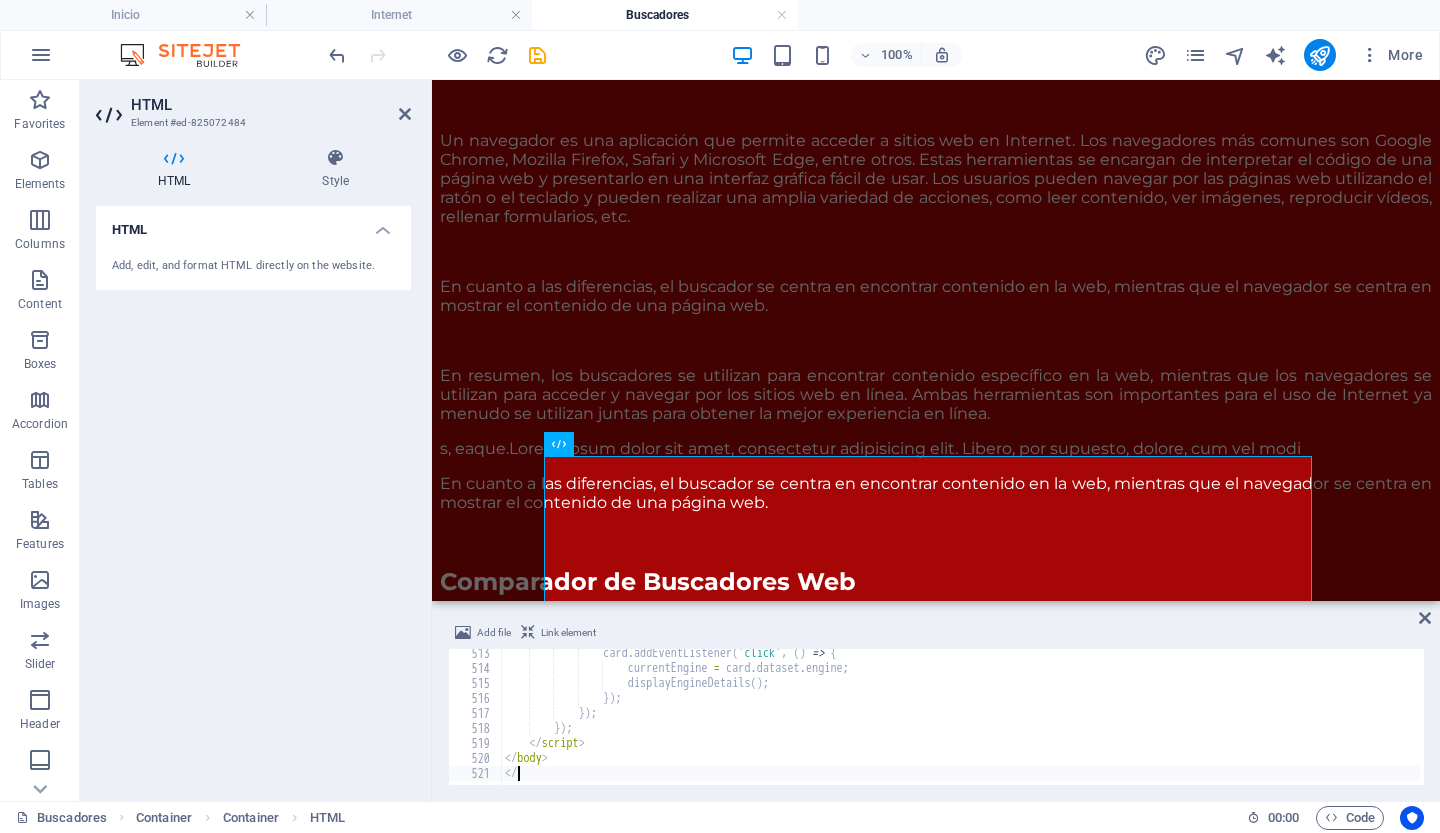 type on "<" 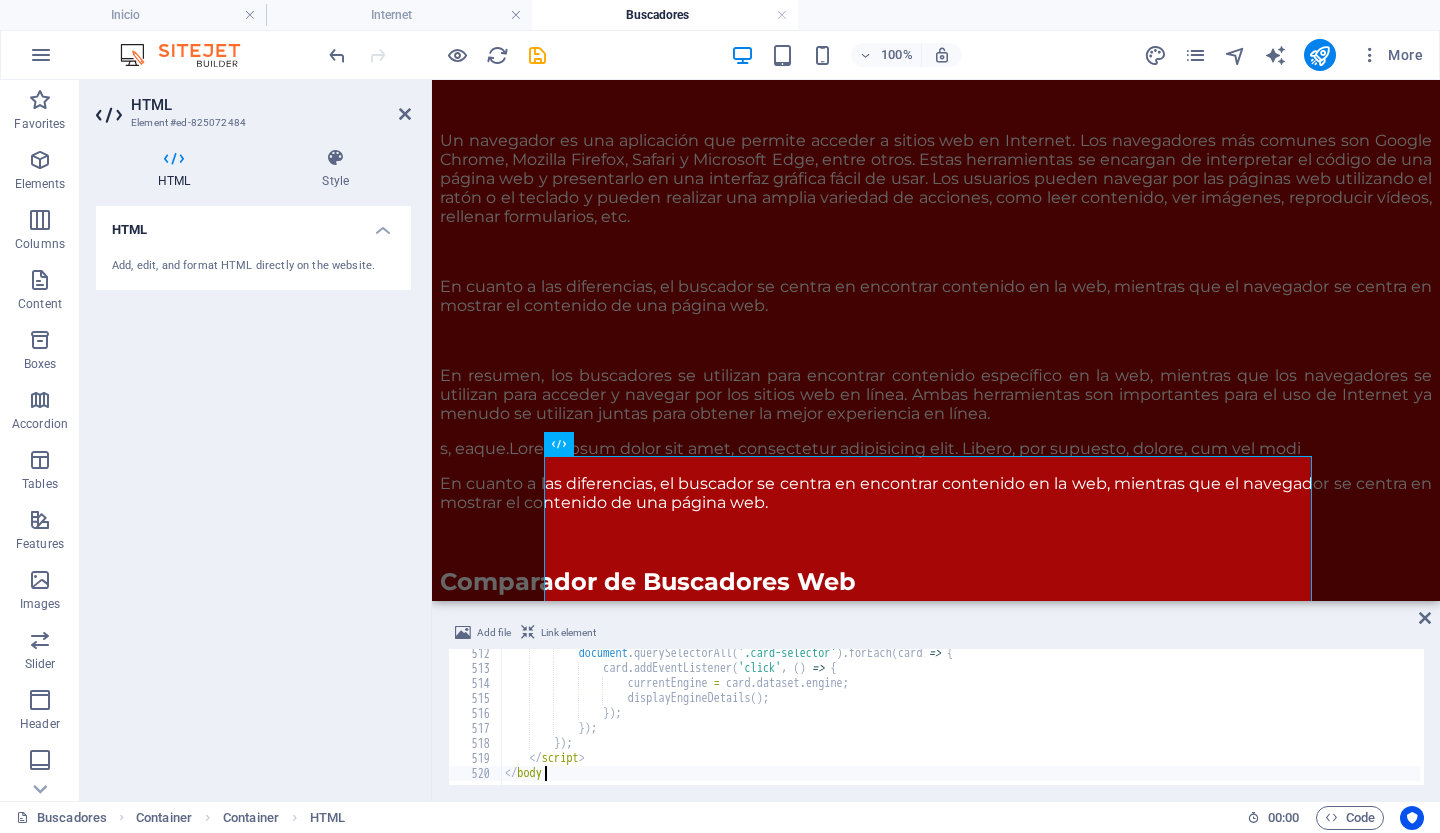 scroll, scrollTop: 7668, scrollLeft: 0, axis: vertical 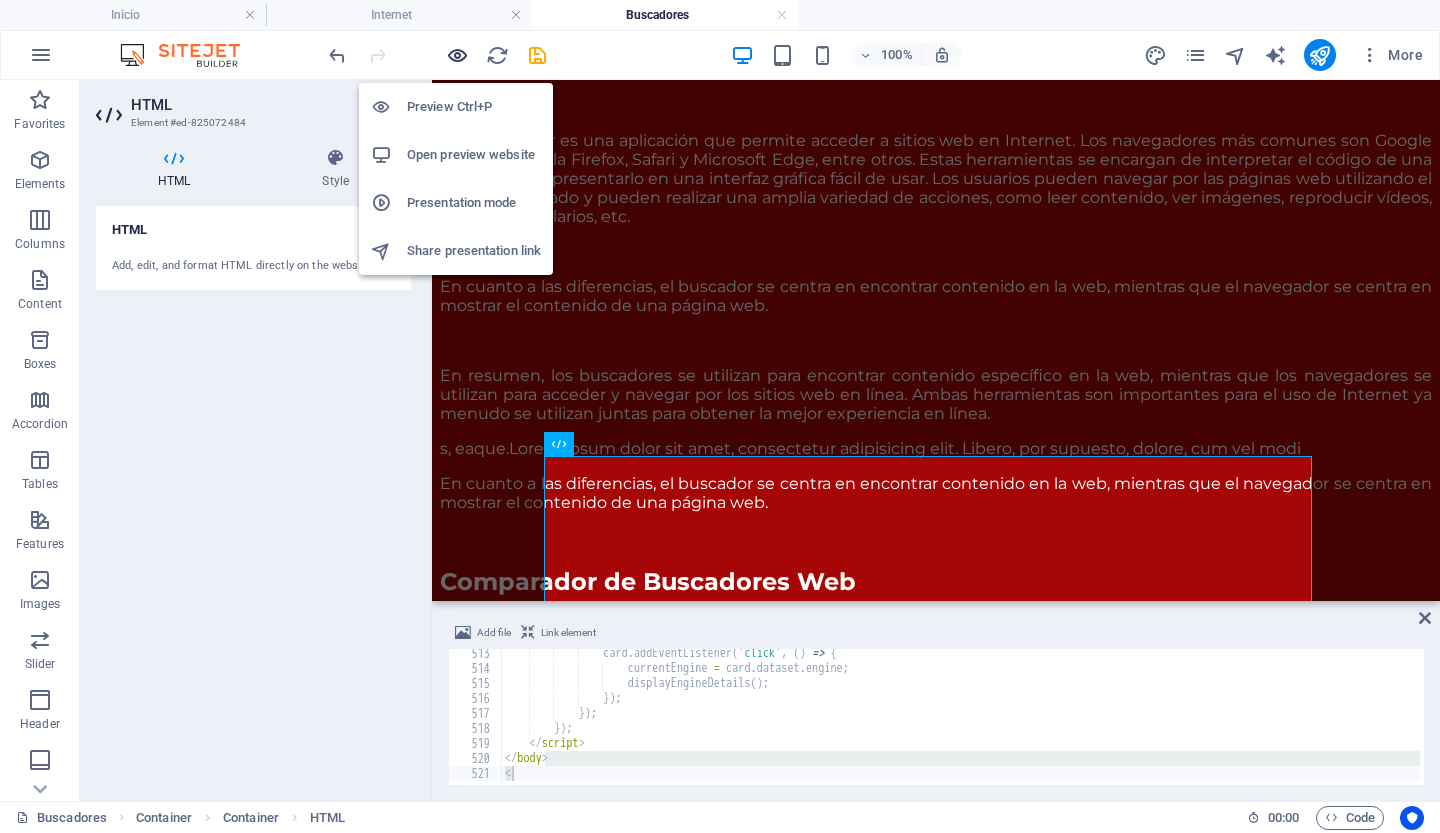 click at bounding box center (457, 55) 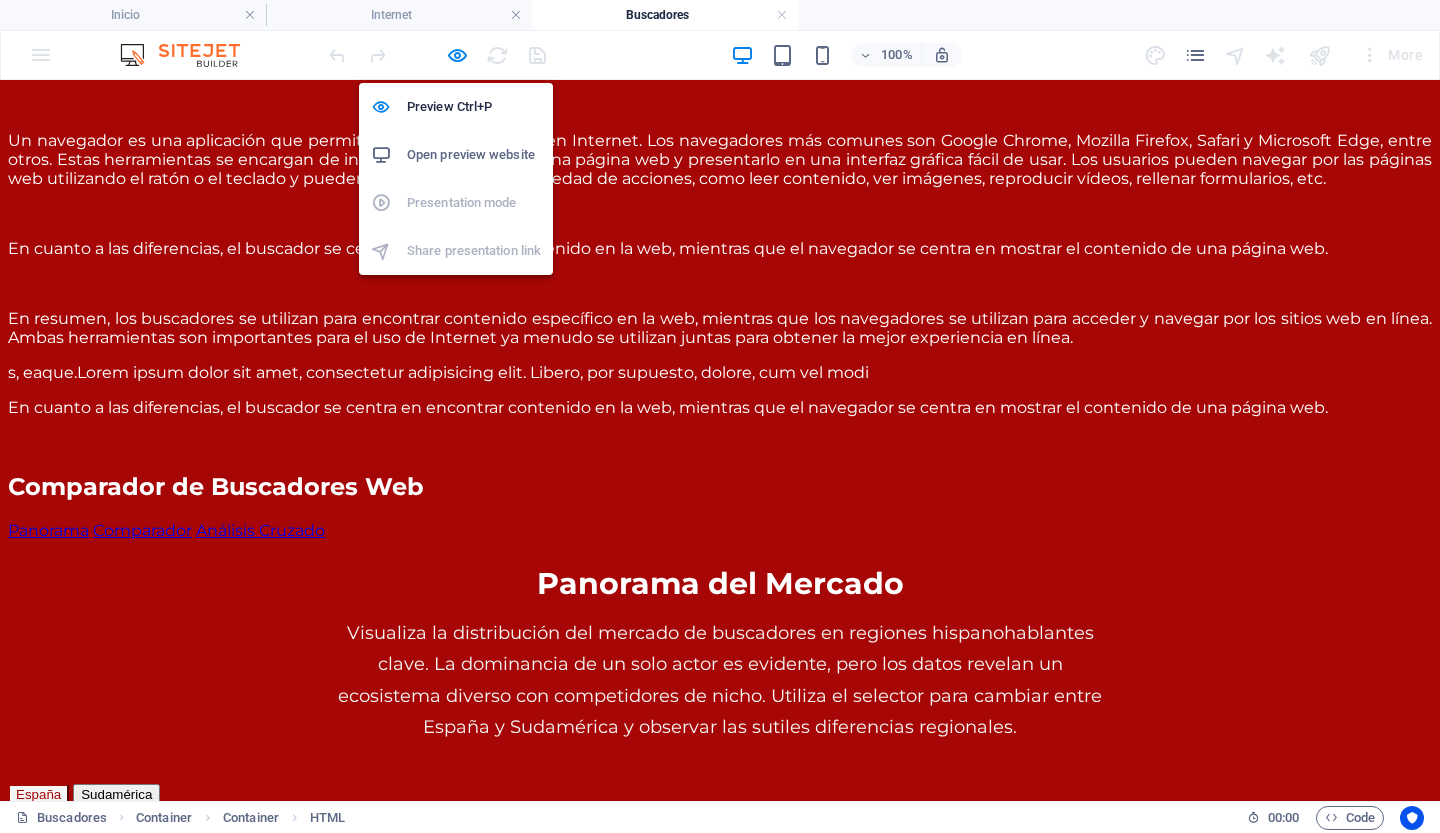 click on "Open preview website" at bounding box center [474, 155] 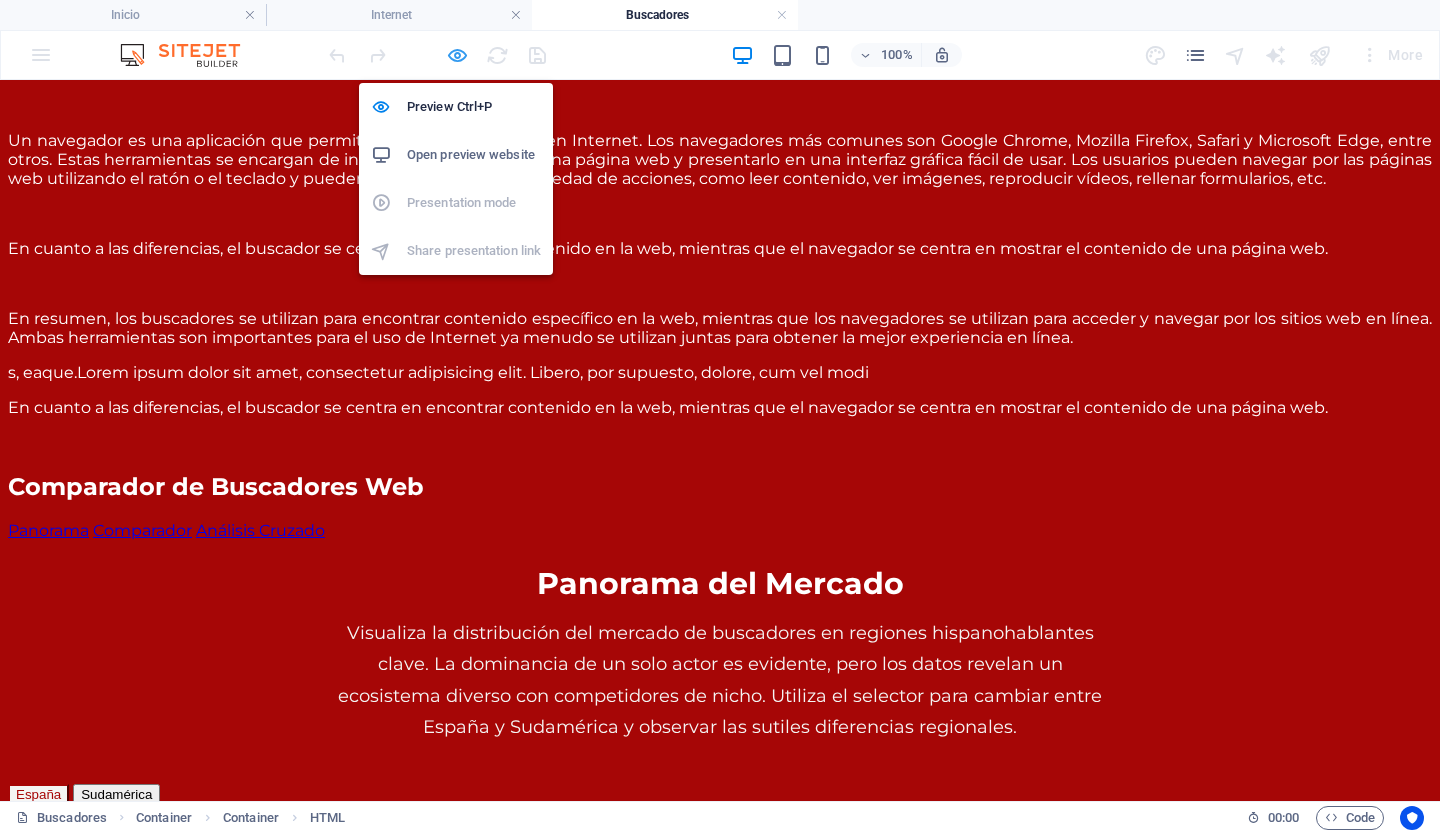 click at bounding box center [457, 55] 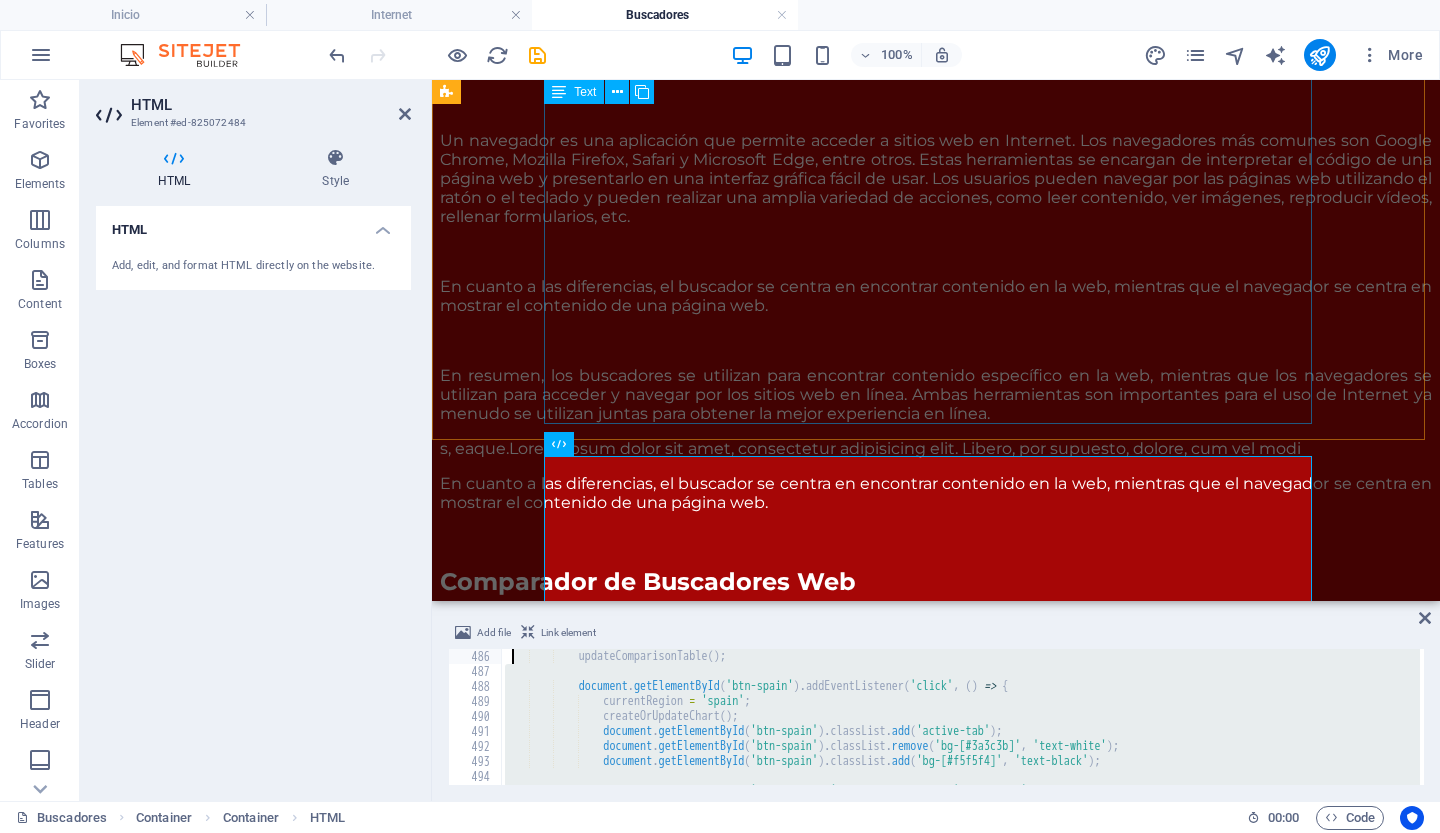 type on "window.addEventListener('DOMContentLoaded', () => {" 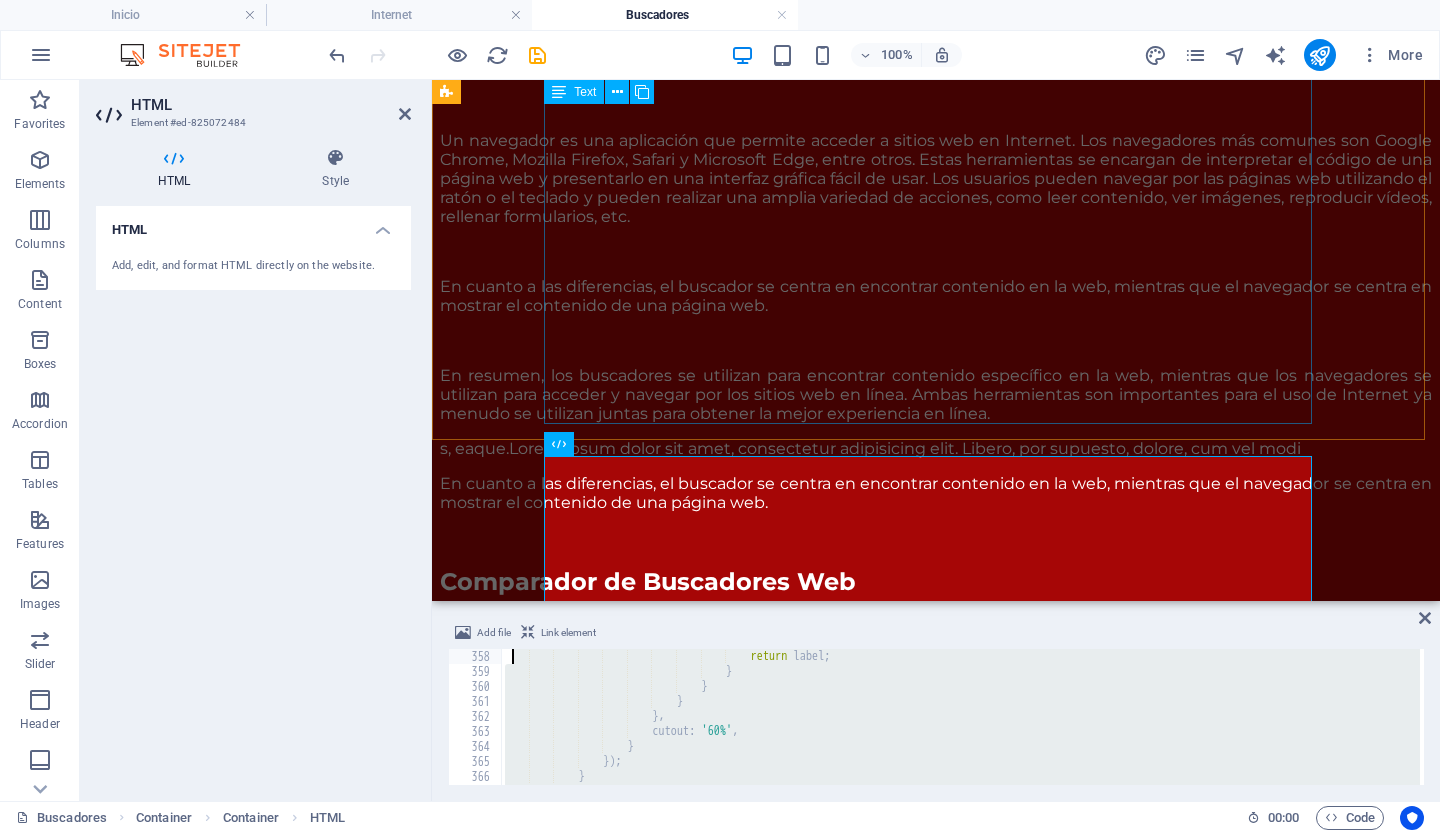 scroll, scrollTop: 5253, scrollLeft: 0, axis: vertical 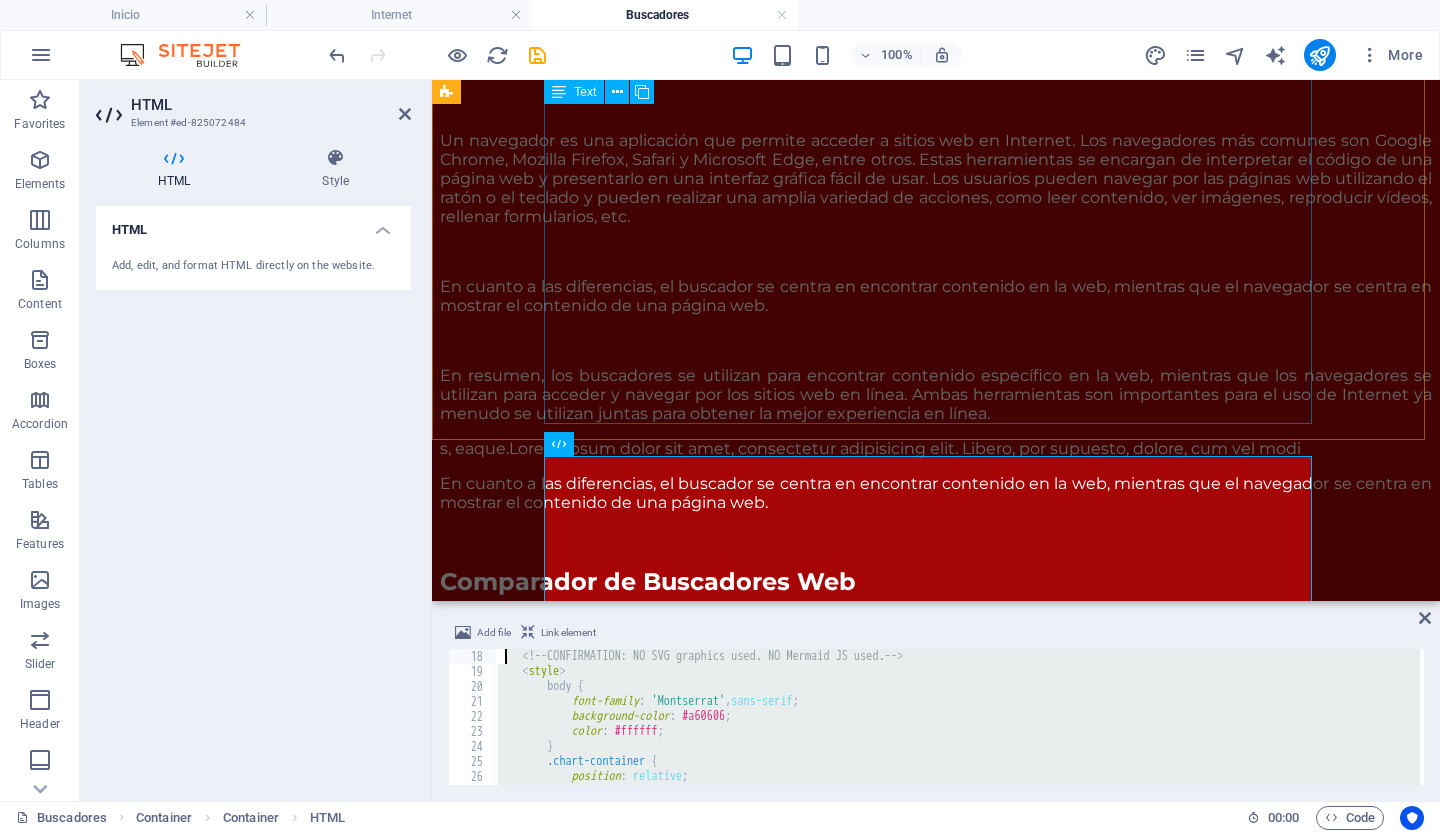 type on "- Icons/Indicators: Report Info -> Qualitative assessments (e.g., privacy level). Goal -> Inform quickly. Viz -> Unicode characters (e.g., 🛡️, 🚀) and CSS-styled indicators. Justification -> Enhances scannability and visual comprehension.
-->" 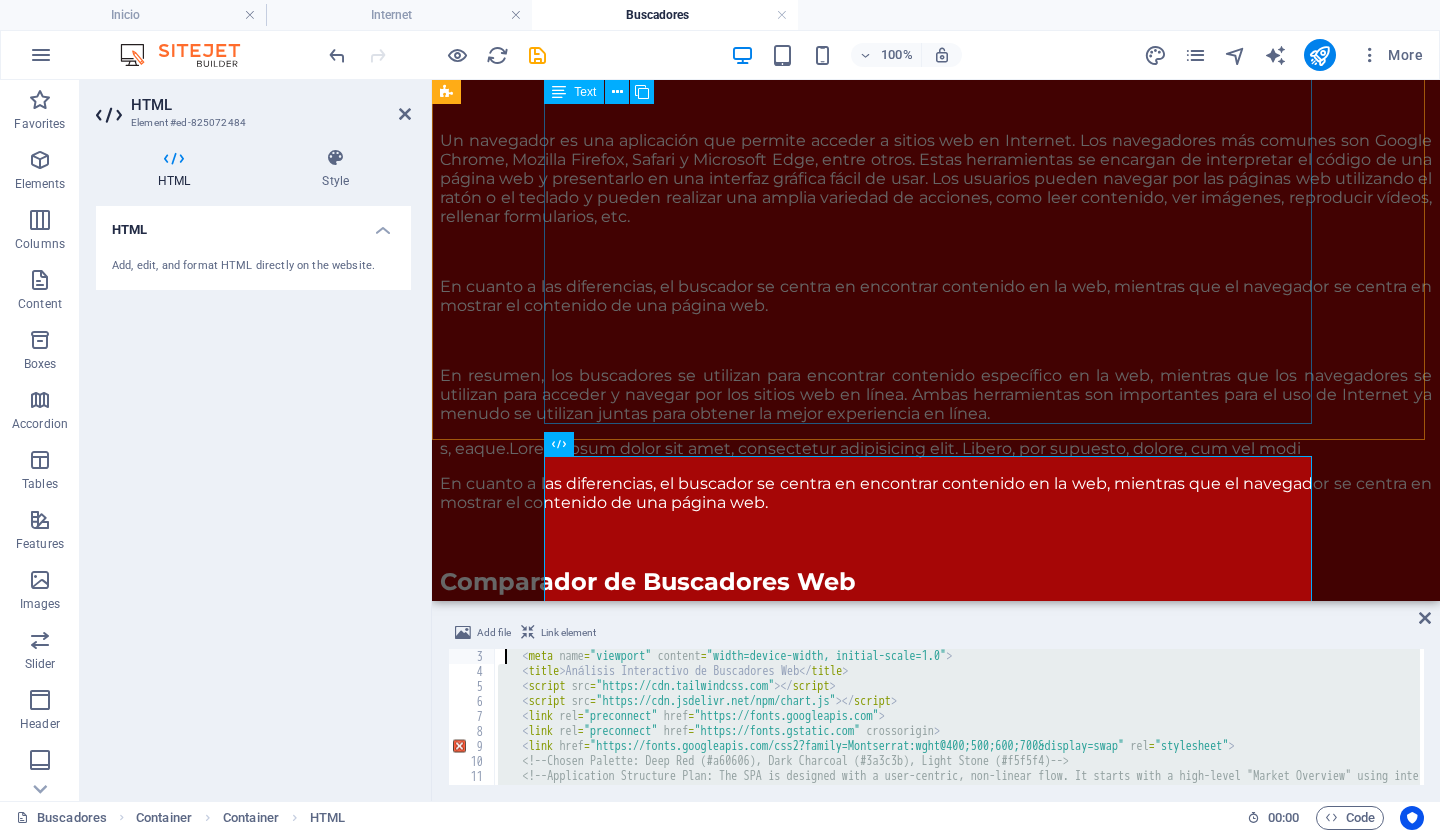 scroll, scrollTop: 0, scrollLeft: 0, axis: both 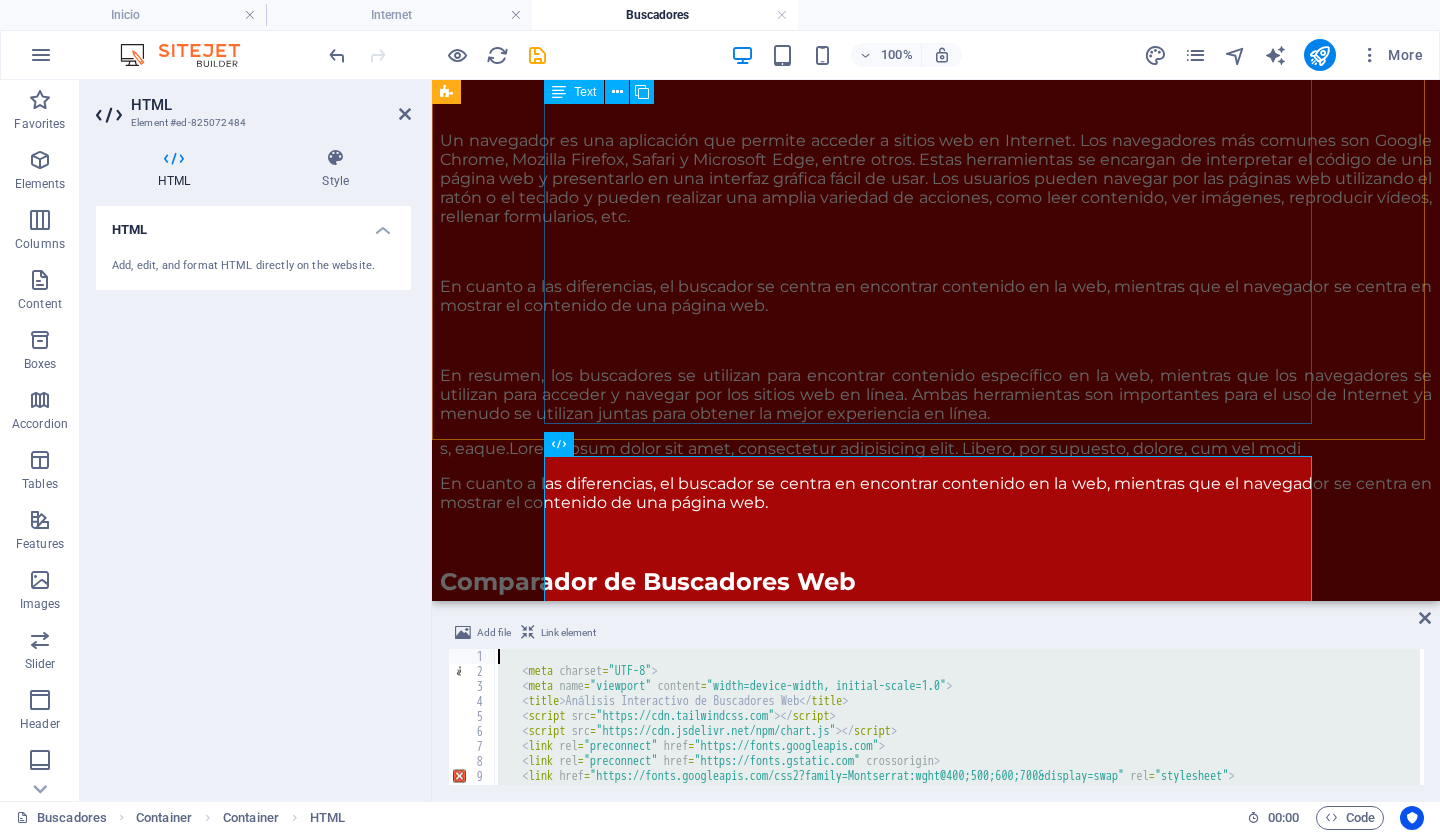 type on ">" 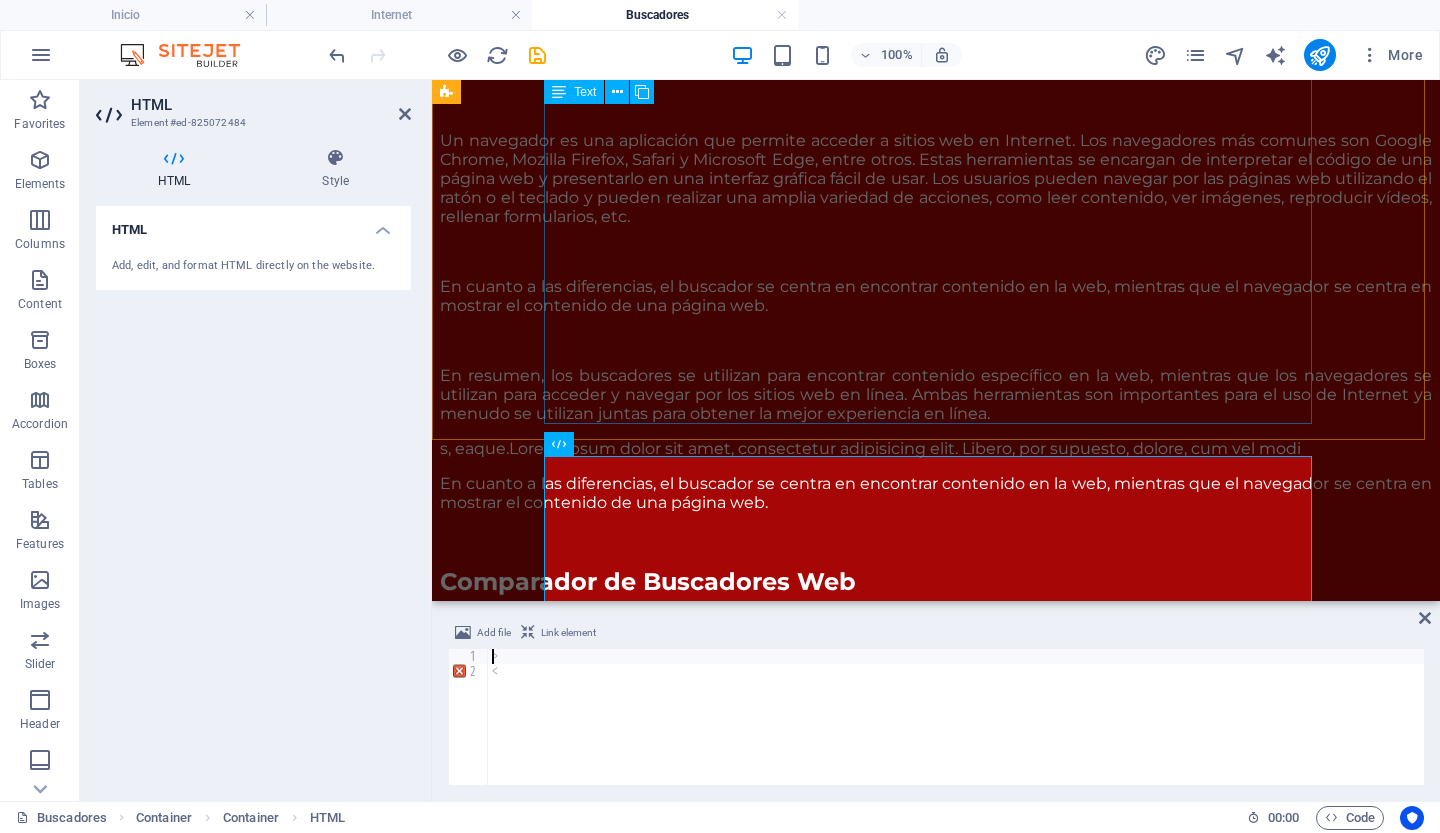 scroll, scrollTop: 2579, scrollLeft: 0, axis: vertical 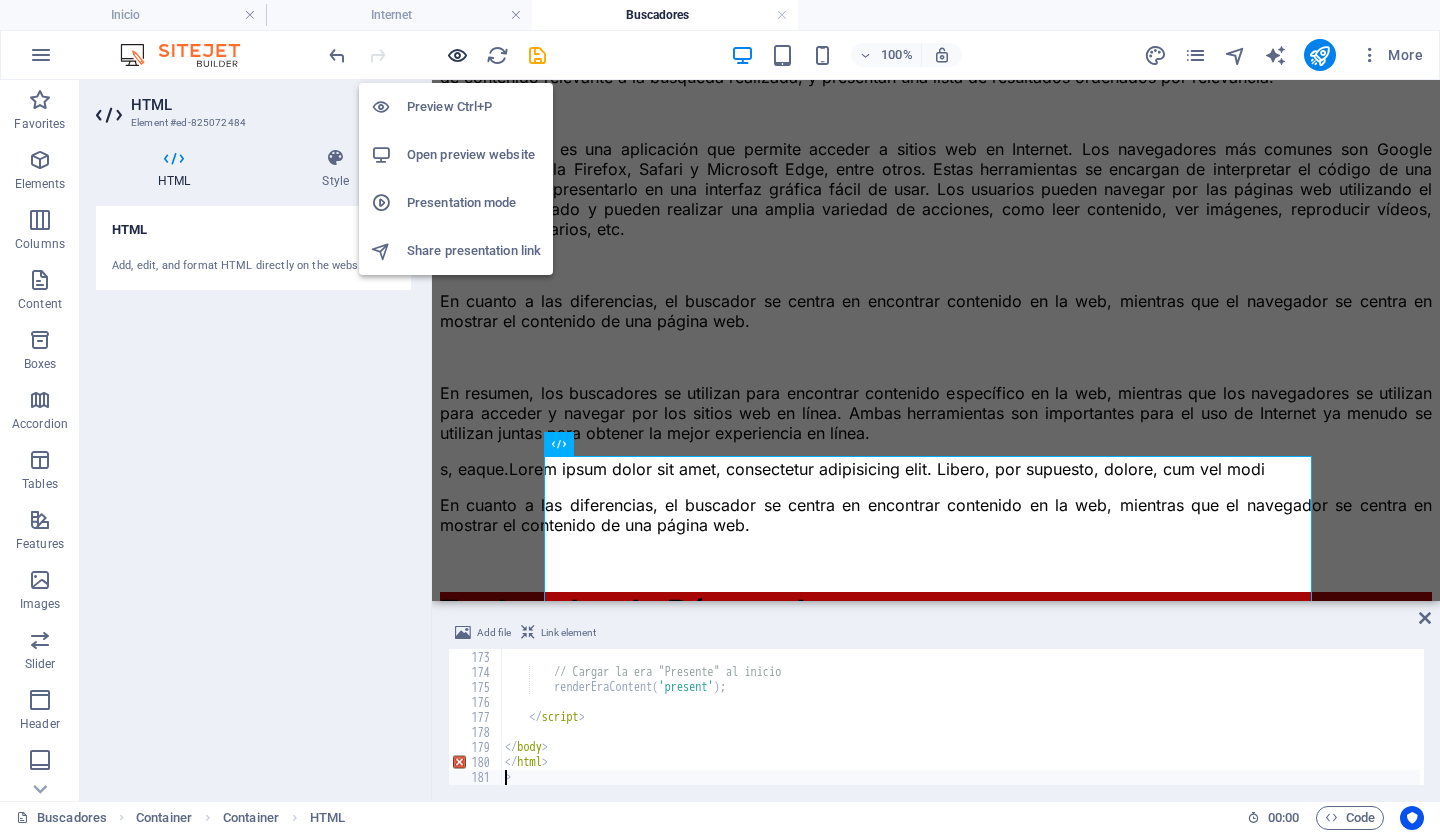 click at bounding box center (457, 55) 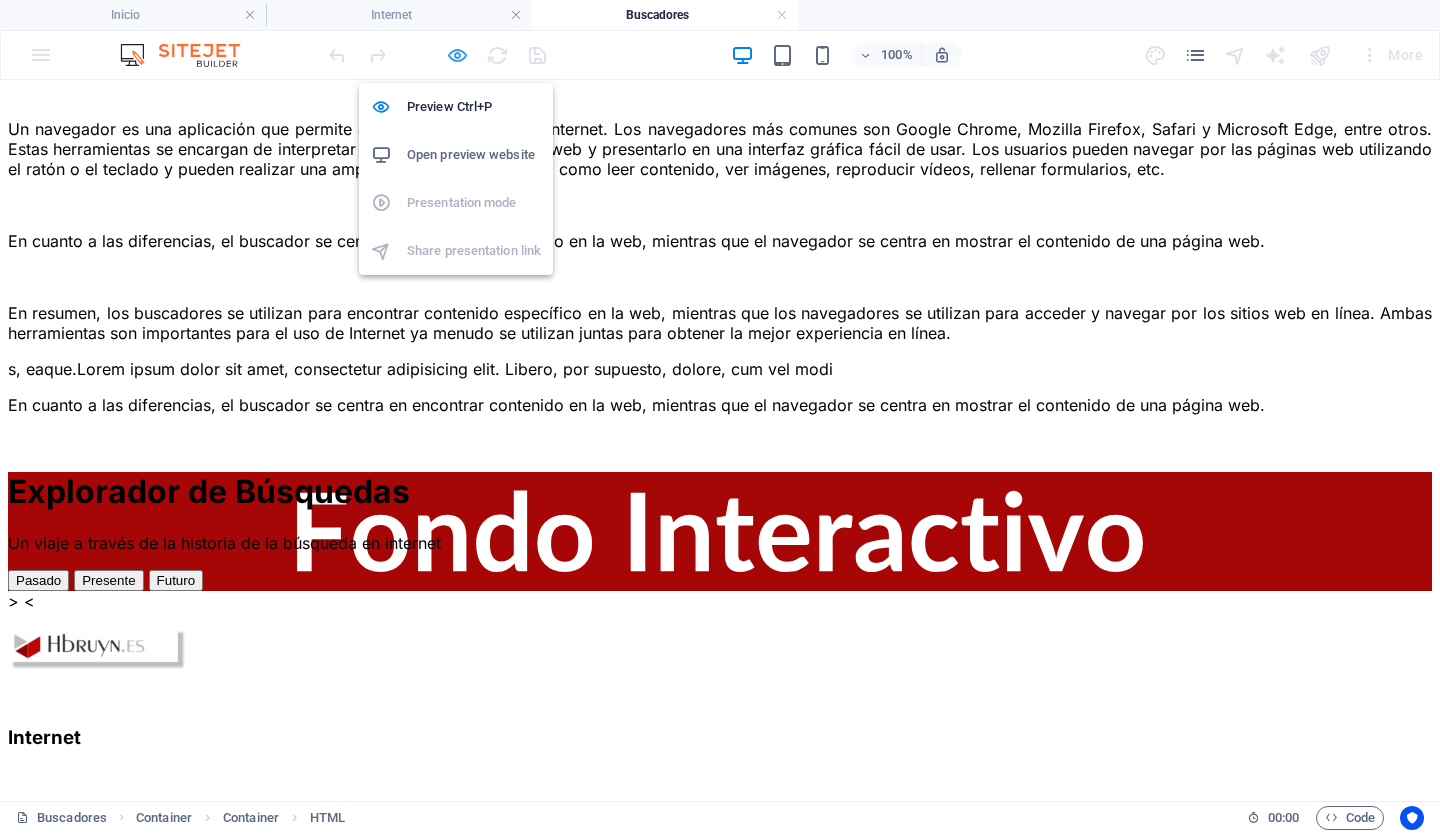 click at bounding box center [457, 55] 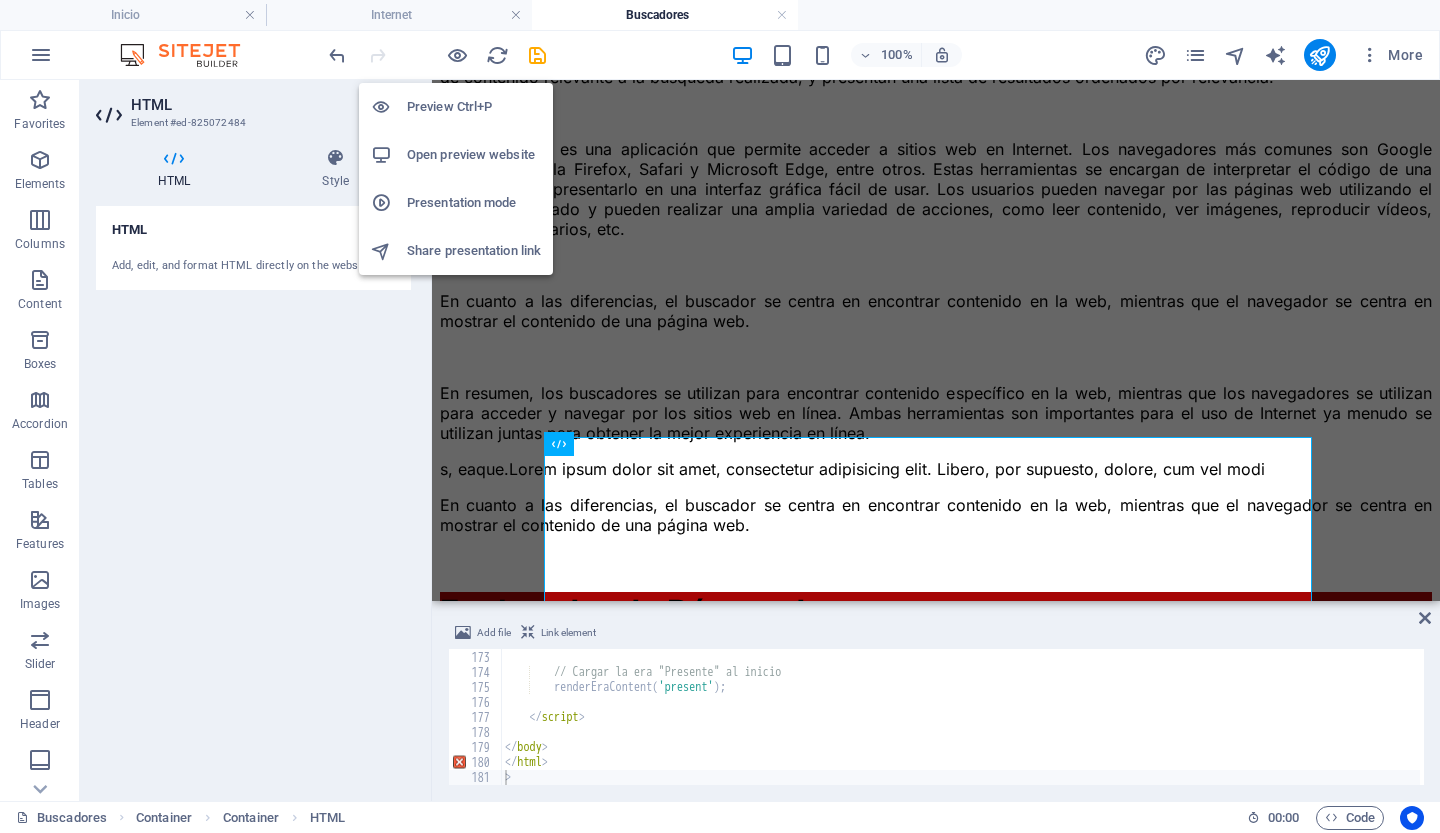 click on "Open preview website" at bounding box center (474, 155) 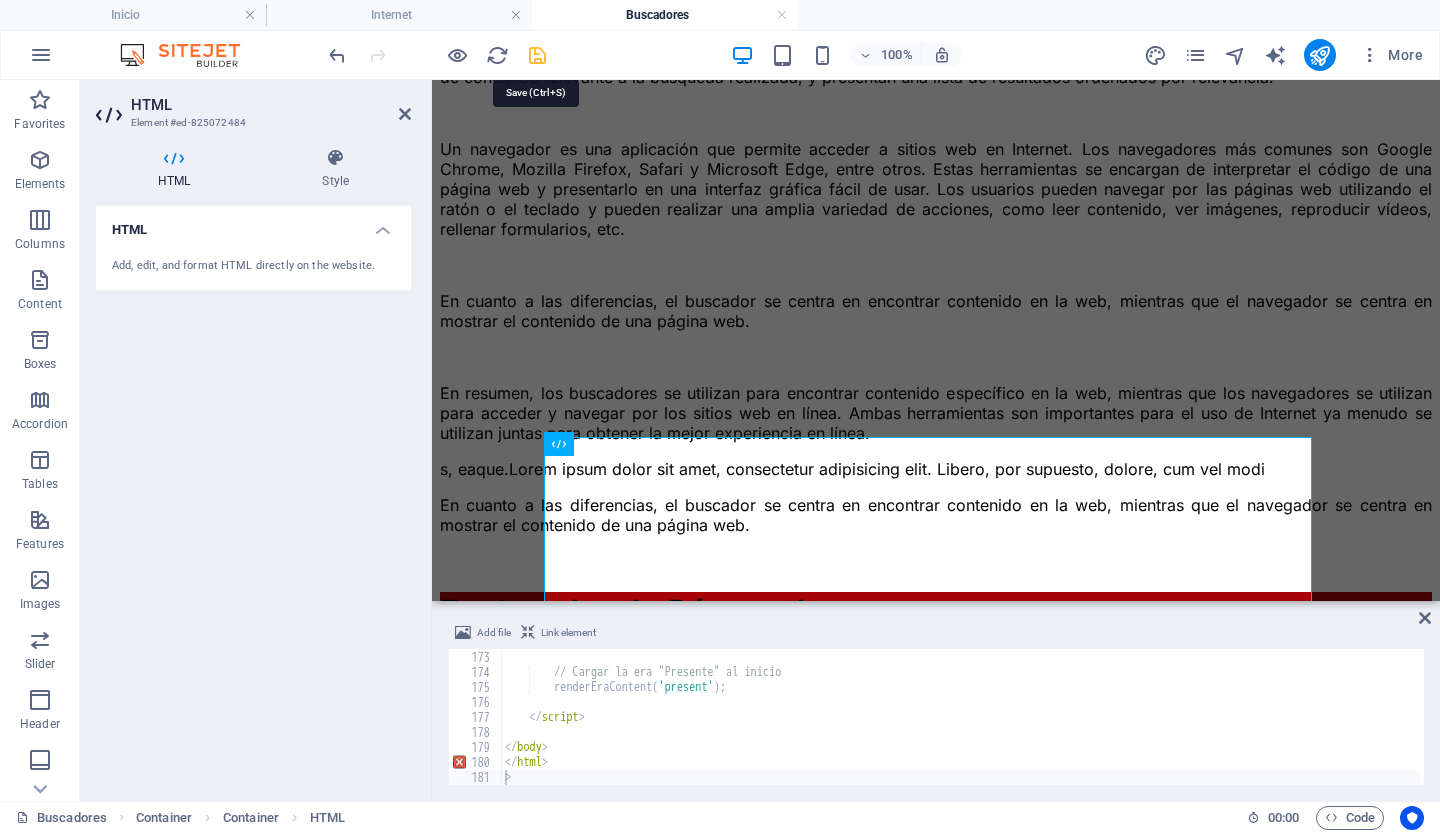 click at bounding box center (537, 55) 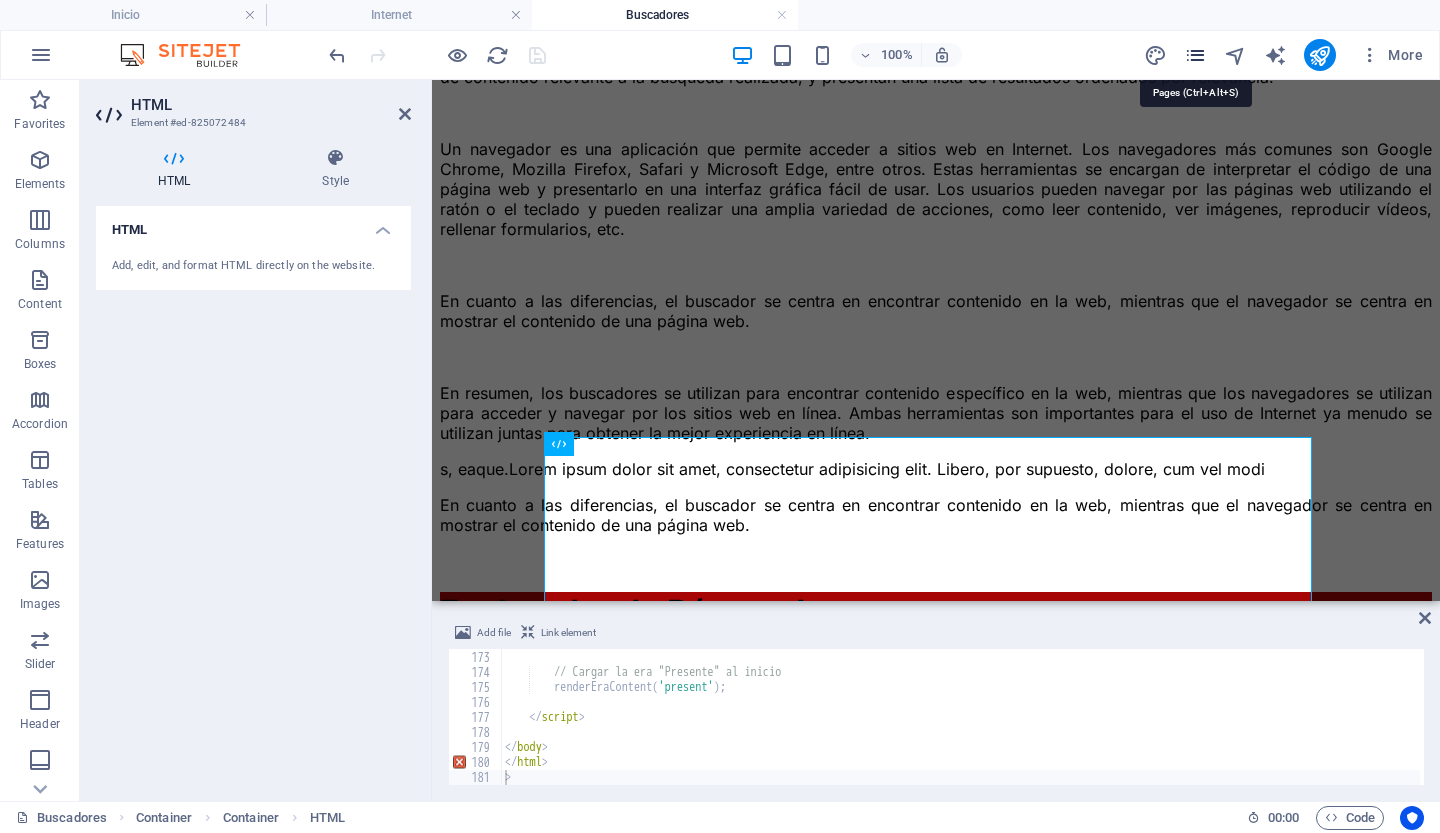 click at bounding box center [1195, 55] 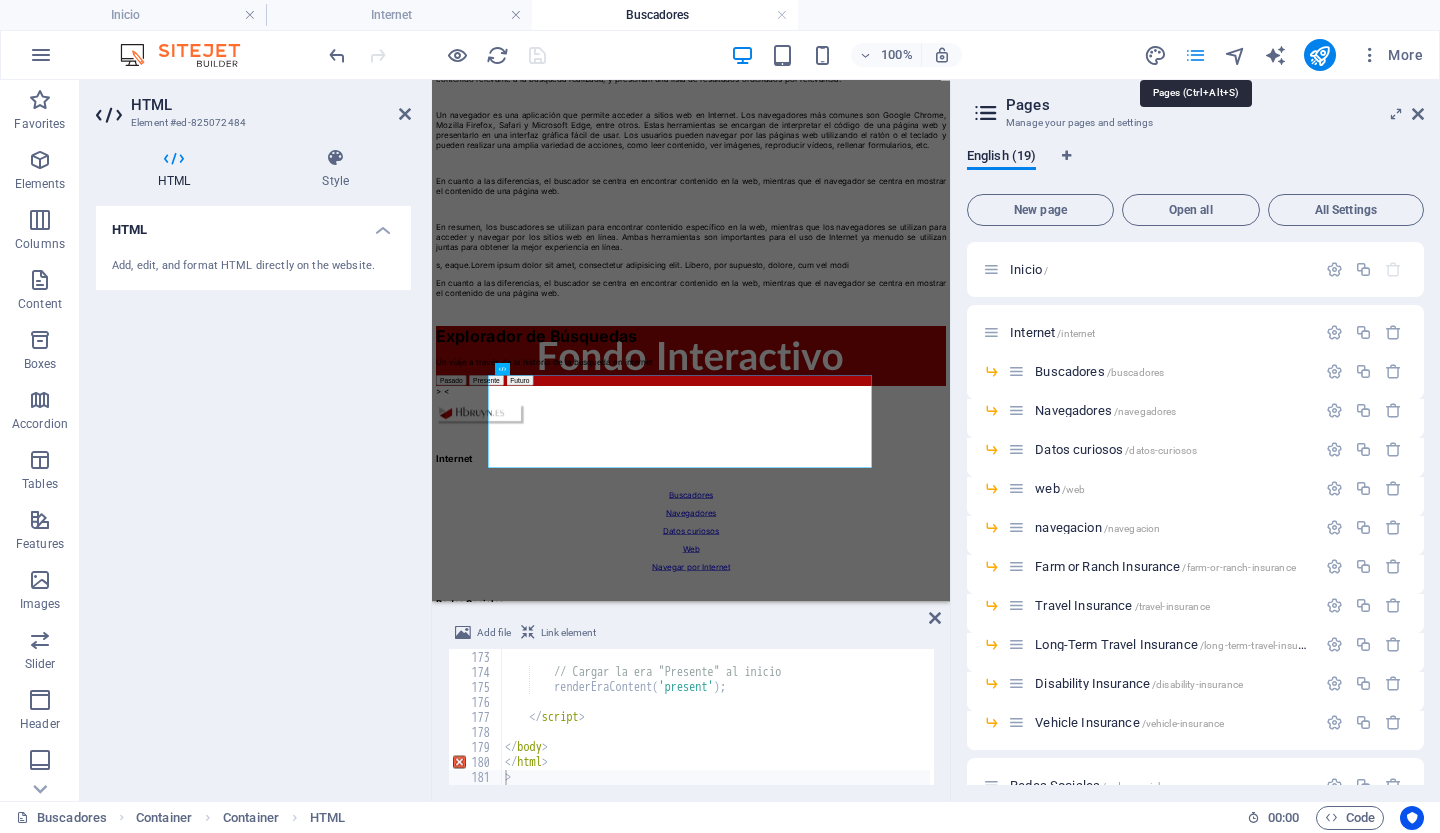 scroll, scrollTop: 56, scrollLeft: 0, axis: vertical 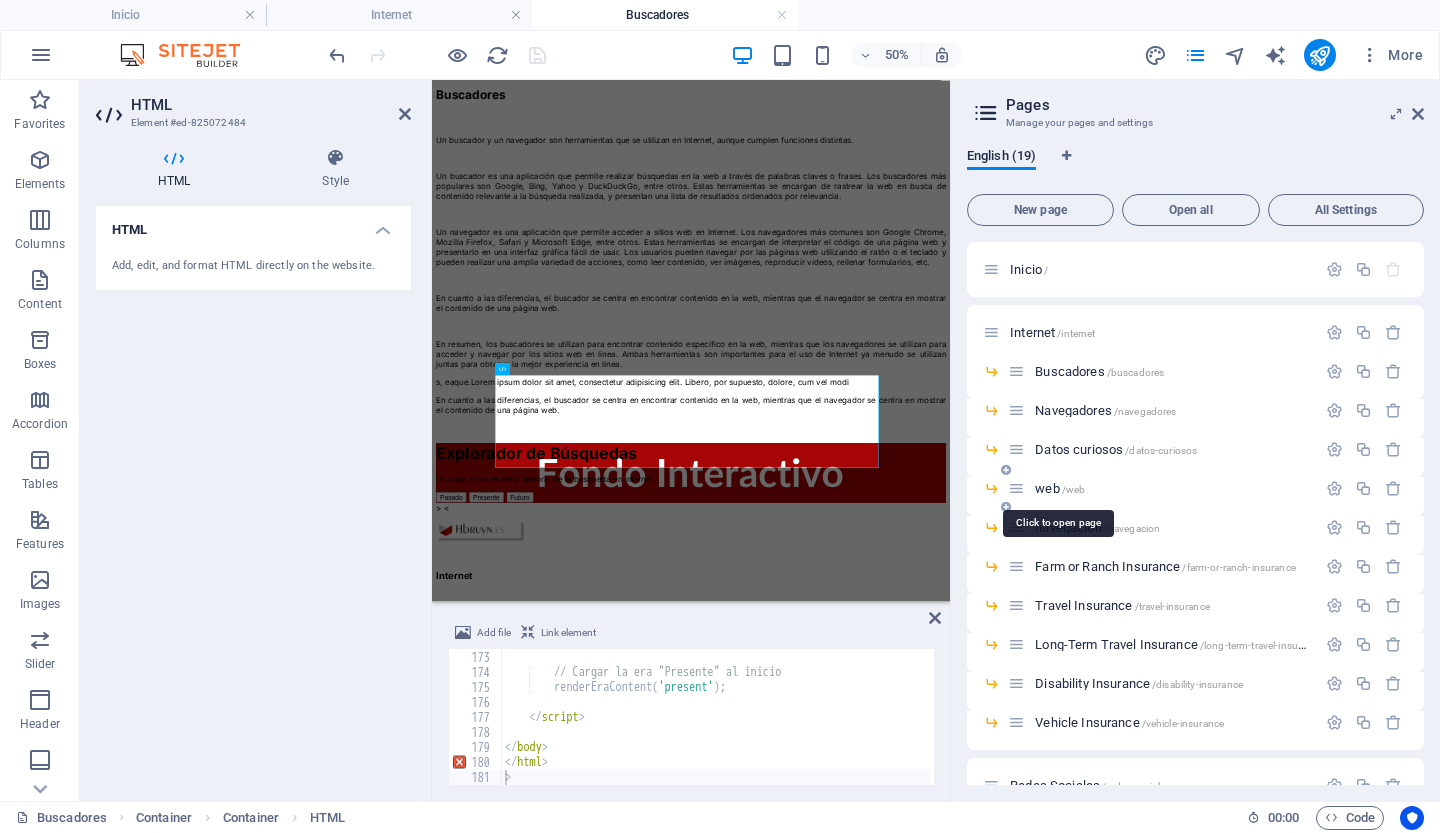 click on "web /web" at bounding box center [1060, 488] 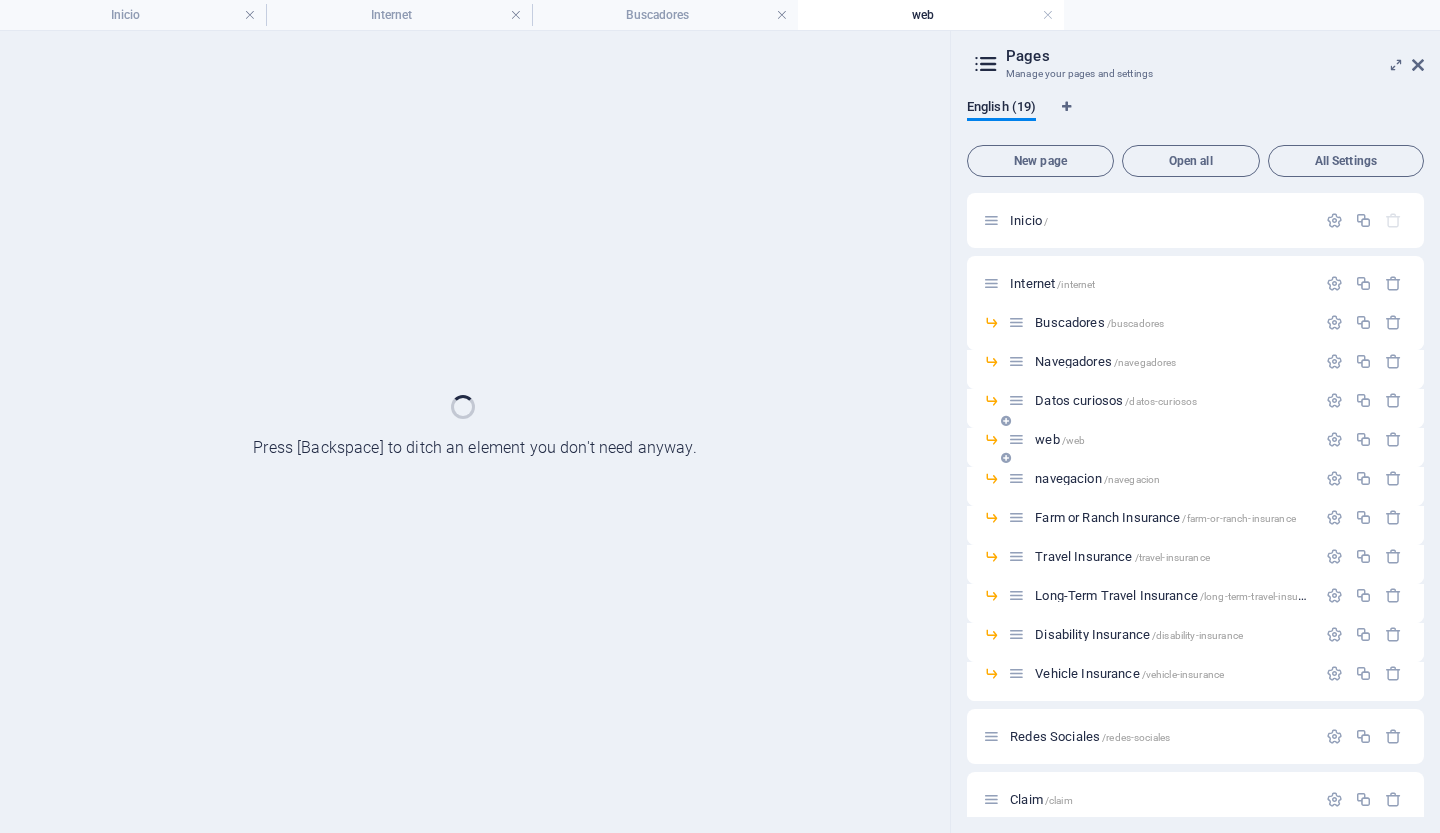 scroll, scrollTop: 0, scrollLeft: 0, axis: both 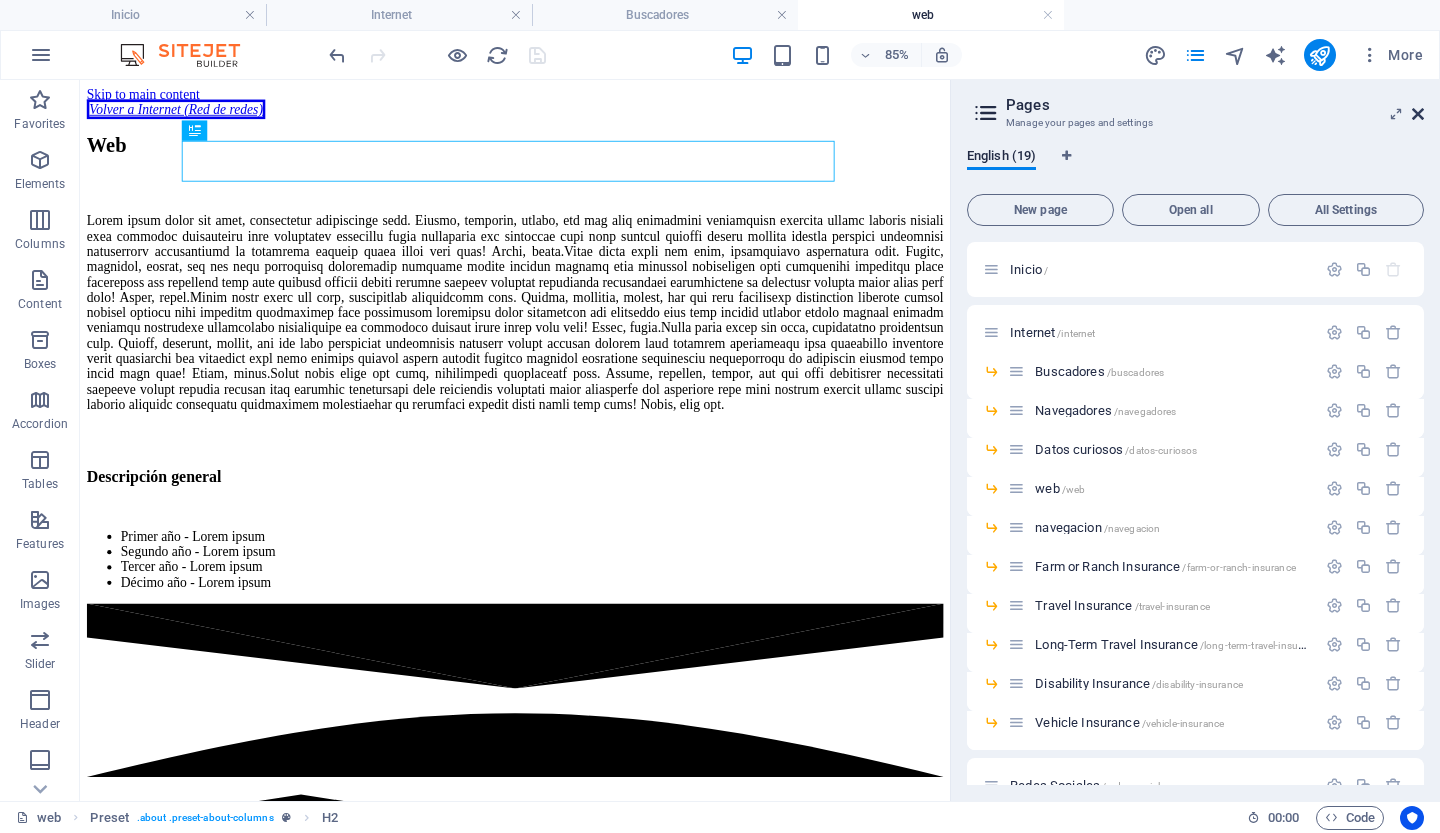 click at bounding box center (1418, 114) 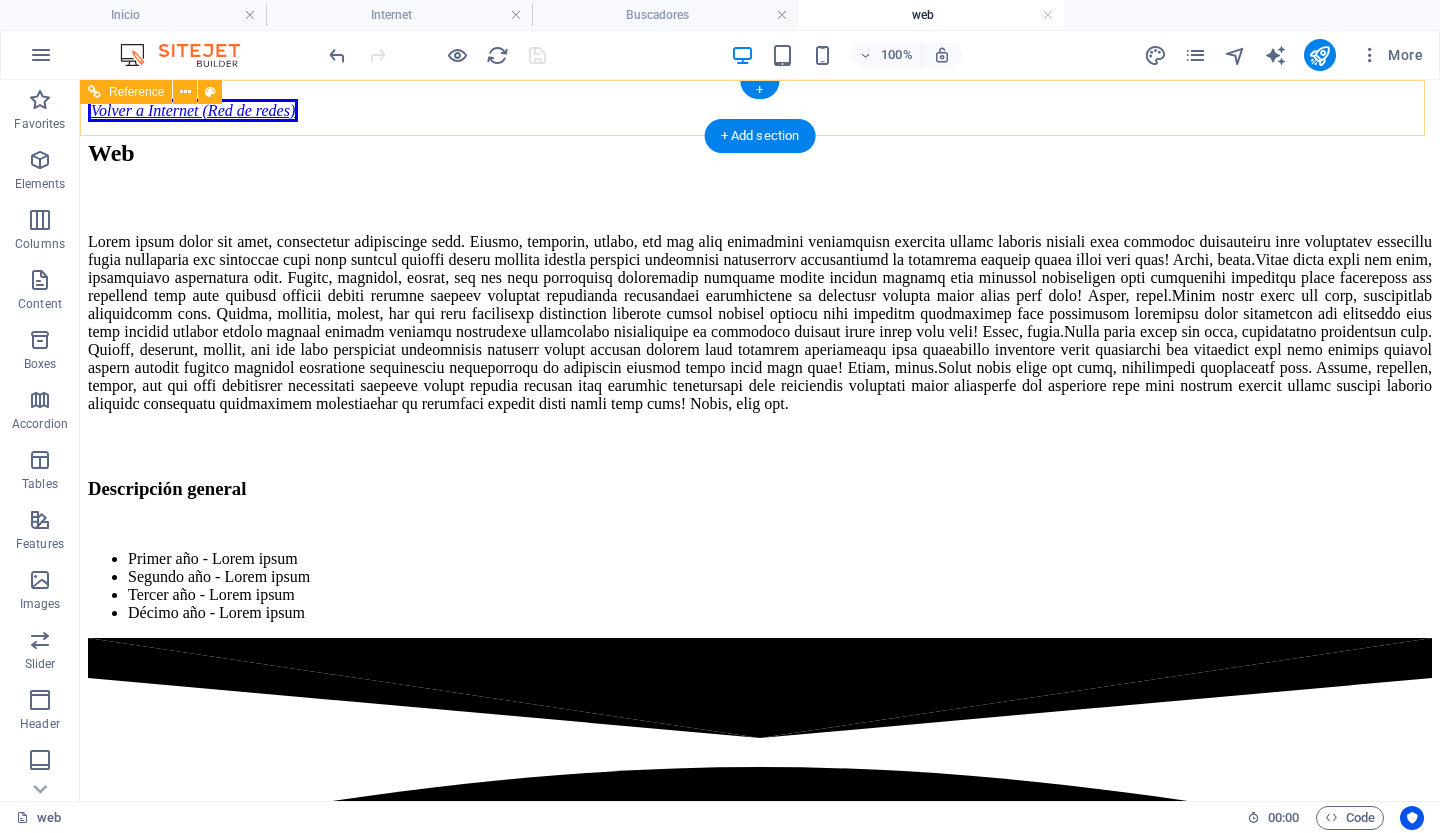 scroll, scrollTop: 0, scrollLeft: 0, axis: both 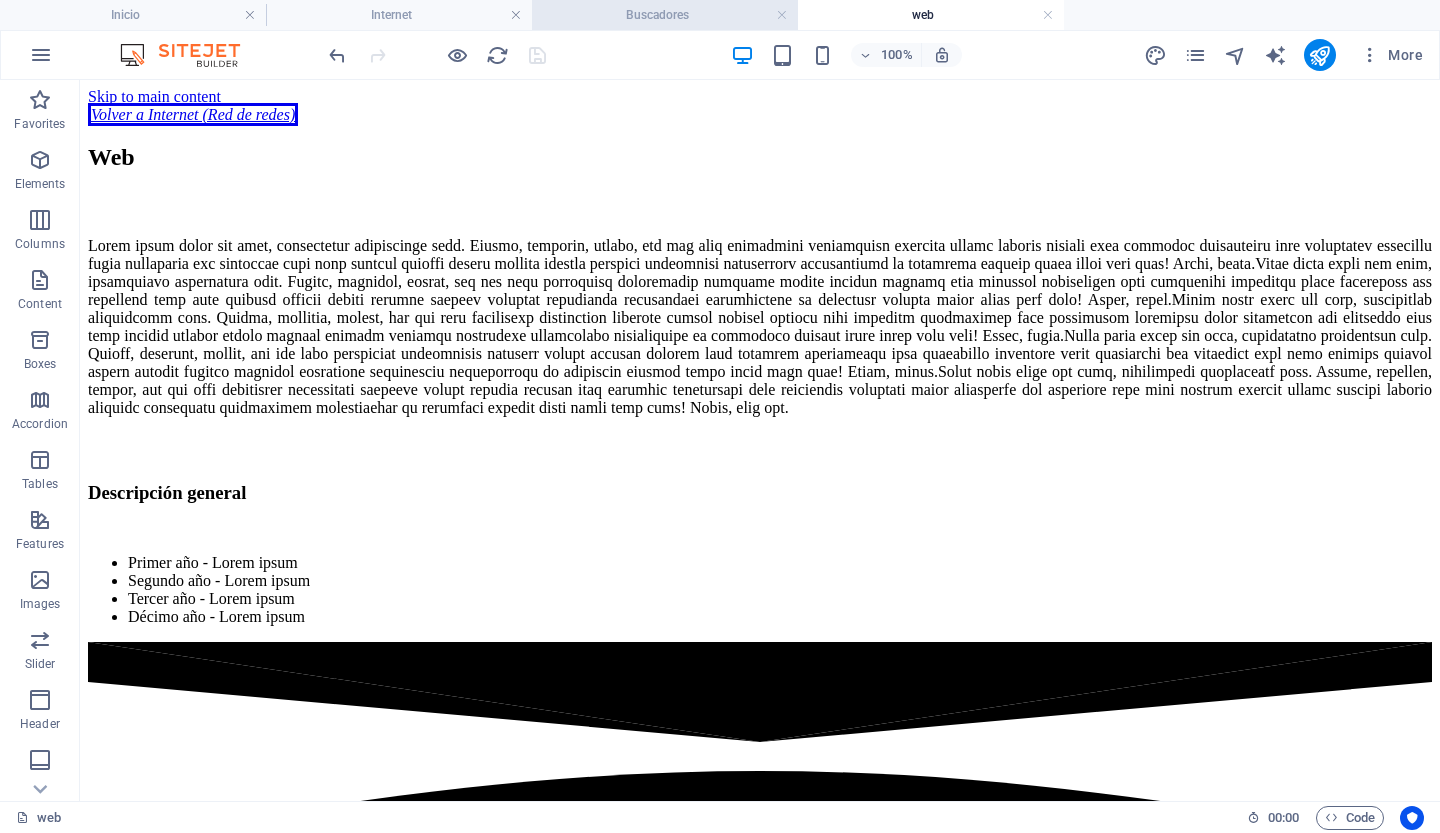 click on "Buscadores" at bounding box center [665, 15] 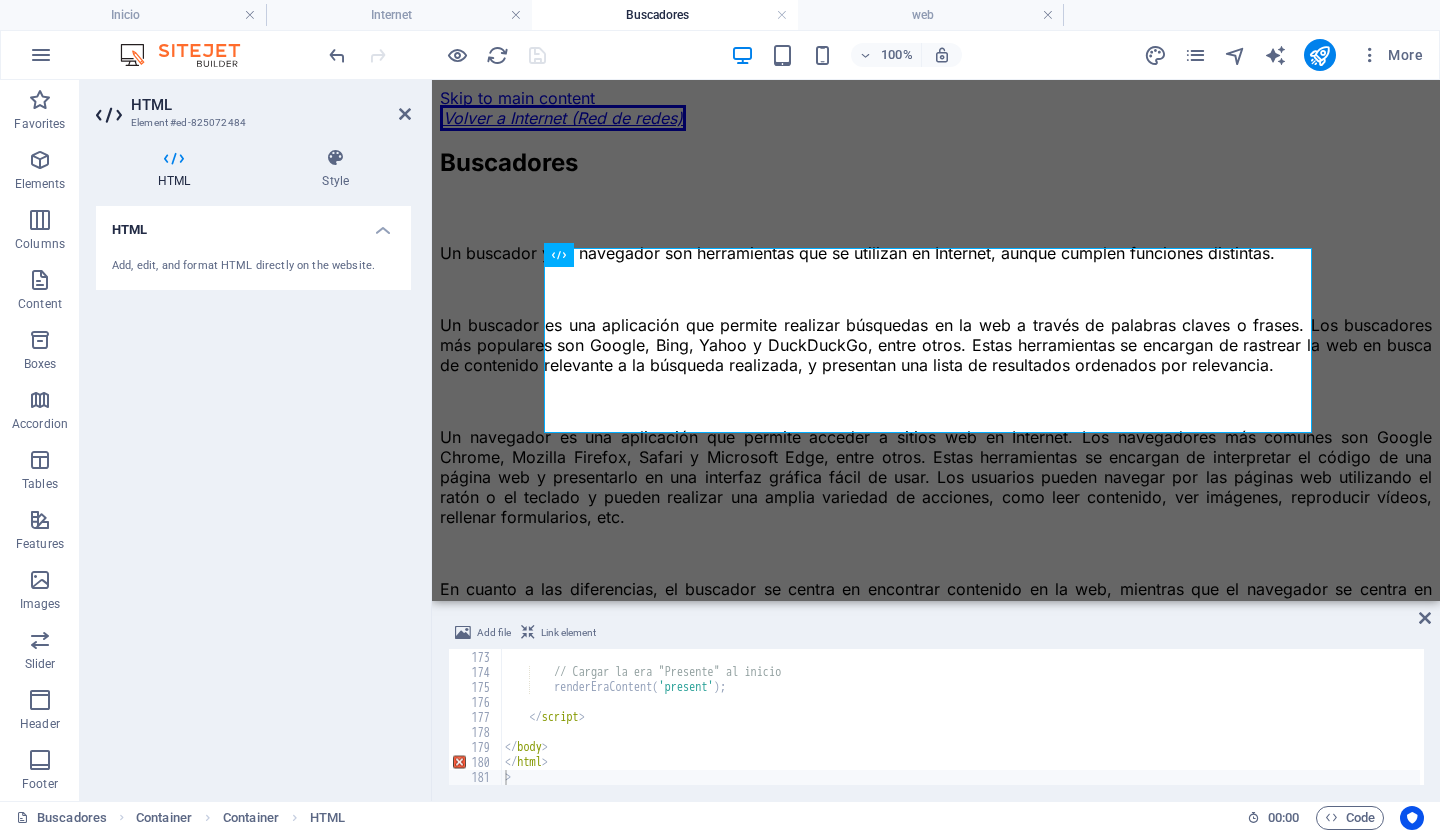 scroll, scrollTop: 478, scrollLeft: 0, axis: vertical 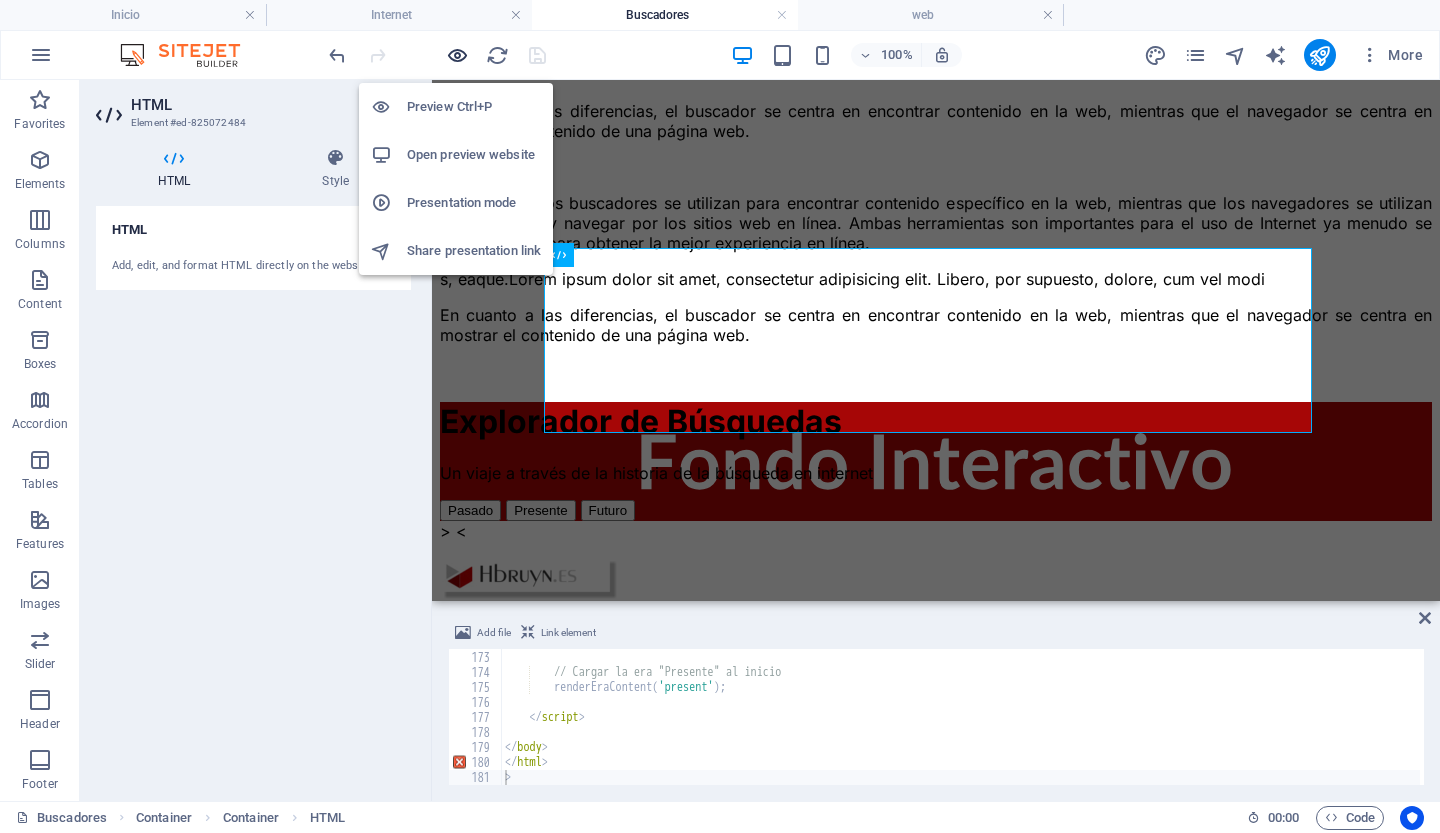click at bounding box center (457, 55) 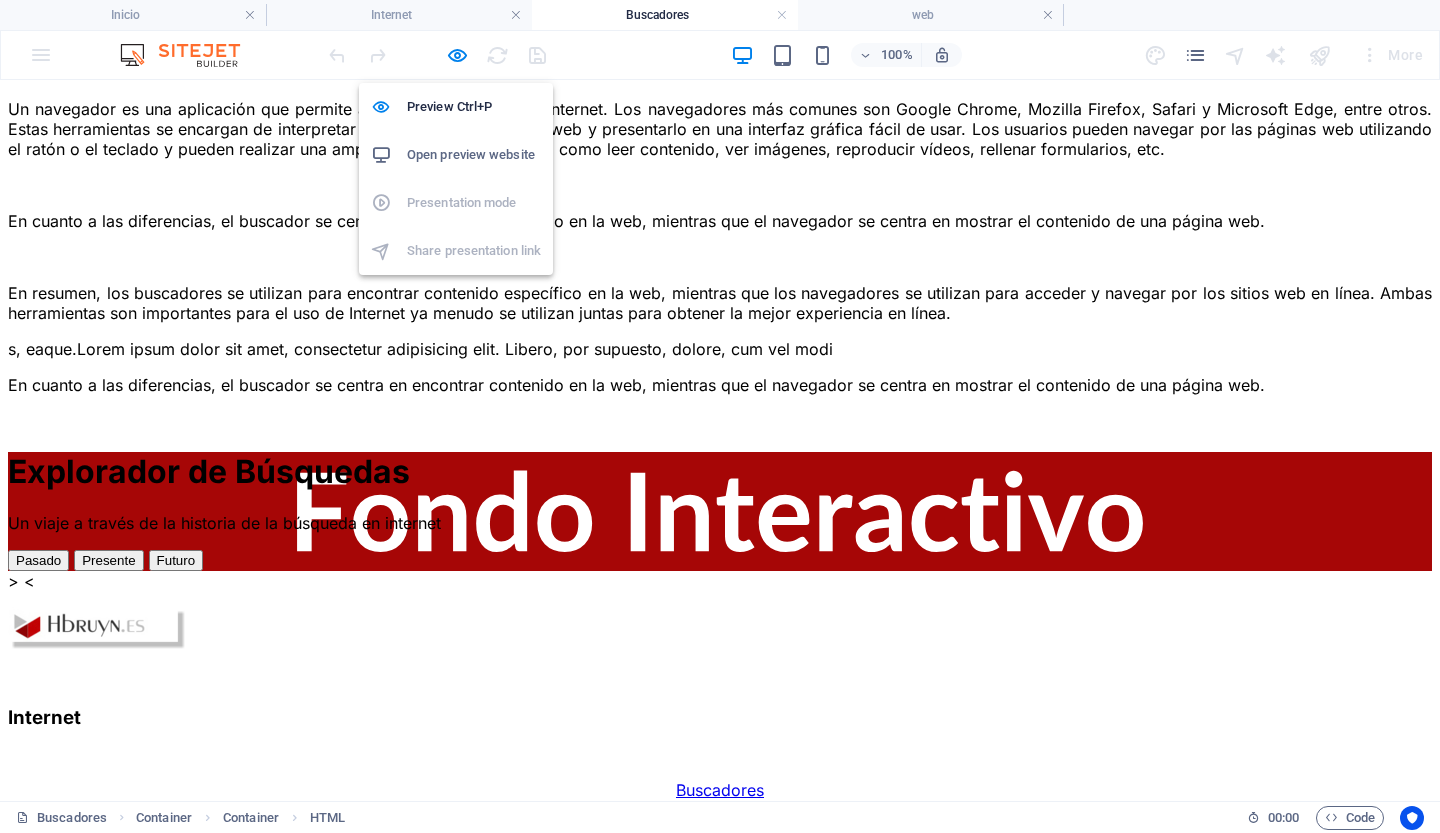 click on "Open preview website" at bounding box center (474, 155) 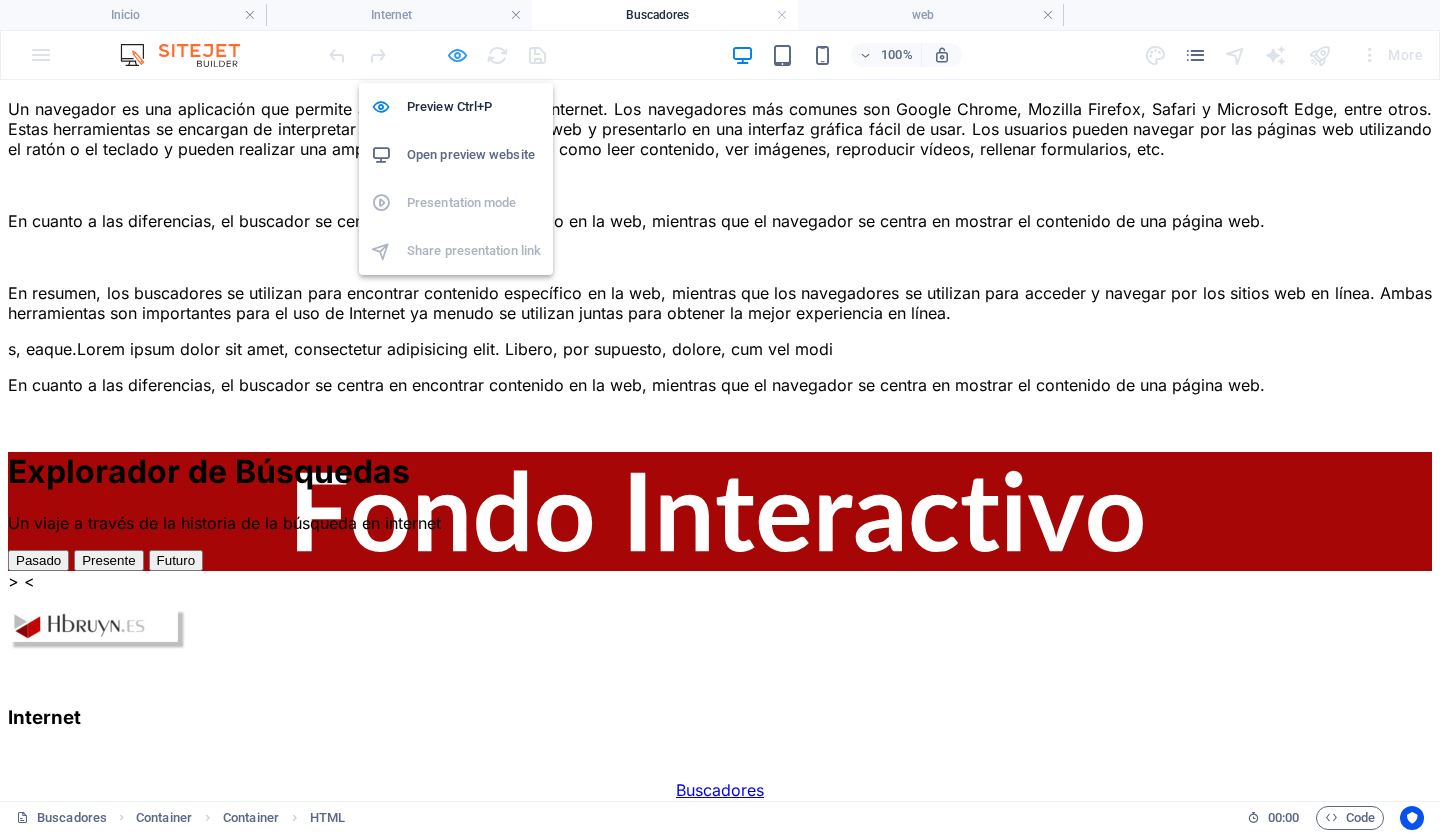 click at bounding box center (457, 55) 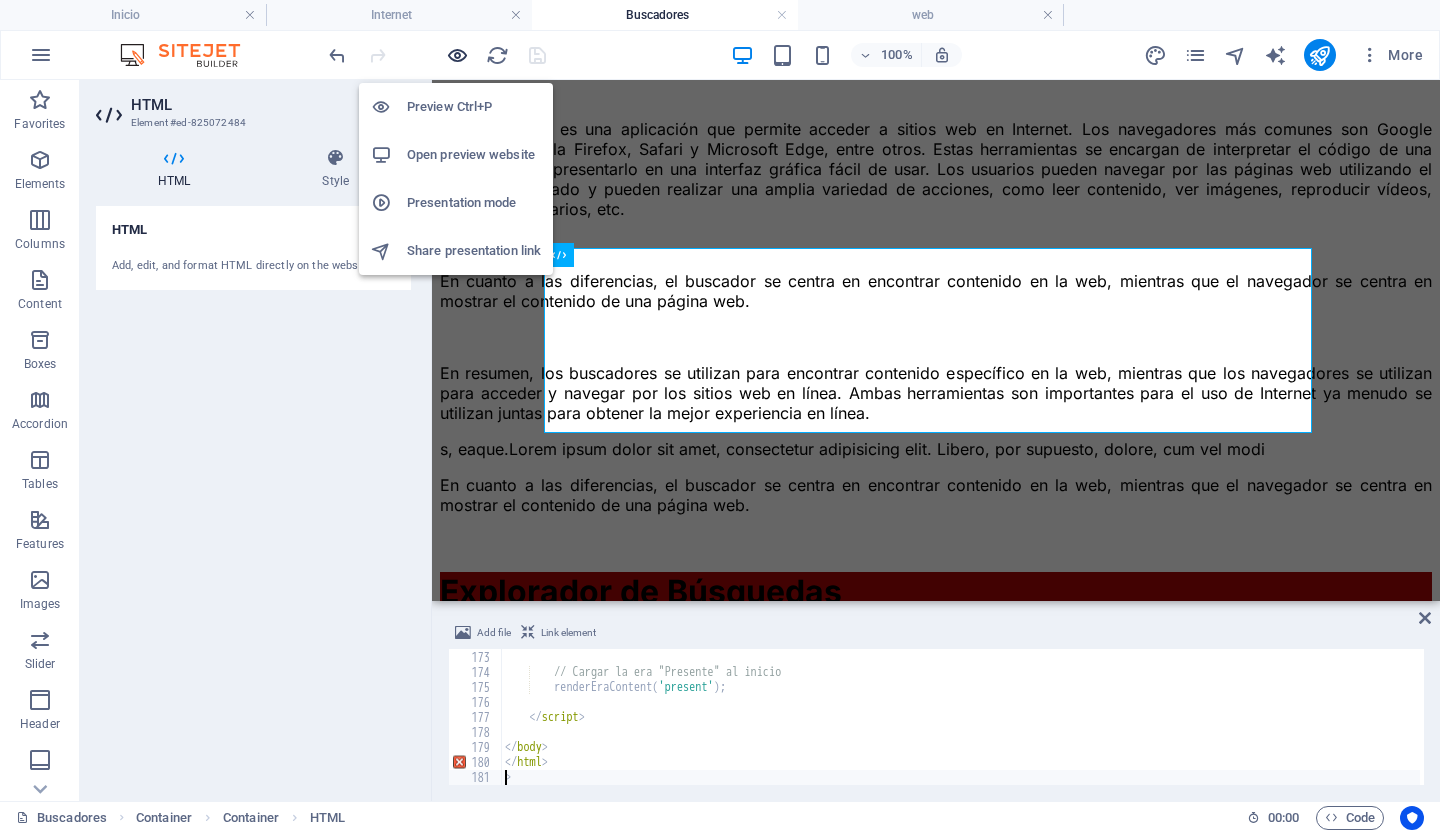 scroll, scrollTop: 478, scrollLeft: 0, axis: vertical 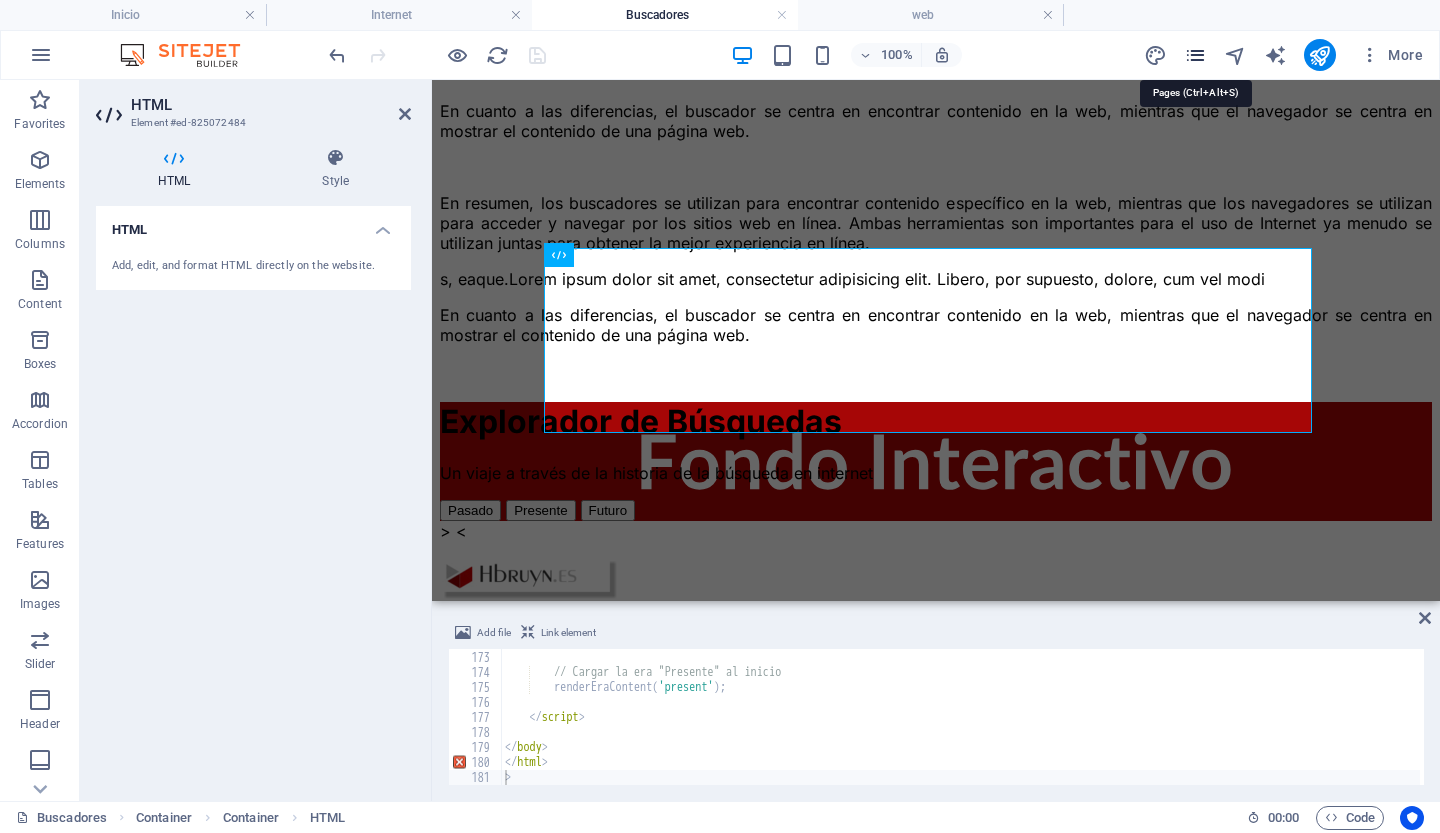 click at bounding box center [1195, 55] 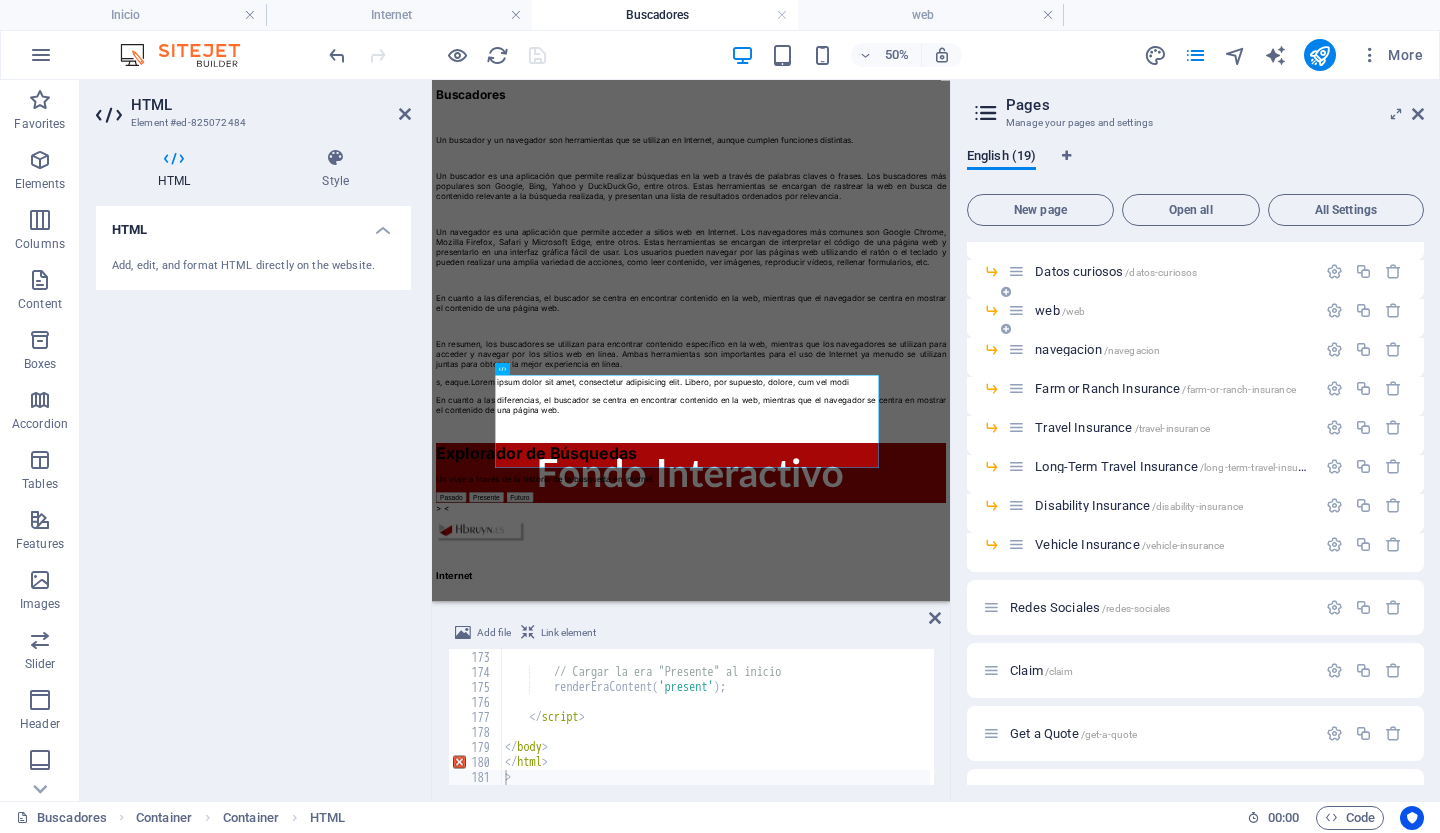 scroll, scrollTop: 183, scrollLeft: 0, axis: vertical 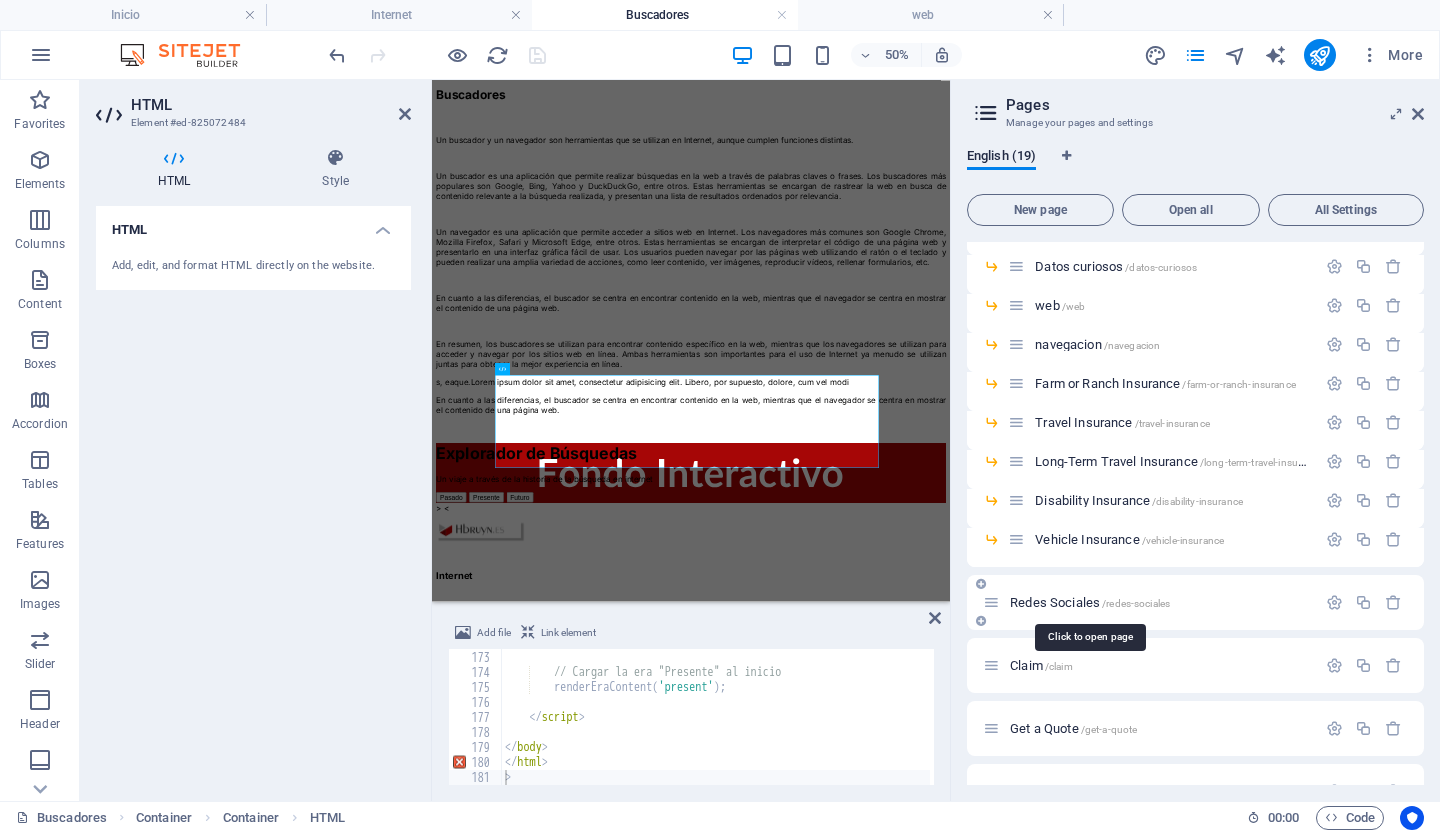 click on "Redes Sociales /redes-sociales" at bounding box center (1090, 602) 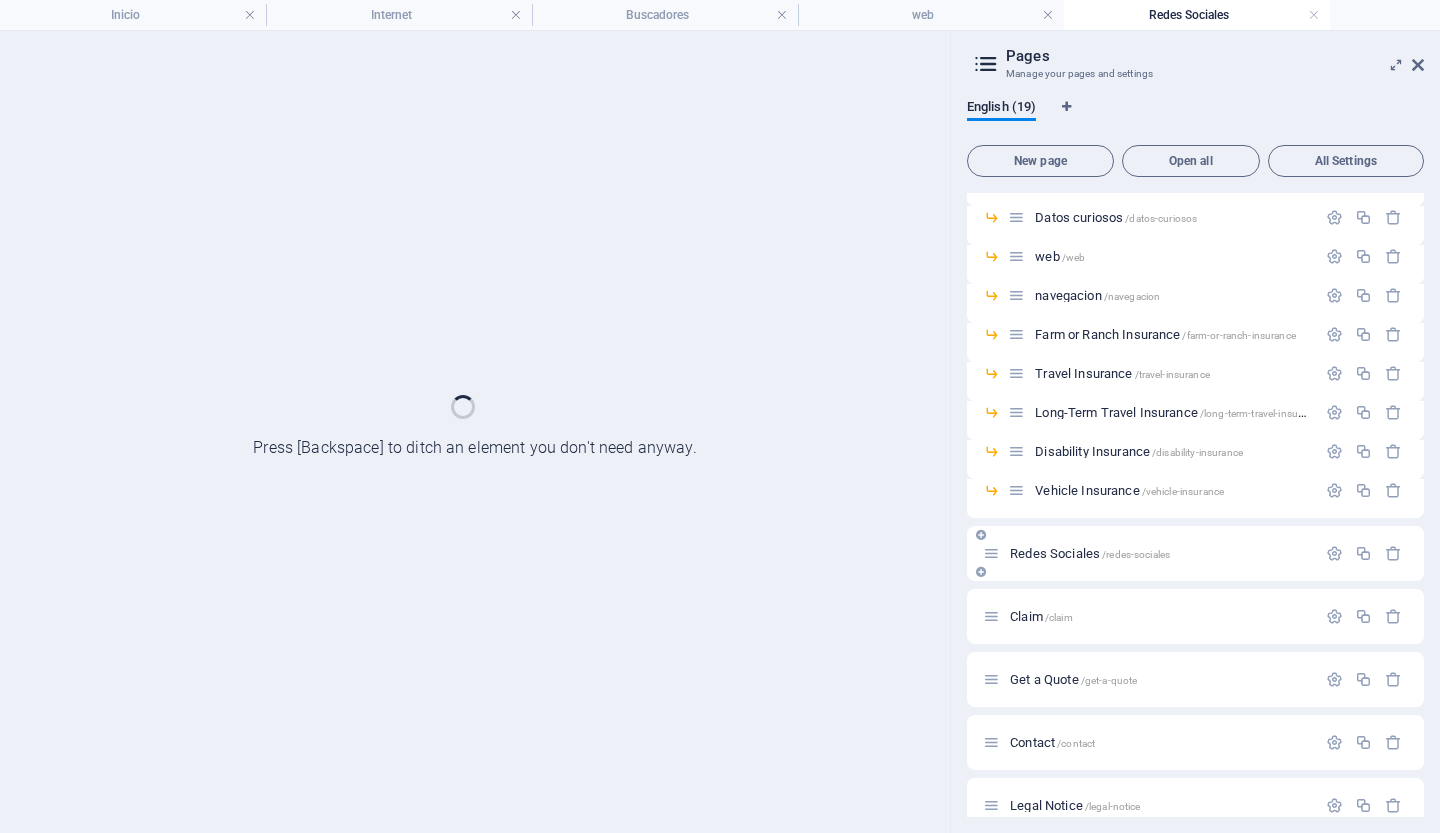 scroll, scrollTop: 0, scrollLeft: 0, axis: both 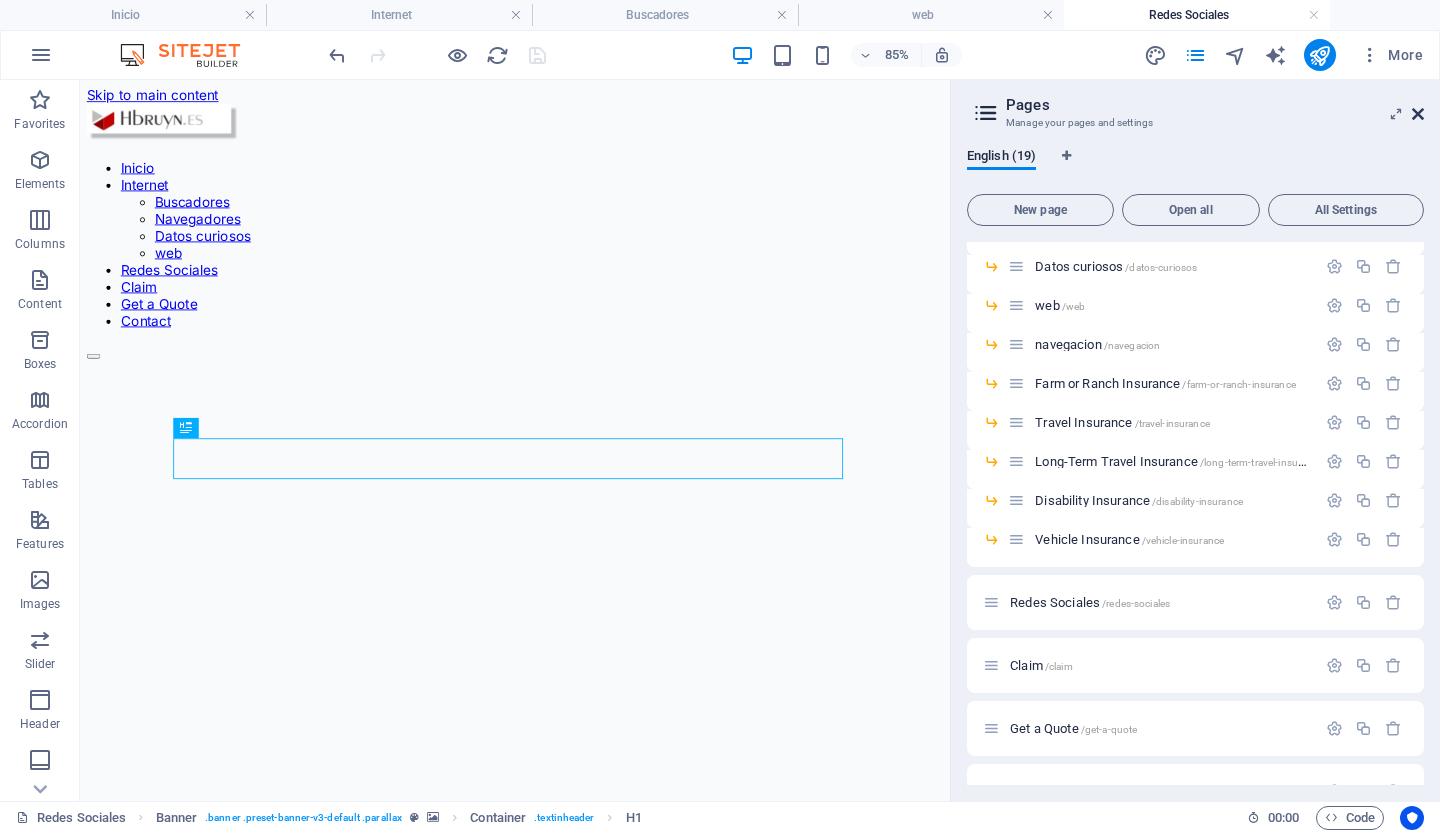 click at bounding box center [1418, 114] 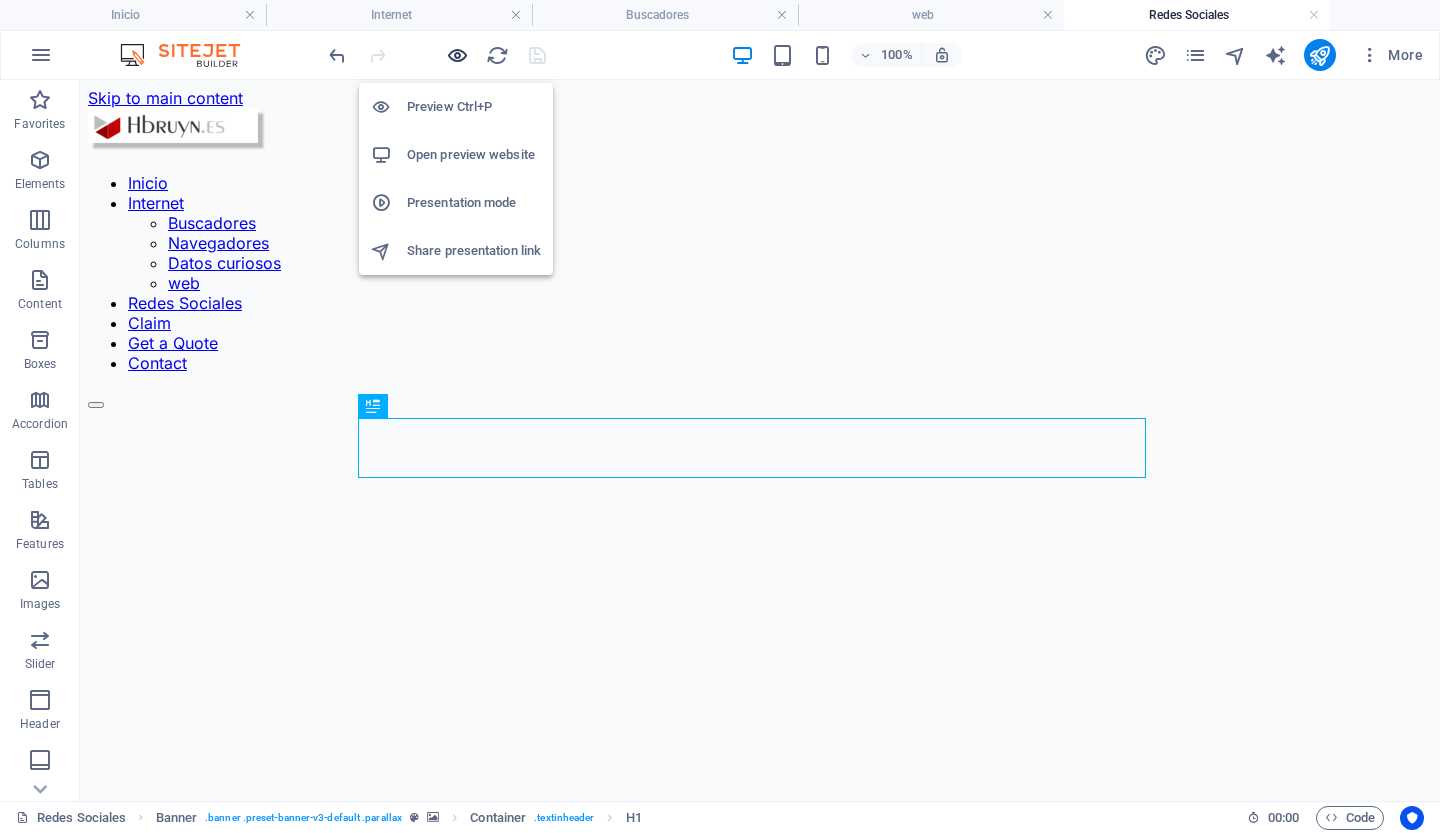click at bounding box center (457, 55) 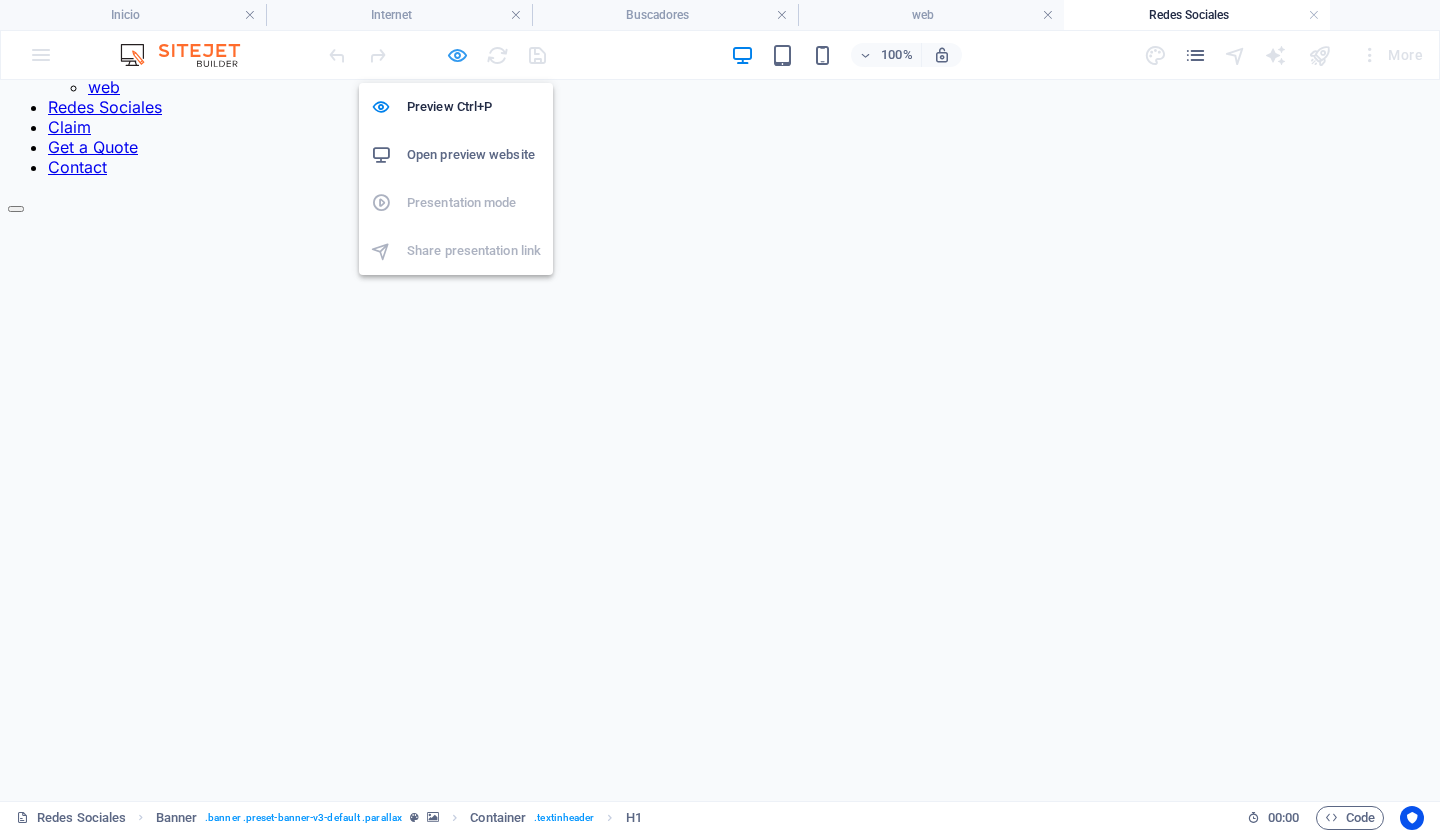 scroll, scrollTop: 198, scrollLeft: 0, axis: vertical 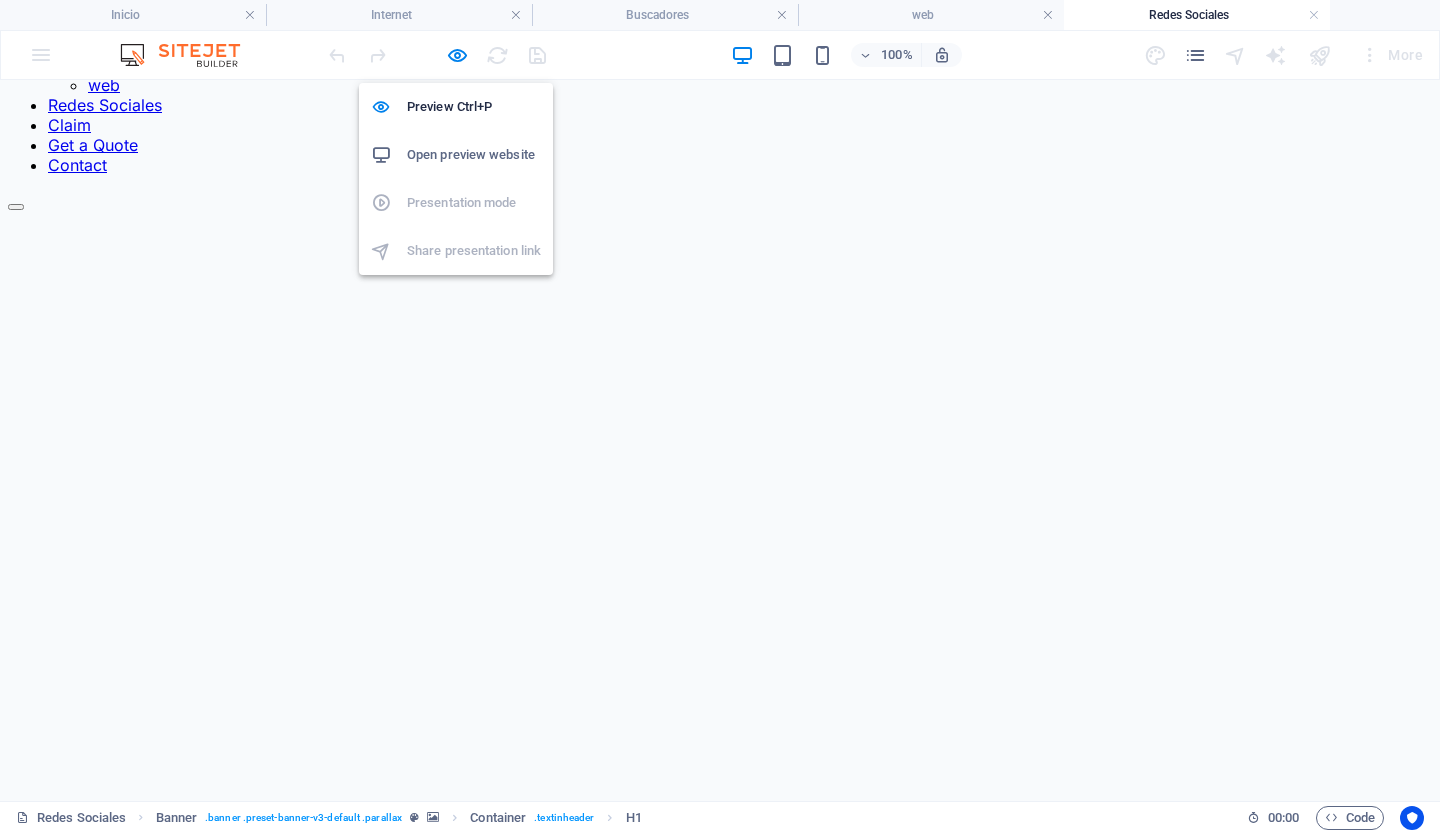 click on "Open preview website" at bounding box center [474, 155] 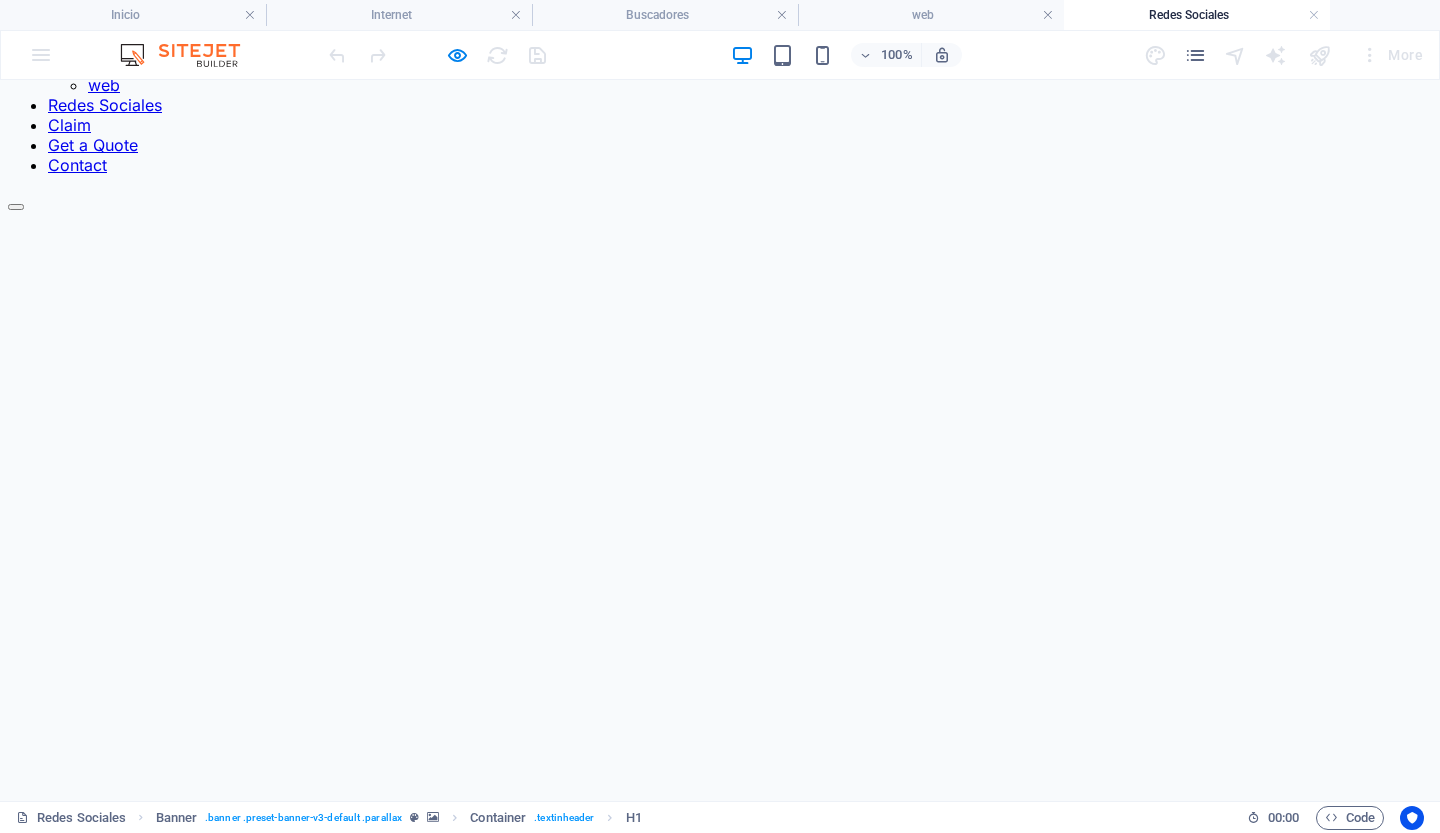 click on "Redes Sociales" at bounding box center (76, 1604) 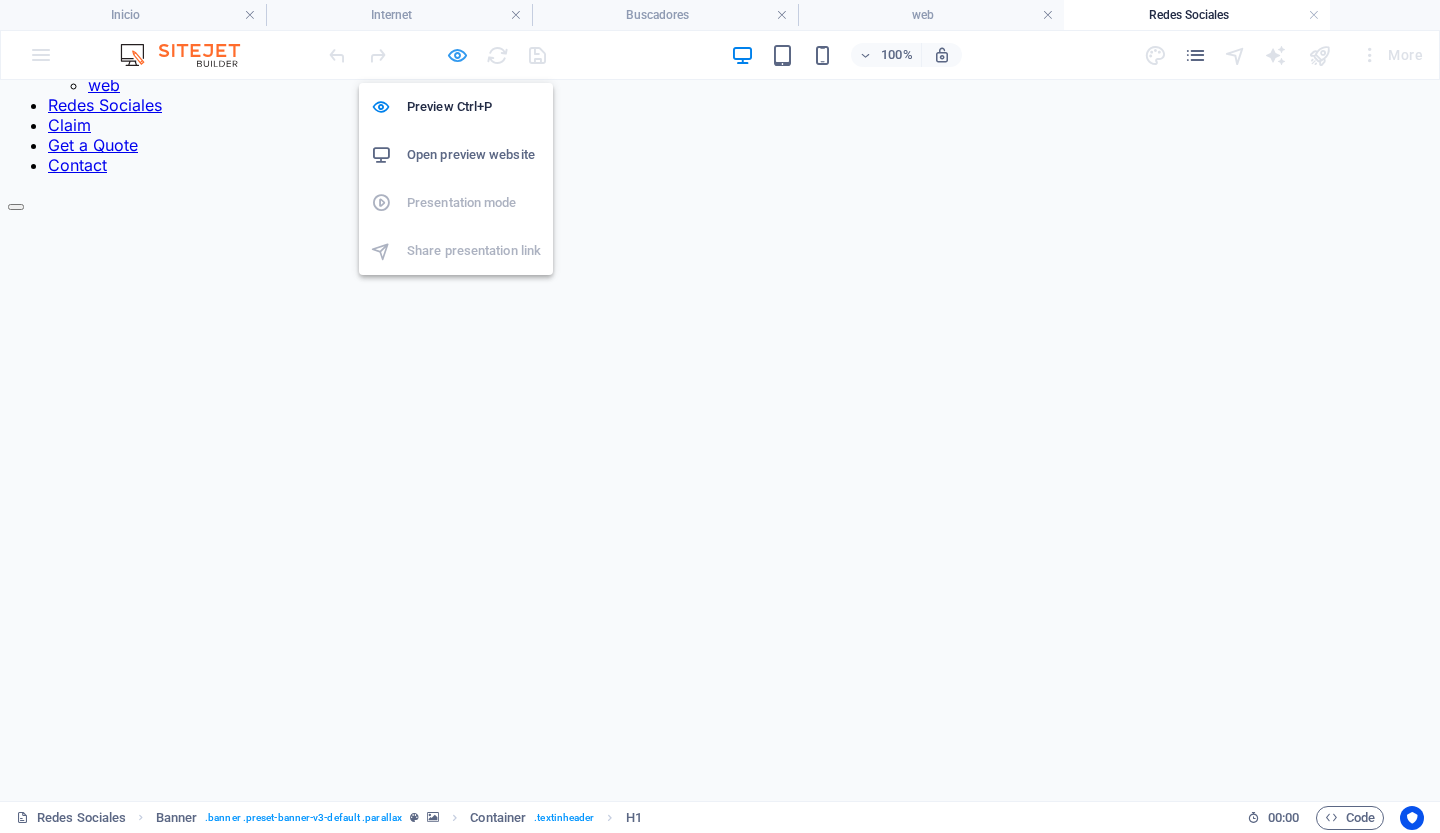 click at bounding box center (457, 55) 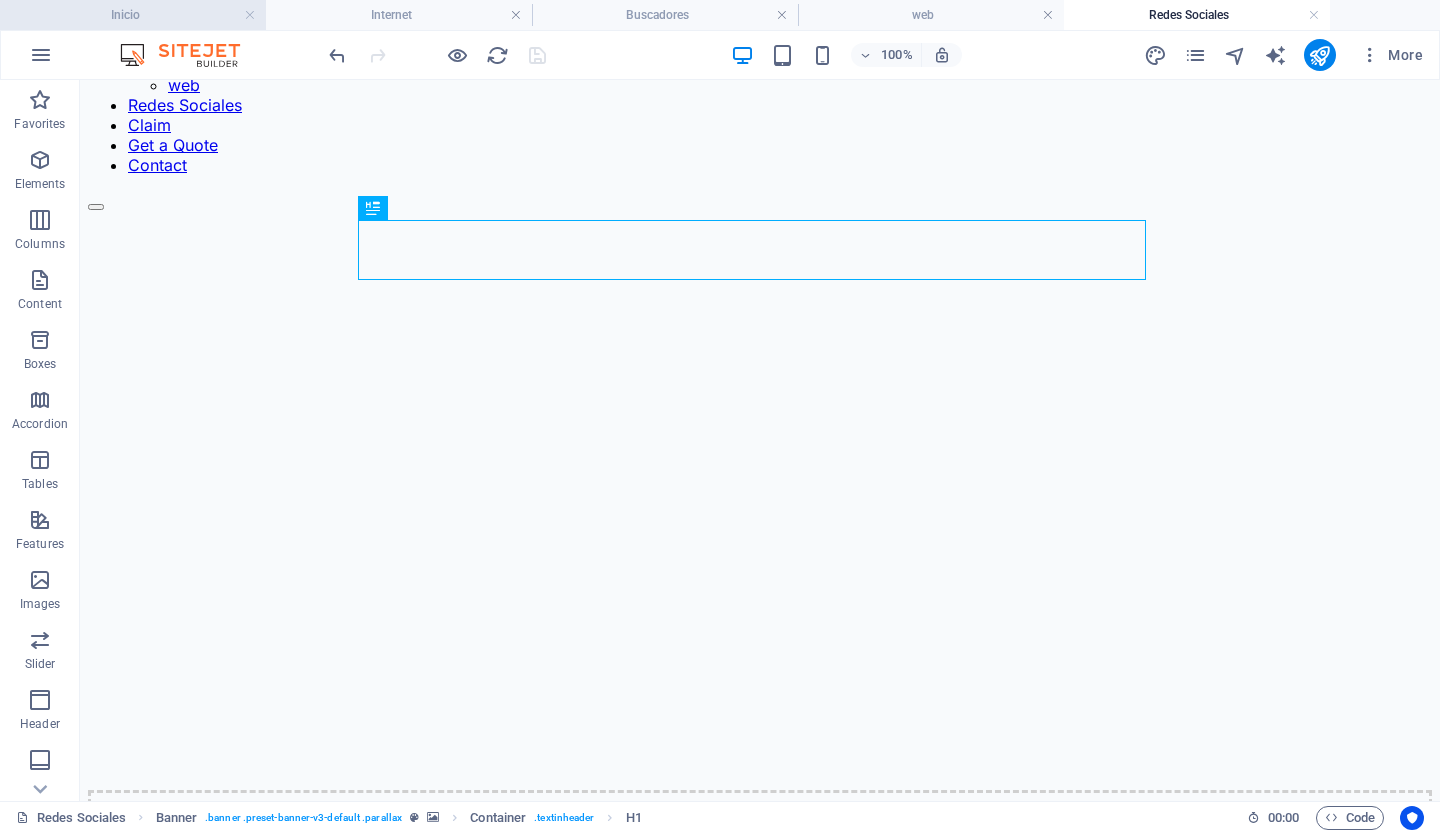 click on "Inicio" at bounding box center (133, 15) 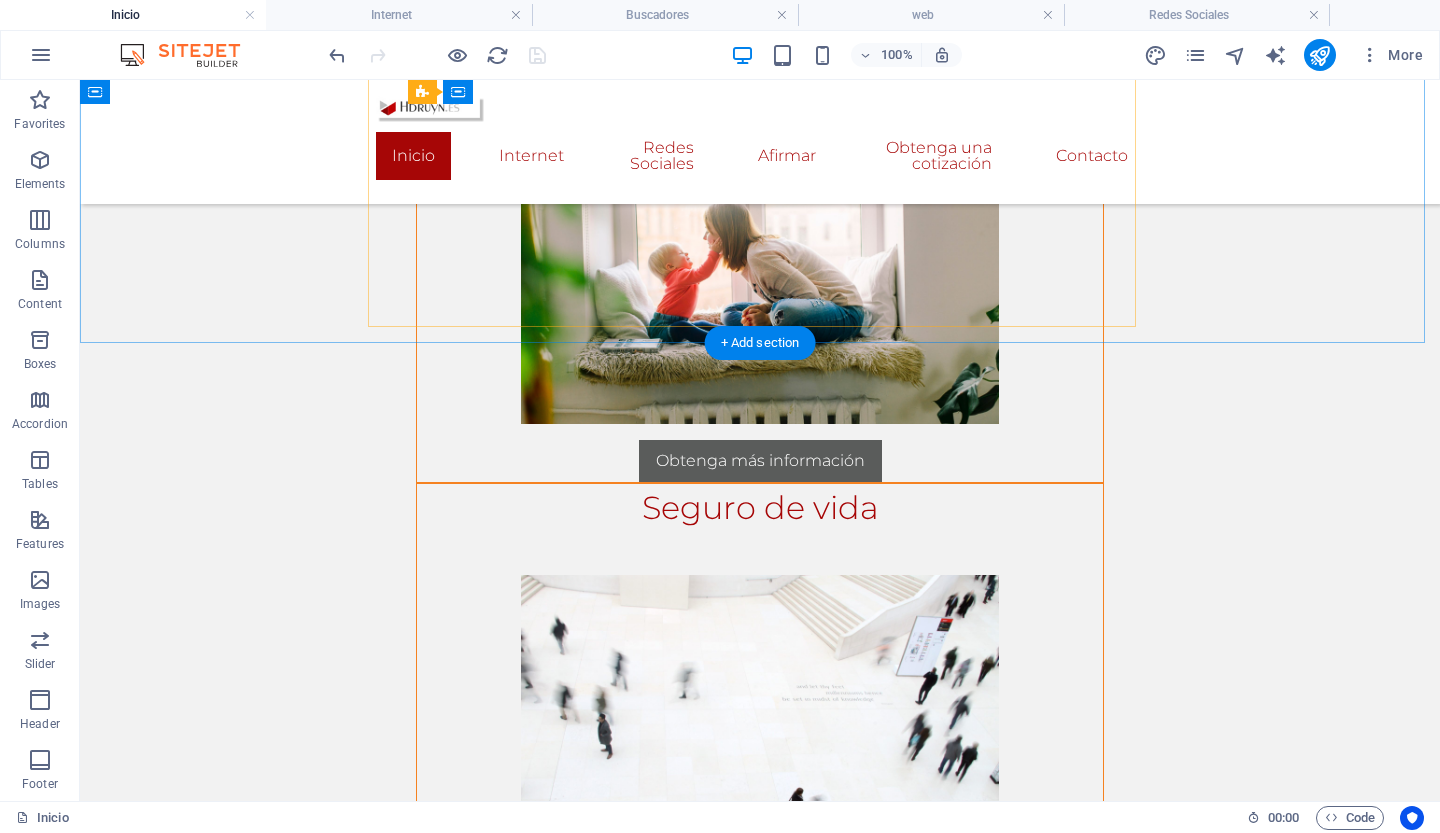 scroll, scrollTop: 2660, scrollLeft: 0, axis: vertical 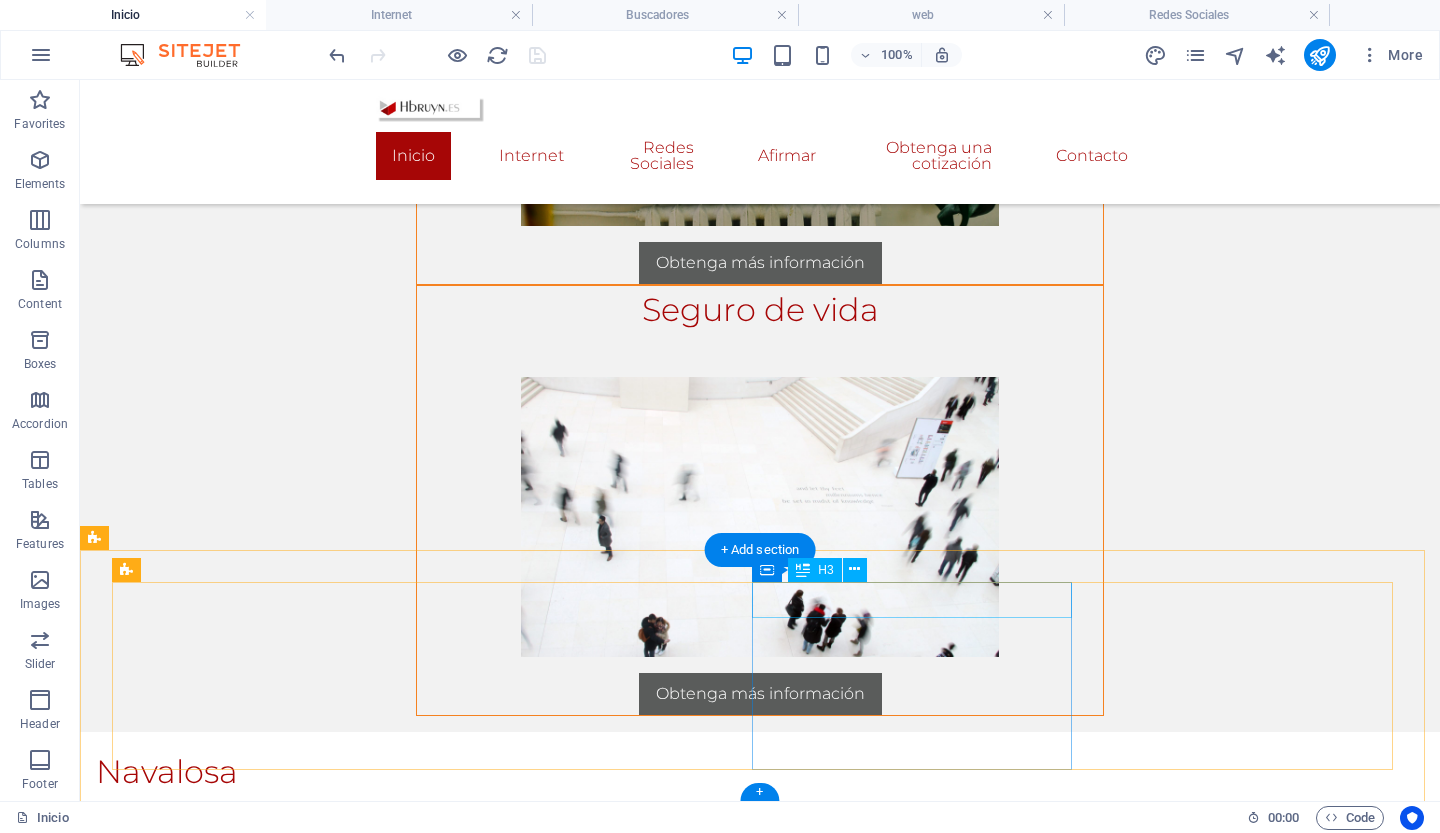 click on "Redes Sociales" at bounding box center (759, 1469) 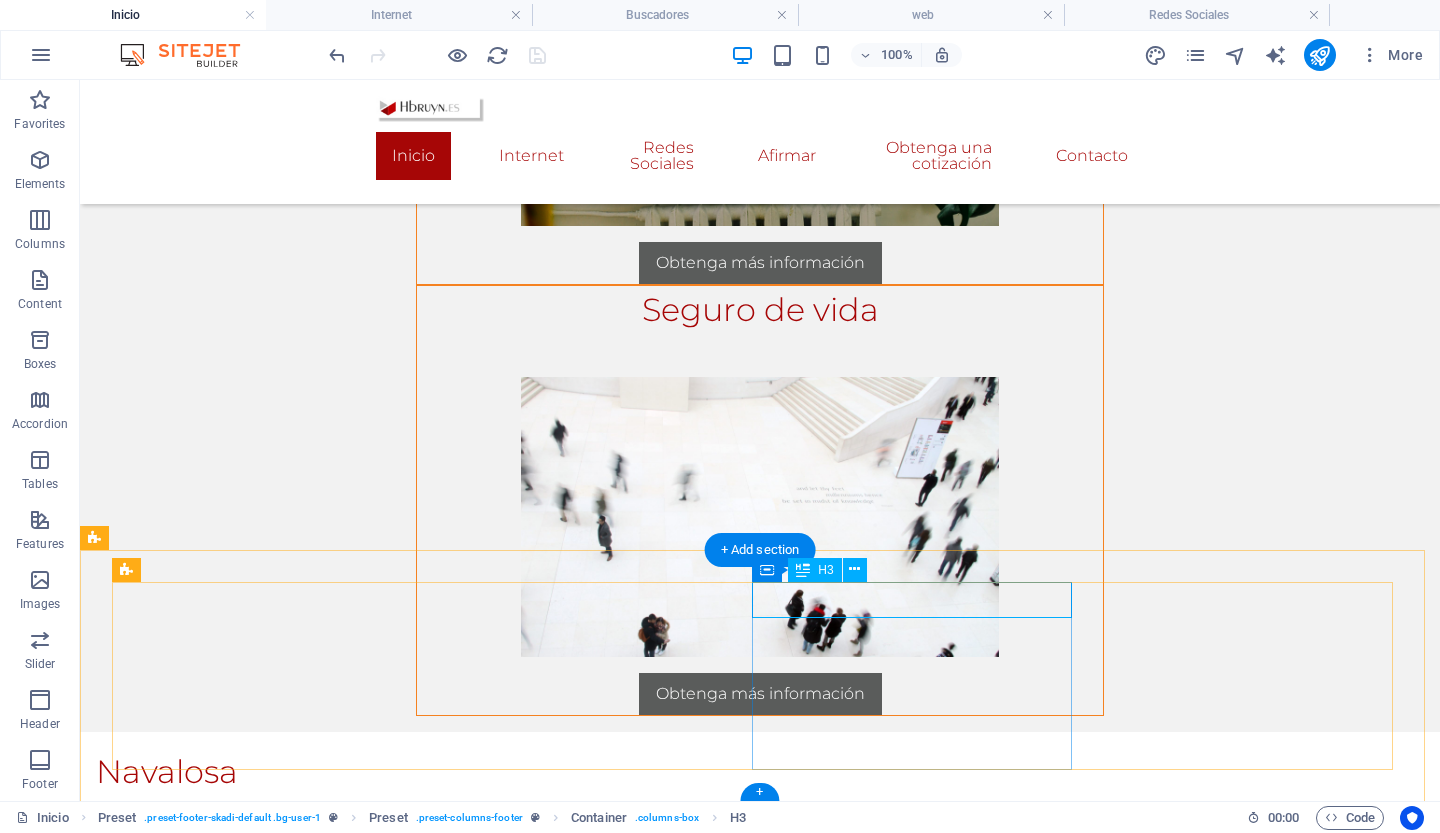 click on "Redes Sociales" at bounding box center [759, 1469] 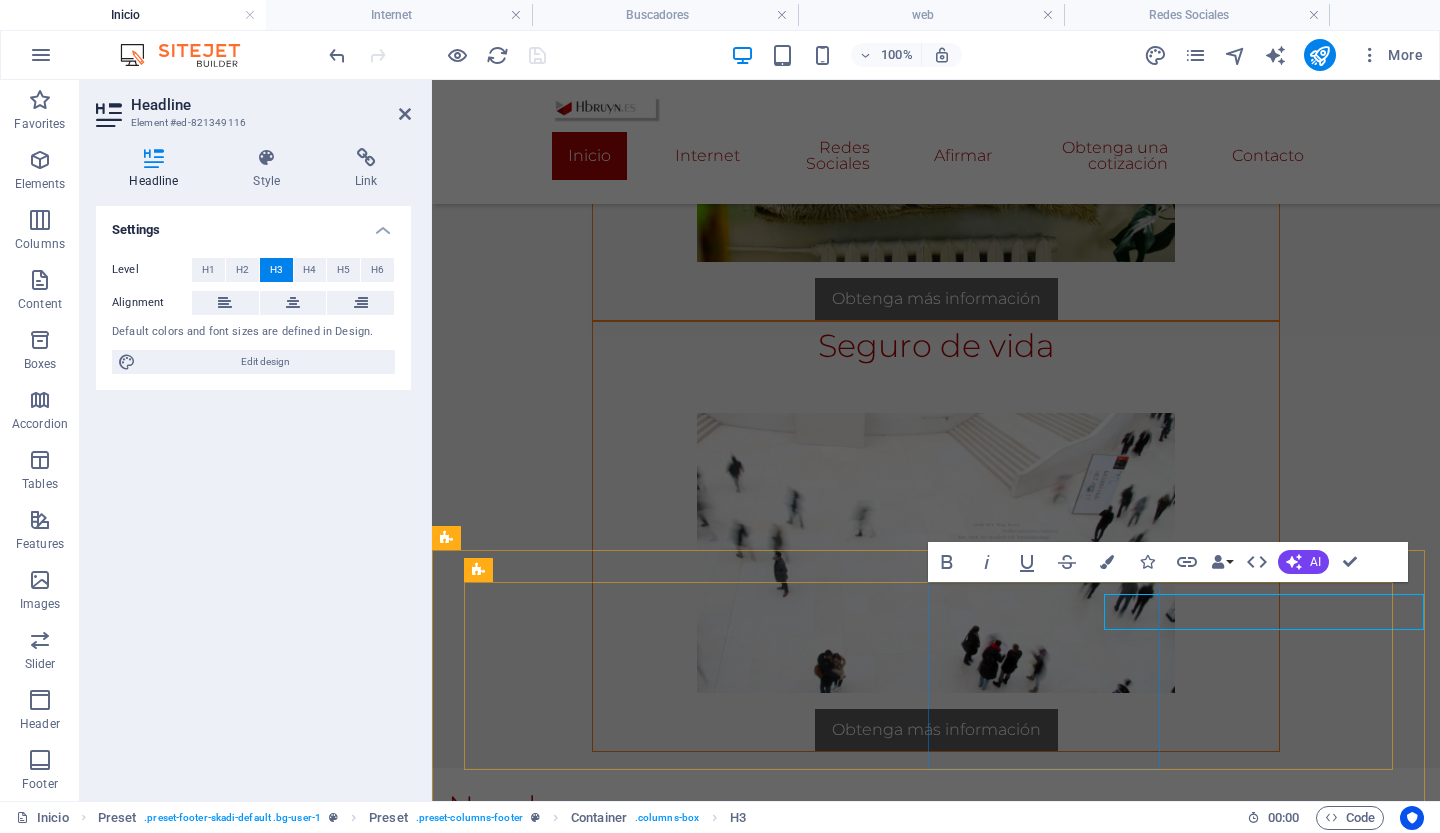 scroll, scrollTop: 2648, scrollLeft: 0, axis: vertical 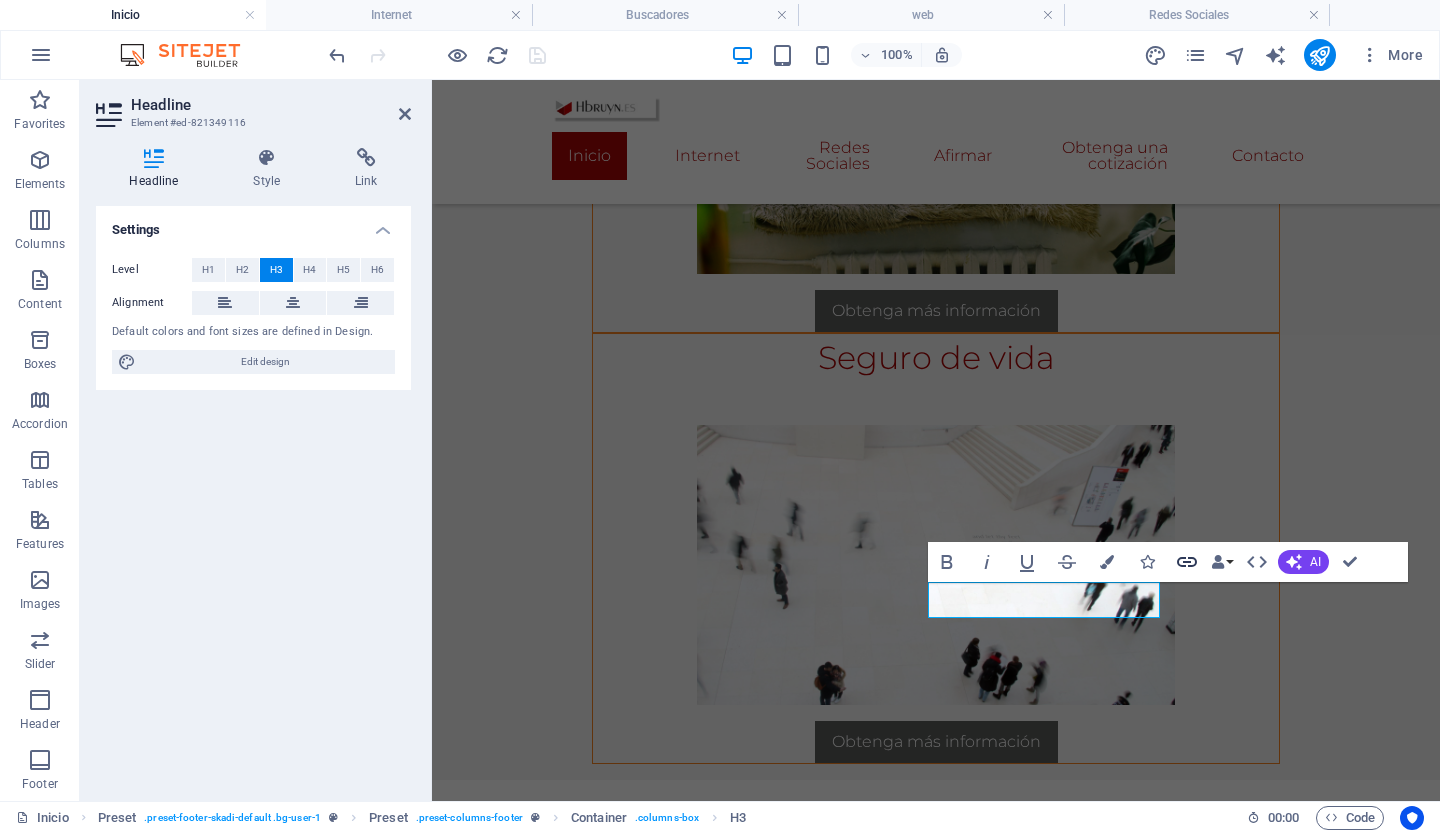 click 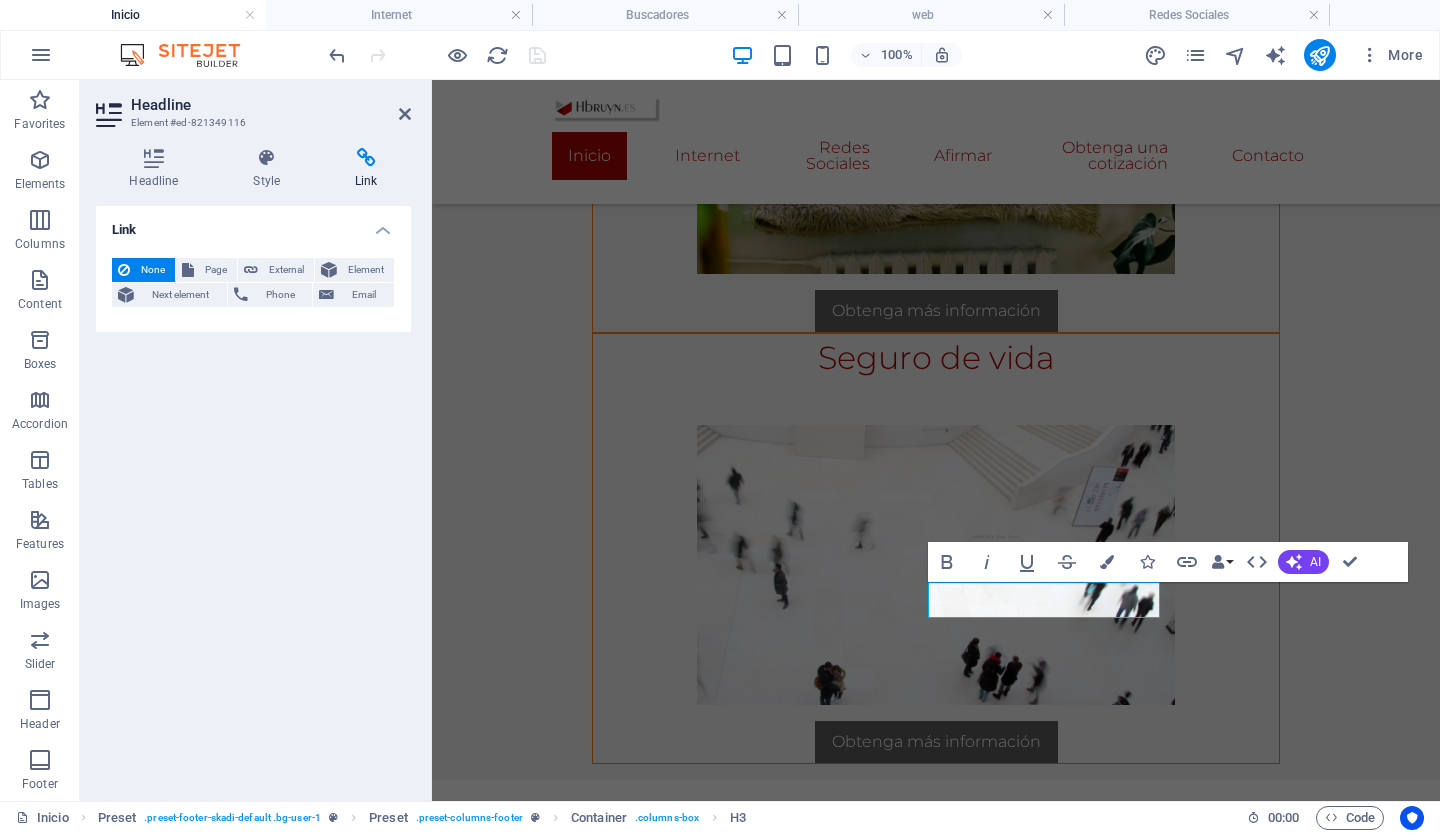 click at bounding box center (366, 158) 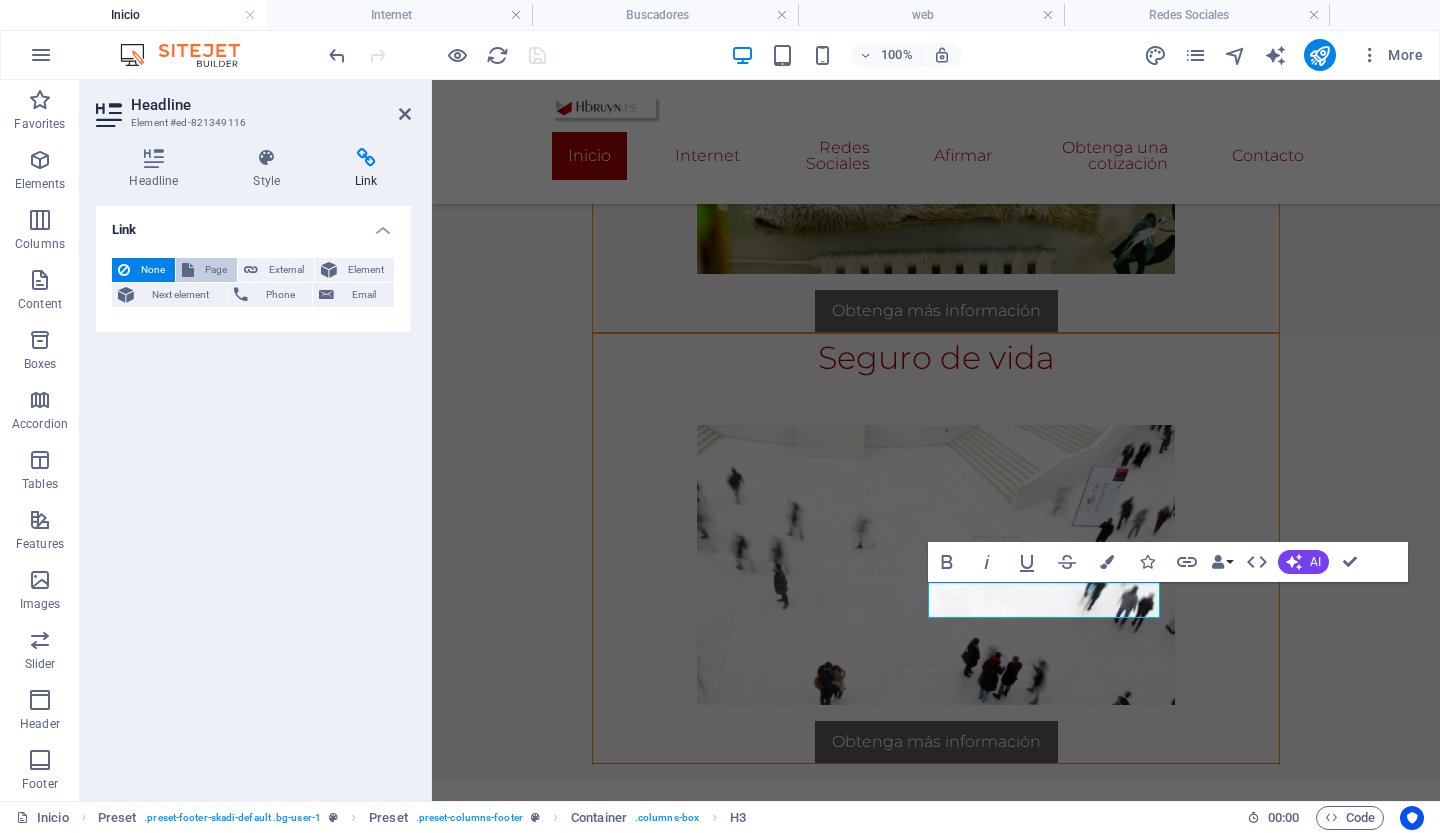 click on "Page" at bounding box center (215, 270) 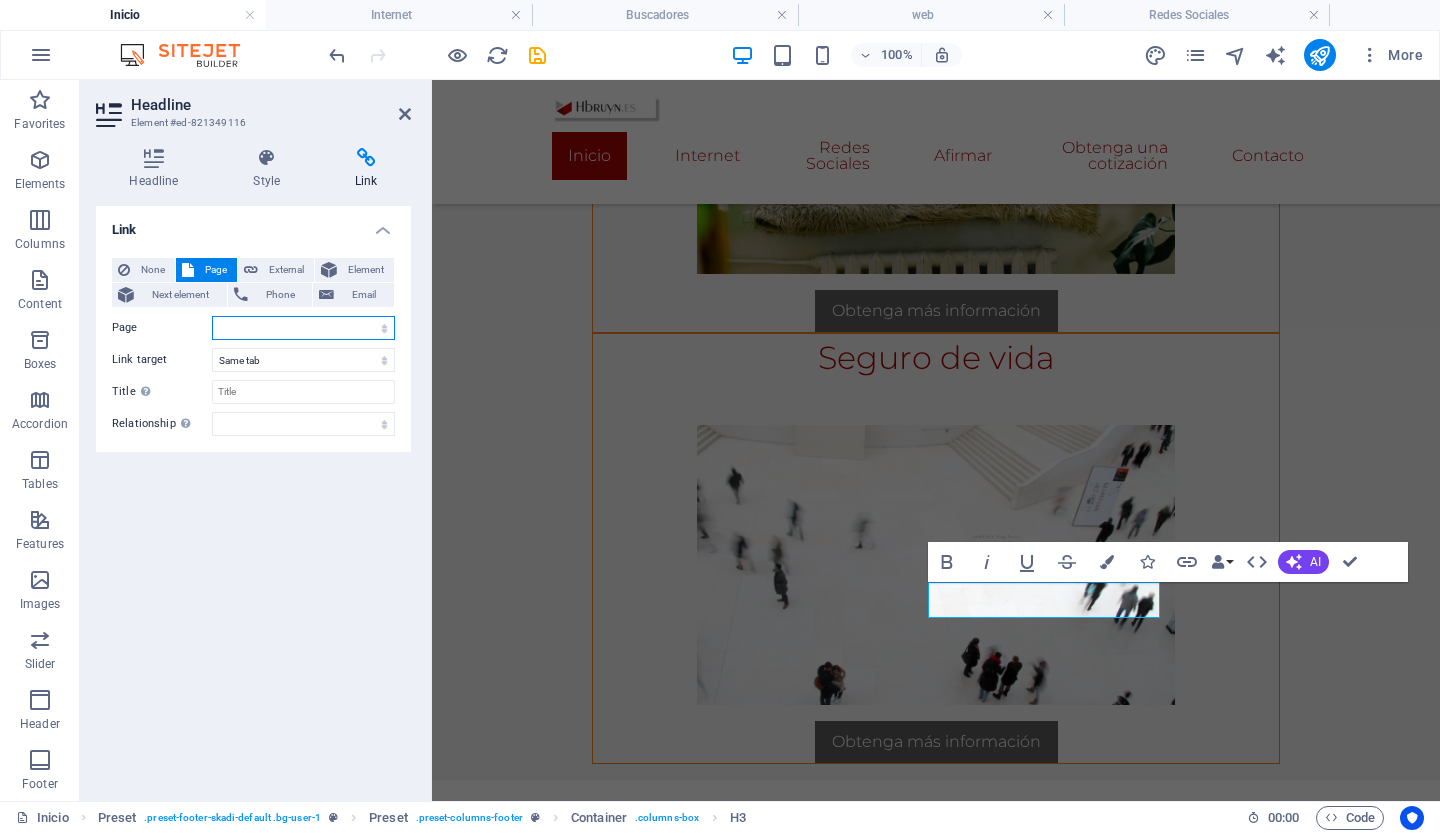 click on "Inicio Internet -- Buscadores -- Navegadores -- Datos curiosos -- web -- navegacion -- Farm or Ranch Insurance -- Travel Insurance -- Long-Term Travel Insurance -- Disability Insurance -- Vehicle Insurance Redes Sociales Claim Get a Quote Contact Legal Notice Privacy Privacy 1" at bounding box center [303, 328] 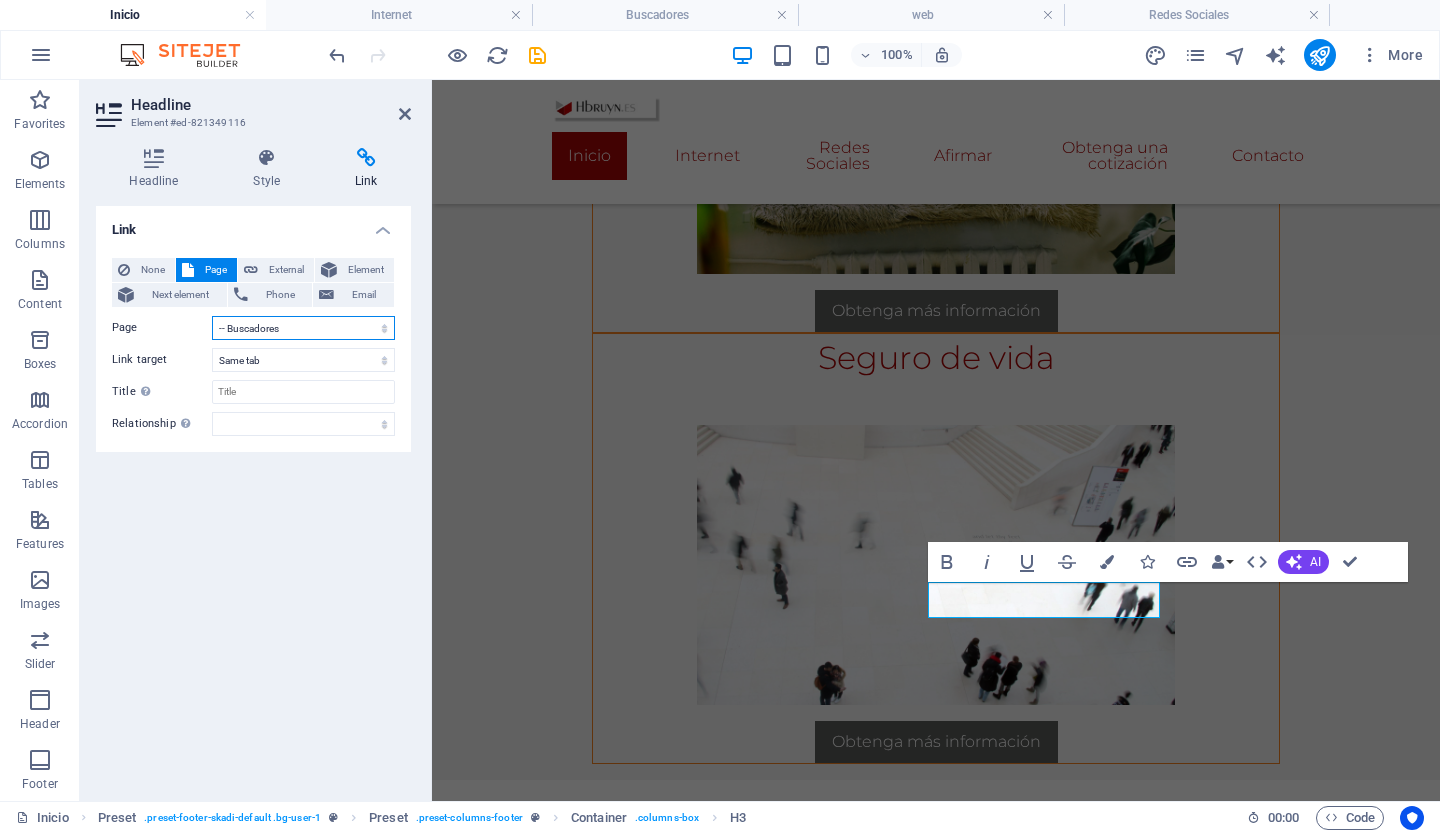 click on "Inicio Internet -- Buscadores -- Navegadores -- Datos curiosos -- web -- navegacion -- Farm or Ranch Insurance -- Travel Insurance -- Long-Term Travel Insurance -- Disability Insurance -- Vehicle Insurance Redes Sociales Claim Get a Quote Contact Legal Notice Privacy Privacy 1" at bounding box center (303, 328) 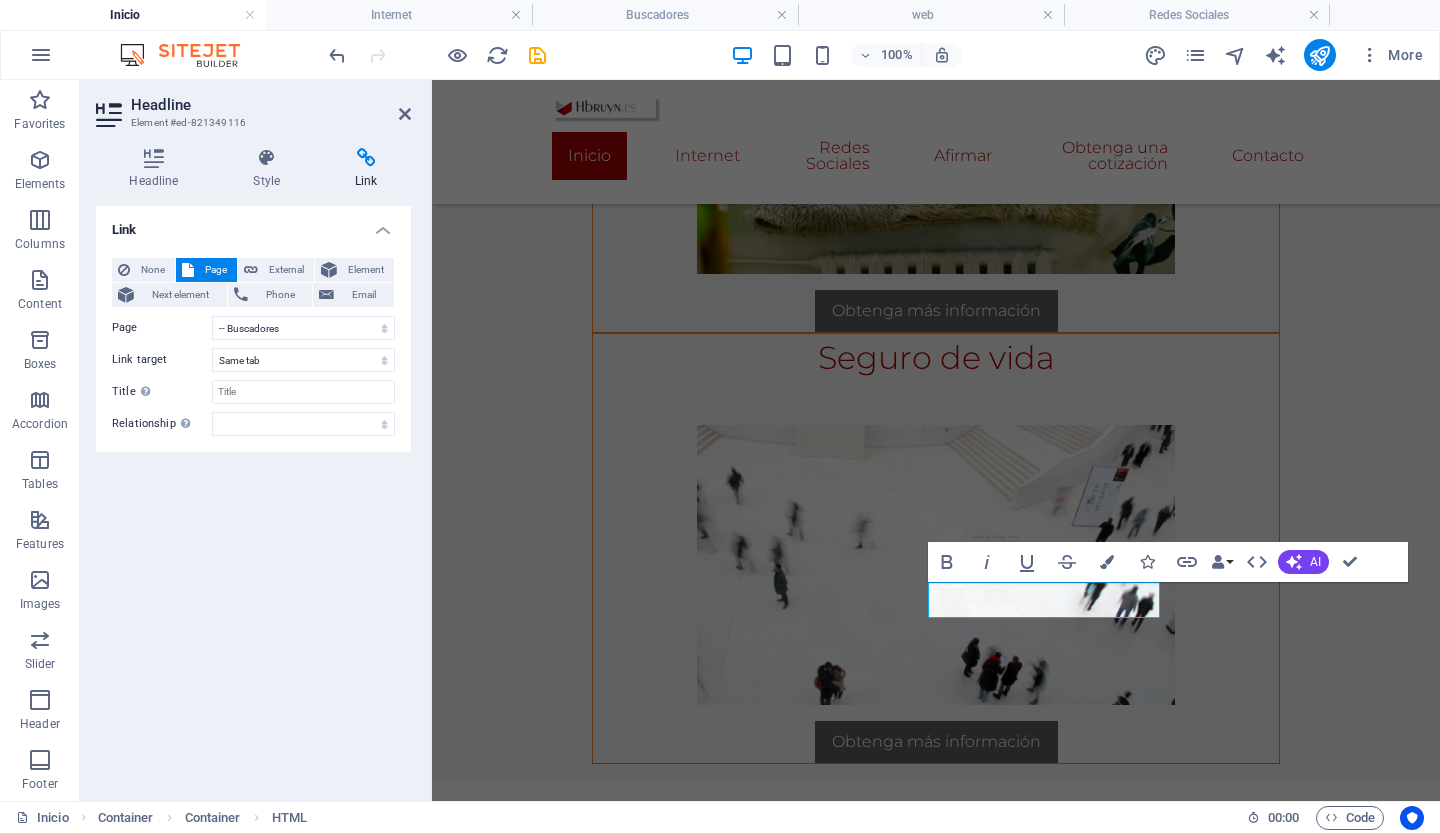 click on "Link None Page External Element Next element Phone Email Page Inicio Internet -- Buscadores -- Navegadores -- Datos curiosos -- web -- navegacion -- Farm or Ranch Insurance -- Travel Insurance -- Long-Term Travel Insurance -- Disability Insurance -- Vehicle Insurance Redes Sociales Claim Get a Quote Contact Legal Notice Privacy Privacy 1 Element
URL Phone Email Link target New tab Same tab Overlay Title Additional link description, should not be the same as the link text. The title is most often shown as a tooltip text when the mouse moves over the element. Leave empty if uncertain. Relationship Sets the  relationship of this link to the link target . For example, the value "nofollow" instructs search engines not to follow the link. Can be left empty. alternate author bookmark external help license next nofollow noreferrer noopener prev search tag" at bounding box center [253, 495] 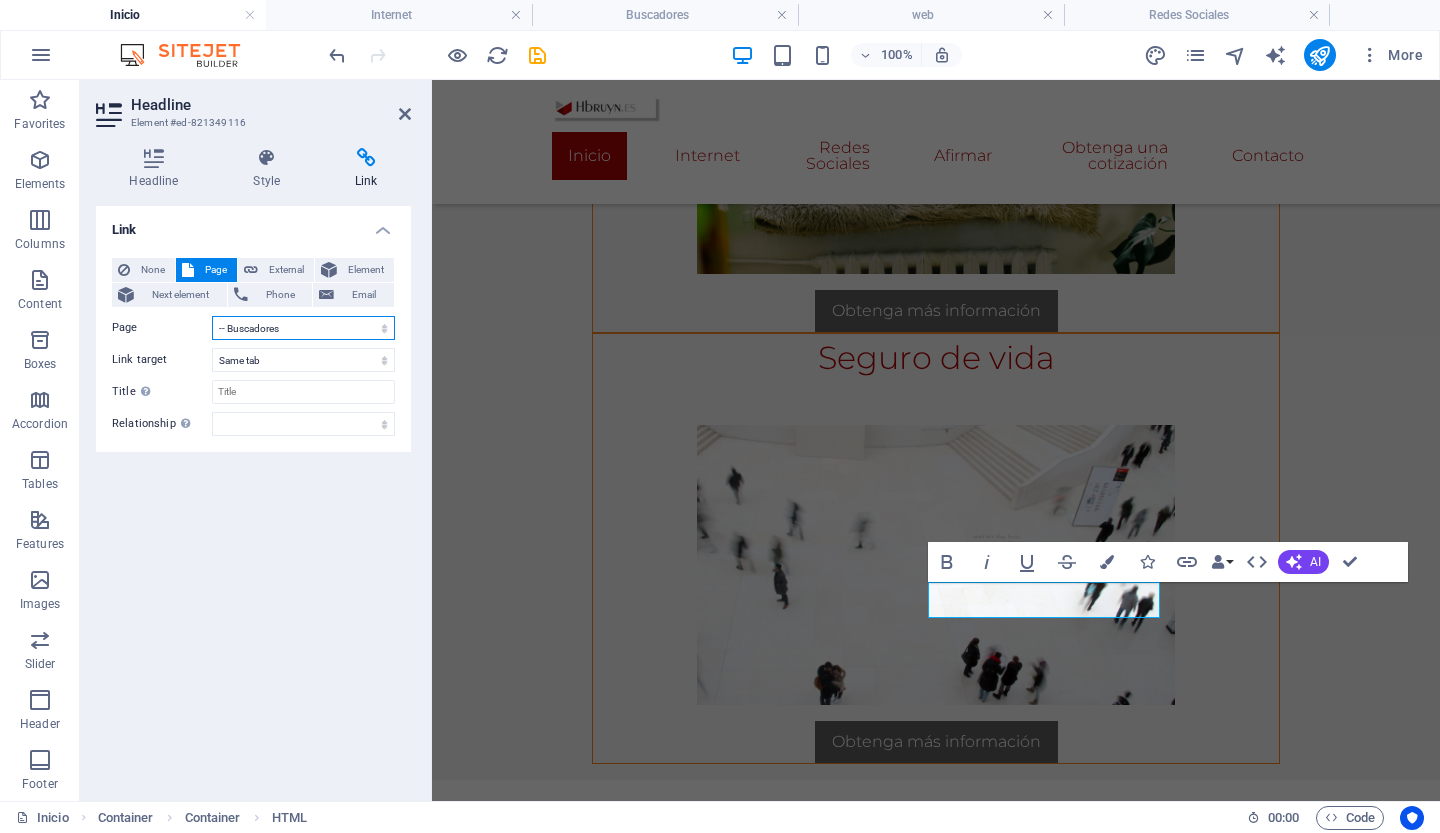 click on "Inicio Internet -- Buscadores -- Navegadores -- Datos curiosos -- web -- navegacion -- Farm or Ranch Insurance -- Travel Insurance -- Long-Term Travel Insurance -- Disability Insurance -- Vehicle Insurance Redes Sociales Claim Get a Quote Contact Legal Notice Privacy Privacy 1" at bounding box center (303, 328) 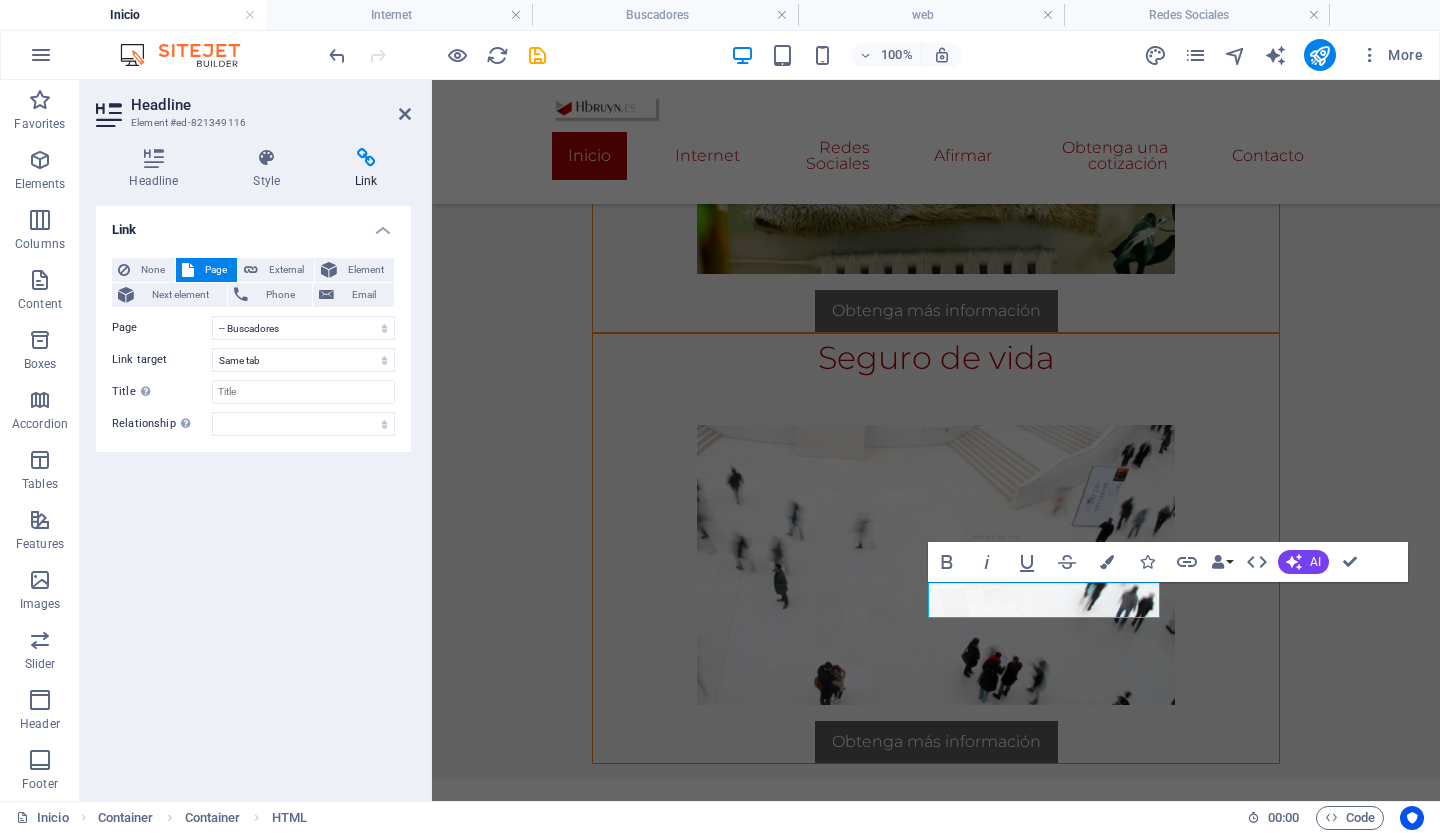 click on "Headline Style Link Settings Level H1 H2 H3 H4 H5 H6 Alignment Default colors and font sizes are defined in Design. Edit design Preset Element Layout How this element expands within the layout (Flexbox). Size Default auto px % 1/1 1/2 1/3 1/4 1/5 1/6 1/7 1/8 1/9 1/10 Grow Shrink Order Container layout Visible Visible Opacity 100 % Overflow Spacing Margin Default auto px % rem vw vh Custom Custom auto px % rem vw vh auto px % rem vw vh auto px % rem vw vh auto px % rem vw vh Padding Default px rem % vh vw Custom Custom px rem % vh vw px rem % vh vw px rem % vh vw px rem % vh vw Border Style              - Width 1 auto px rem % vh vw Custom Custom 1 auto px rem % vh vw 1 auto px rem % vh vw 1 auto px rem % vh vw 1 auto px rem % vh vw  - Color Round corners Default px rem % vh vw Custom Custom px rem % vh vw px rem % vh vw px rem % vh vw px rem % vh vw Shadow Default None Outside Inside Color X offset 0 px rem vh vw Y offset 0 px rem vh vw Blur 0 px rem % vh vw Spread 0 px rem vh vw Text Shadow Default" at bounding box center [253, 466] 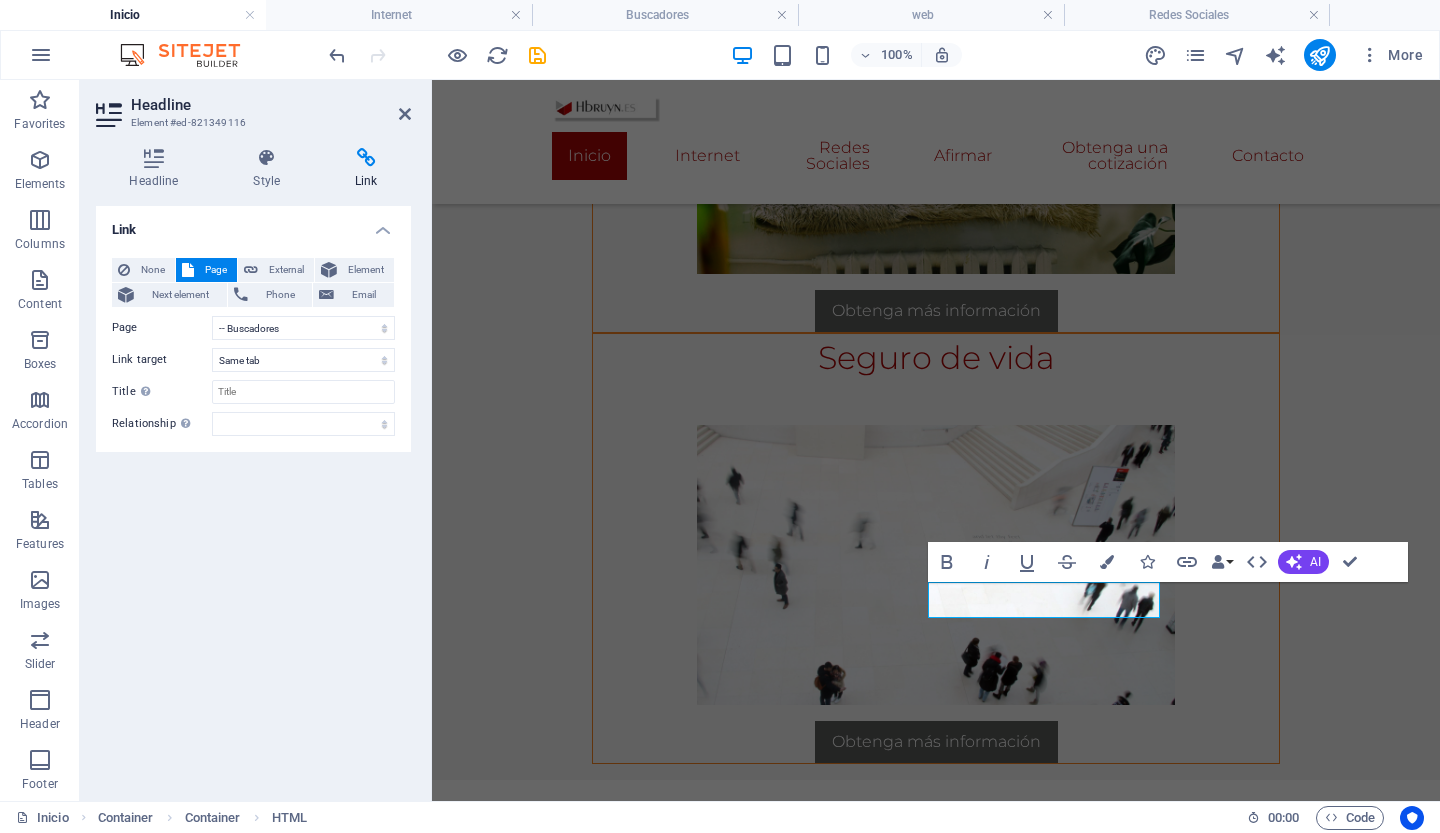 click on "Link None Page External Element Next element Phone Email Page Inicio Internet -- Buscadores -- Navegadores -- Datos curiosos -- web -- navegacion -- Farm or Ranch Insurance -- Travel Insurance -- Long-Term Travel Insurance -- Disability Insurance -- Vehicle Insurance Redes Sociales Claim Get a Quote Contact Legal Notice Privacy Privacy 1 Element
URL Phone Email Link target New tab Same tab Overlay Title Additional link description, should not be the same as the link text. The title is most often shown as a tooltip text when the mouse moves over the element. Leave empty if uncertain. Relationship Sets the  relationship of this link to the link target . For example, the value "nofollow" instructs search engines not to follow the link. Can be left empty. alternate author bookmark external help license next nofollow noreferrer noopener prev search tag" at bounding box center [253, 495] 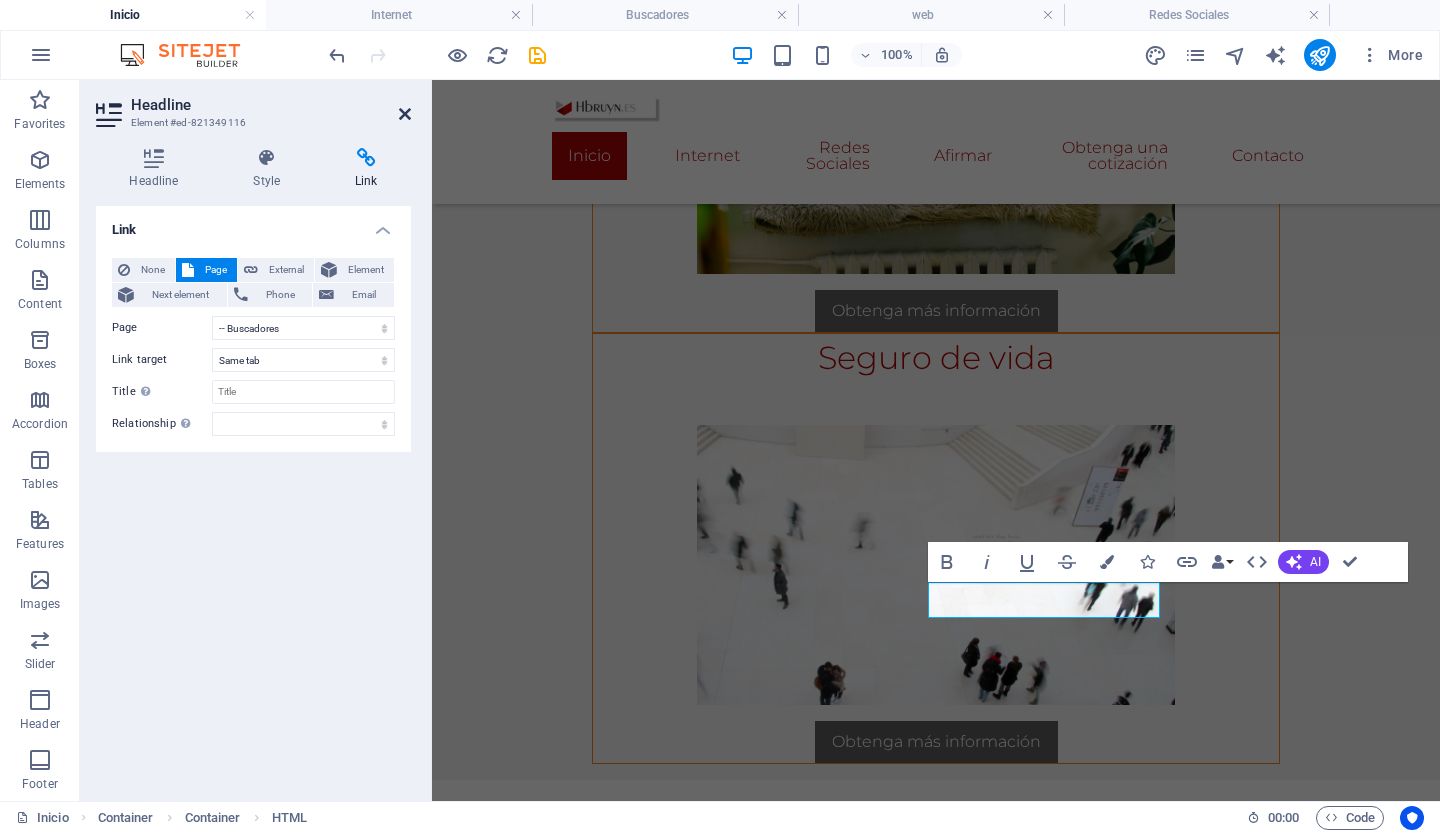 click at bounding box center (405, 114) 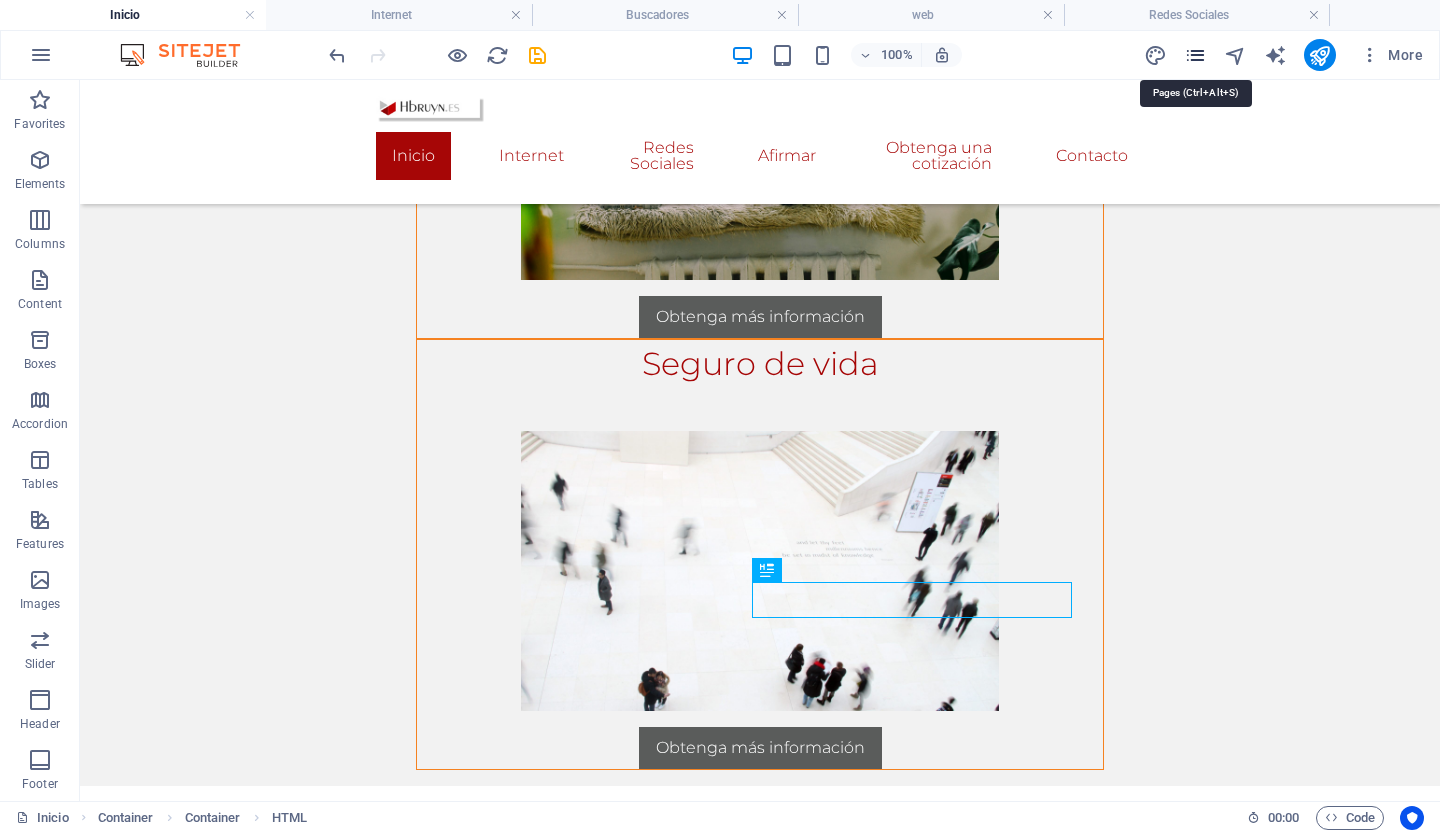 click at bounding box center [1195, 55] 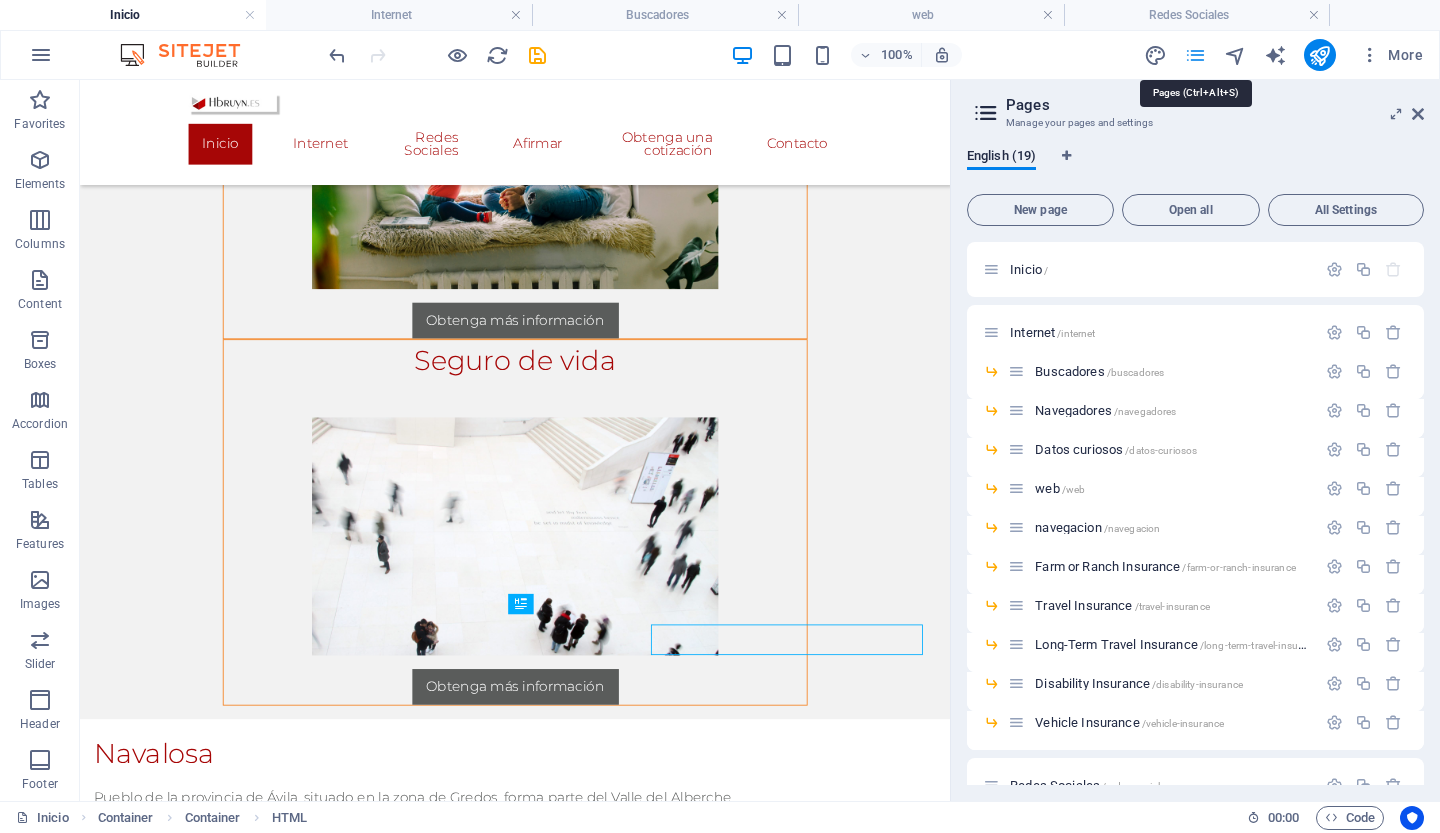 scroll, scrollTop: 2520, scrollLeft: 0, axis: vertical 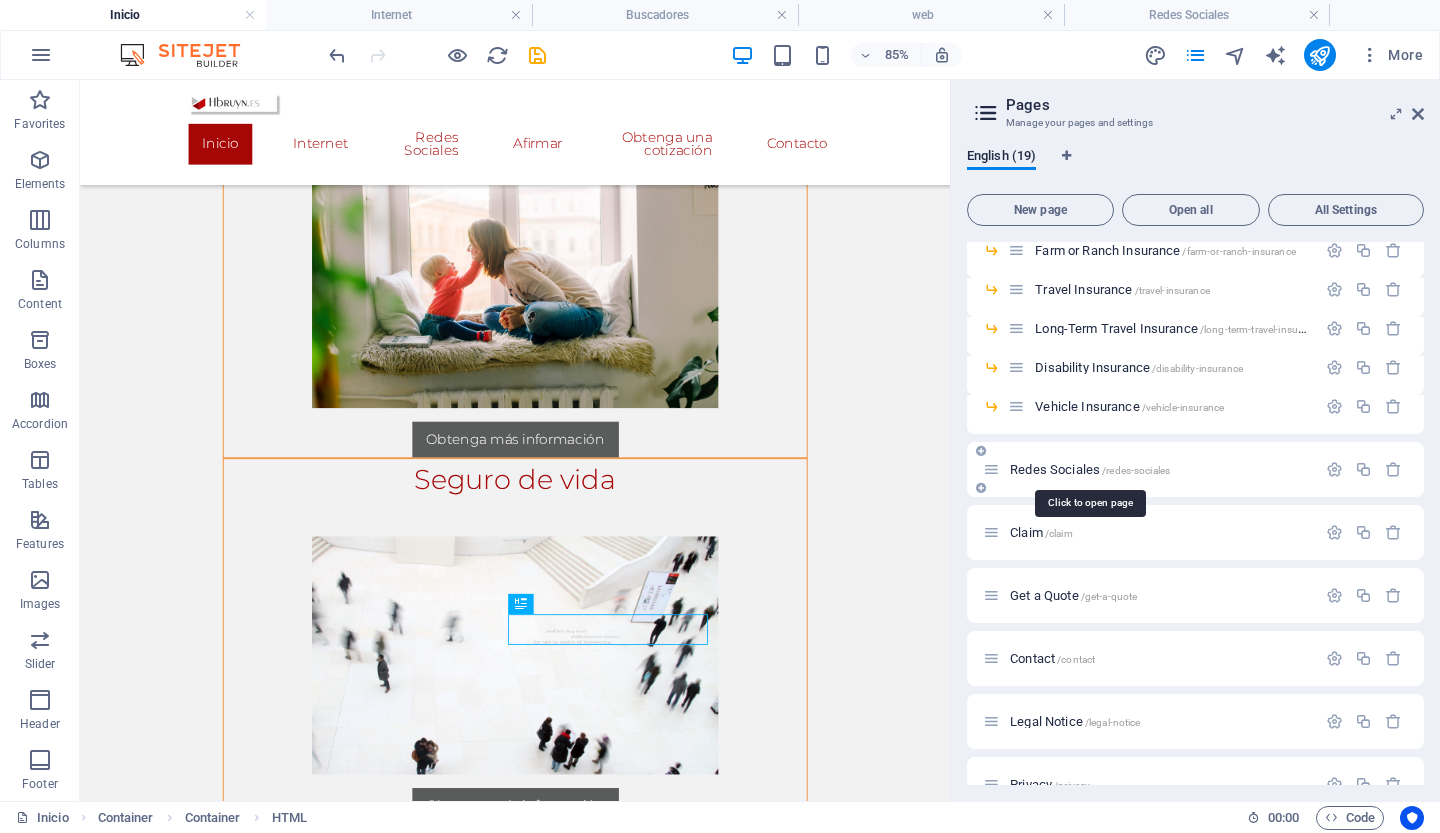 click on "Redes Sociales /redes-sociales" at bounding box center [1090, 469] 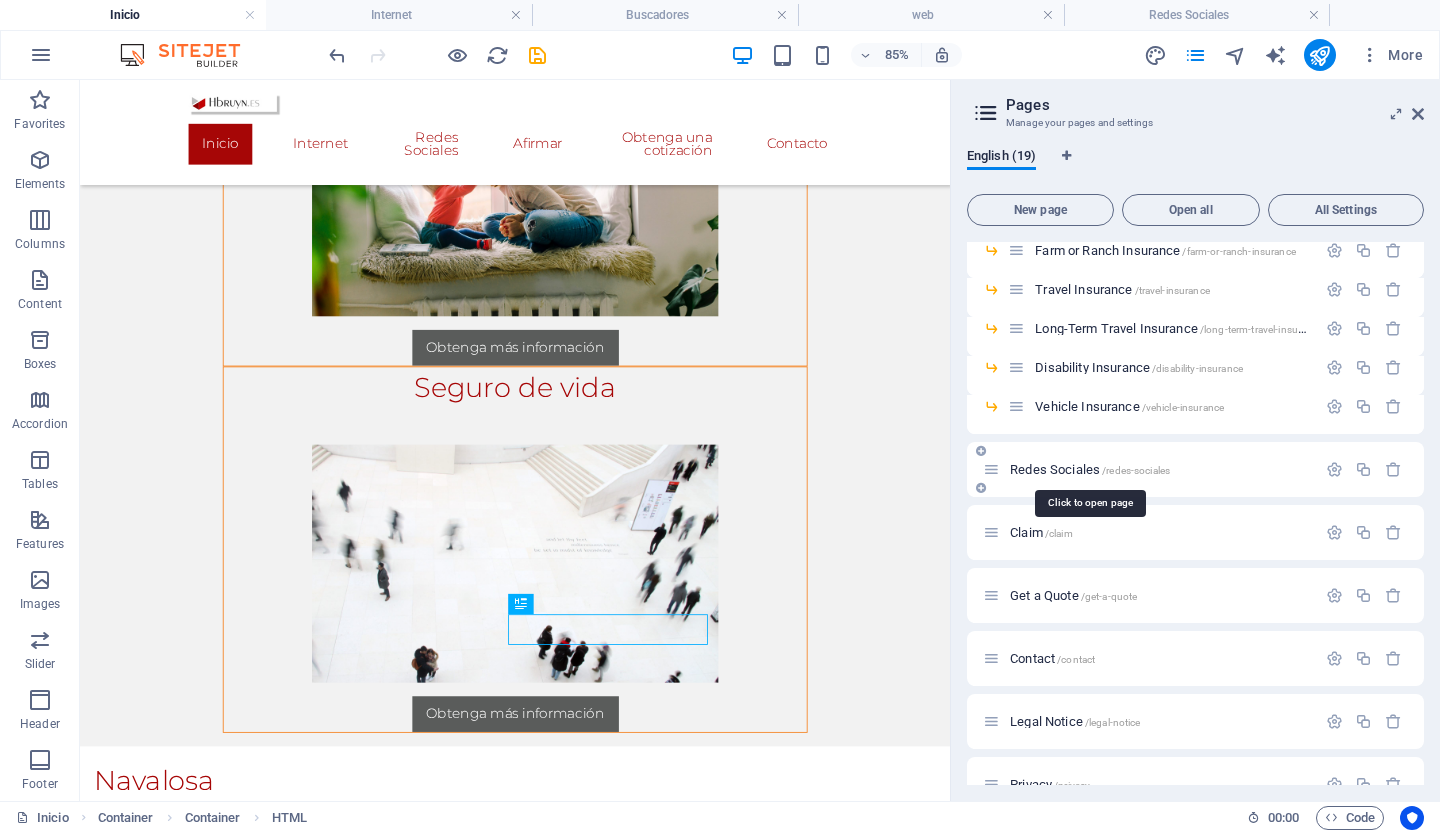 scroll, scrollTop: 0, scrollLeft: 0, axis: both 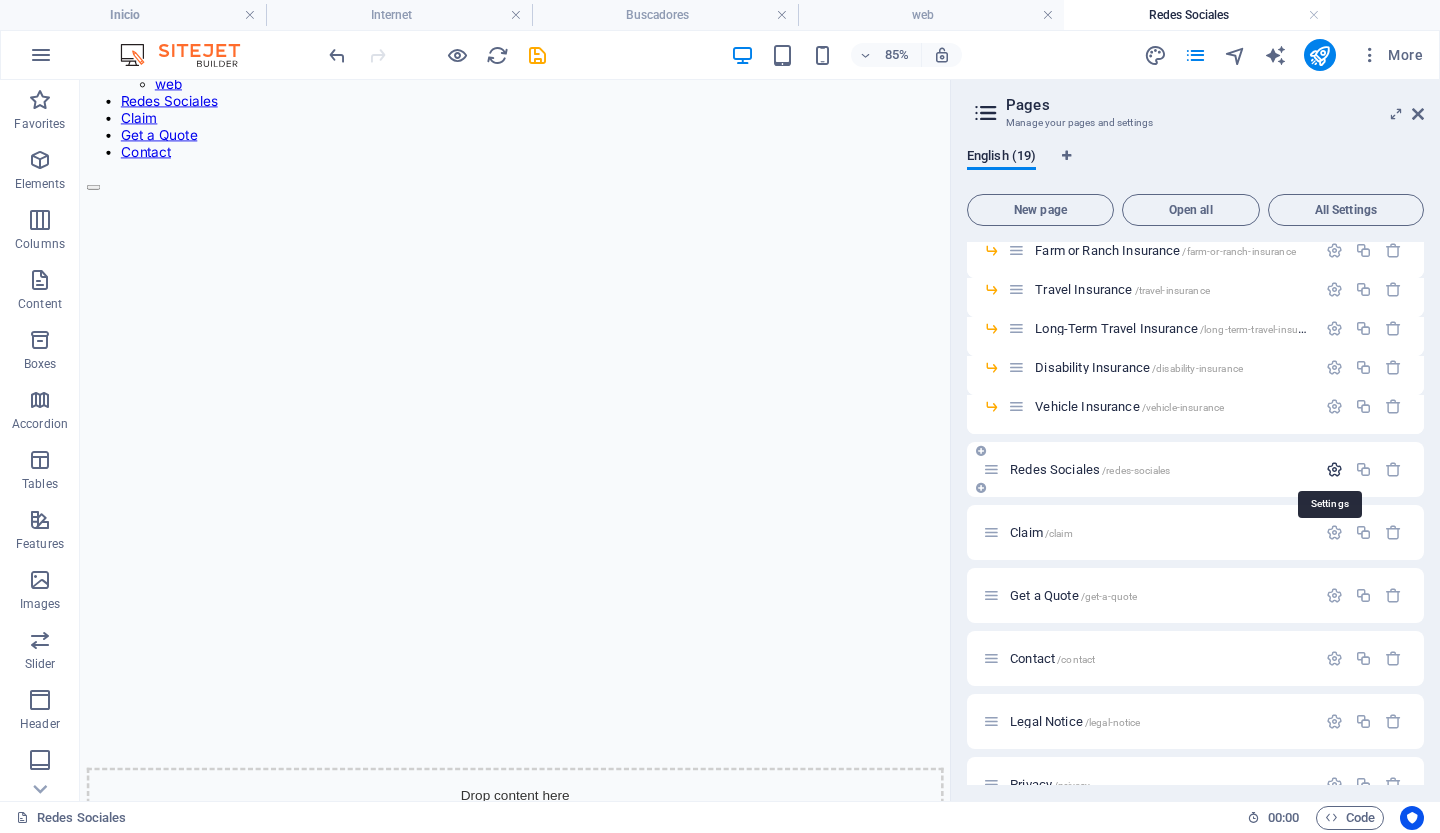 click at bounding box center (1334, 469) 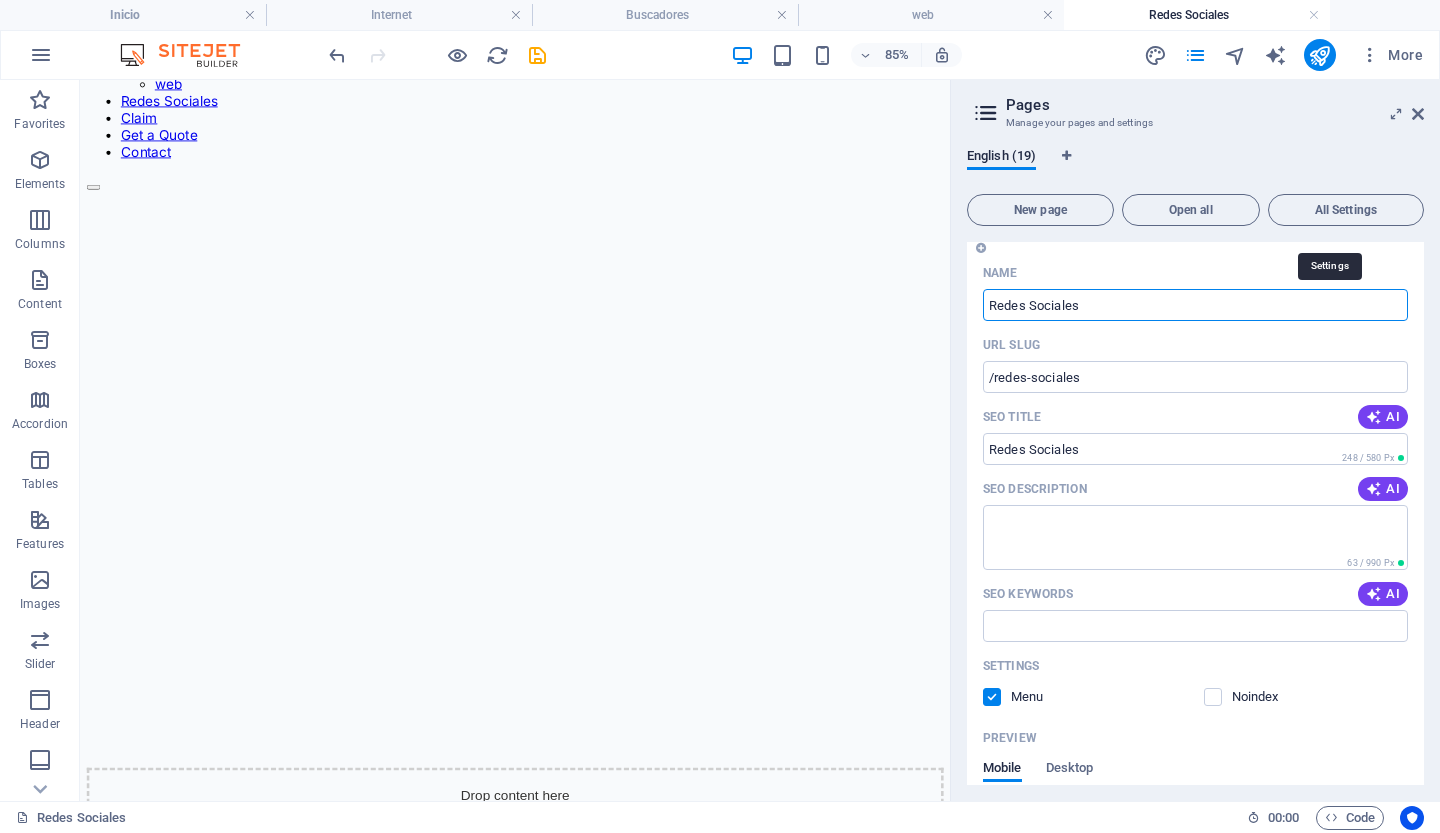 scroll, scrollTop: 555, scrollLeft: 0, axis: vertical 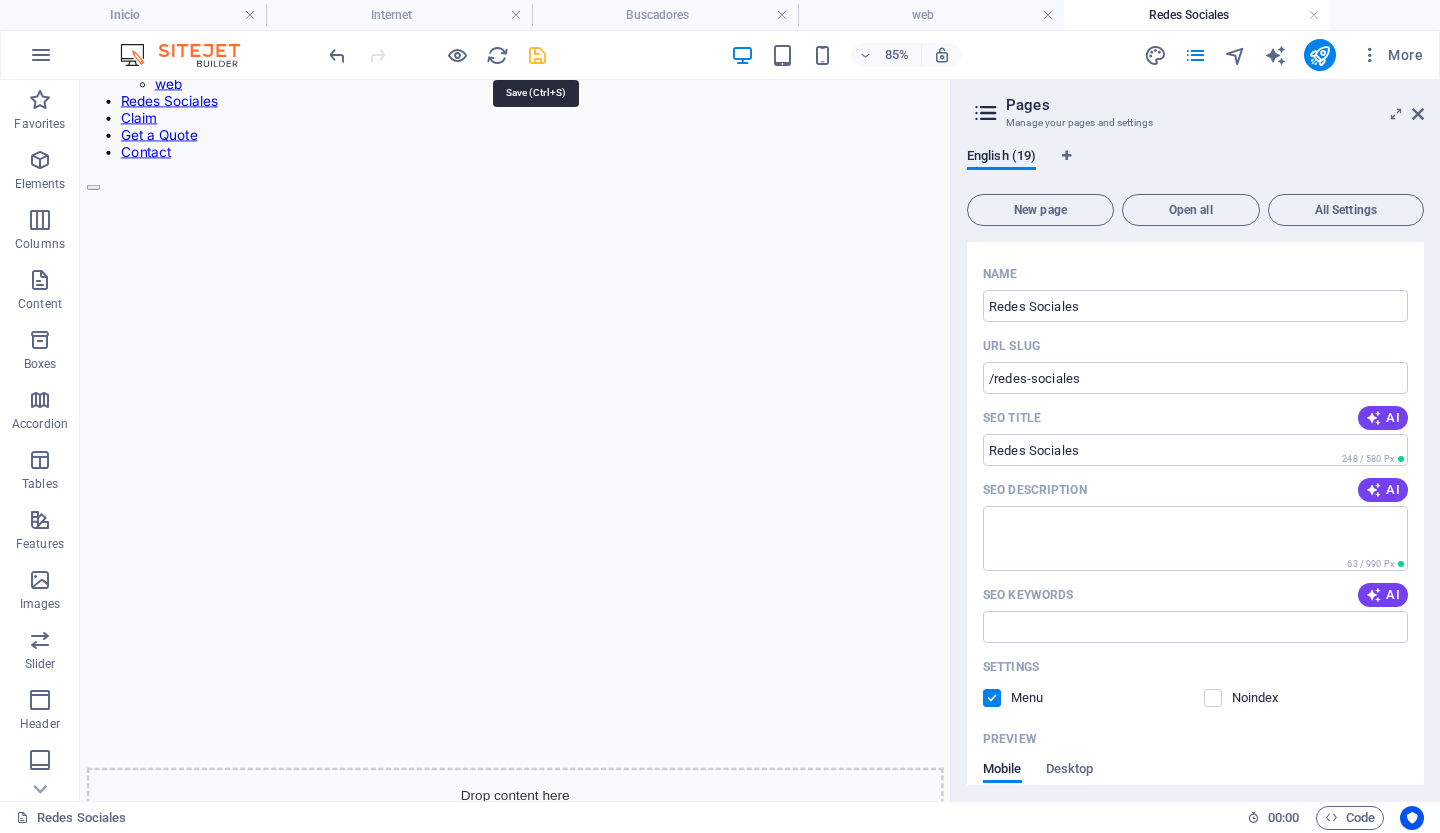 click at bounding box center (537, 55) 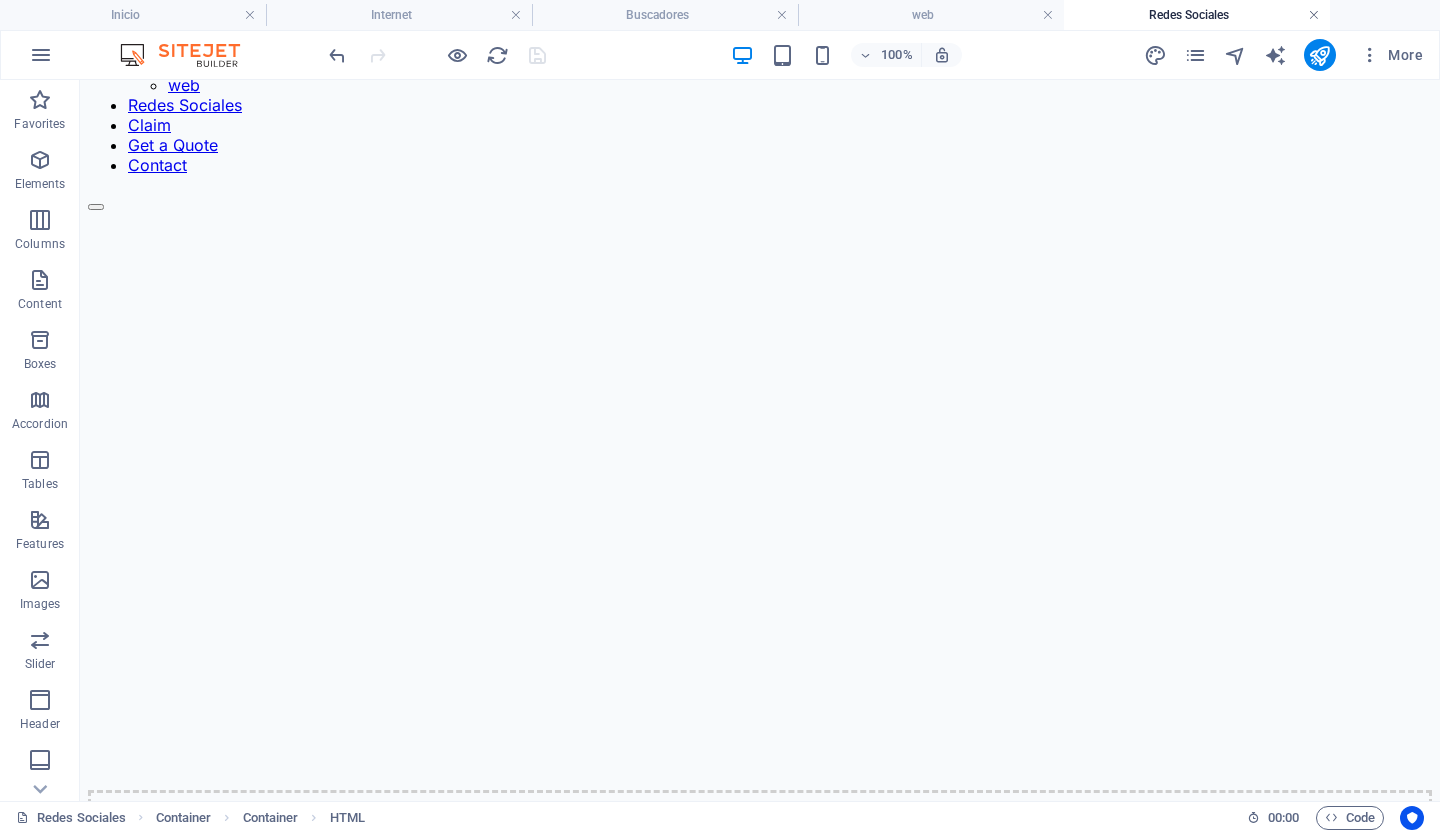 click at bounding box center [1314, 15] 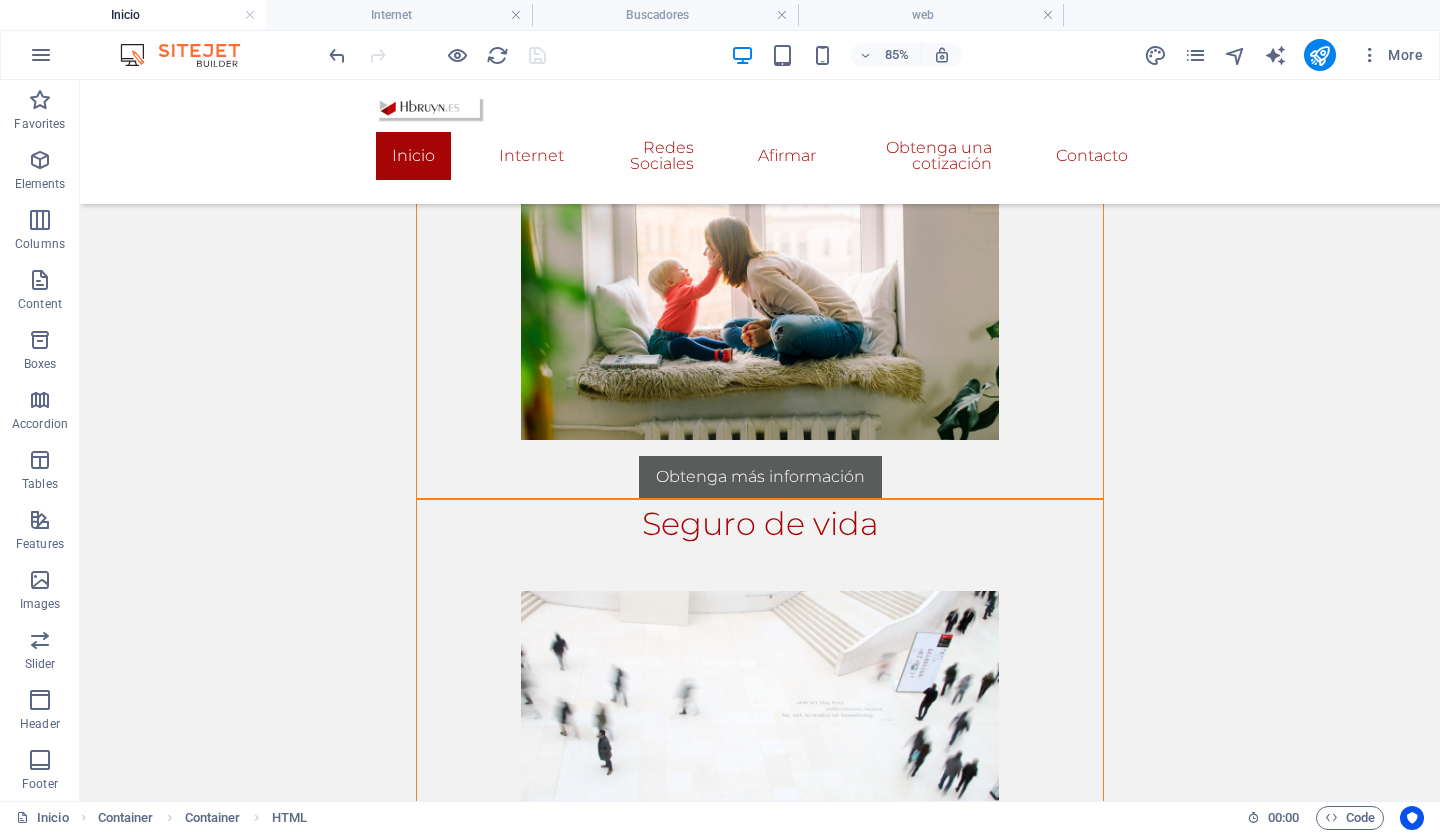 scroll, scrollTop: 2503, scrollLeft: 0, axis: vertical 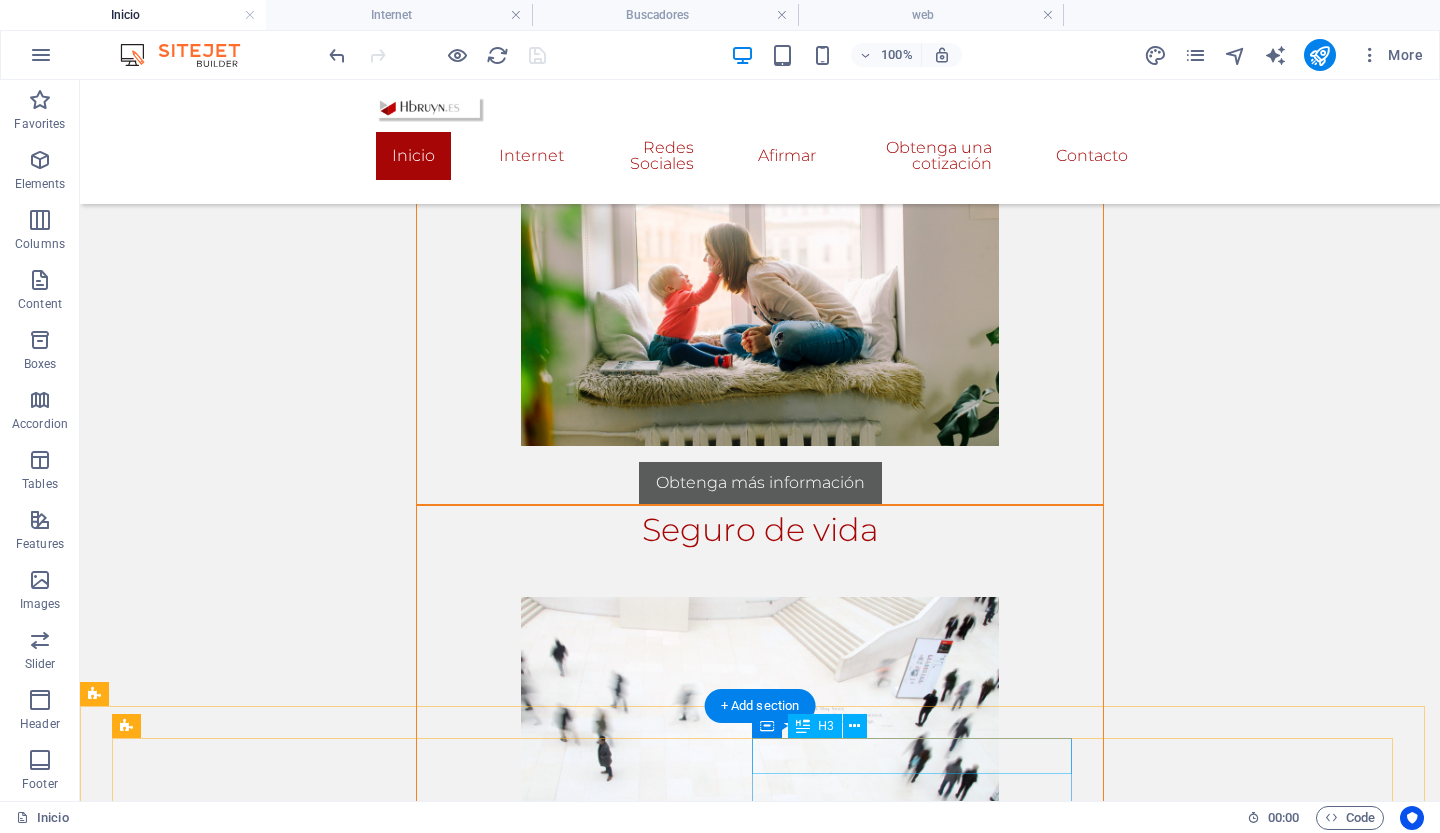 click on "Redes Sociales" at bounding box center (759, 1689) 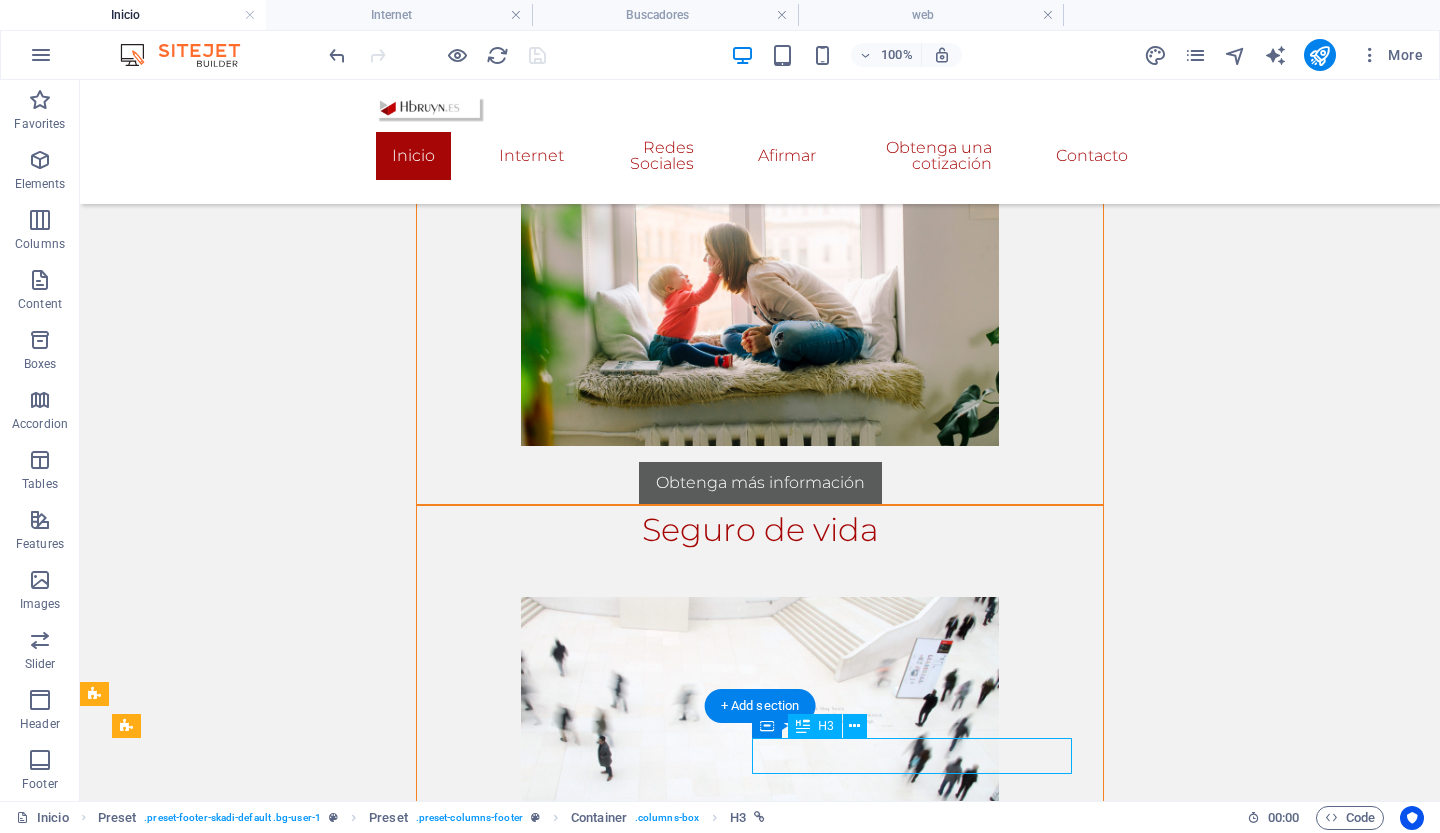 click on "Redes Sociales" at bounding box center (759, 1689) 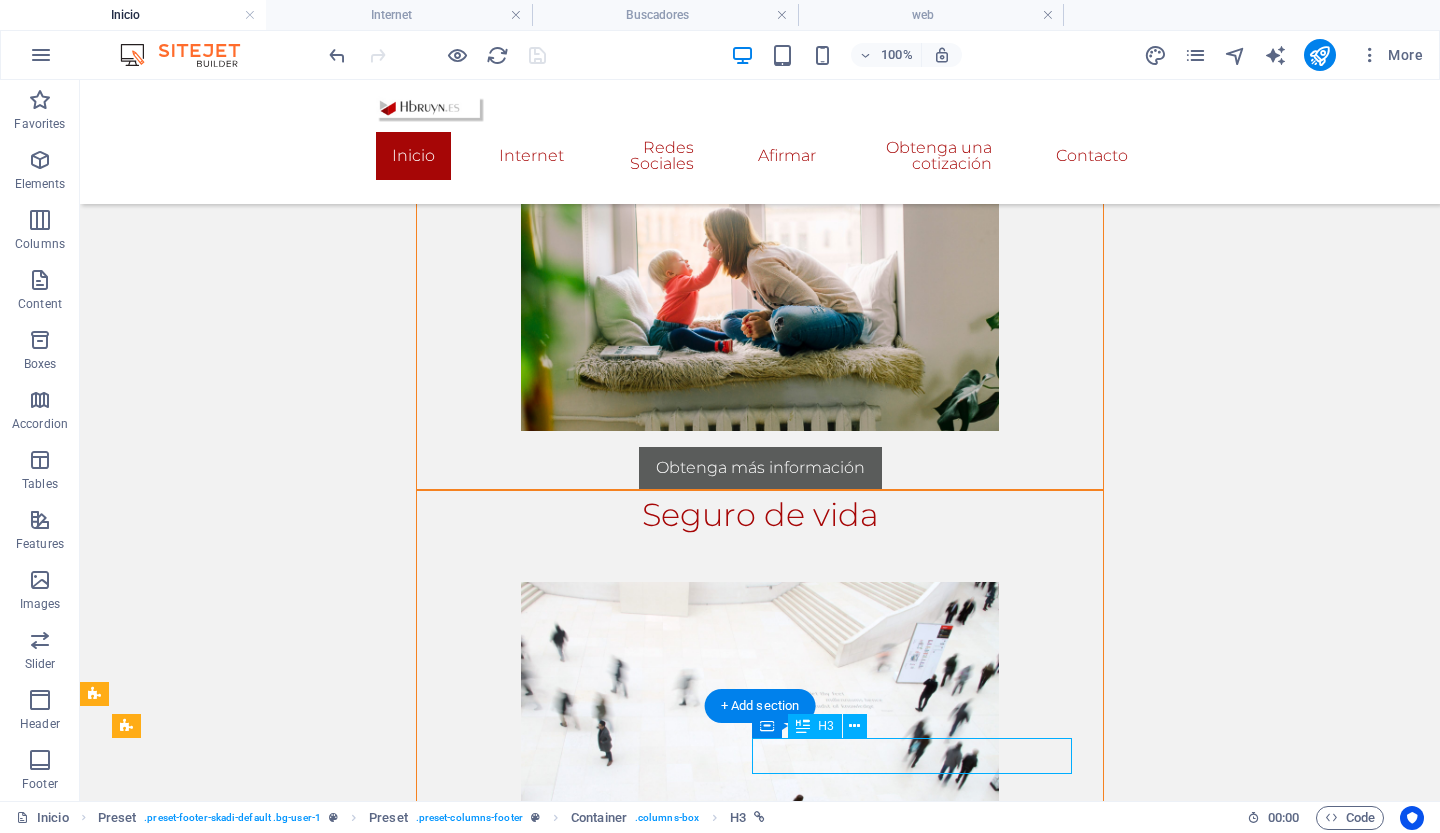 select on "2" 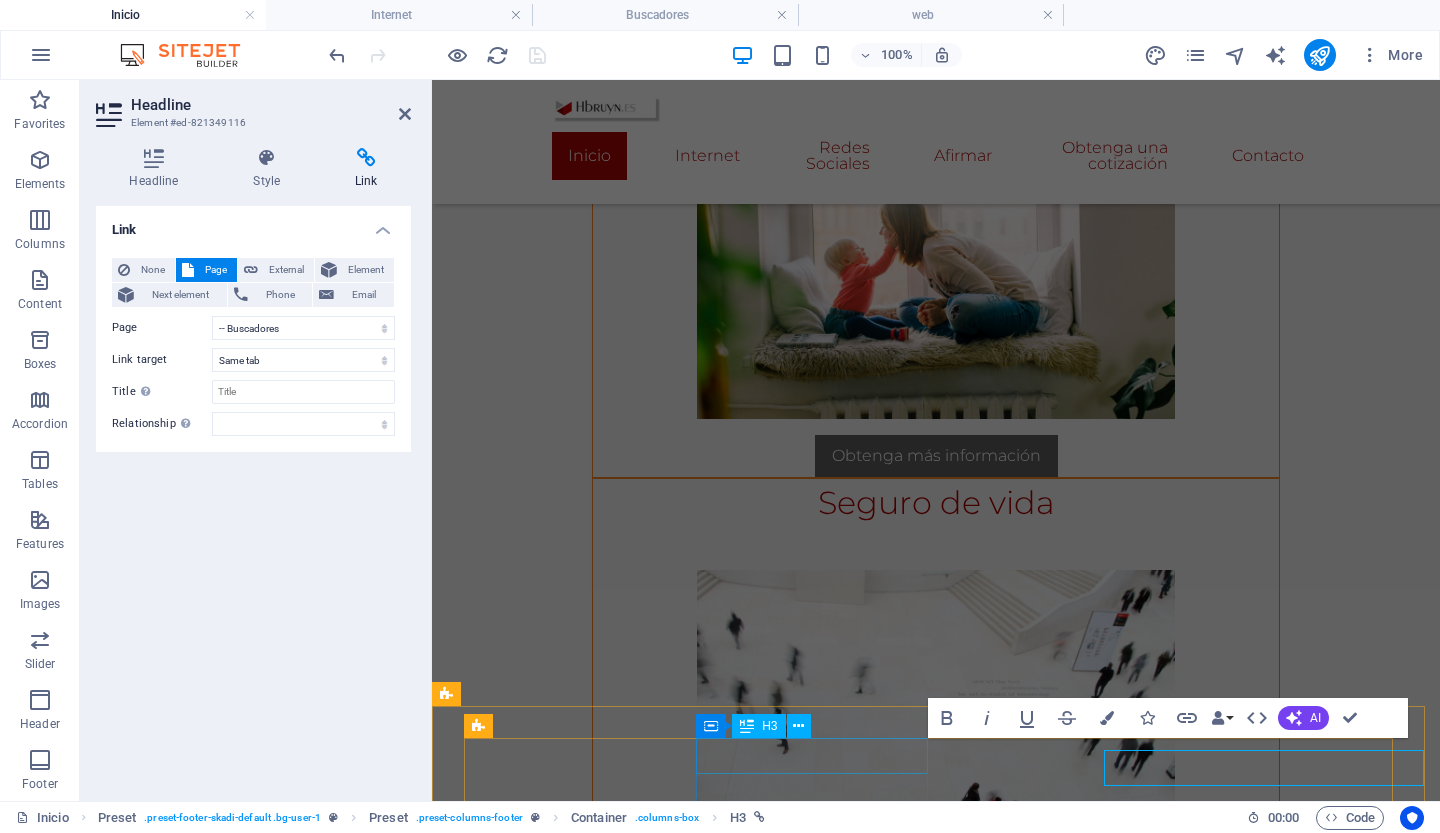 scroll, scrollTop: 2491, scrollLeft: 0, axis: vertical 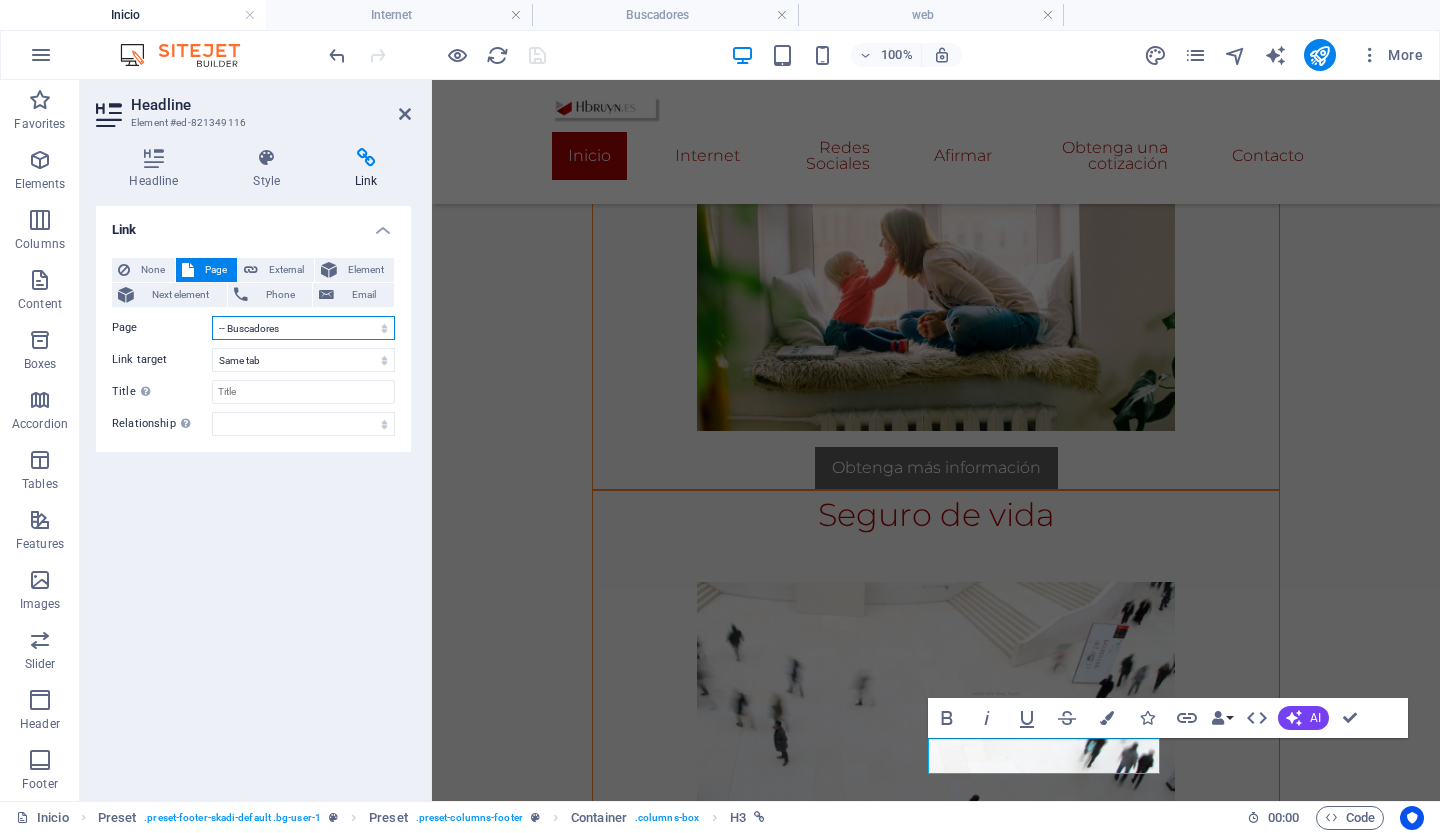 click on "Inicio Internet -- Buscadores -- Navegadores -- Datos curiosos -- web -- navegacion -- Farm or Ranch Insurance -- Travel Insurance -- Long-Term Travel Insurance -- Disability Insurance -- Vehicle Insurance Redes Sociales Claim Get a Quote Contact Legal Notice Privacy Privacy 1" at bounding box center (303, 328) 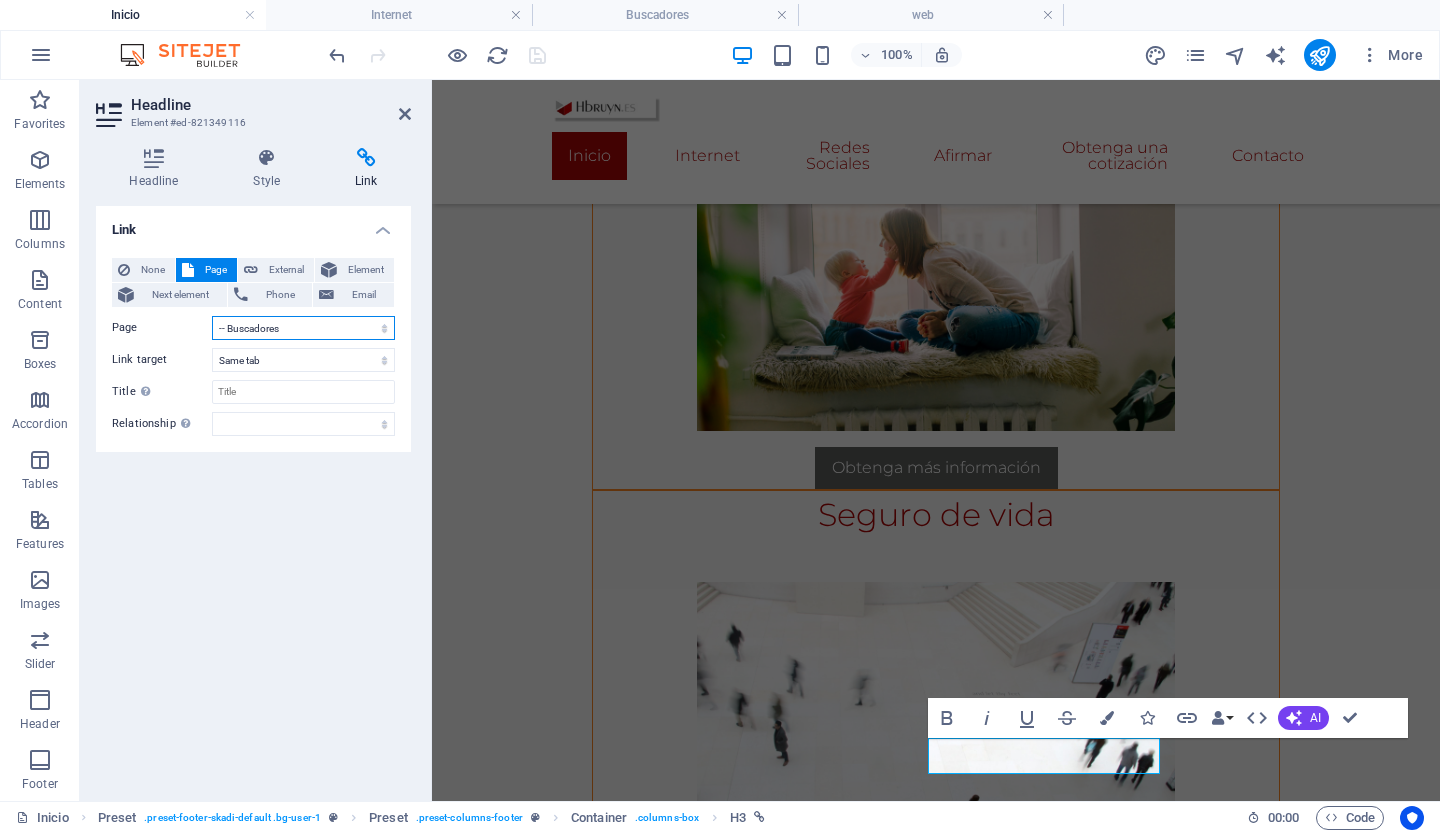 select on "12" 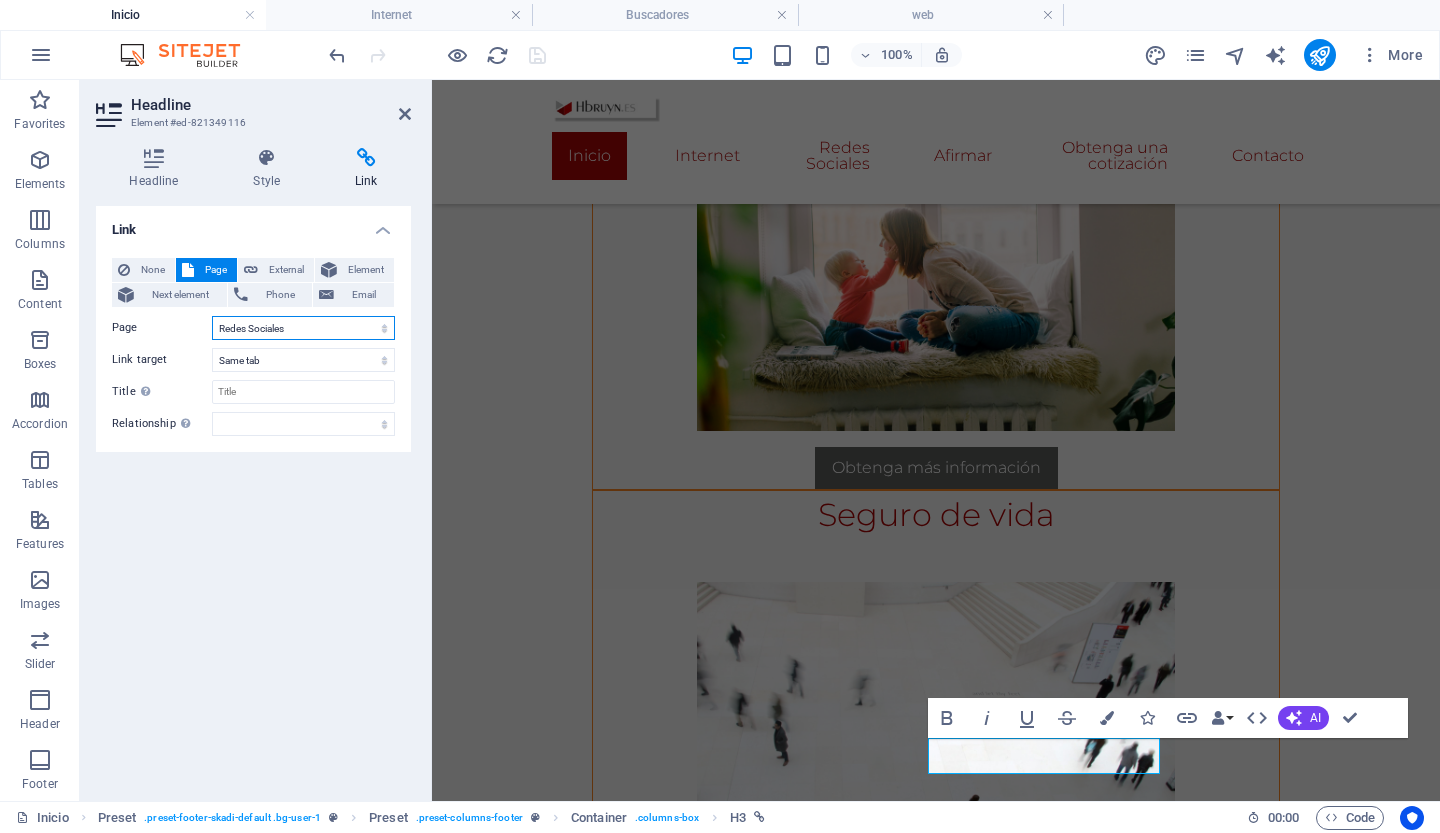 click on "Inicio Internet -- Buscadores -- Navegadores -- Datos curiosos -- web -- navegacion -- Farm or Ranch Insurance -- Travel Insurance -- Long-Term Travel Insurance -- Disability Insurance -- Vehicle Insurance Redes Sociales Claim Get a Quote Contact Legal Notice Privacy Privacy 1" at bounding box center [303, 328] 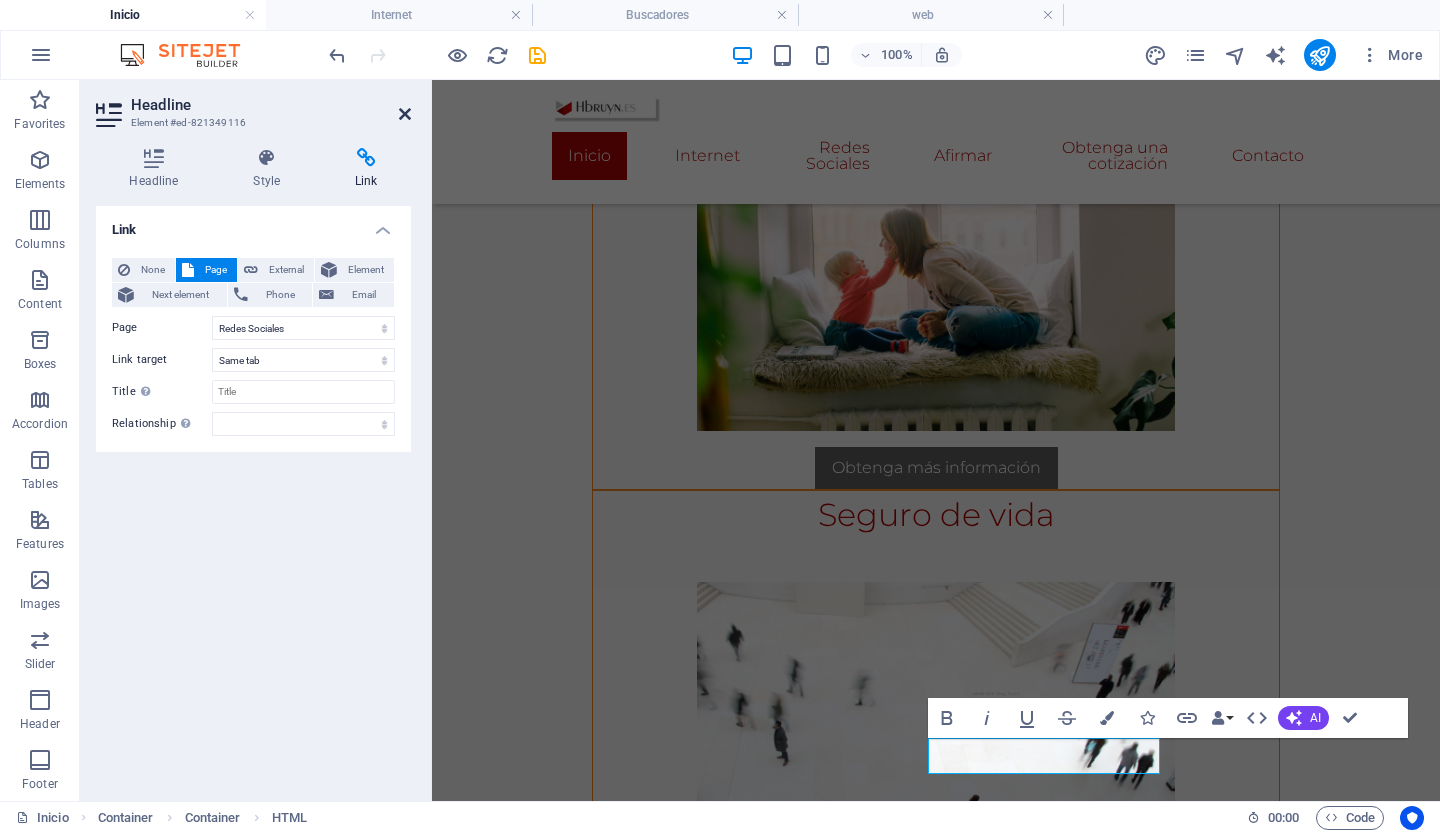 click at bounding box center (405, 114) 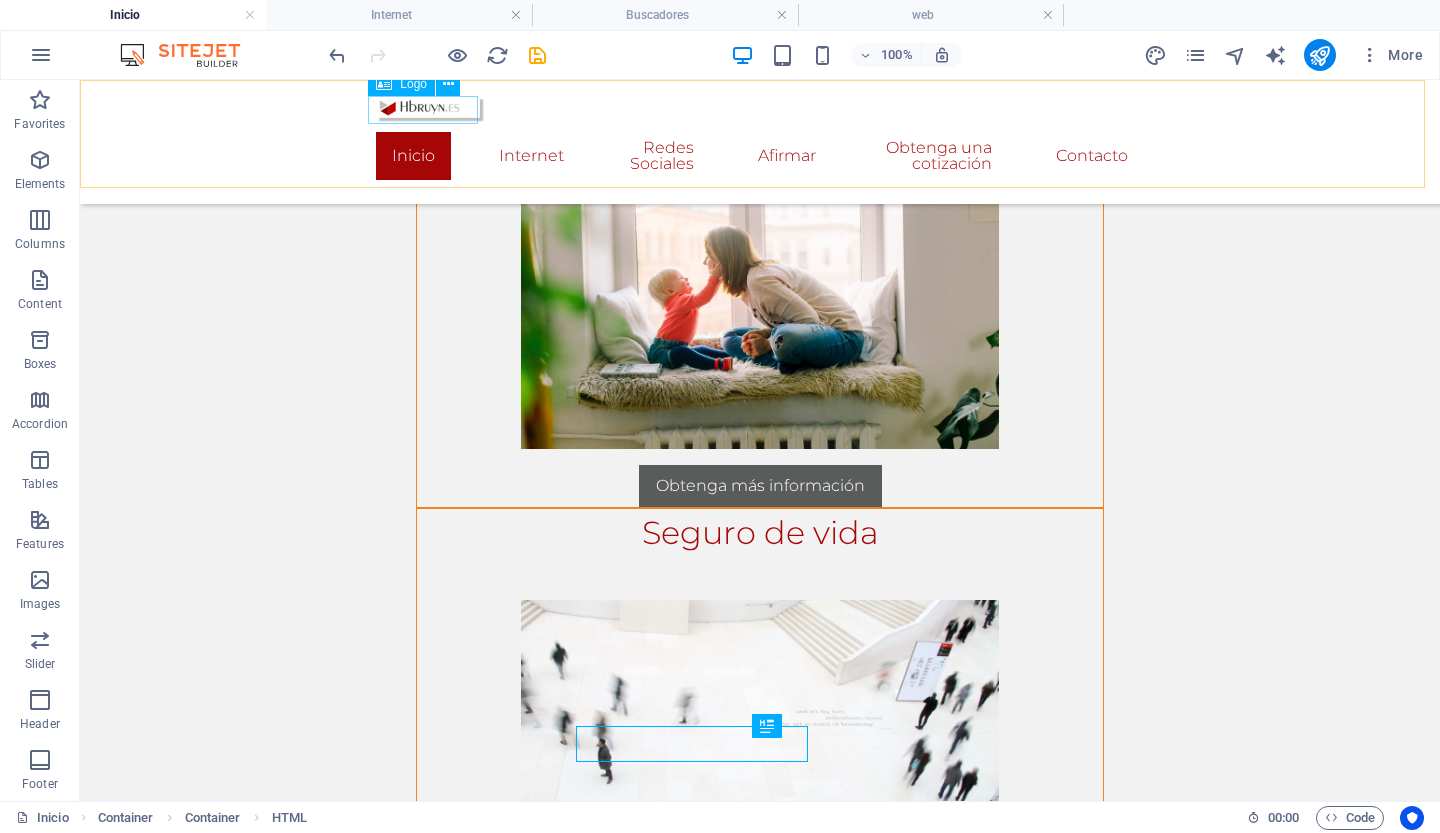 scroll, scrollTop: 2503, scrollLeft: 0, axis: vertical 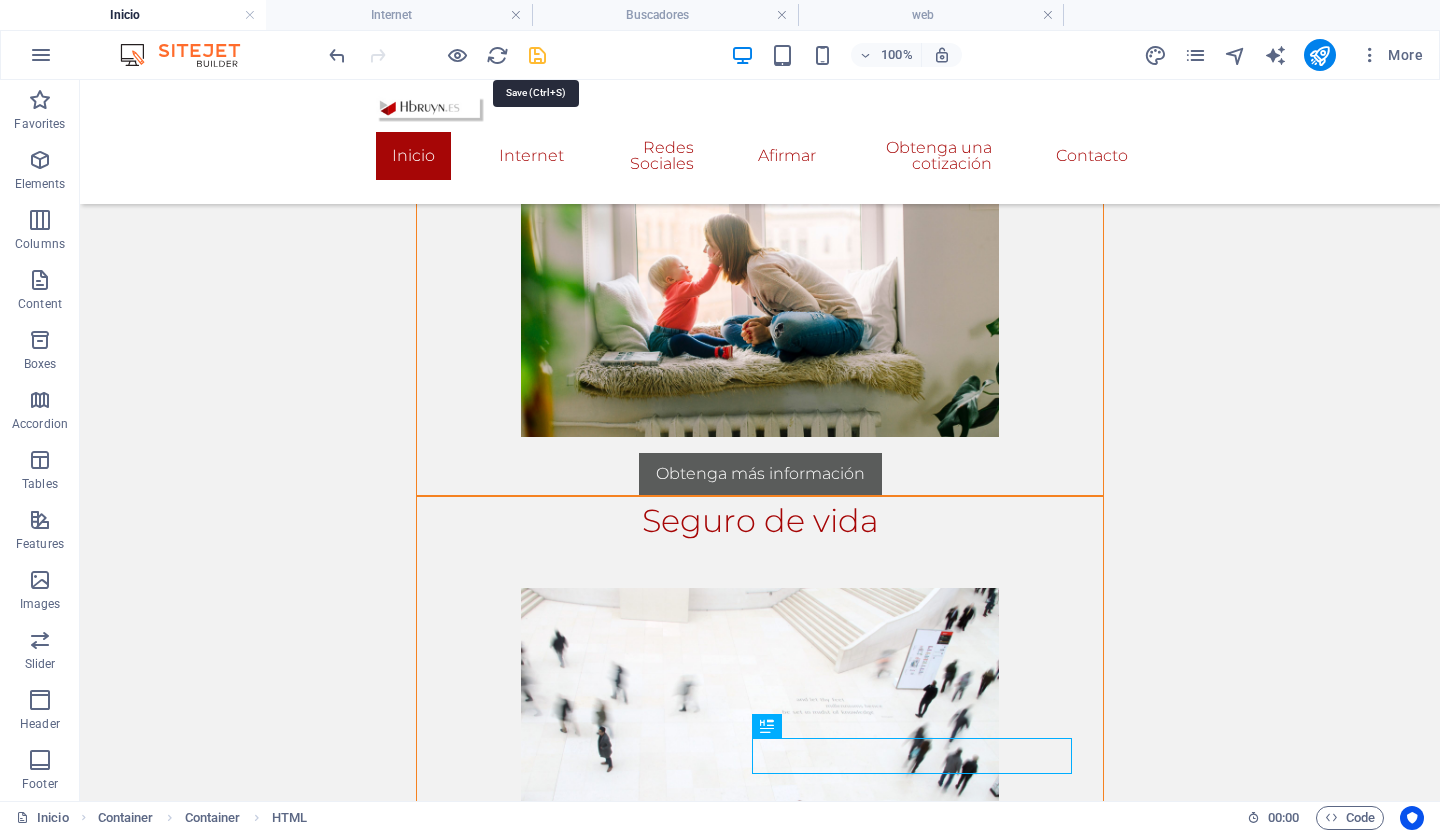 click at bounding box center (537, 55) 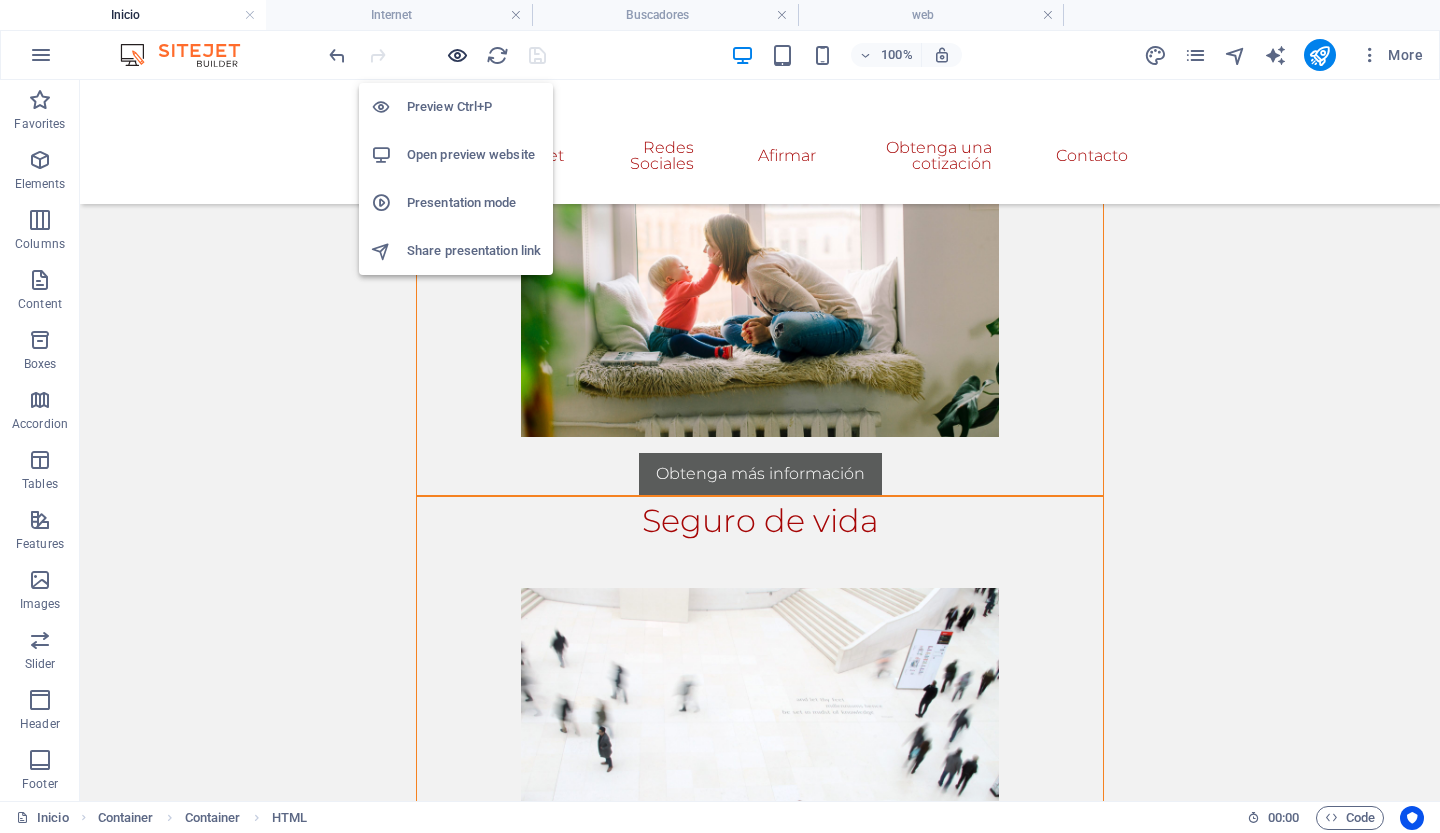 click at bounding box center [457, 55] 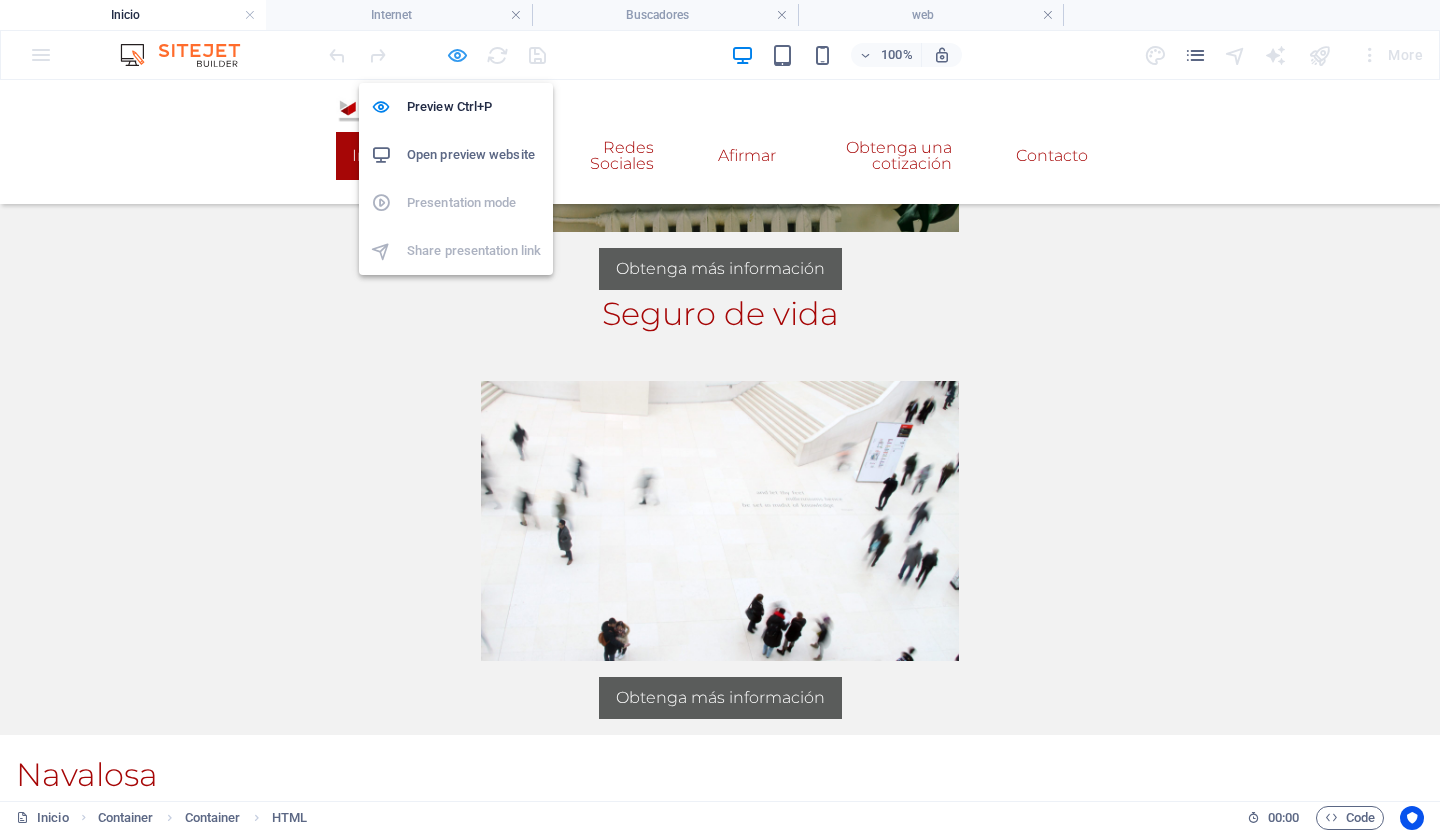 scroll, scrollTop: 2385, scrollLeft: 0, axis: vertical 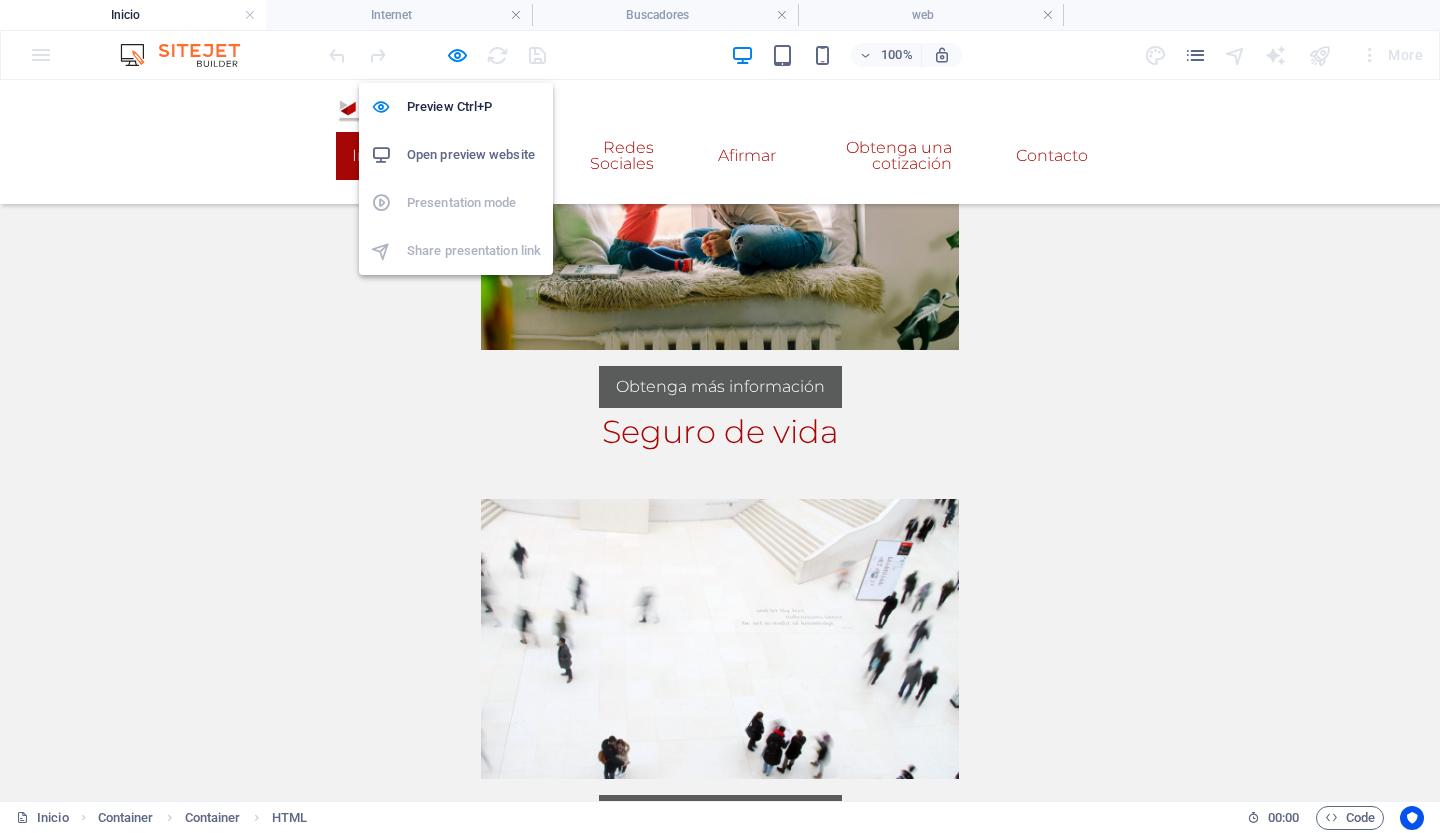 click on "Open preview website" at bounding box center [474, 155] 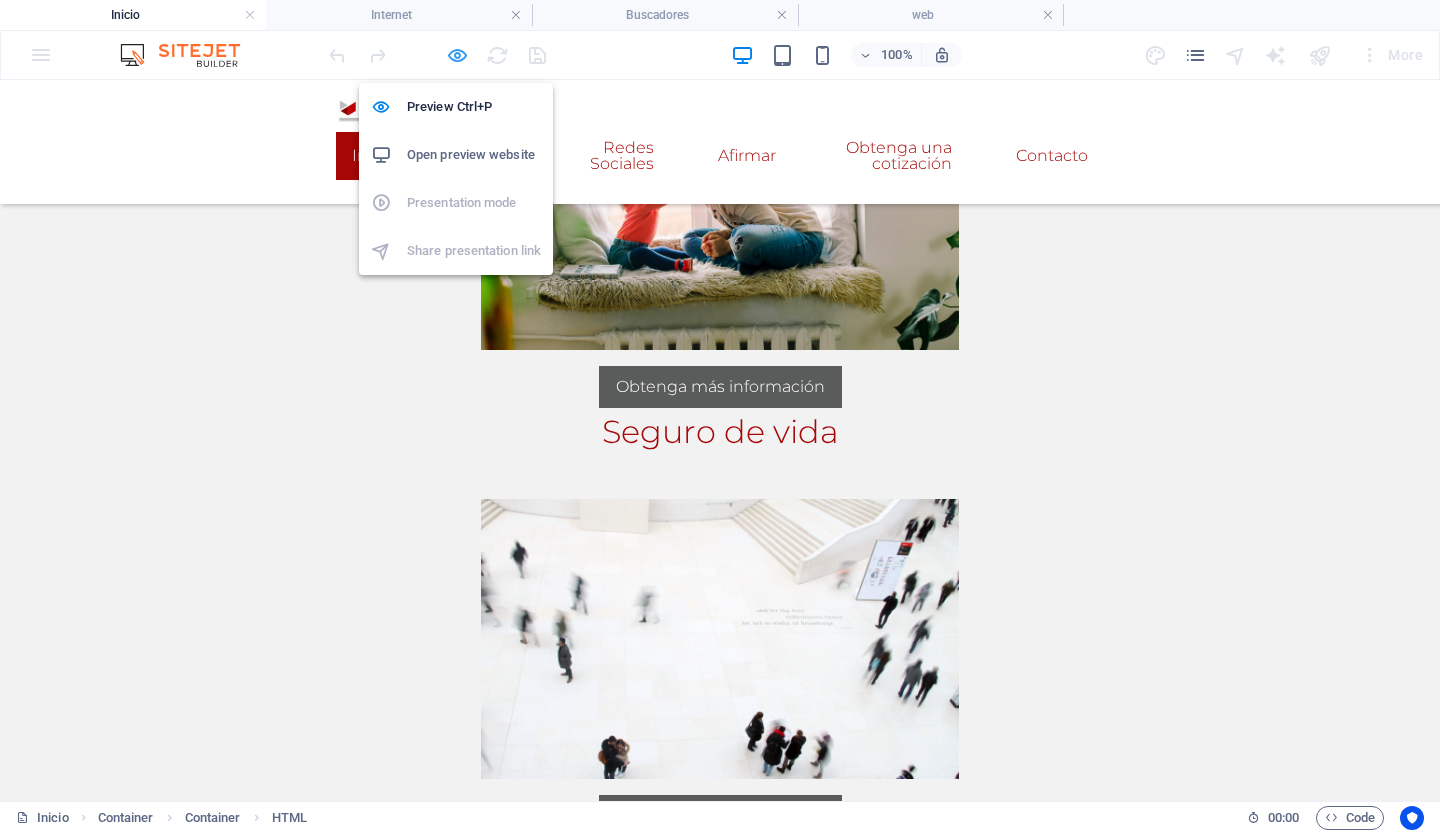 click at bounding box center [457, 55] 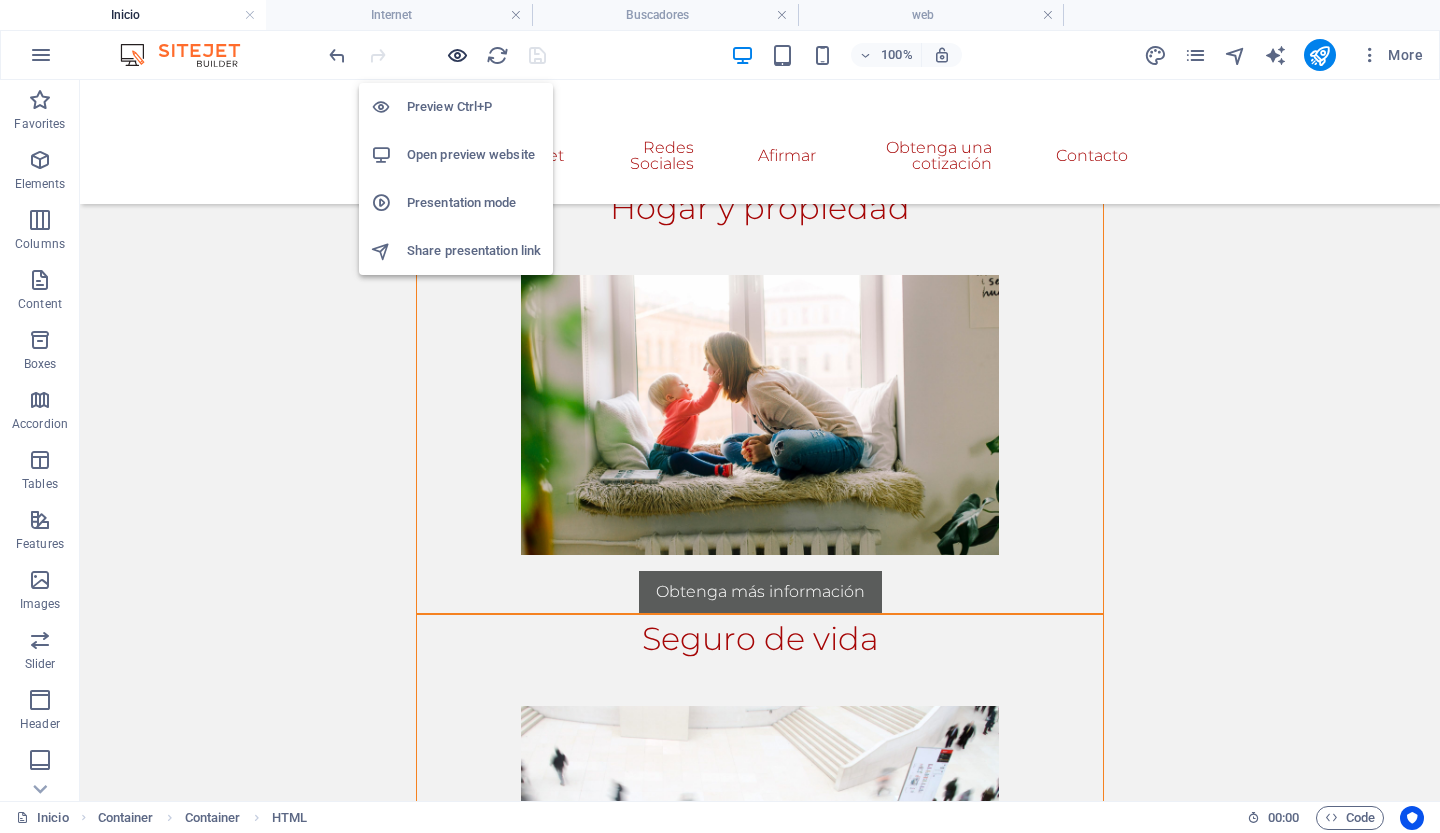 scroll, scrollTop: 2503, scrollLeft: 0, axis: vertical 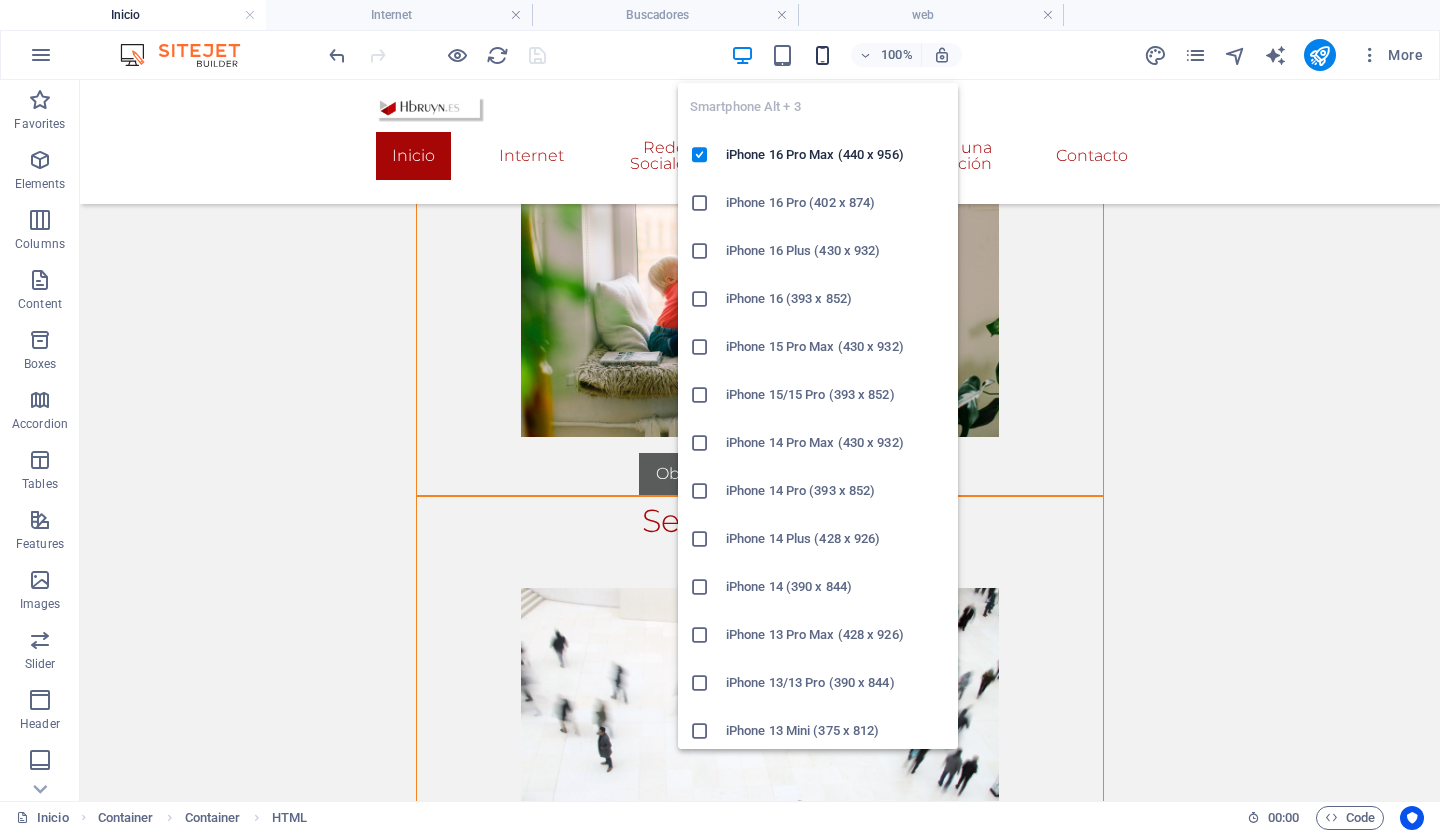 click at bounding box center [822, 55] 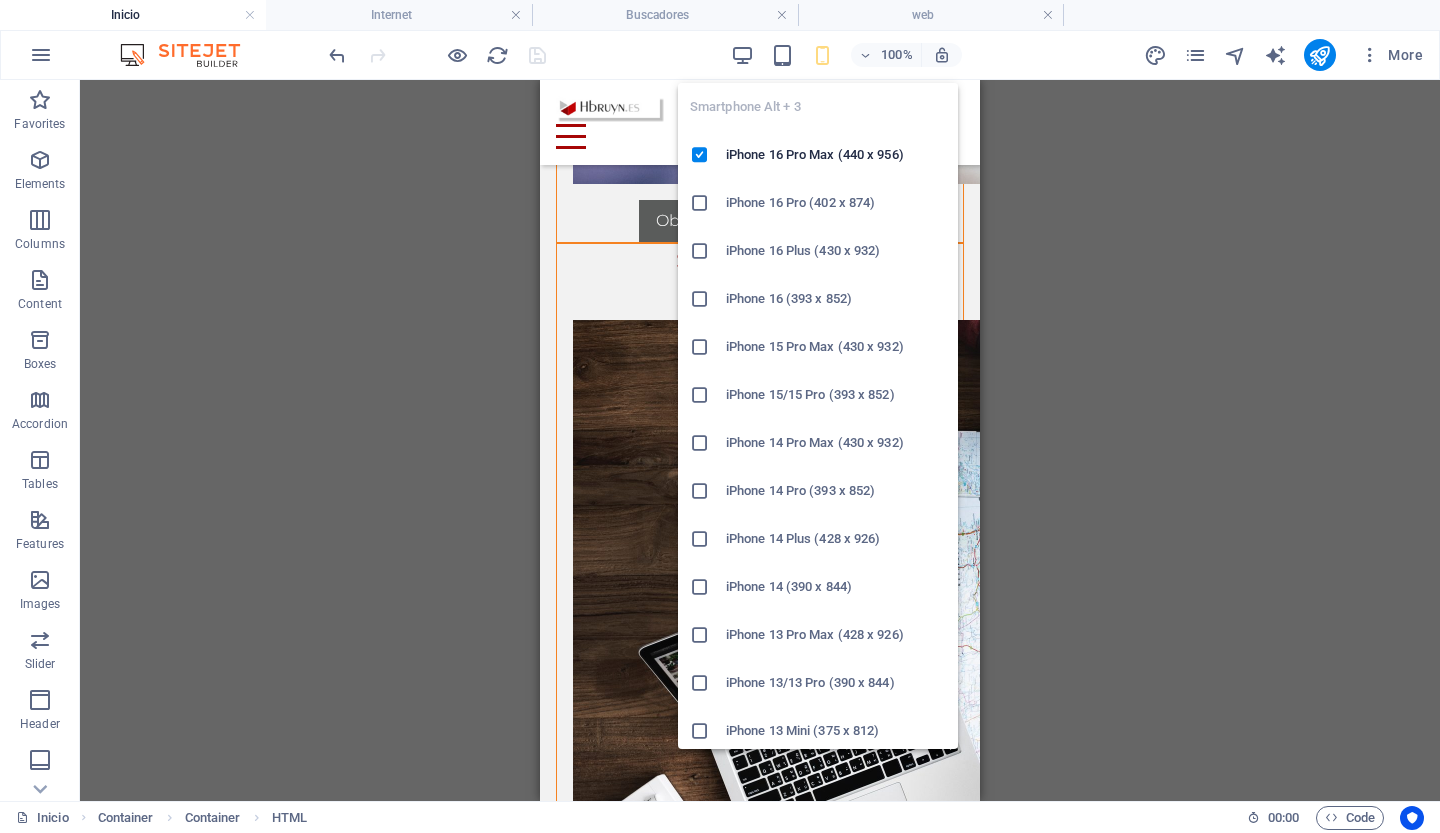 scroll, scrollTop: 2455, scrollLeft: 0, axis: vertical 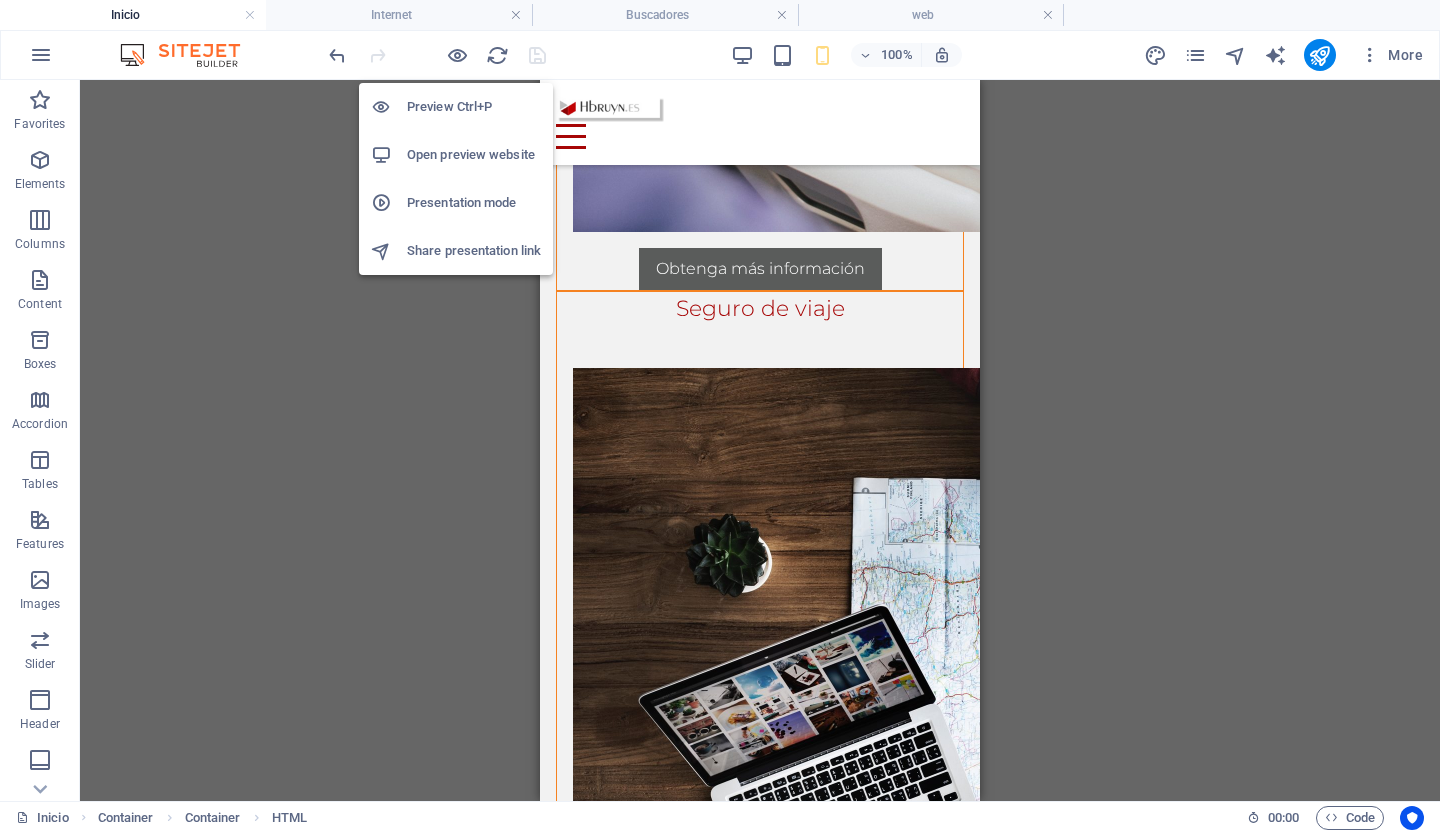 click on "Open preview website" at bounding box center (474, 155) 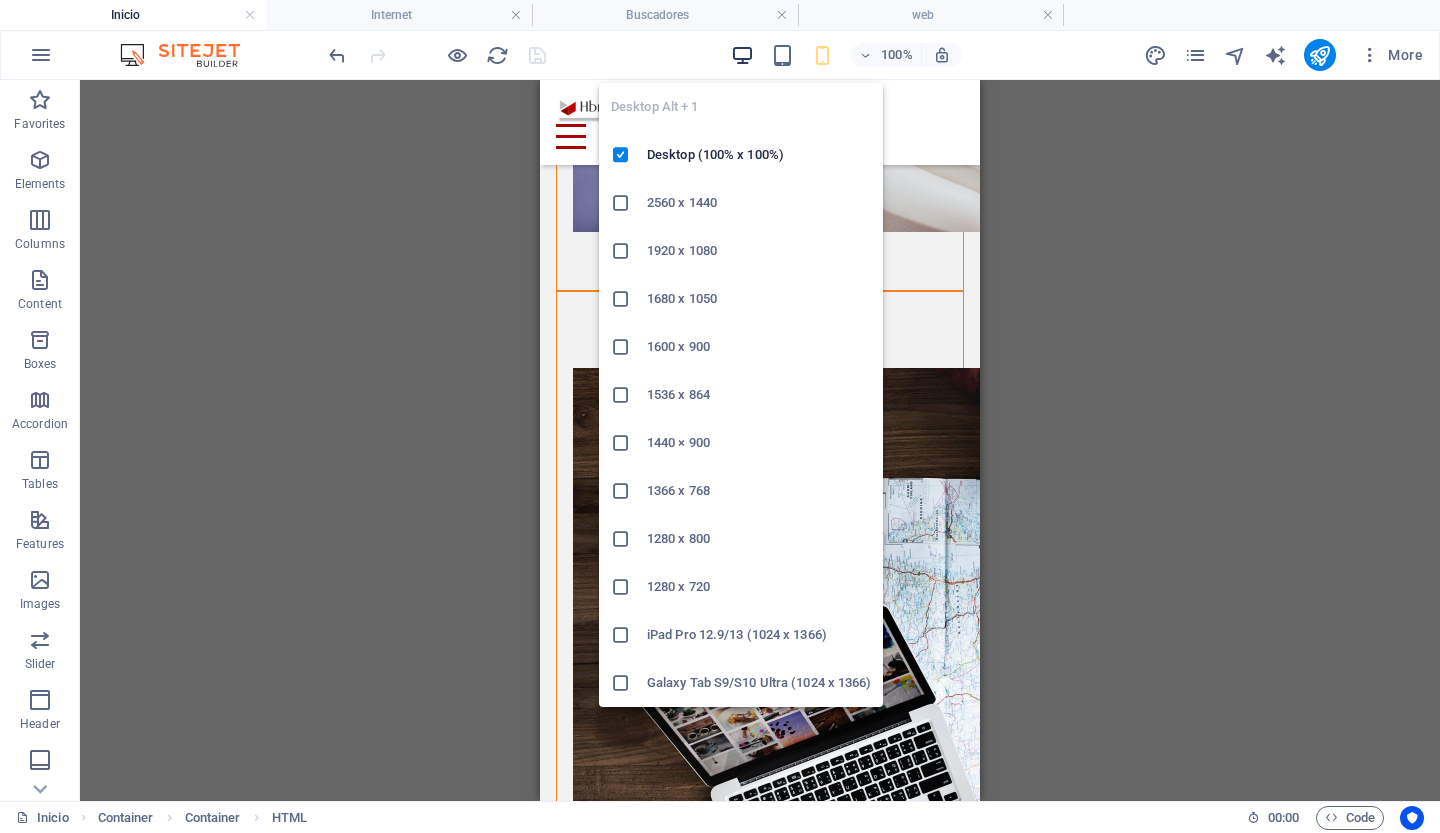 click at bounding box center [742, 55] 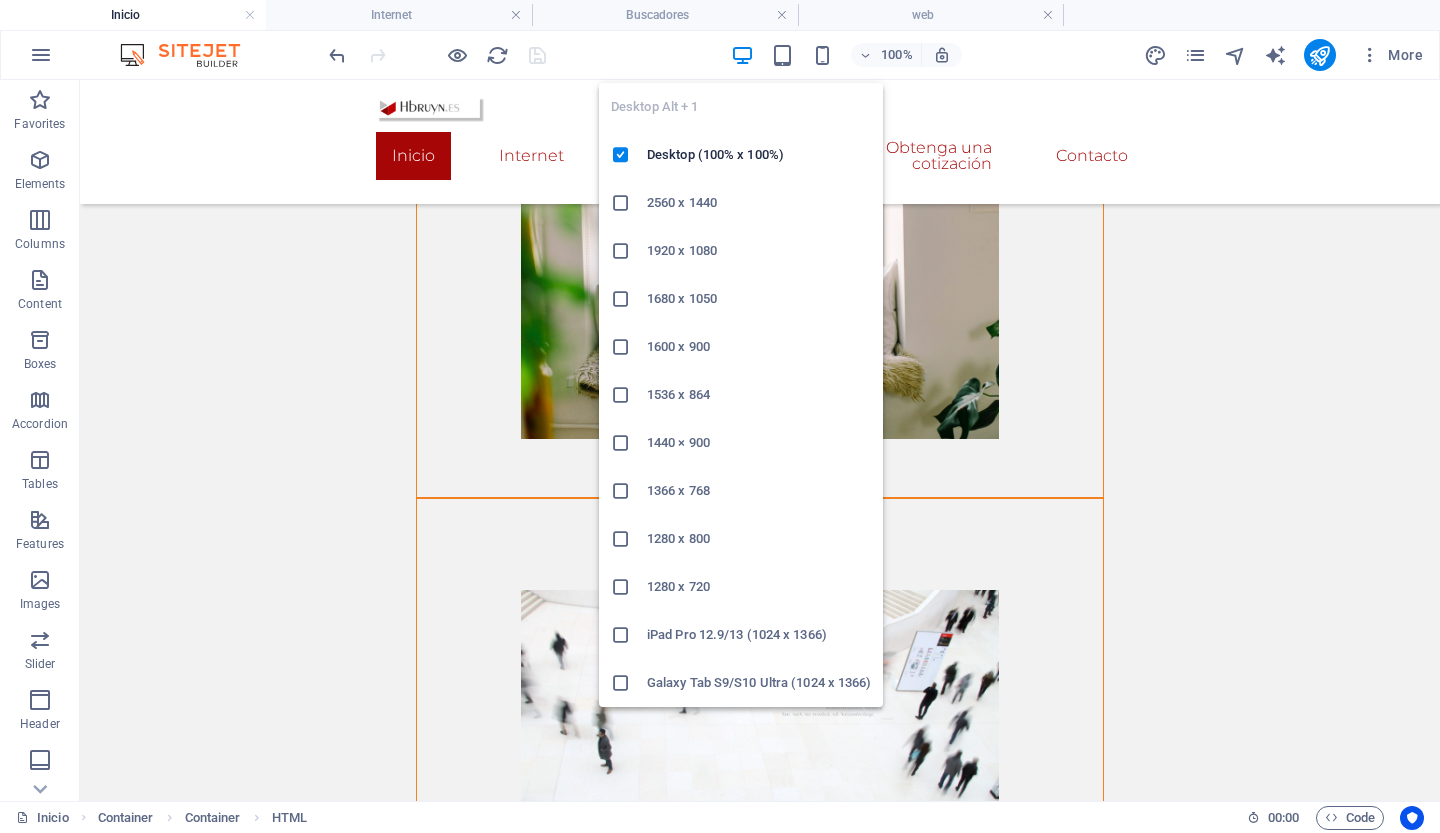 scroll, scrollTop: 2503, scrollLeft: 0, axis: vertical 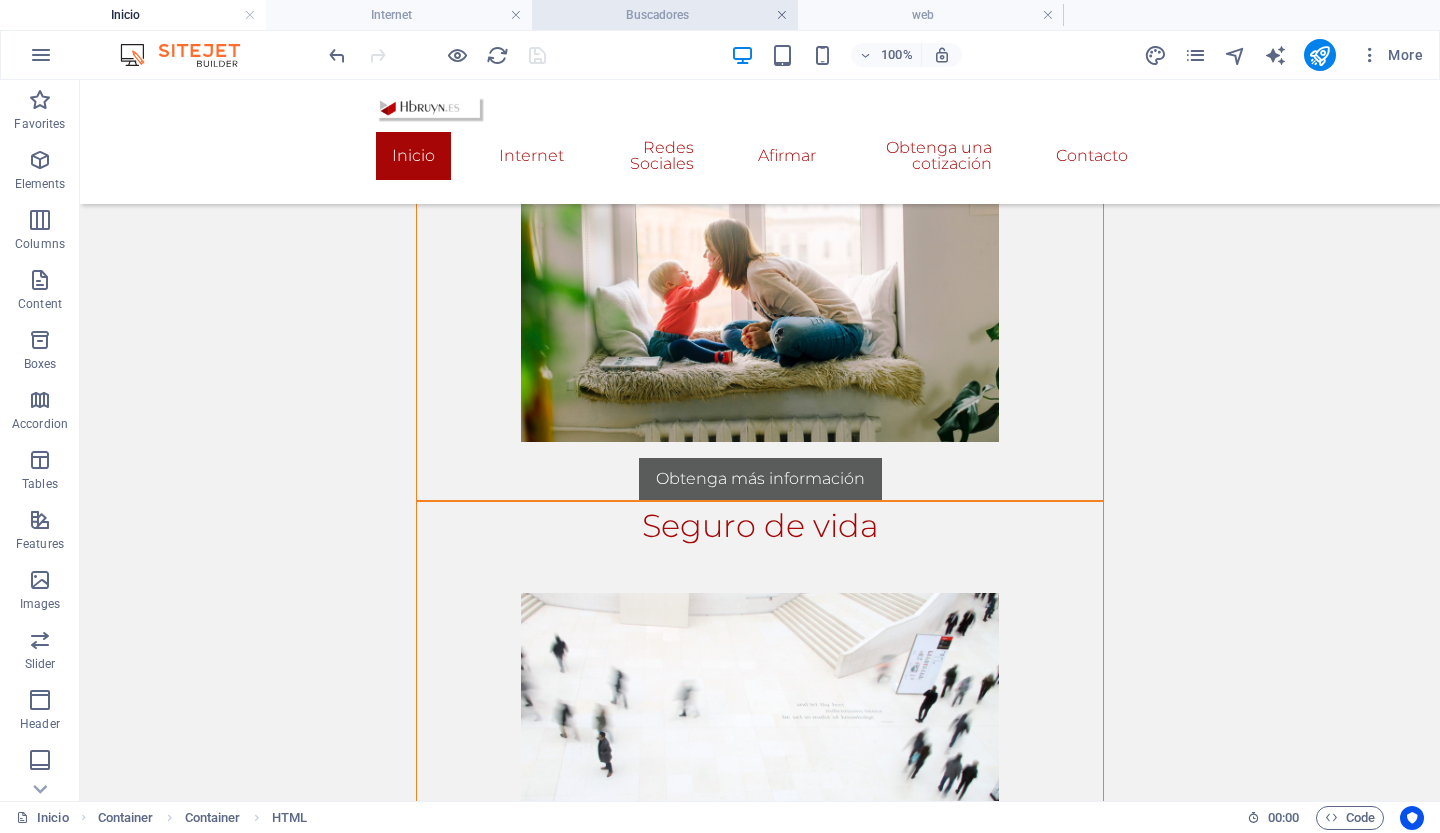 click at bounding box center [782, 15] 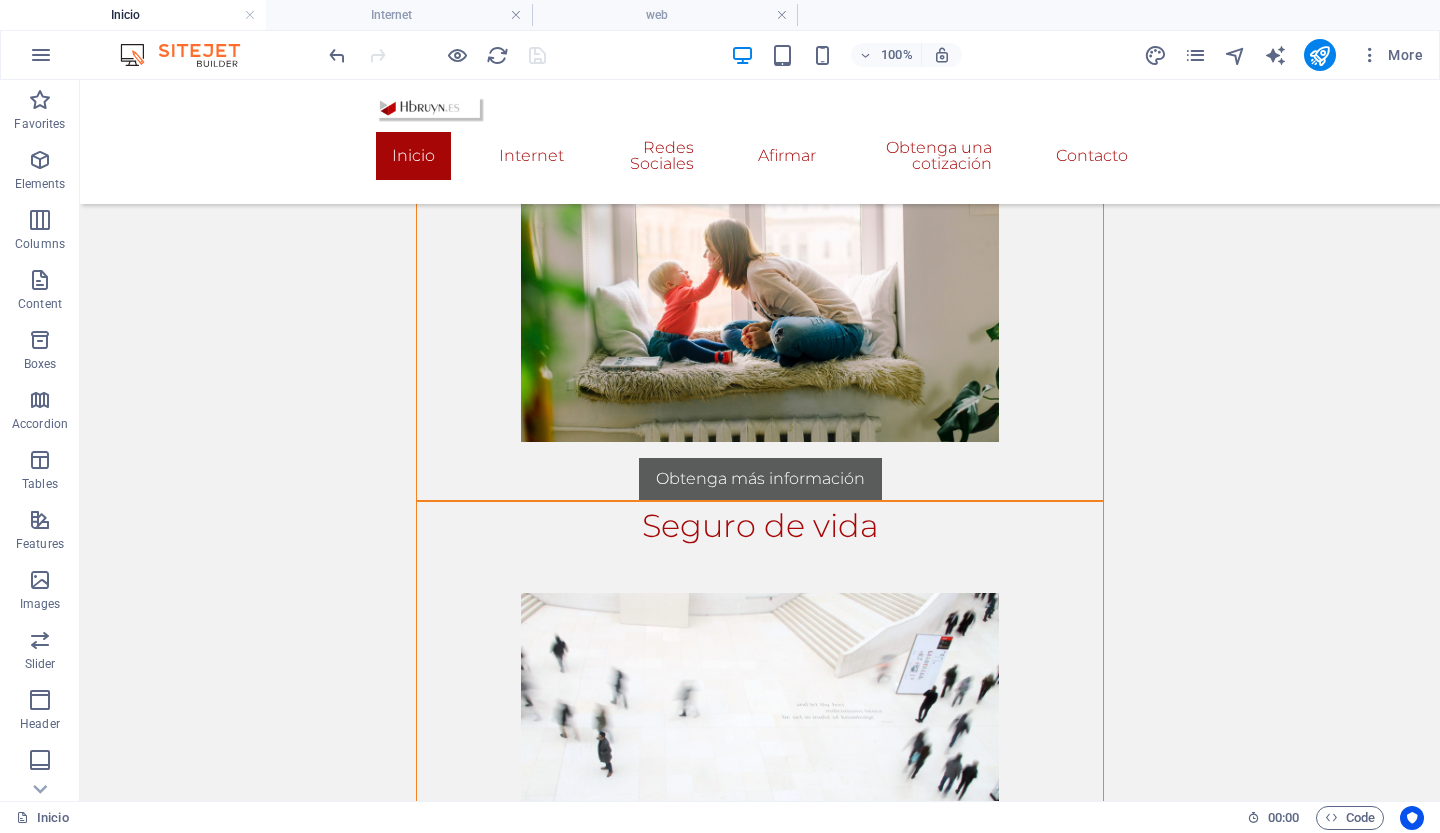 click at bounding box center (782, 15) 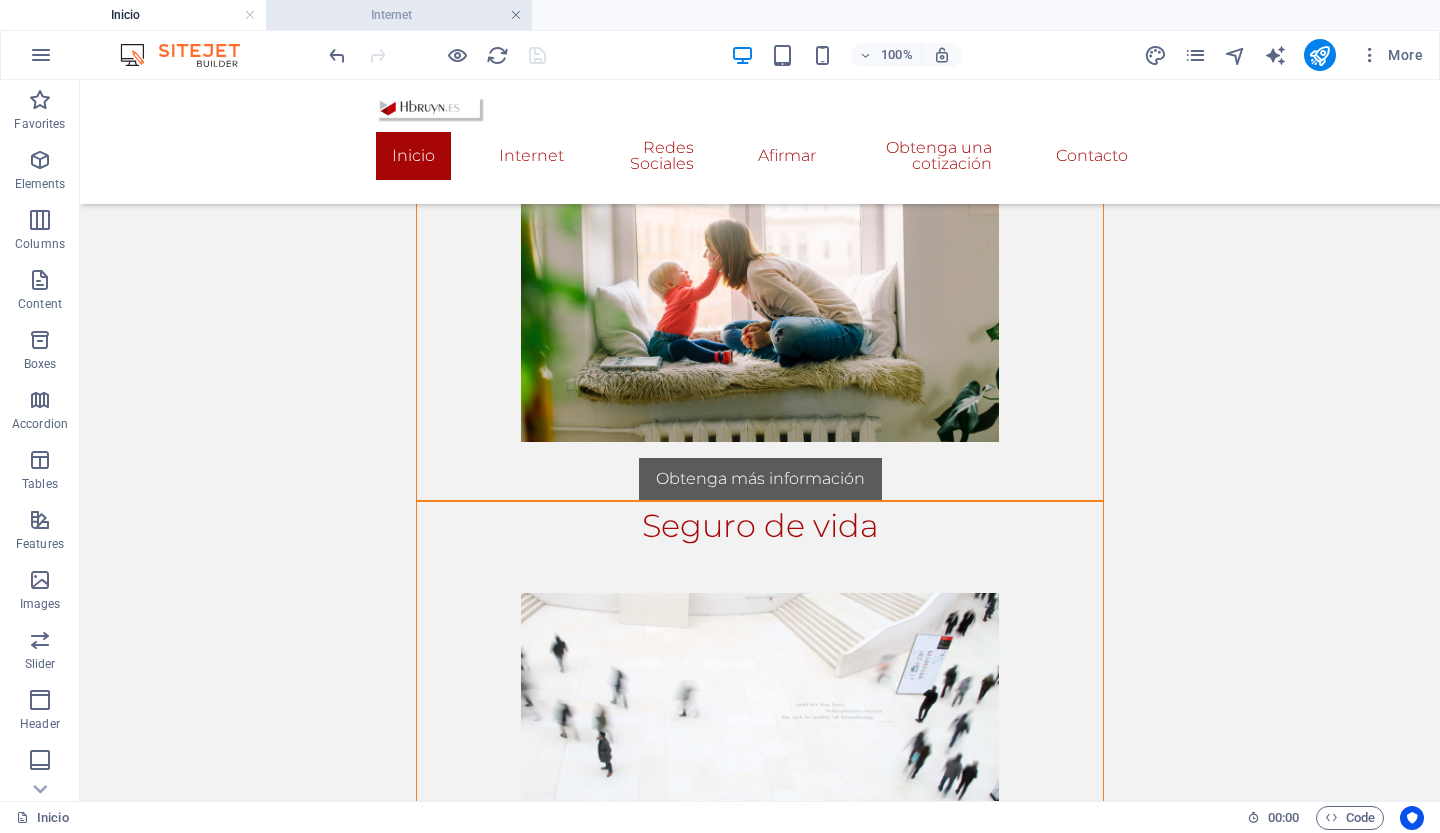 click at bounding box center [516, 15] 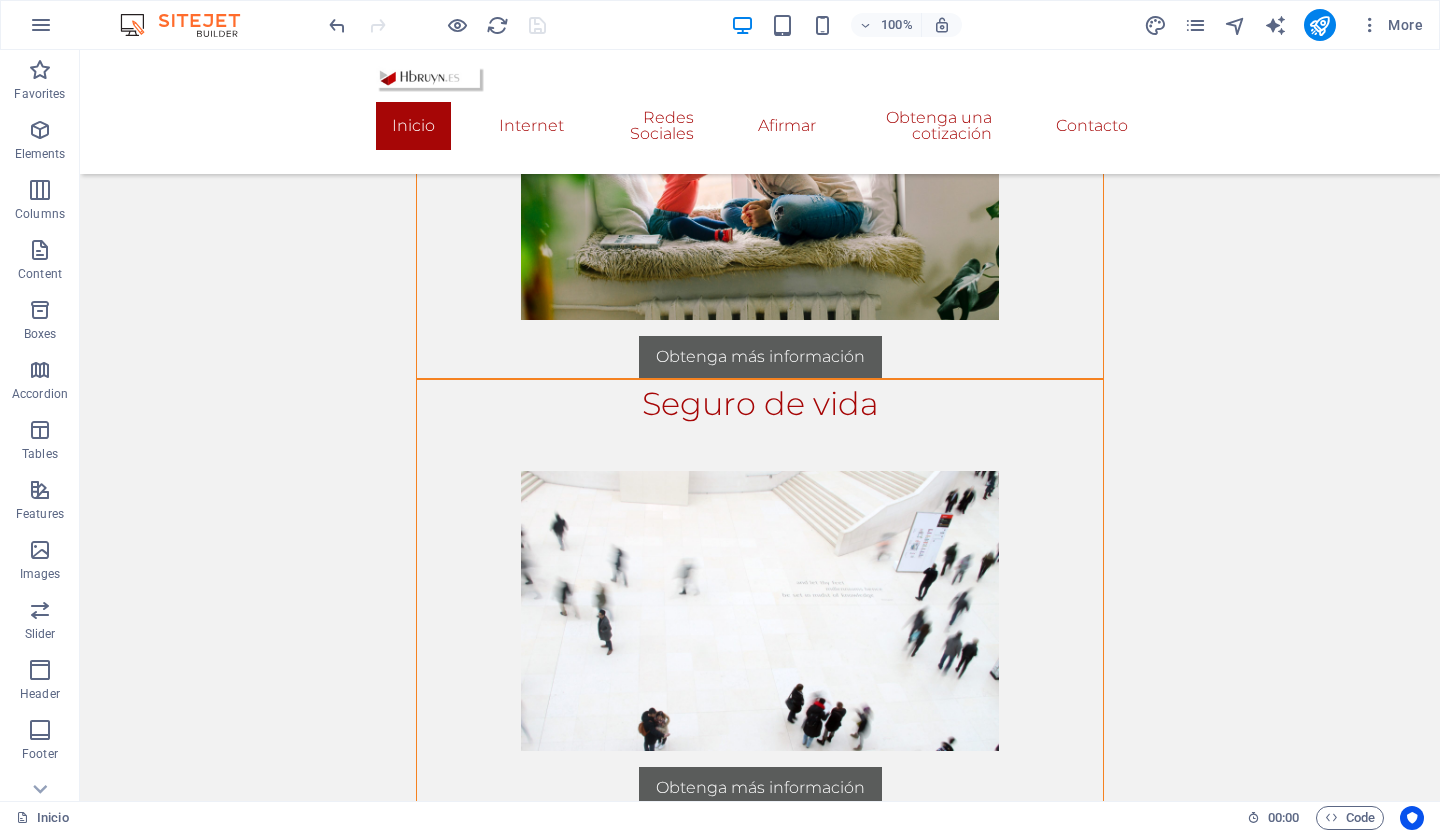 scroll, scrollTop: 2630, scrollLeft: 0, axis: vertical 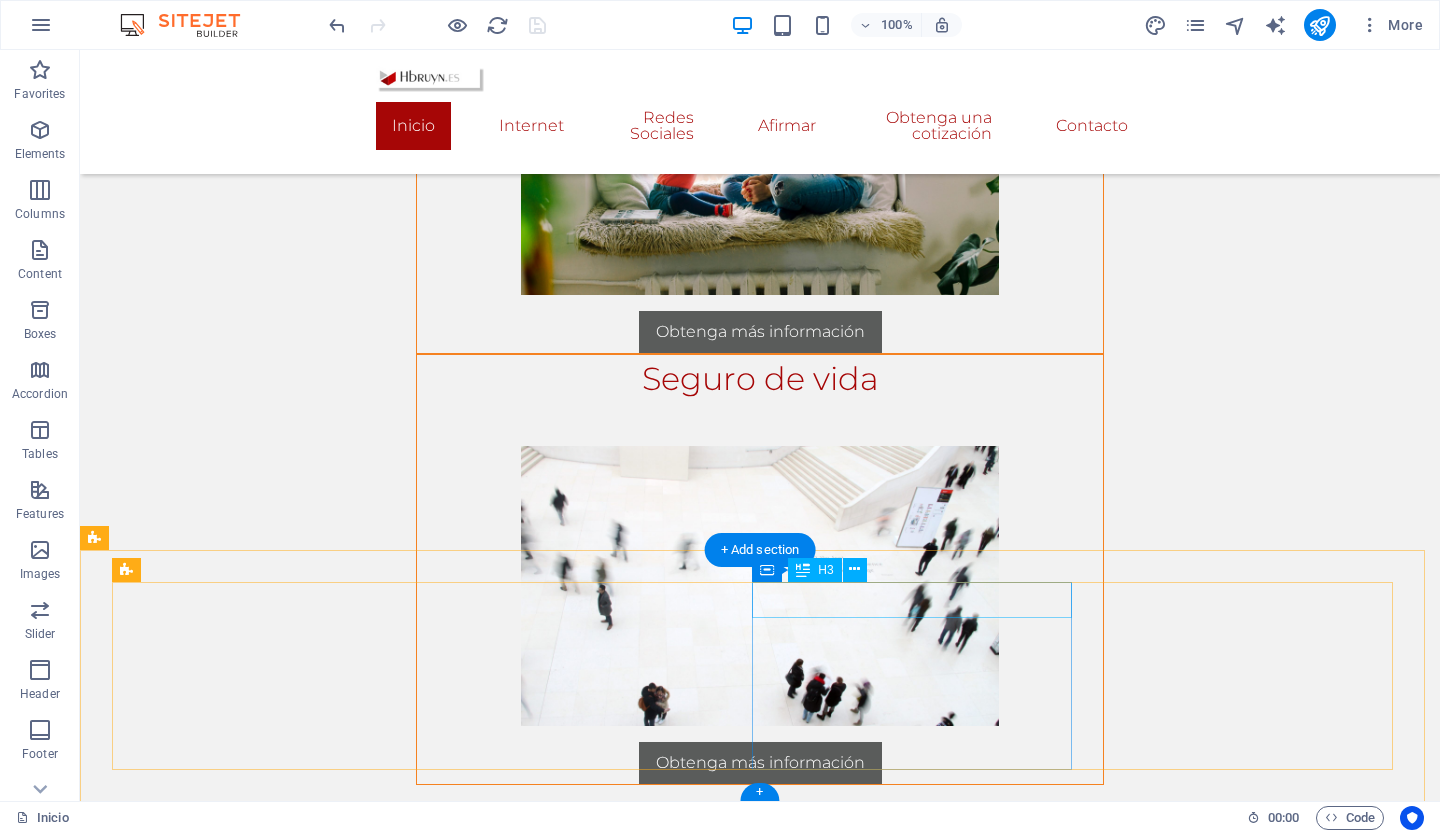 click on "Redes Sociales" at bounding box center [759, 1538] 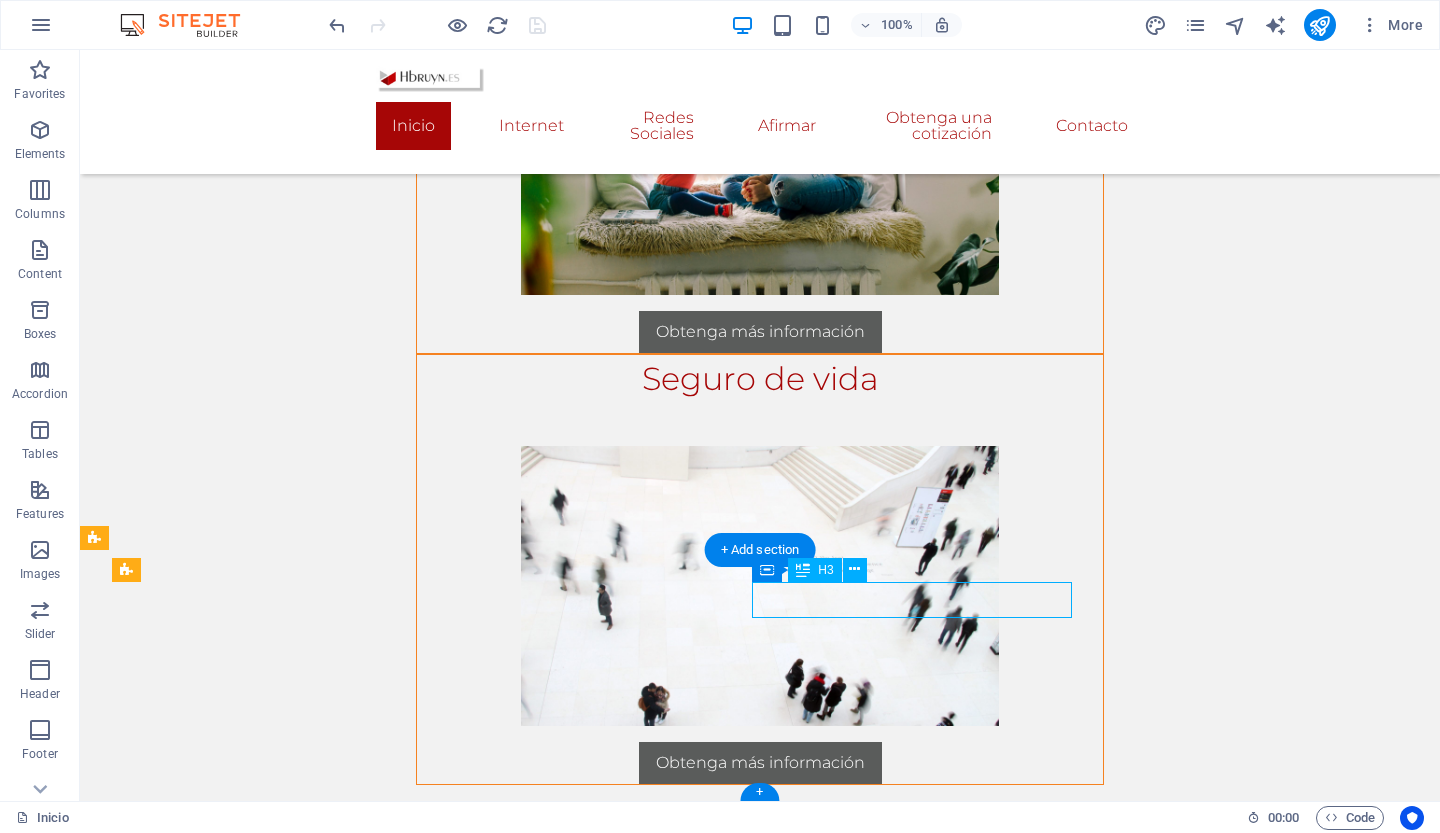 click on "Redes Sociales" at bounding box center (759, 1538) 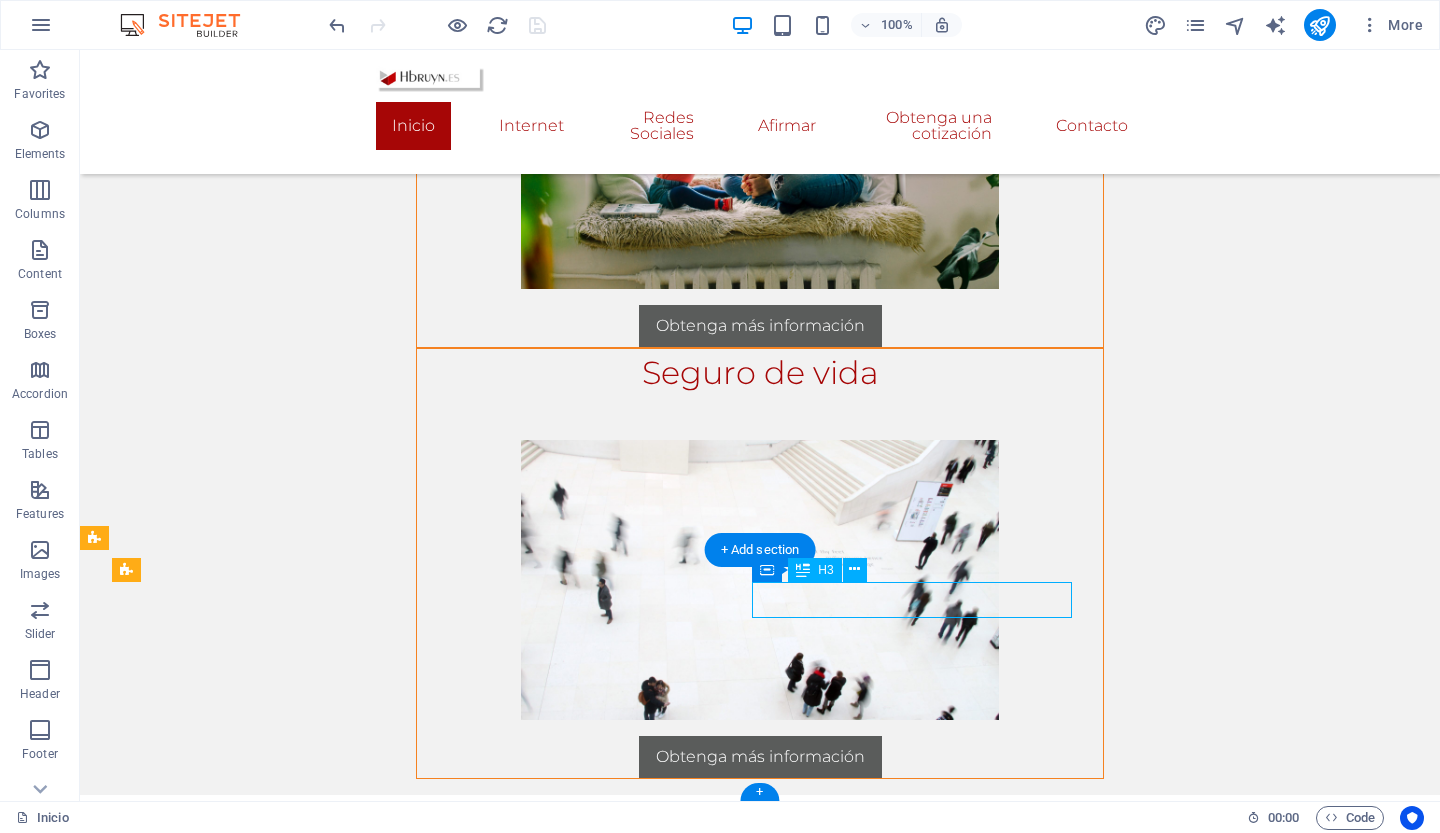 select on "12" 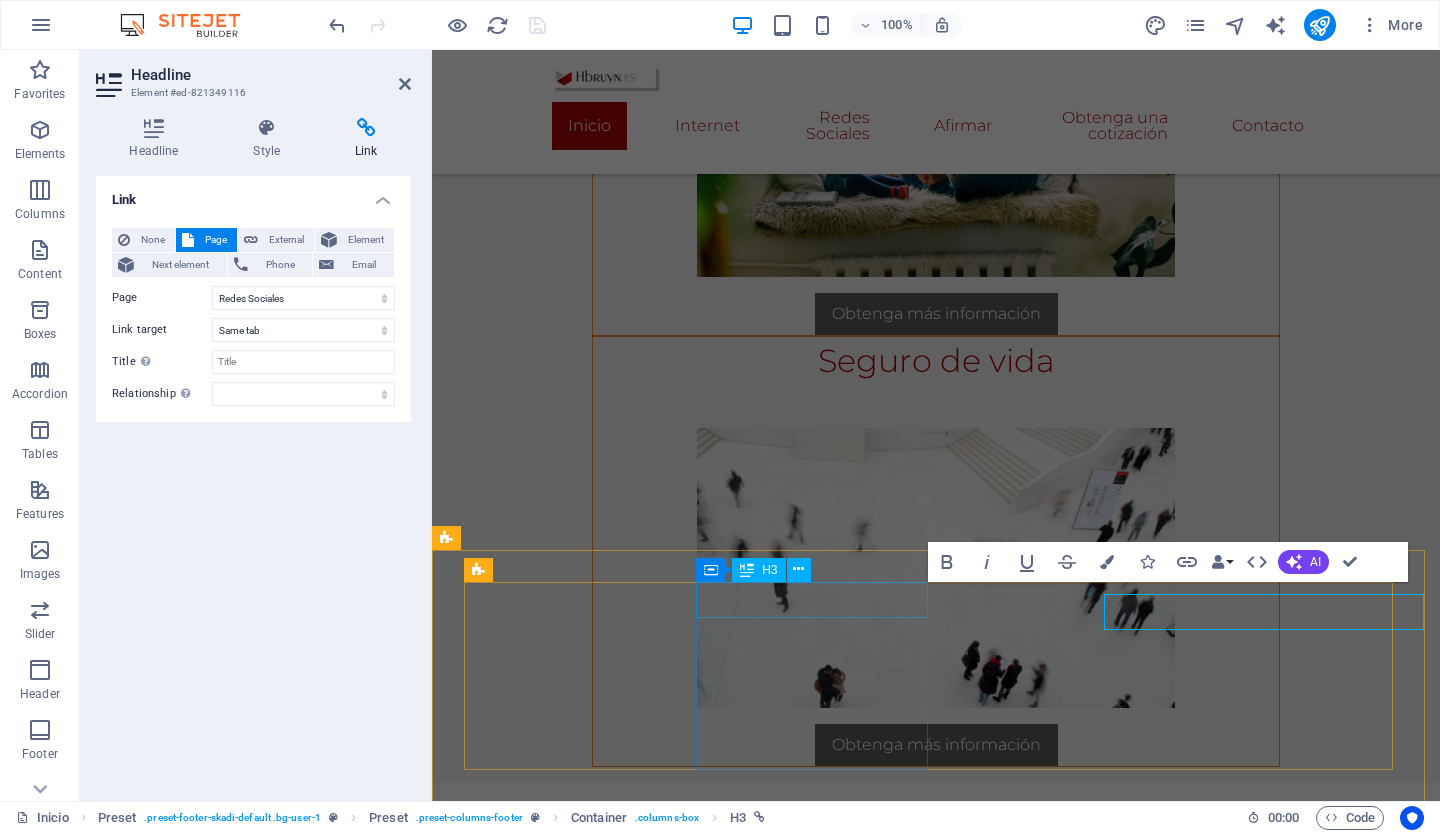 scroll, scrollTop: 2618, scrollLeft: 0, axis: vertical 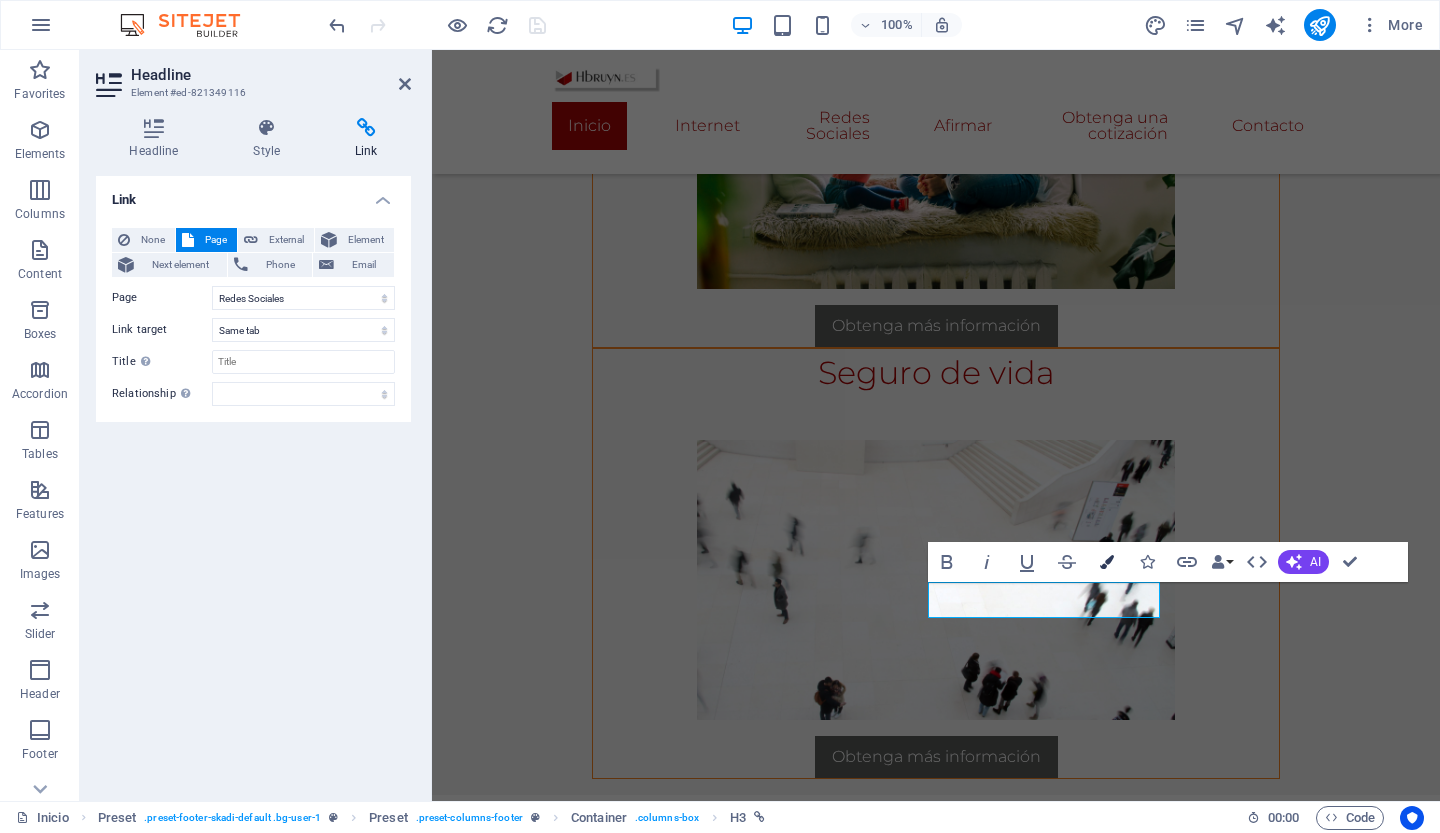 click at bounding box center (1107, 562) 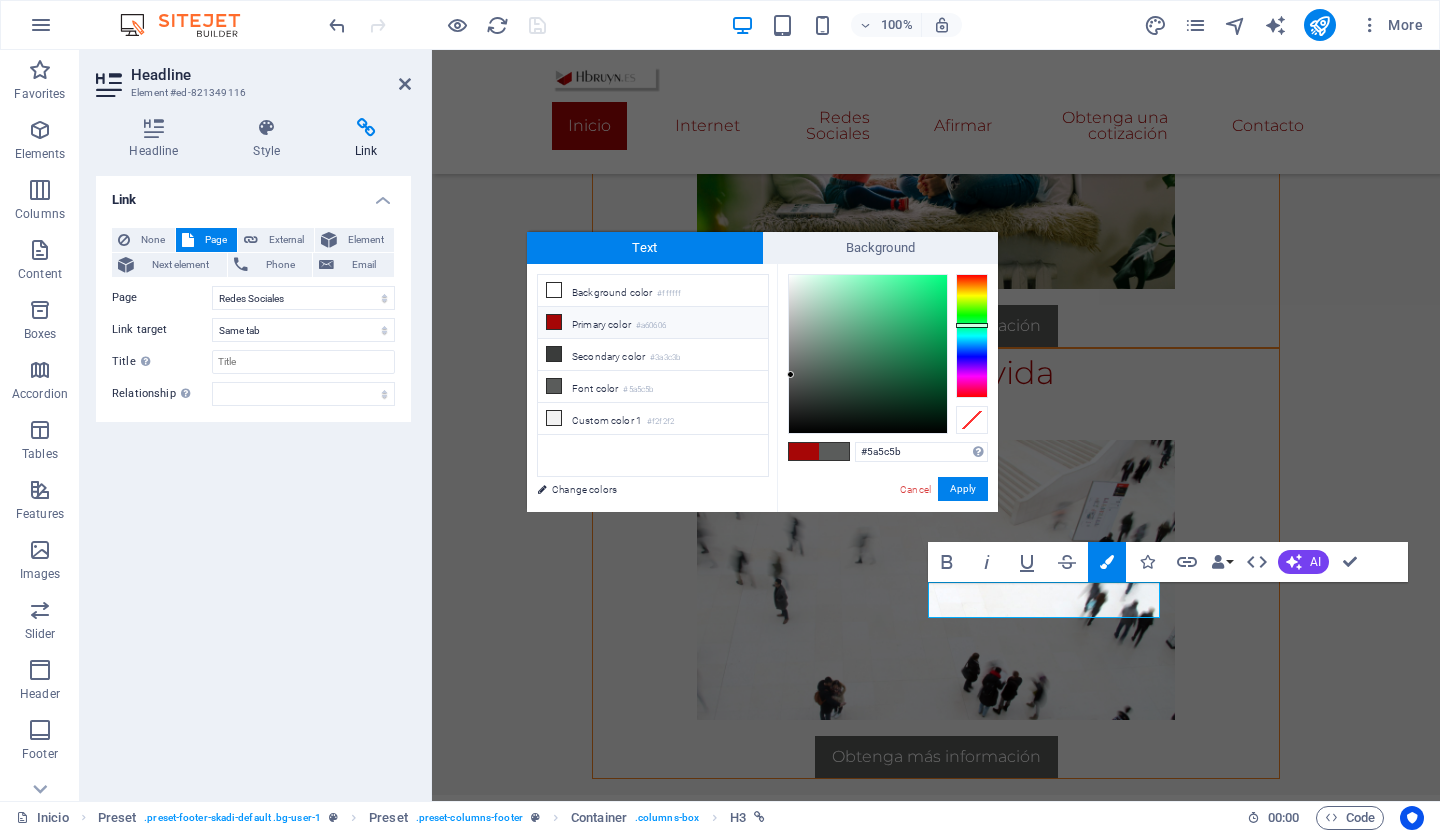 click on "Primary color
#a60606" at bounding box center (653, 323) 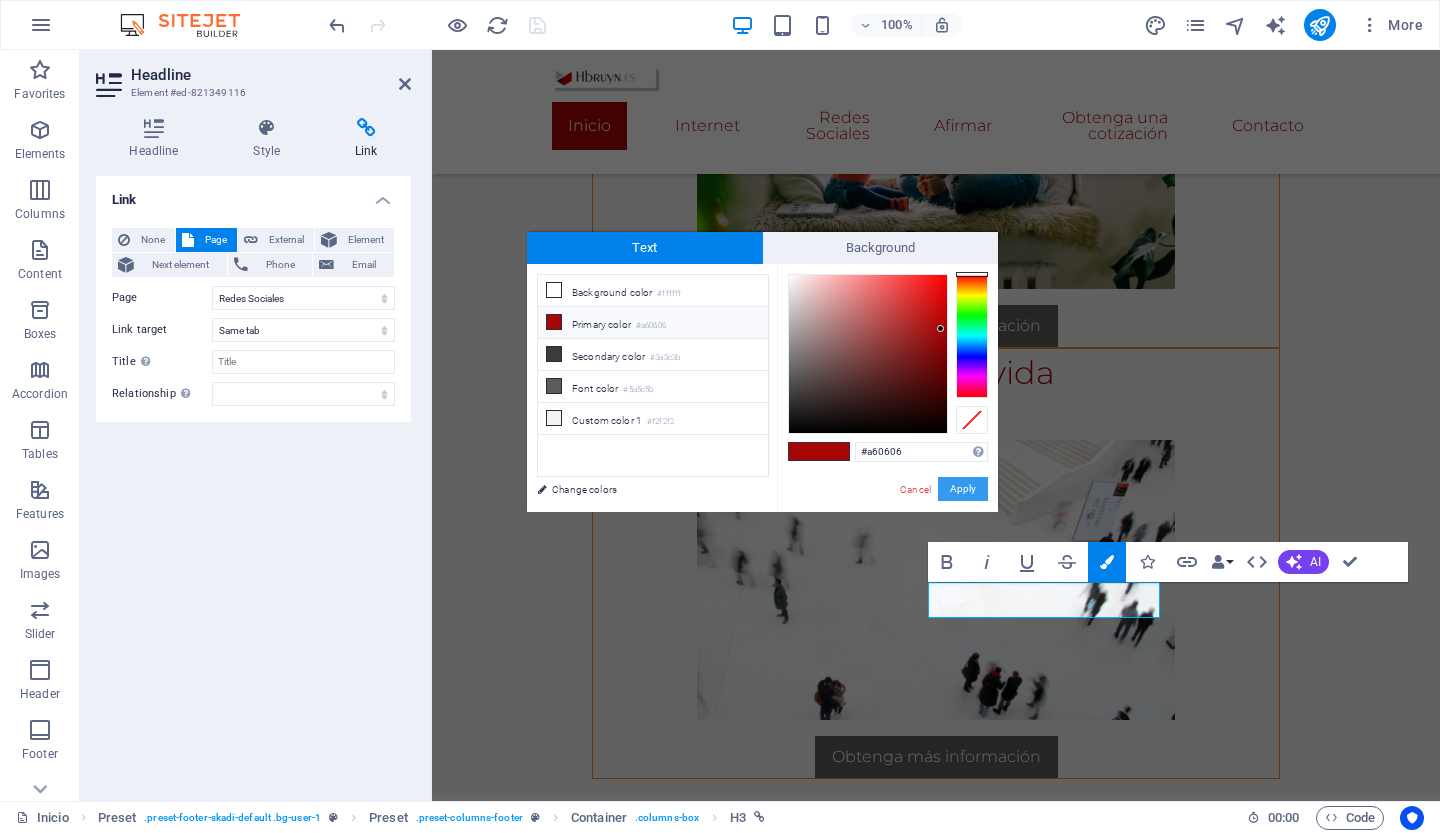 click on "Apply" at bounding box center (963, 489) 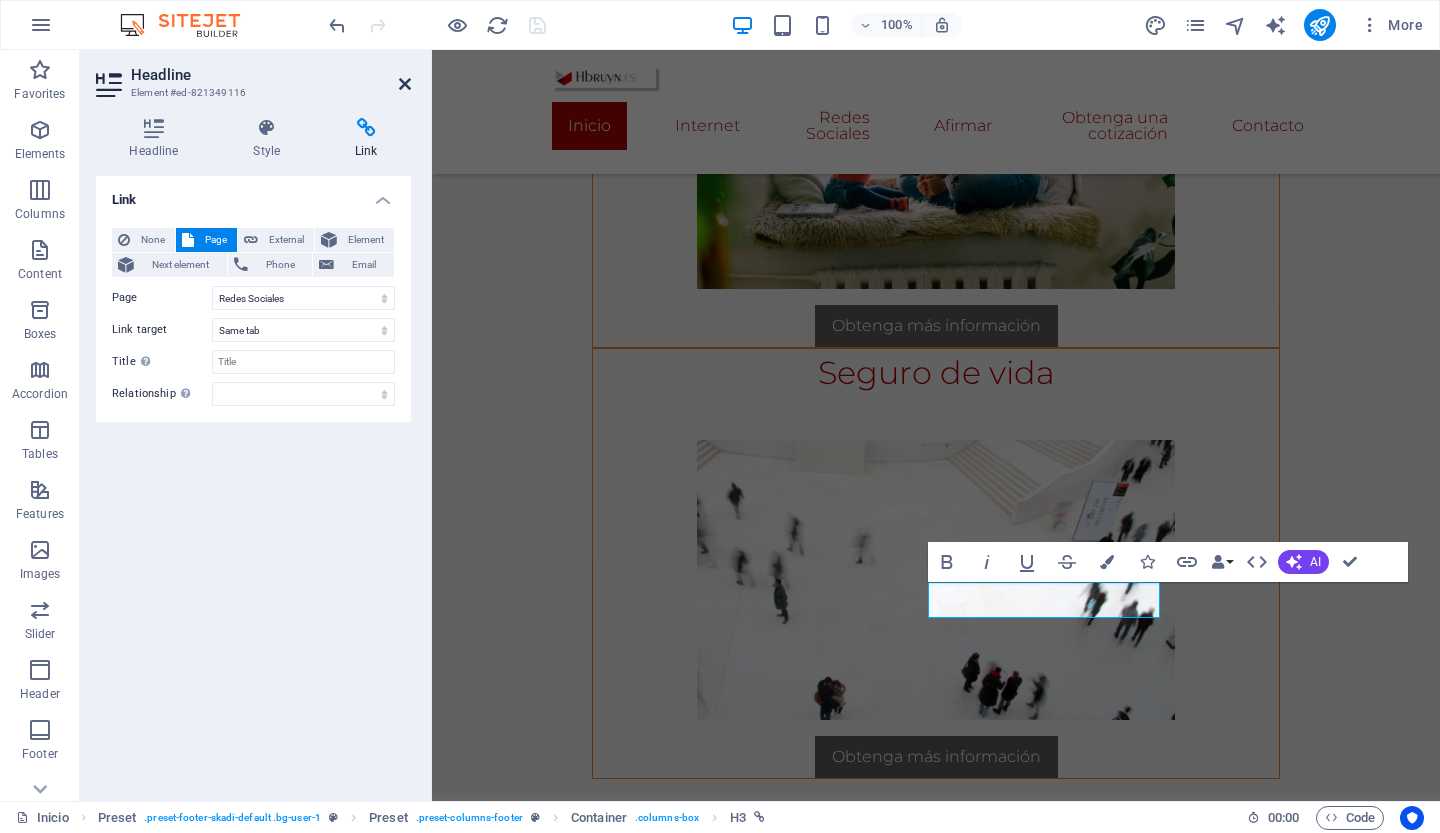 click at bounding box center (405, 84) 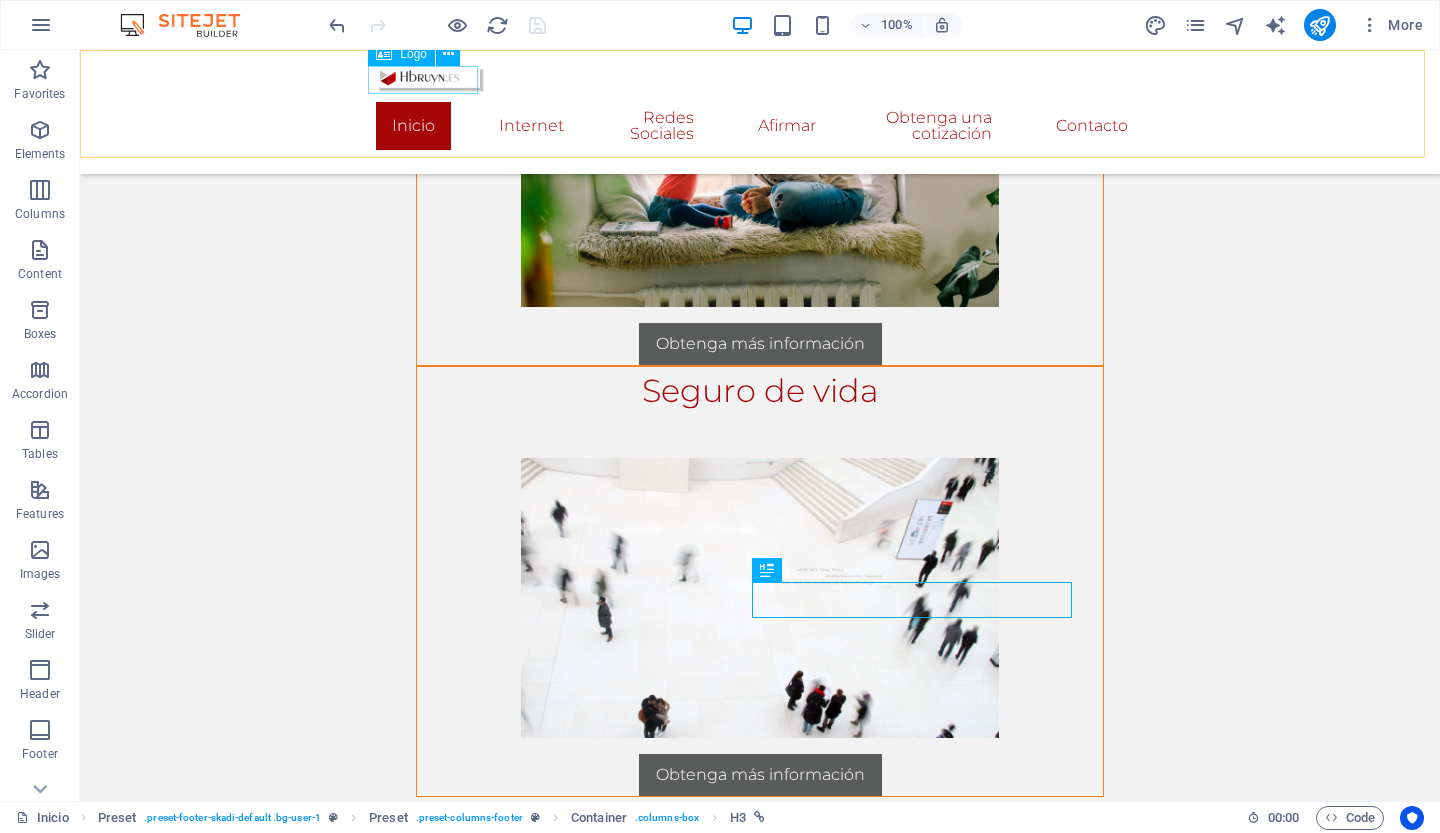 scroll, scrollTop: 2630, scrollLeft: 0, axis: vertical 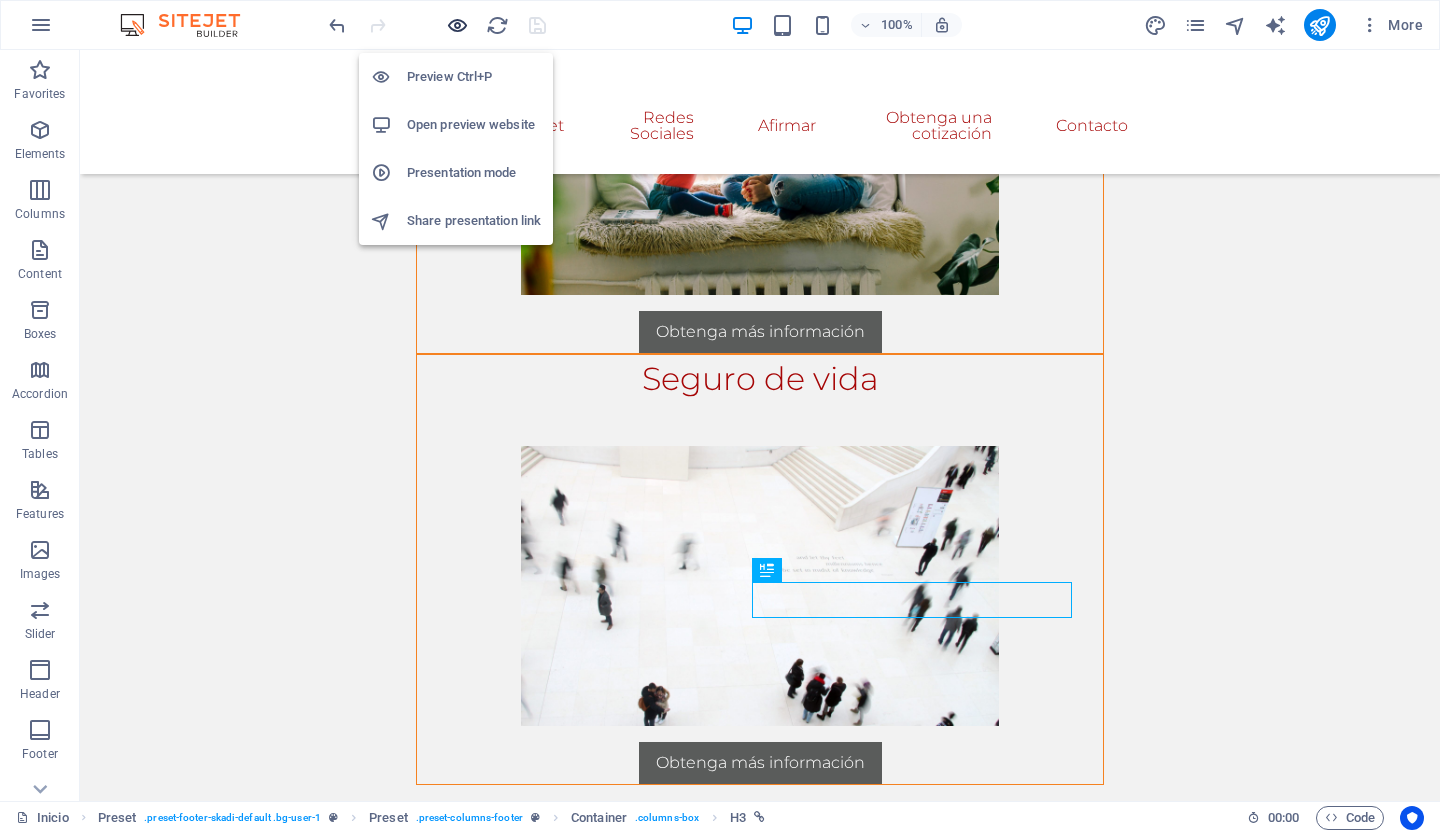 click at bounding box center (457, 25) 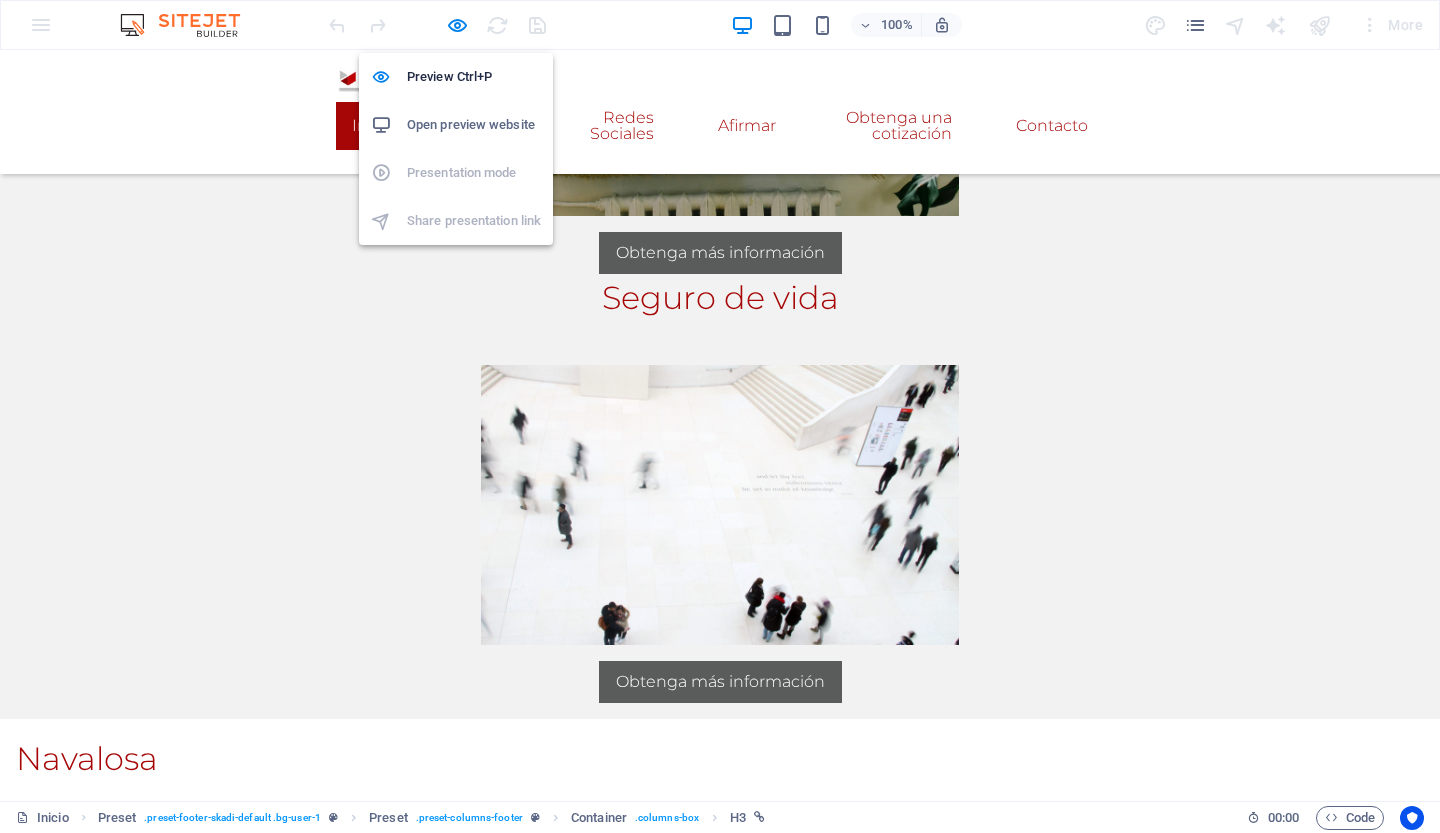 click on "Open preview website" at bounding box center (474, 125) 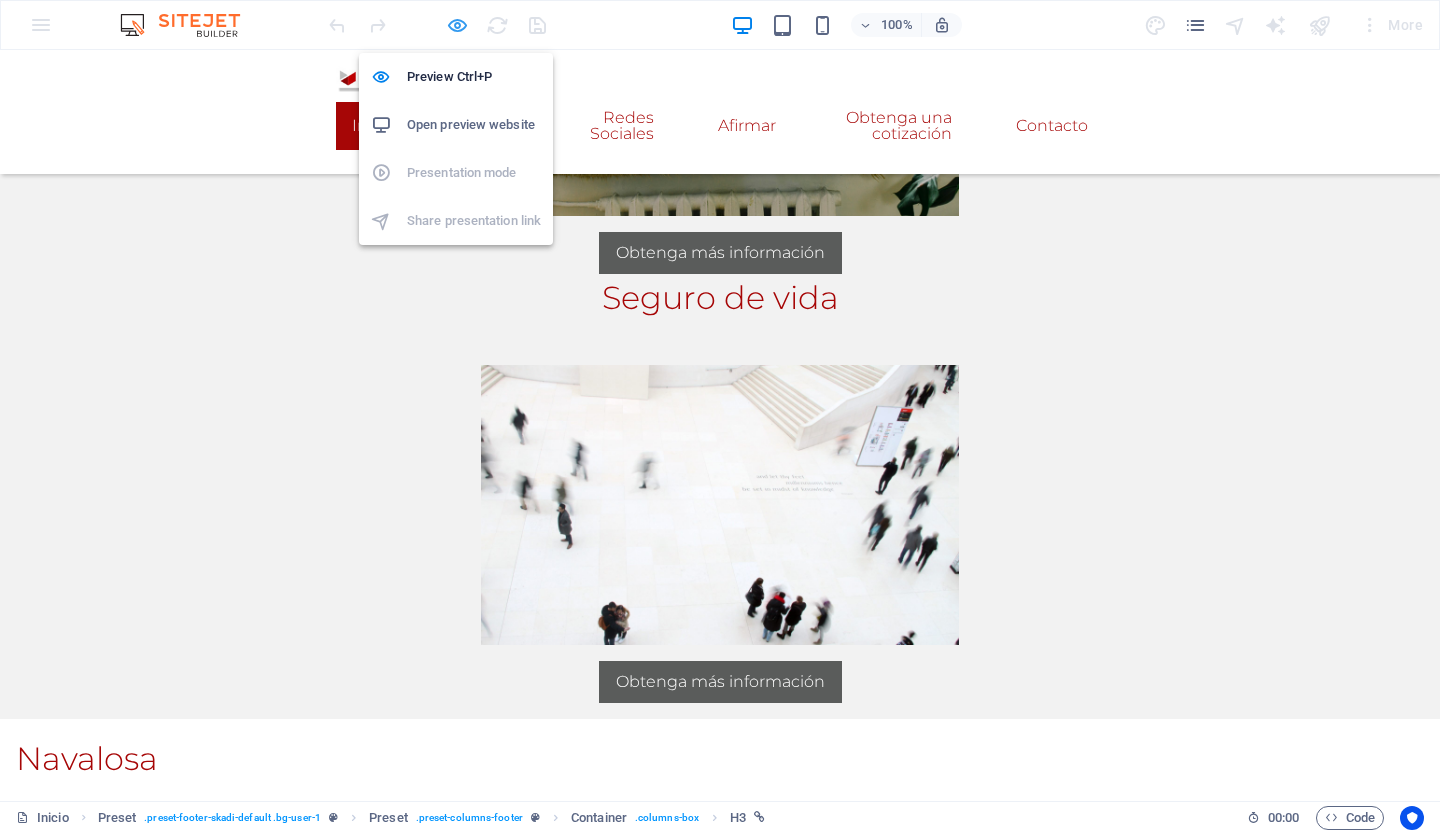 click at bounding box center (457, 25) 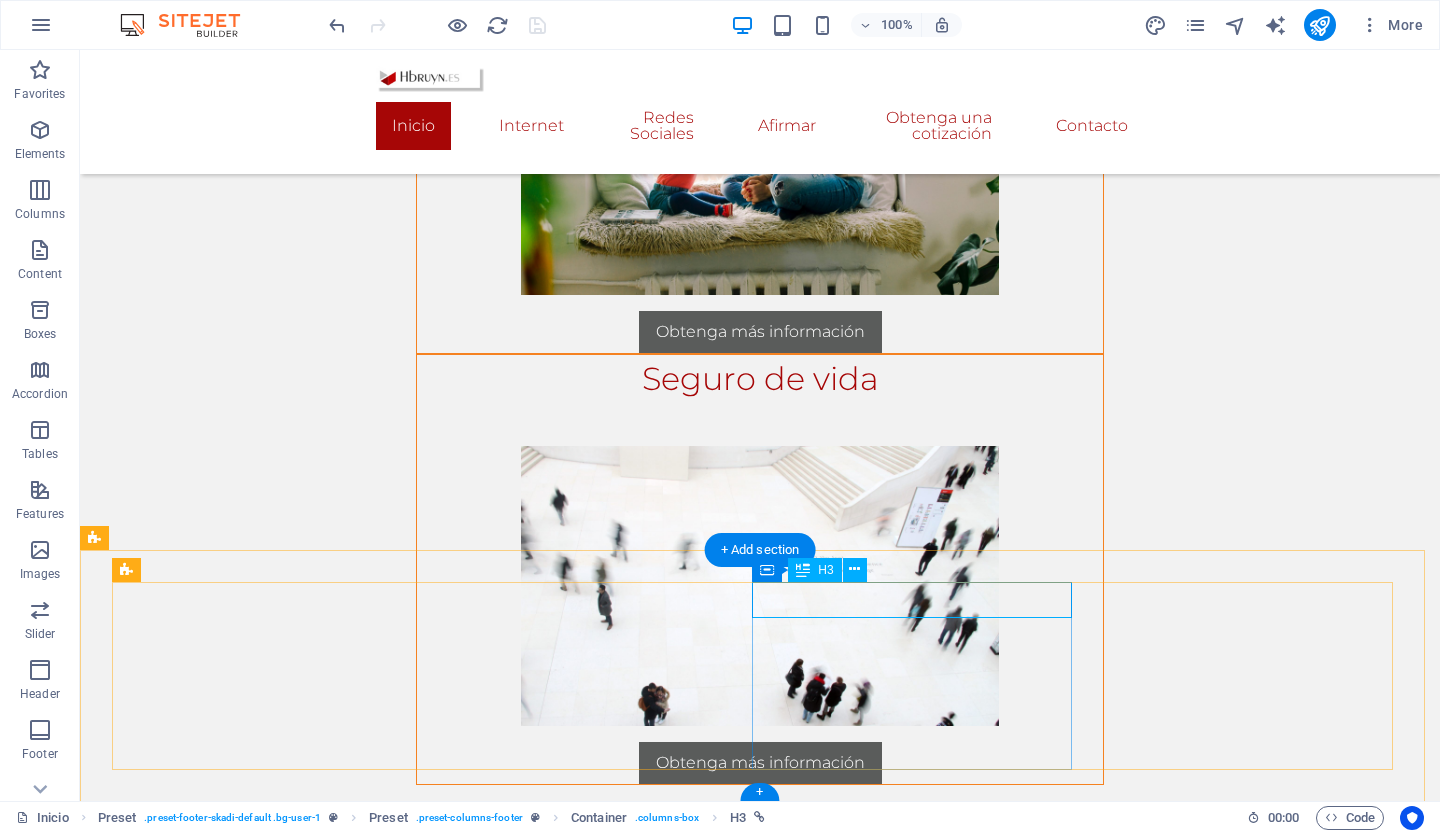 click on "Redes Sociales" at bounding box center [759, 1538] 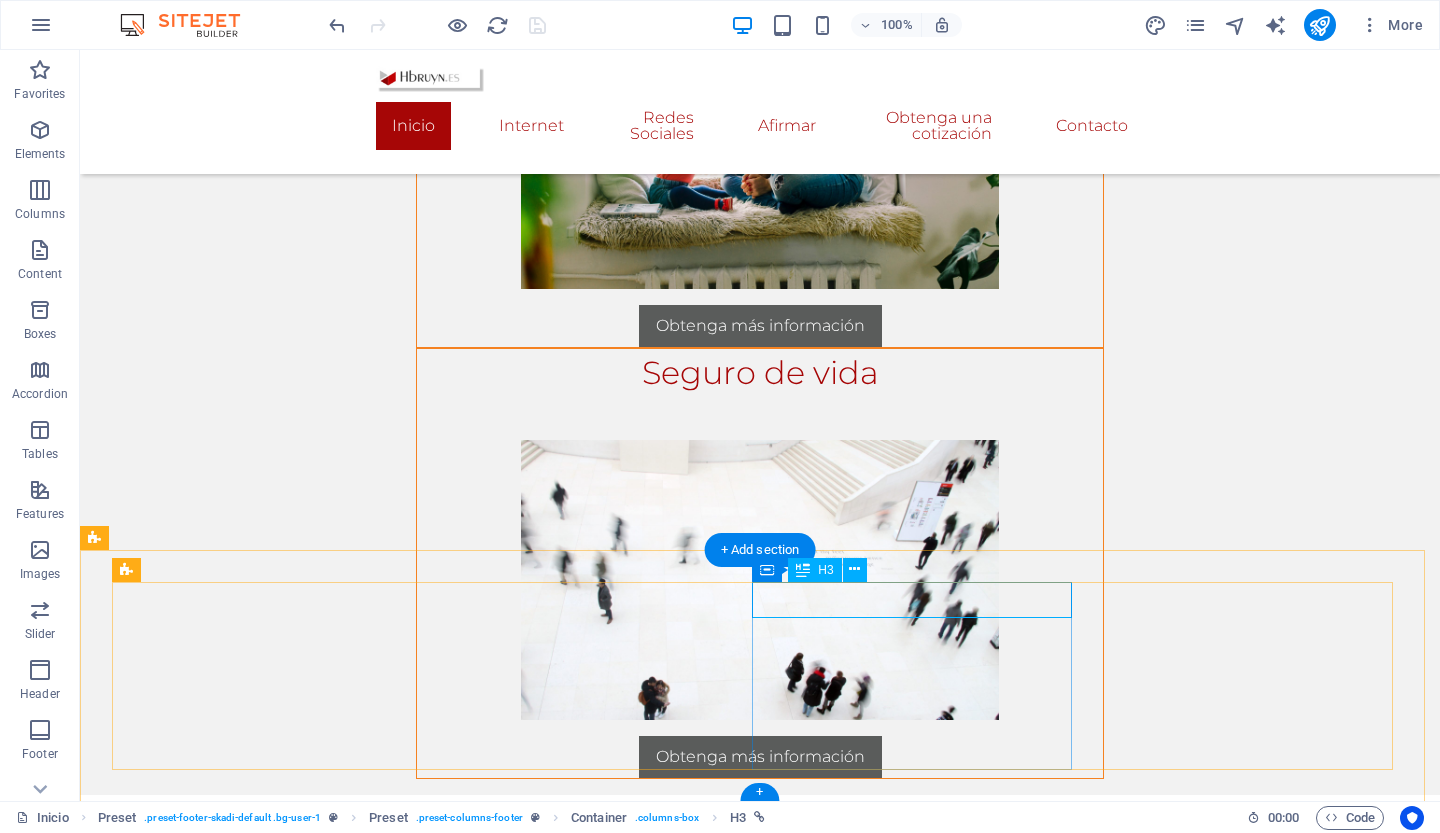 scroll, scrollTop: 2618, scrollLeft: 0, axis: vertical 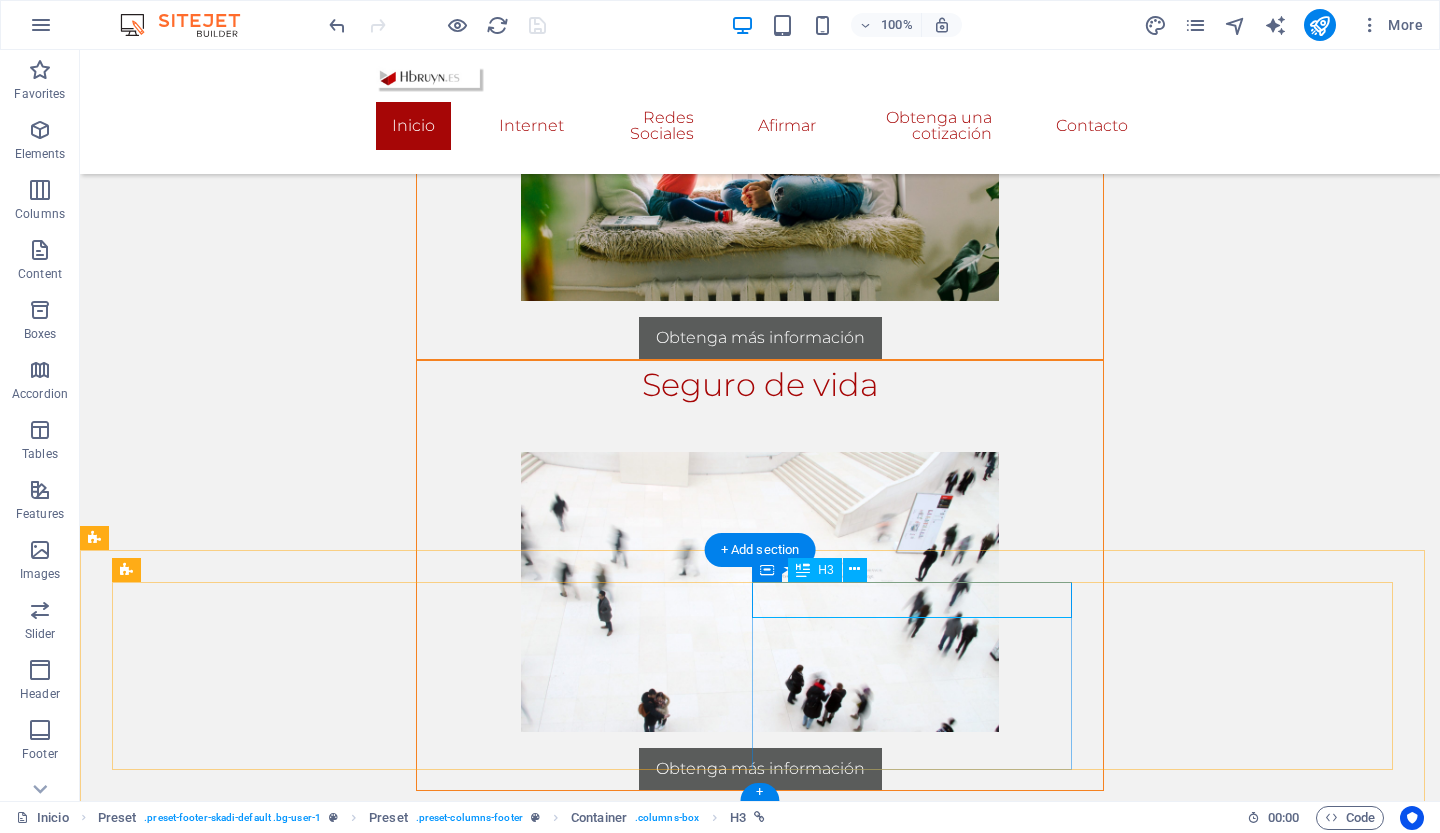 select on "12" 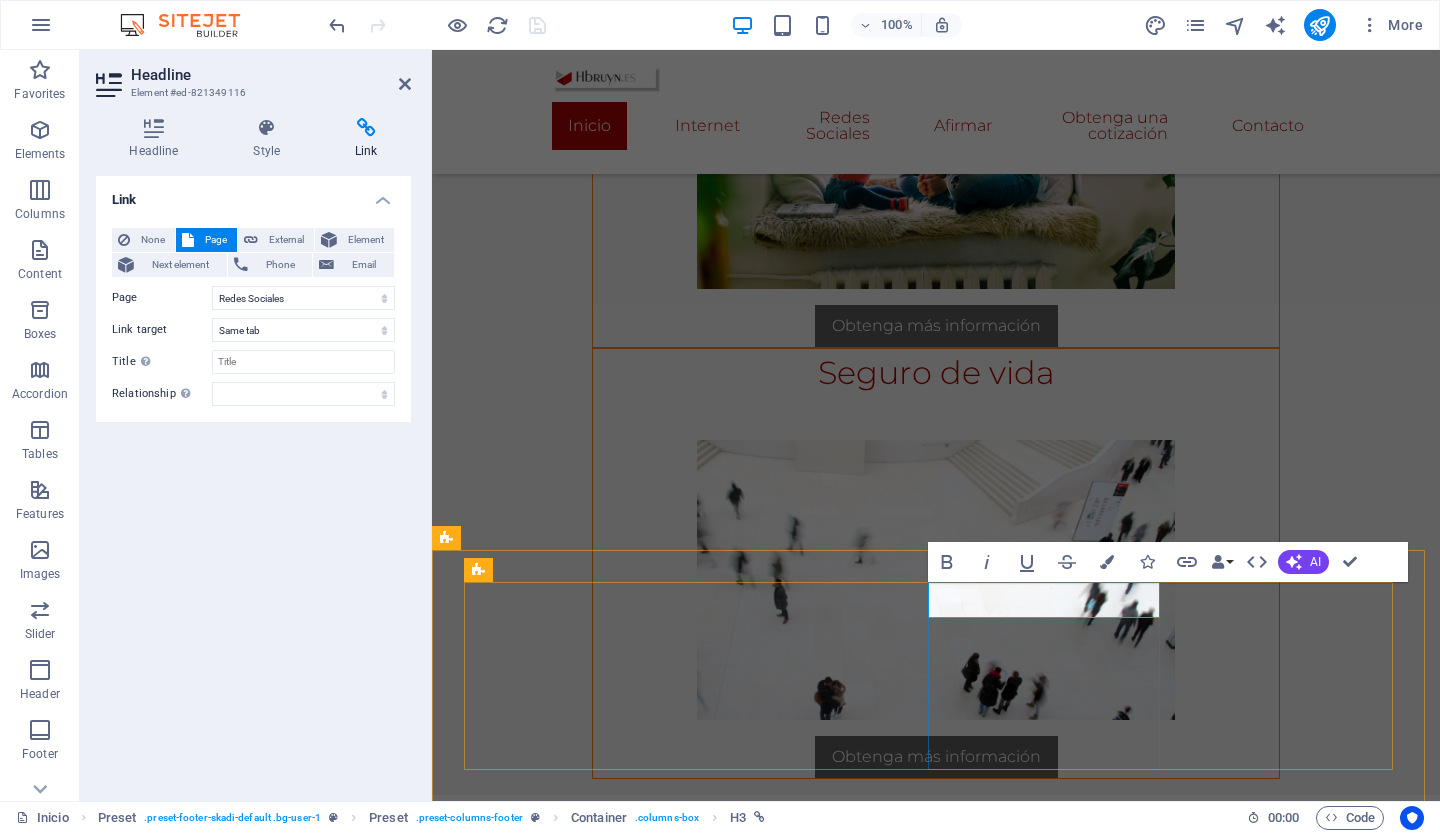 click on "Redes Sociales" at bounding box center (936, 1531) 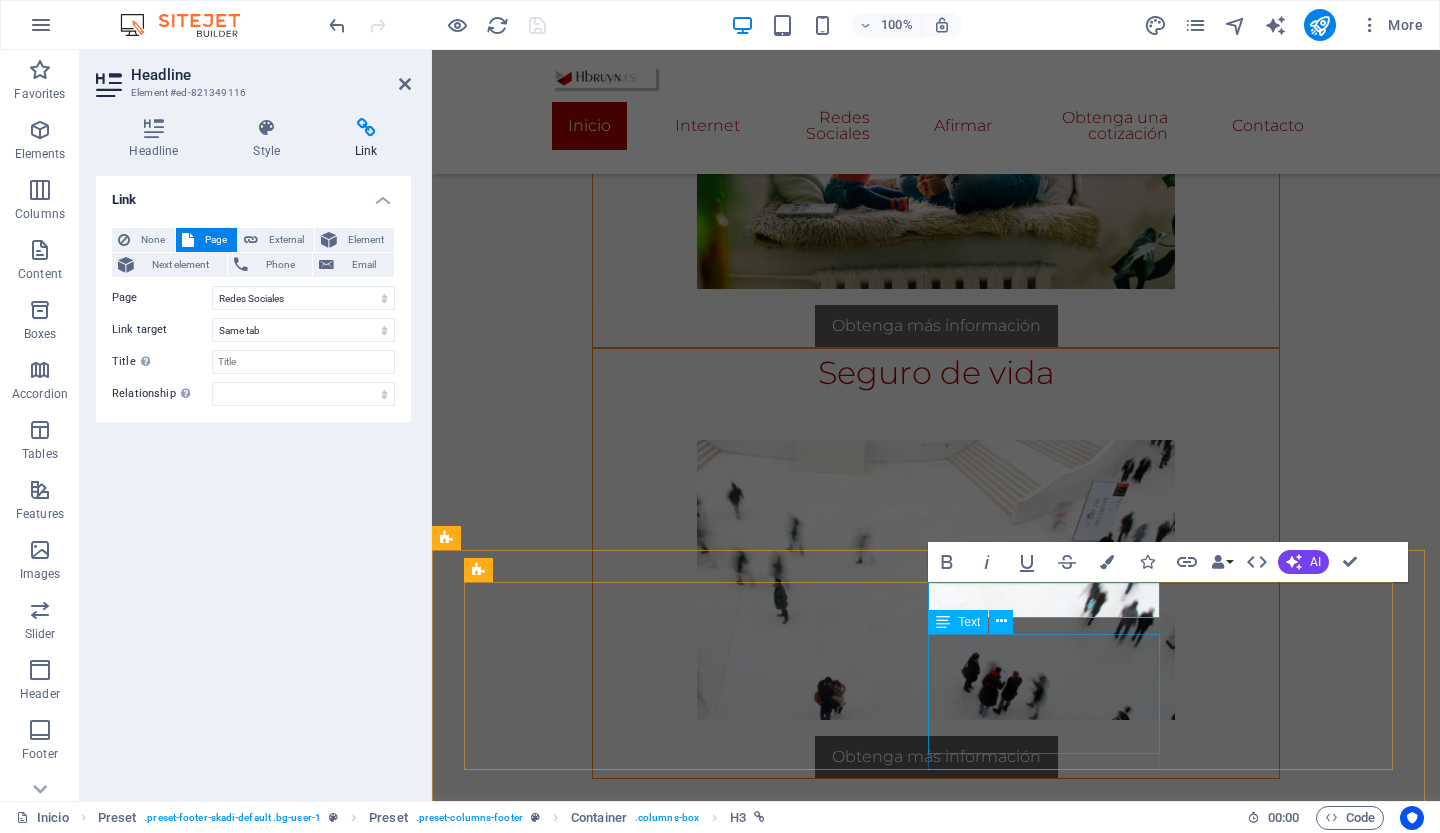 click at bounding box center [935, 1626] 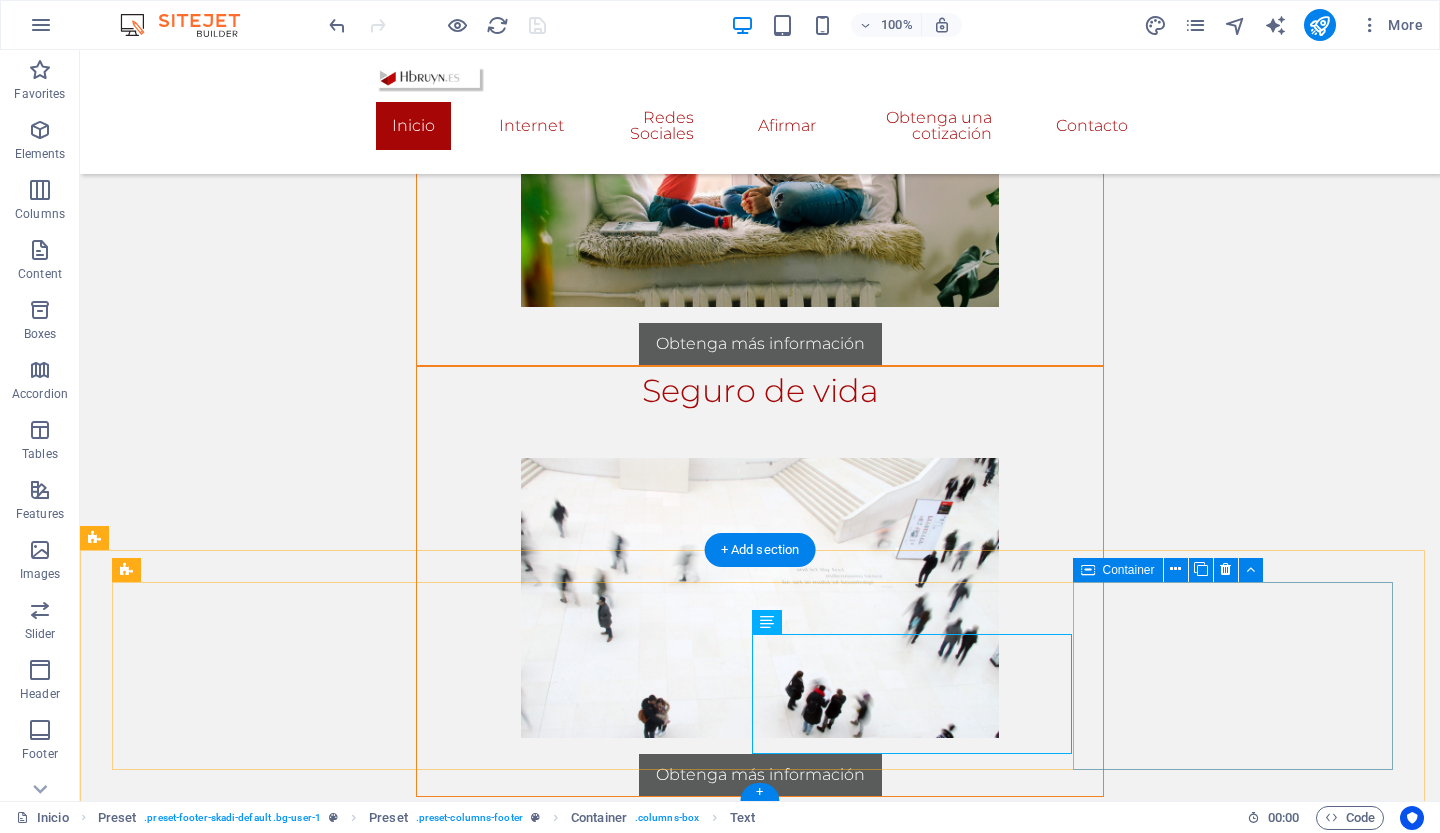 scroll, scrollTop: 2630, scrollLeft: 0, axis: vertical 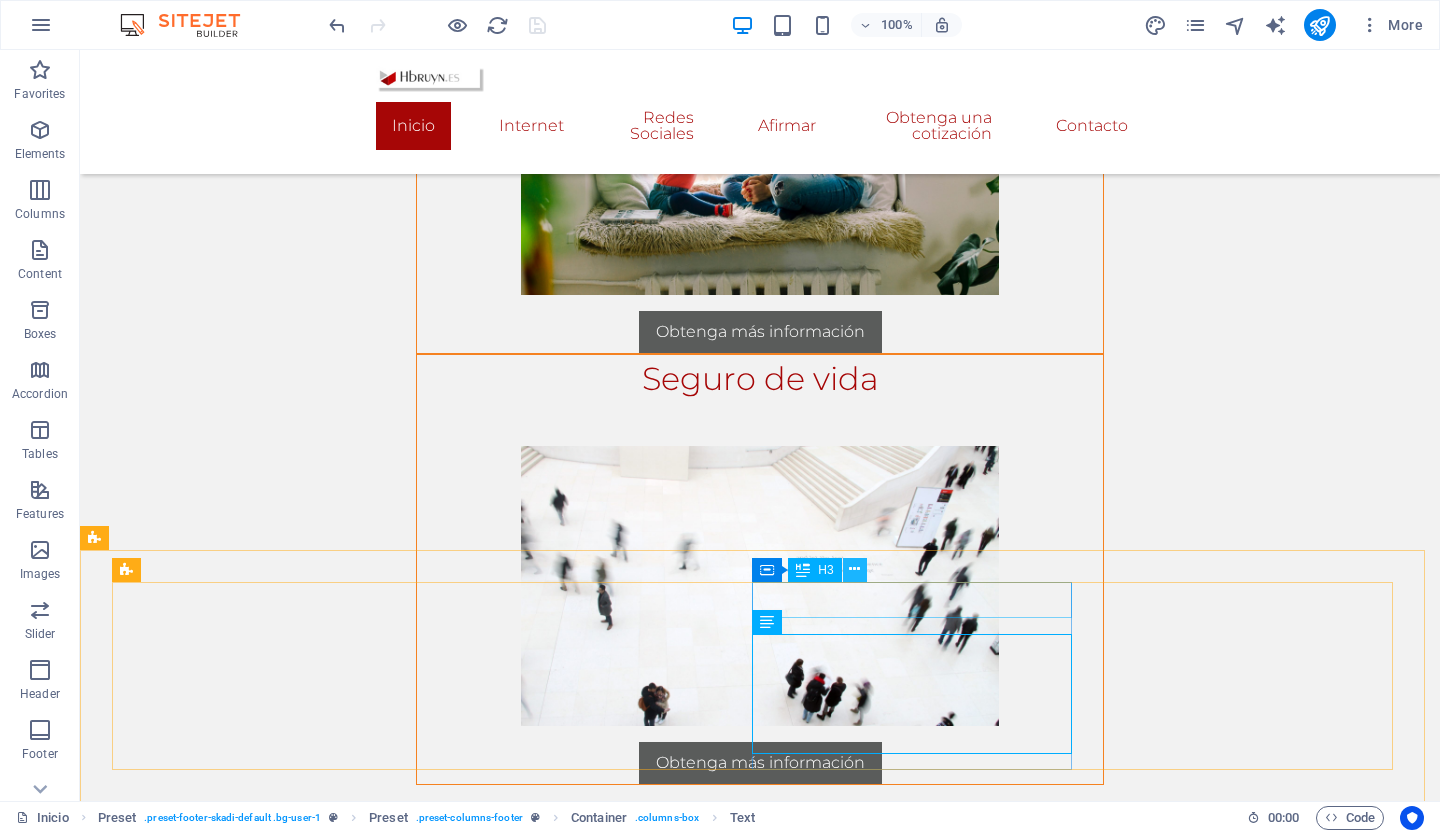 click at bounding box center [854, 569] 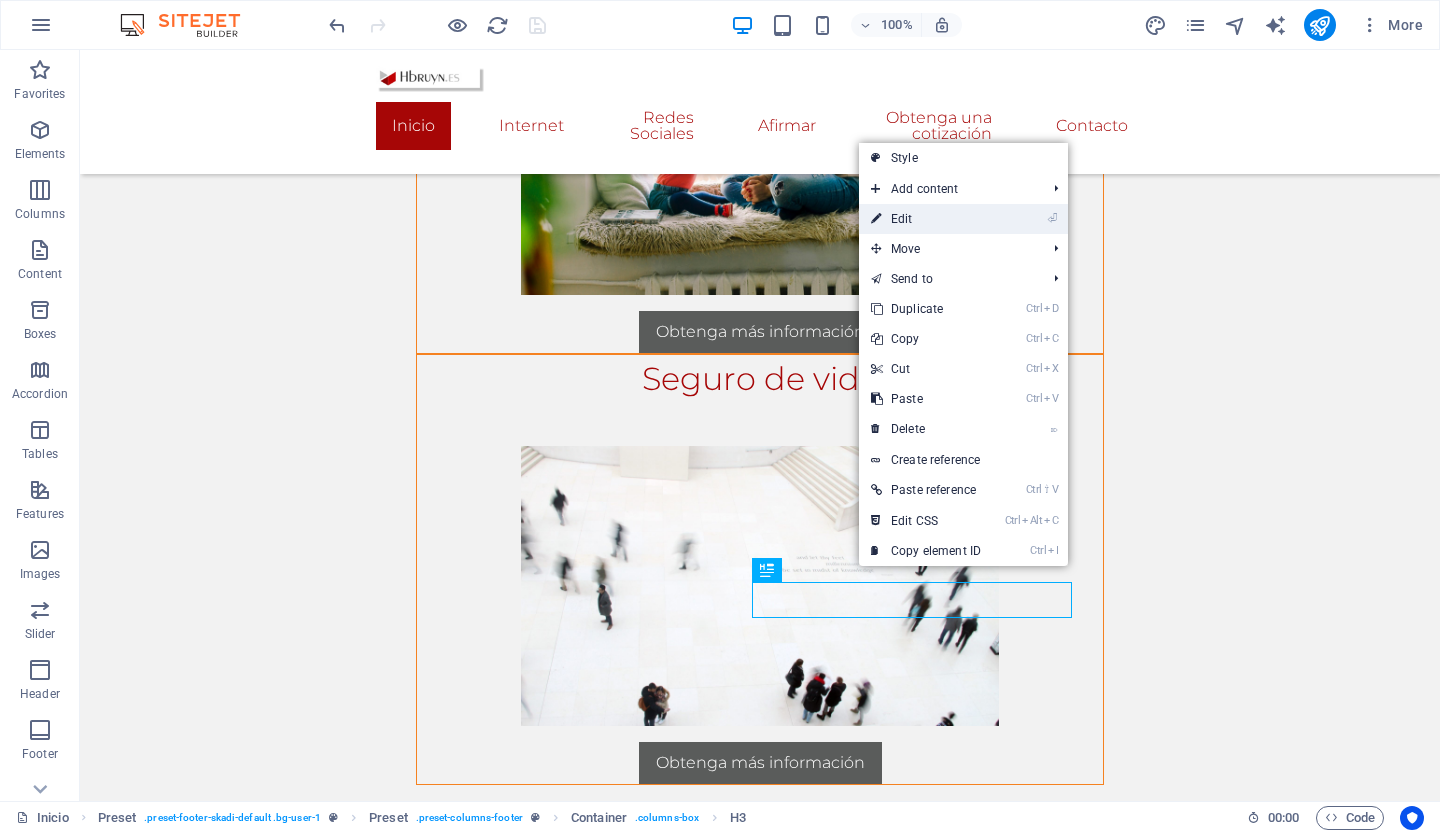 click on "⏎  Edit" at bounding box center (926, 219) 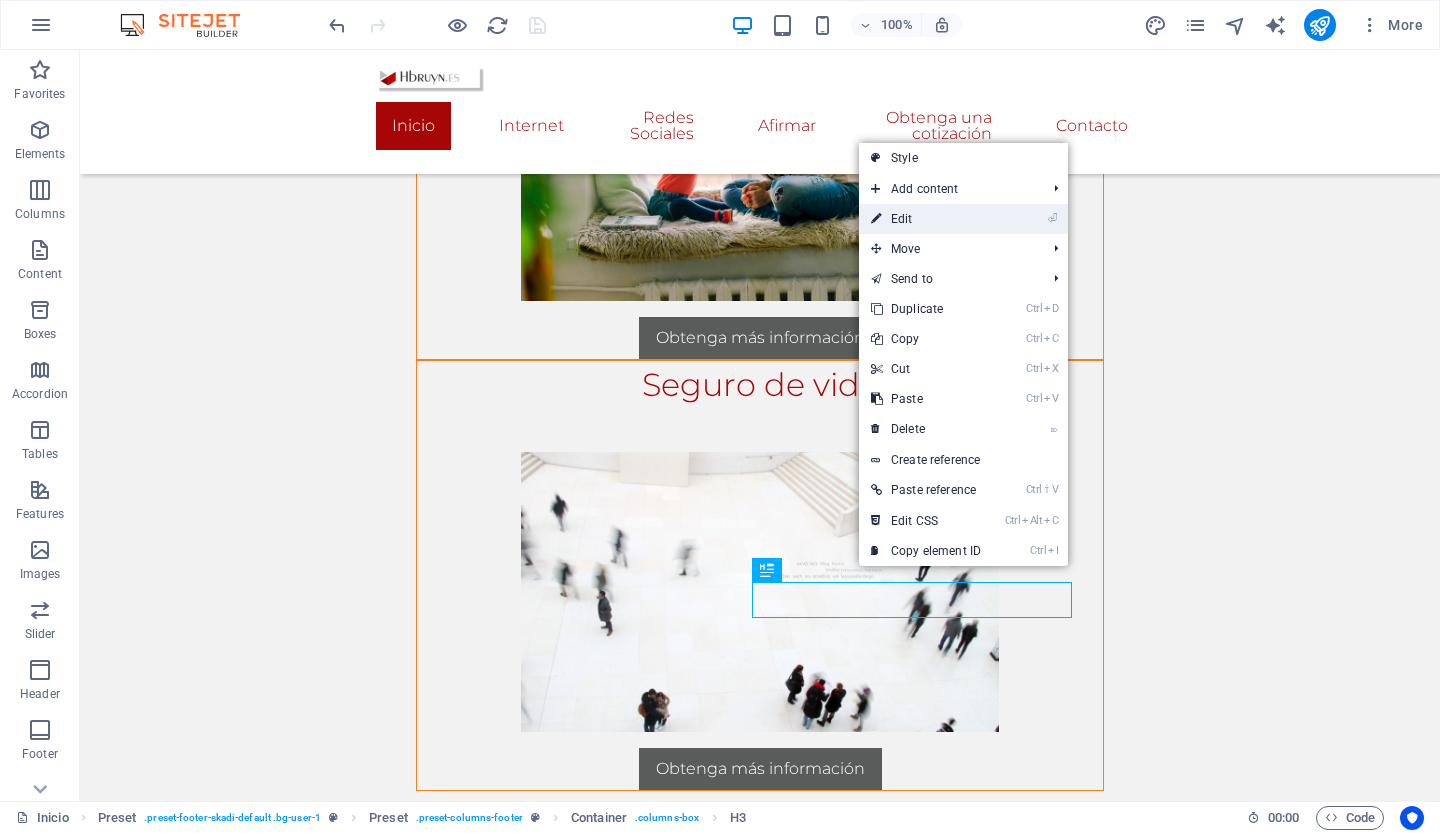 select on "12" 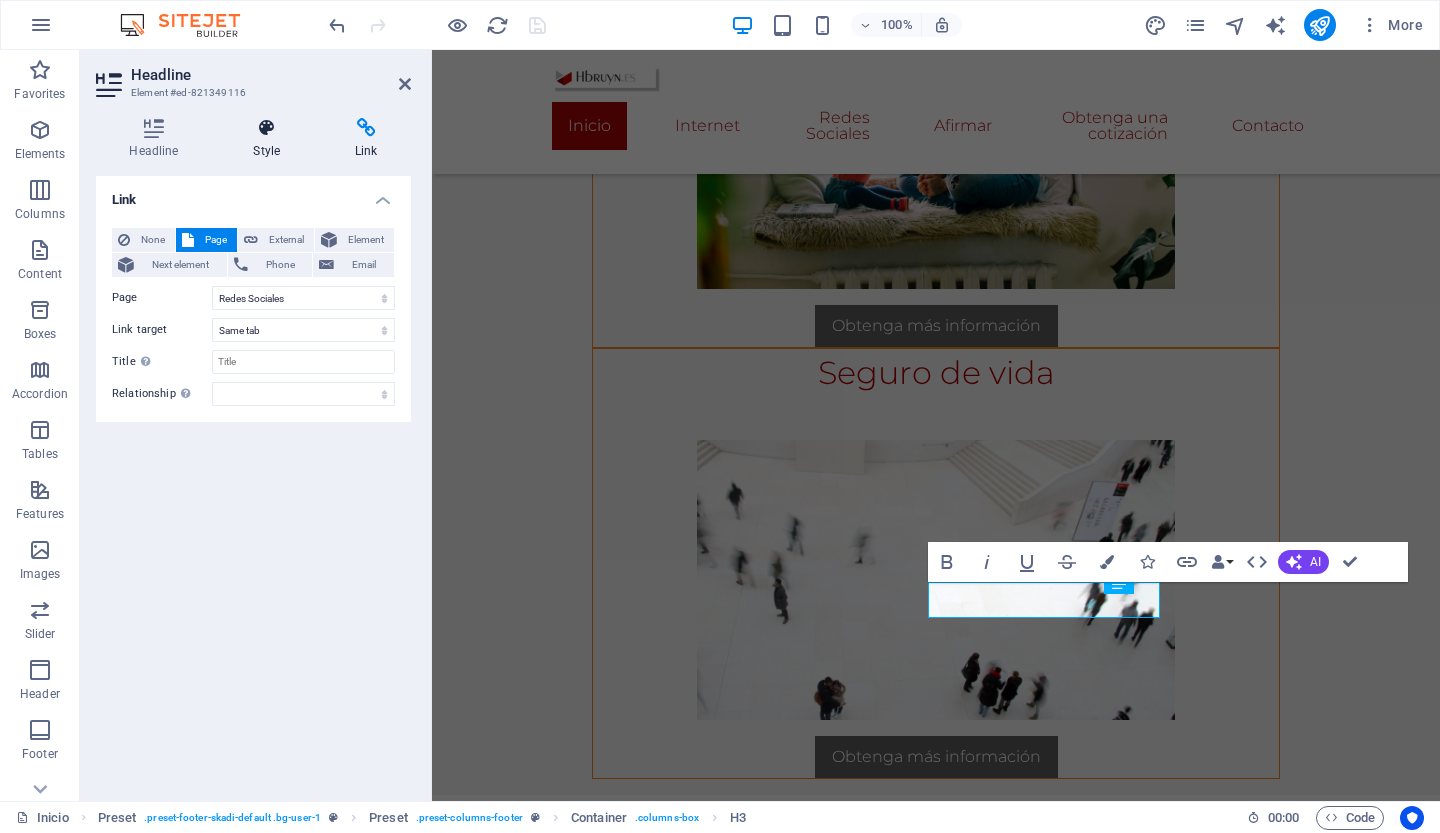 click at bounding box center (267, 128) 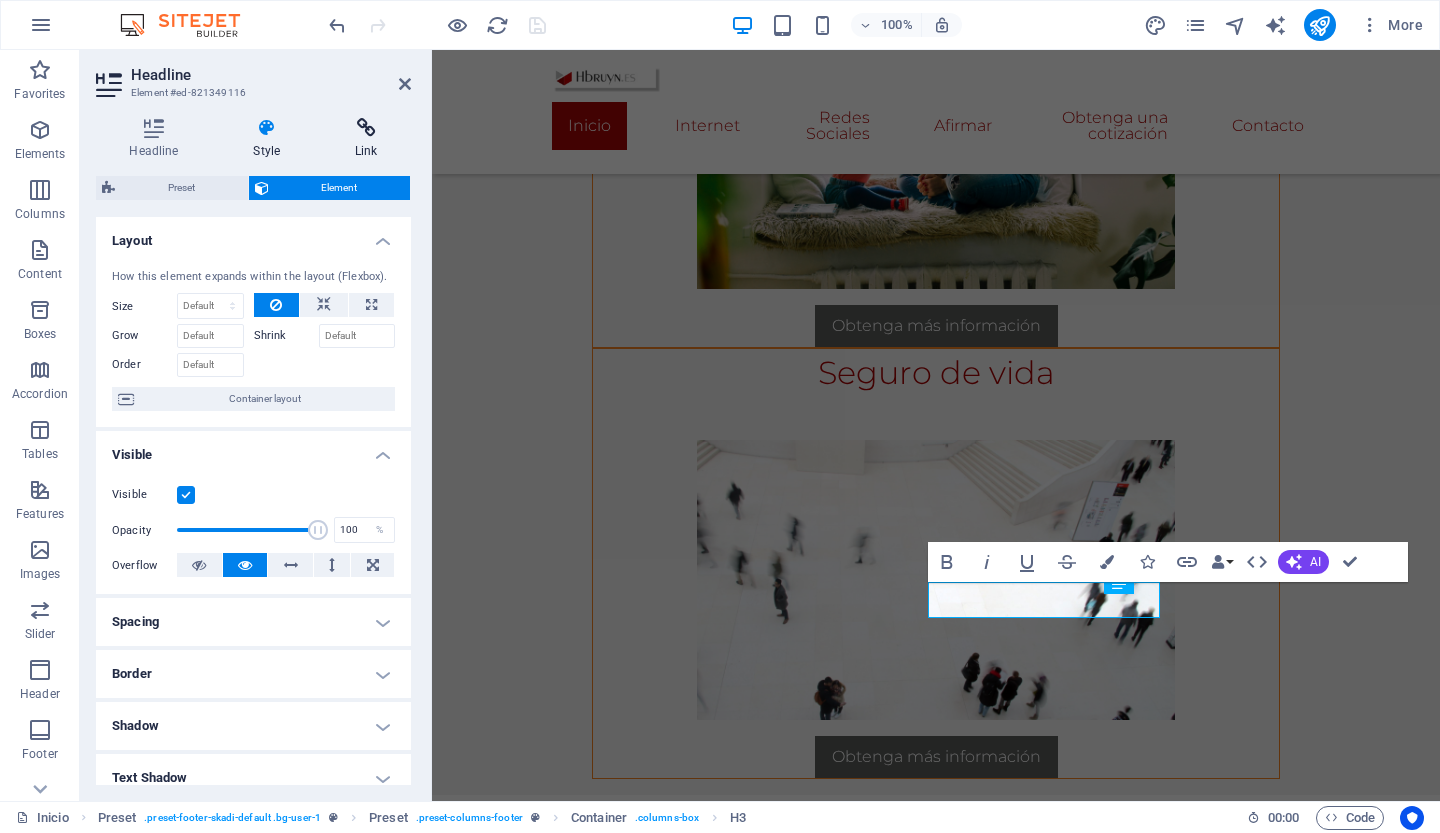 click on "Link" at bounding box center [366, 139] 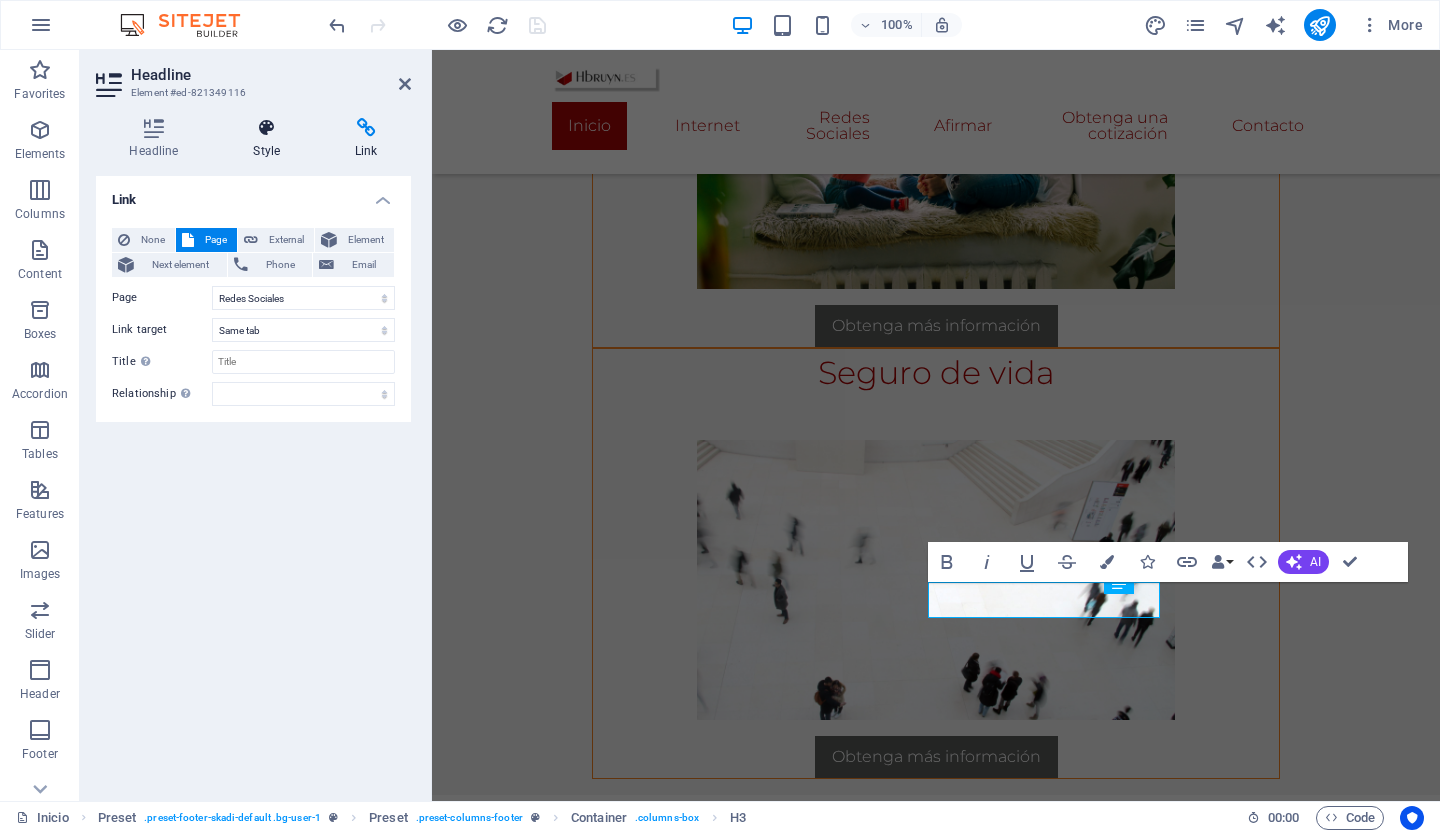 click at bounding box center (267, 128) 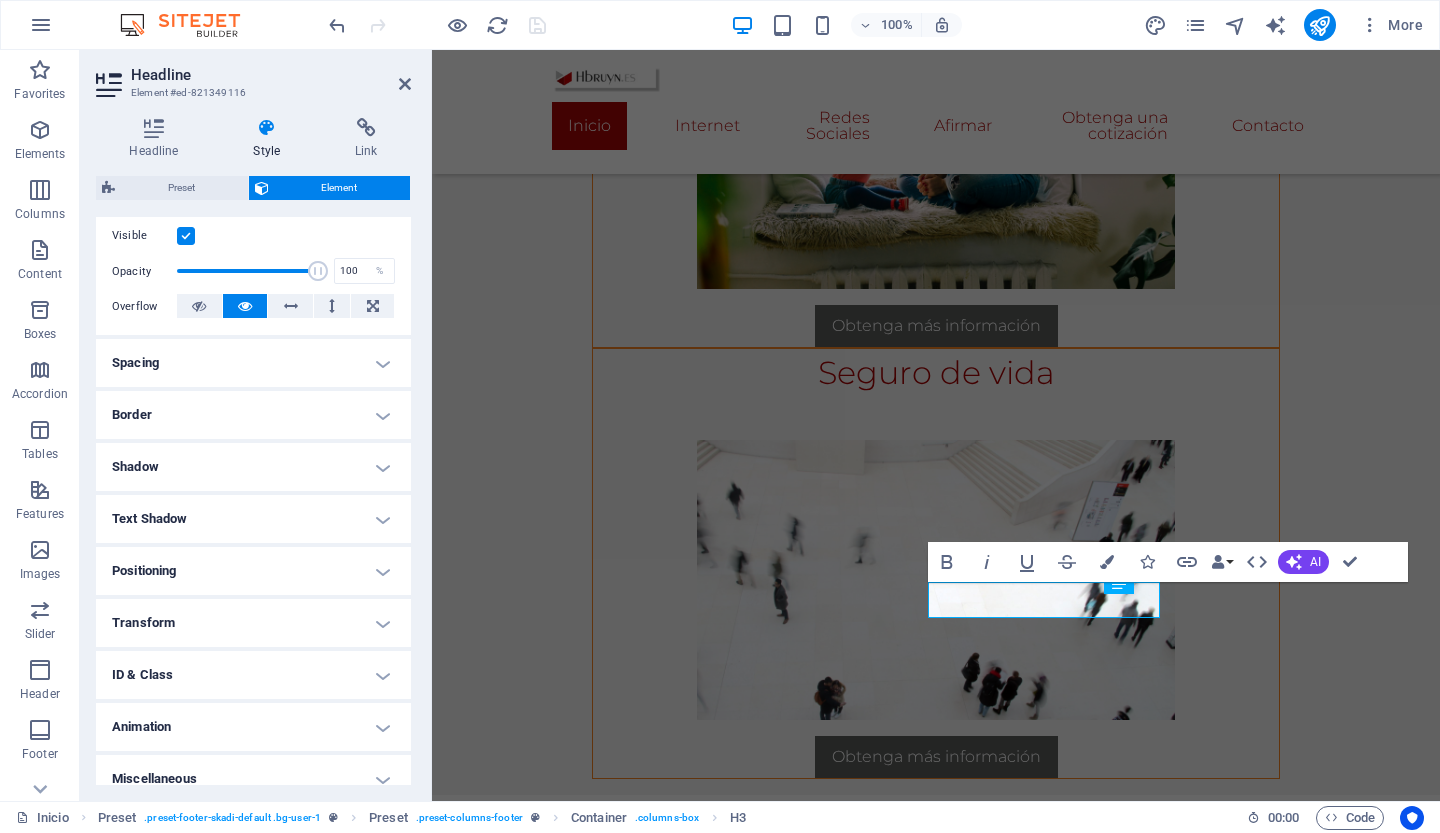 scroll, scrollTop: 276, scrollLeft: 0, axis: vertical 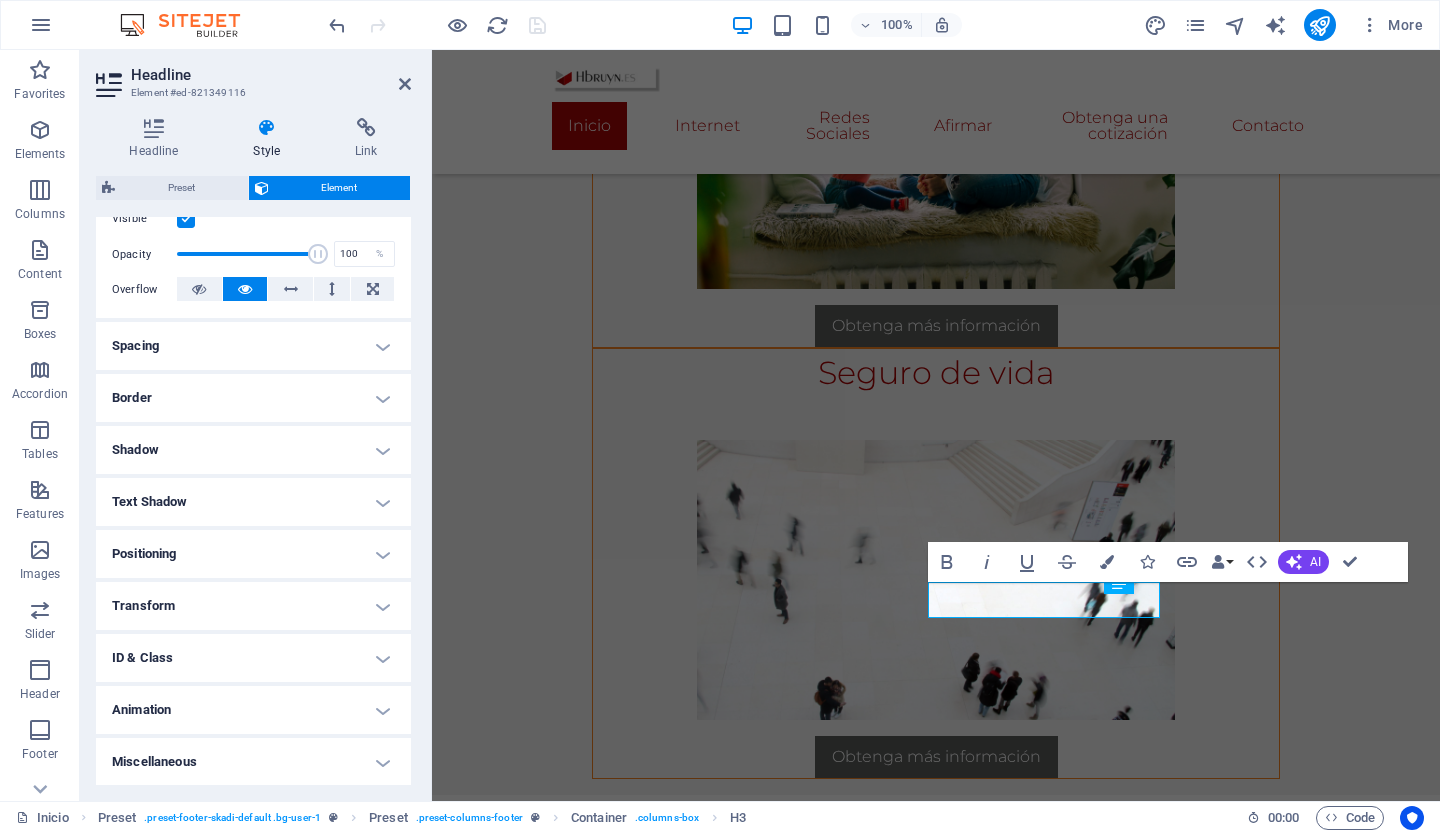 click on "Transform" at bounding box center (253, 606) 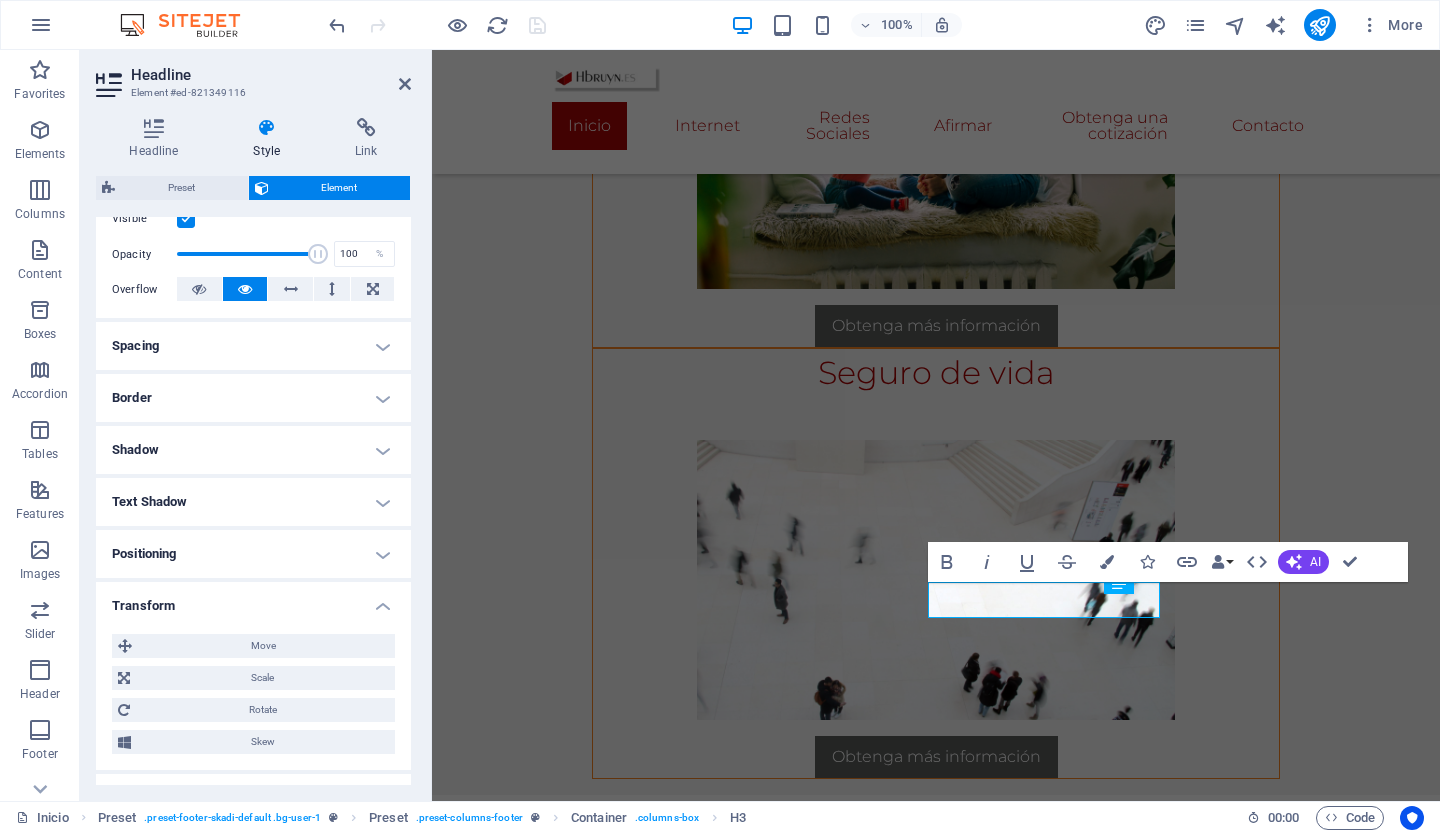 click on "Transform" at bounding box center (253, 600) 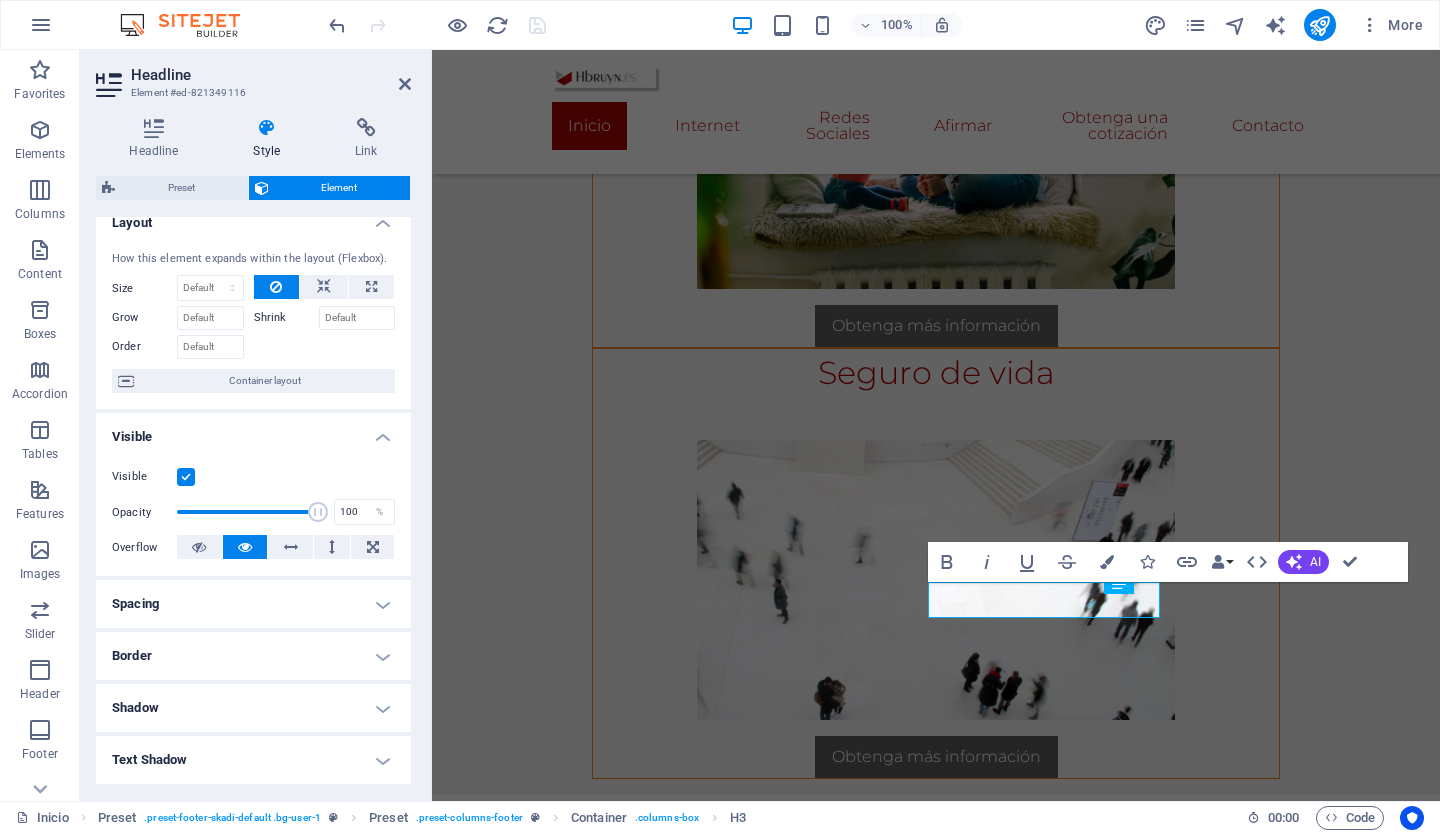 scroll, scrollTop: 0, scrollLeft: 0, axis: both 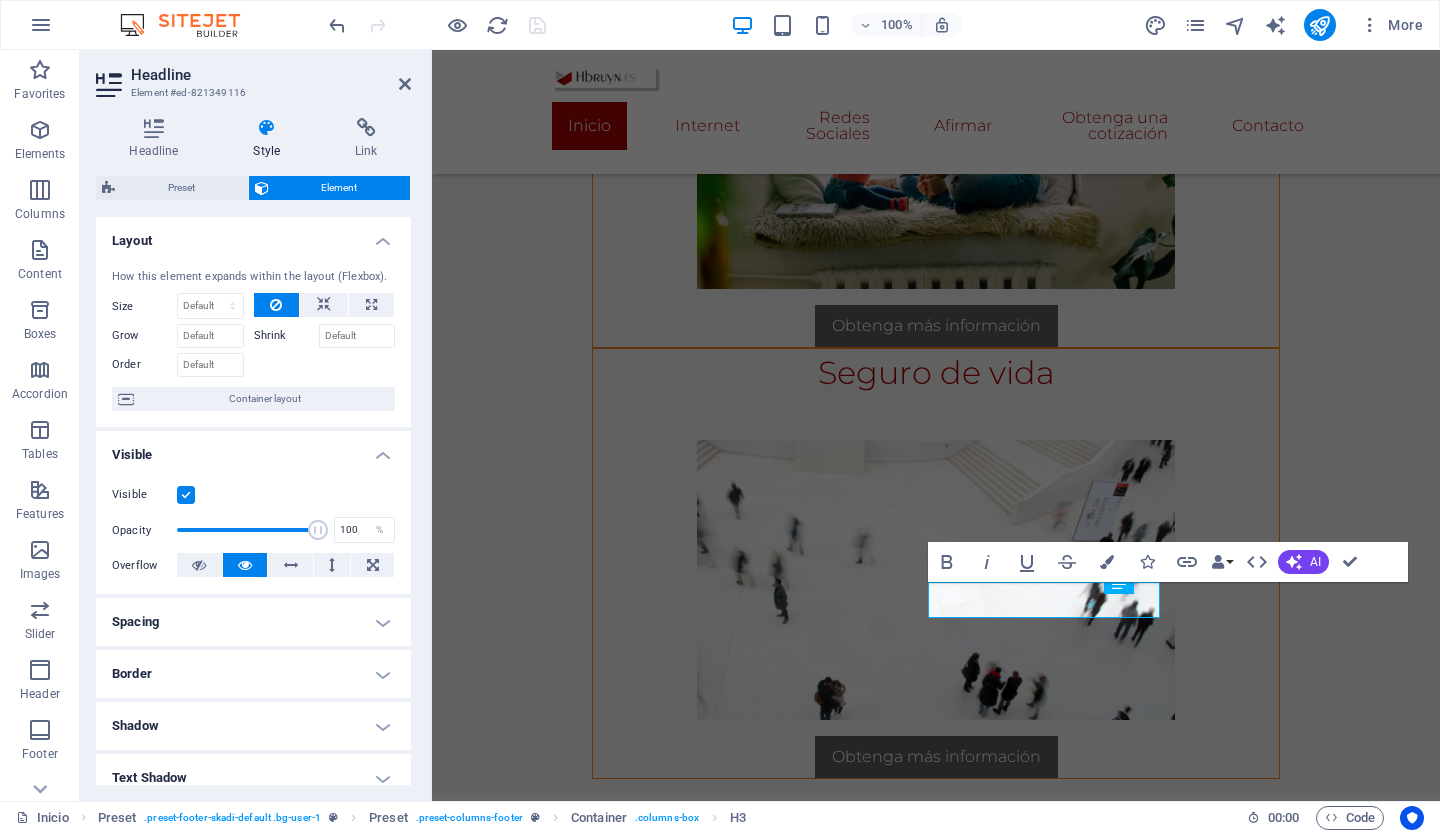 click on "Layout" at bounding box center [253, 235] 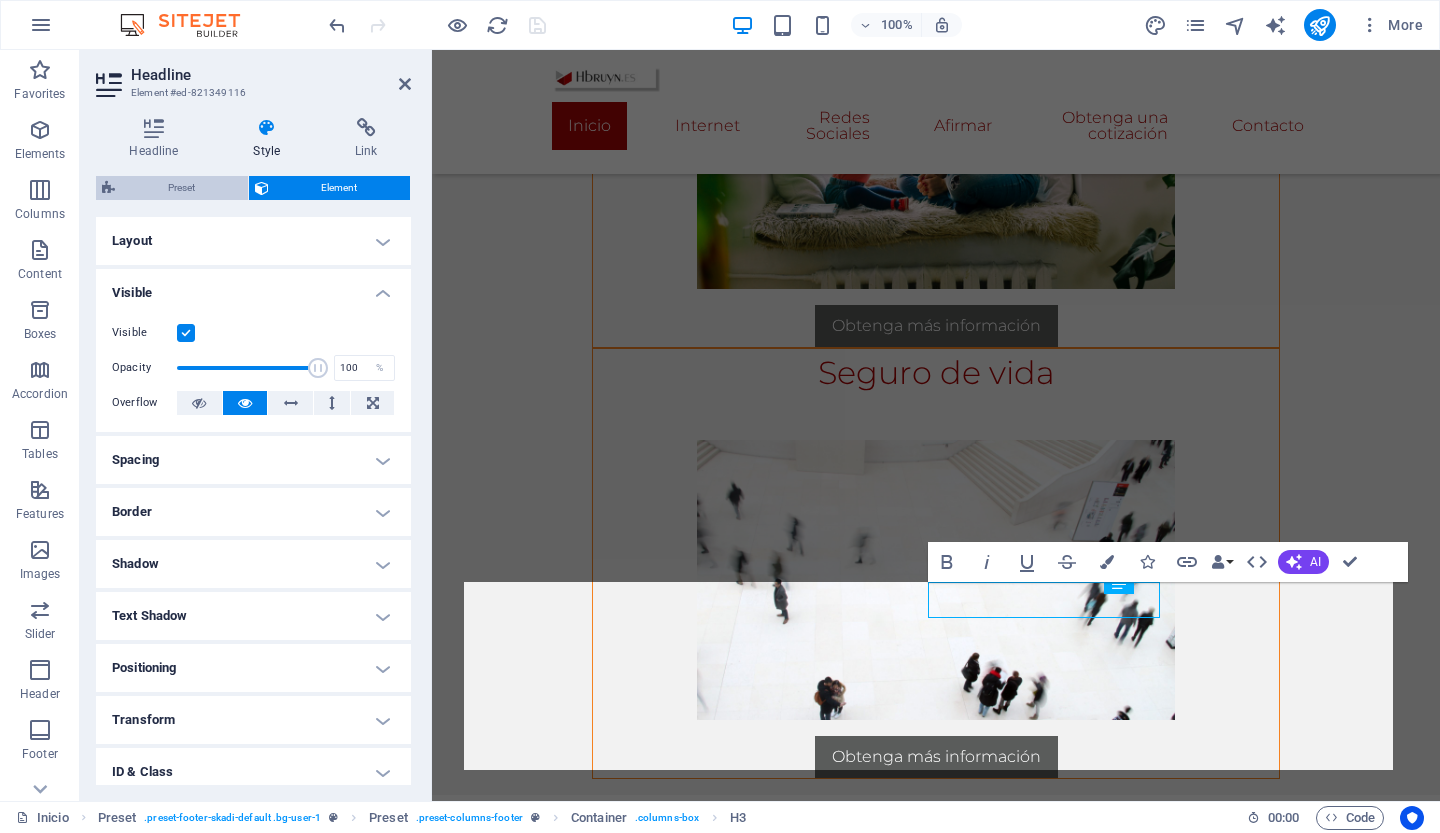 click on "Preset" at bounding box center (181, 188) 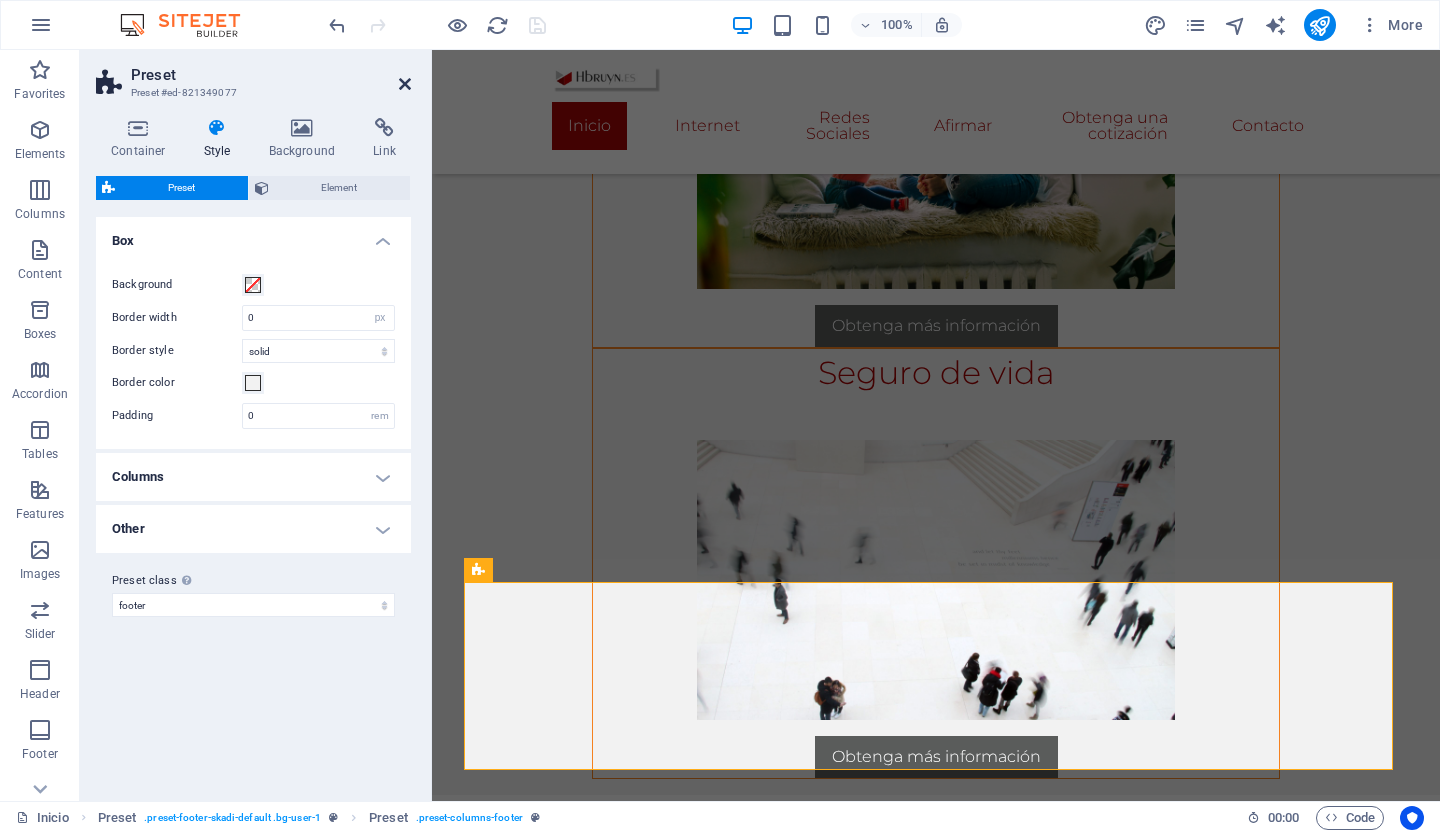 click at bounding box center (405, 84) 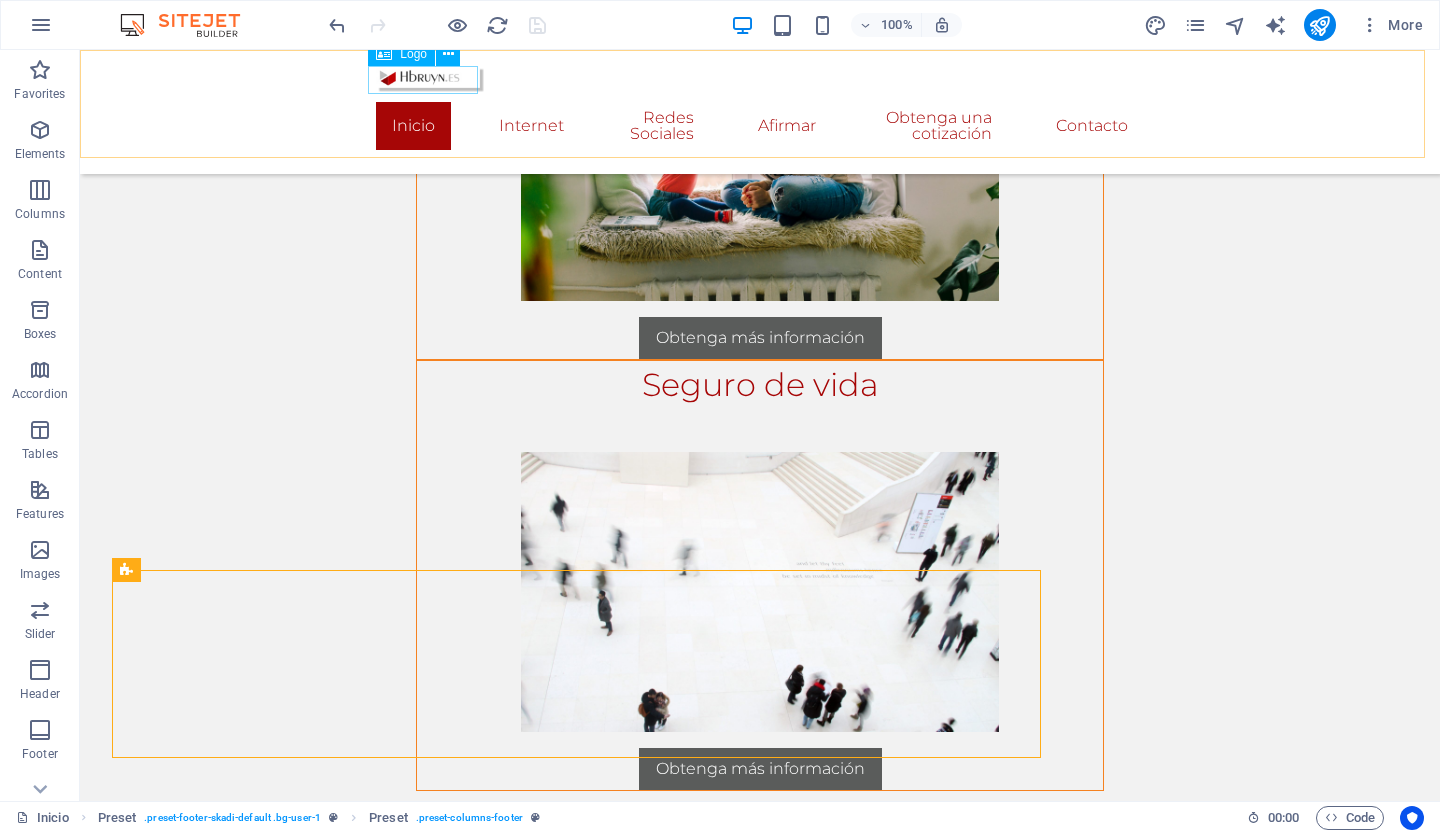 scroll, scrollTop: 2630, scrollLeft: 0, axis: vertical 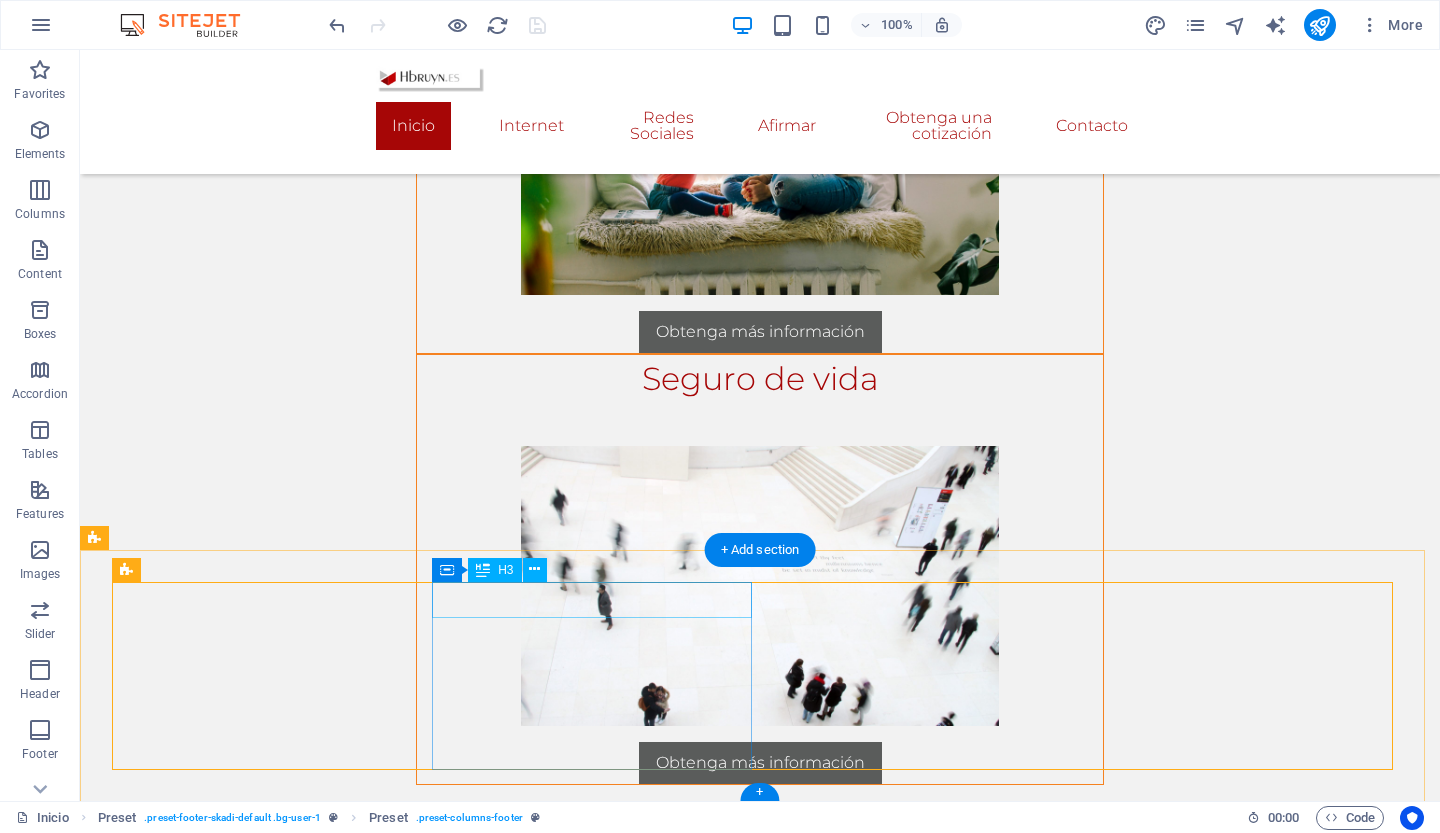 click on "Internet" at bounding box center (759, 1350) 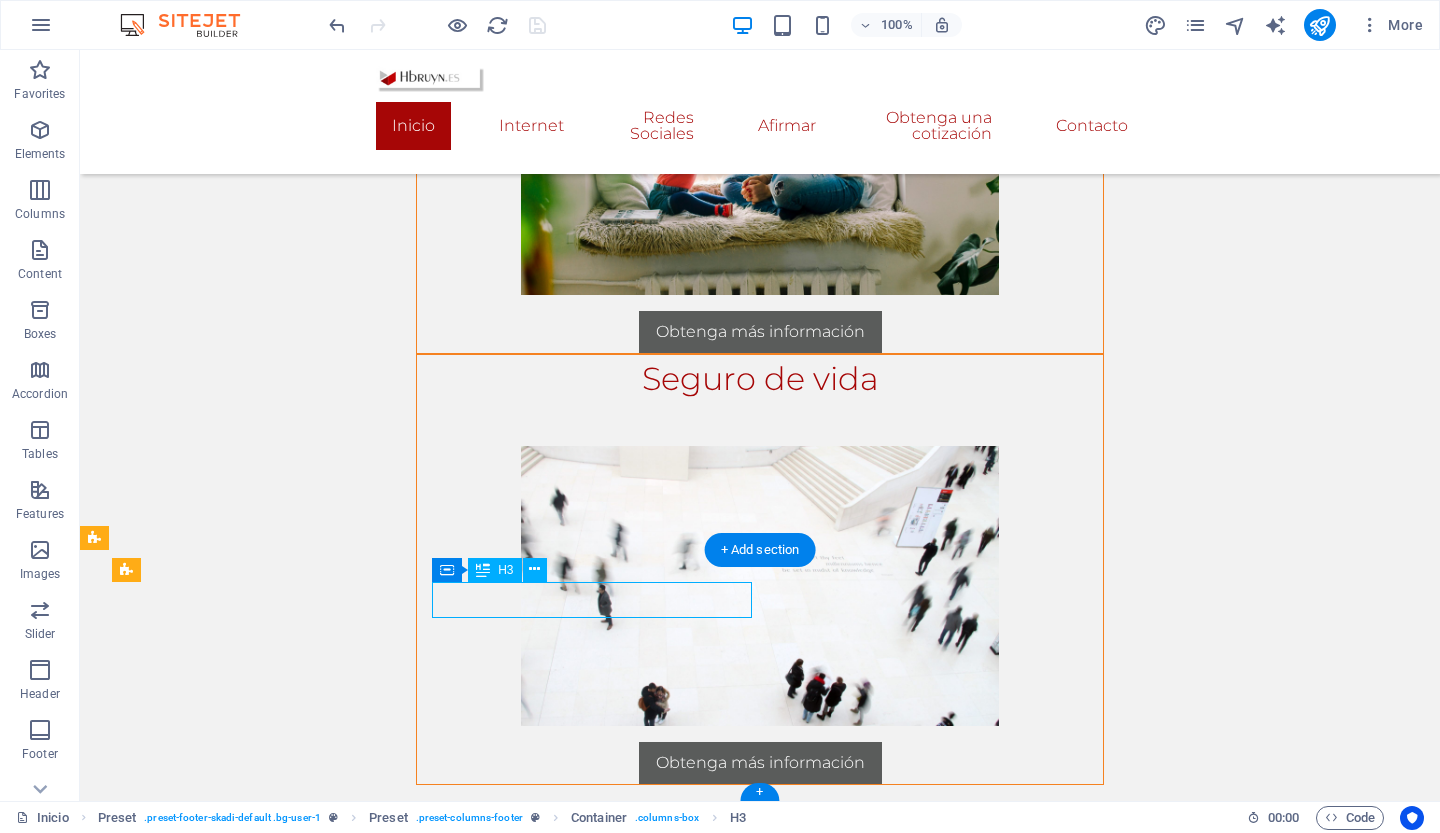 click on "Internet" at bounding box center [759, 1350] 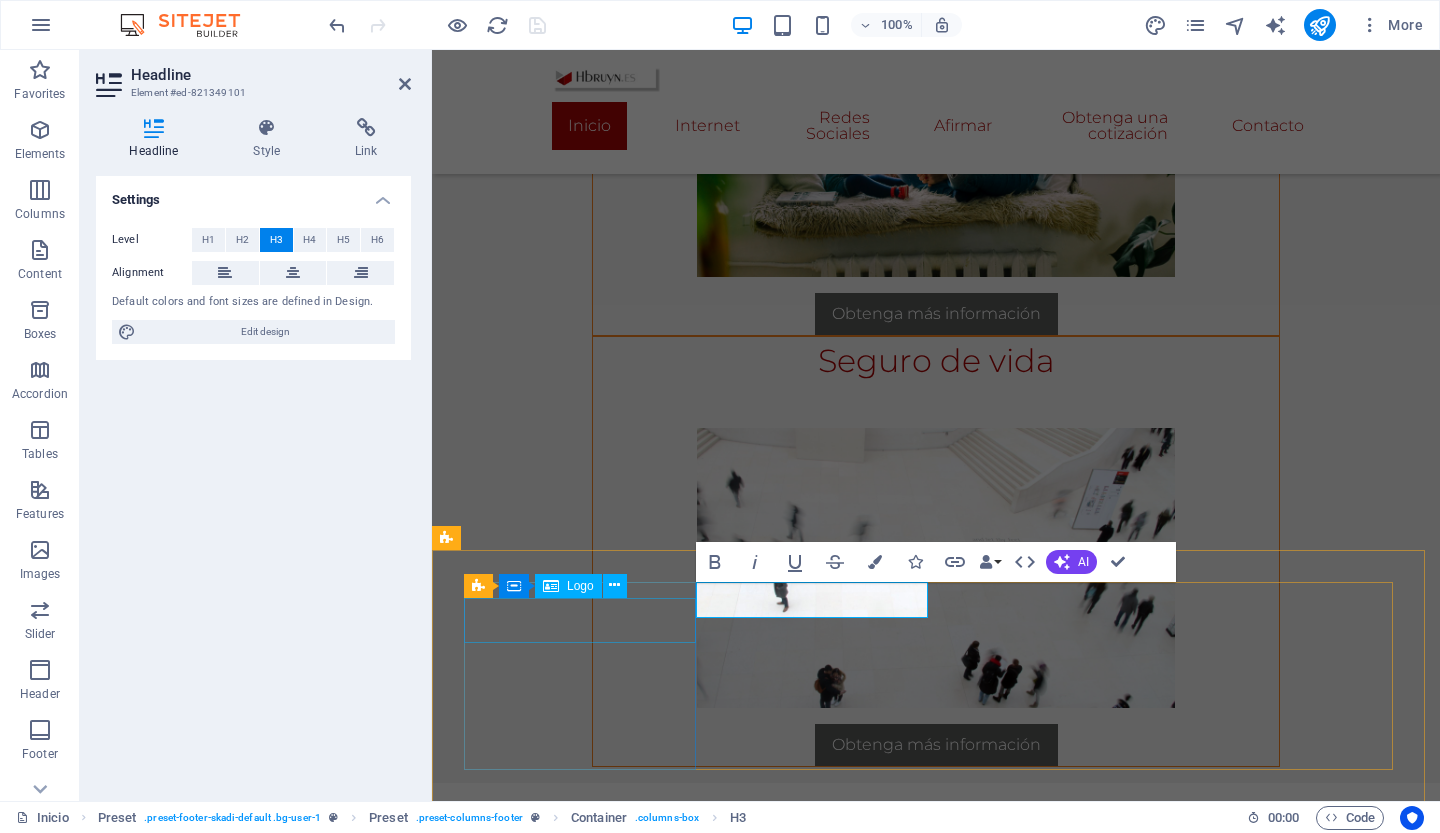 scroll, scrollTop: 2618, scrollLeft: 0, axis: vertical 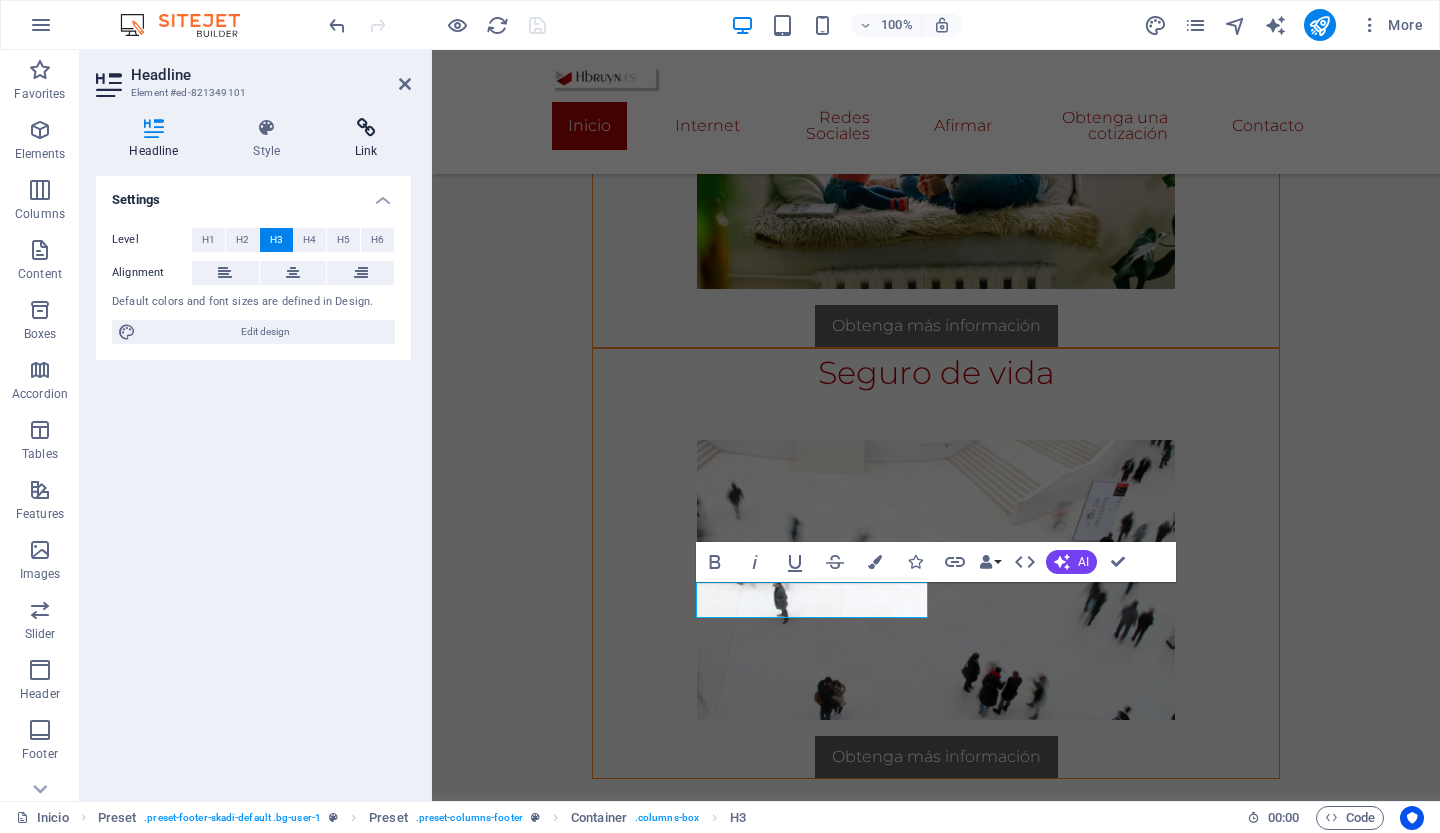 click at bounding box center [366, 128] 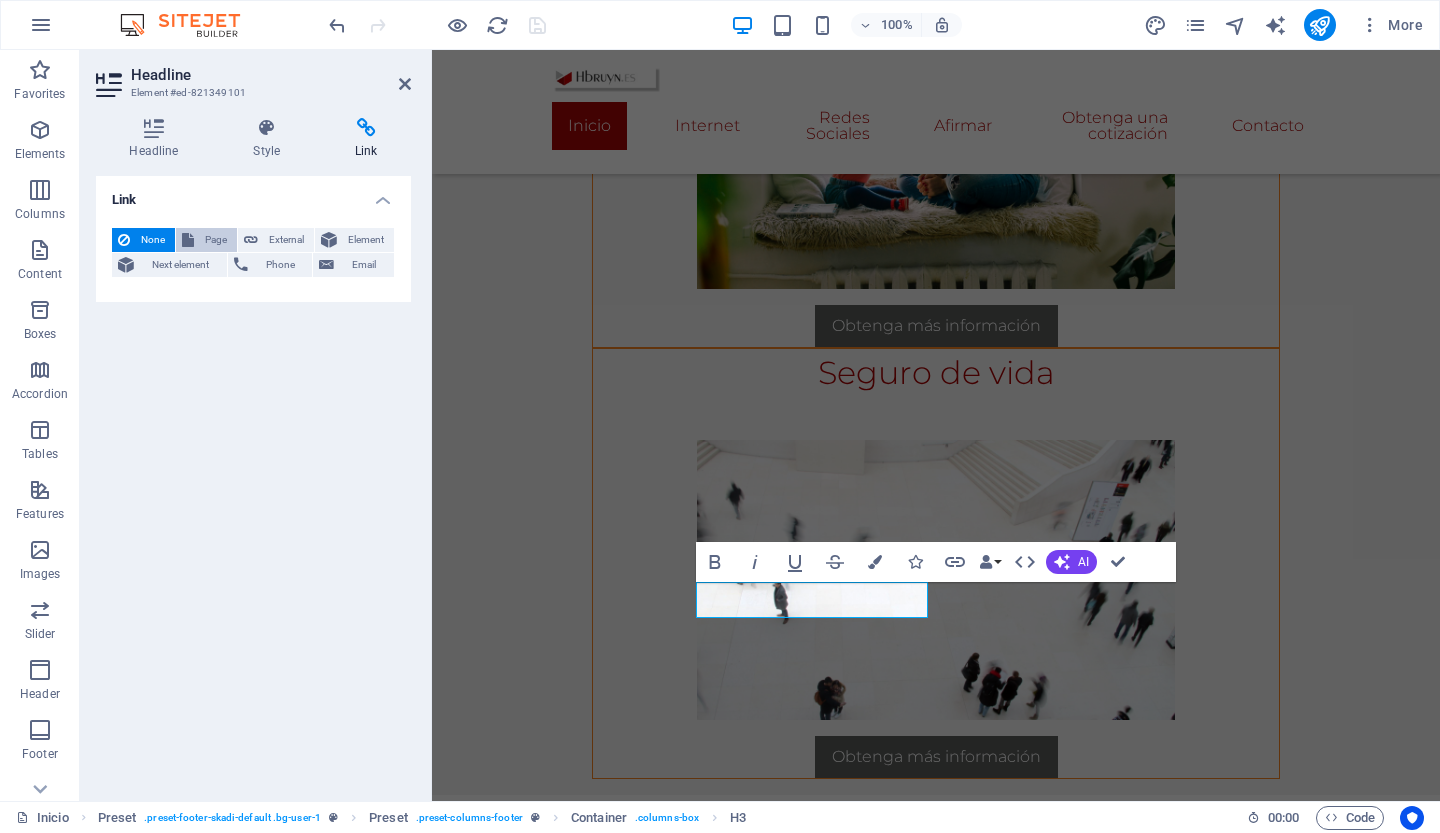 click on "Page" at bounding box center (215, 240) 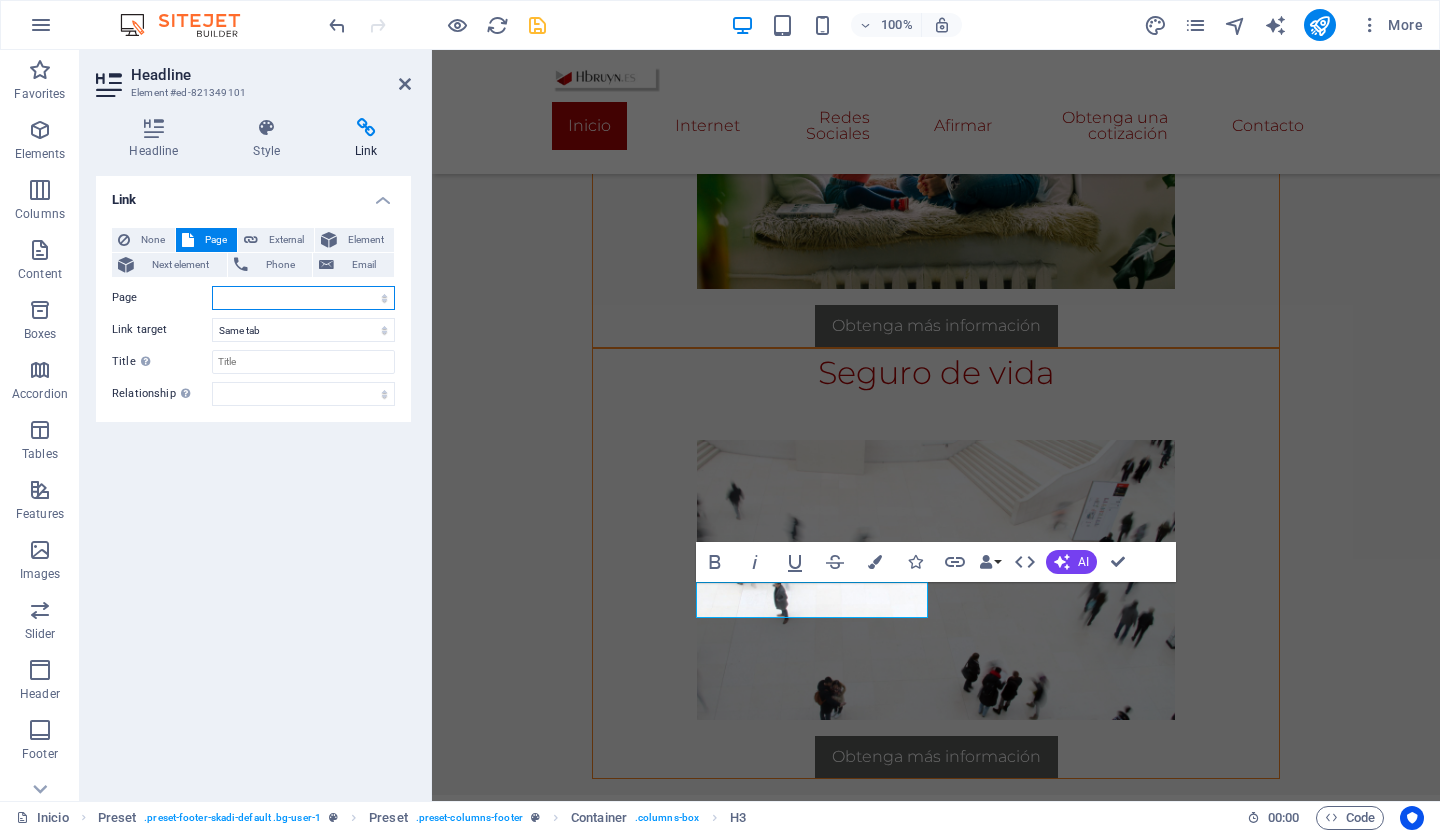 click on "Inicio Internet -- Buscadores -- Navegadores -- Datos curiosos -- web -- navegacion -- Farm or Ranch Insurance -- Travel Insurance -- Long-Term Travel Insurance -- Disability Insurance -- Vehicle Insurance Redes Sociales Claim Get a Quote Contact Legal Notice Privacy Privacy 1" at bounding box center [303, 298] 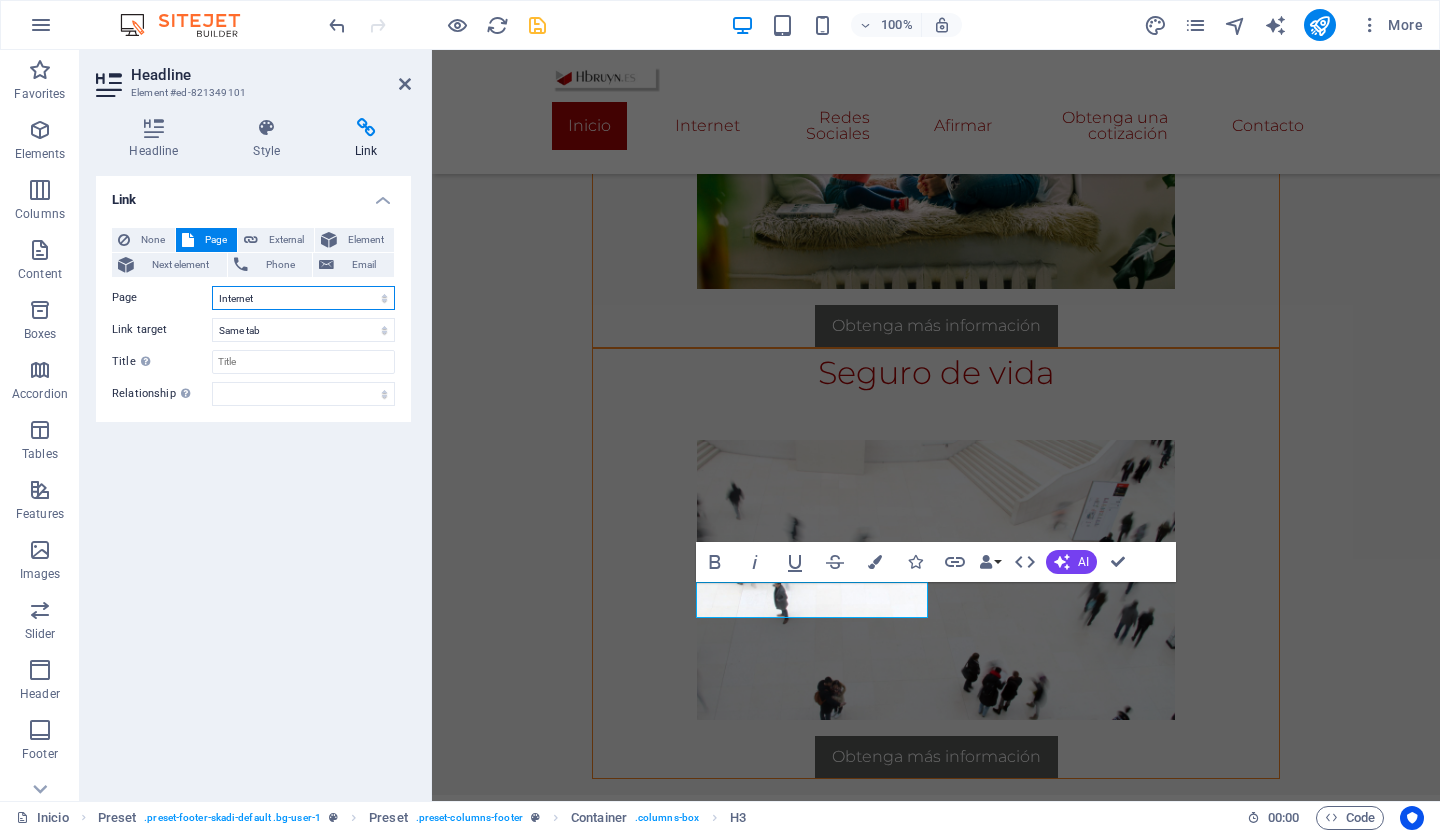 click on "Inicio Internet -- Buscadores -- Navegadores -- Datos curiosos -- web -- navegacion -- Farm or Ranch Insurance -- Travel Insurance -- Long-Term Travel Insurance -- Disability Insurance -- Vehicle Insurance Redes Sociales Claim Get a Quote Contact Legal Notice Privacy Privacy 1" at bounding box center [303, 298] 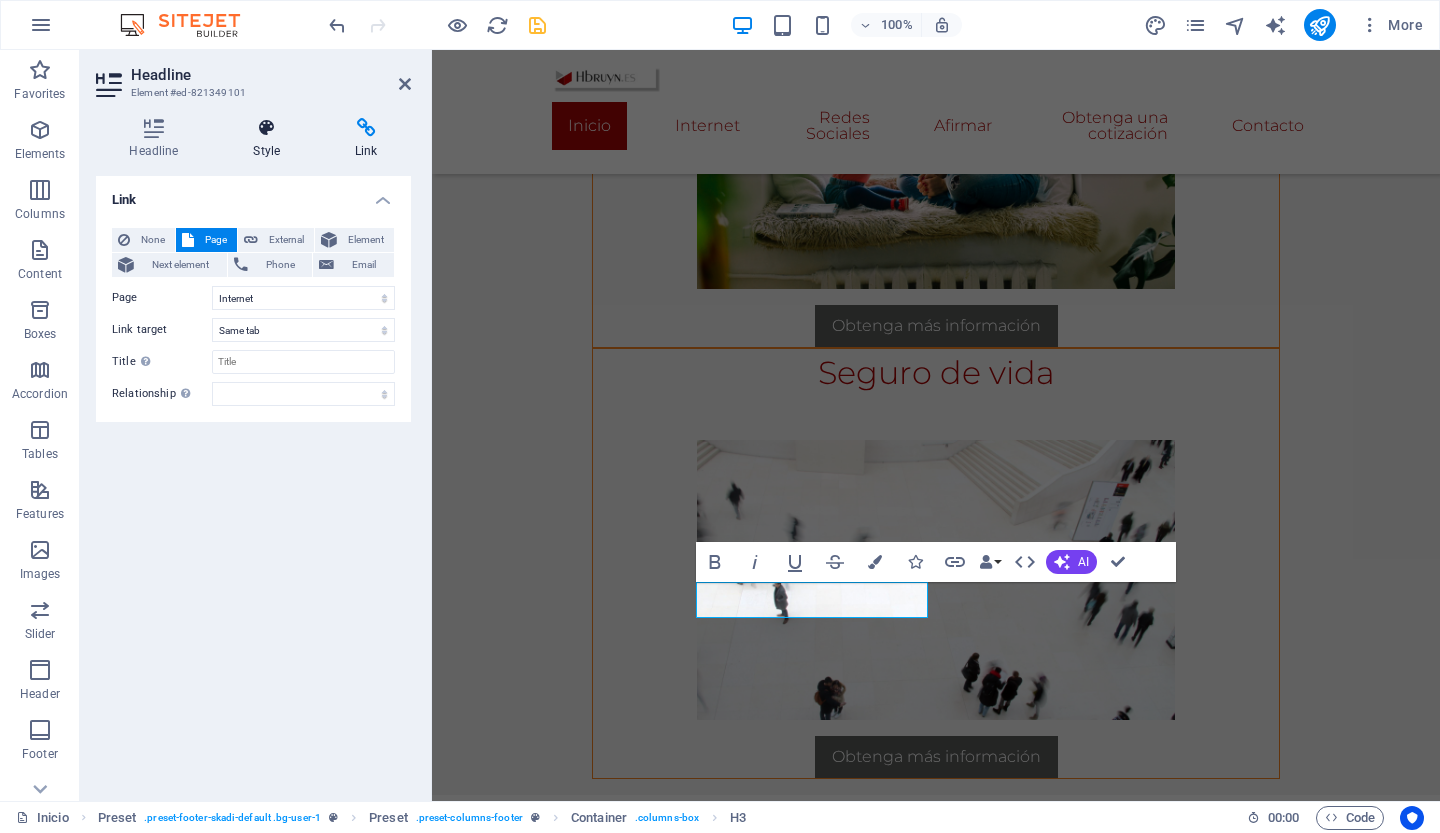 click at bounding box center (267, 128) 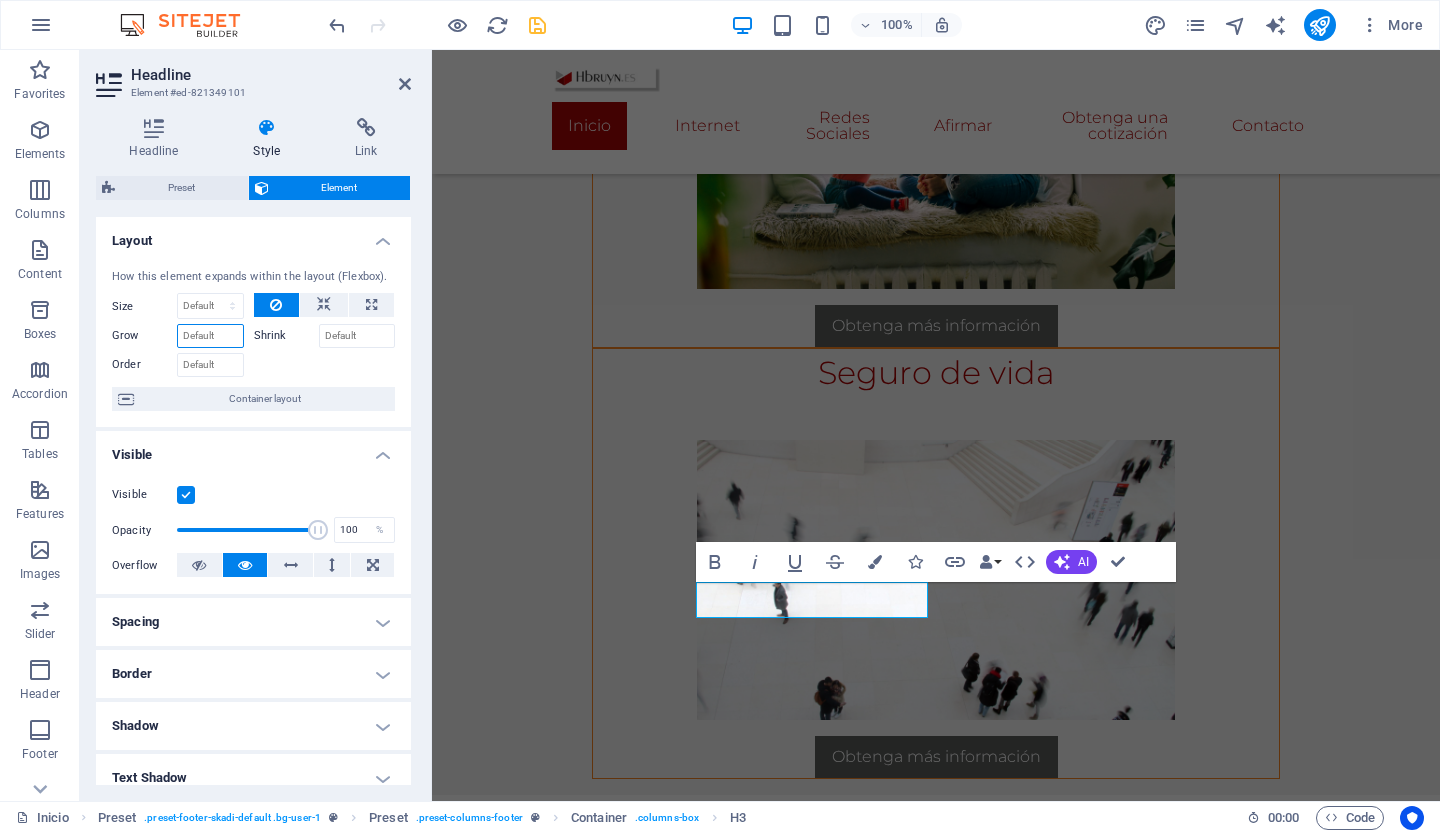 click on "Grow" at bounding box center (210, 336) 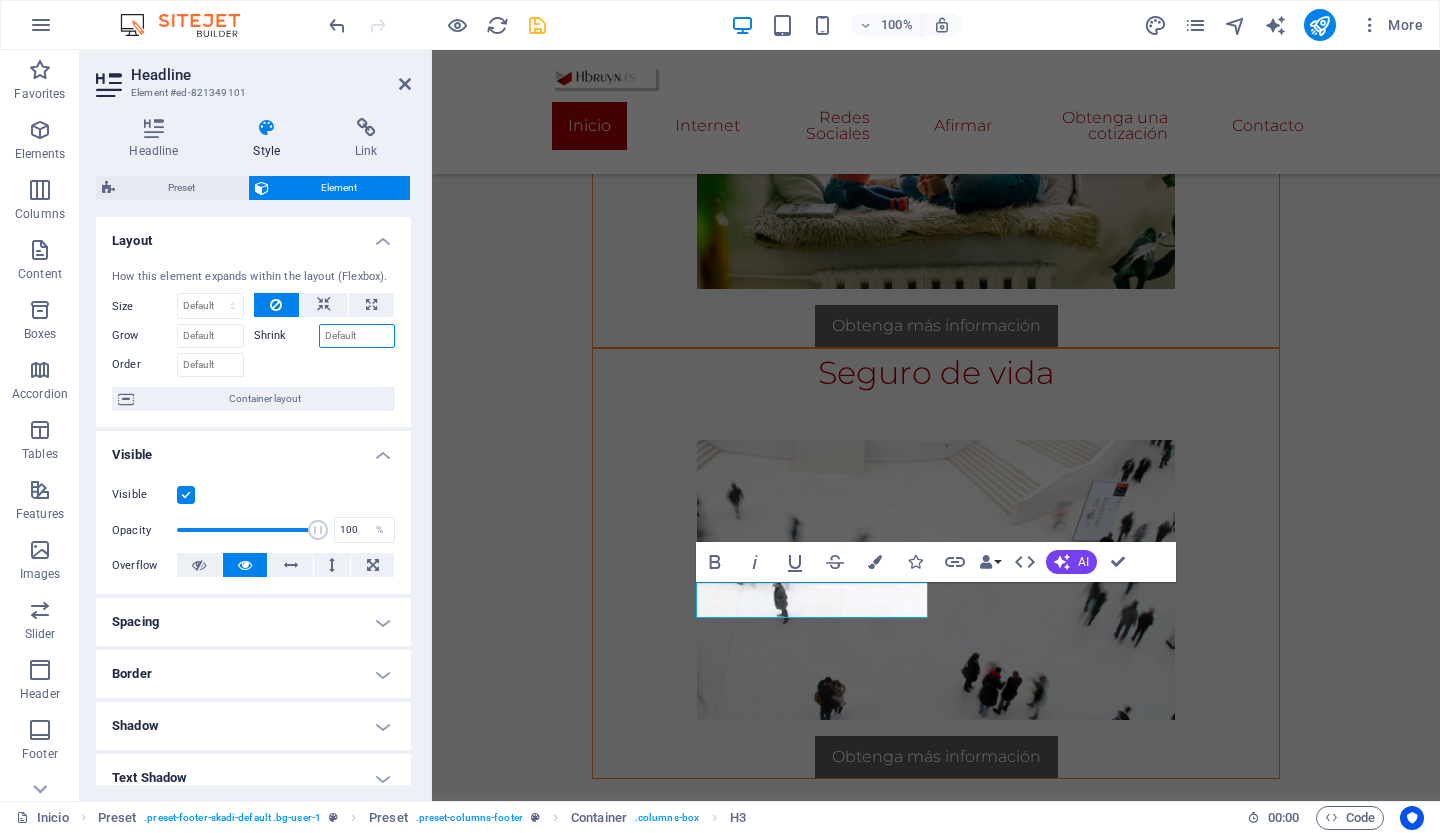click on "Shrink" at bounding box center [357, 336] 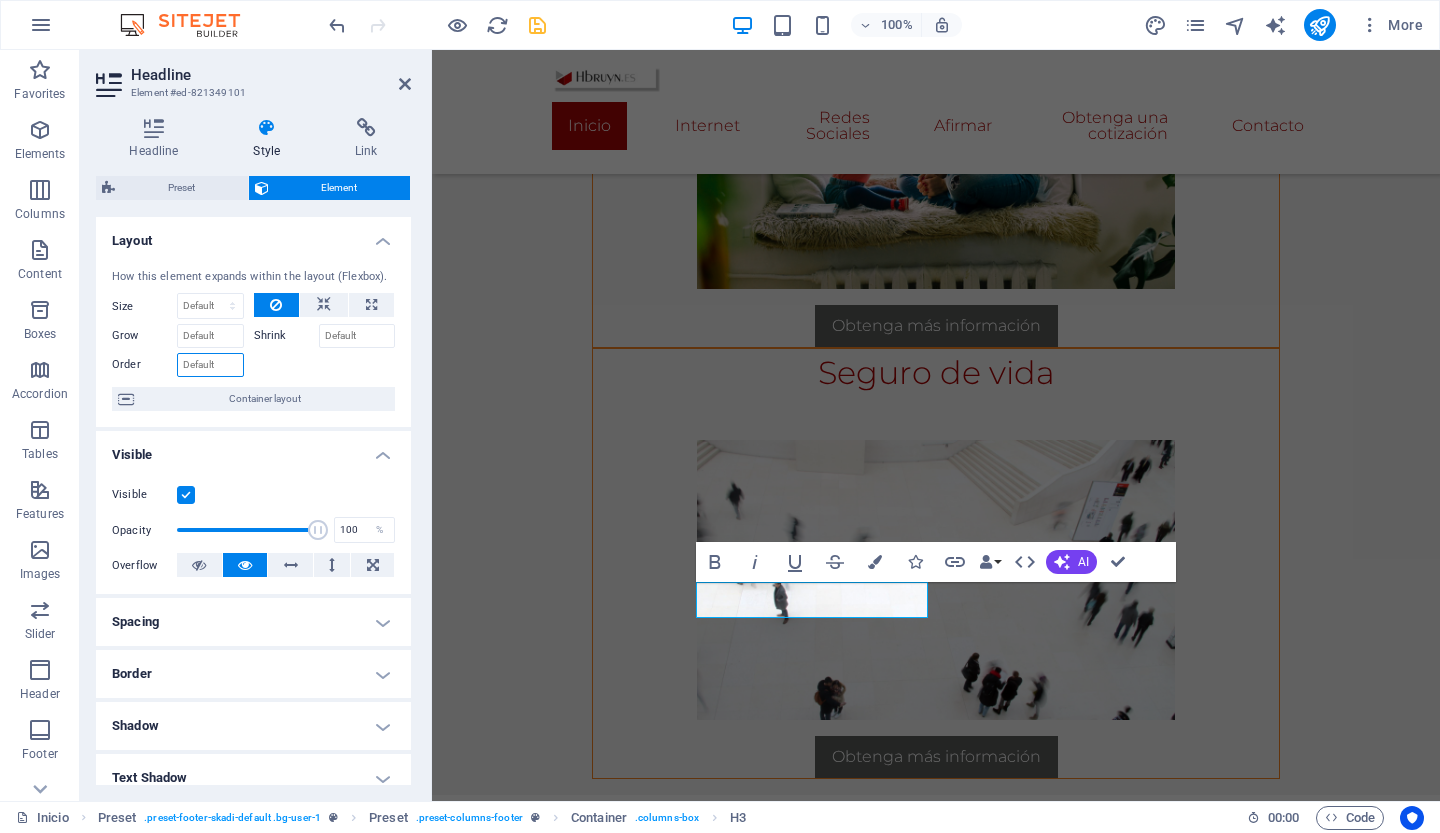 click on "Order" at bounding box center (210, 365) 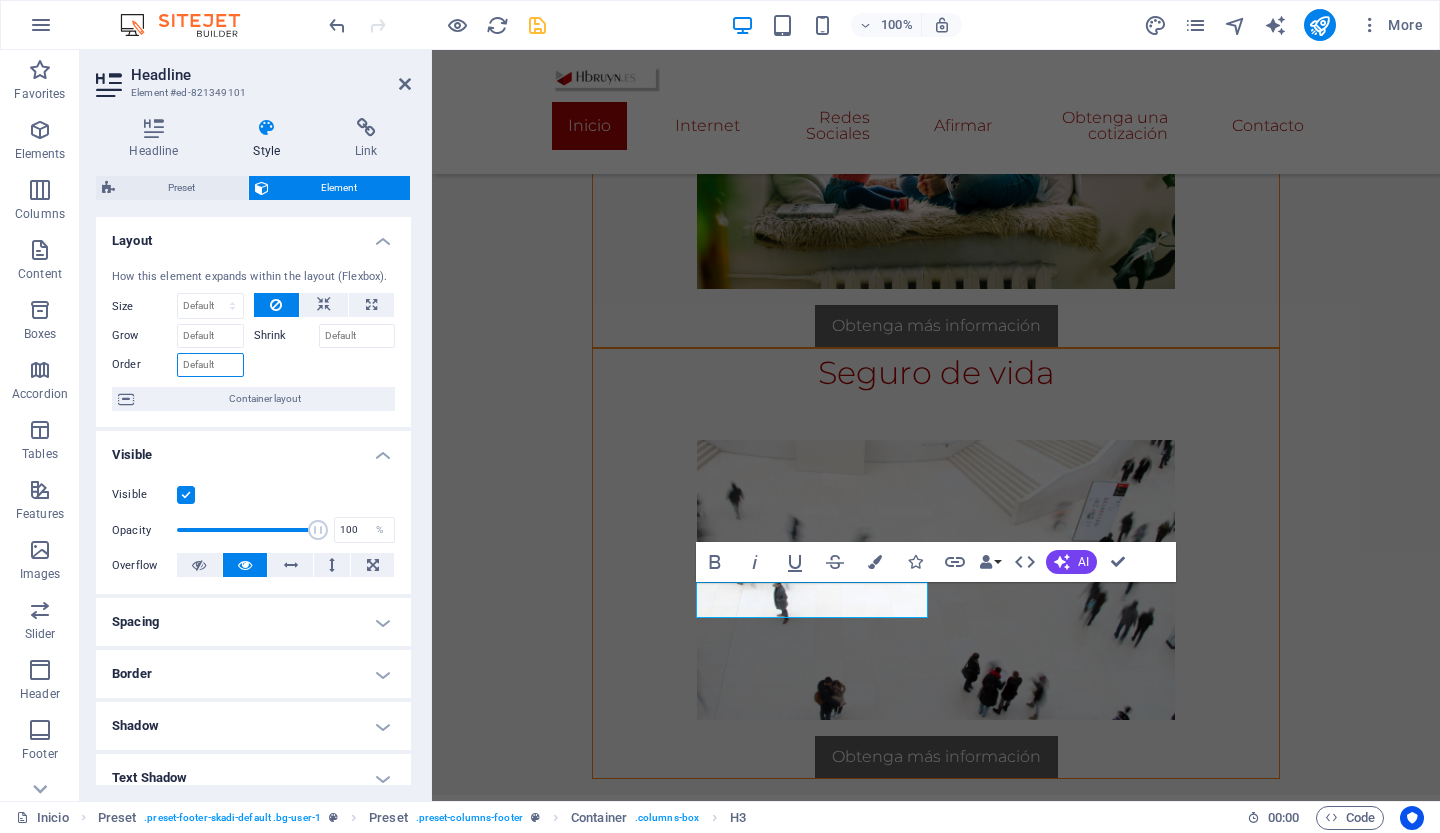 click on "Order" at bounding box center [210, 365] 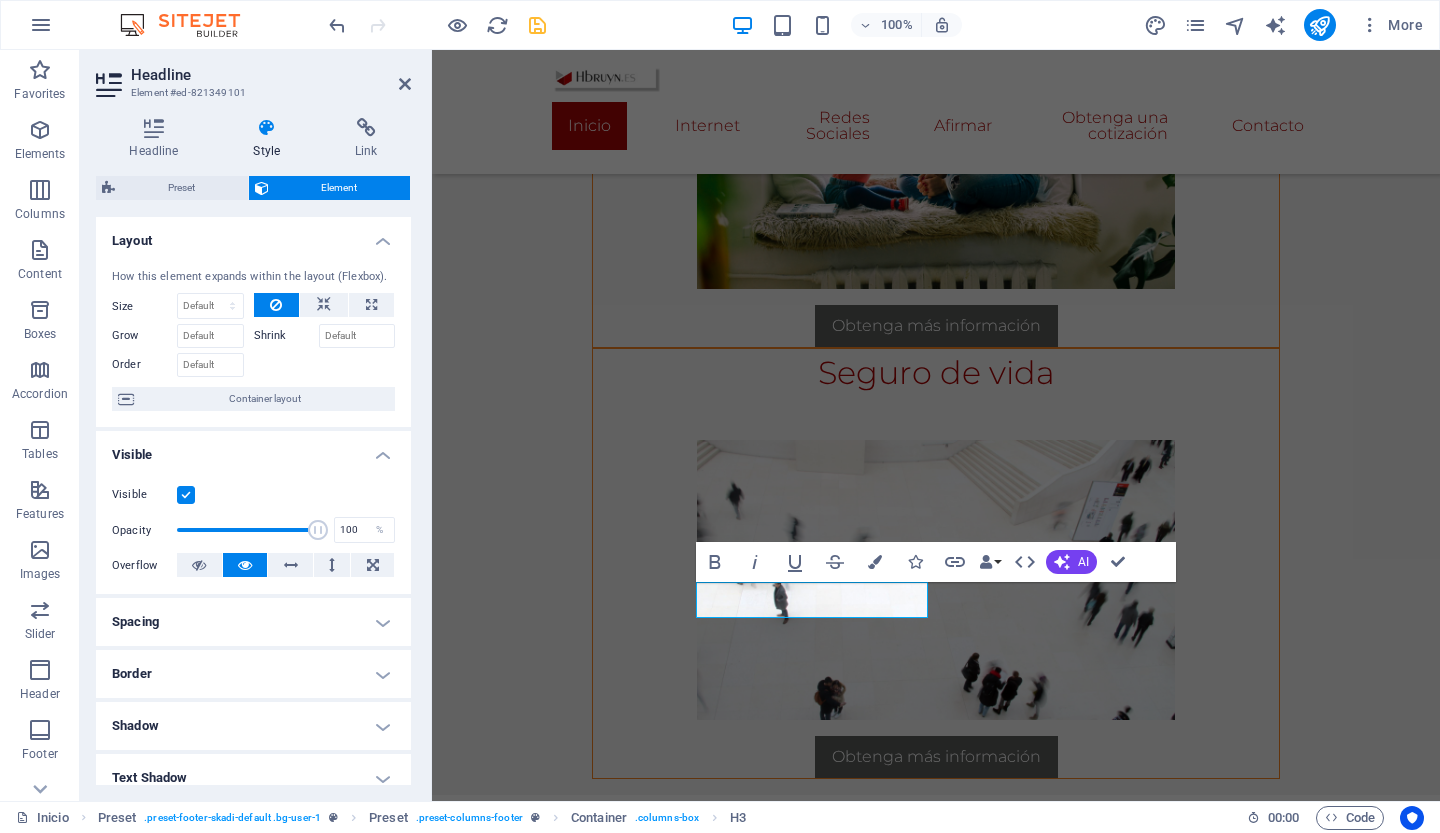 click on "Shadow" at bounding box center (253, 726) 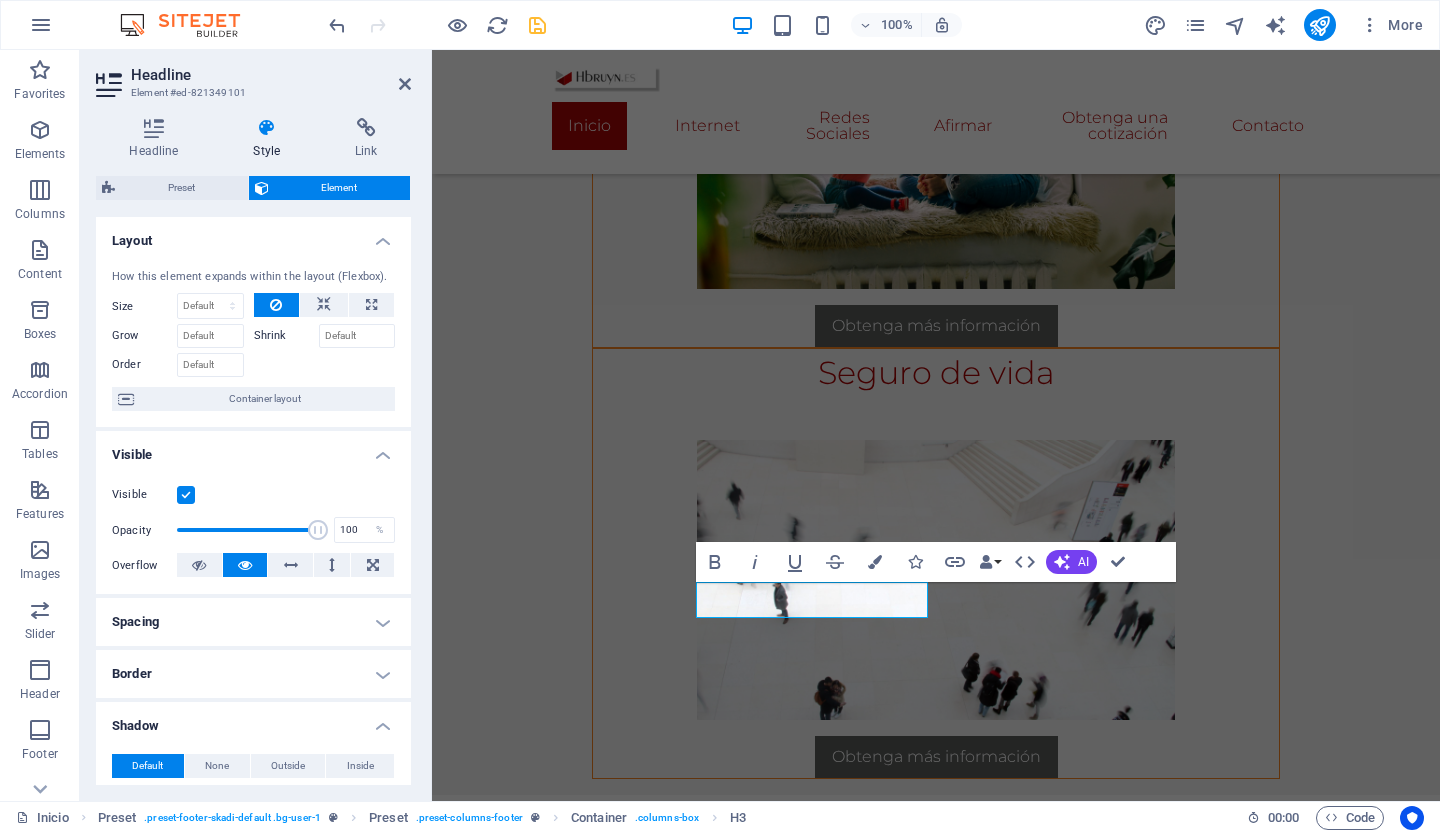 click on "Border" at bounding box center (253, 674) 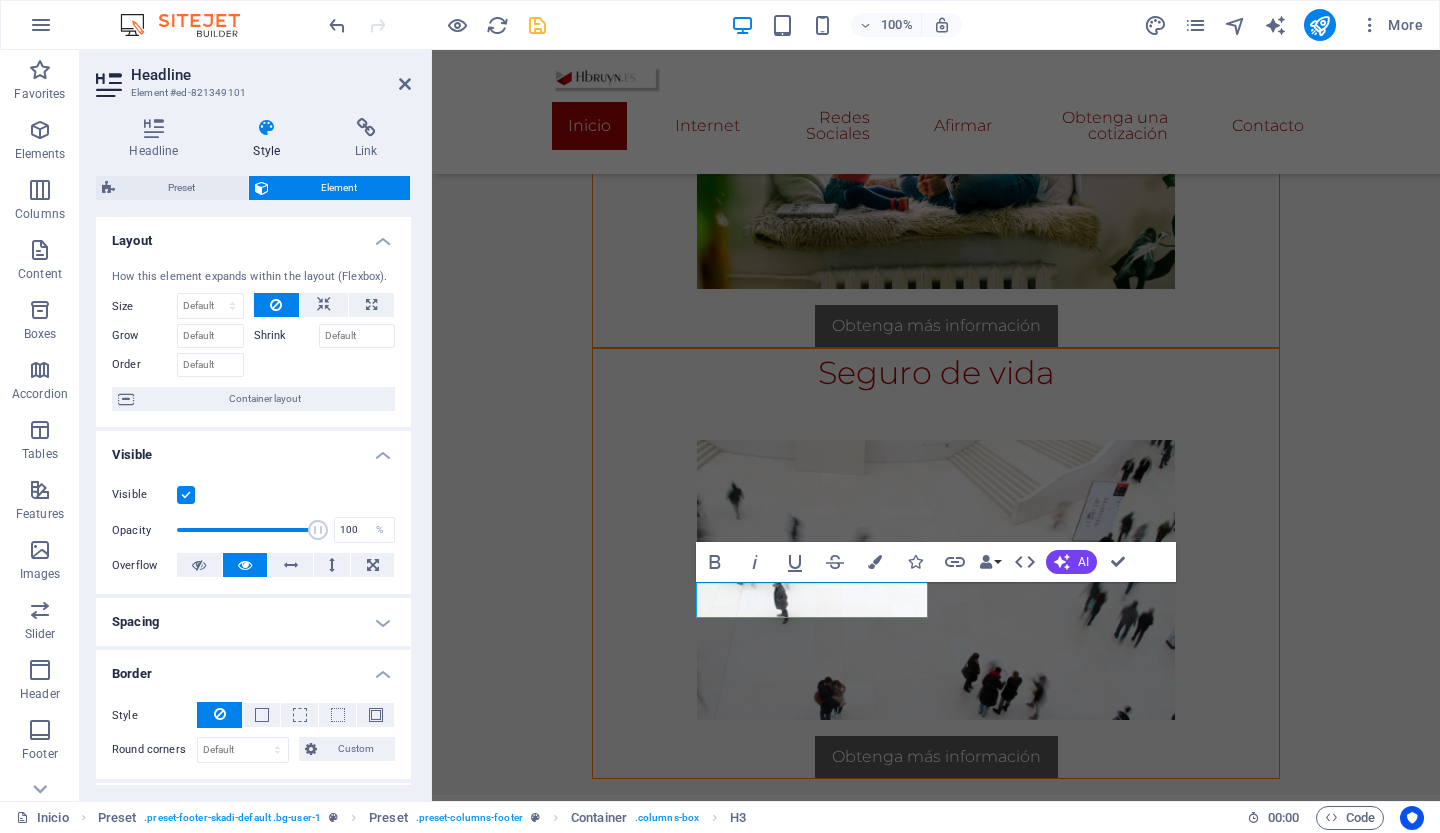 click on "Spacing" at bounding box center [253, 622] 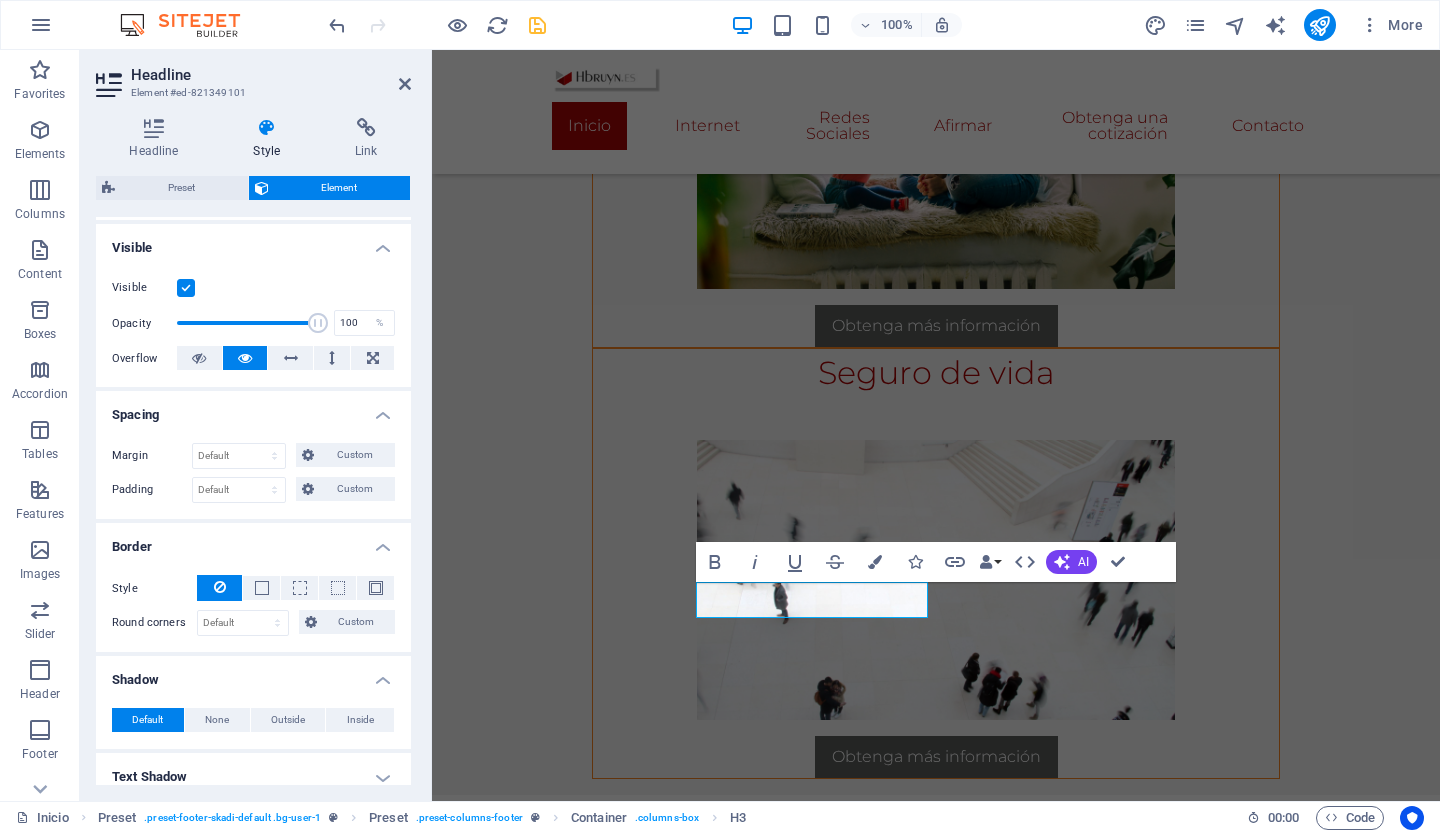scroll, scrollTop: 220, scrollLeft: 0, axis: vertical 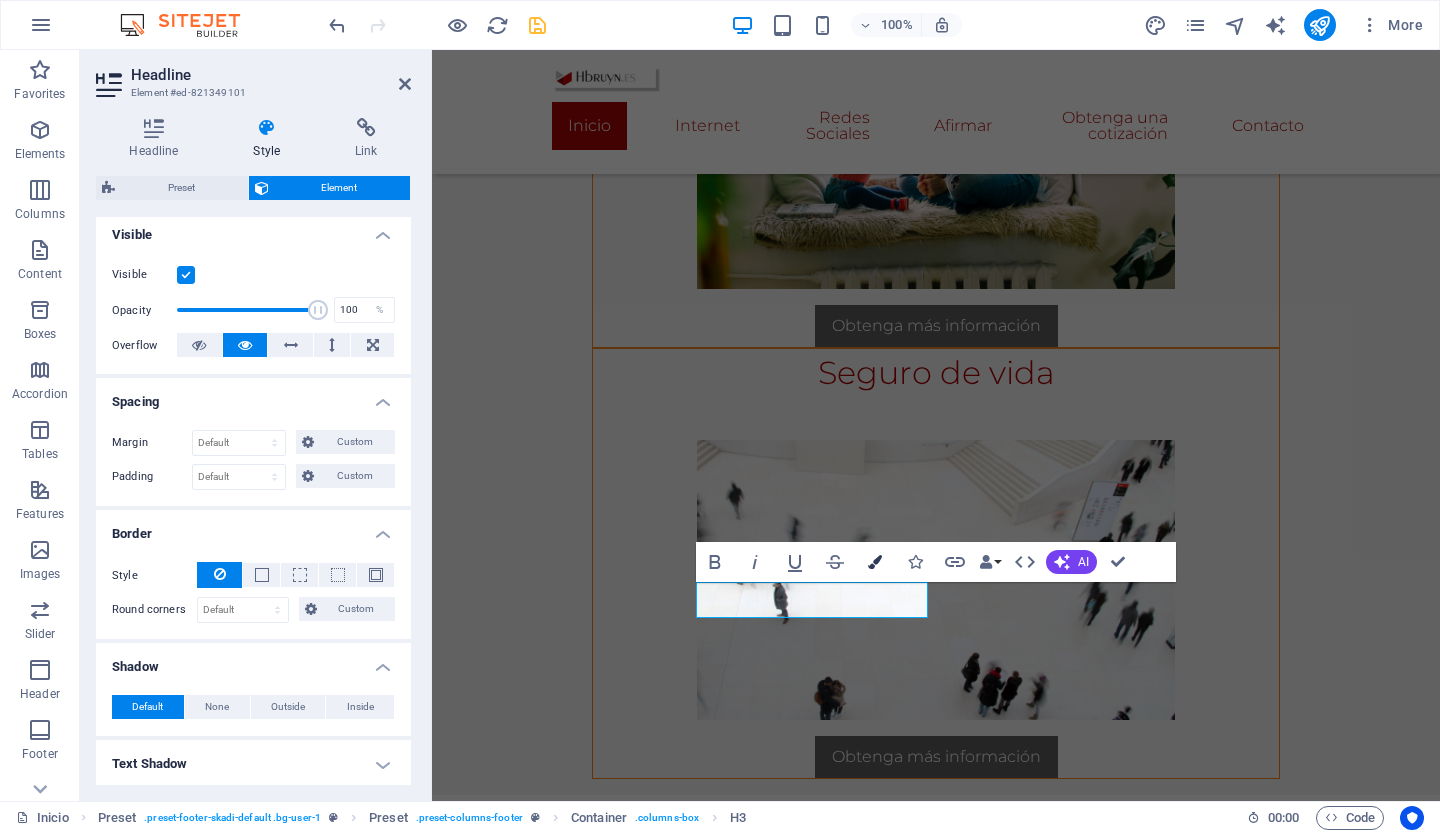 click at bounding box center (875, 562) 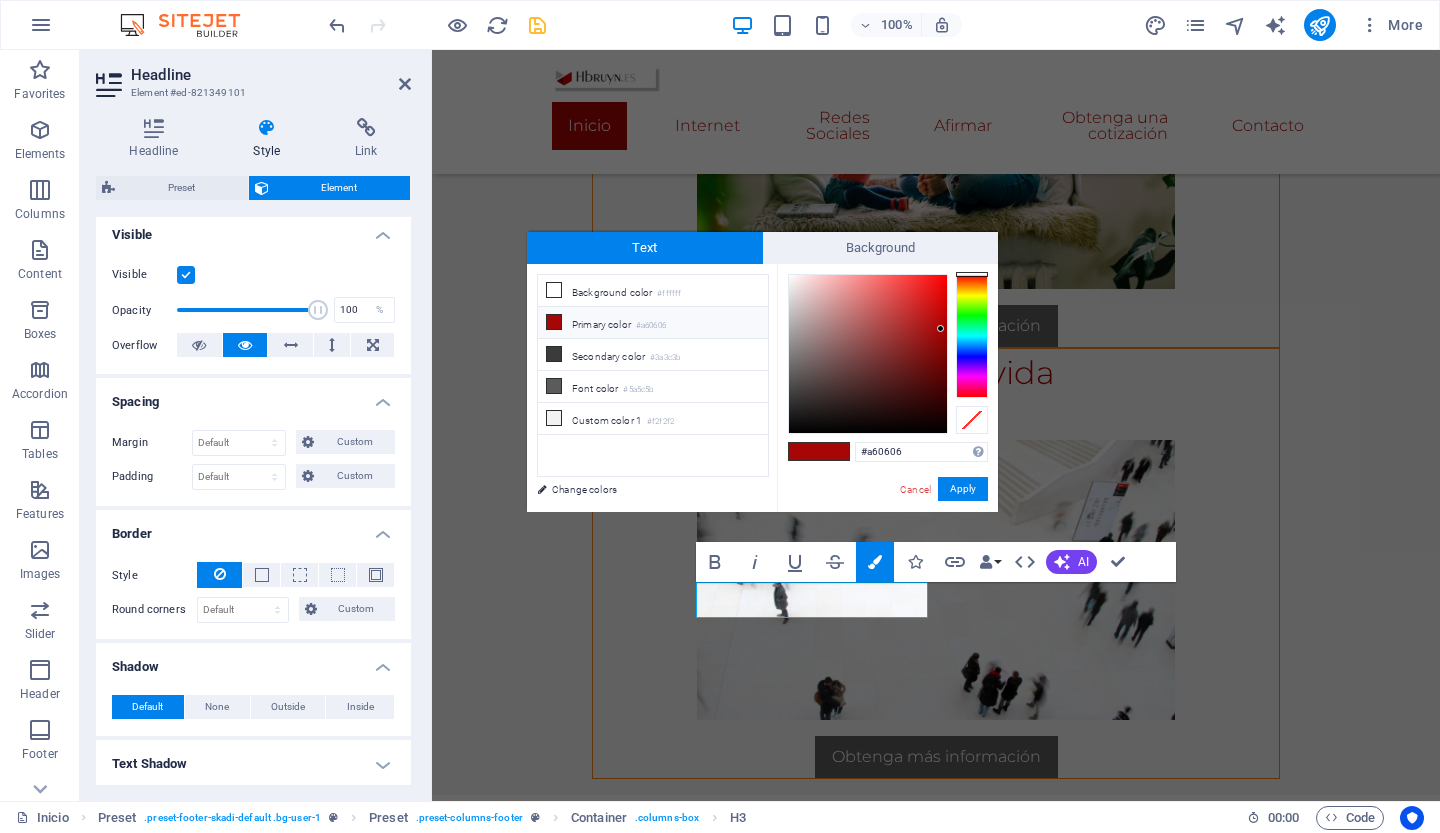 click on "Primary color
#a60606" at bounding box center (653, 323) 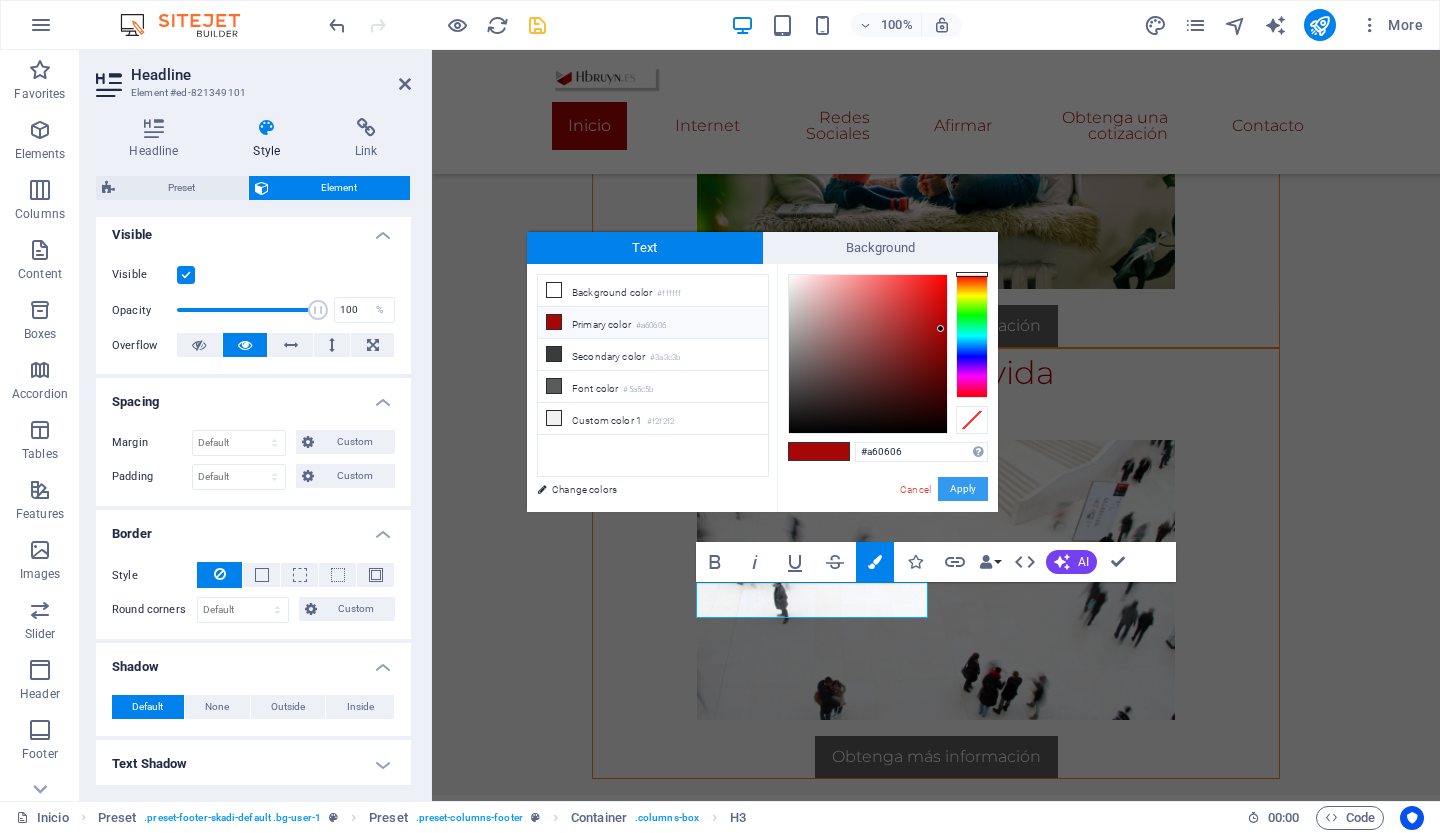 click on "Apply" at bounding box center (963, 489) 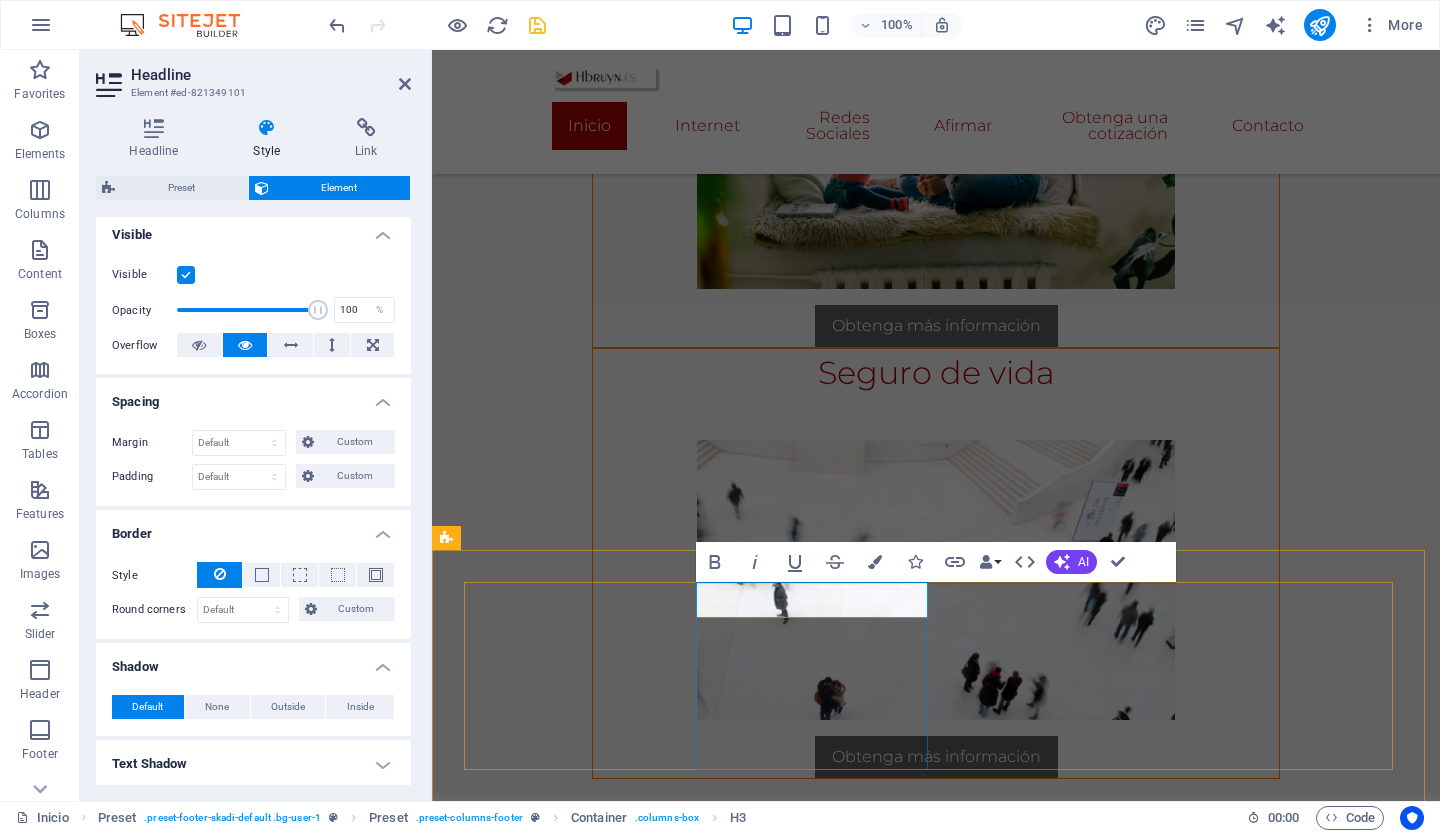 drag, startPoint x: 854, startPoint y: 602, endPoint x: 765, endPoint y: 611, distance: 89.453896 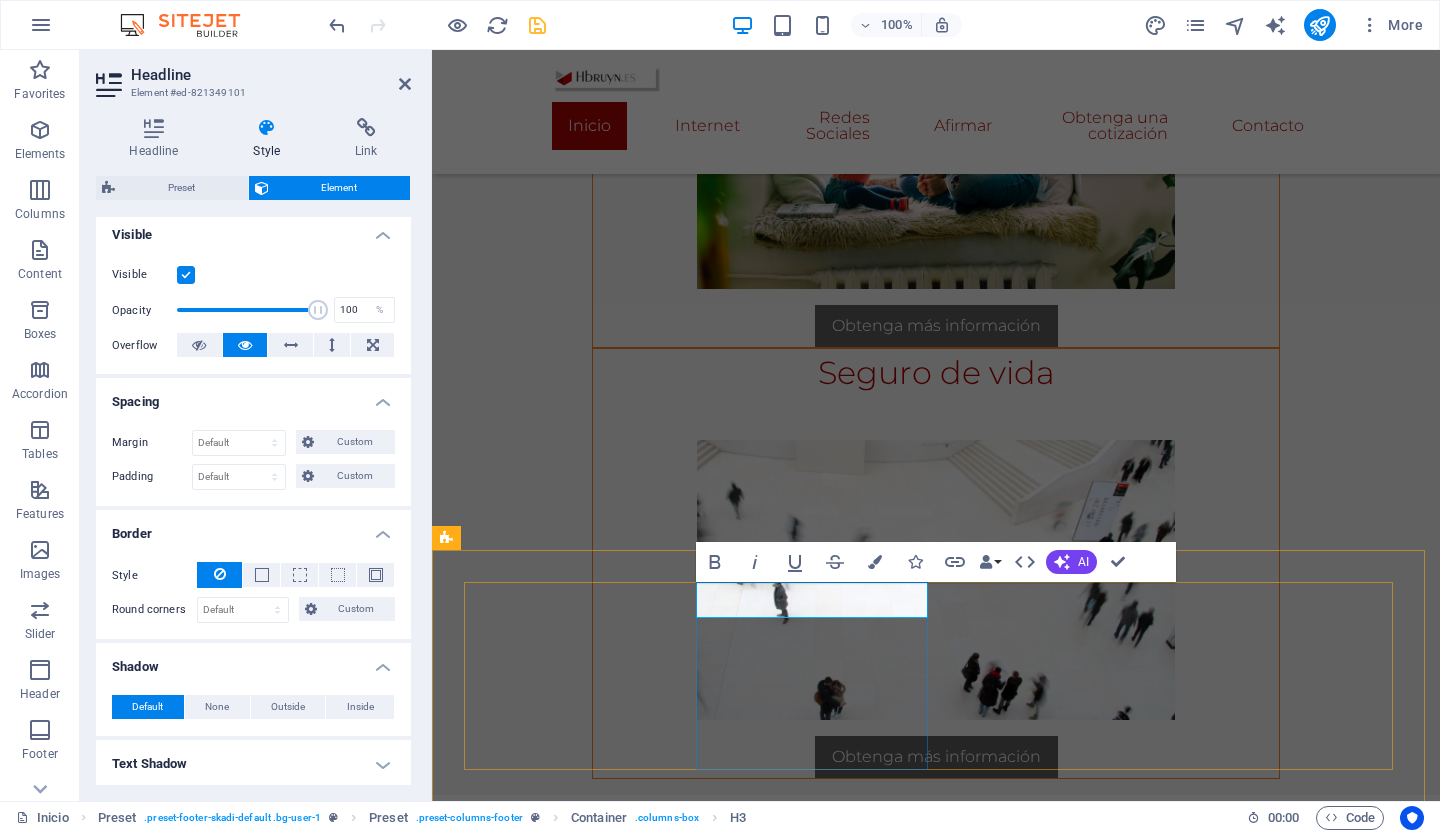 click on "Internet" at bounding box center (936, 1343) 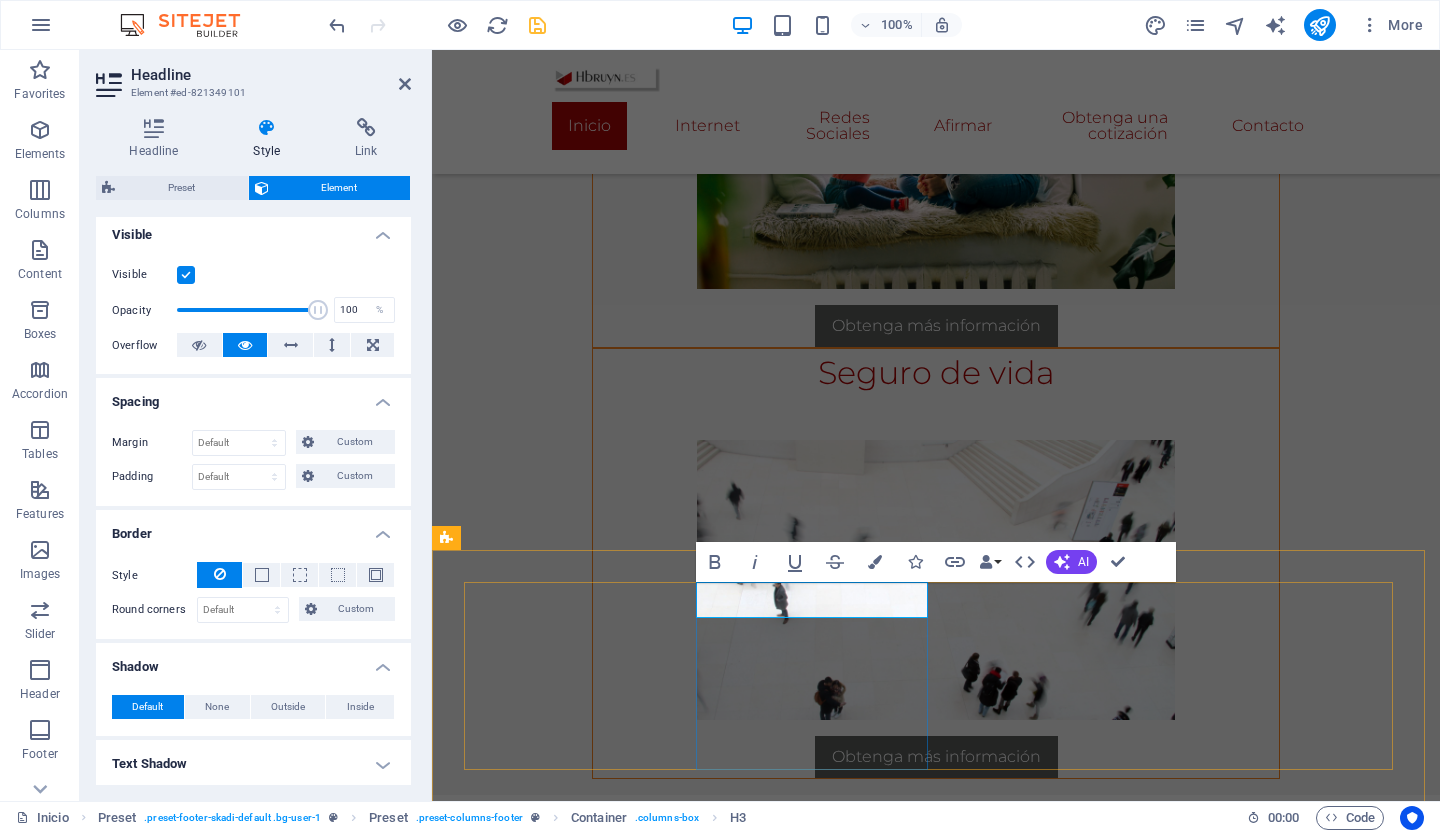 click on "Internet" at bounding box center (936, 1343) 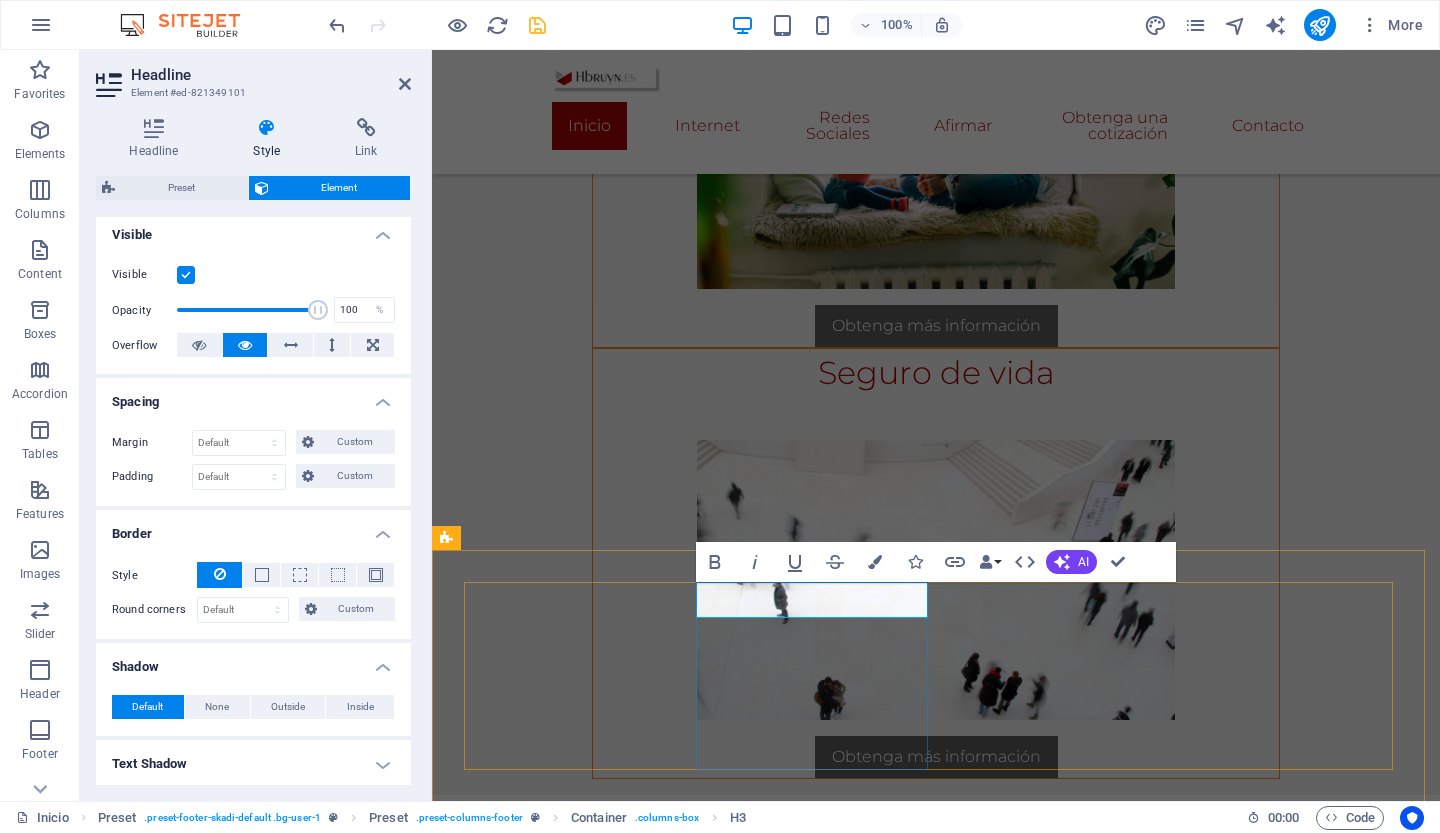 click on "Internet" at bounding box center (936, 1343) 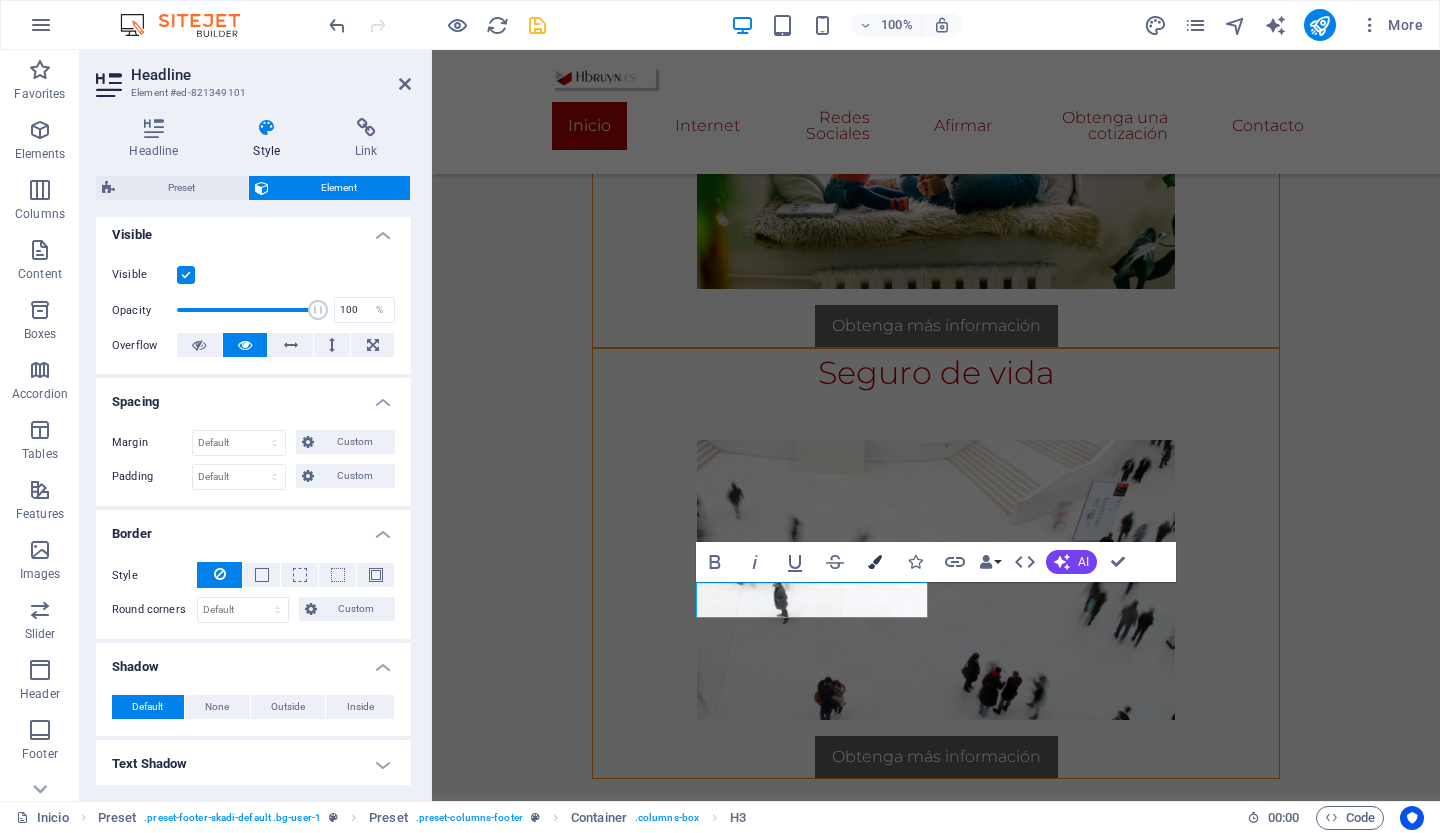 click at bounding box center (875, 562) 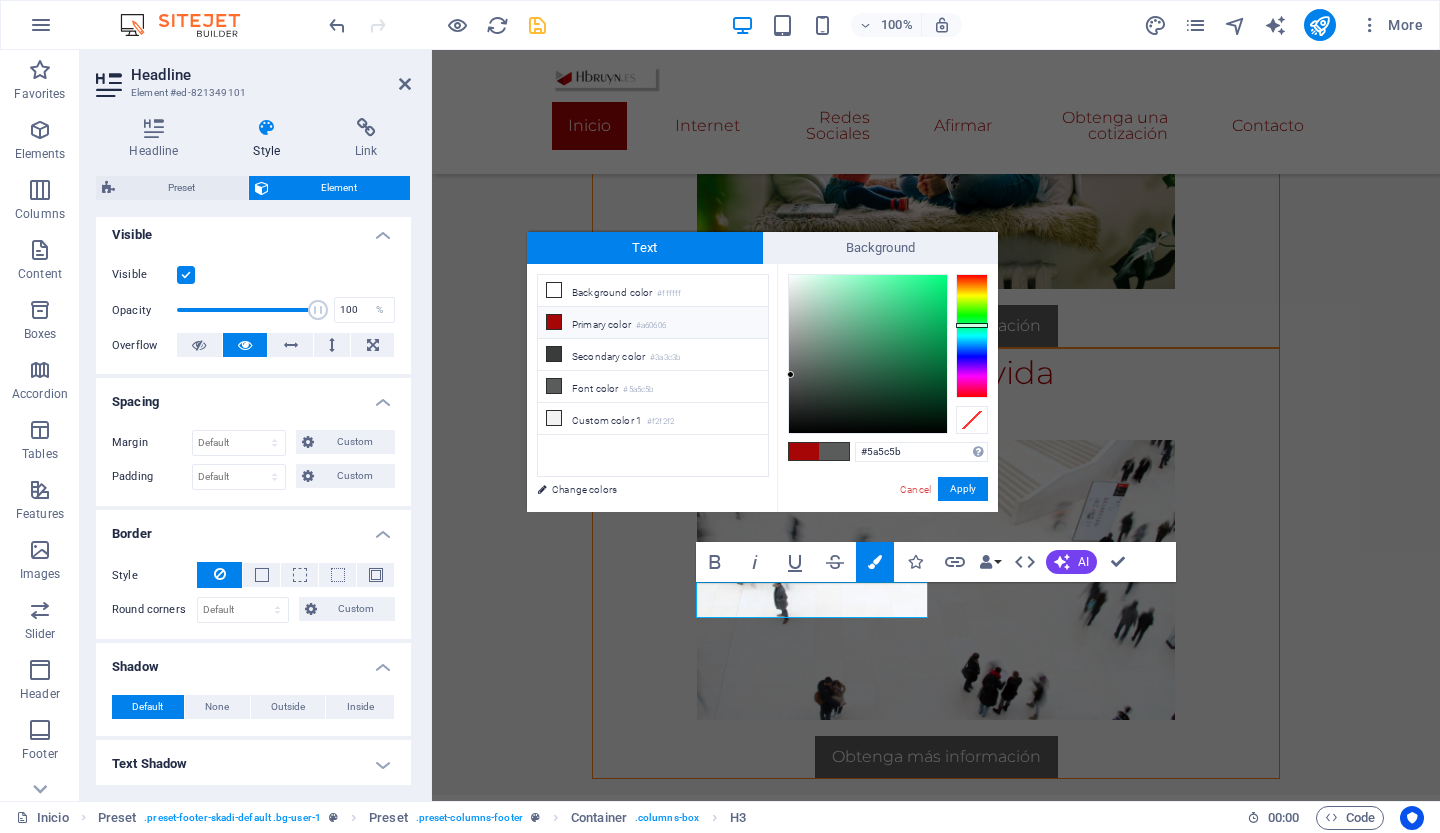 click on "Primary color
#a60606" at bounding box center (653, 323) 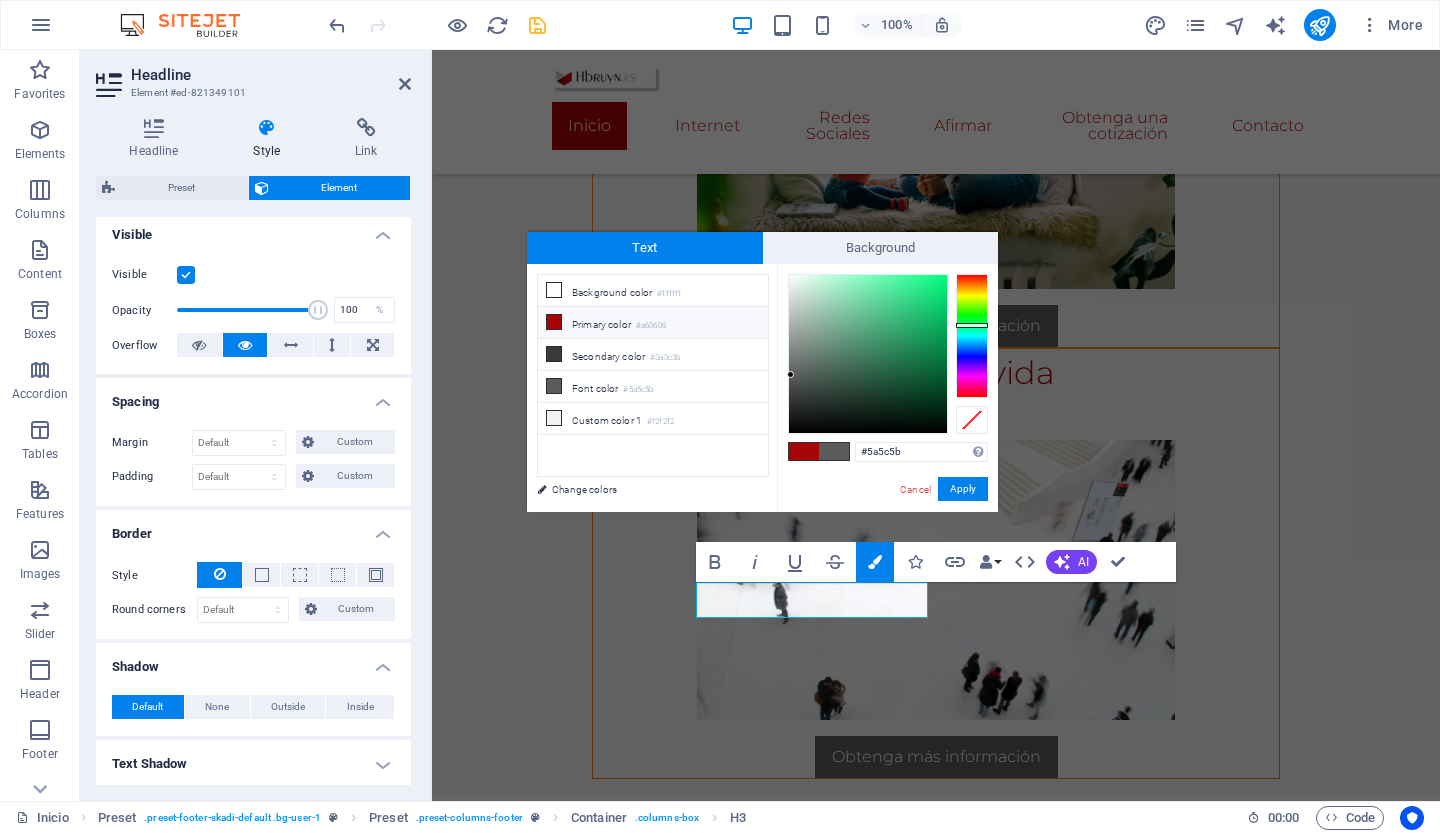 type on "#a60606" 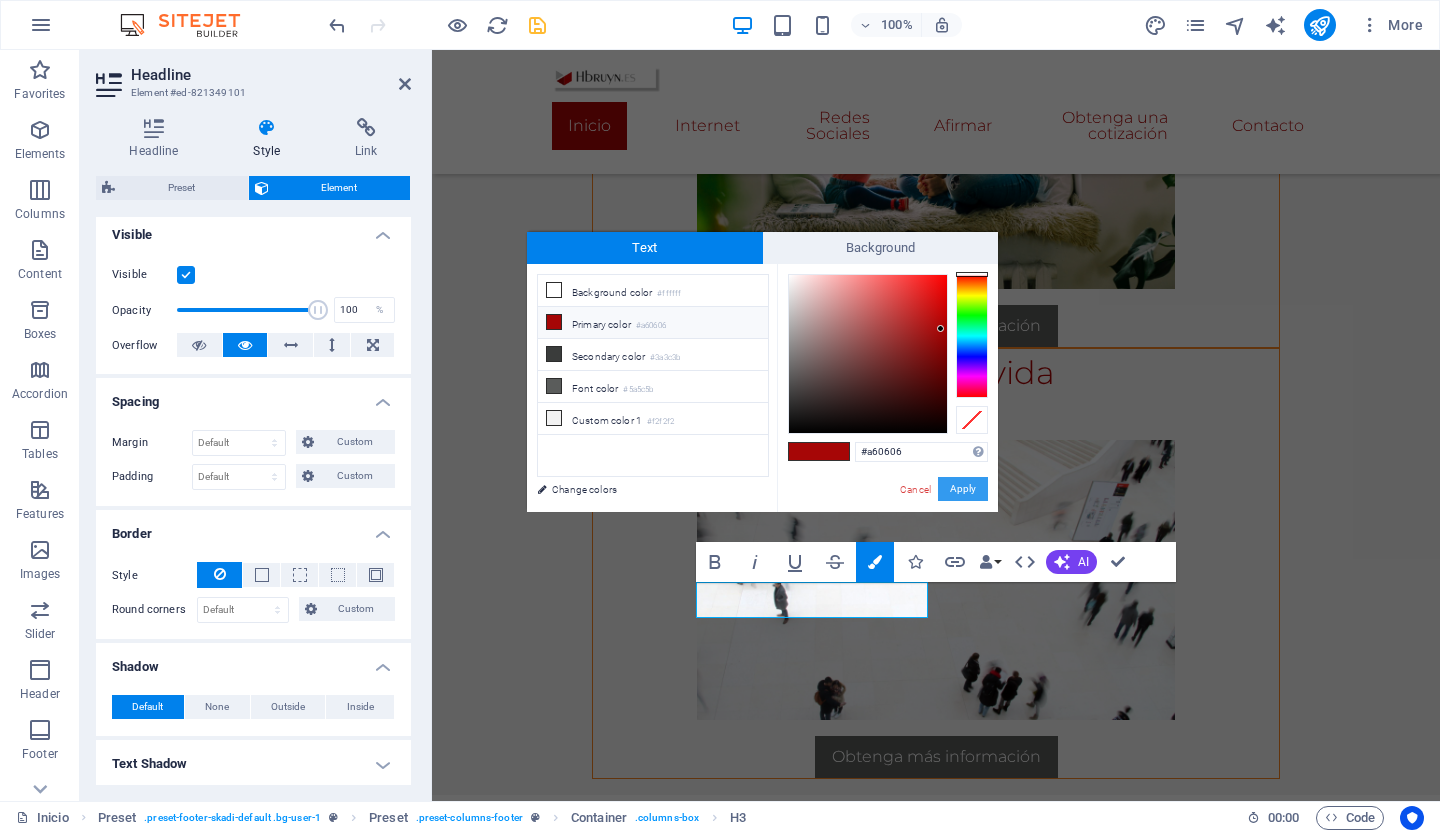 click on "Apply" at bounding box center [963, 489] 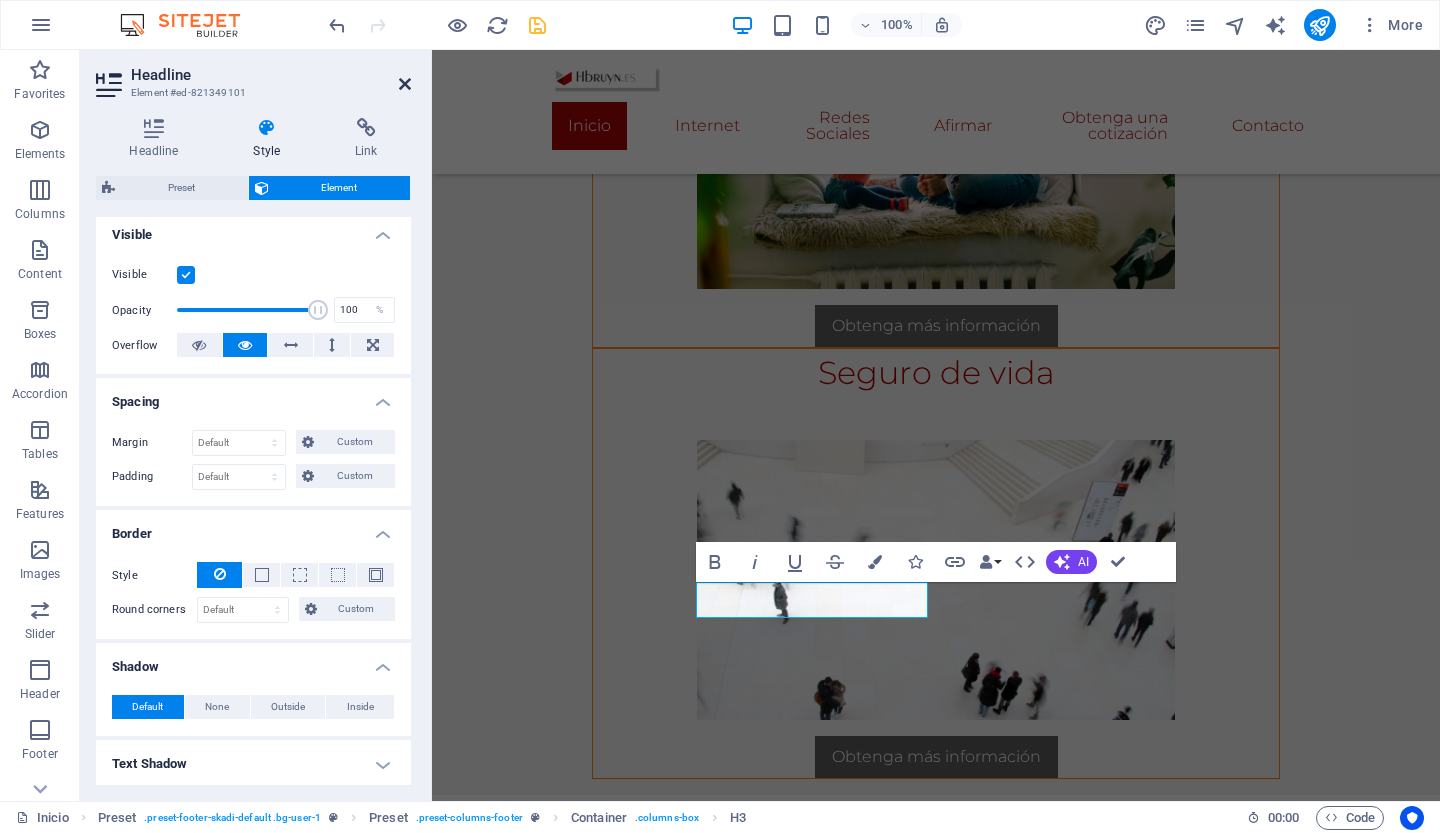 click at bounding box center (405, 84) 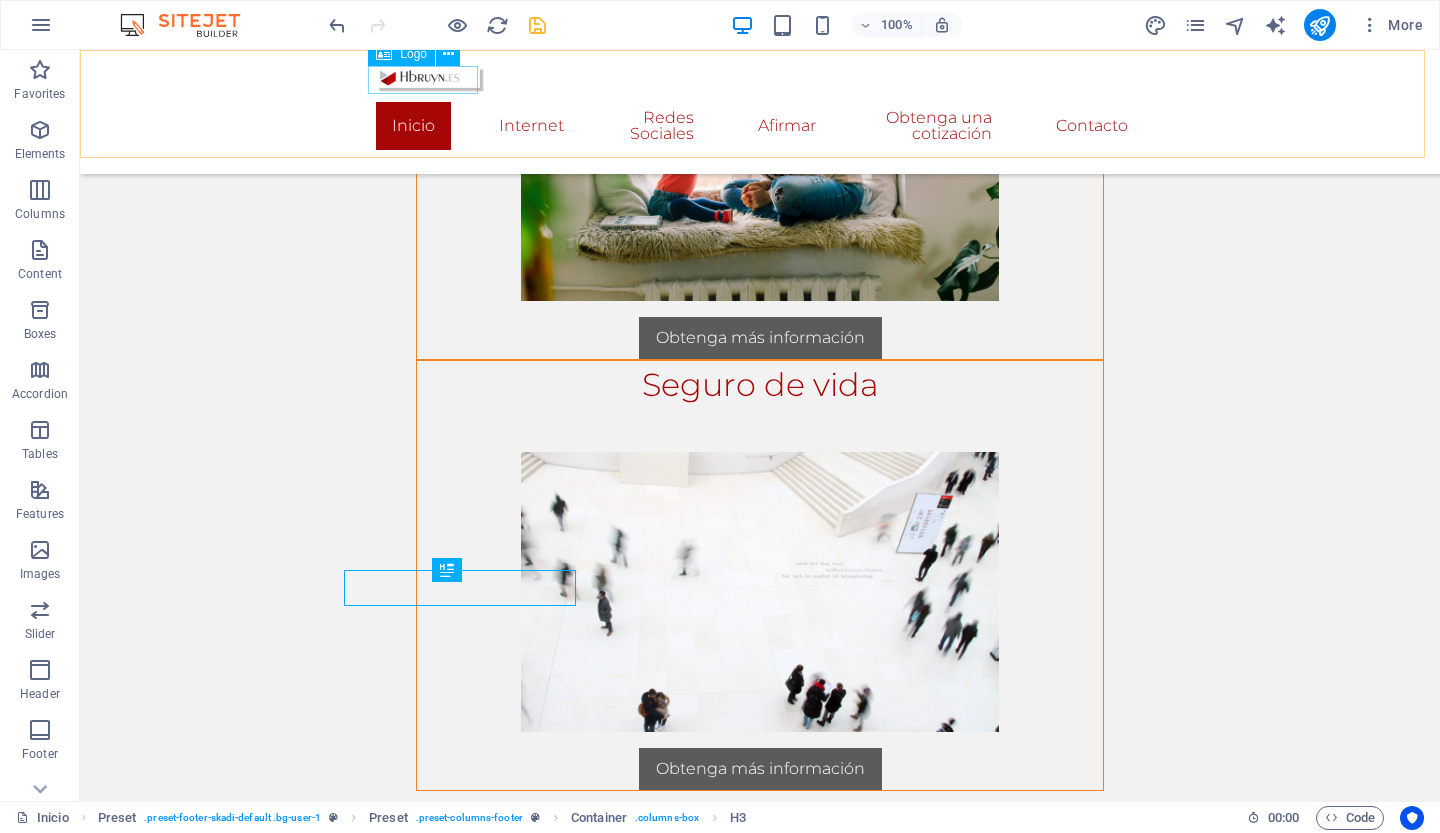 scroll, scrollTop: 2630, scrollLeft: 0, axis: vertical 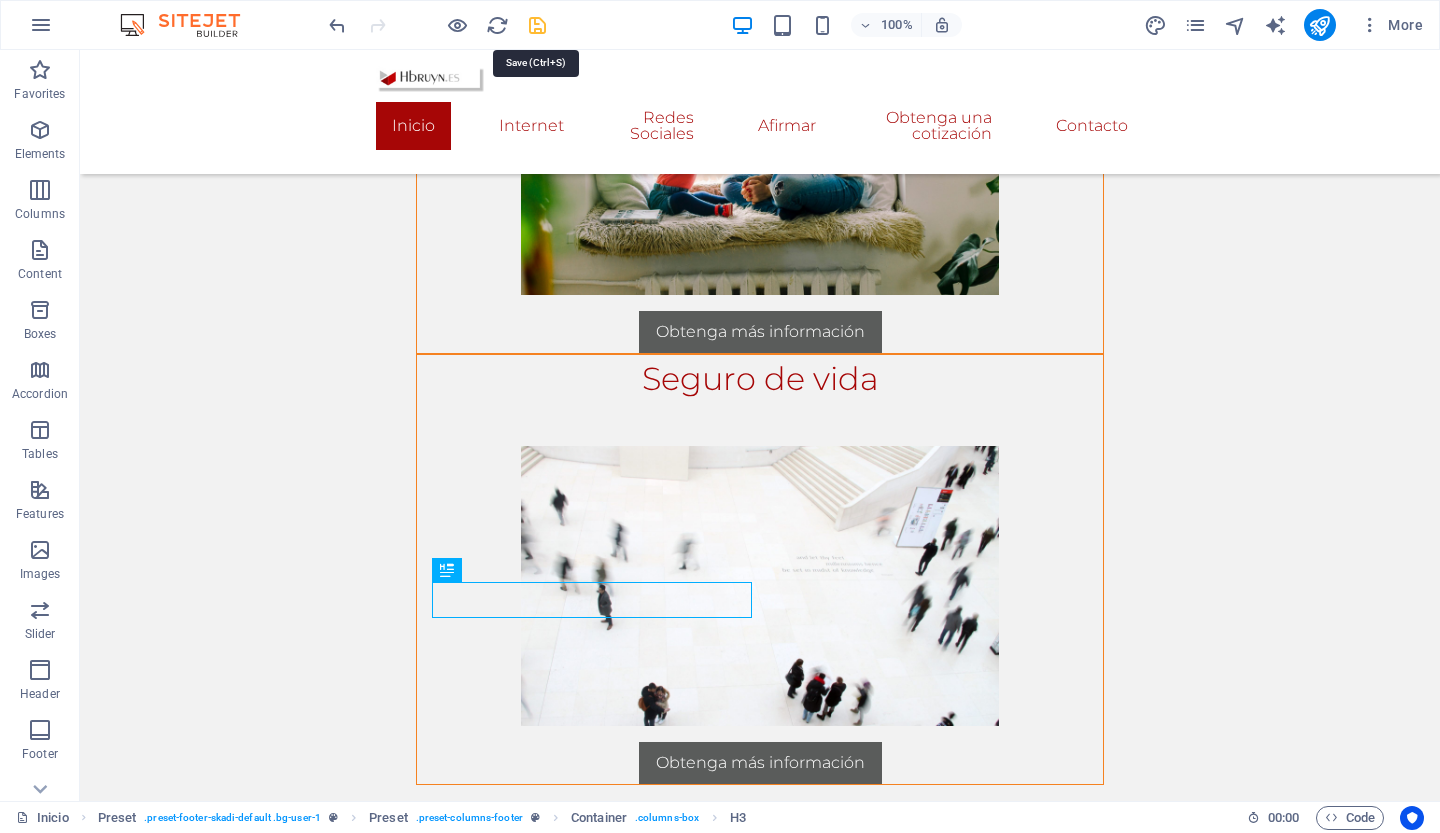 click at bounding box center [537, 25] 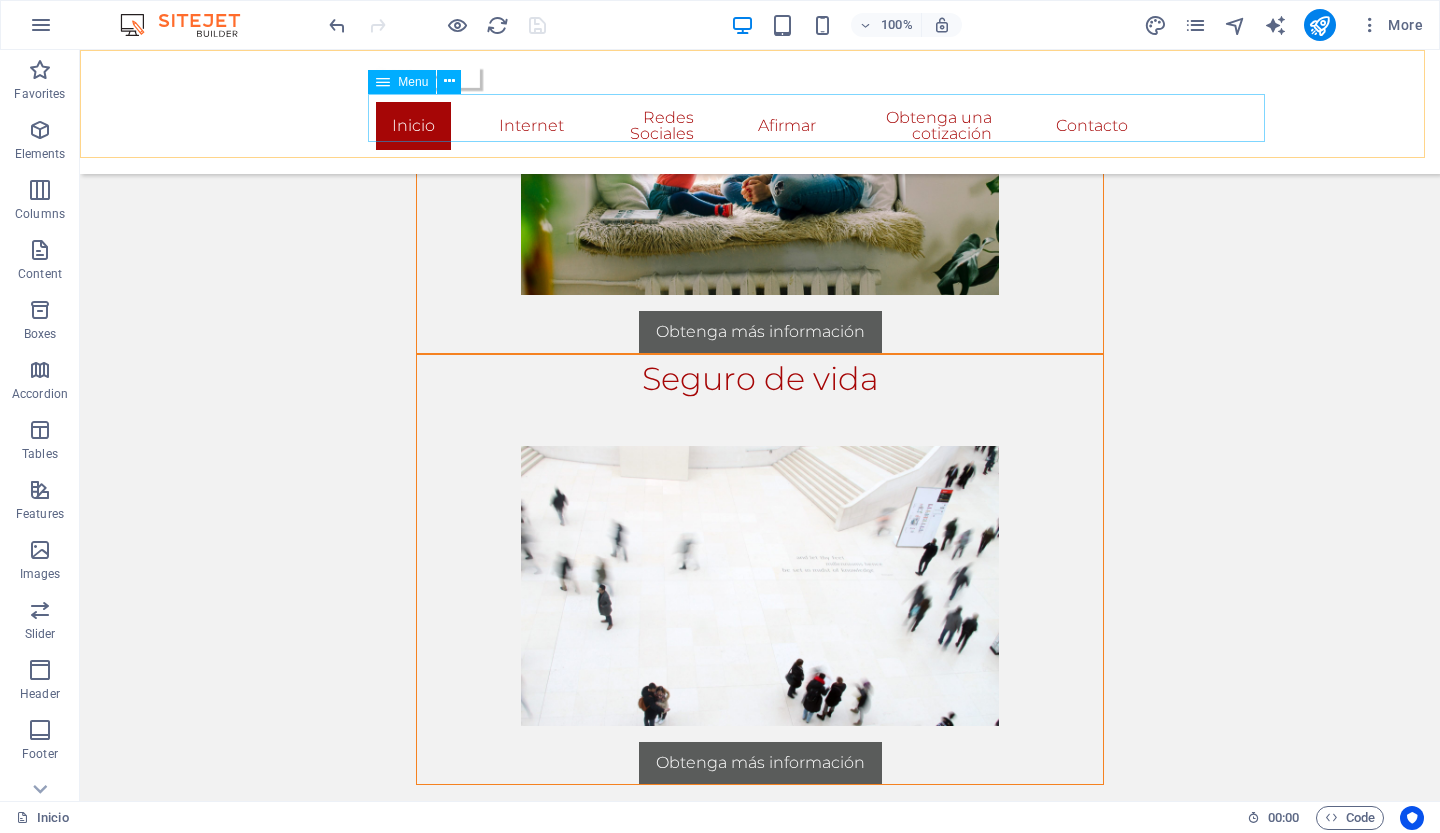 click on "Inicio Internet Buscadores Navegadores Datos curiosos web Redes Sociales Afirmar Obtenga una cotización Contacto" at bounding box center [760, 126] 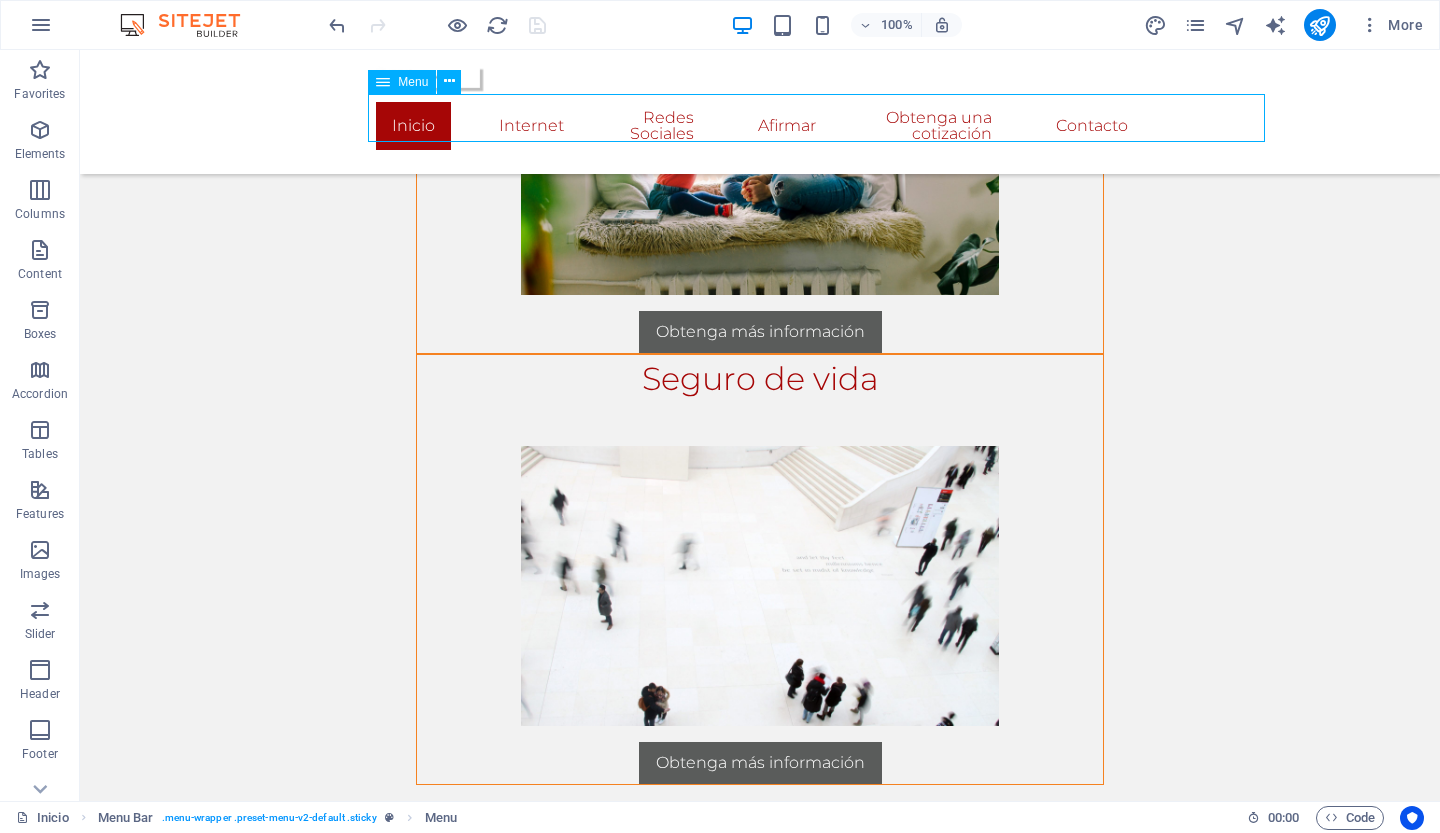 click on "Inicio Internet Buscadores Navegadores Datos curiosos web Redes Sociales Afirmar Obtenga una cotización Contacto" at bounding box center [760, 126] 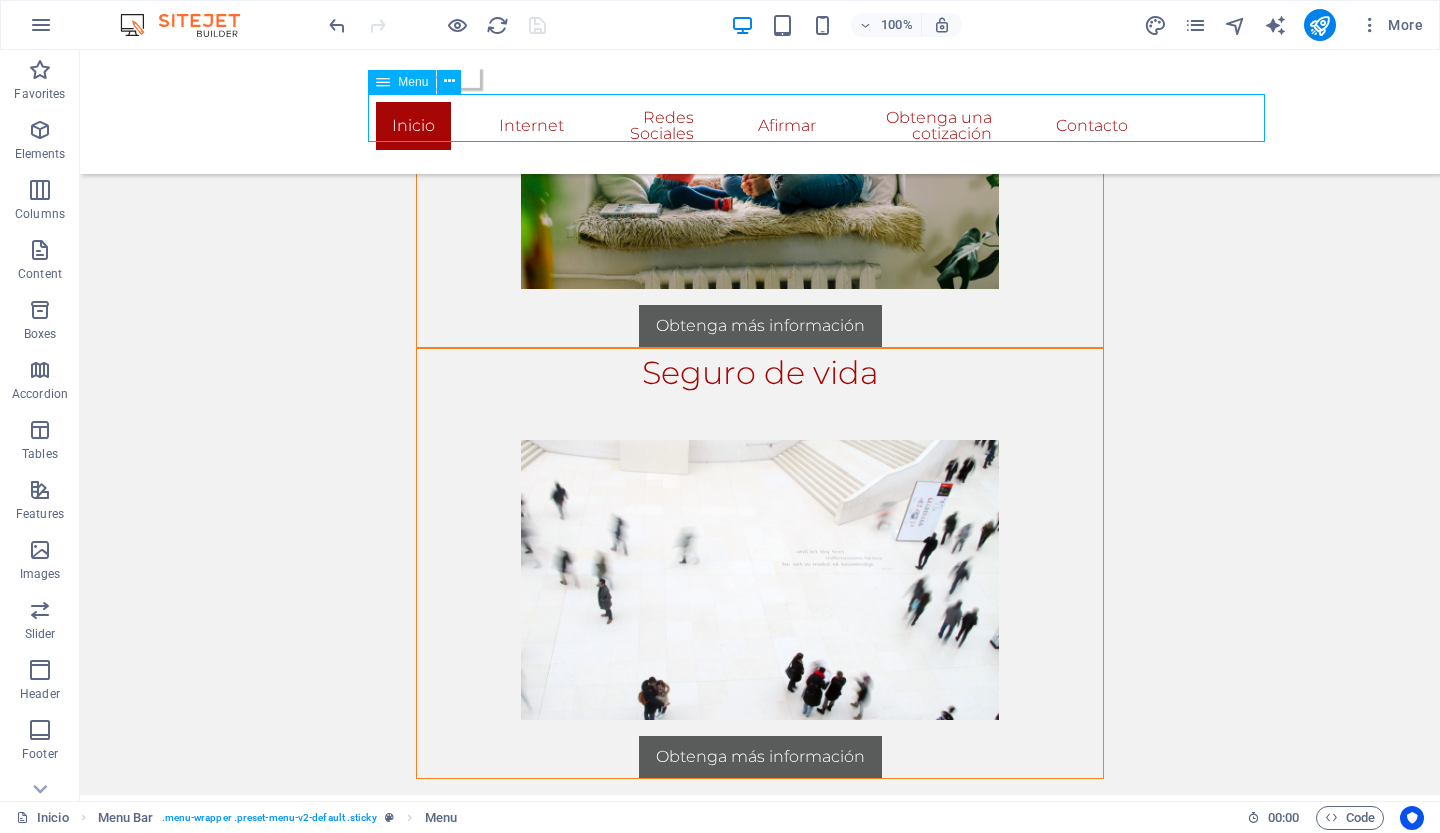 select 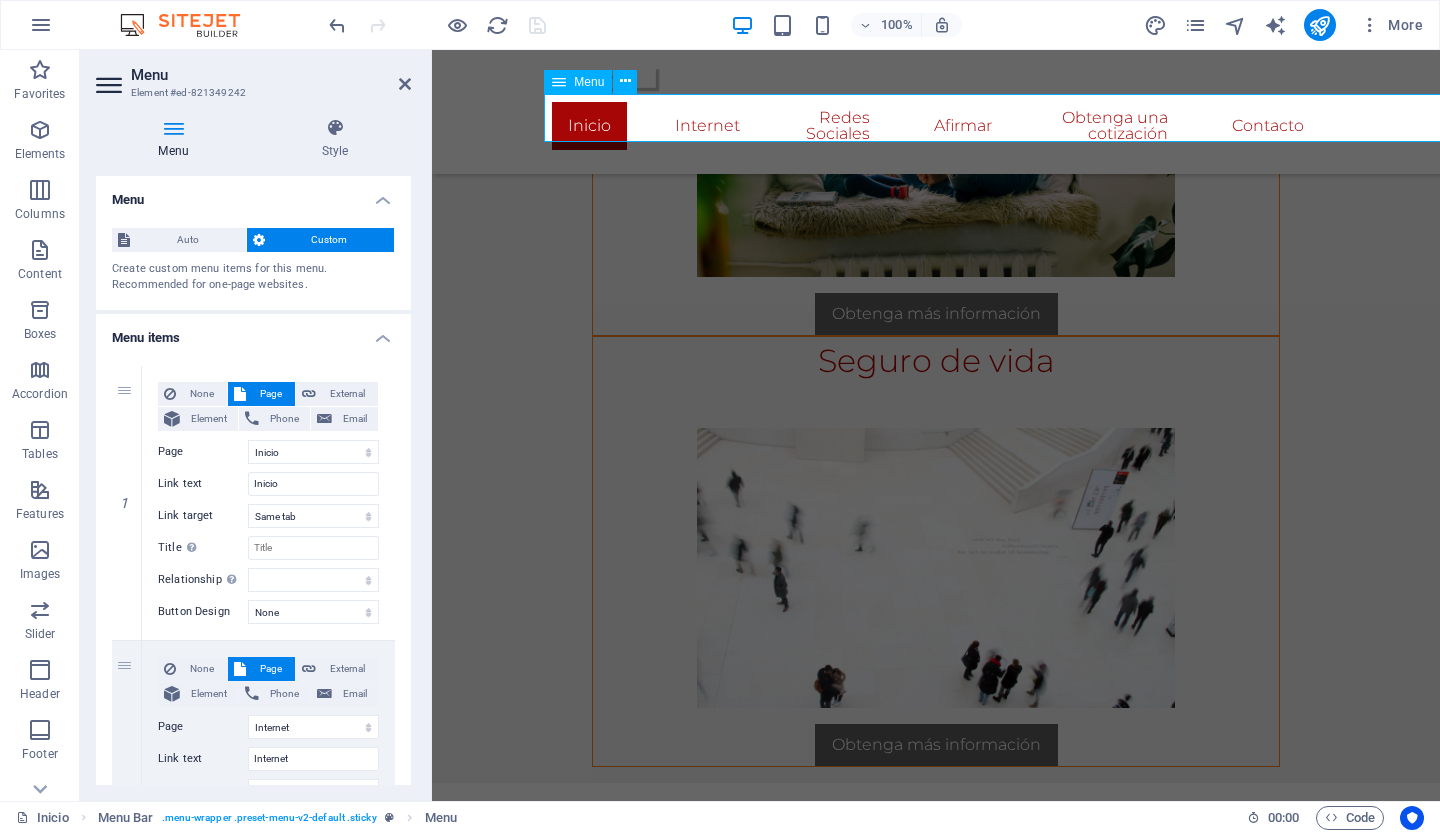 scroll, scrollTop: 2618, scrollLeft: 0, axis: vertical 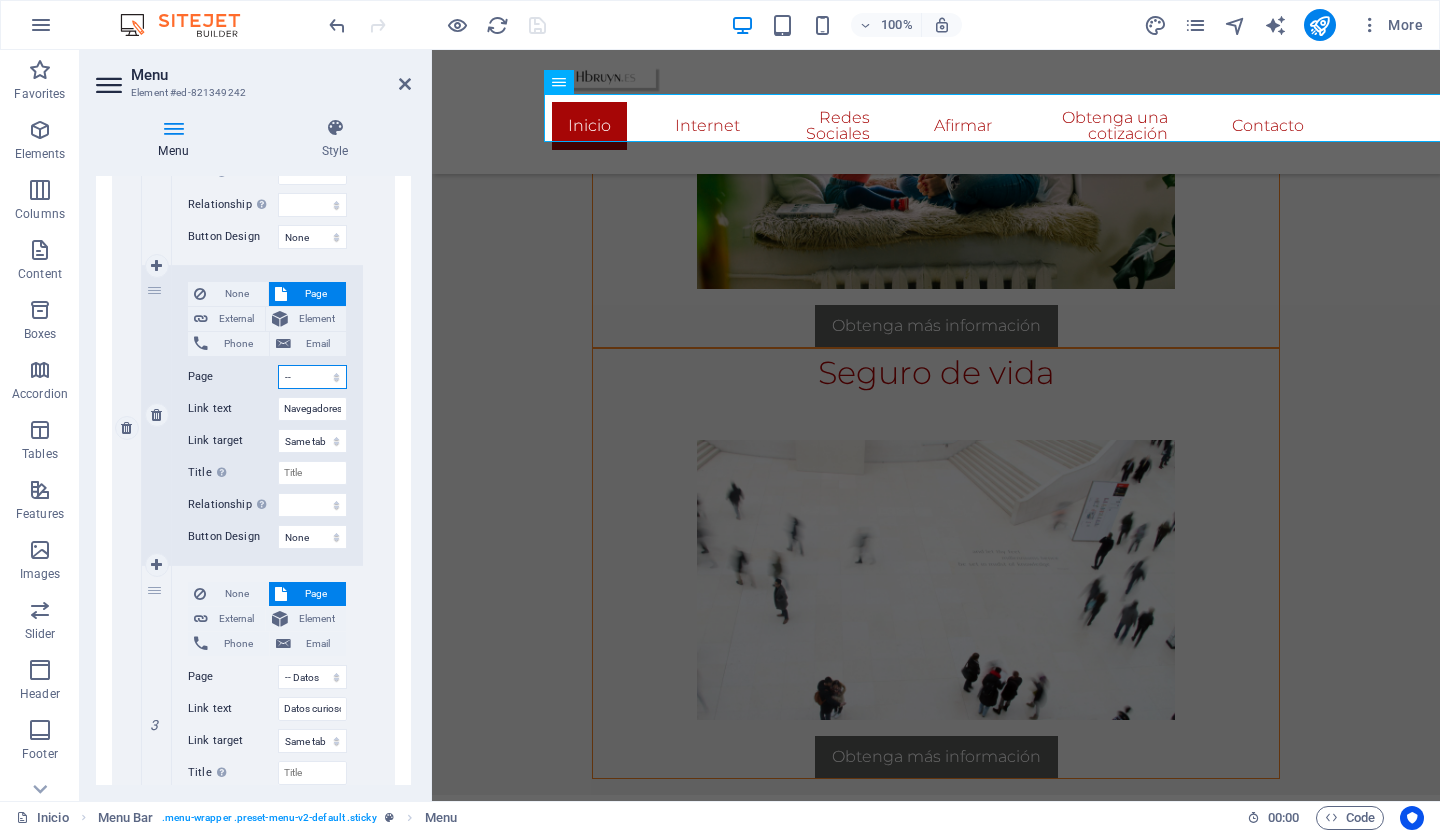 click on "Inicio Internet -- Buscadores -- Navegadores -- Datos curiosos -- web -- navegacion -- Farm or Ranch Insurance -- Travel Insurance -- Long-Term Travel Insurance -- Disability Insurance -- Vehicle Insurance Redes Sociales Claim Get a Quote Contact Legal Notice Privacy Privacy 1" at bounding box center (312, 377) 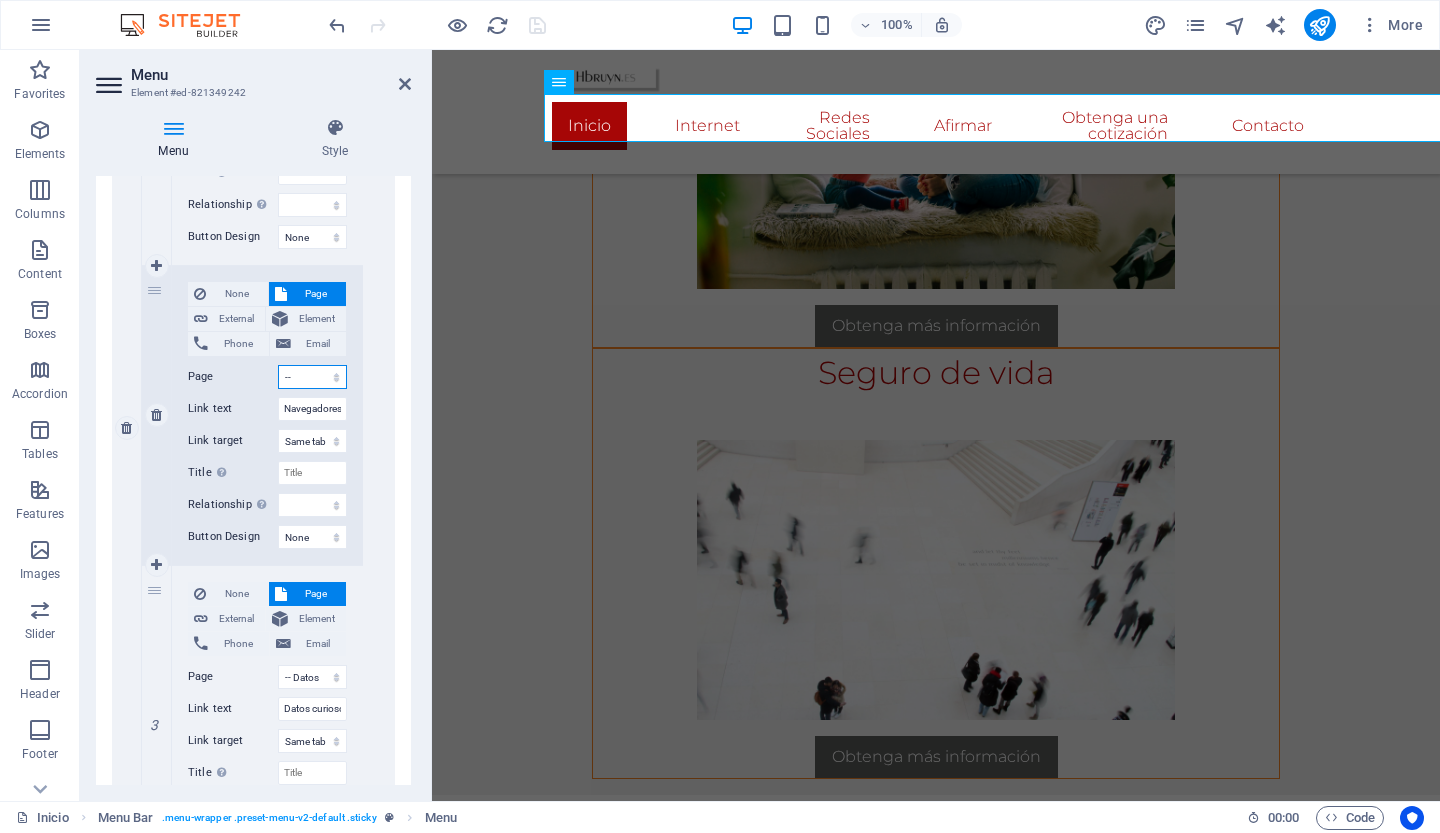 click on "Inicio Internet -- Buscadores -- Navegadores -- Datos curiosos -- web -- navegacion -- Farm or Ranch Insurance -- Travel Insurance -- Long-Term Travel Insurance -- Disability Insurance -- Vehicle Insurance Redes Sociales Claim Get a Quote Contact Legal Notice Privacy Privacy 1" at bounding box center [312, 377] 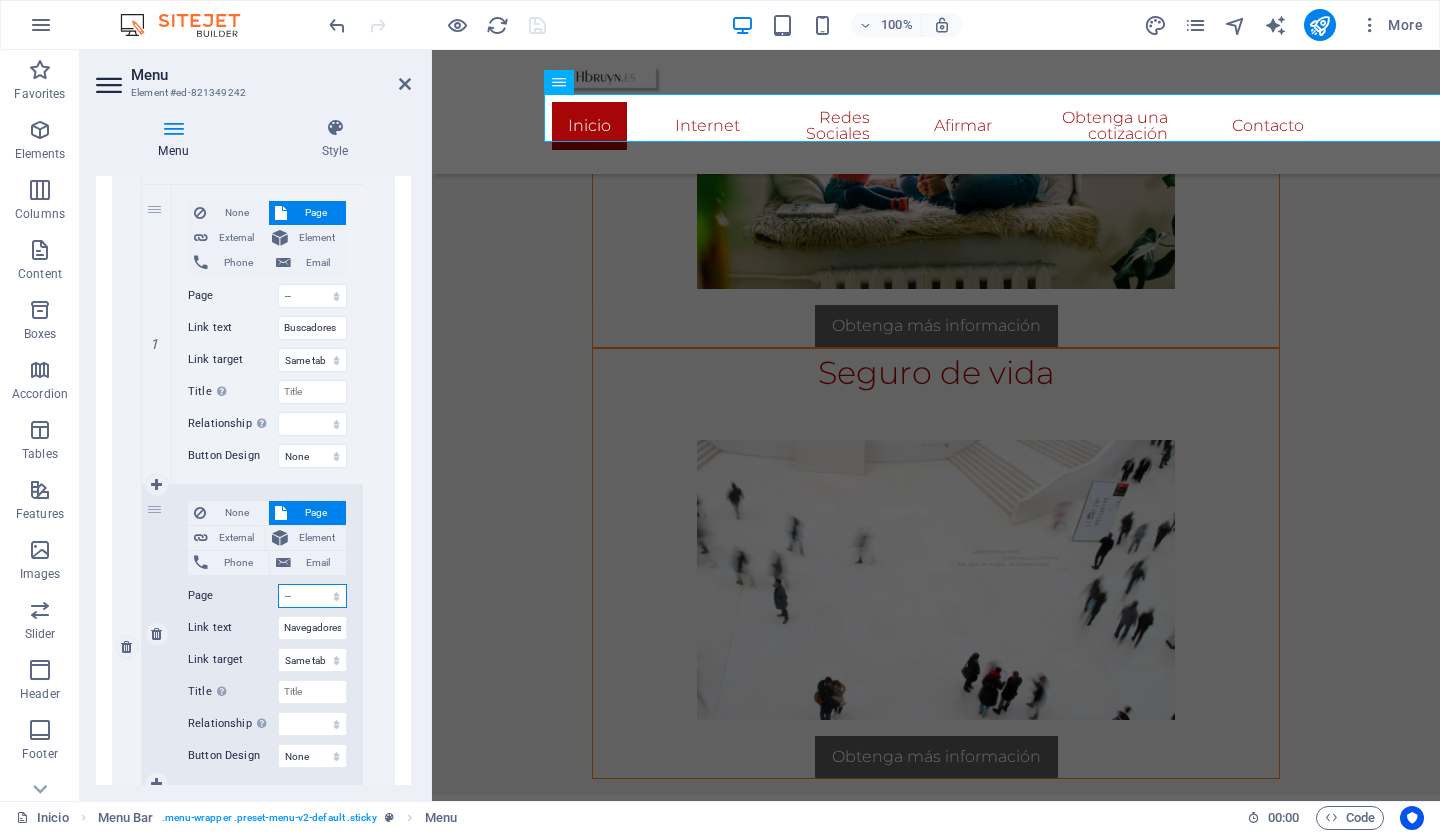 scroll, scrollTop: 728, scrollLeft: 0, axis: vertical 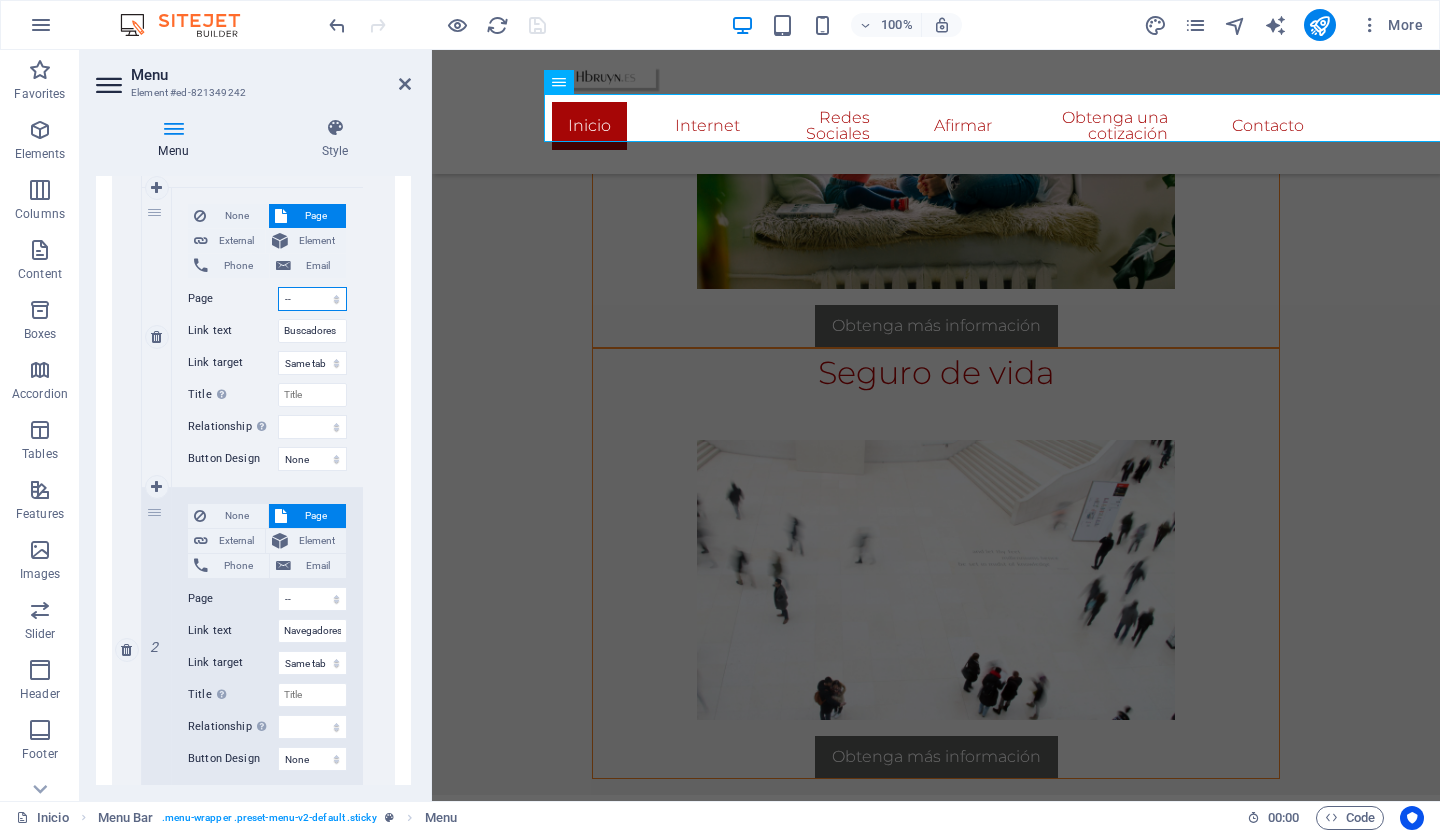 click on "Inicio Internet -- Buscadores -- Navegadores -- Datos curiosos -- web -- navegacion -- Farm or Ranch Insurance -- Travel Insurance -- Long-Term Travel Insurance -- Disability Insurance -- Vehicle Insurance Redes Sociales Claim Get a Quote Contact Legal Notice Privacy Privacy 1" at bounding box center [312, 299] 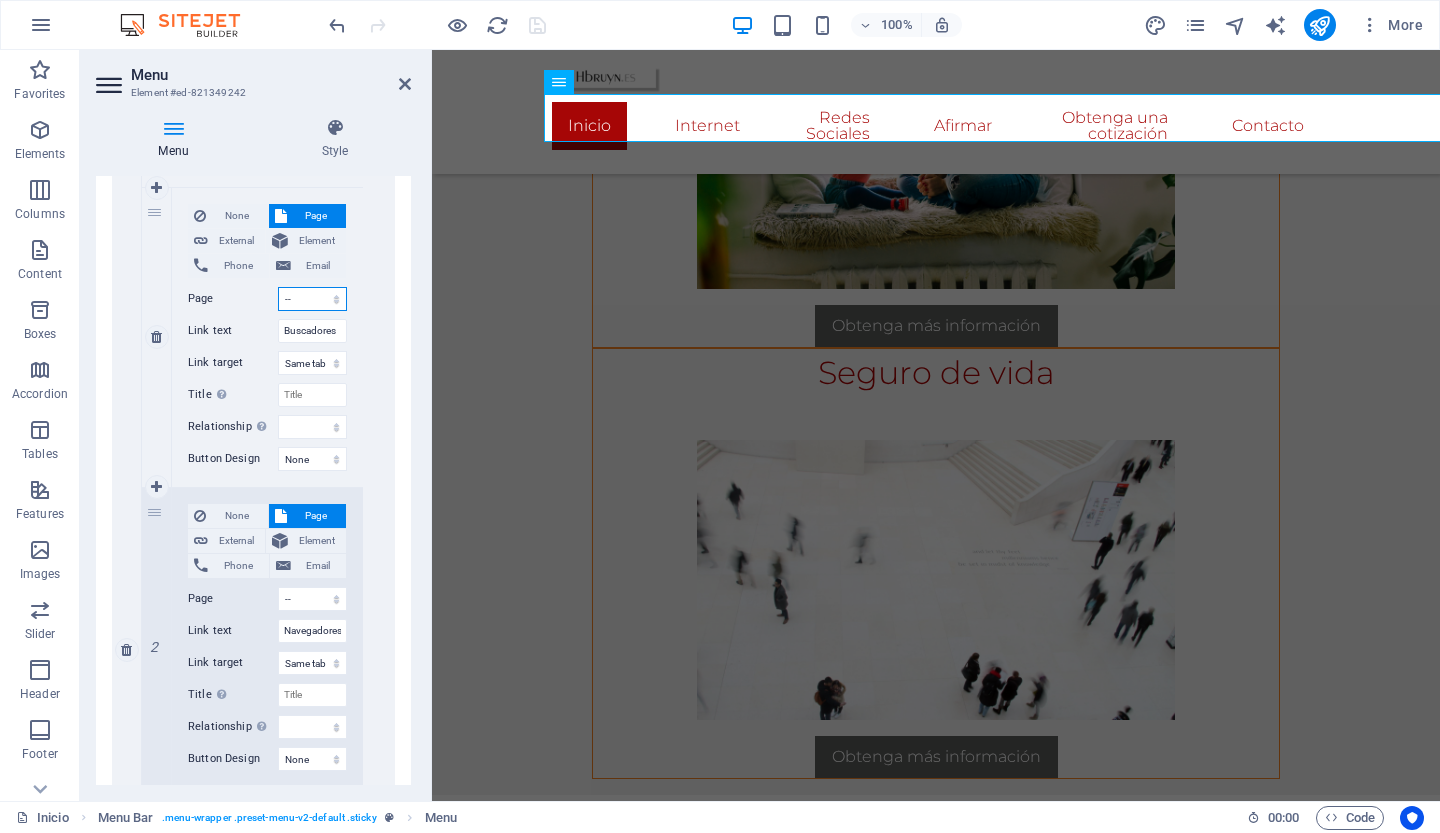 click on "Inicio Internet -- Buscadores -- Navegadores -- Datos curiosos -- web -- navegacion -- Farm or Ranch Insurance -- Travel Insurance -- Long-Term Travel Insurance -- Disability Insurance -- Vehicle Insurance Redes Sociales Claim Get a Quote Contact Legal Notice Privacy Privacy 1" at bounding box center (312, 299) 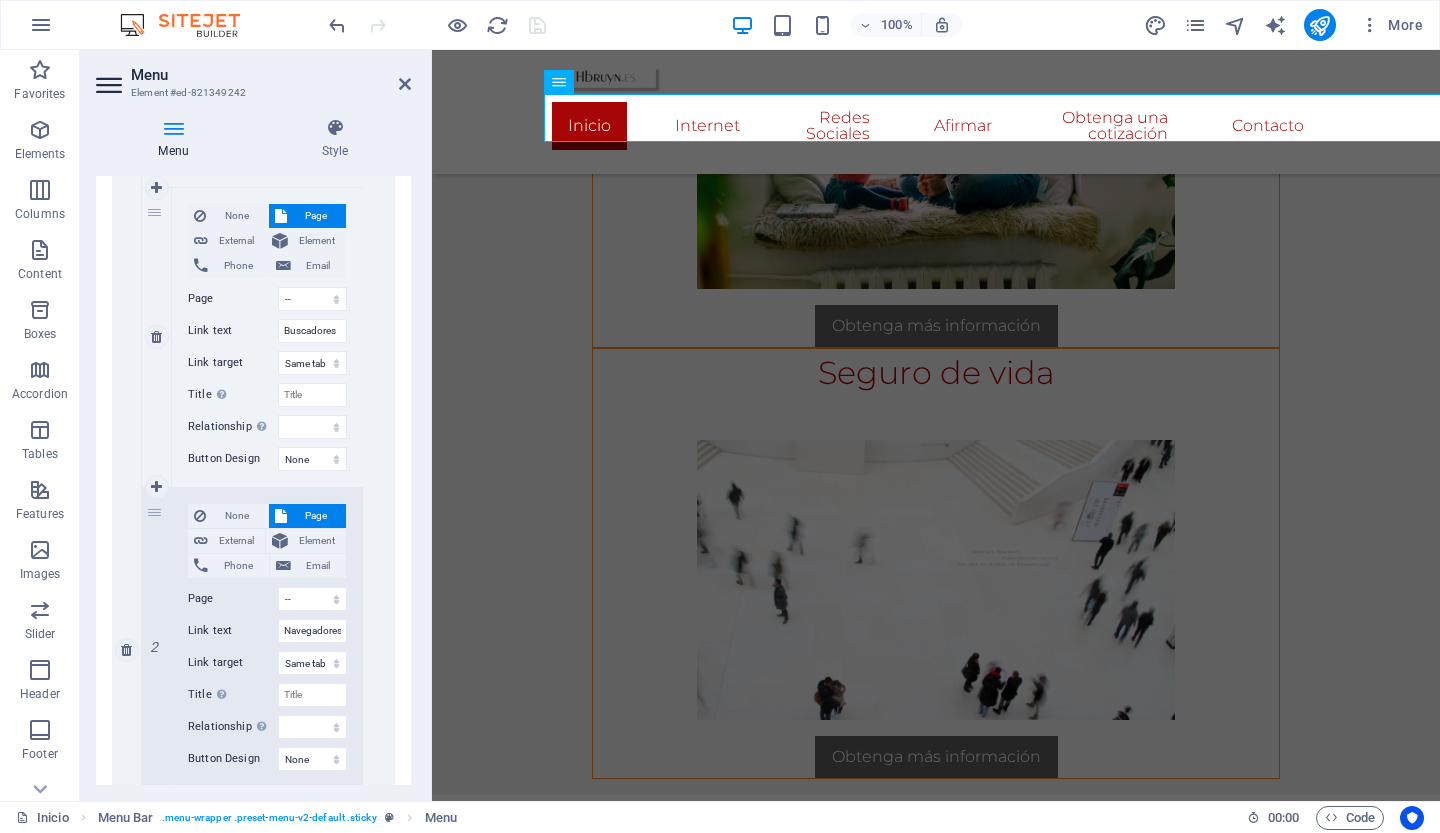 click on "Page" at bounding box center (317, 216) 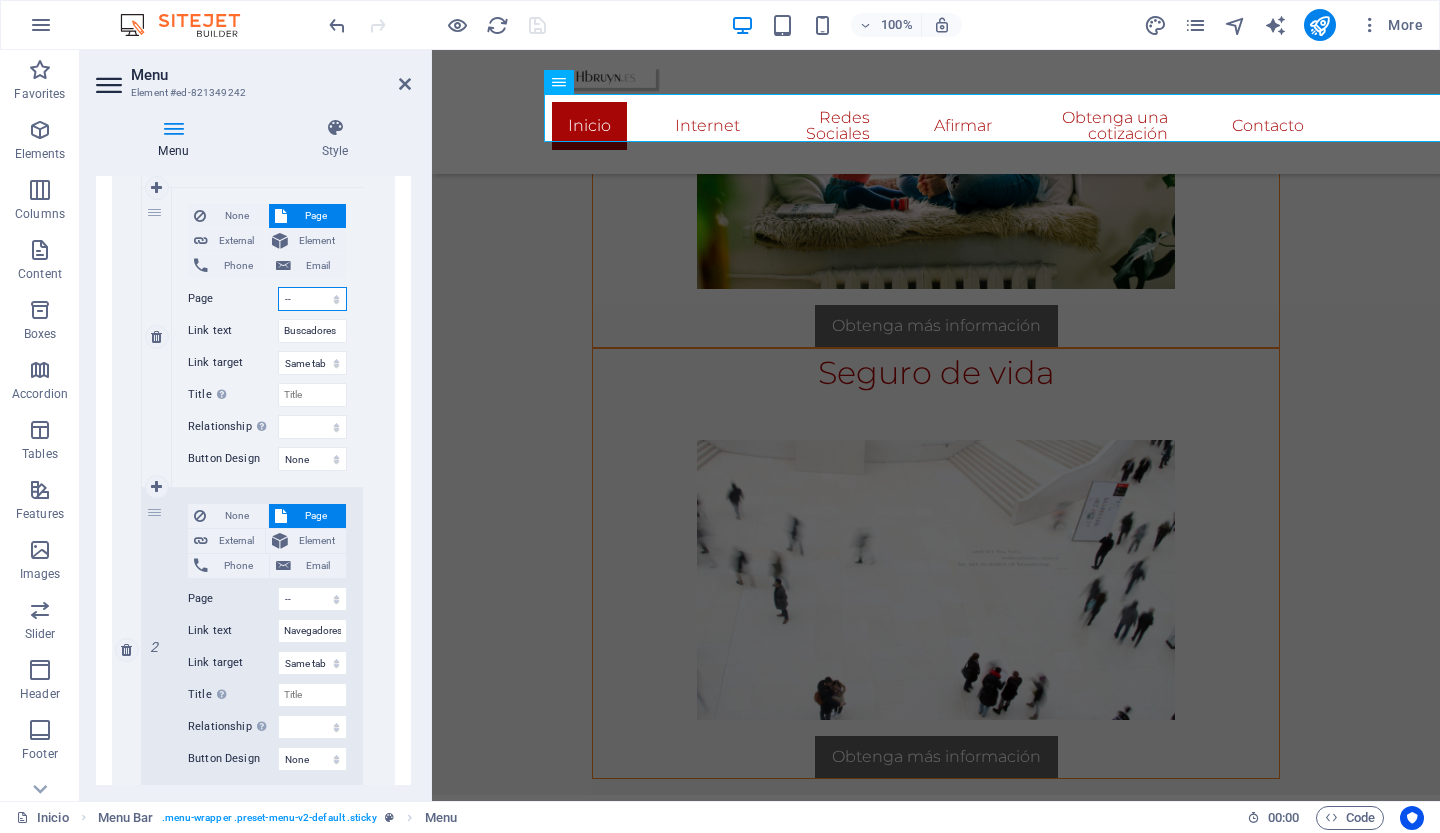 click on "Inicio Internet -- Buscadores -- Navegadores -- Datos curiosos -- web -- navegacion -- Farm or Ranch Insurance -- Travel Insurance -- Long-Term Travel Insurance -- Disability Insurance -- Vehicle Insurance Redes Sociales Claim Get a Quote Contact Legal Notice Privacy Privacy 1" at bounding box center [312, 299] 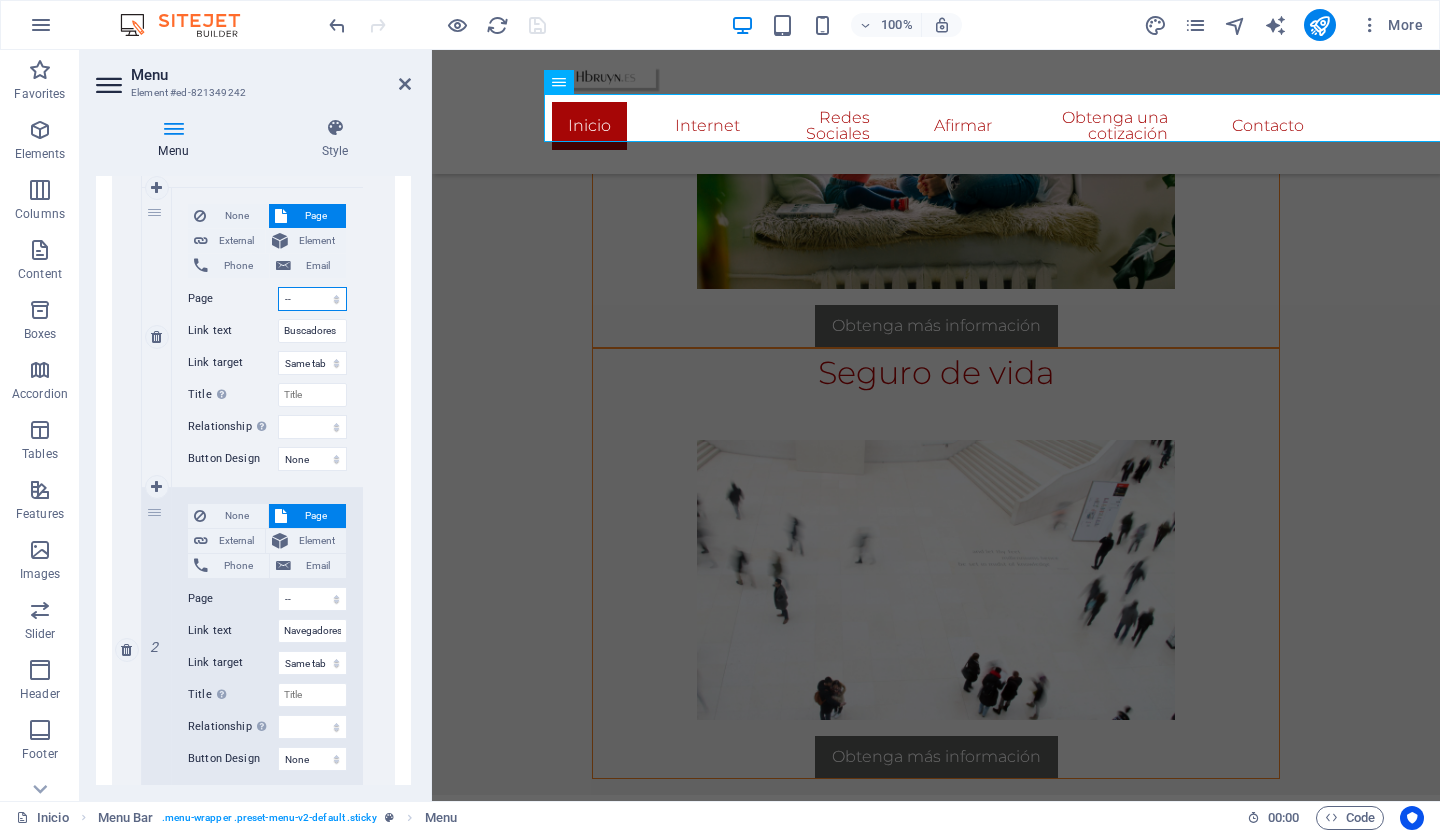 click on "Inicio Internet -- Buscadores -- Navegadores -- Datos curiosos -- web -- navegacion -- Farm or Ranch Insurance -- Travel Insurance -- Long-Term Travel Insurance -- Disability Insurance -- Vehicle Insurance Redes Sociales Claim Get a Quote Contact Legal Notice Privacy Privacy 1" at bounding box center [312, 299] 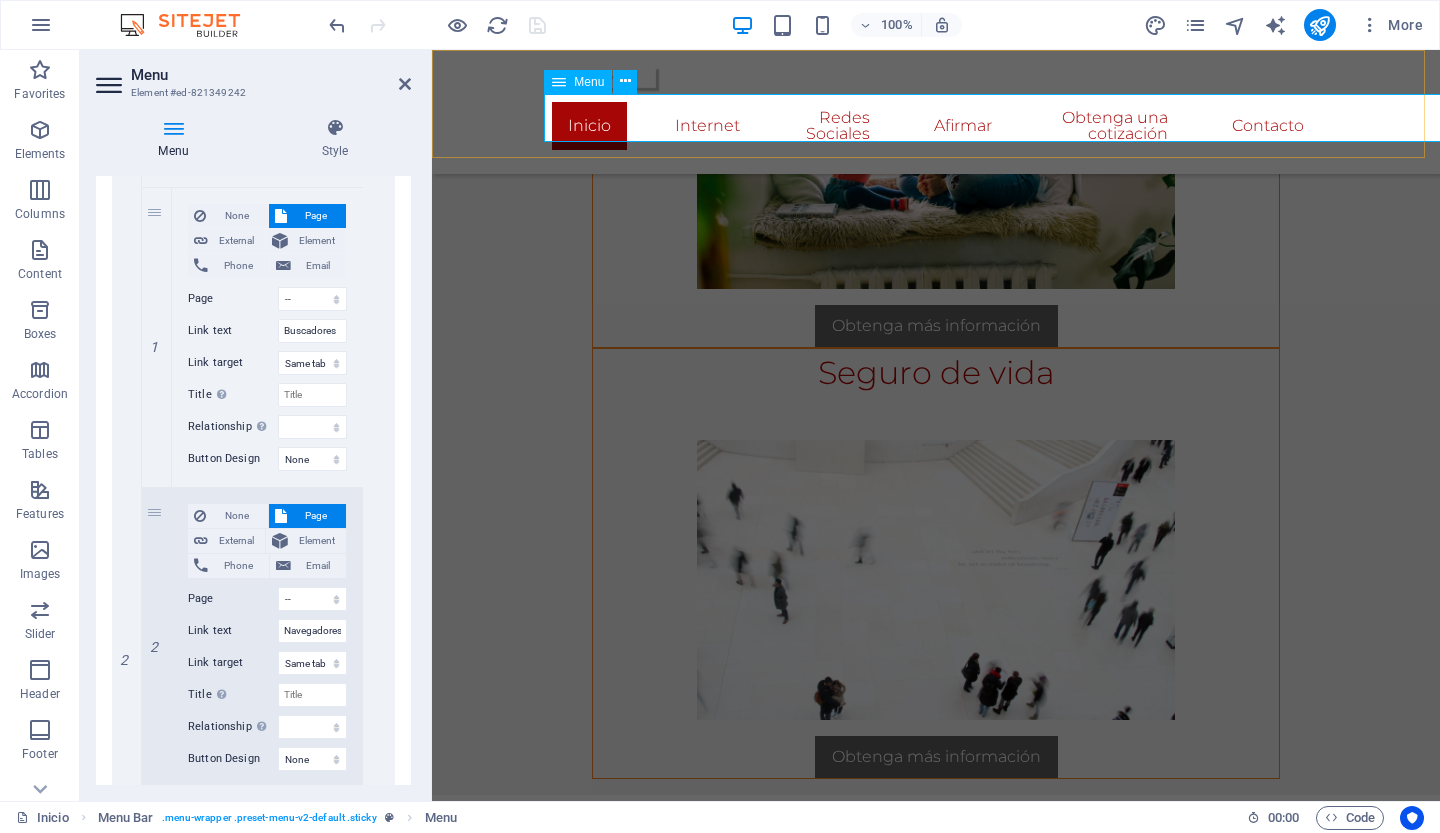 click on "Inicio Internet Buscadores Navegadores Datos curiosos web Redes Sociales Afirmar Obtenga una cotización Contacto" at bounding box center (936, 126) 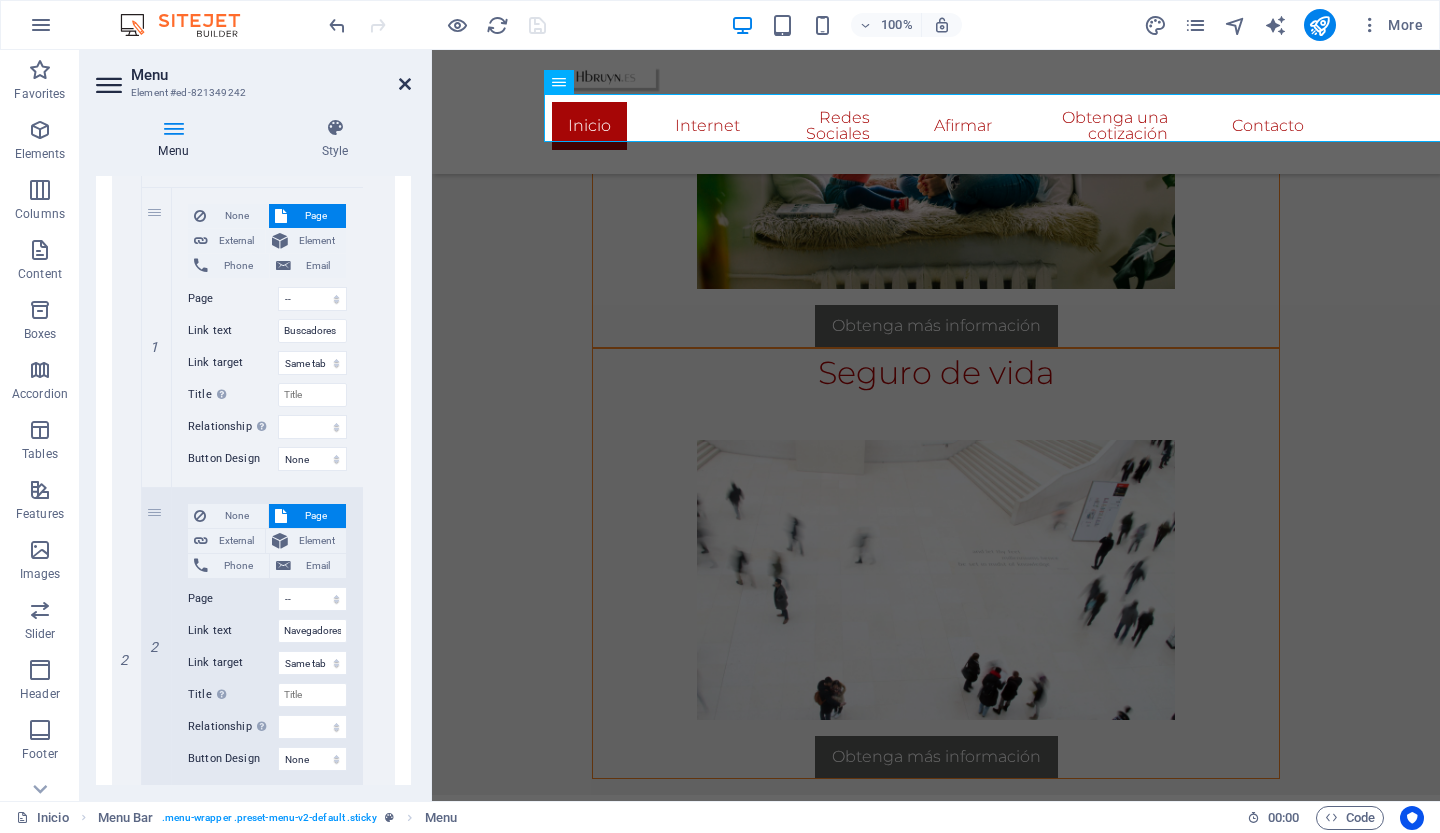 click at bounding box center (405, 84) 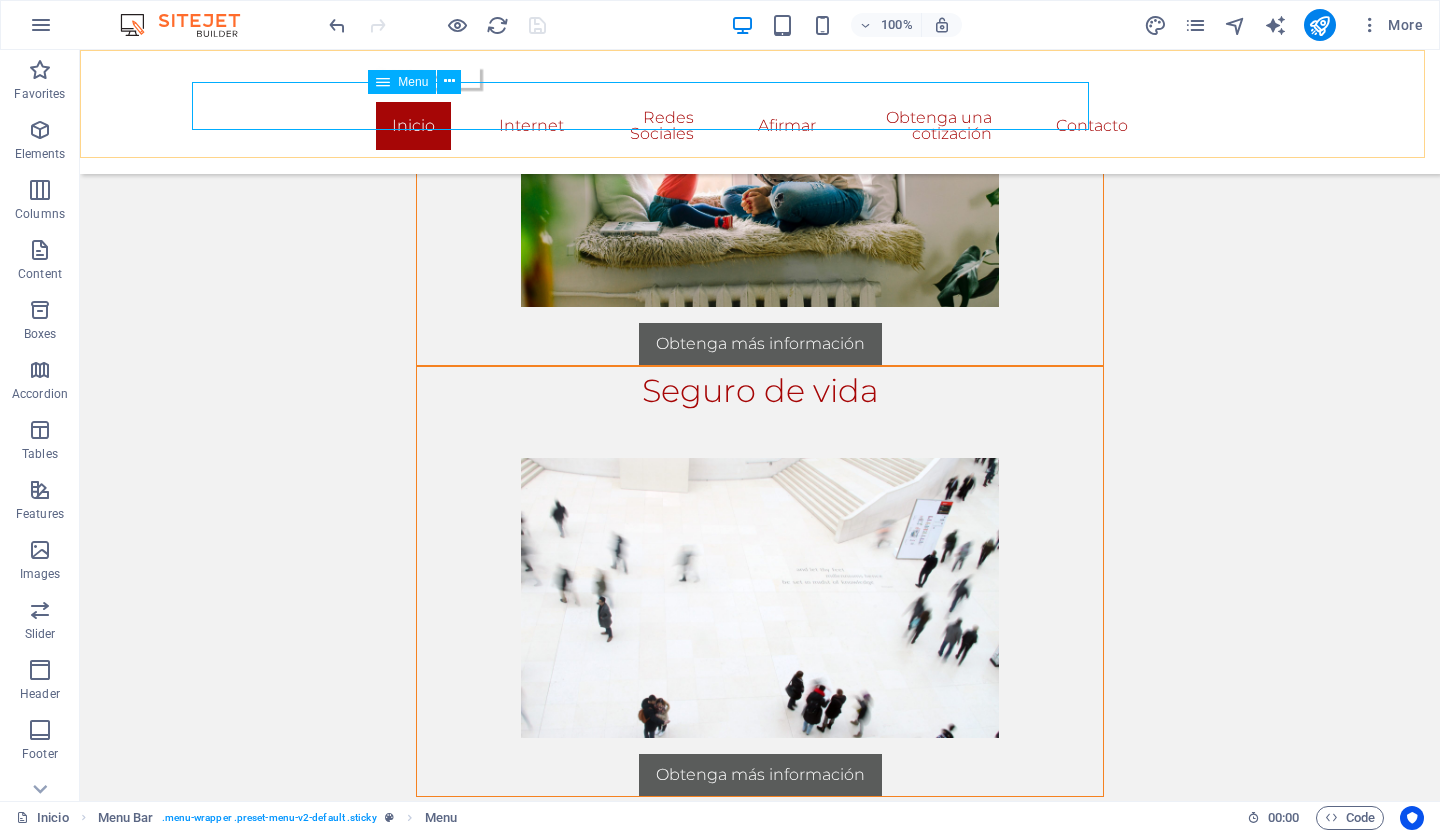 scroll, scrollTop: 2630, scrollLeft: 0, axis: vertical 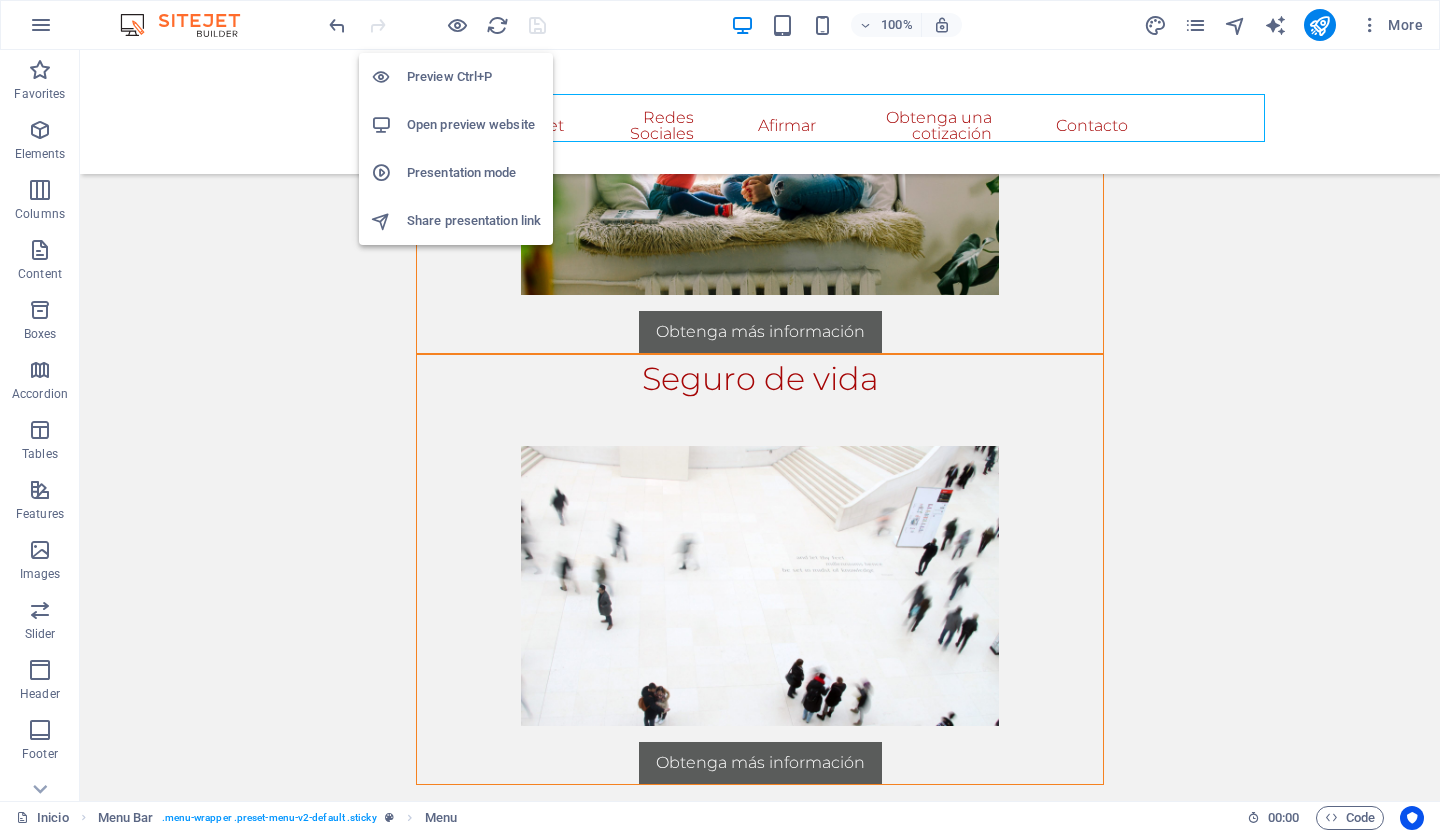 click on "Open preview website" at bounding box center (474, 125) 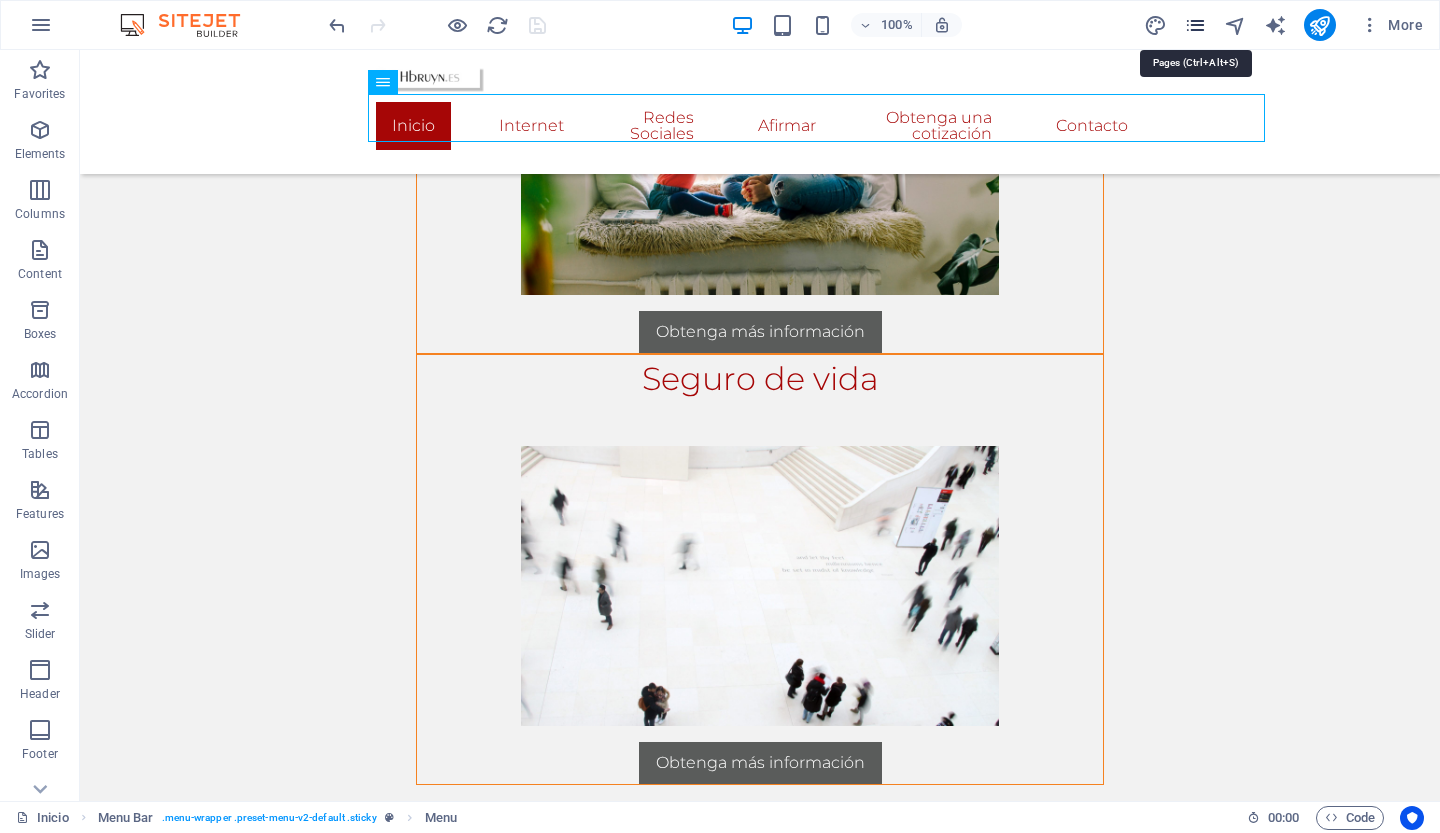 click at bounding box center (1195, 25) 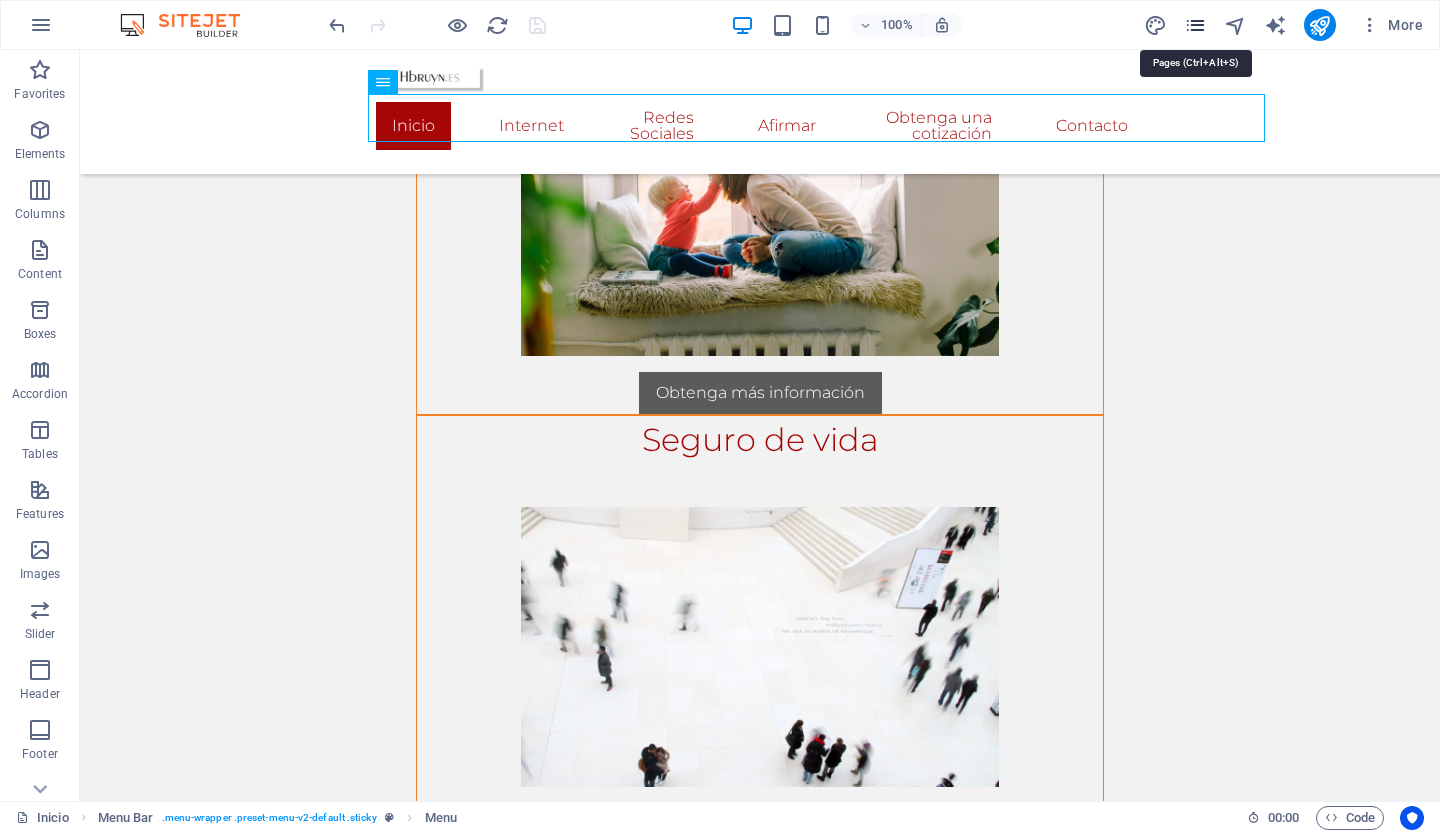scroll, scrollTop: 2485, scrollLeft: 0, axis: vertical 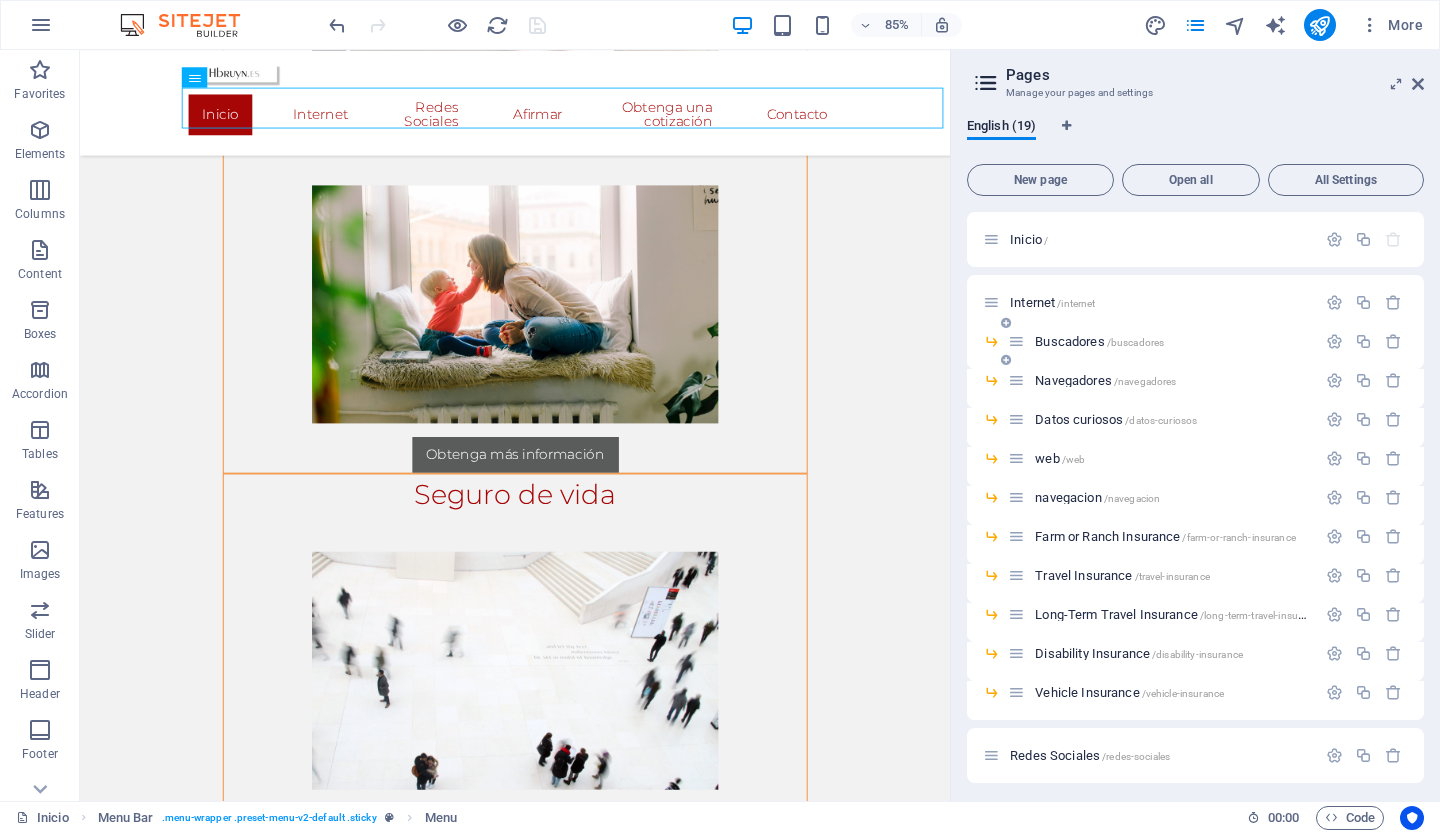 click on "Buscadores /buscadores" at bounding box center [1099, 341] 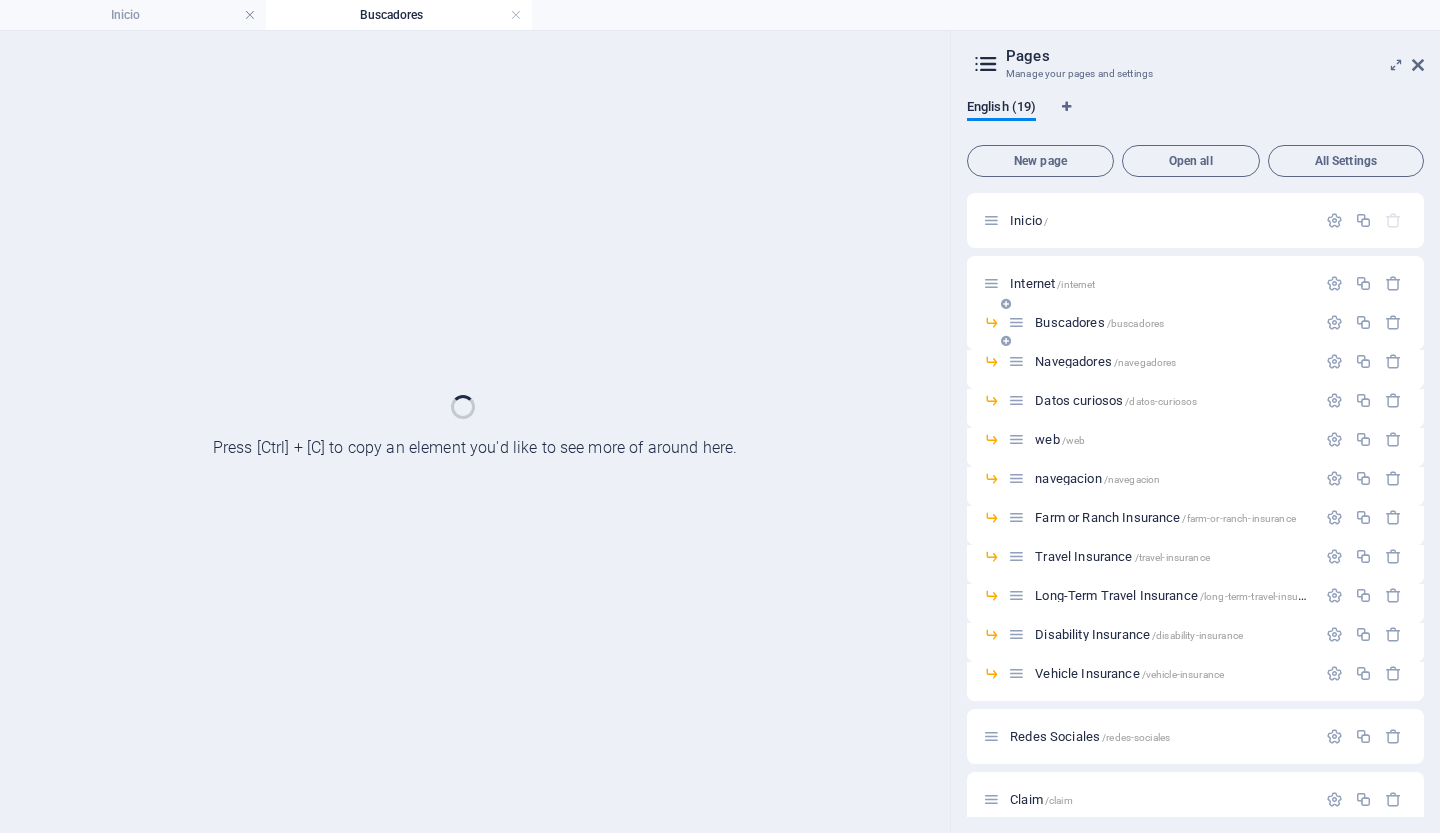 scroll, scrollTop: 0, scrollLeft: 0, axis: both 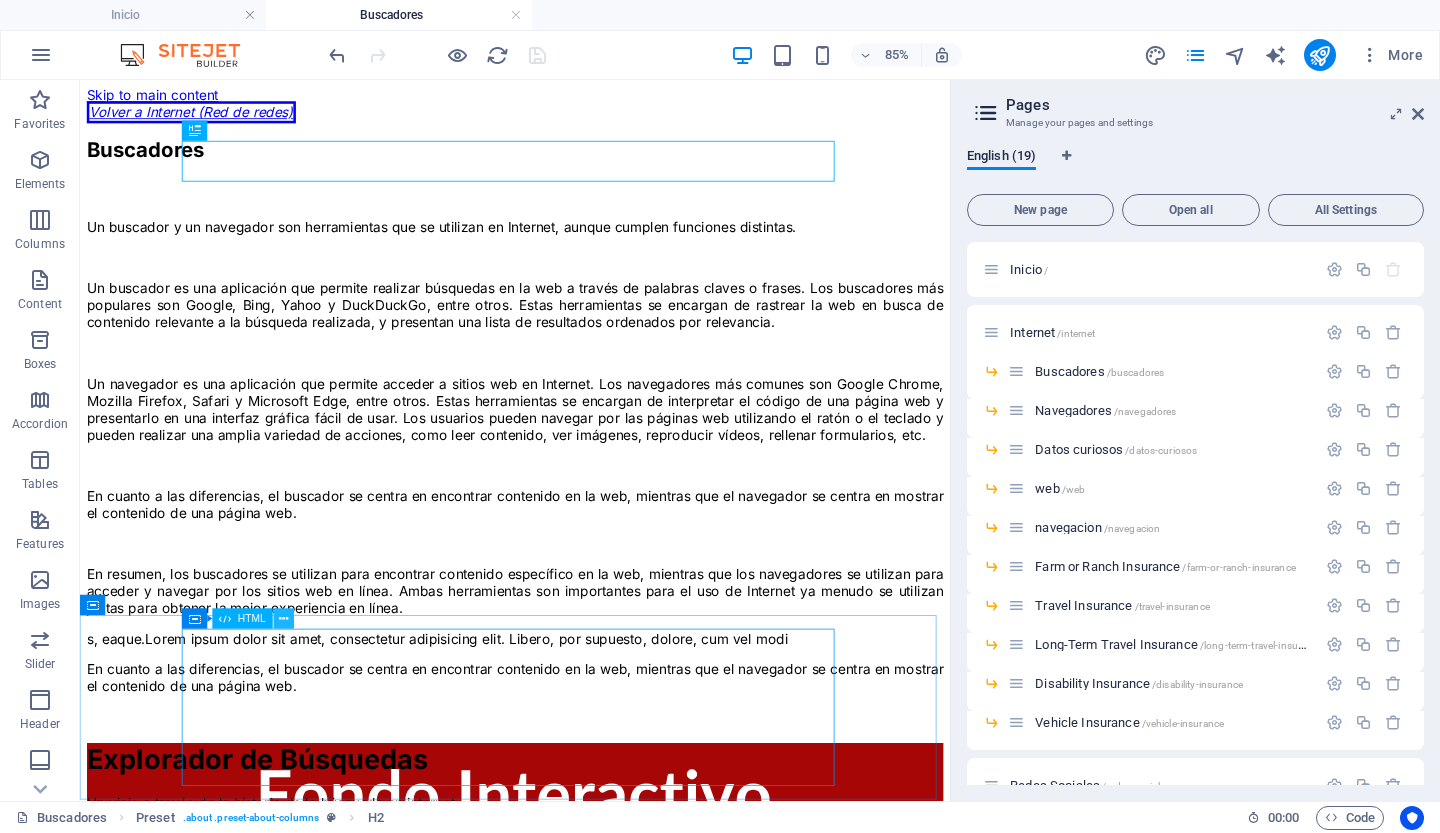 click at bounding box center [284, 619] 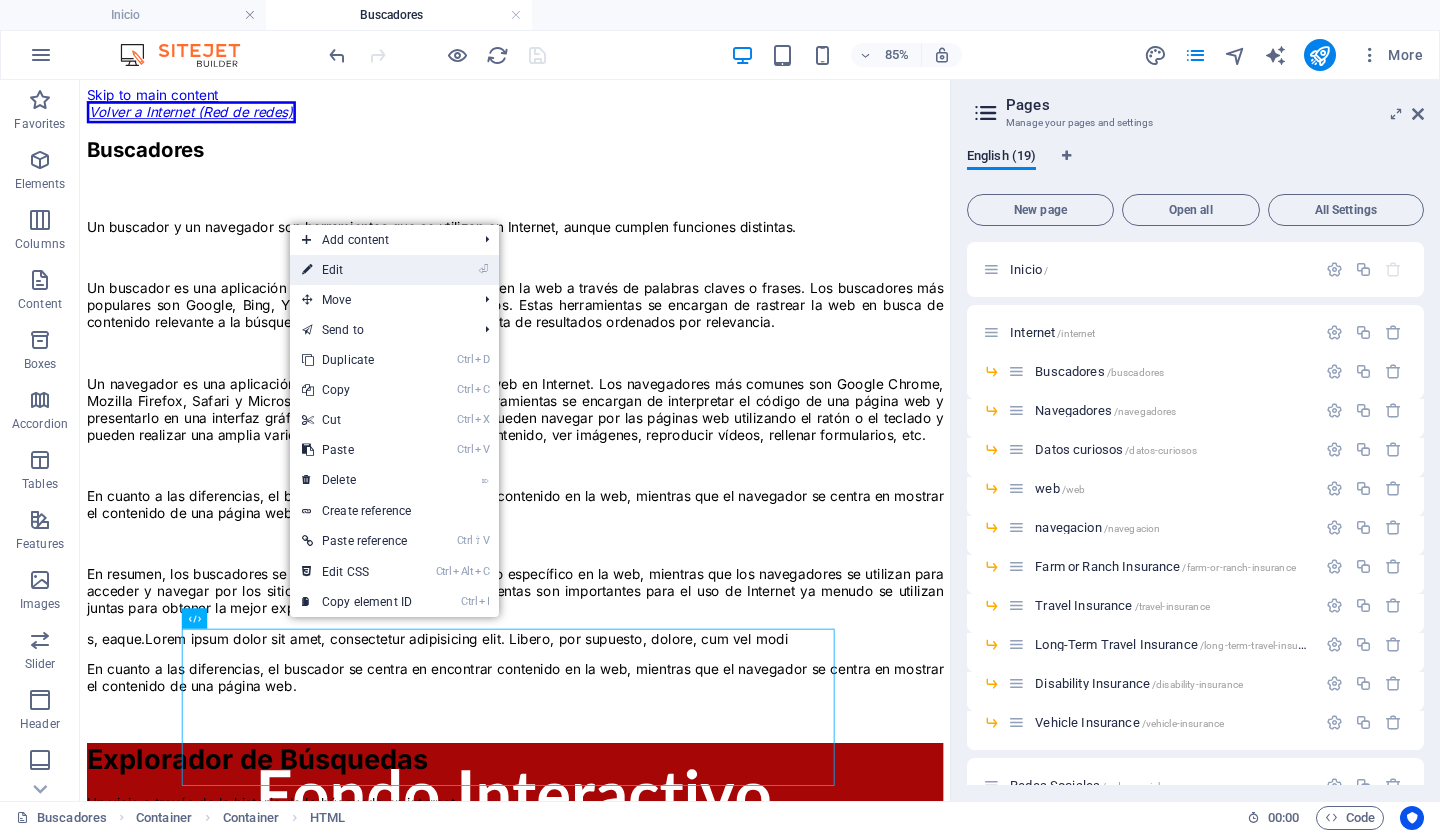 click on "⏎  Edit" at bounding box center [357, 270] 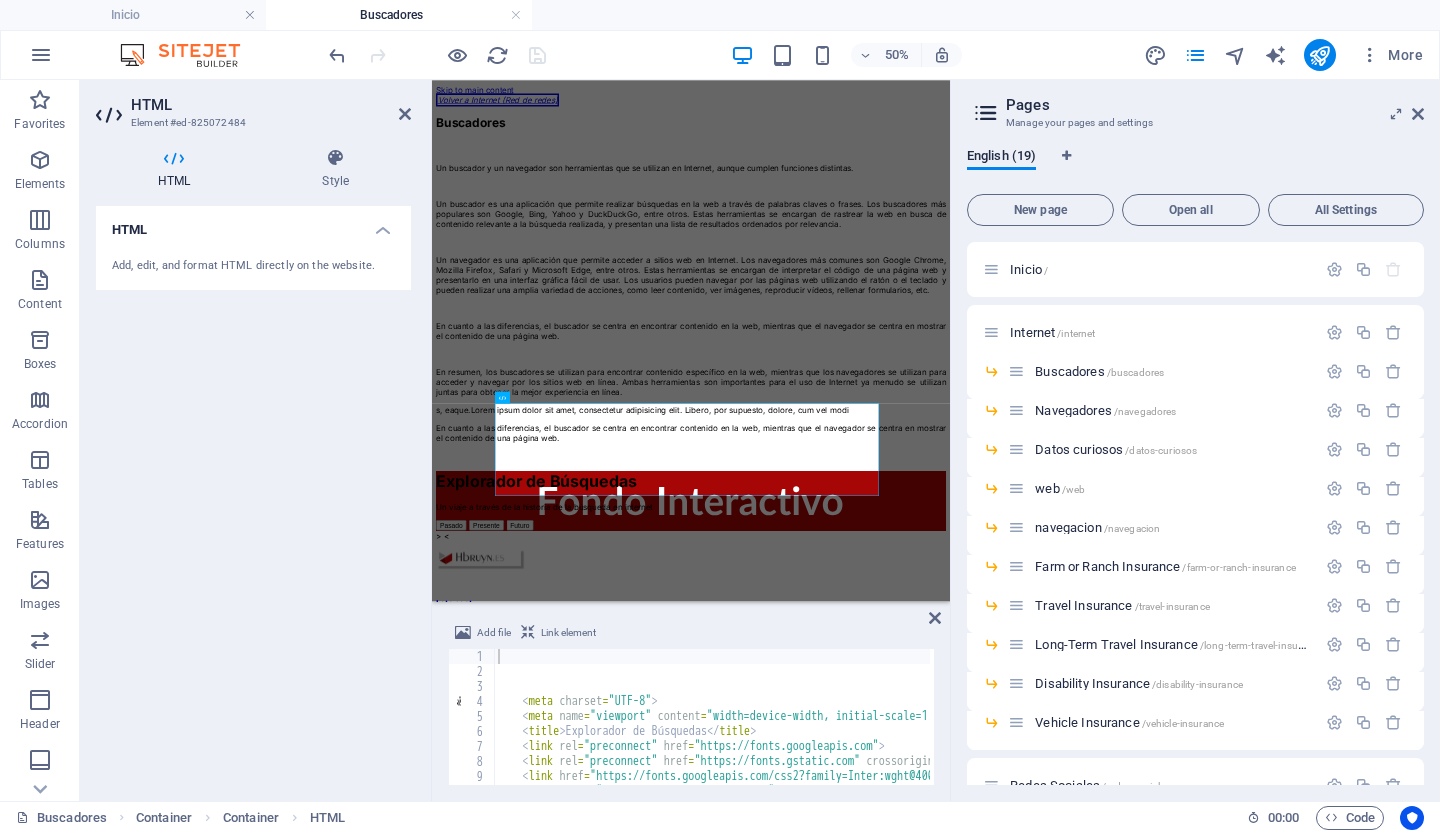 click on "Add file Link element 1 2 3 4 5 6 7 8 9 10 11      < meta   charset = "UTF-8" >      < meta   name = "viewport"   content = "width=device-width, initial-scale=1.0" >      < title > Explorador de Búsquedas </ title >      < link   rel = "preconnect"   href = "https://fonts.googleapis.com" >      < link   rel = "preconnect"   href = "https://fonts.gstatic.com"   crossorigin = "" >      < link   href = "https://fonts.googleapis.com/css2?family=Inter:wght@400;600;700 &amp; display=swap"   rel = "stylesheet" >      < script   src = "https://cdn.tailwindcss.com" > </ script >     XXXXXXXXXXXXXXXXXXXXXXXXXXXXXXXXXXXXXXXXXXXXXXXXXXXXXXXXXXXXXXXXXXXXXXXXXXXXXXXXXXXXXXXXXXXXXXXXXXXXXXXXXXXXXXXXXXXXXXXXXXXXXXXXXXXXXXXXXXXXXXXXXXXXXXXXXXXXXXXXXXXXXXXXXXXXXXXXXXXXXXXXXXXXXXXXXXXXXXXXXXXXXXXXXXXXXXXXXXXXXXXXXXXXXXXXXXXXXXXXXXXXXXXXXXXXXXXX" at bounding box center (691, 703) 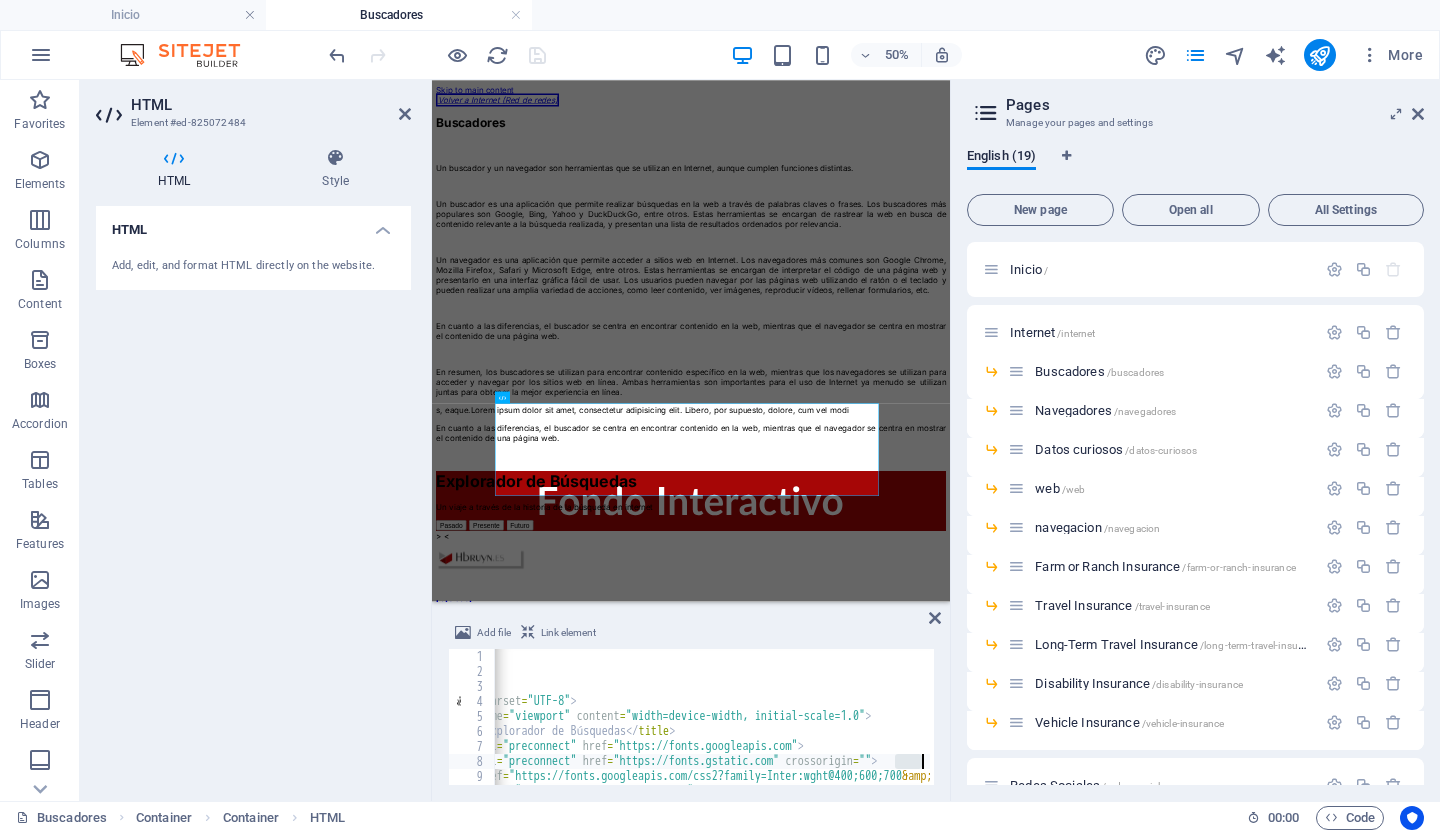 scroll, scrollTop: 0, scrollLeft: 81, axis: horizontal 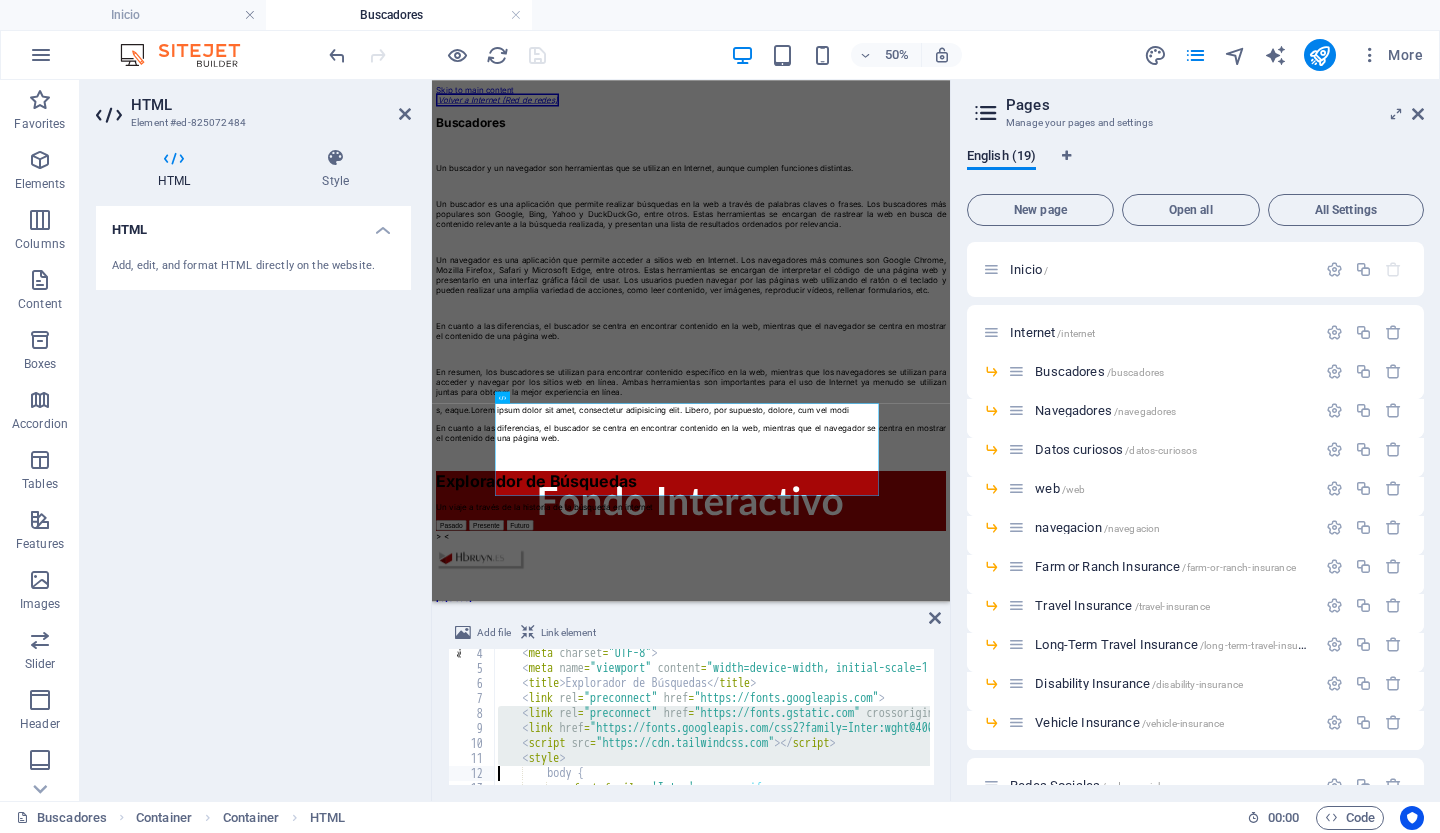 click at bounding box center [929, 1936] 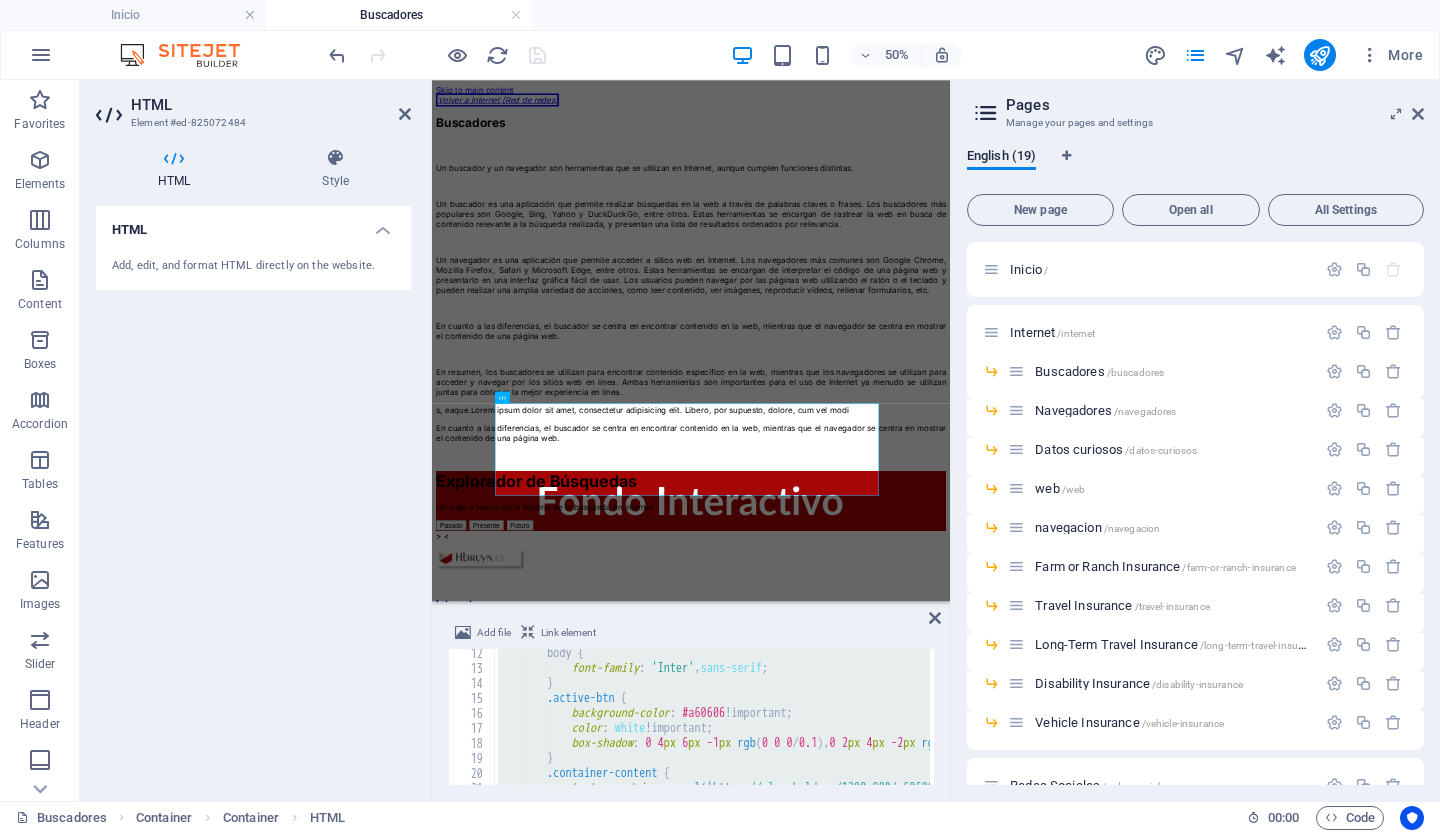 click at bounding box center (929, 1846) 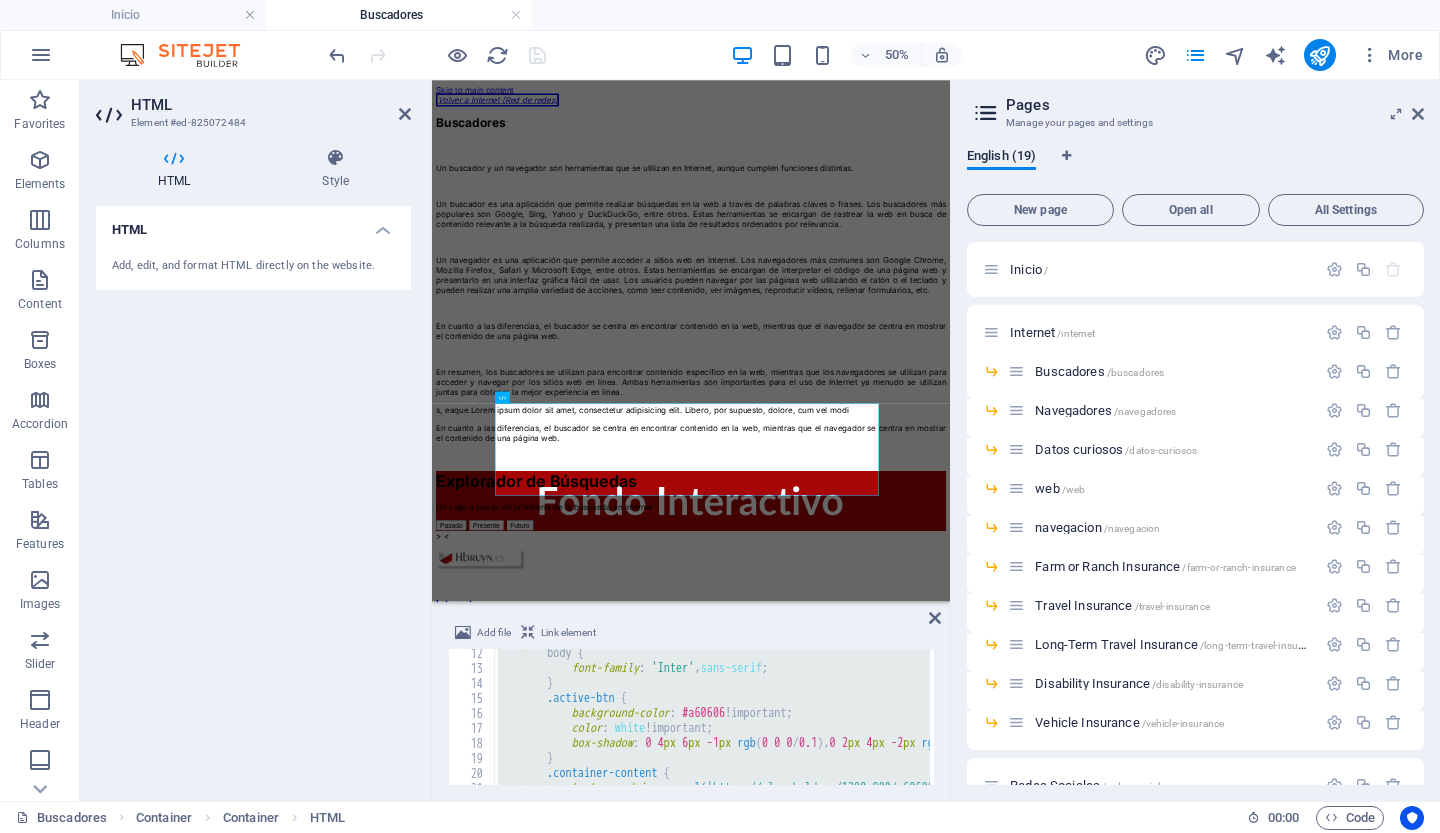 click on "&gt;
&lt; 12 13 14 15 16 17 18 19 20 21 22           body   {                font-family :   ' Inter ' ,  sans-serif ;           }           .active-btn   {                background-color :   #a60606  !important ;                color :   white  !important ;                box-shadow :   0   4 px   6 px   -1 px   rgb ( 0   0   0  /  0.1 ),  0   2 px   4 px   -2 px   rgb ( 0   0   0  /  0.1 ) ;           }           .container-content   {                background-image :   url( 'https://placehold.co/1200x800/a60606/ffffff?text=Fondo+Interactivo' ) ;     XXXXXXXXXXXXXXXXXXXXXXXXXXXXXXXXXXXXXXXXXXXXXXXXXXXXXXXXXXXXXXXXXXXXXXXXXXXXXXXXXXXXXXXXXXXXXXXXXXXXXXXXXXXXXXXXXXXXXXXXXXXXXXXXXXXXXXXXXXXXXXXXXXXXXXXXXXXXXXXXXXXXXXXXXXXXXXXXXXXXXXXXXXXXXXXXXXXXXXXXXXXXXXXXXXXXXXXXXXXXXXXXXXXXXXXXXXXXXXXXXXXXXXXXXXXXXXXX" at bounding box center [691, 717] 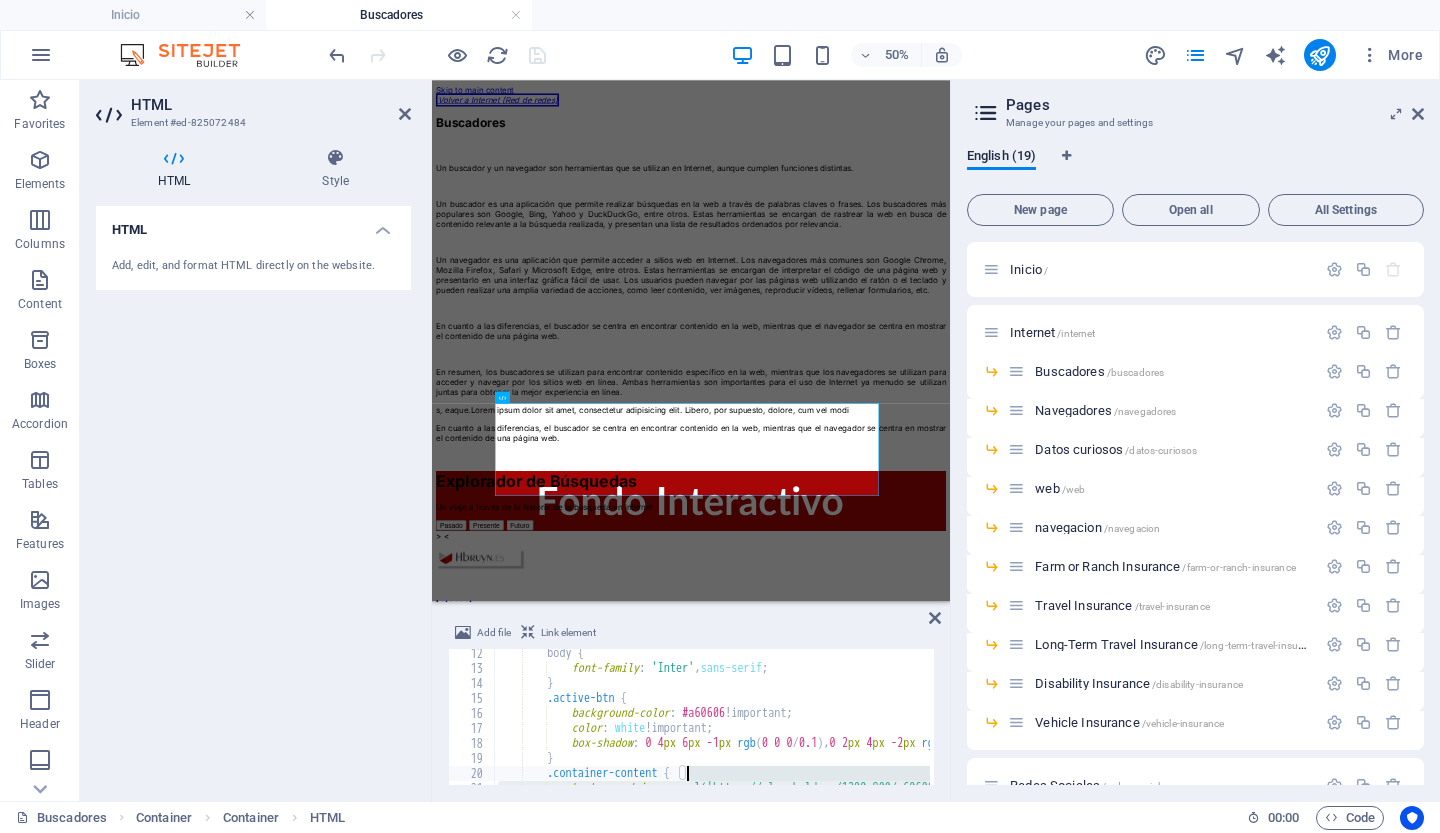 click at bounding box center [929, 1846] 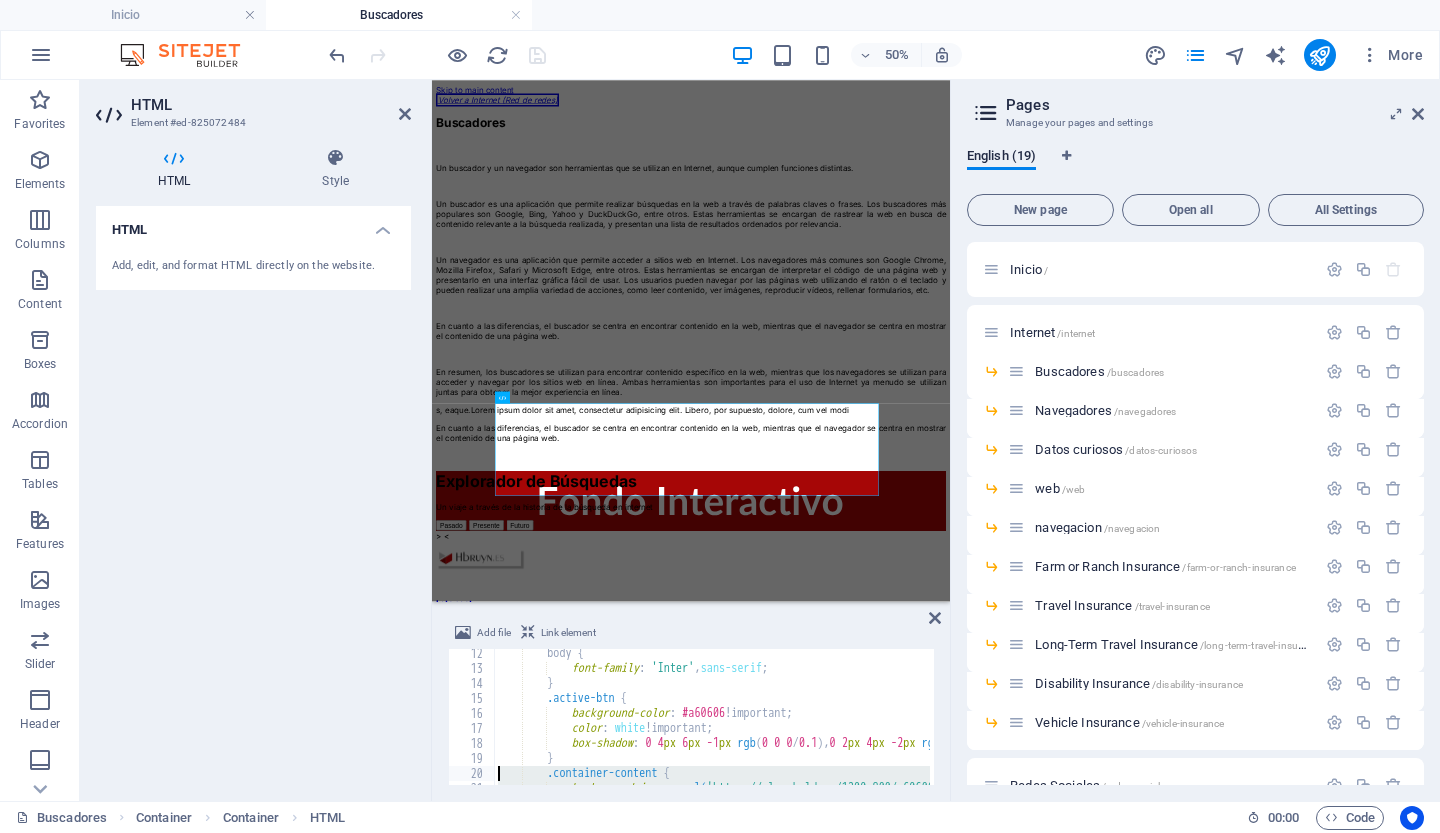 click at bounding box center (929, 1846) 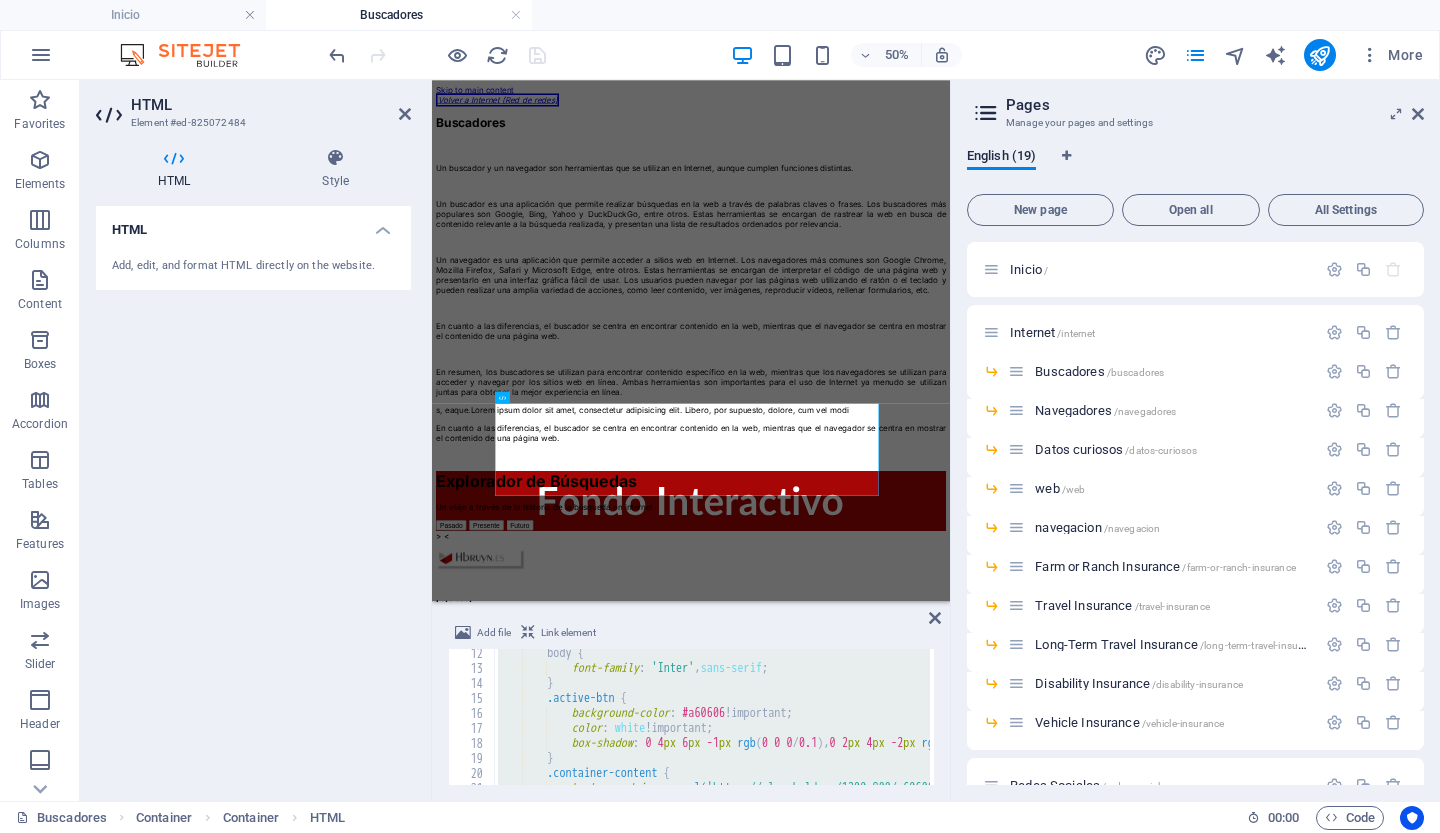 click at bounding box center (929, 715) 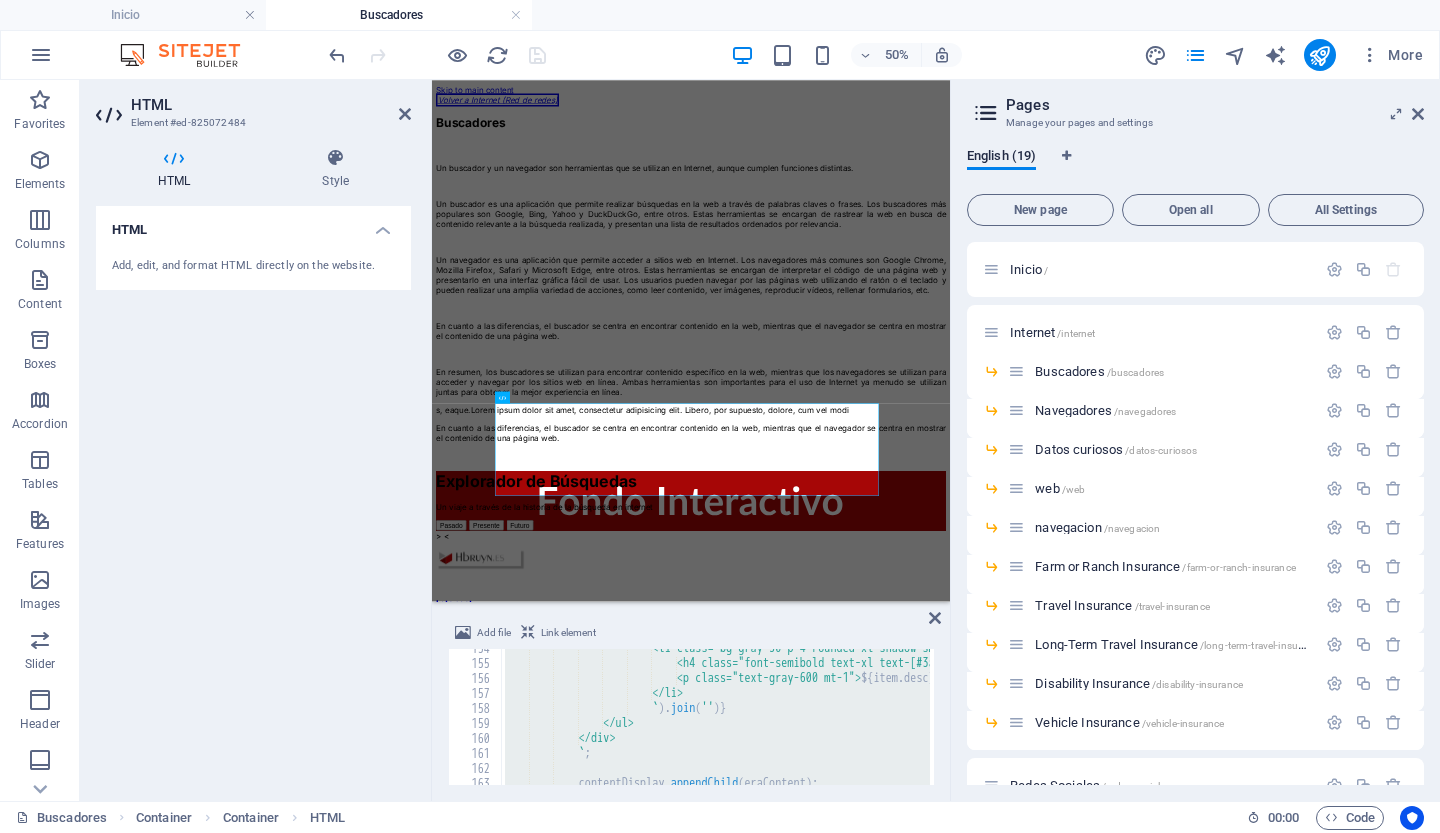 scroll, scrollTop: 2598, scrollLeft: 0, axis: vertical 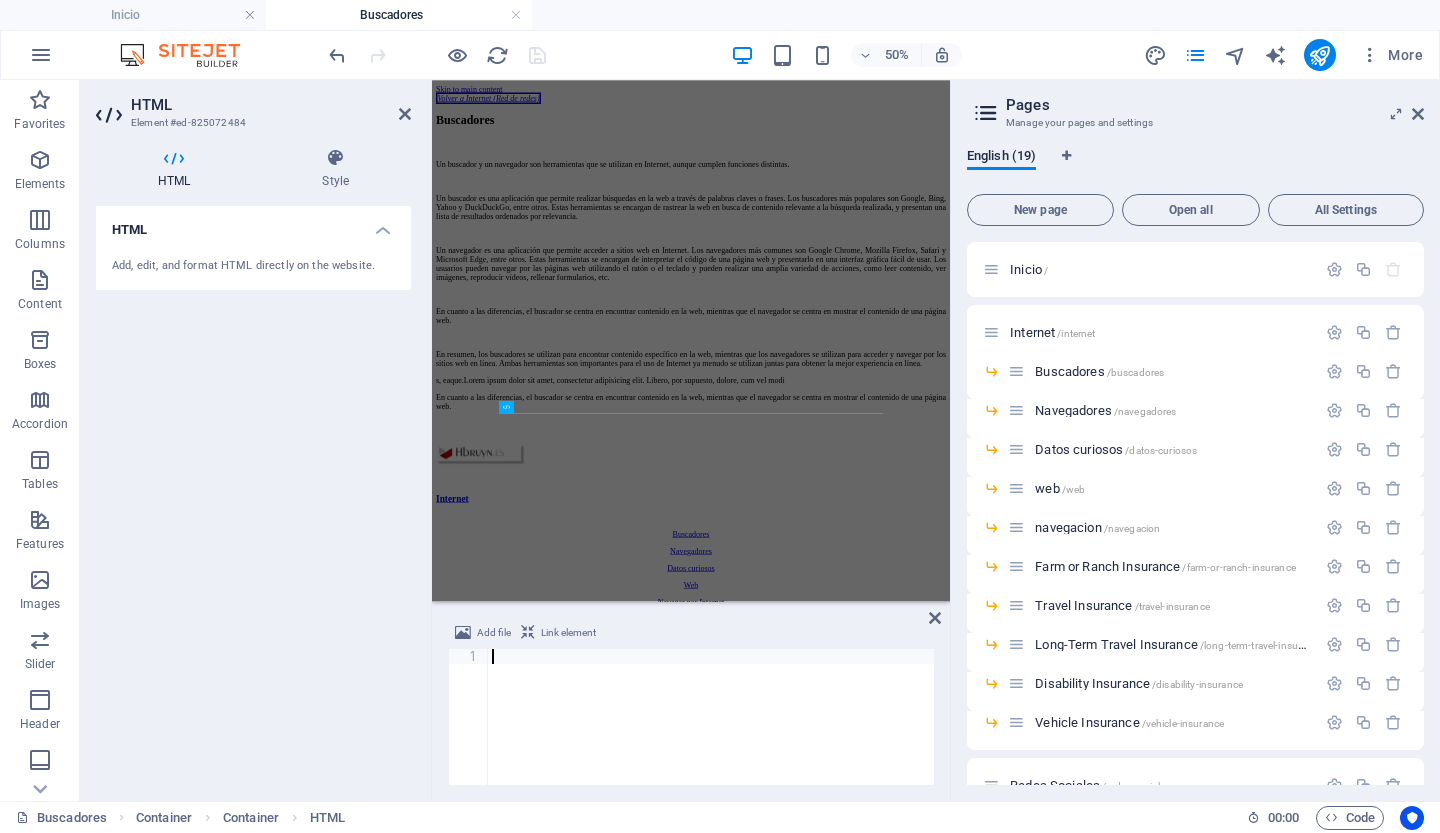type on "&gt;
&lt;" 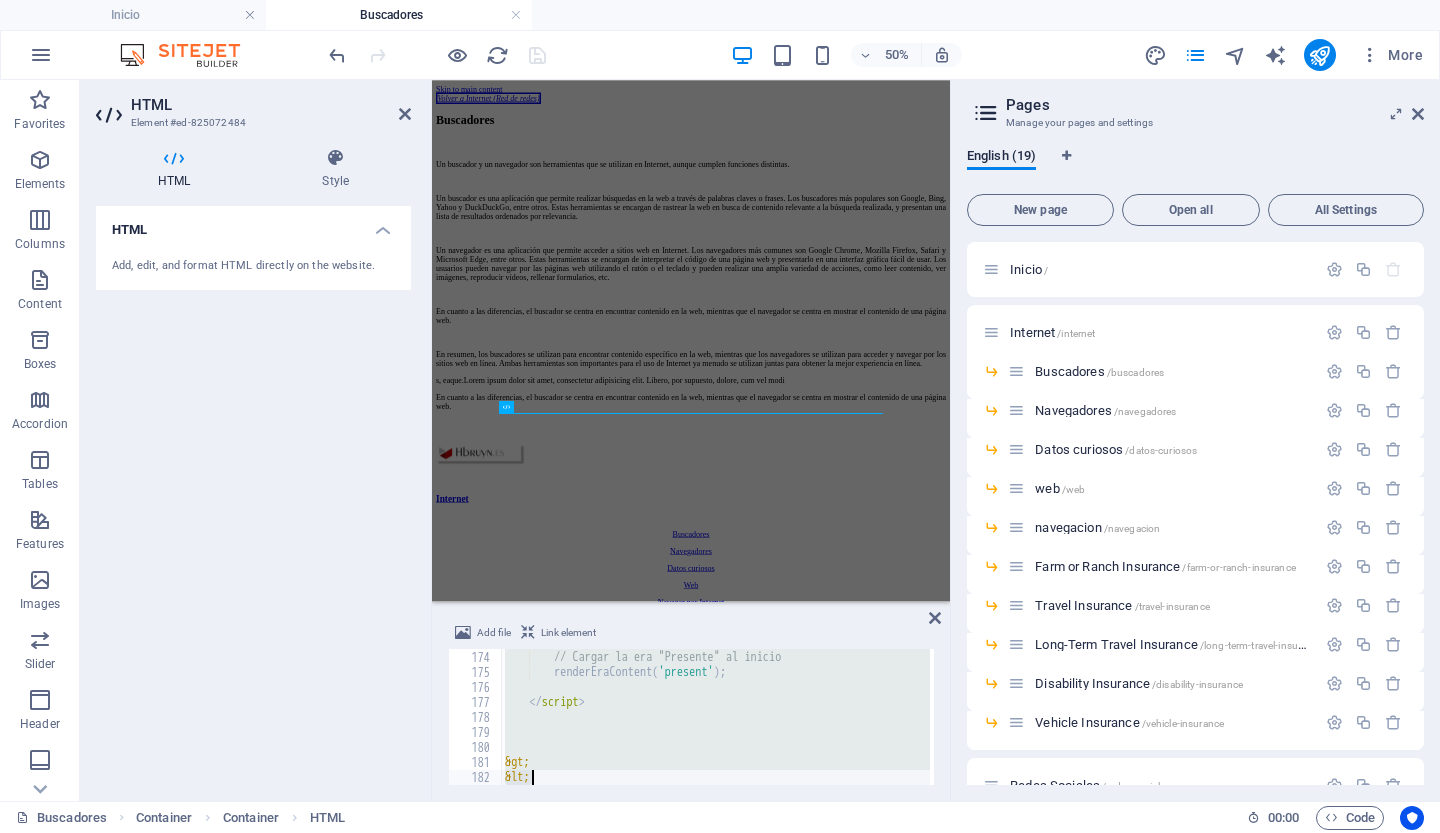 click on "// Cargar la era "Presente" al inicio           renderEraContent ( 'present' ) ;      </ script > &gt; &lt;" at bounding box center (715, 717) 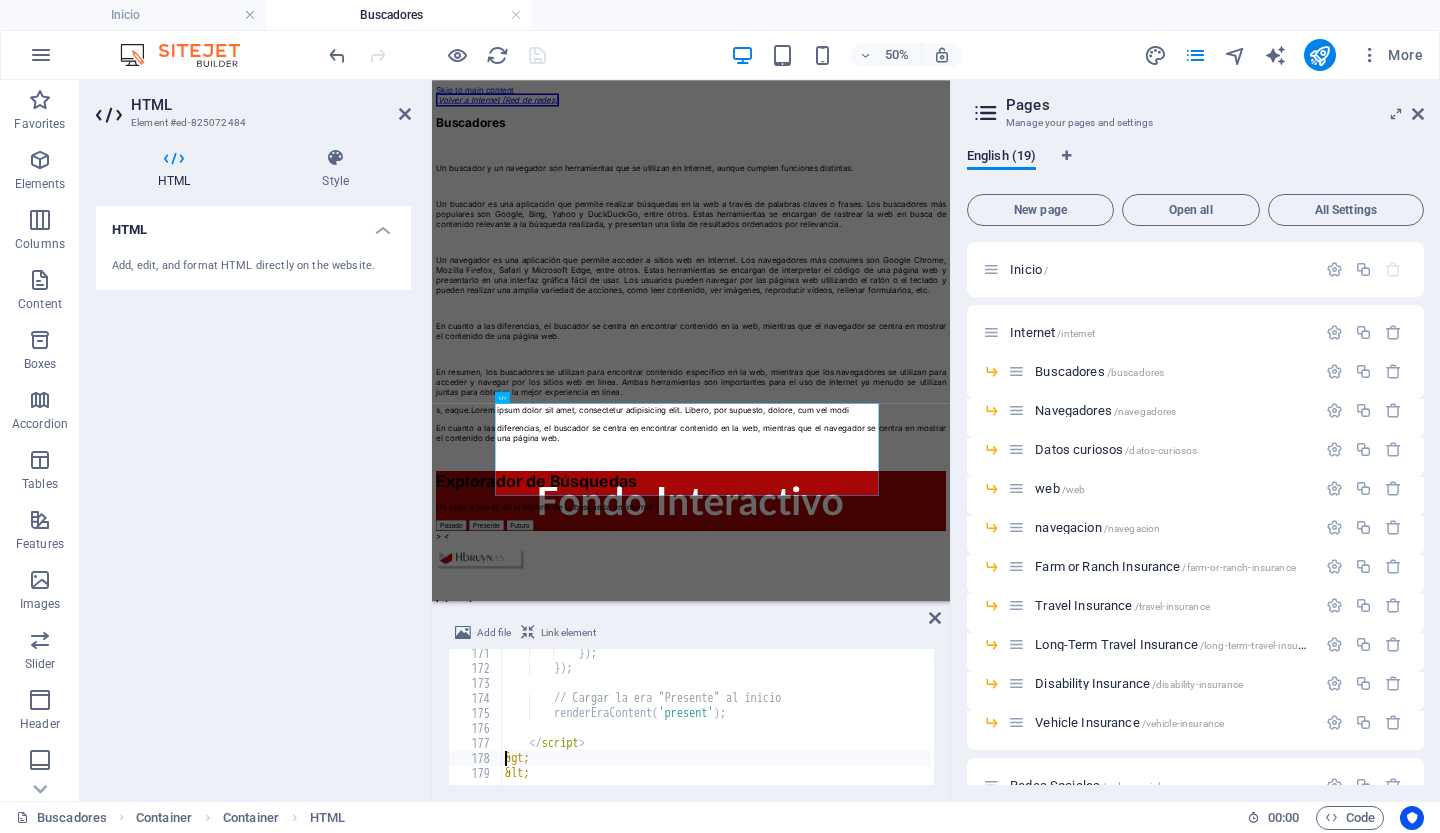 scroll, scrollTop: 2553, scrollLeft: 0, axis: vertical 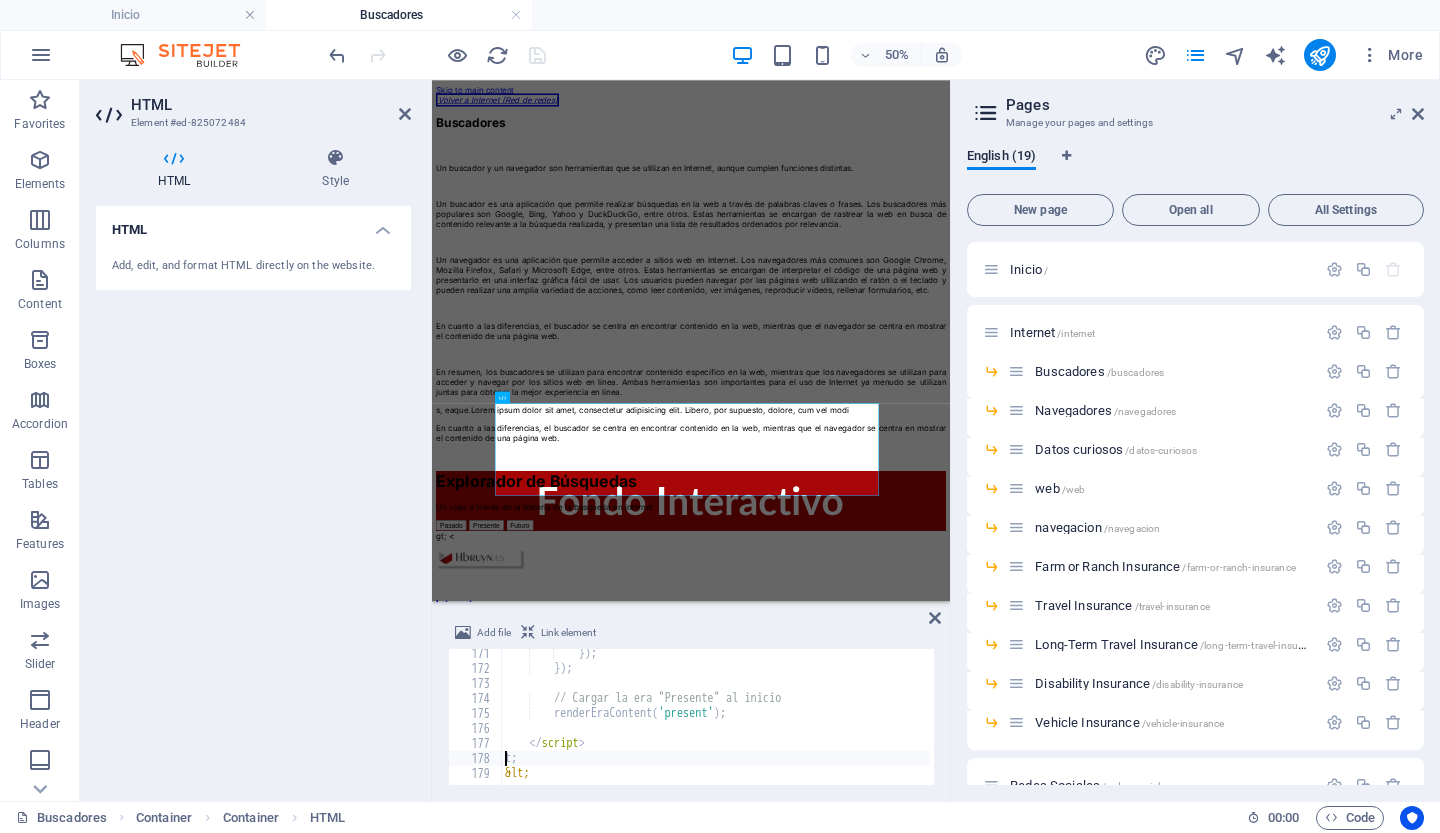 type on ";" 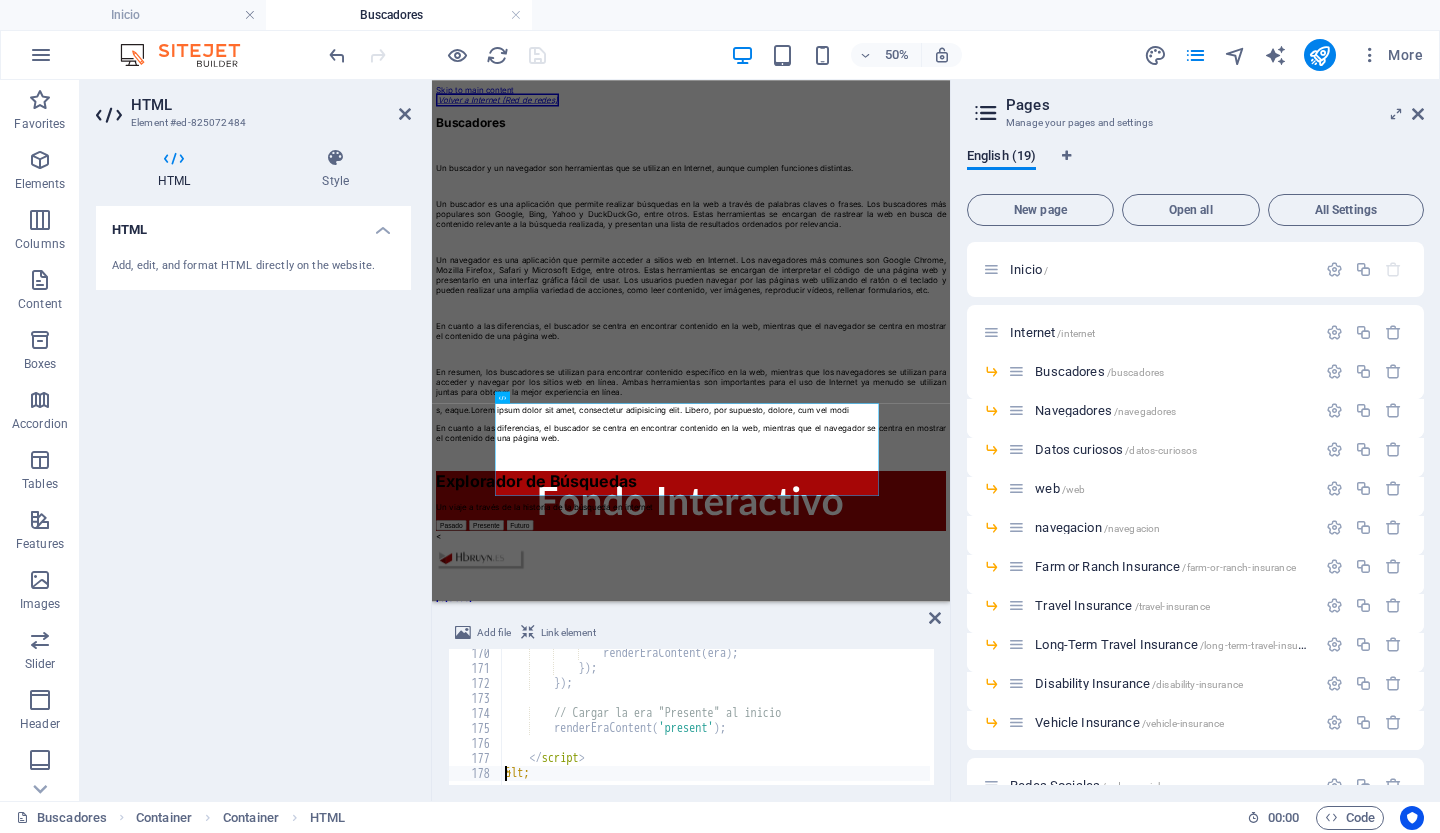 scroll, scrollTop: 2538, scrollLeft: 0, axis: vertical 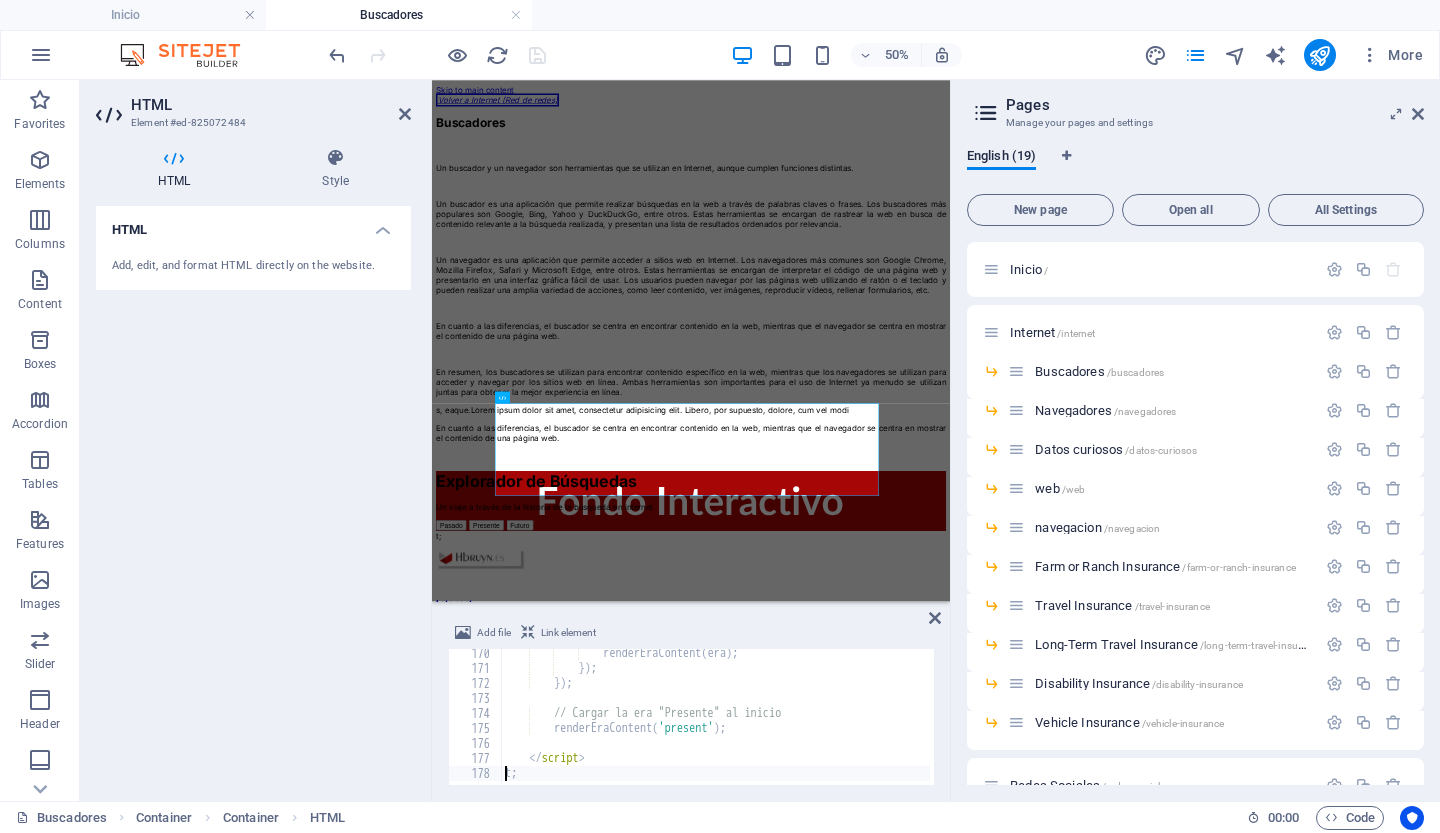 type on ";" 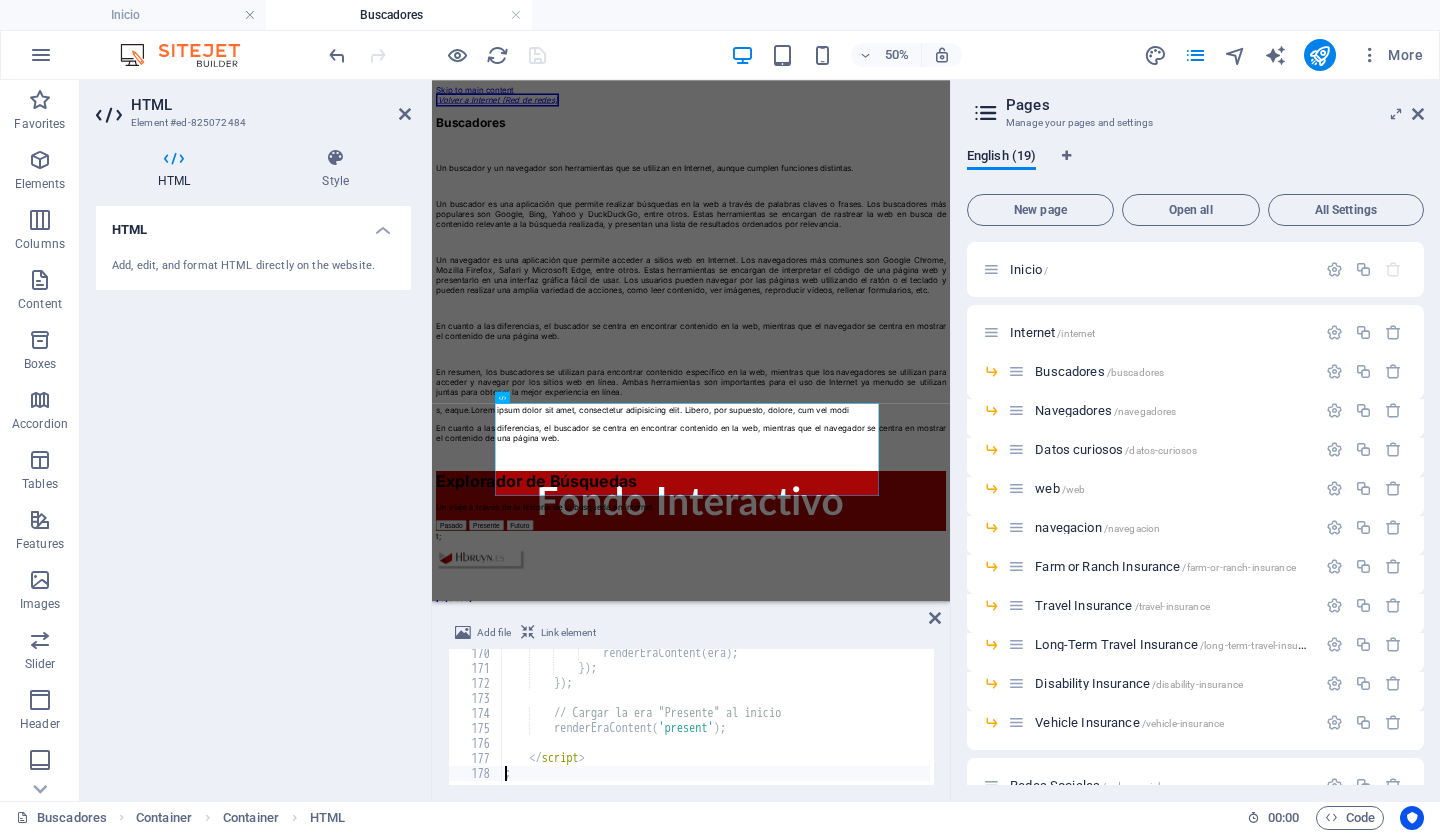type 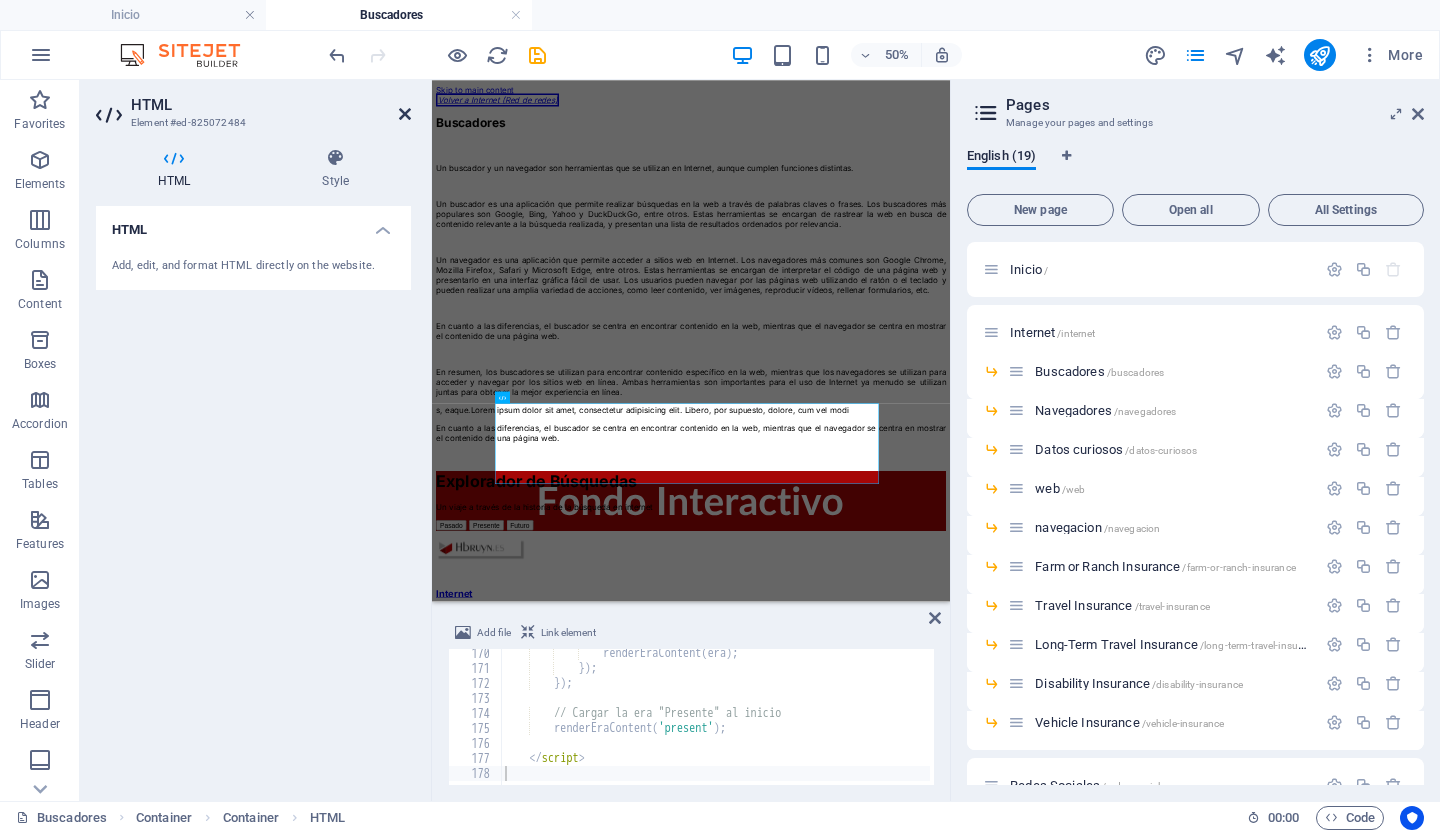 click at bounding box center [405, 114] 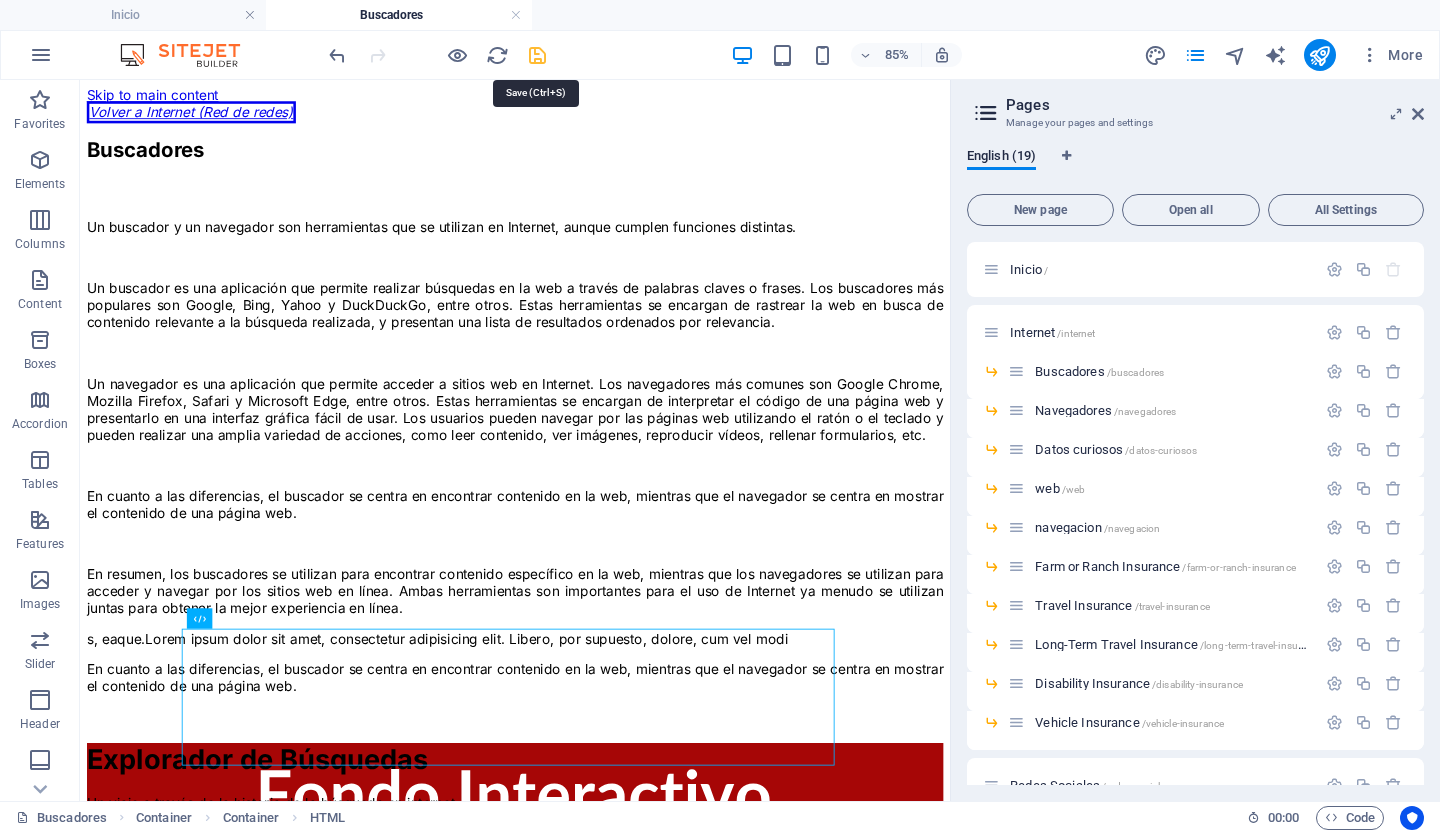 click at bounding box center [537, 55] 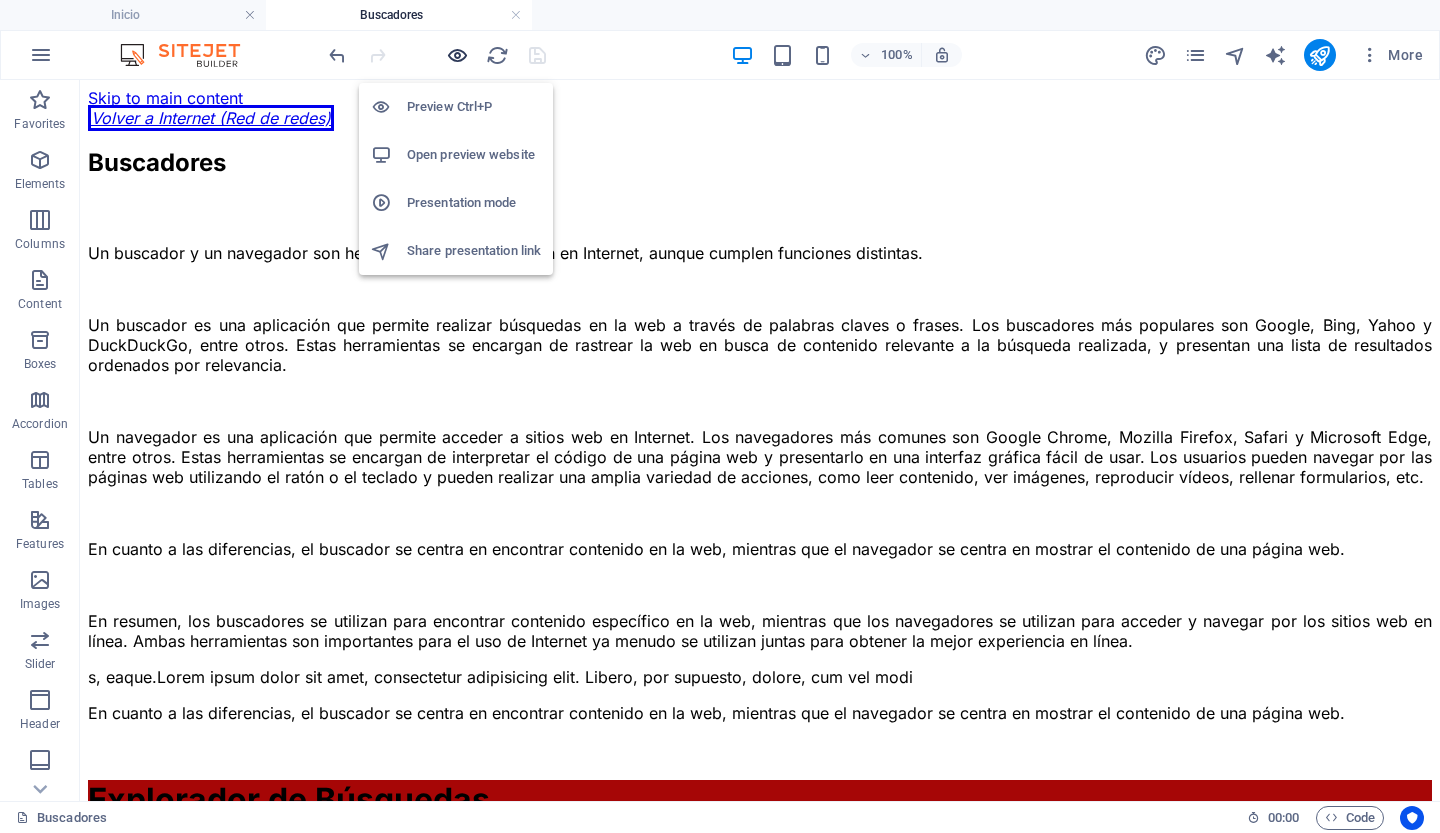 click at bounding box center (457, 55) 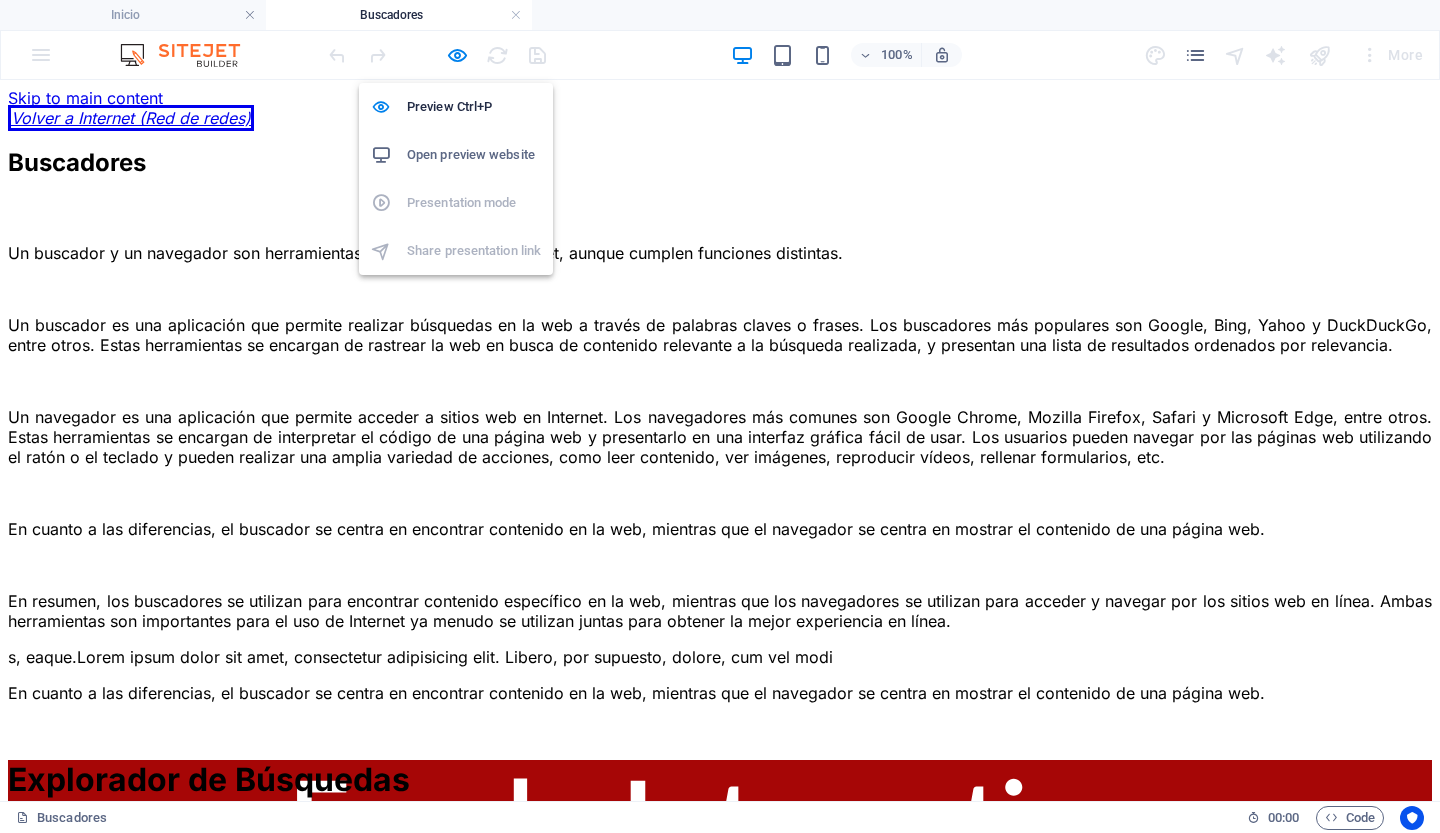click on "Open preview website" at bounding box center [474, 155] 